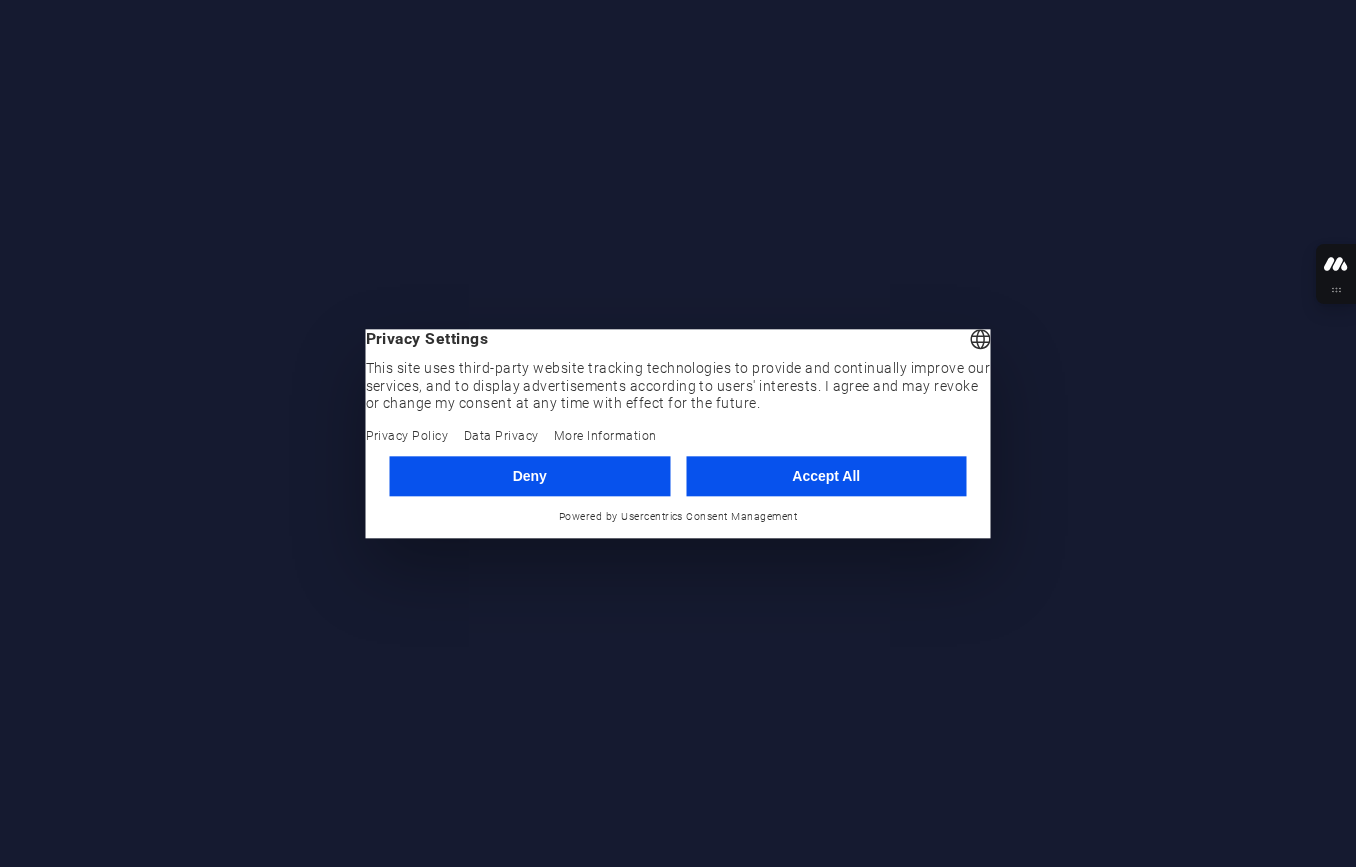 scroll, scrollTop: 0, scrollLeft: 0, axis: both 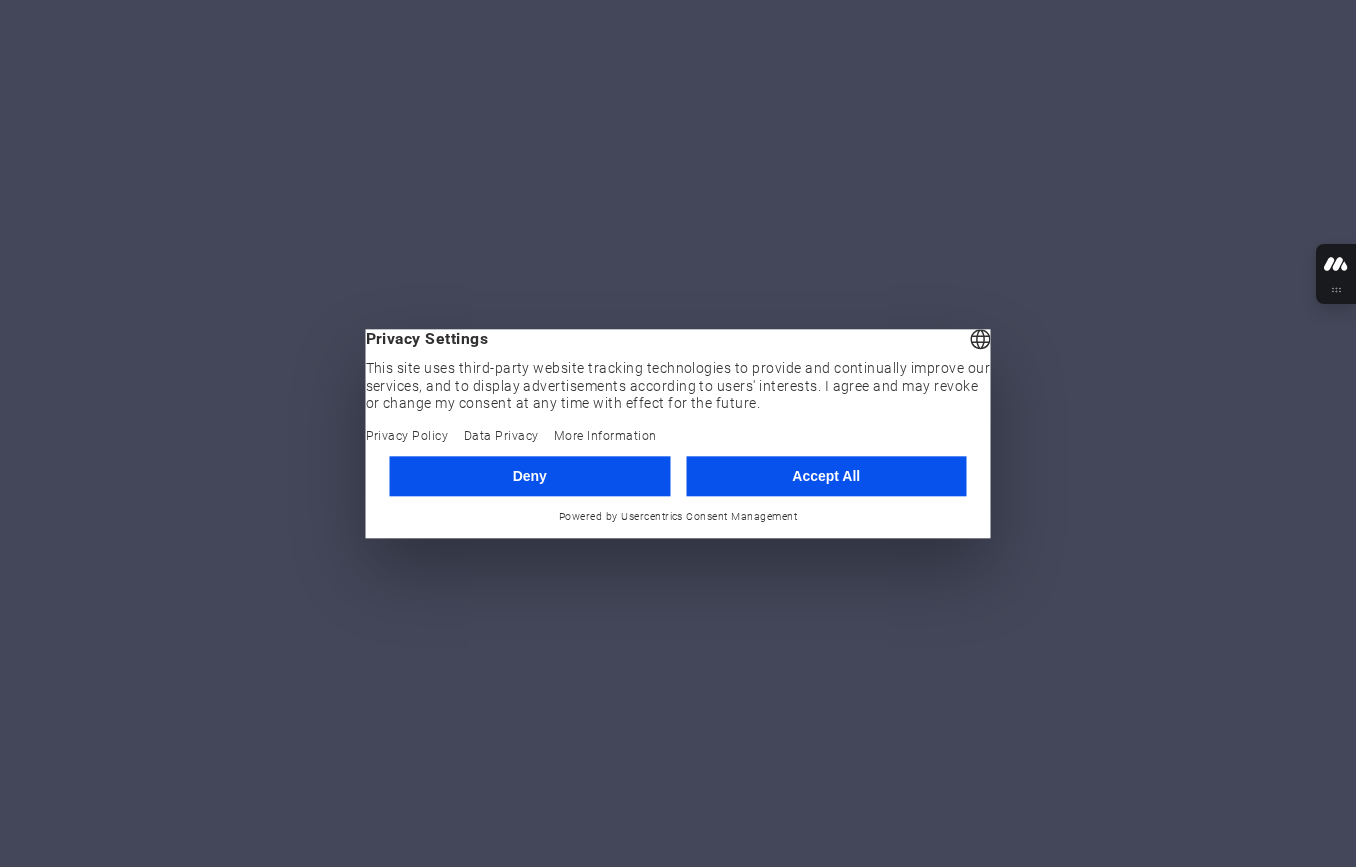 click on "Accept All" at bounding box center [826, 476] 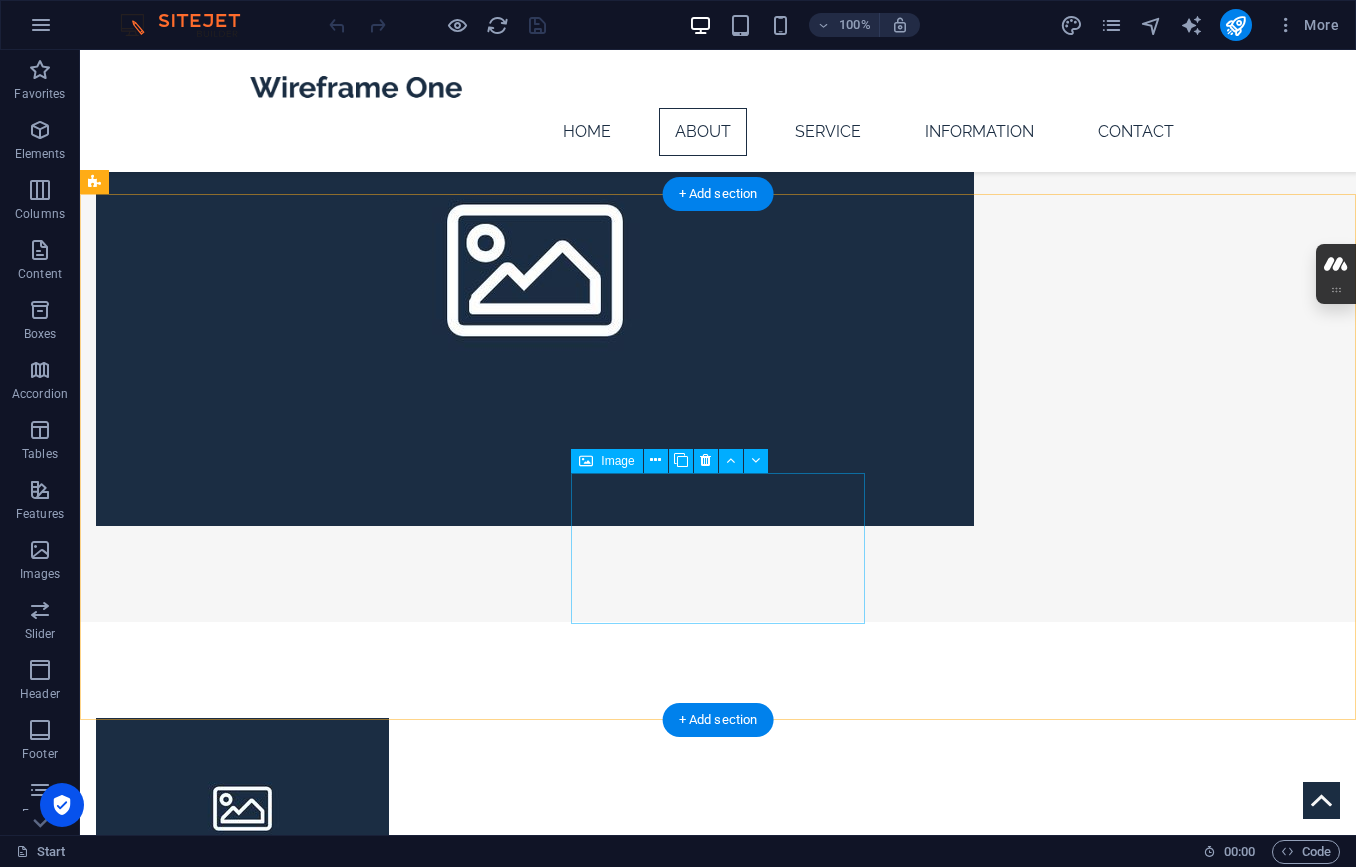 scroll, scrollTop: 1960, scrollLeft: 0, axis: vertical 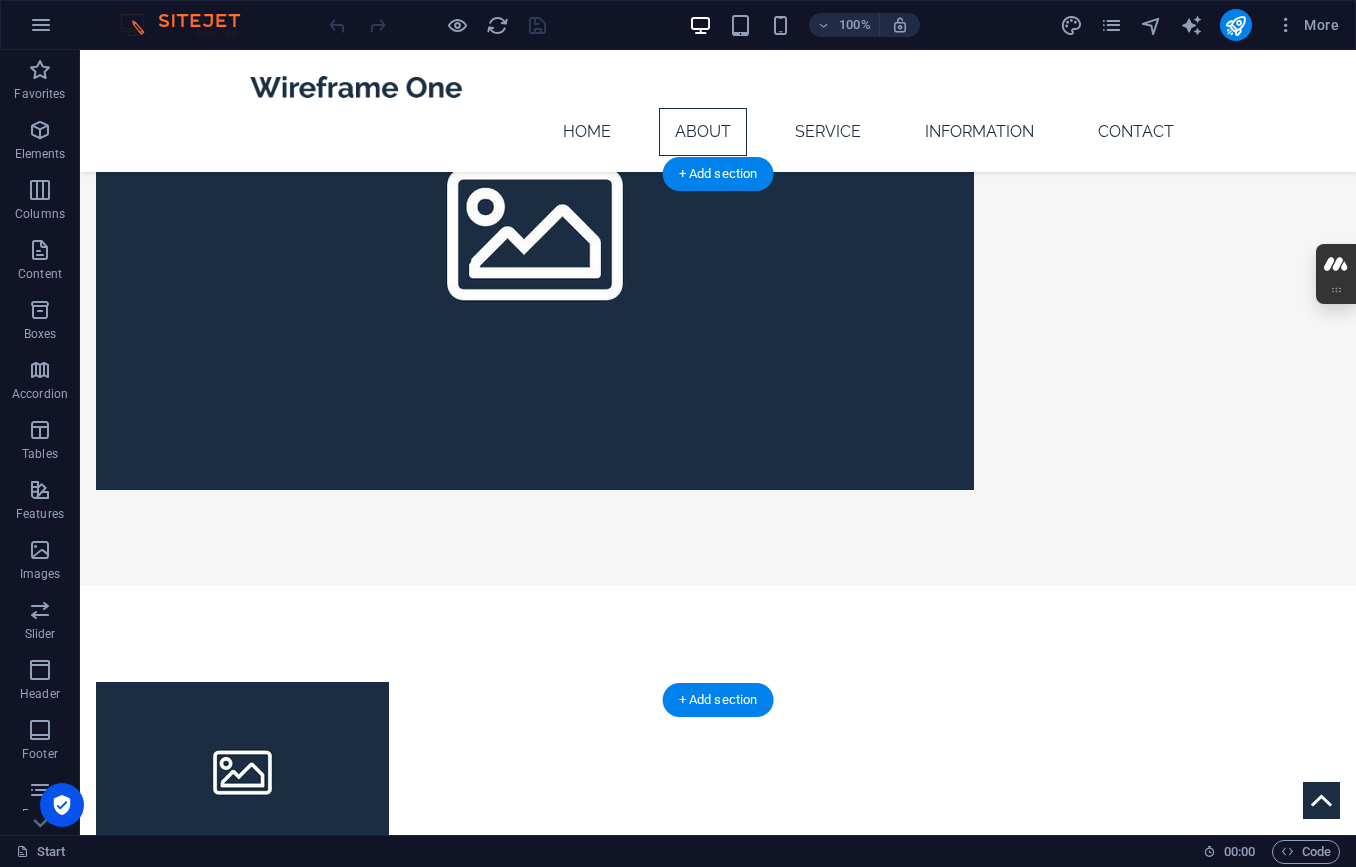 click at bounding box center [718, 2116] 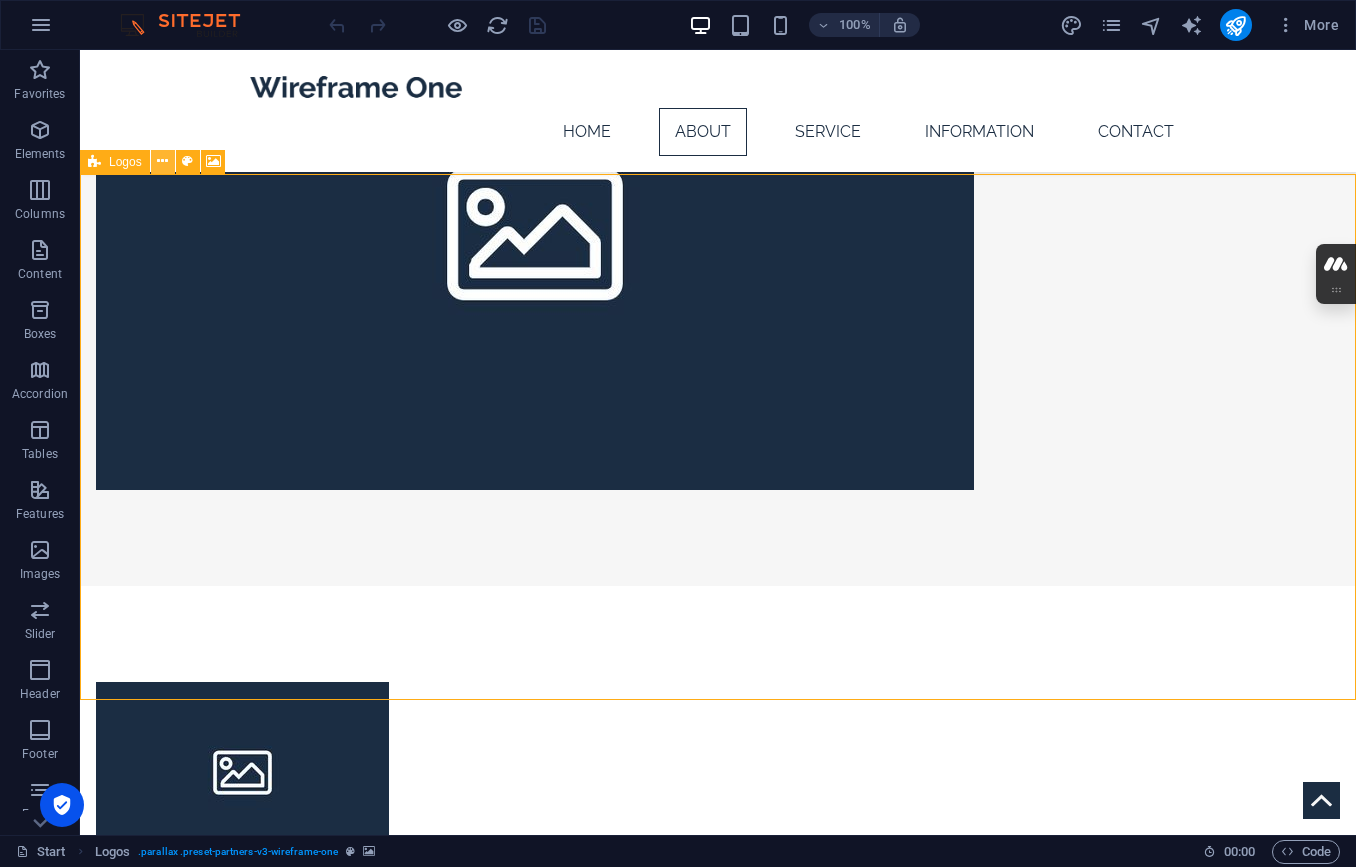 click at bounding box center (162, 161) 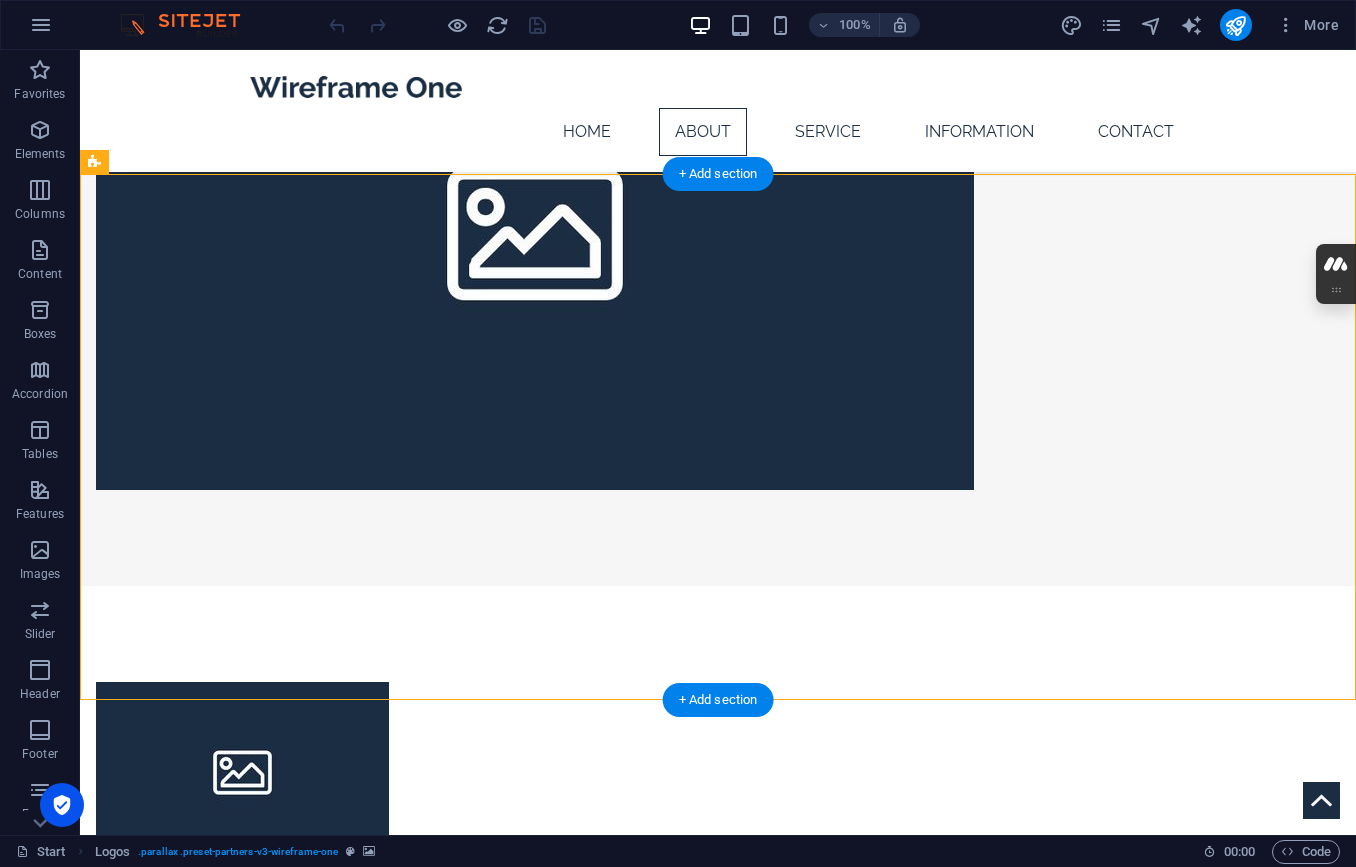 drag, startPoint x: 171, startPoint y: 213, endPoint x: 121, endPoint y: 182, distance: 58.830265 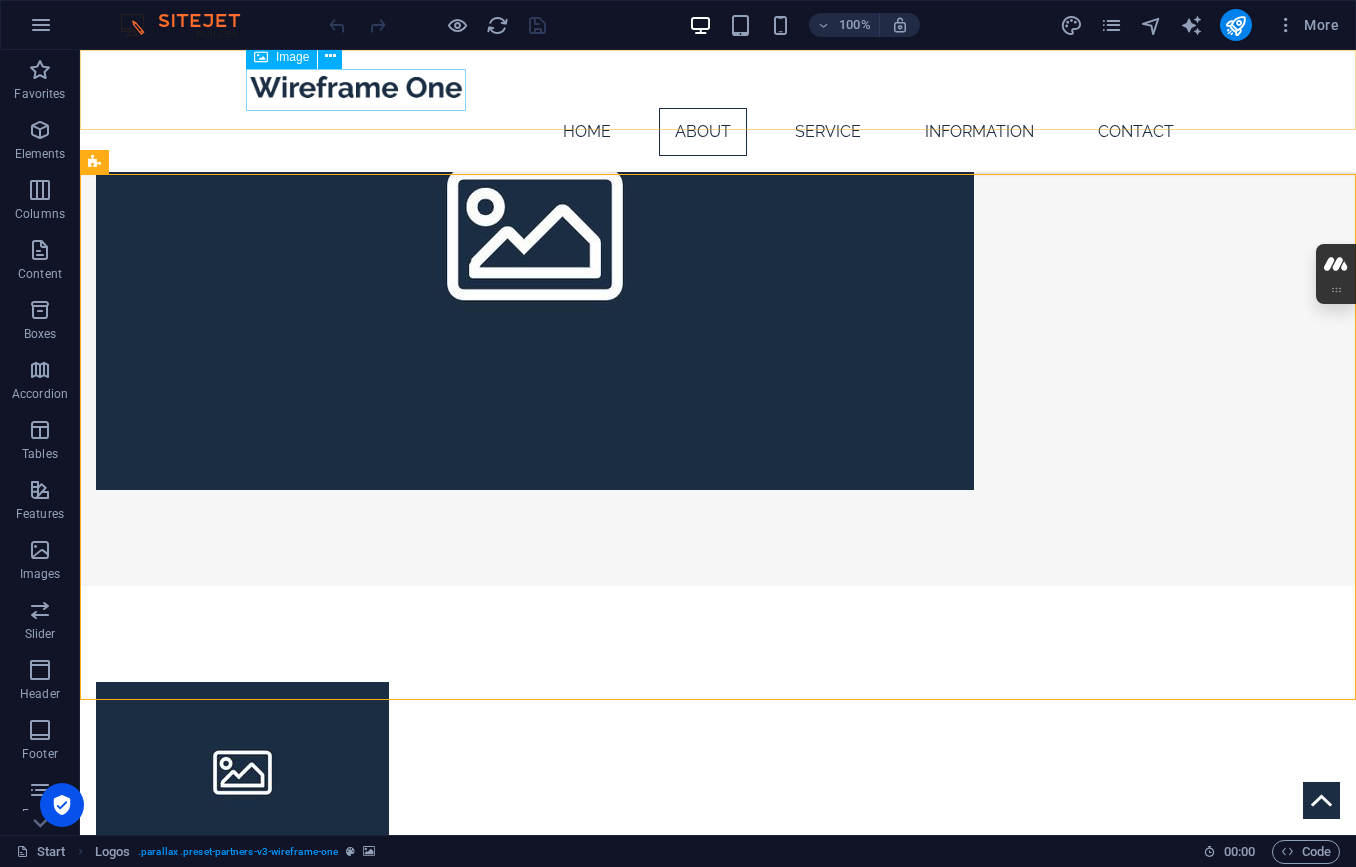 click at bounding box center (718, 87) 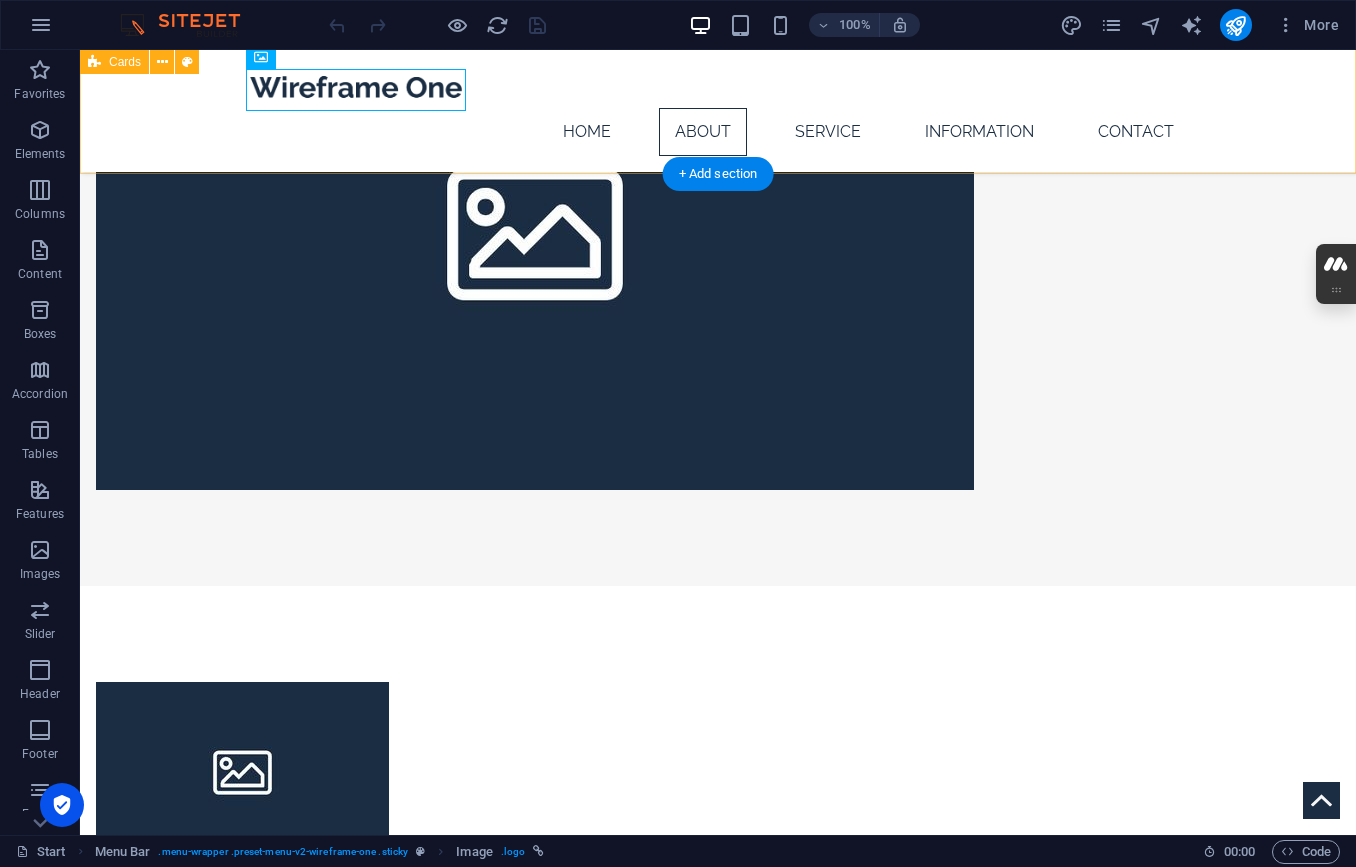 click on "Headline Lorem ipsum dolor sit amet, consectetuer adipiscing elit. Aenean commodo ligula eget dolor. Lorem ipsum dolor sit amet. Headline Lorem ipsum dolor sit amet, consectetuer adipiscing elit. Aenean commodo ligula eget dolor. Lorem ipsum dolor sit amet. Headline Lorem ipsum dolor sit amet, consectetuer adipiscing elit. Aenean commodo ligula eget dolor. Lorem ipsum dolor sit amet." at bounding box center (718, 1218) 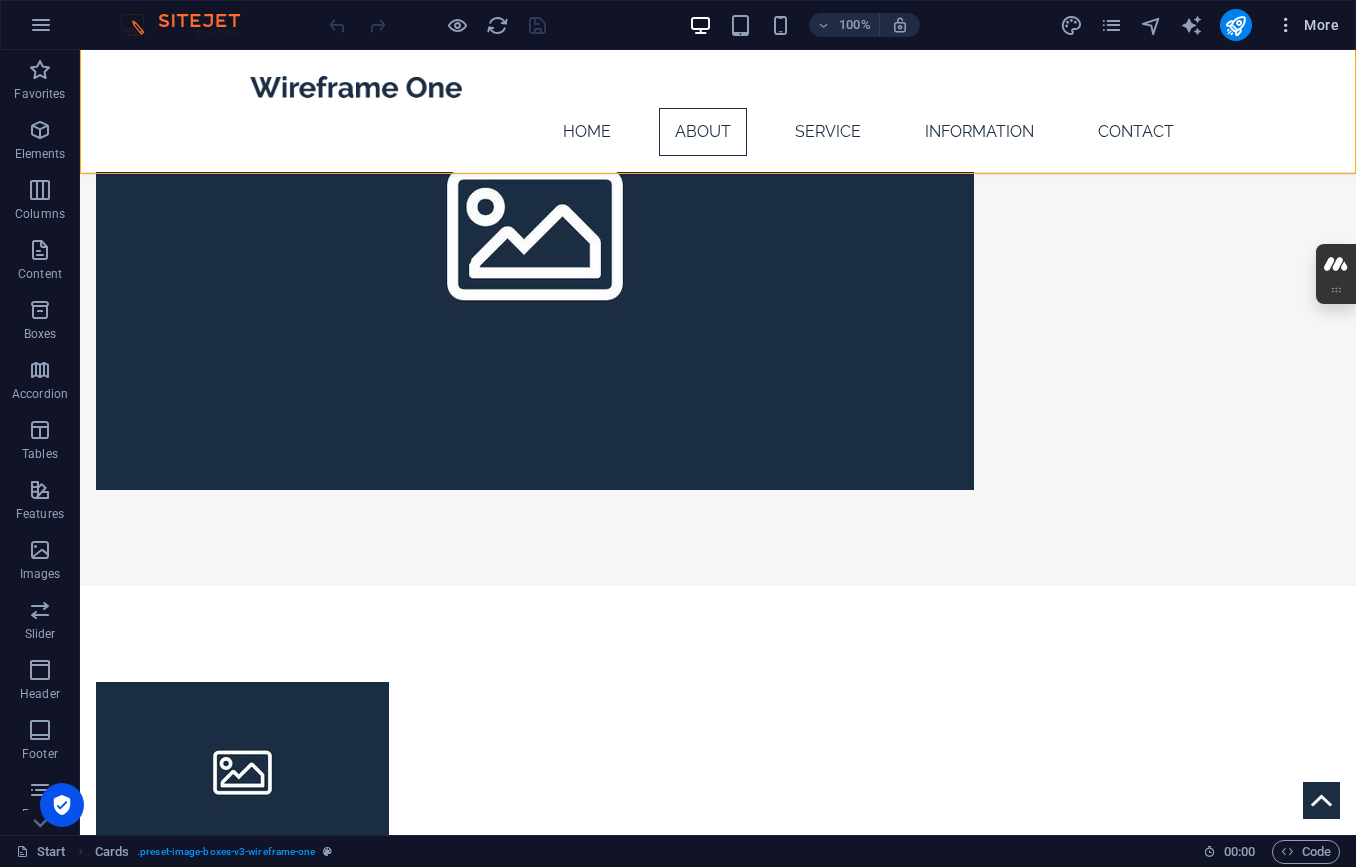 click at bounding box center (1286, 25) 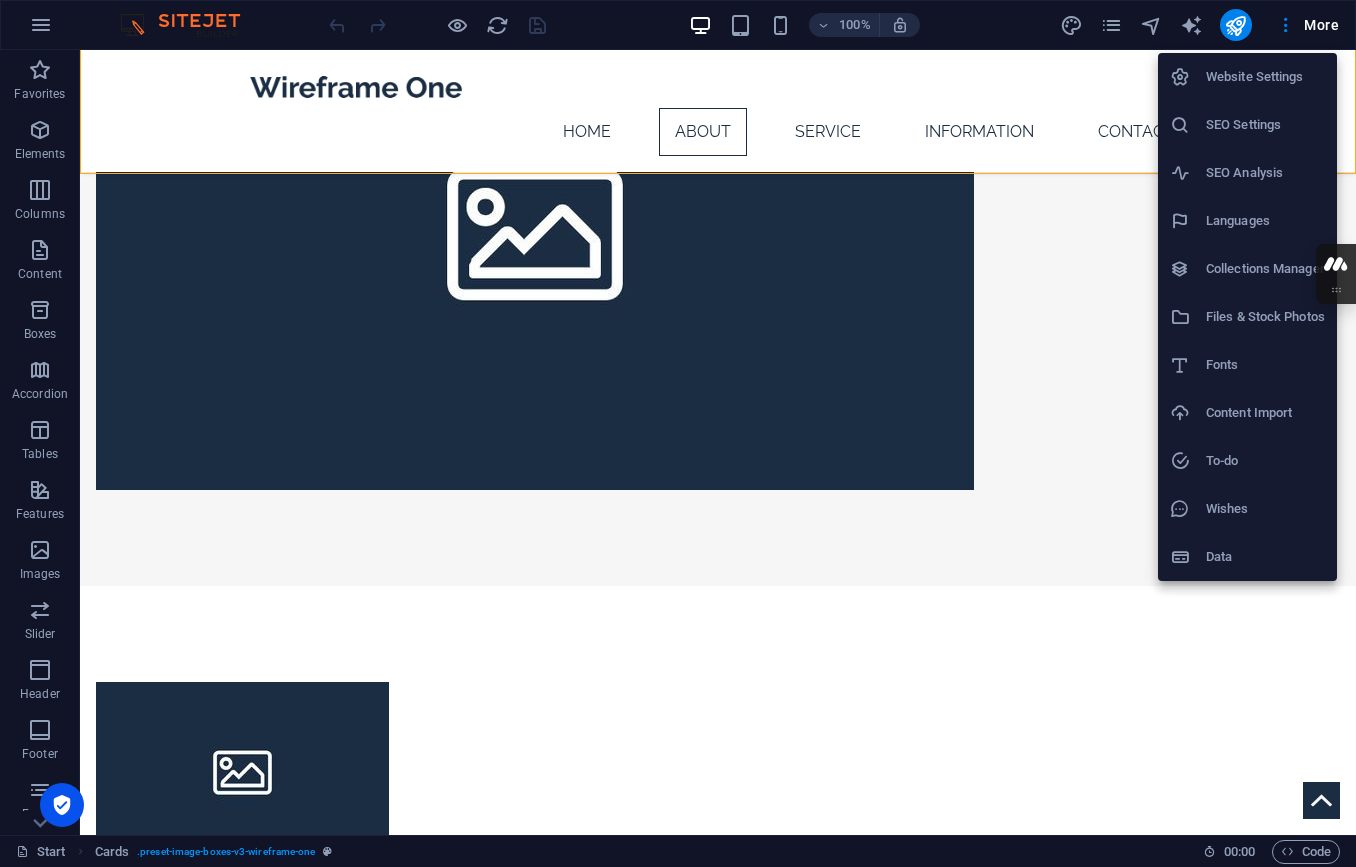 click at bounding box center [678, 433] 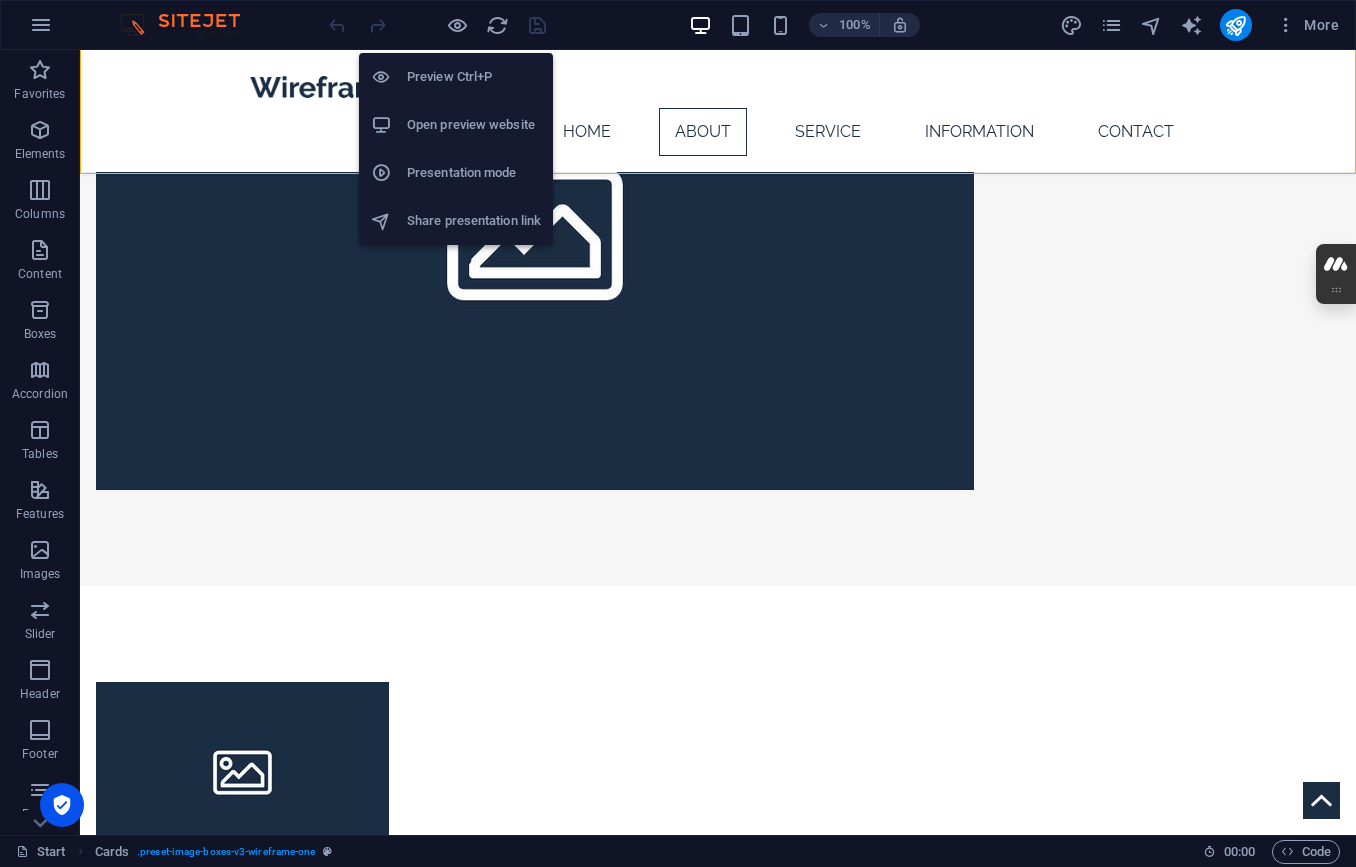 click on "Open preview website" at bounding box center (474, 125) 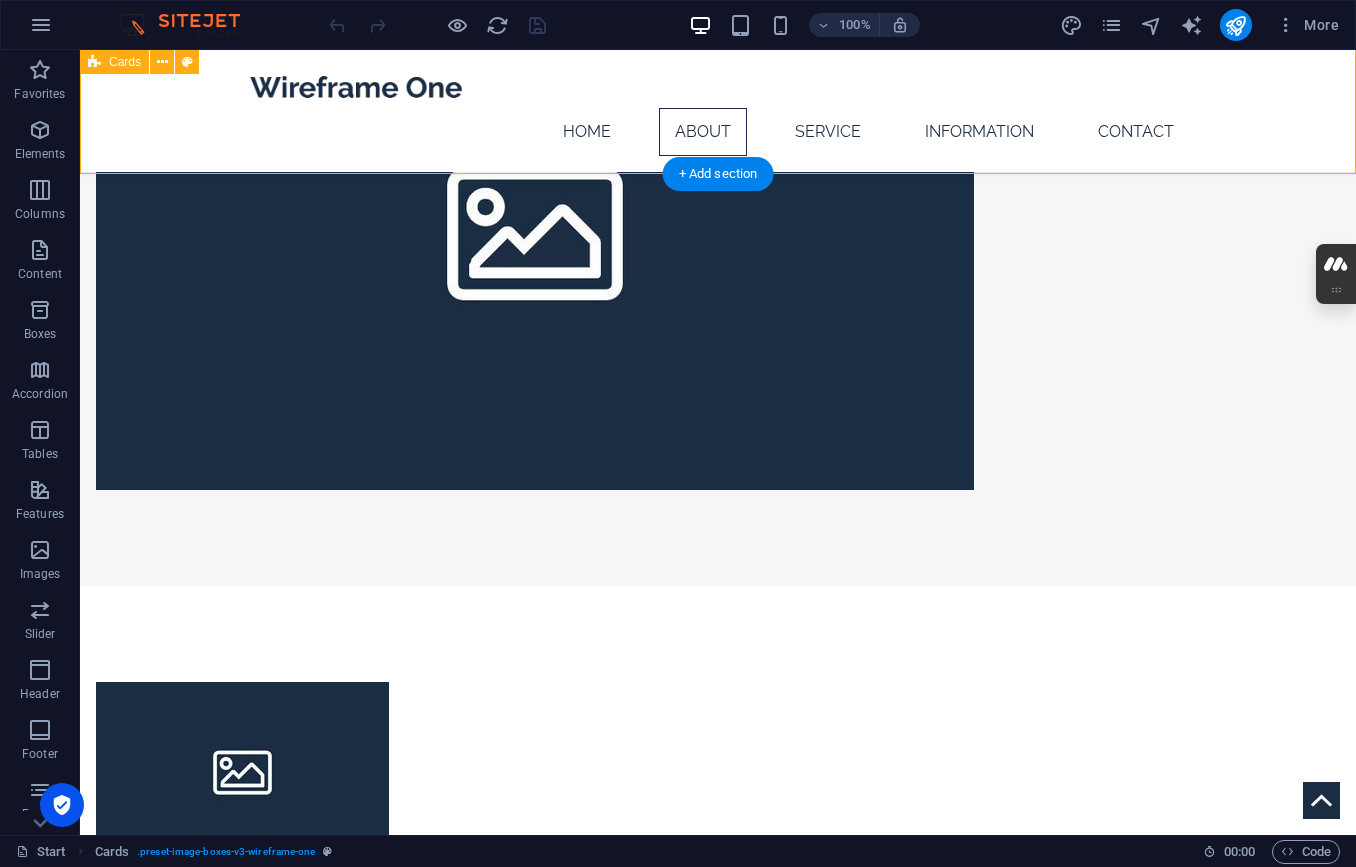click on "Headline Lorem ipsum dolor sit amet, consectetuer adipiscing elit. Aenean commodo ligula eget dolor. Lorem ipsum dolor sit amet. Headline Lorem ipsum dolor sit amet, consectetuer adipiscing elit. Aenean commodo ligula eget dolor. Lorem ipsum dolor sit amet. Headline Lorem ipsum dolor sit amet, consectetuer adipiscing elit. Aenean commodo ligula eget dolor. Lorem ipsum dolor sit amet." at bounding box center (718, 1218) 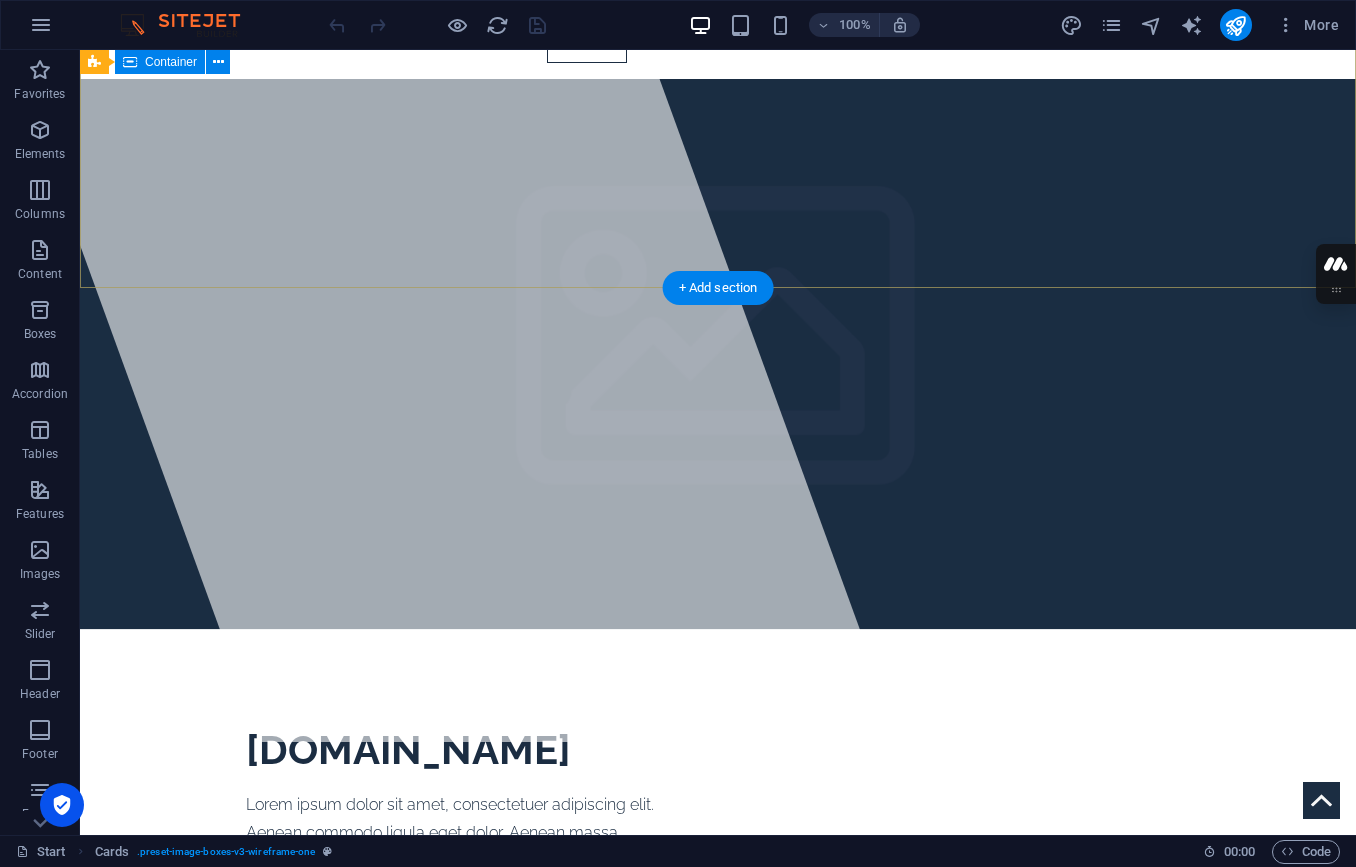 scroll, scrollTop: 0, scrollLeft: 0, axis: both 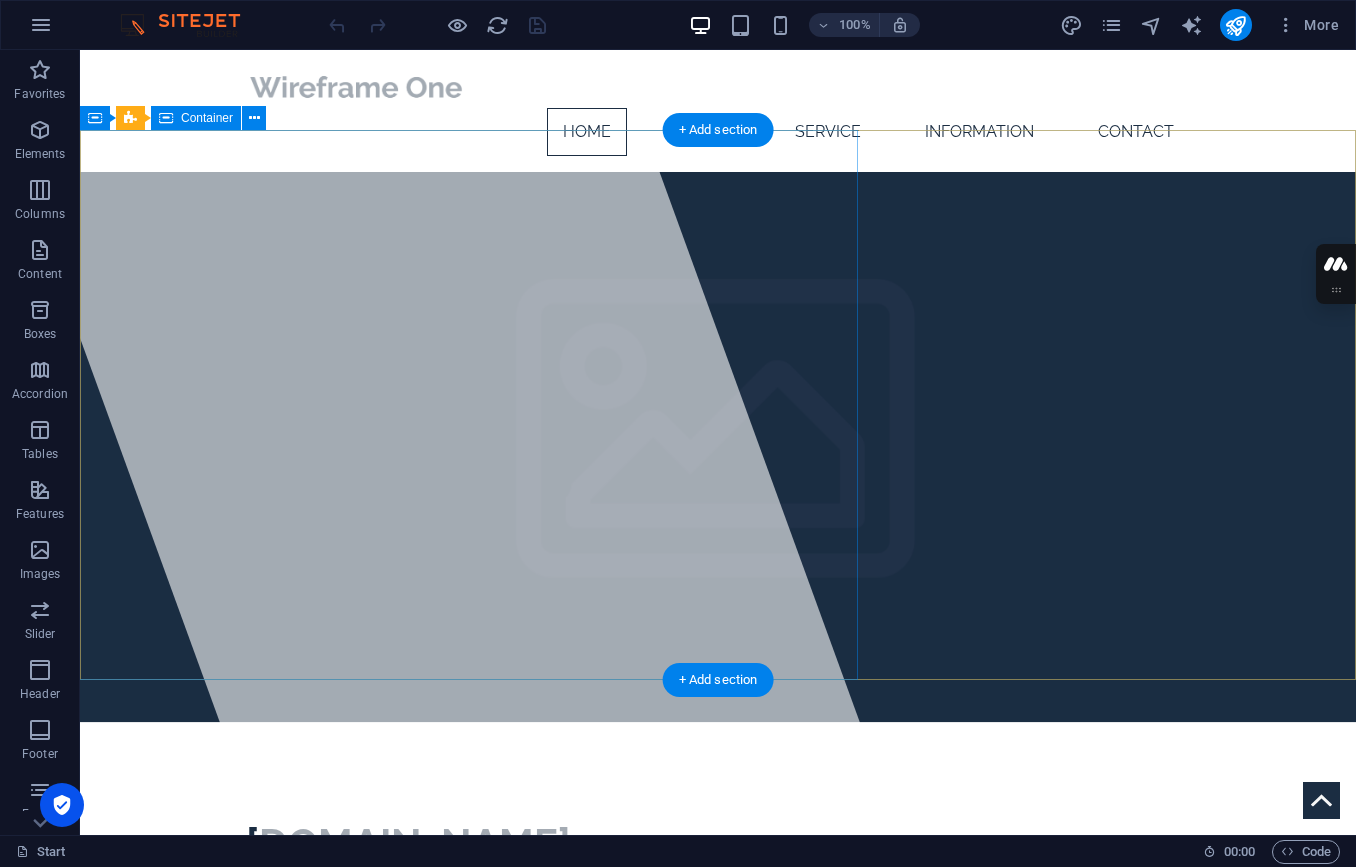 click at bounding box center [438, 442] 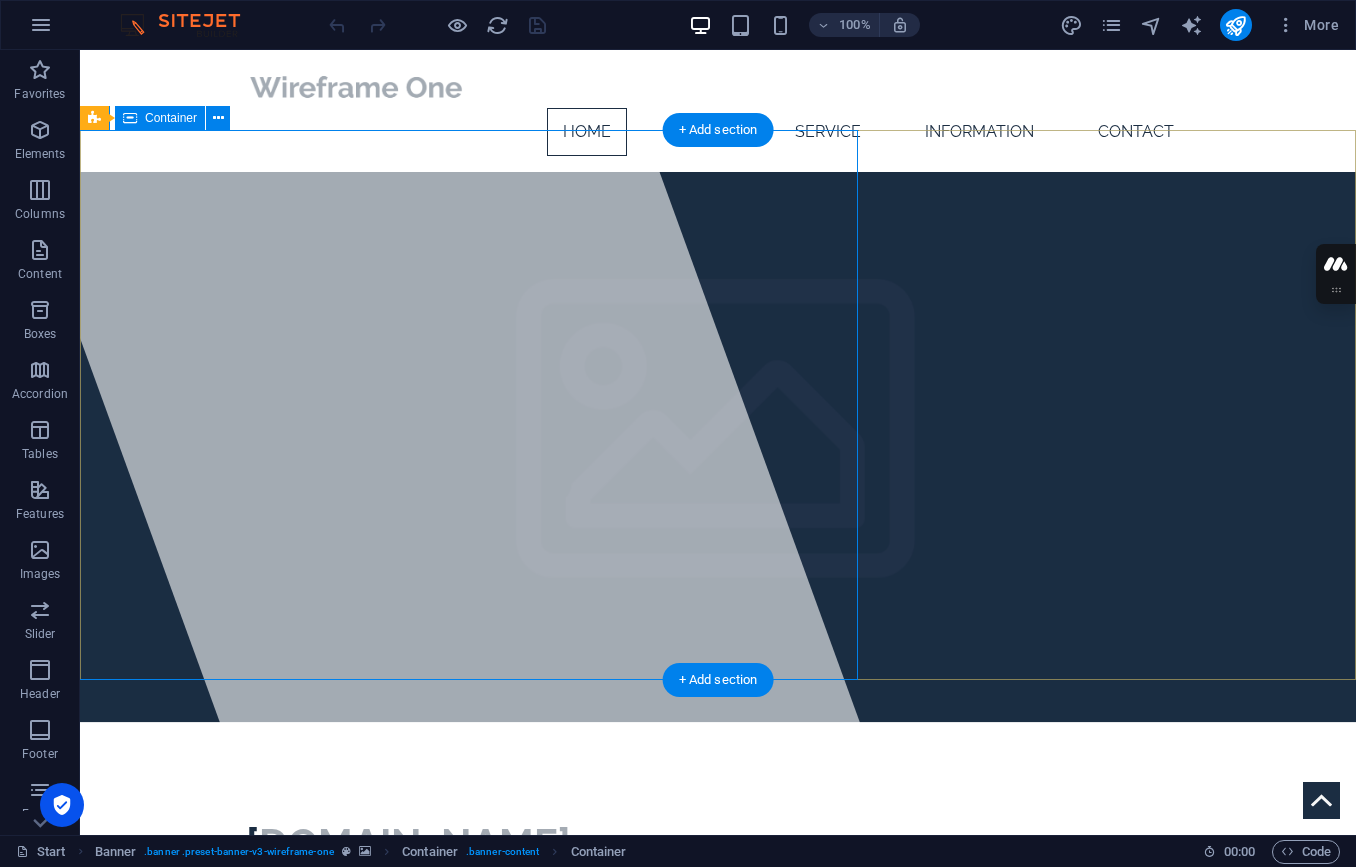 click on "trafficmanagementprojects.com.au Lorem ipsum dolor sit amet, consectetuer adipiscing elit. Aenean commodo ligula eget dolor. Aenean massa." at bounding box center (718, 948) 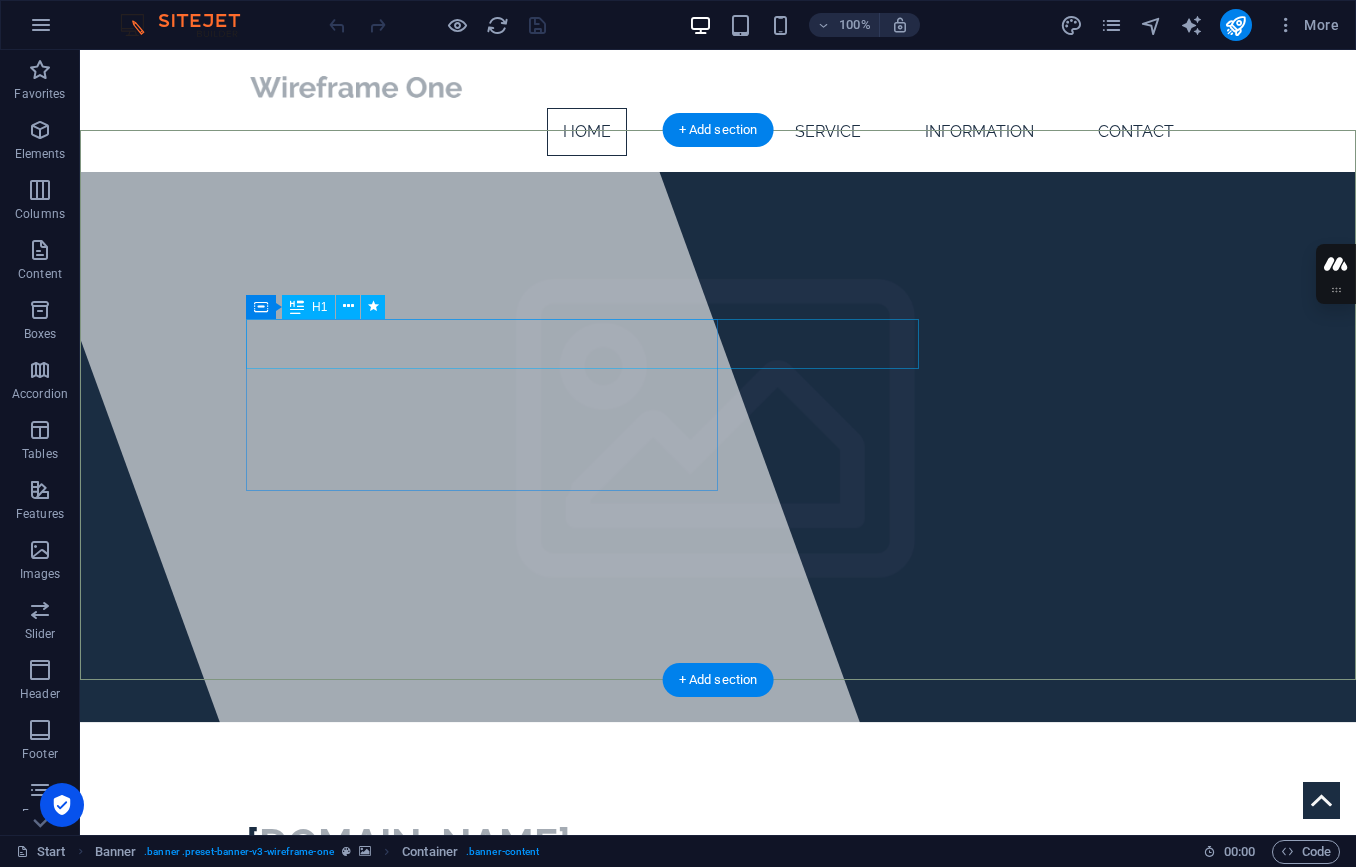 click on "[DOMAIN_NAME]" at bounding box center (408, 842) 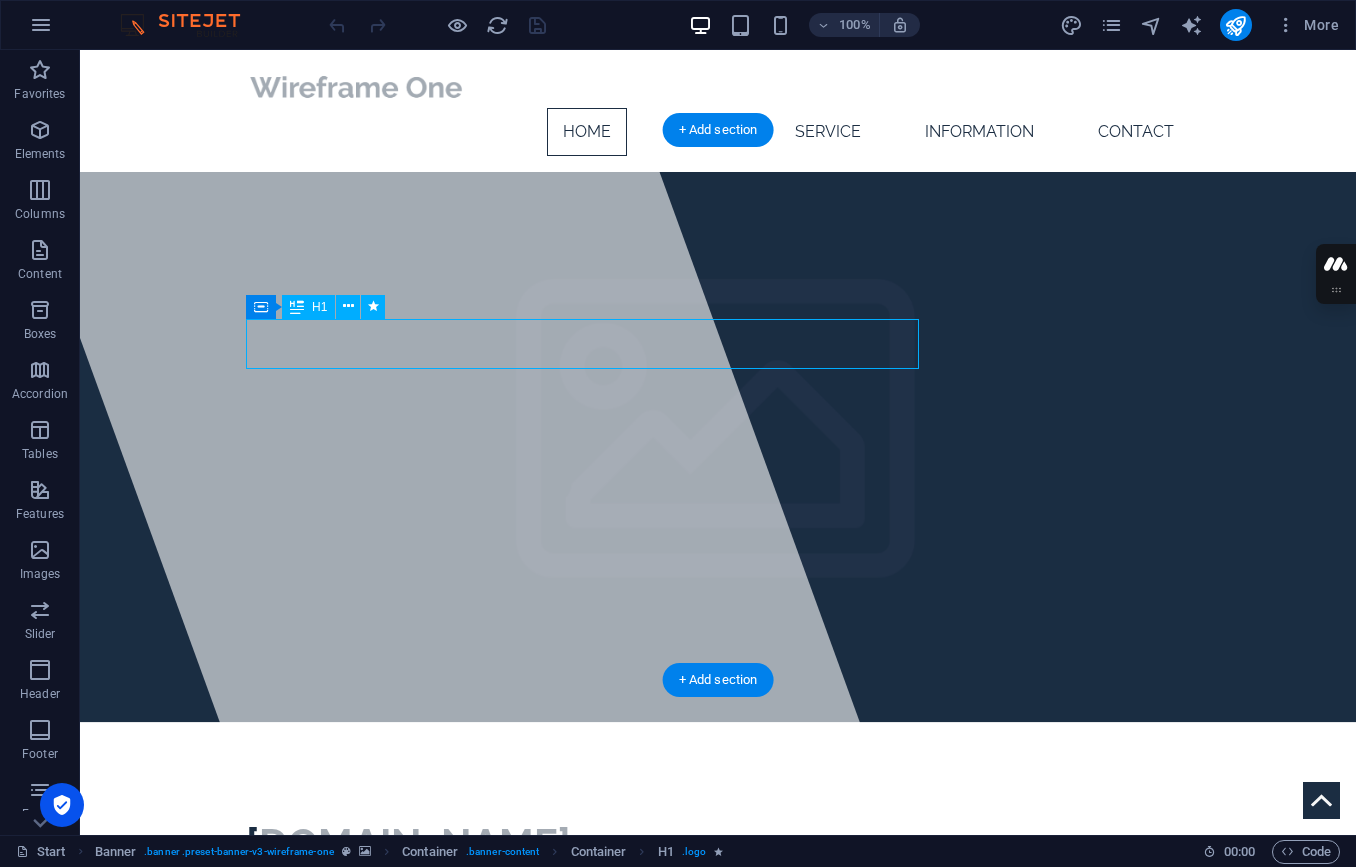 click on "[DOMAIN_NAME]" at bounding box center (408, 842) 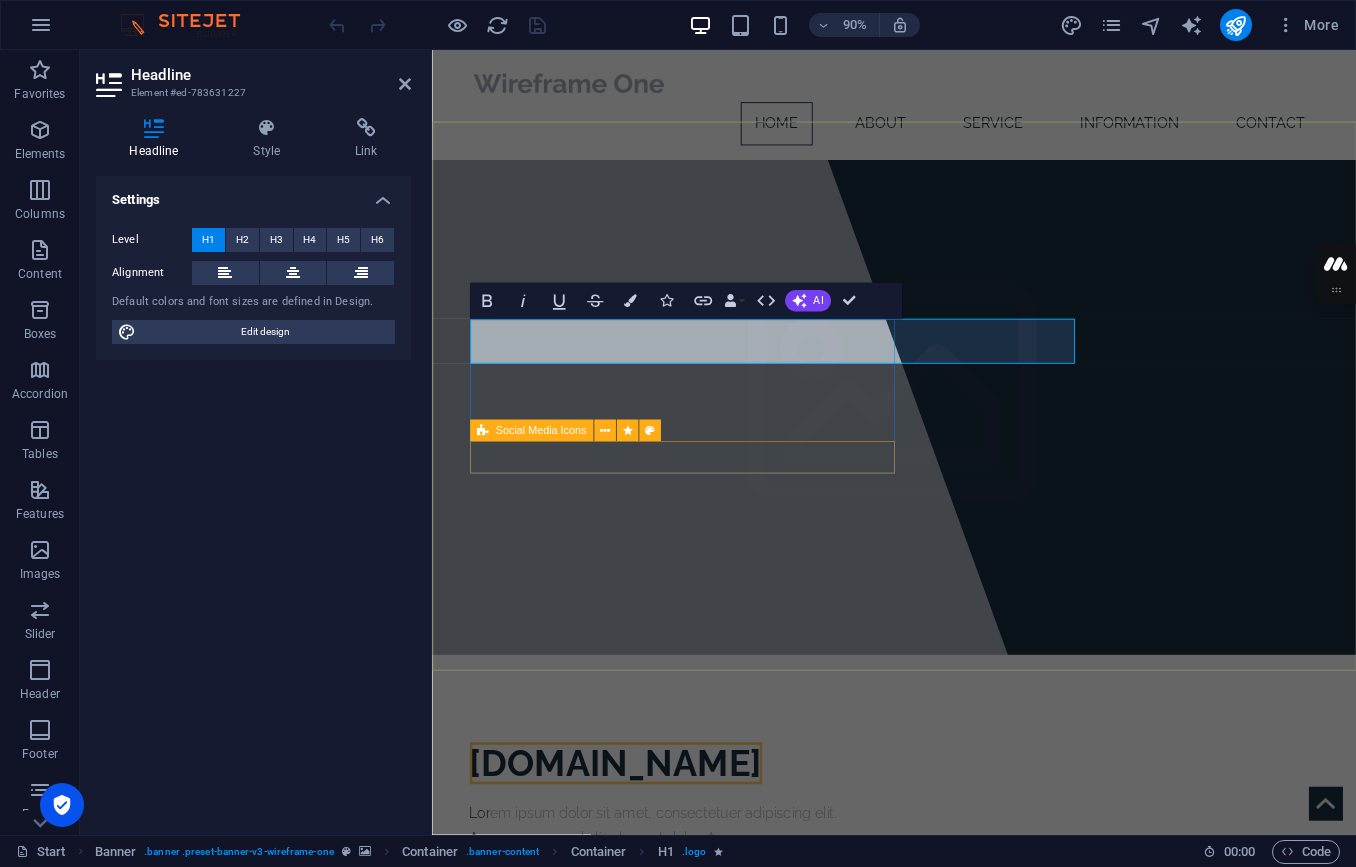 click at bounding box center (946, 1017) 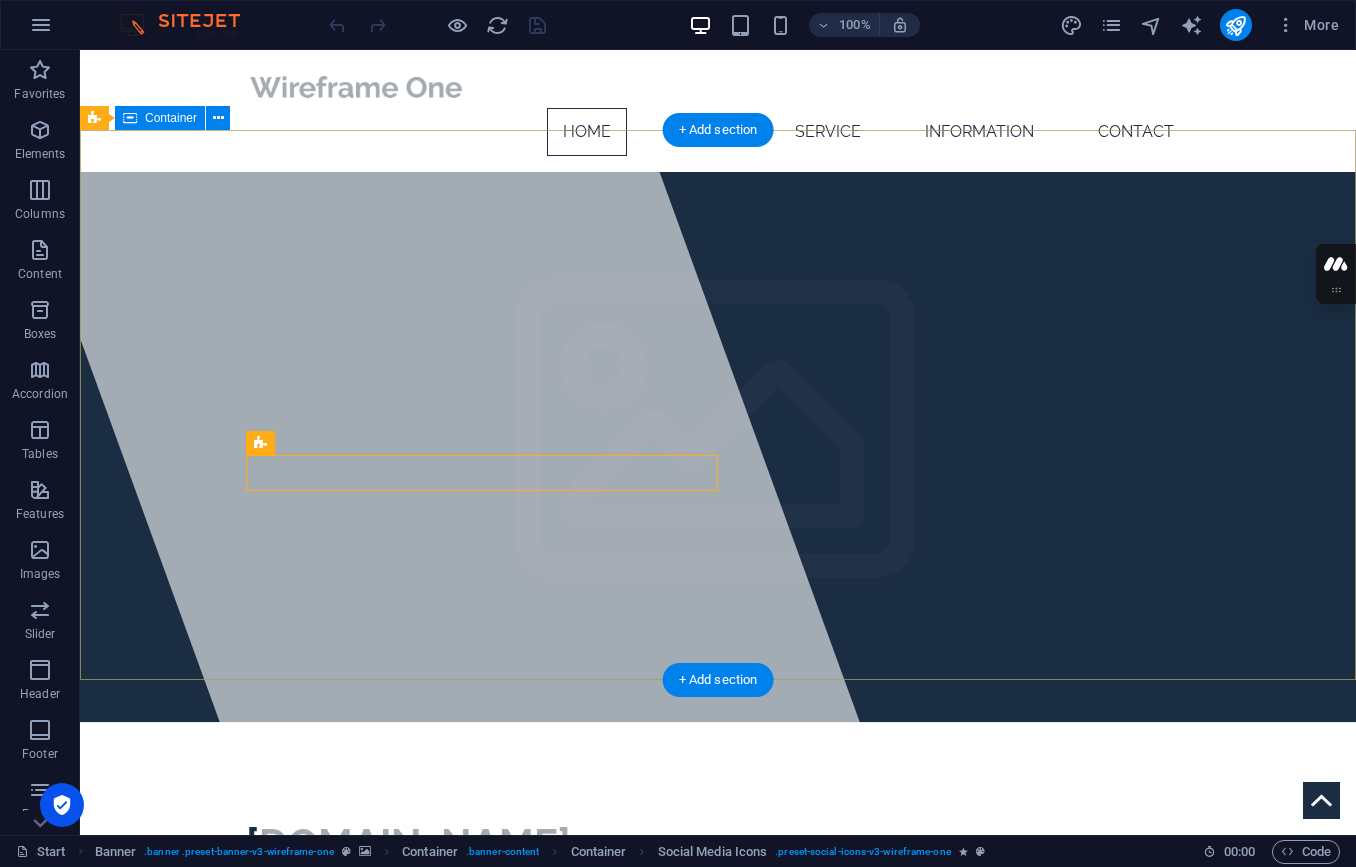 click on "trafficmanagementprojects.com.au Lorem ipsum dolor sit amet, consectetuer adipiscing elit. Aenean commodo ligula eget dolor. Aenean massa." at bounding box center [718, 948] 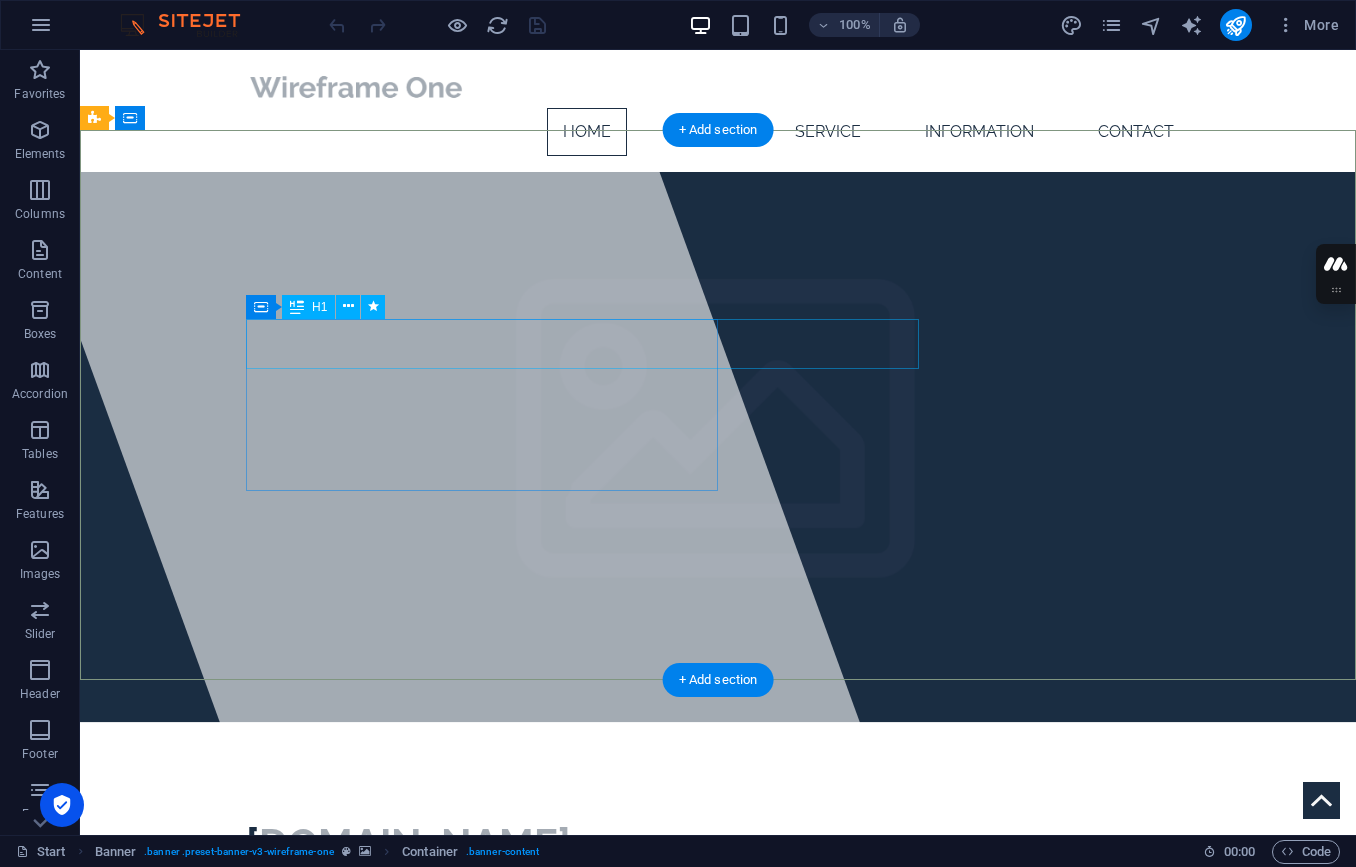 click on "[DOMAIN_NAME]" at bounding box center [408, 842] 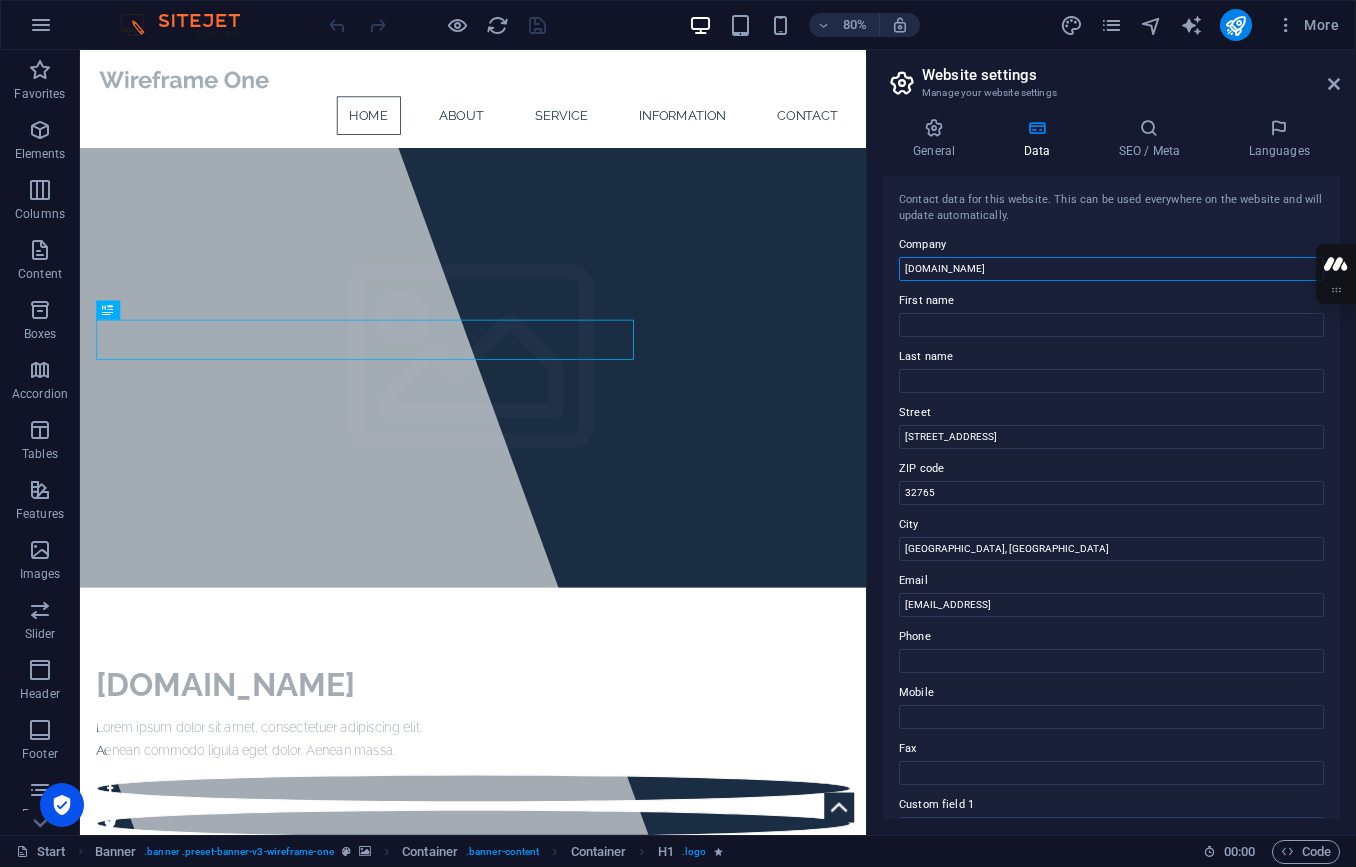 click on "[DOMAIN_NAME]" at bounding box center (1111, 269) 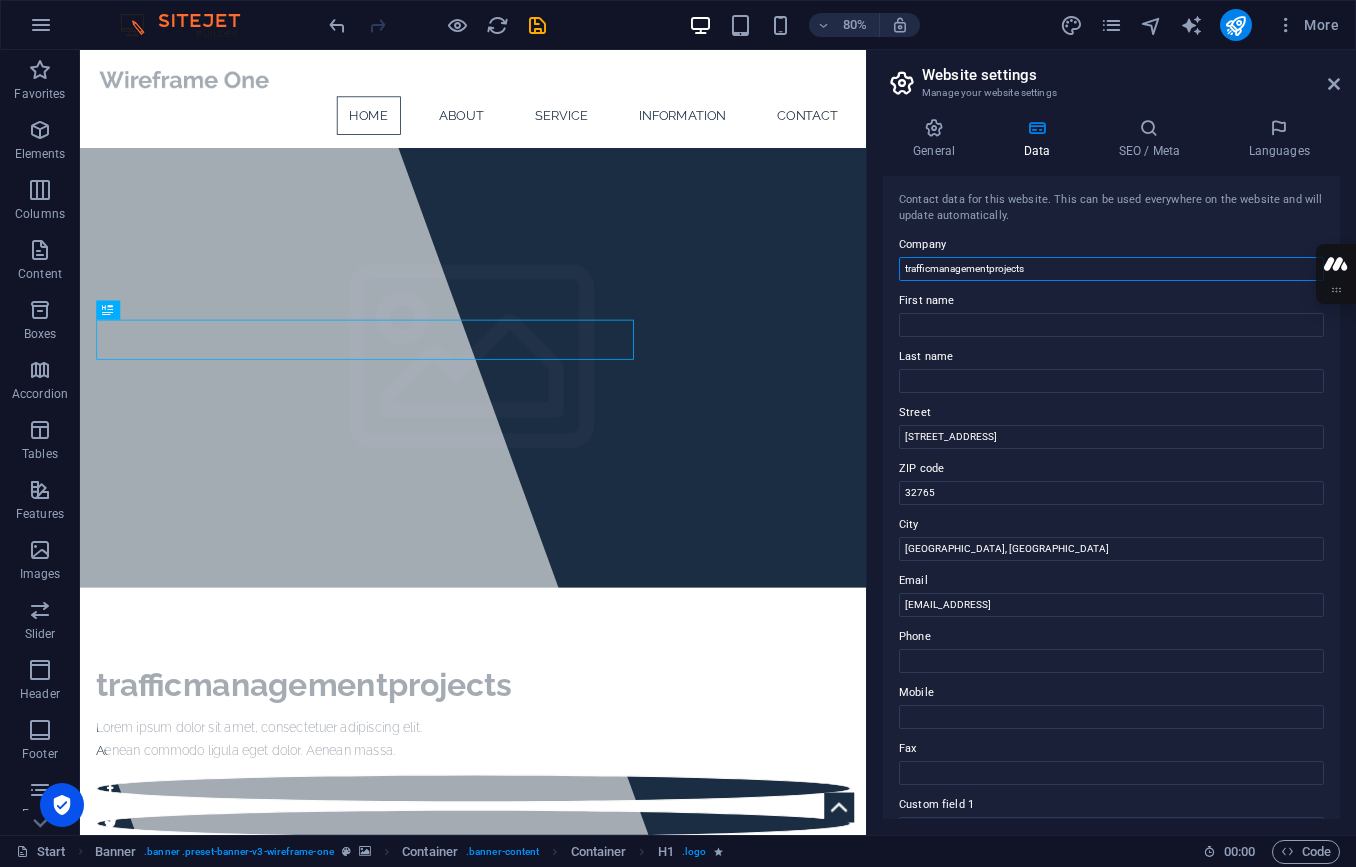 click on "trafficmanagementprojects" at bounding box center [1111, 269] 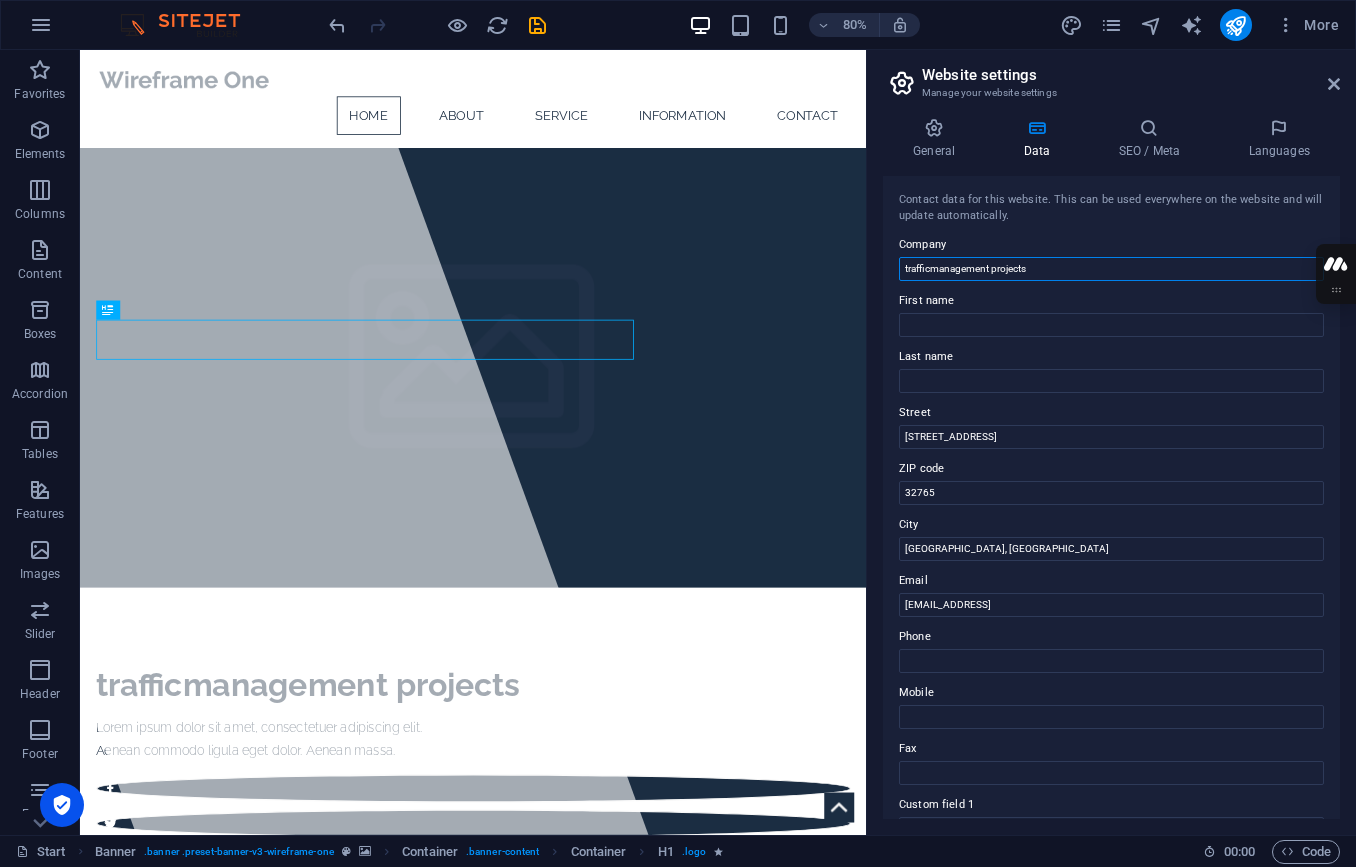 click on "trafficmanagement projects" at bounding box center (1111, 269) 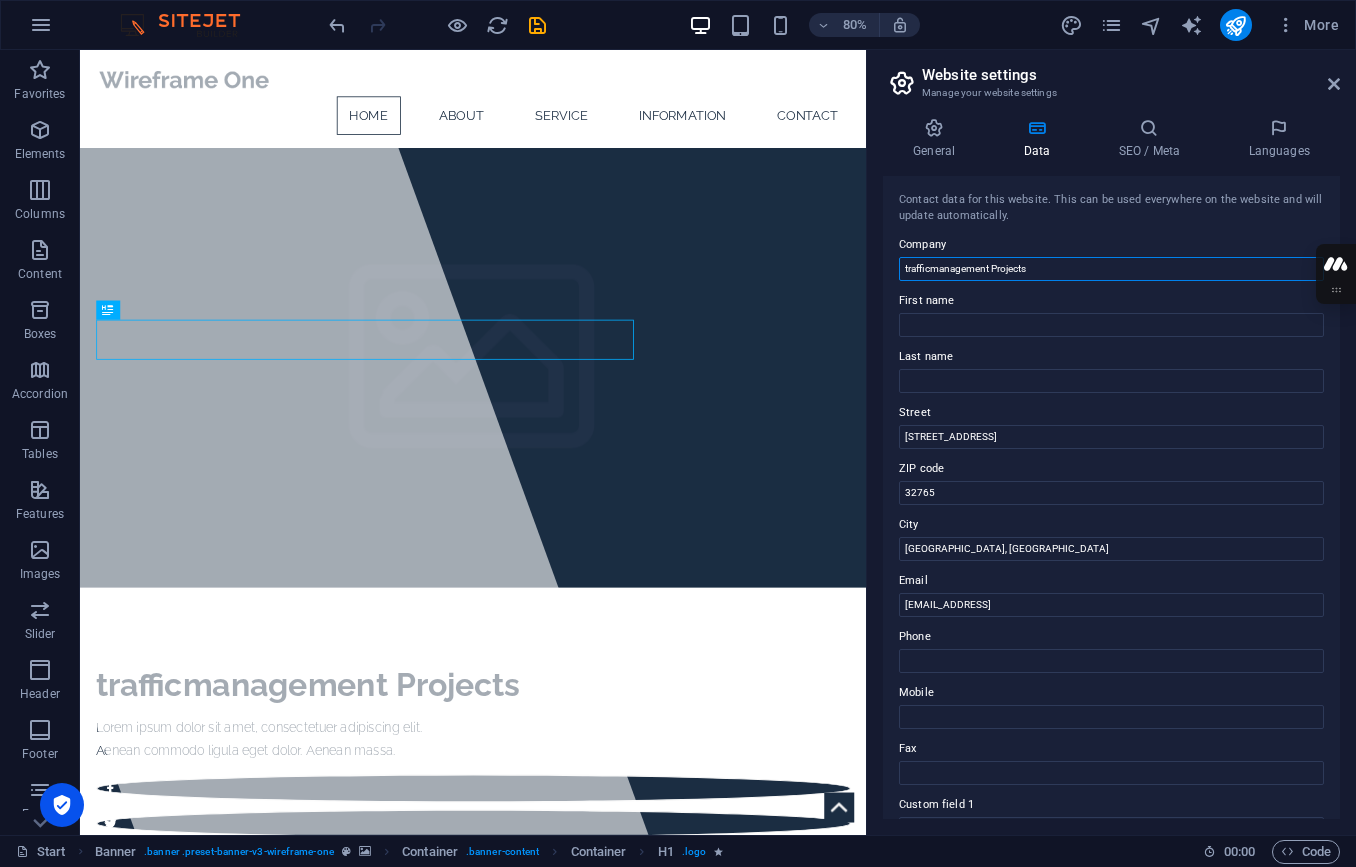 click on "trafficmanagement Projects" at bounding box center (1111, 269) 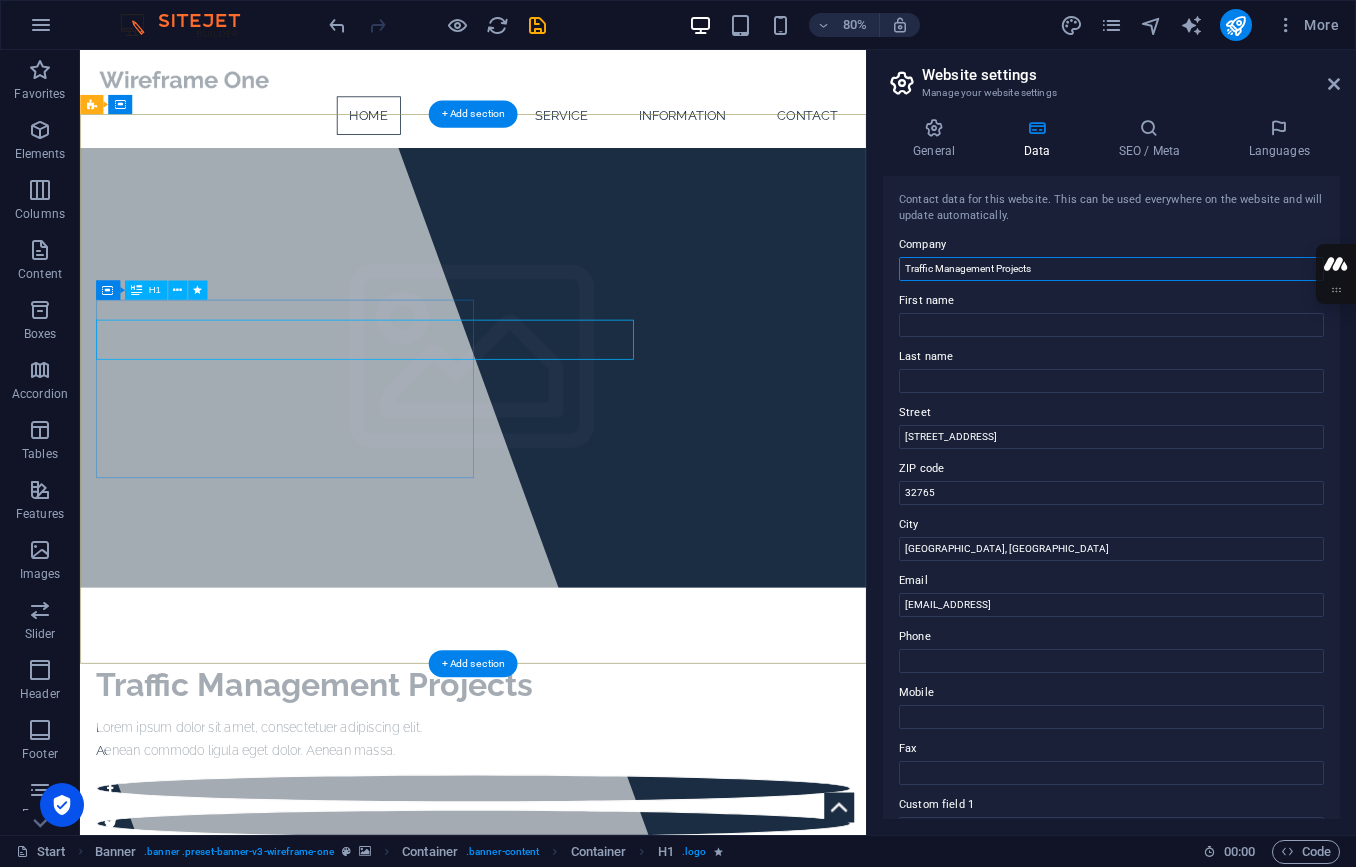 type on "Traffic Management Projects" 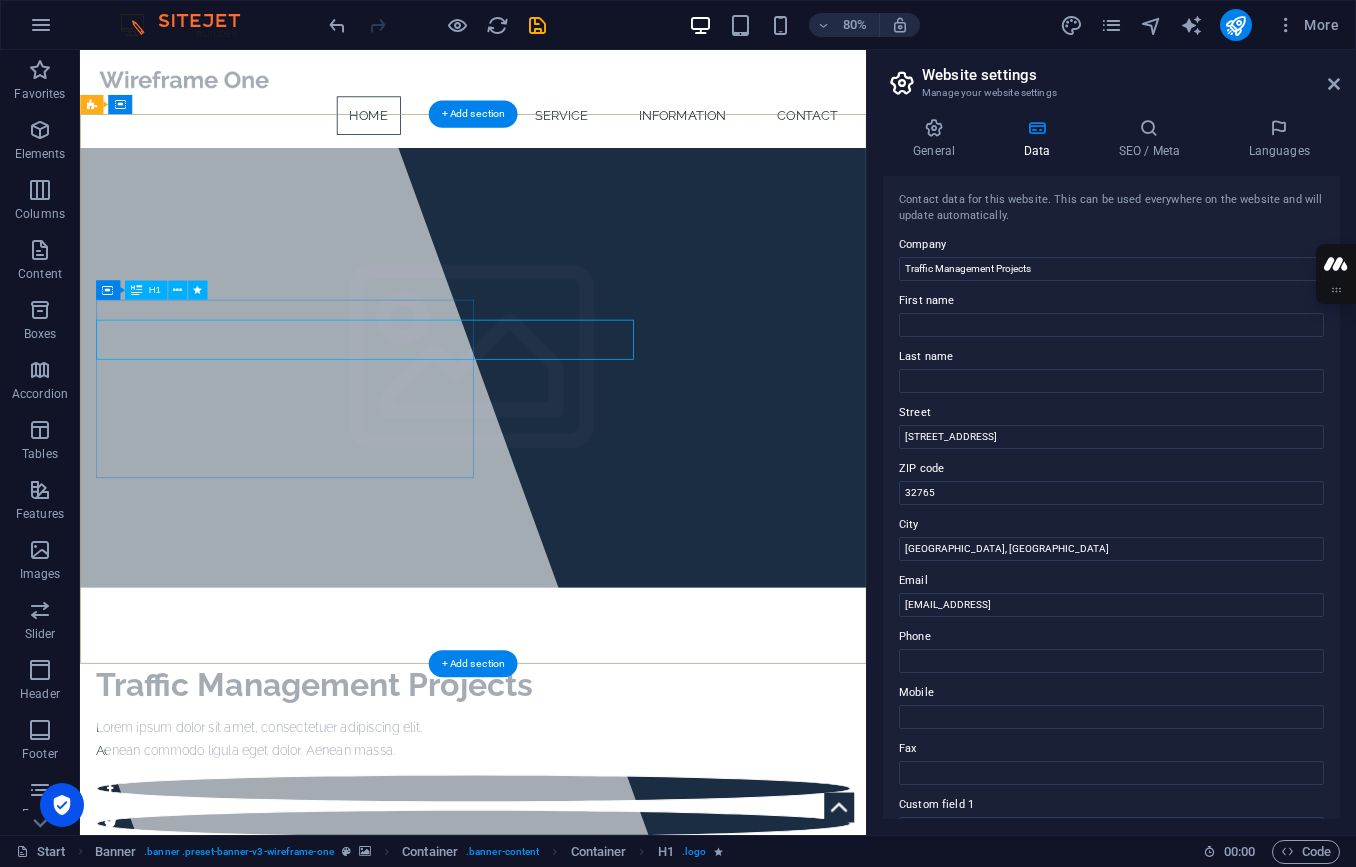 click on "Traffic Management Projects" at bounding box center [373, 842] 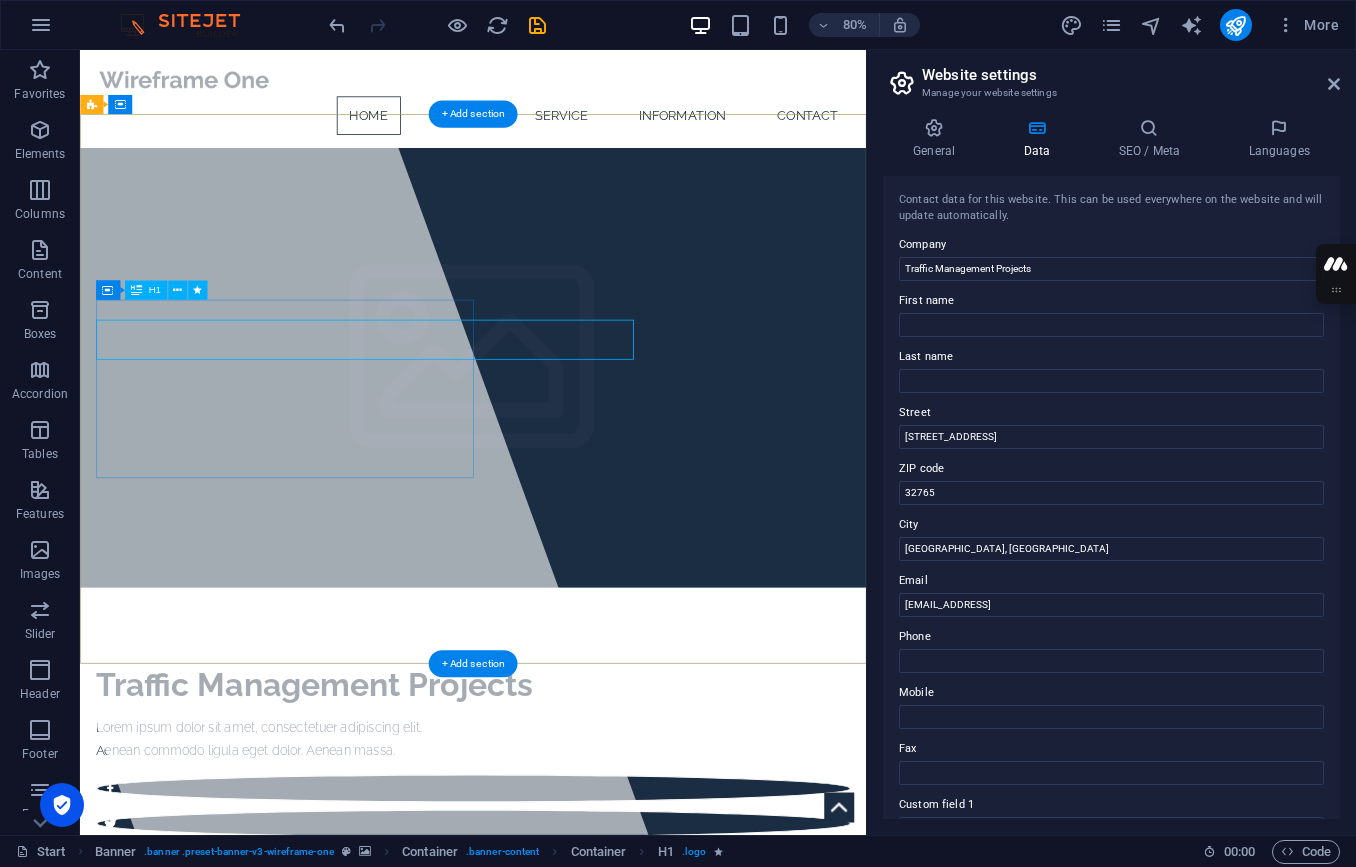 click on "Traffic Management Projects" at bounding box center [373, 842] 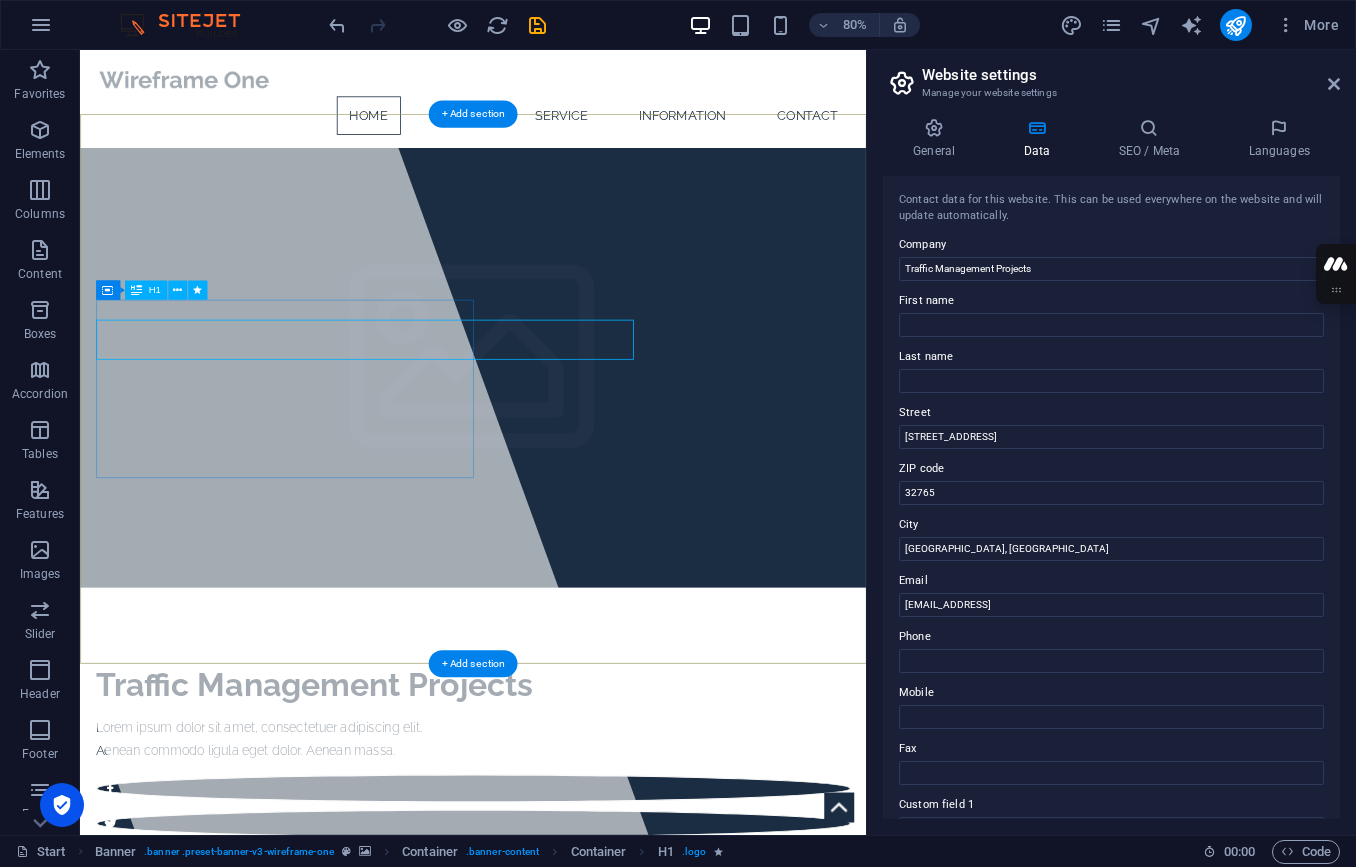 click on "Traffic Management Projects" at bounding box center (373, 842) 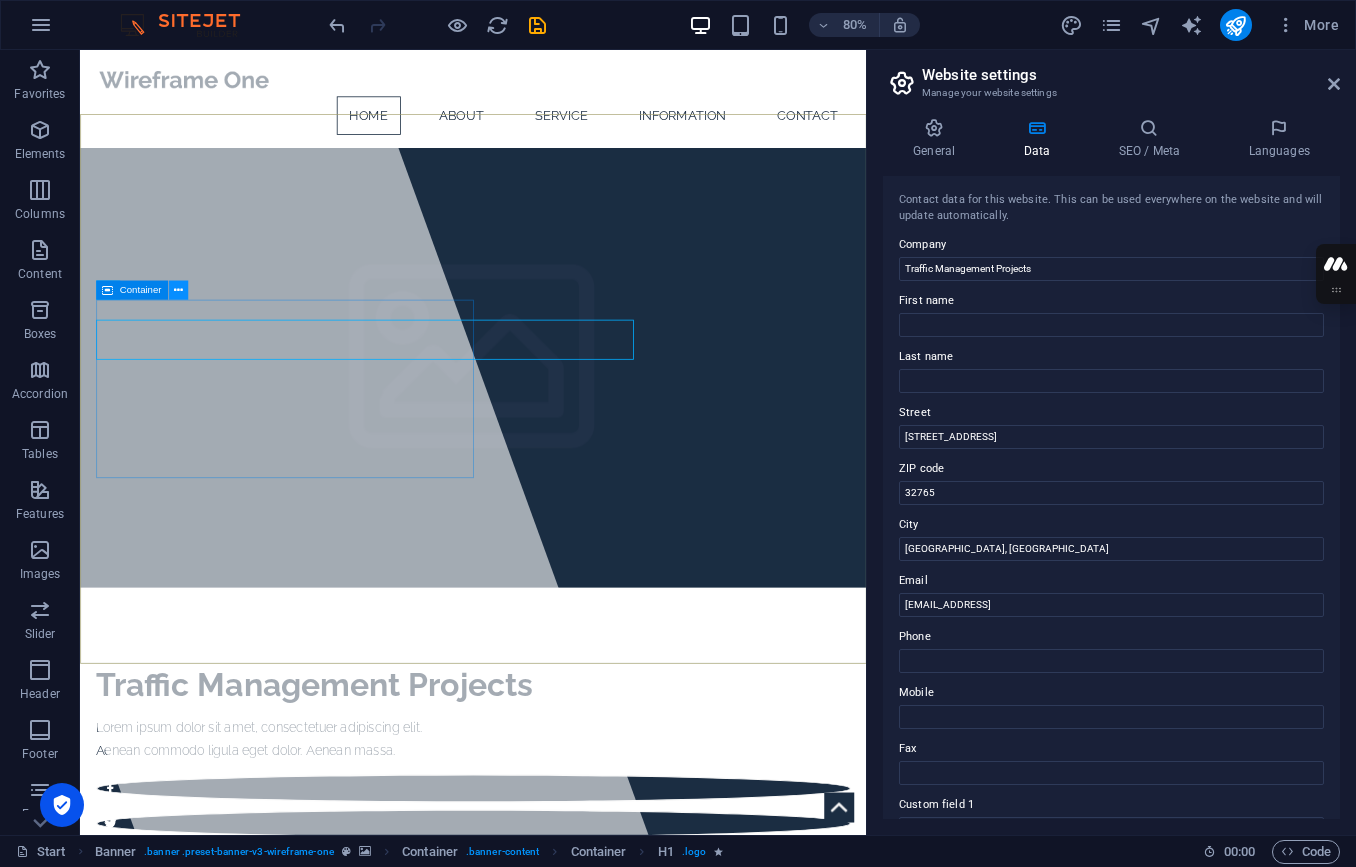 click at bounding box center [178, 290] 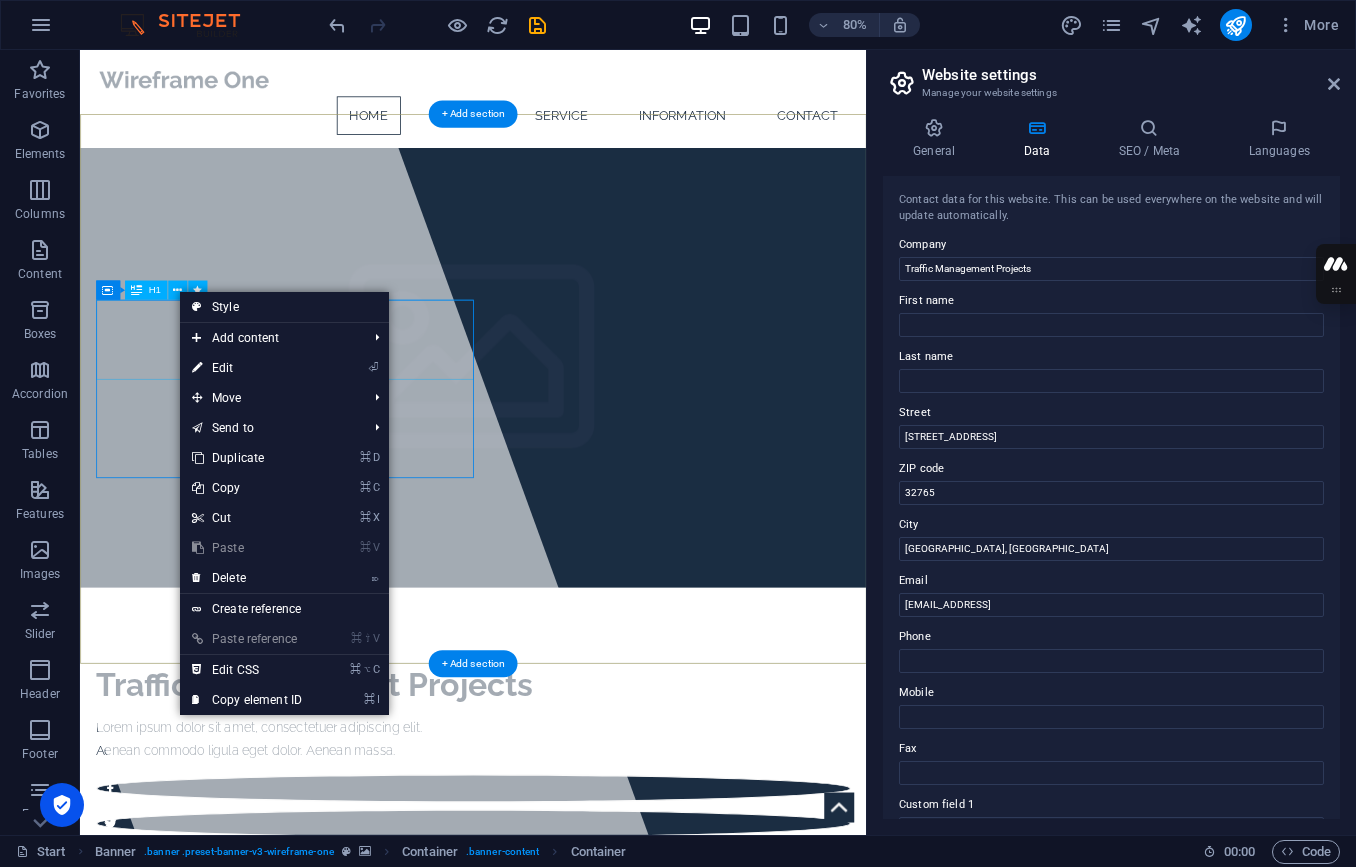 click on "Traffic Management Projects" at bounding box center [373, 842] 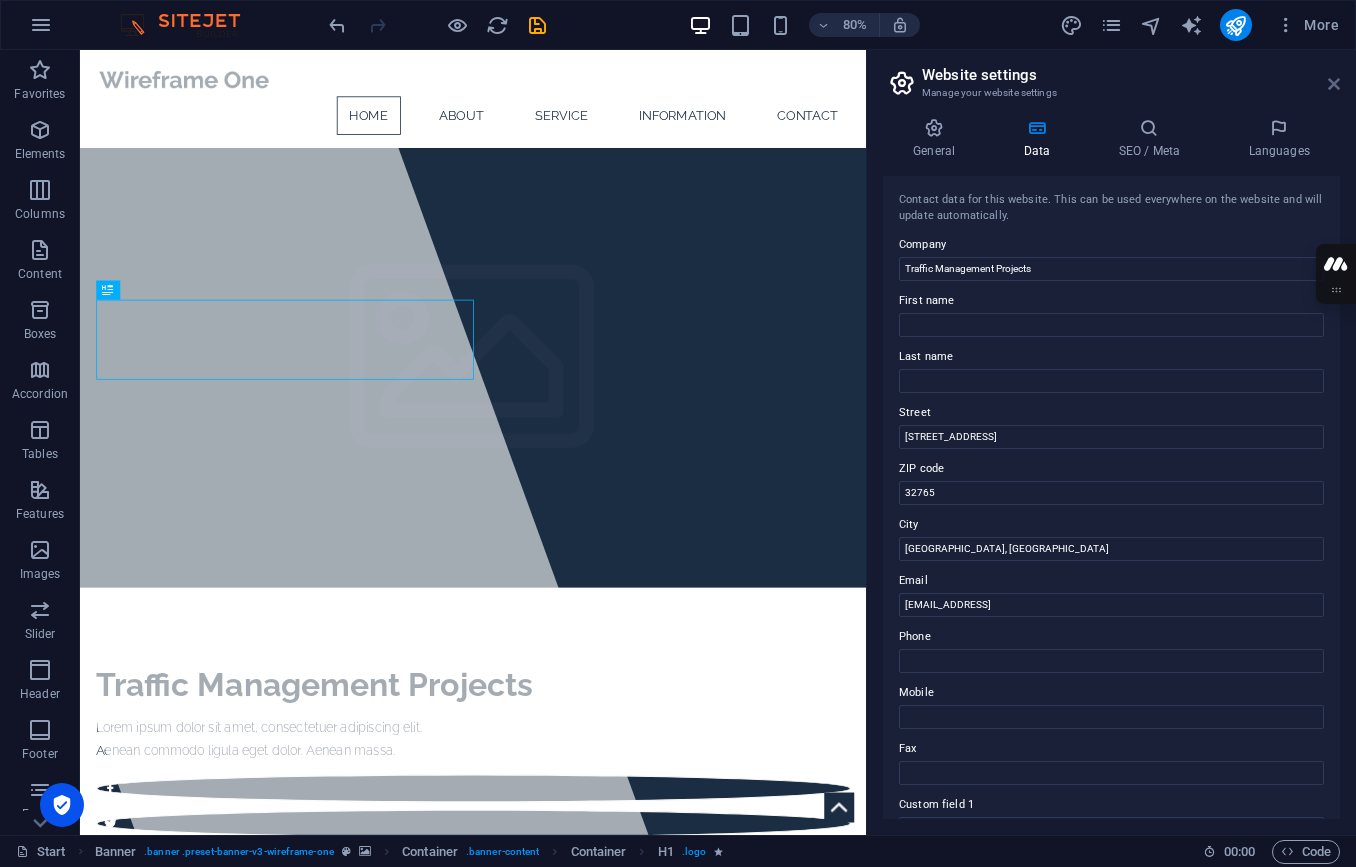 click at bounding box center [1334, 84] 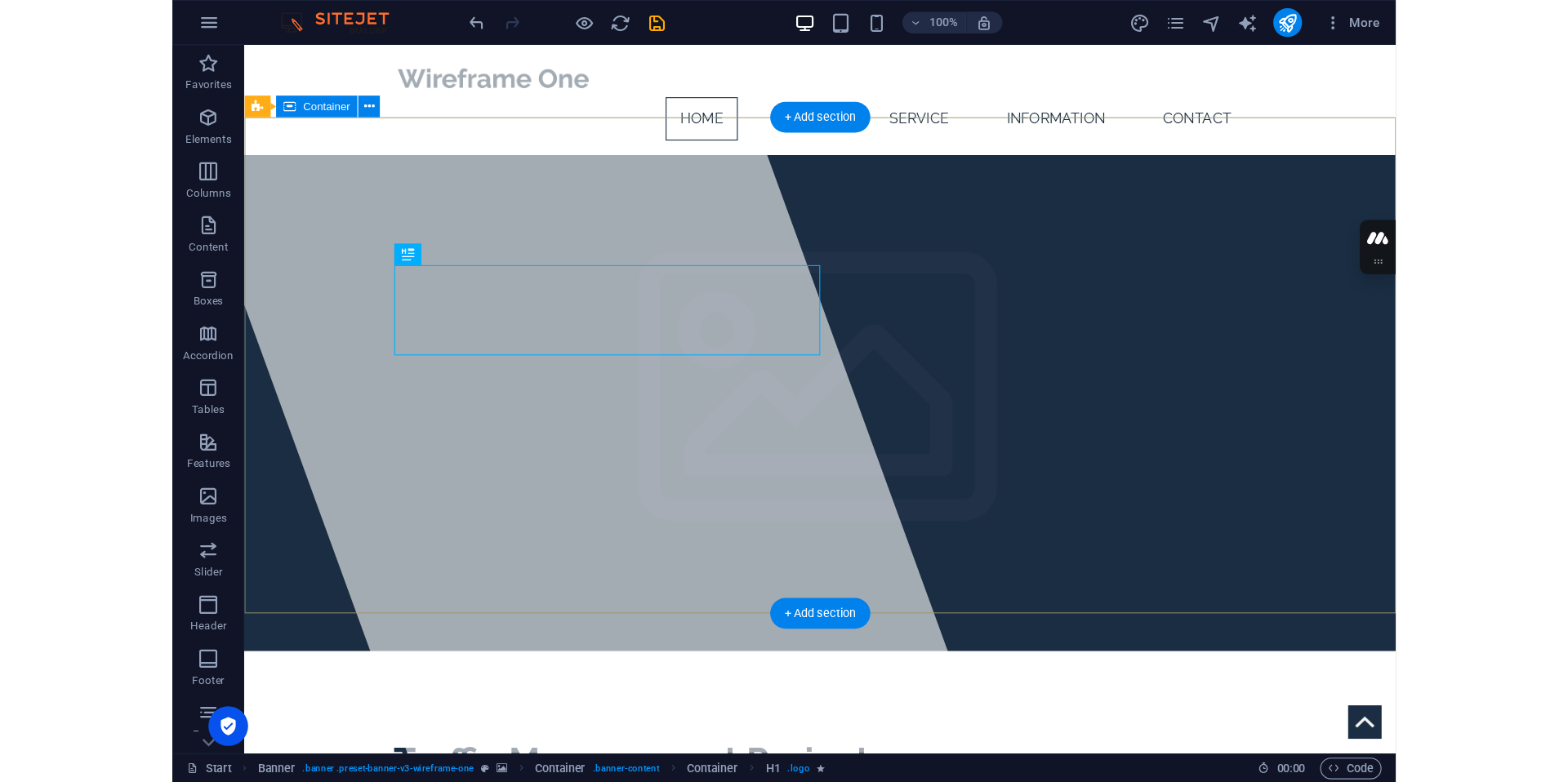 scroll, scrollTop: 3, scrollLeft: 0, axis: vertical 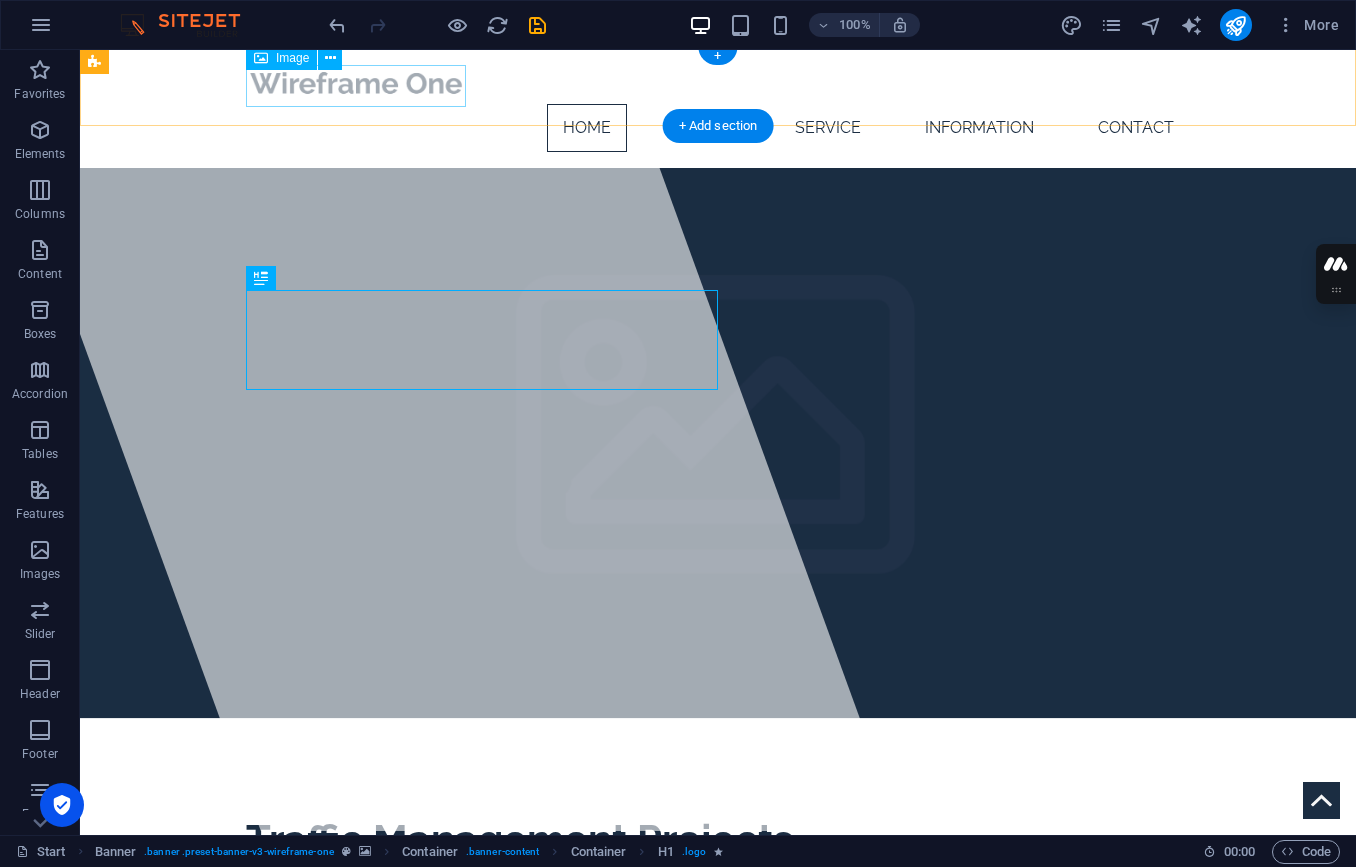 click at bounding box center (718, 83) 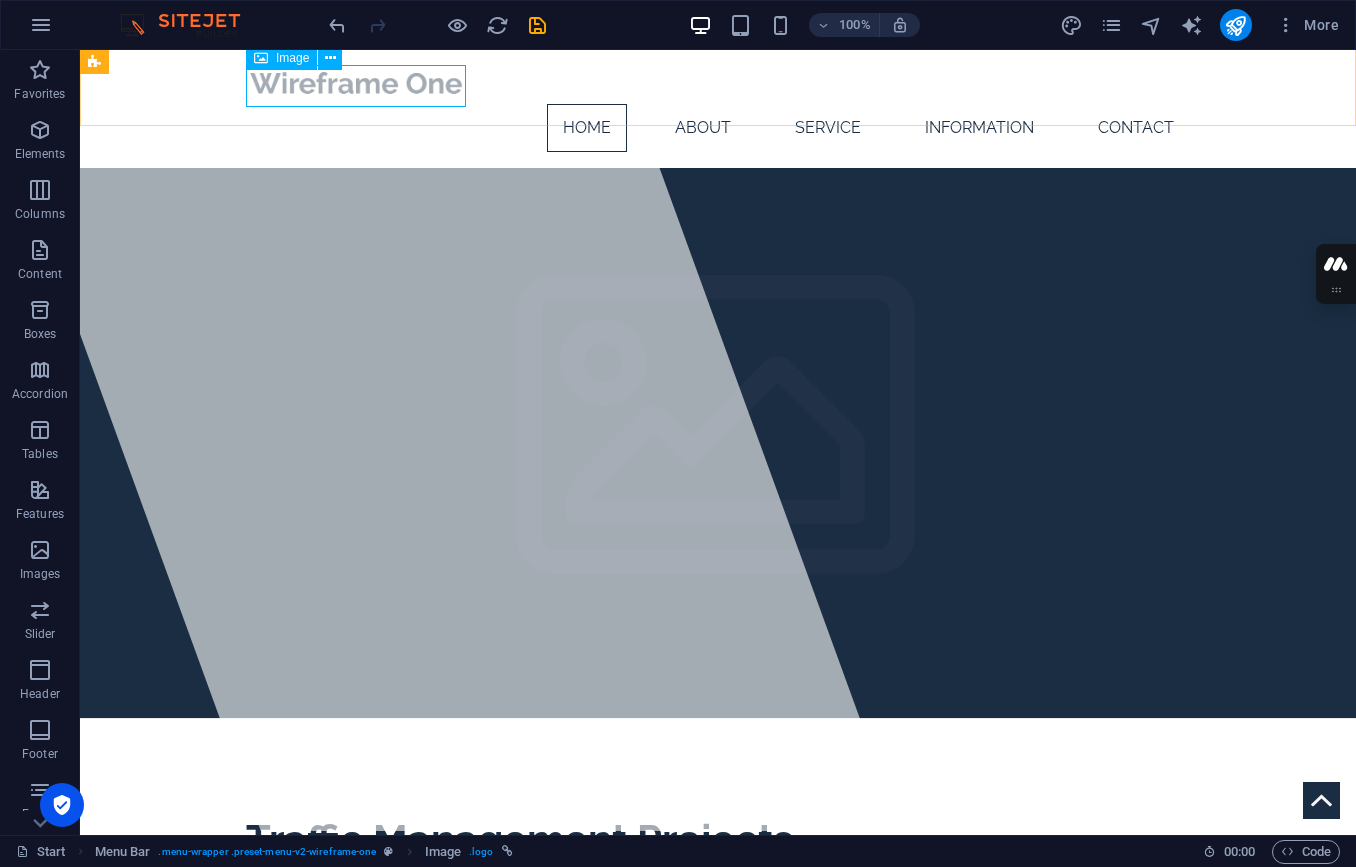 click on "Image" at bounding box center [292, 58] 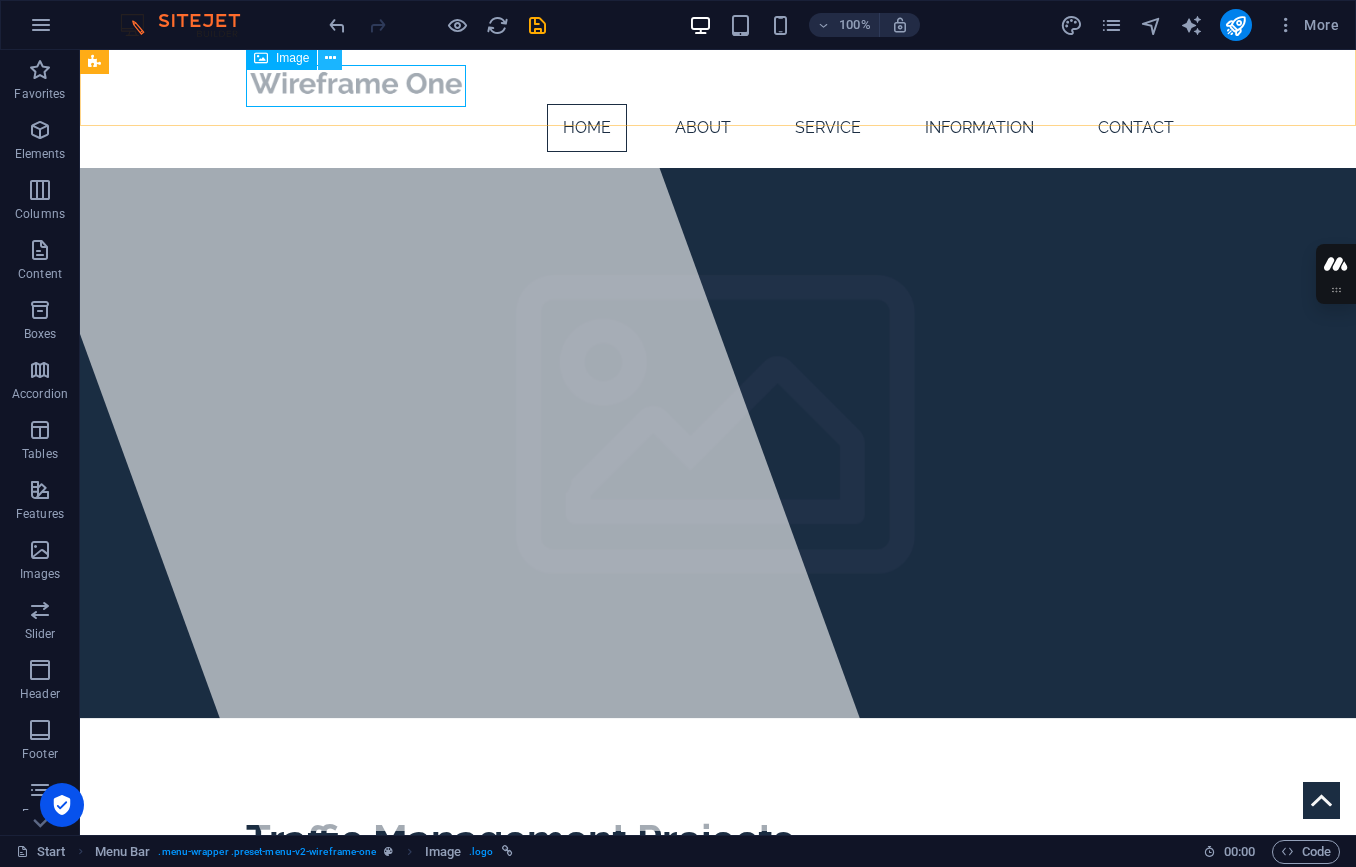 click at bounding box center (330, 58) 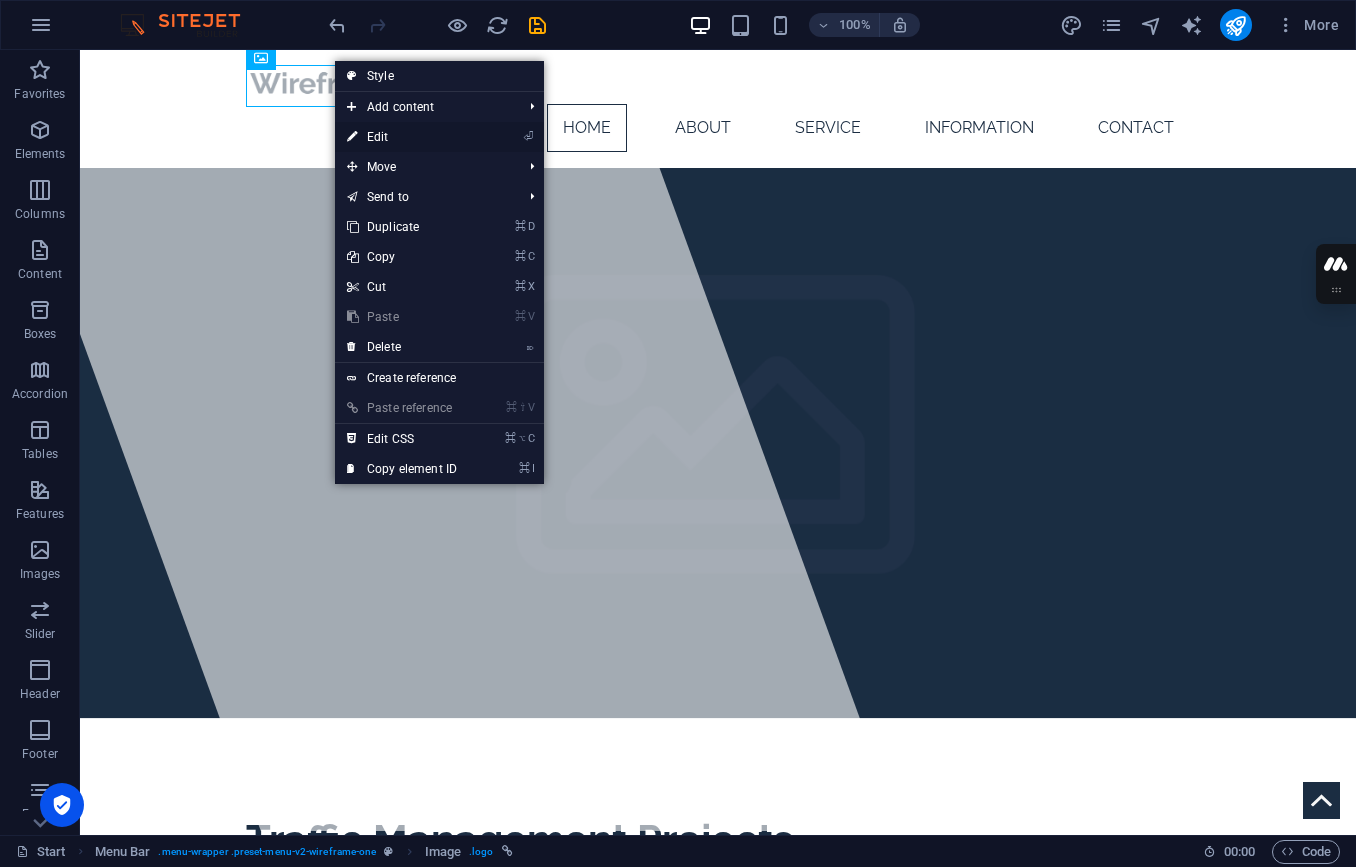 click on "⏎  Edit" at bounding box center [402, 137] 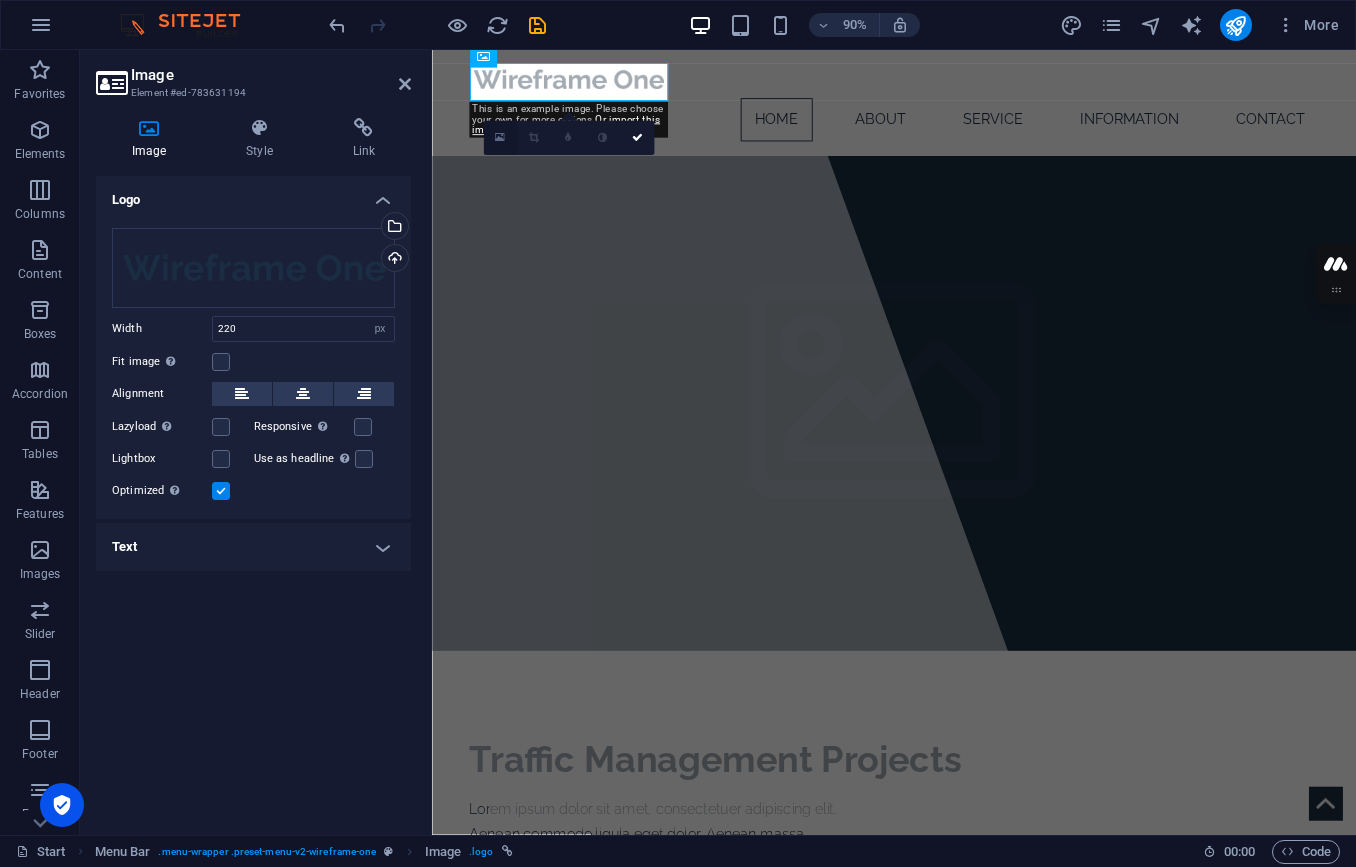 click at bounding box center [500, 138] 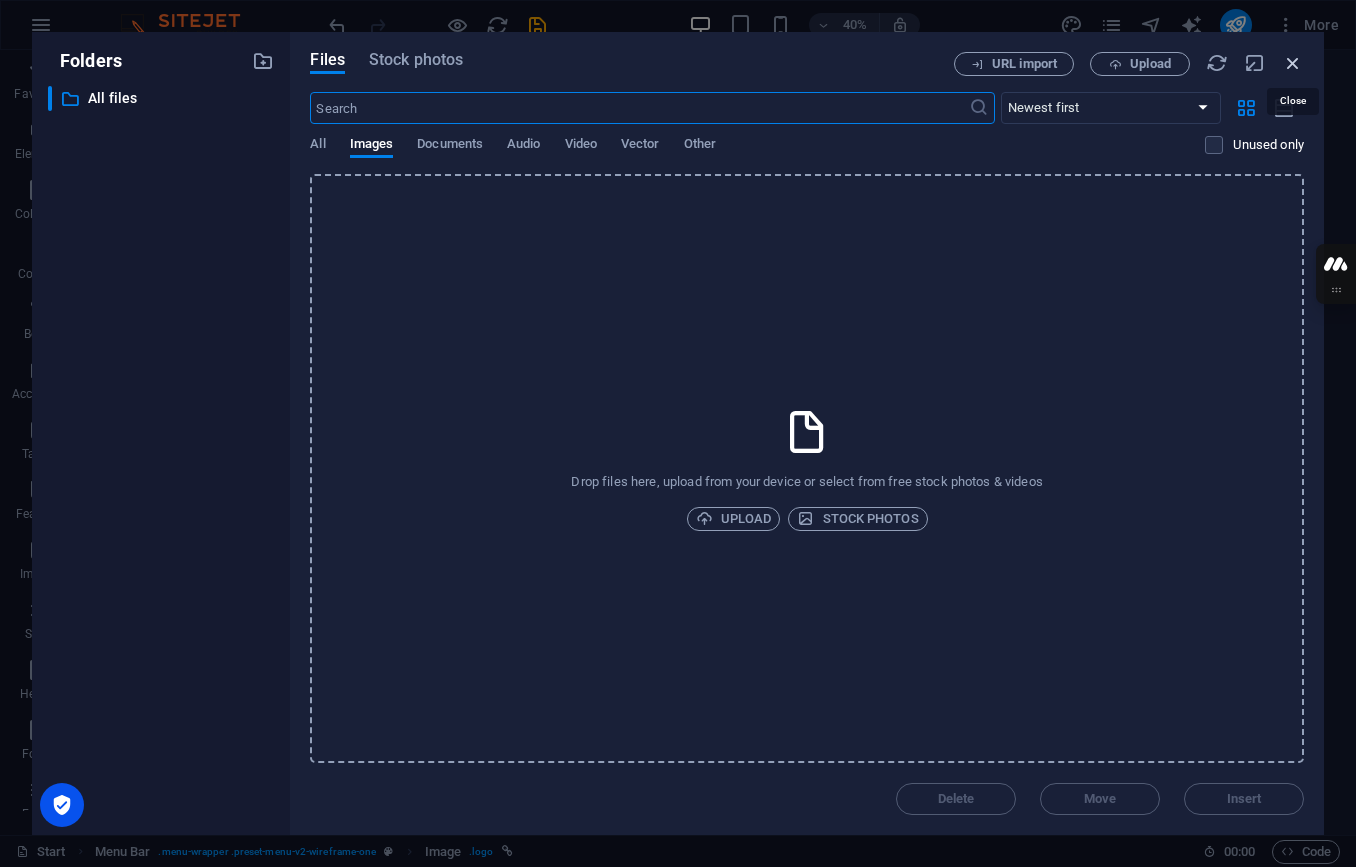 click at bounding box center [1293, 63] 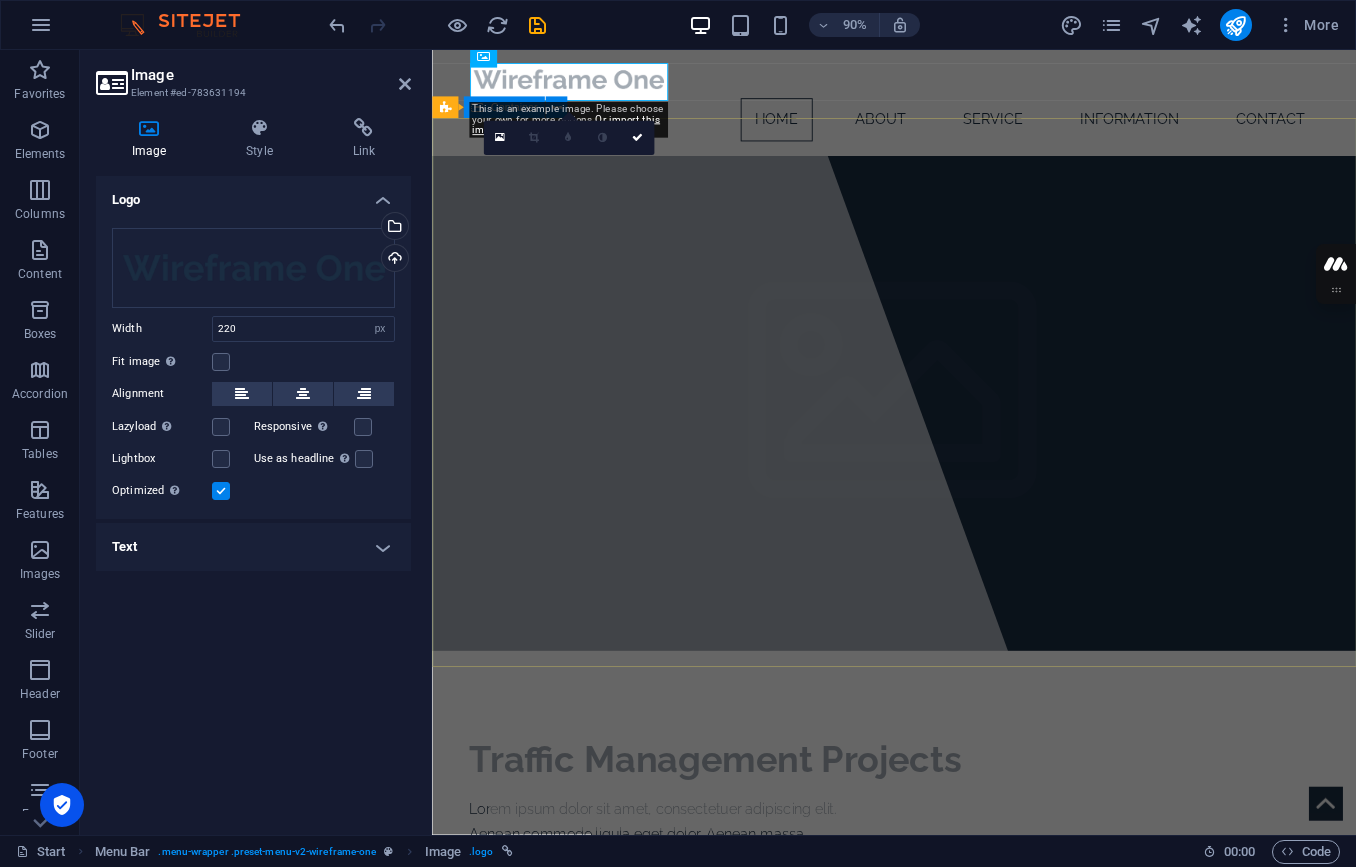 click on "Traffic Management Projects Lorem ipsum dolor sit amet, consectetuer adipiscing elit. Aenean commodo ligula eget dolor. Aenean massa." at bounding box center [945, 944] 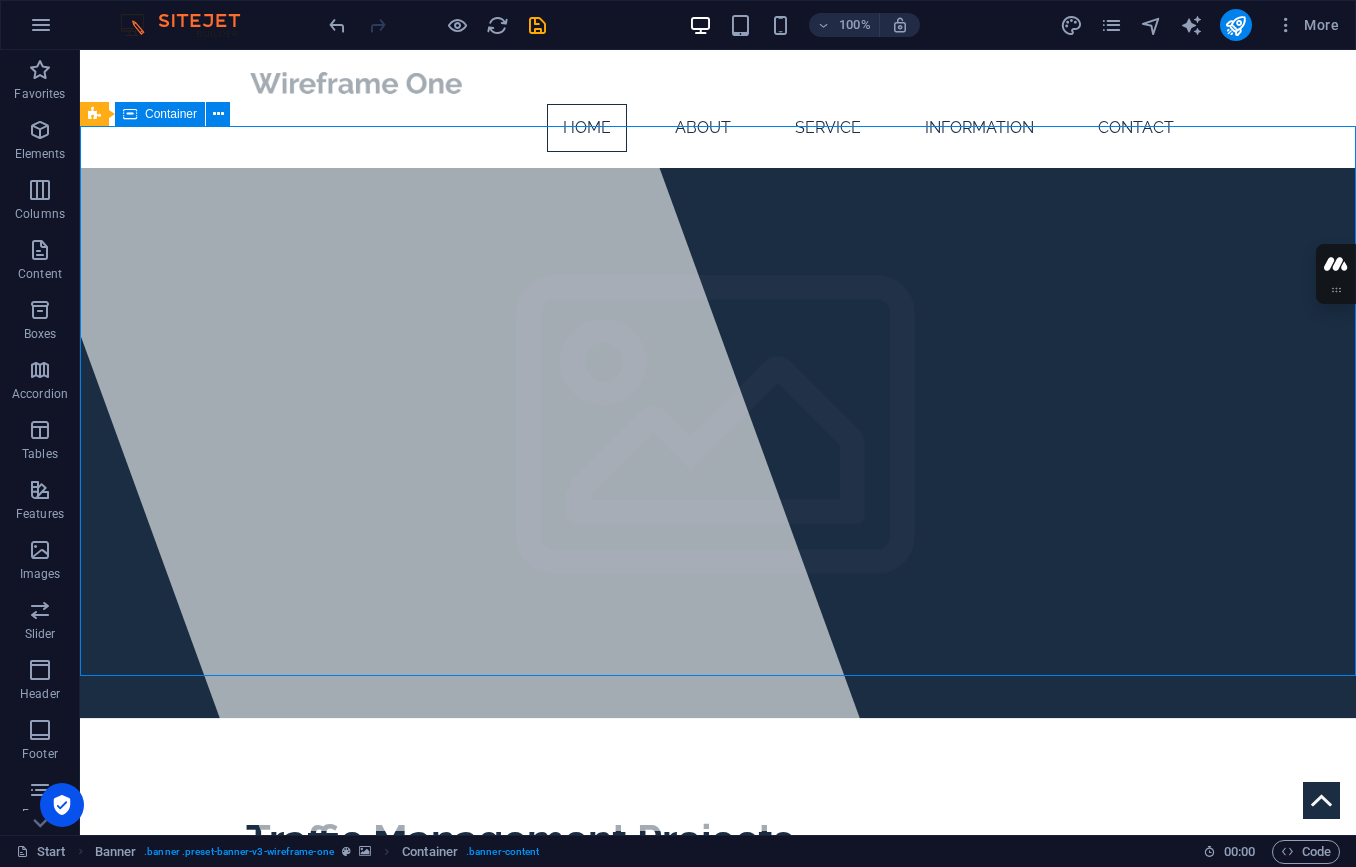 click on "Traffic Management Projects Lorem ipsum dolor sit amet, consectetuer adipiscing elit. Aenean commodo ligula eget dolor. Aenean massa." at bounding box center (718, 944) 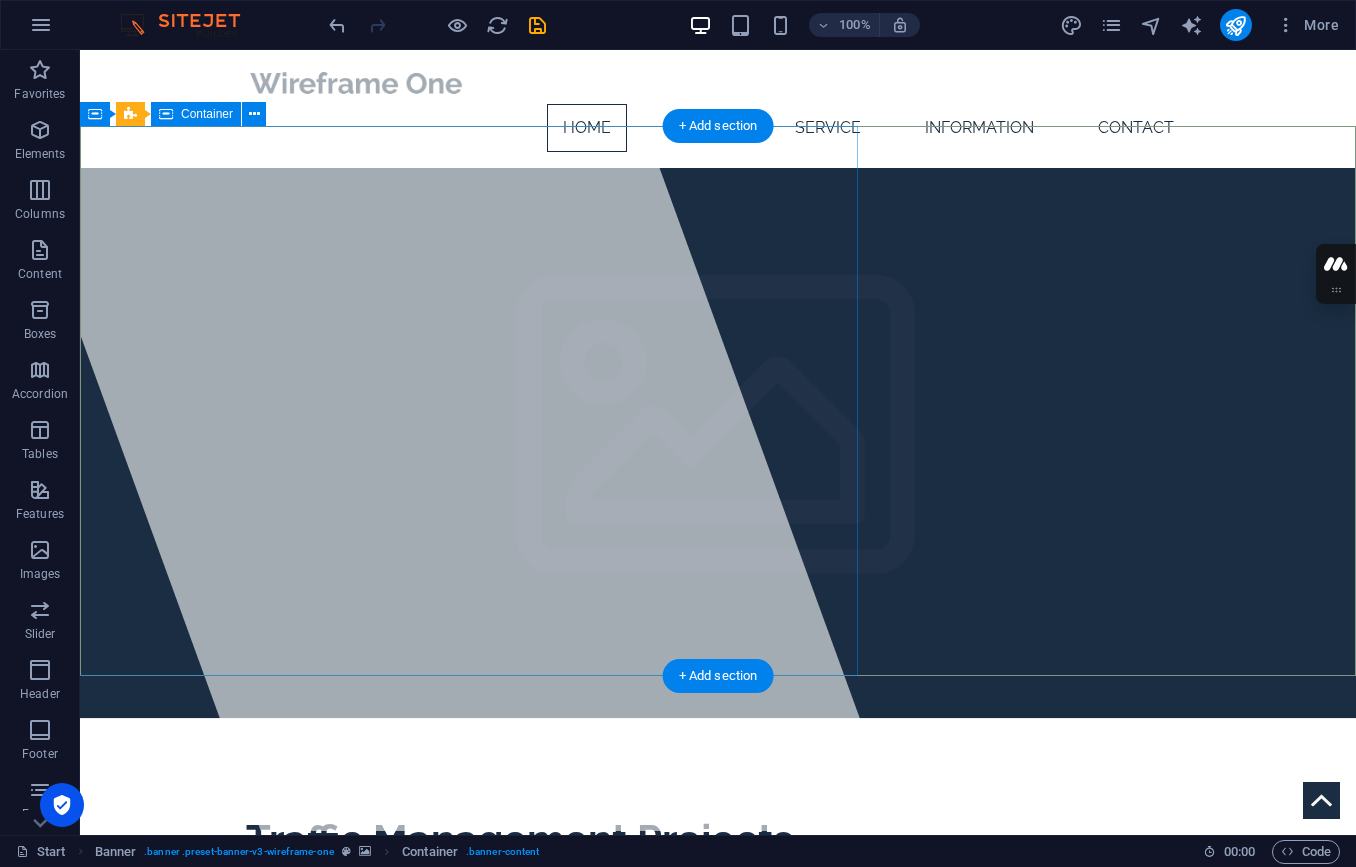 click at bounding box center [438, 438] 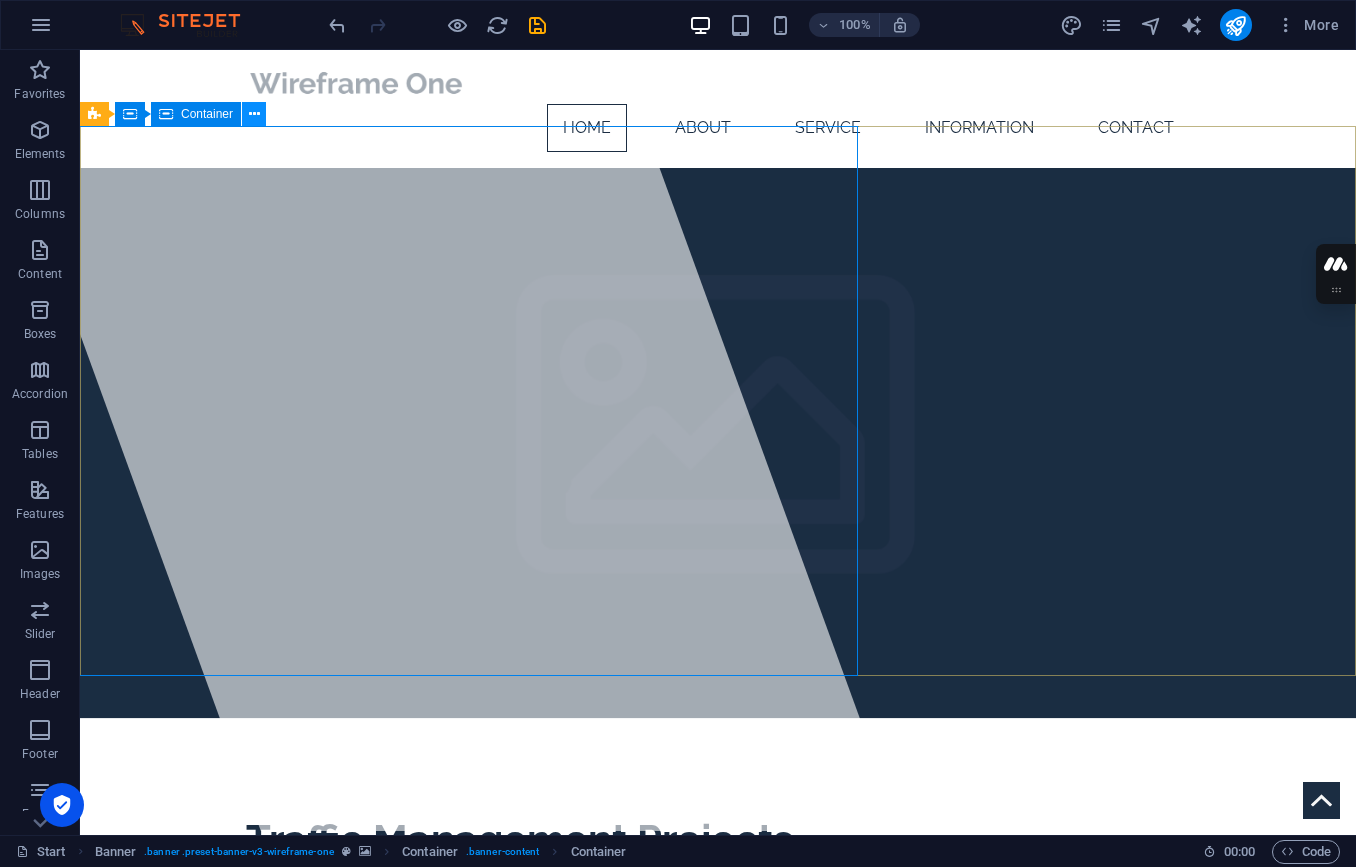 click at bounding box center [254, 114] 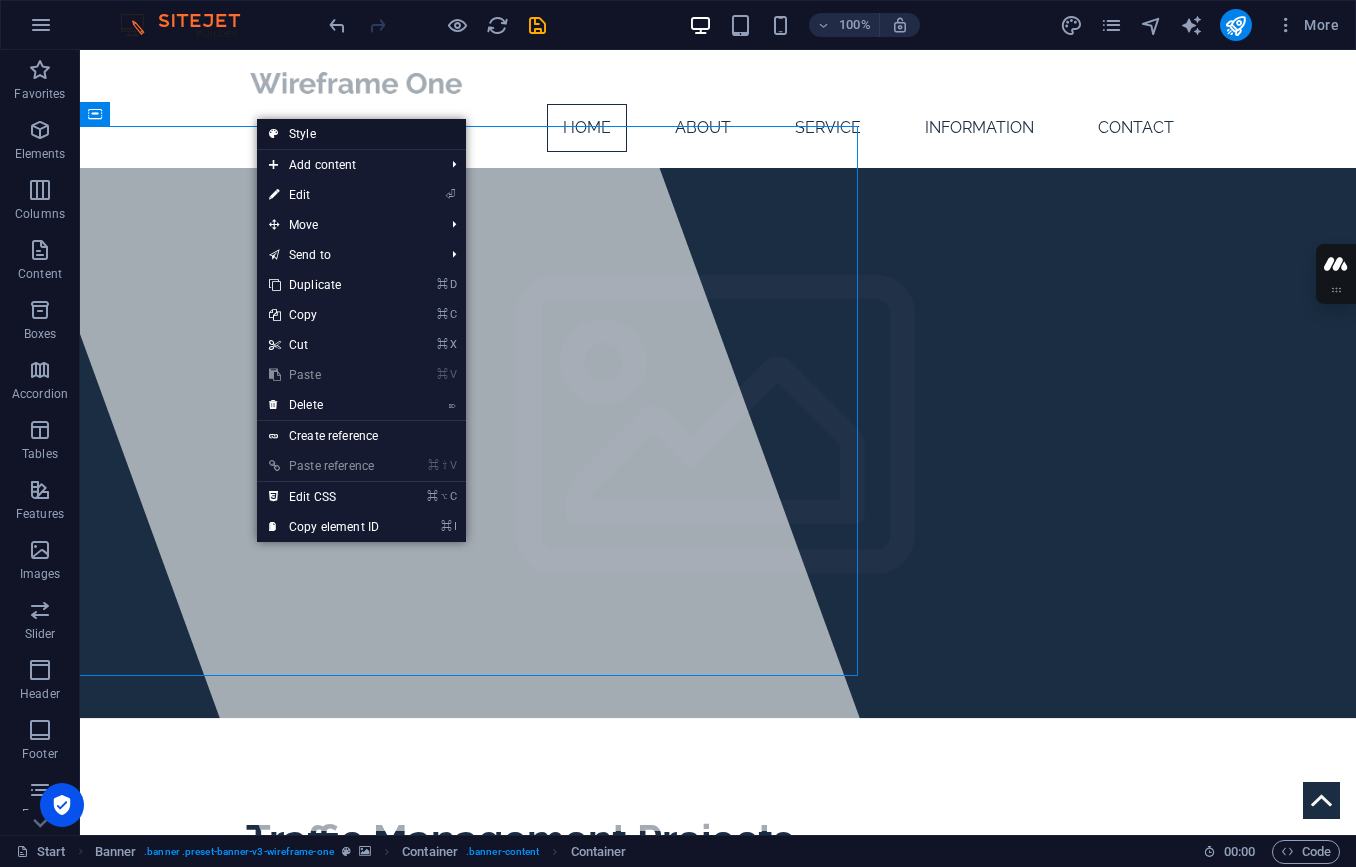click on "Style" at bounding box center (361, 134) 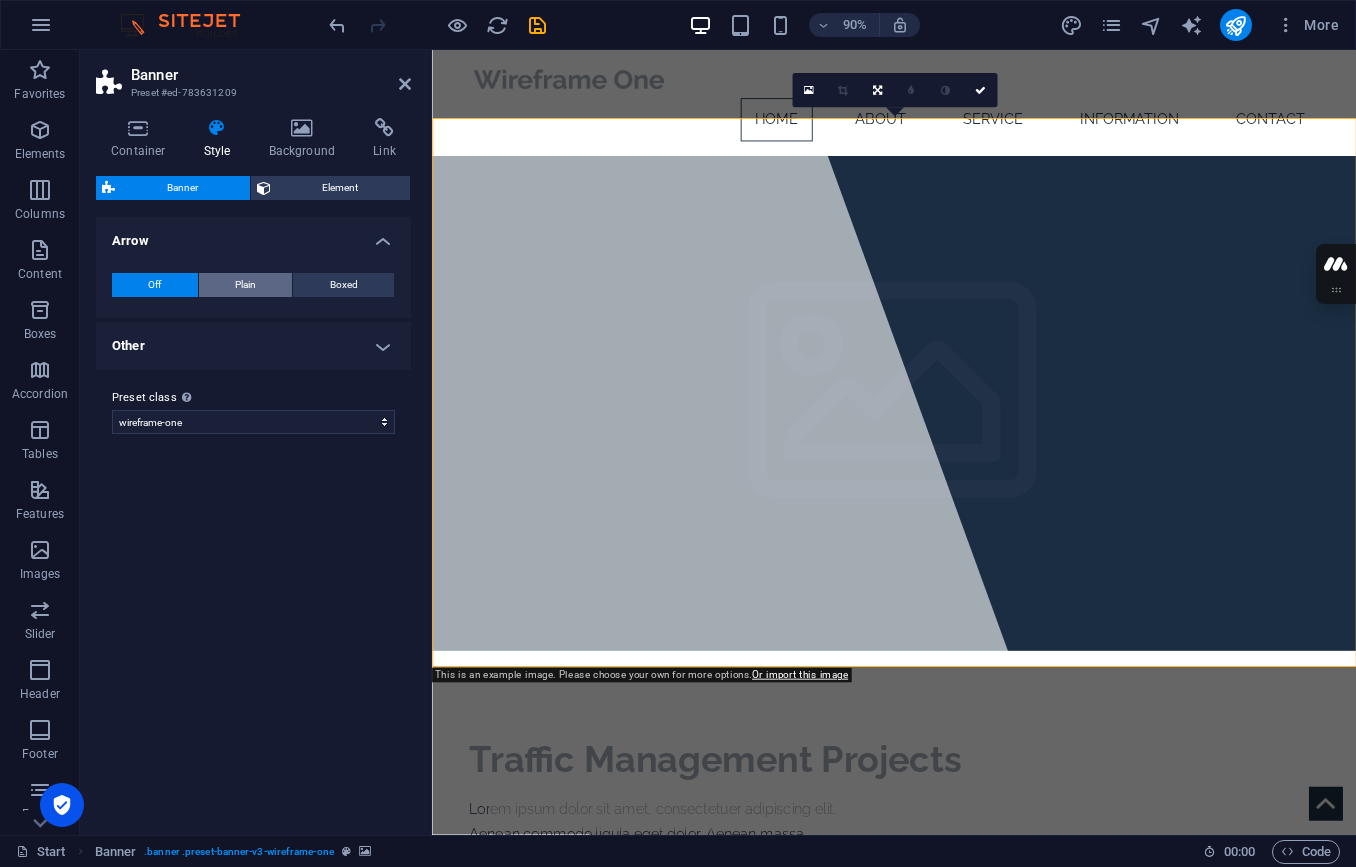 click on "Plain" at bounding box center [245, 285] 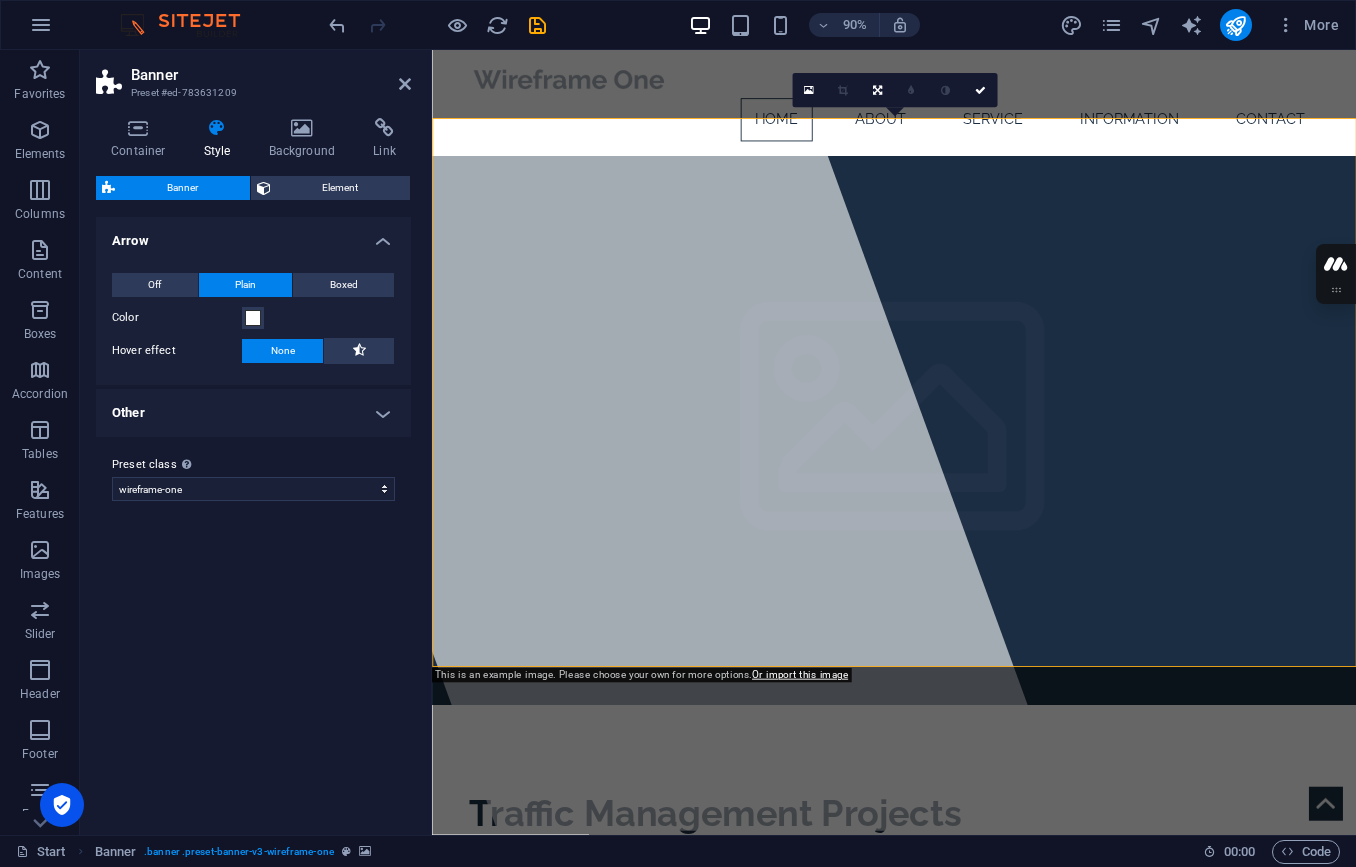 click on "Plain" at bounding box center (245, 285) 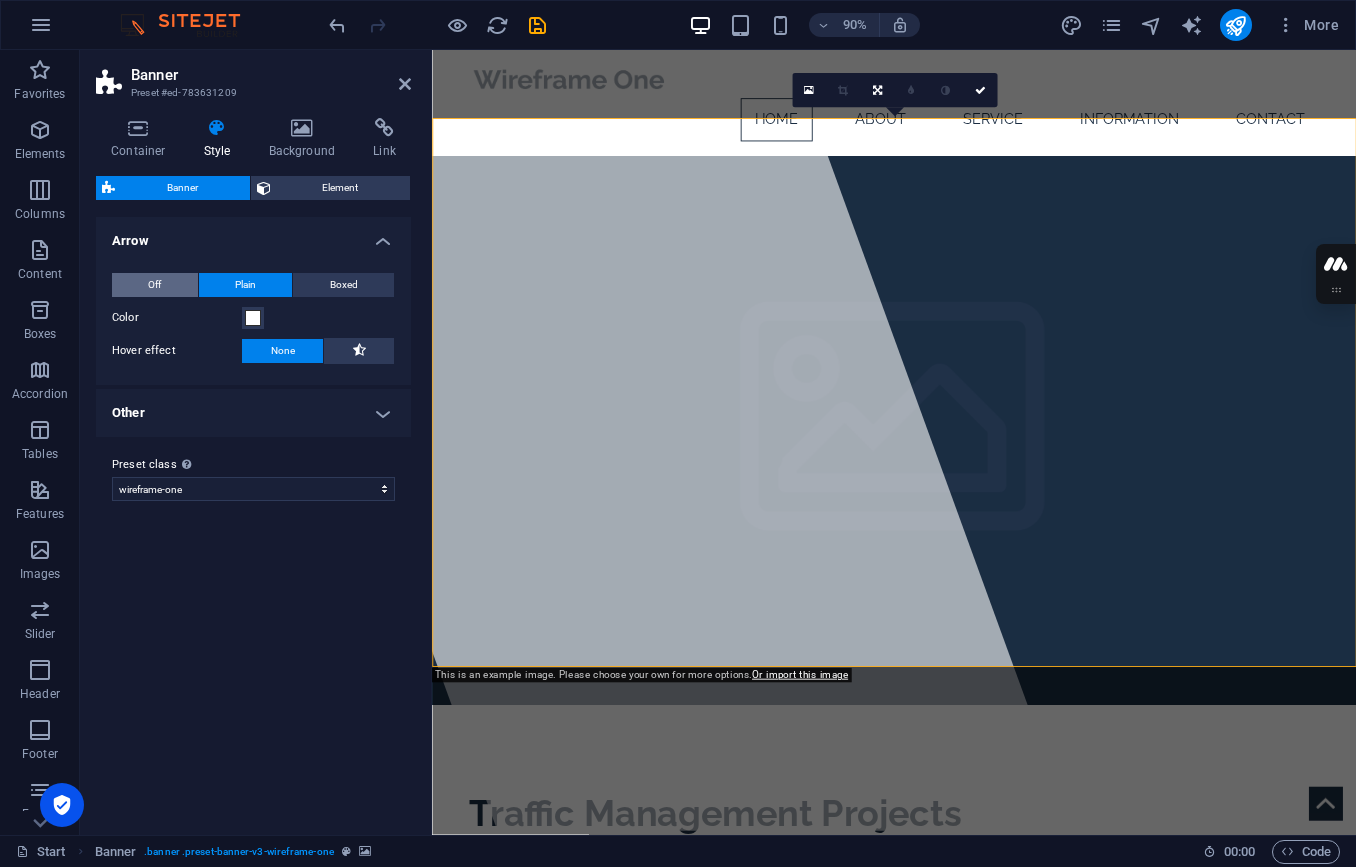 click on "Off" at bounding box center (154, 285) 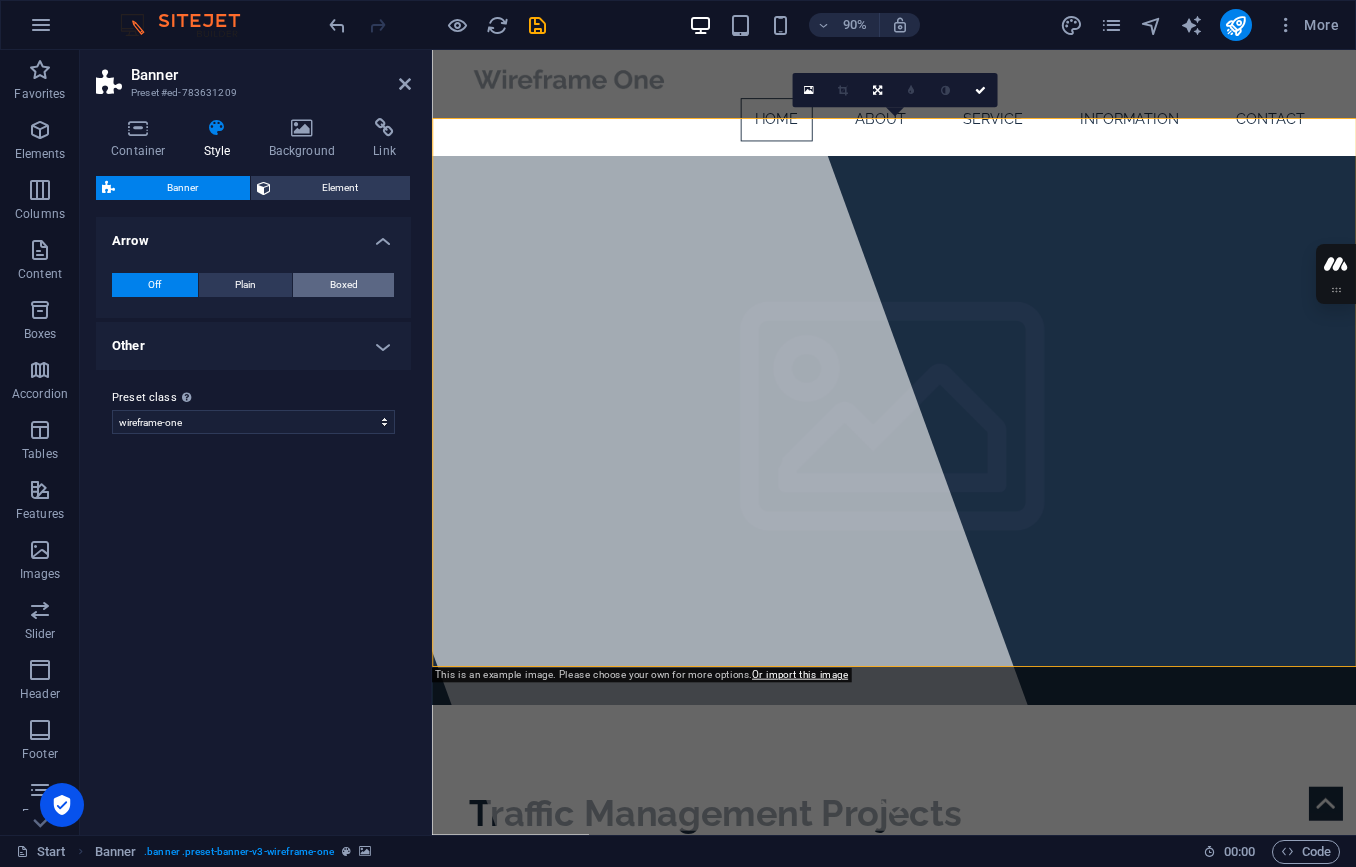 drag, startPoint x: 222, startPoint y: 282, endPoint x: 313, endPoint y: 281, distance: 91.00549 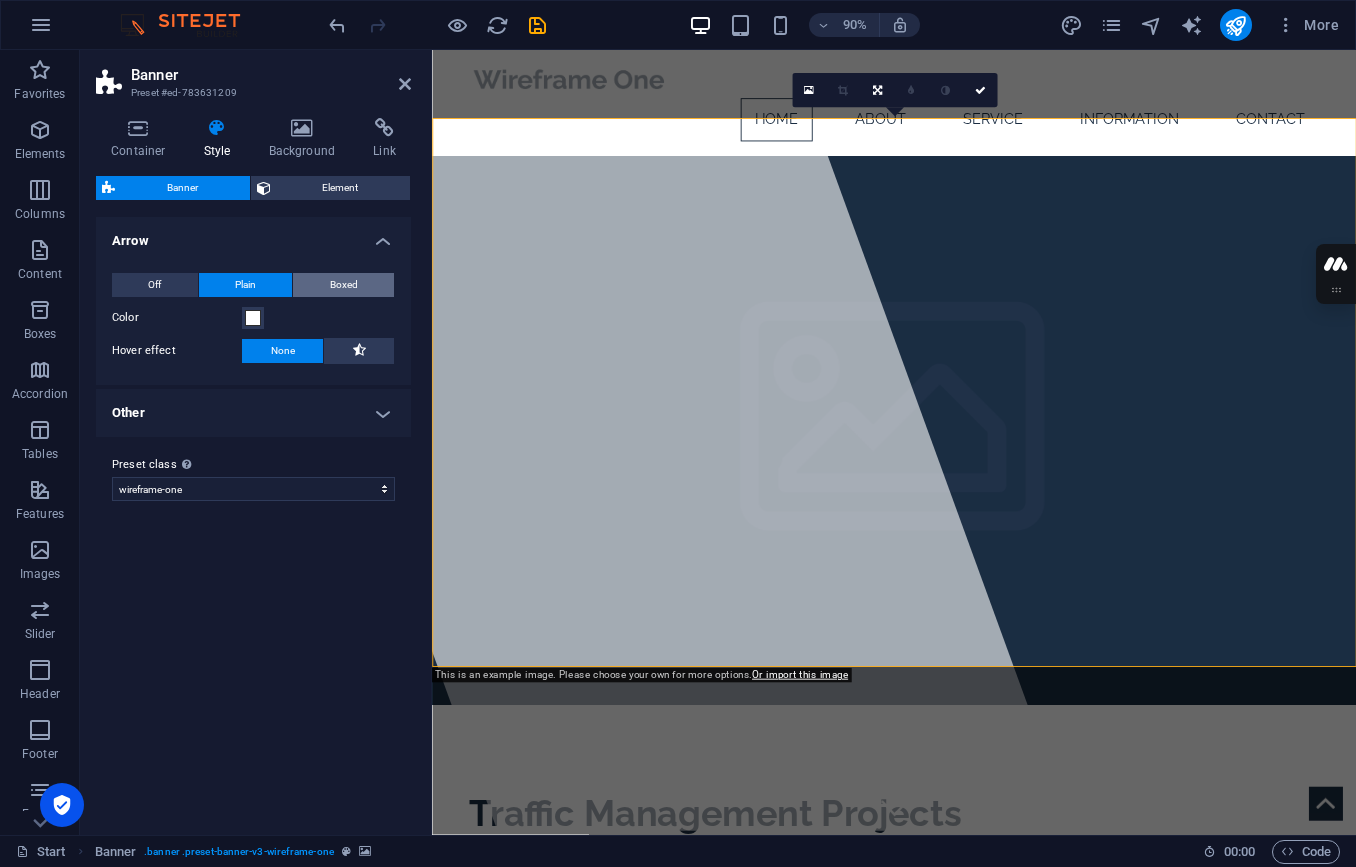 click on "Boxed" at bounding box center (344, 285) 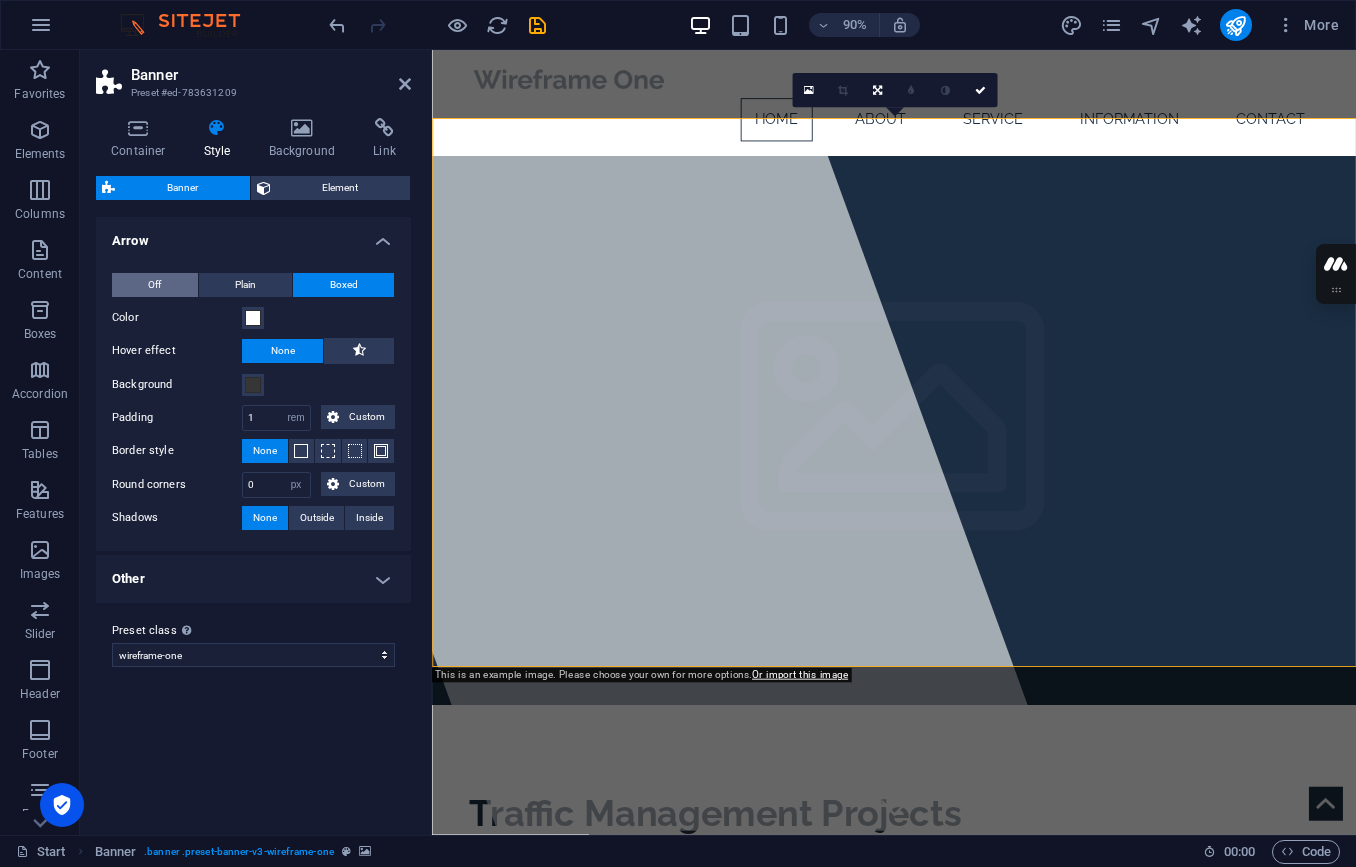 click on "Off" at bounding box center [155, 285] 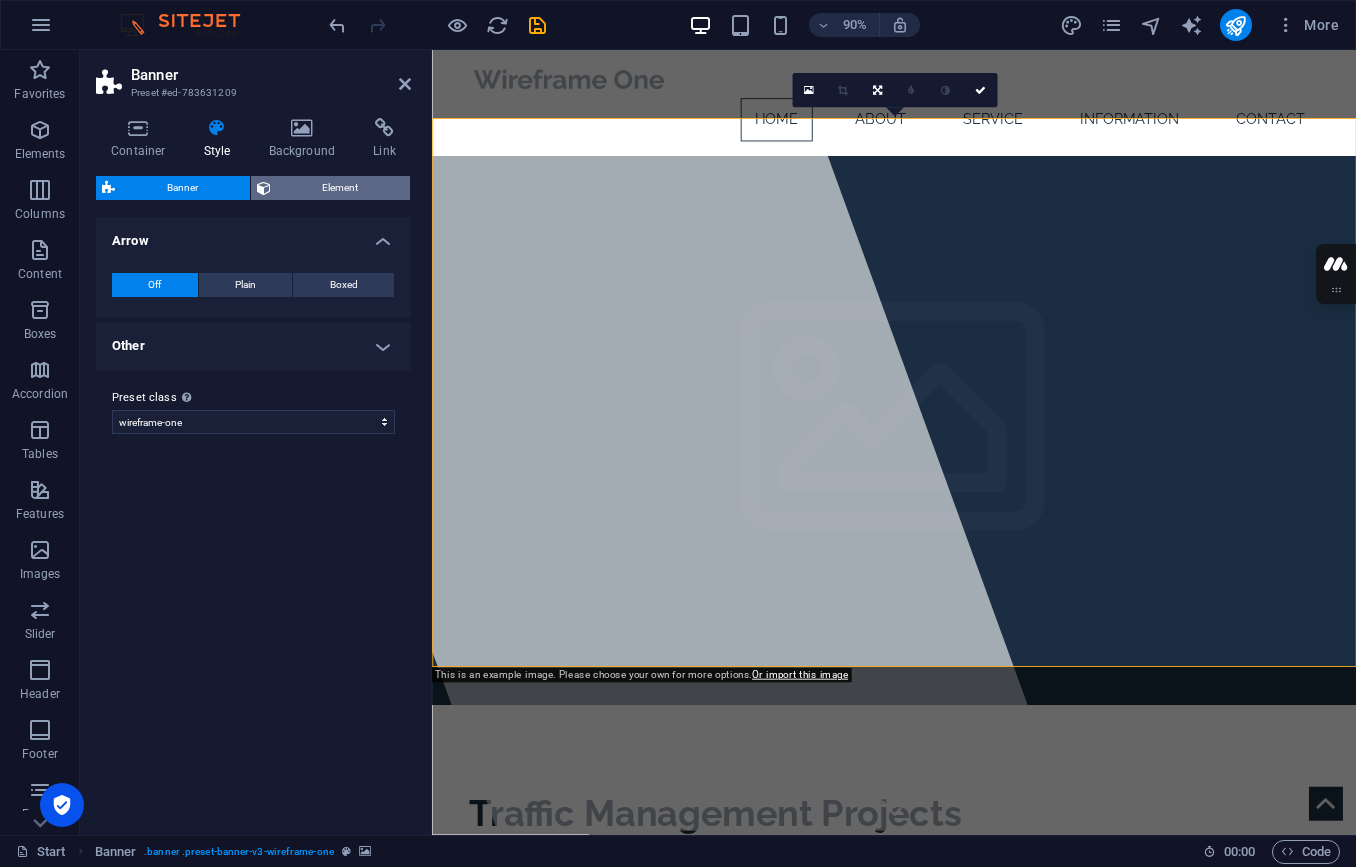 click on "Element" at bounding box center (341, 188) 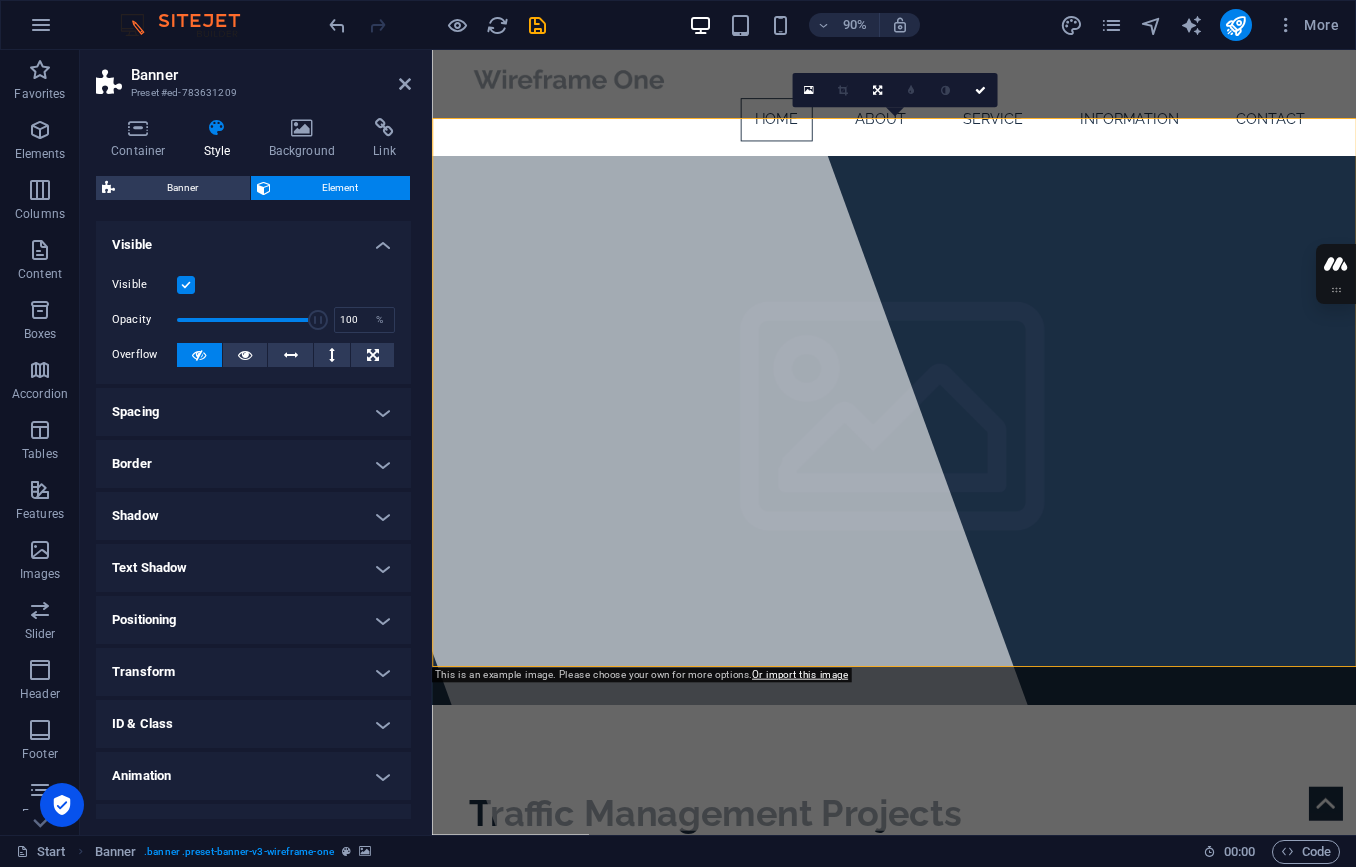 click at bounding box center [186, 285] 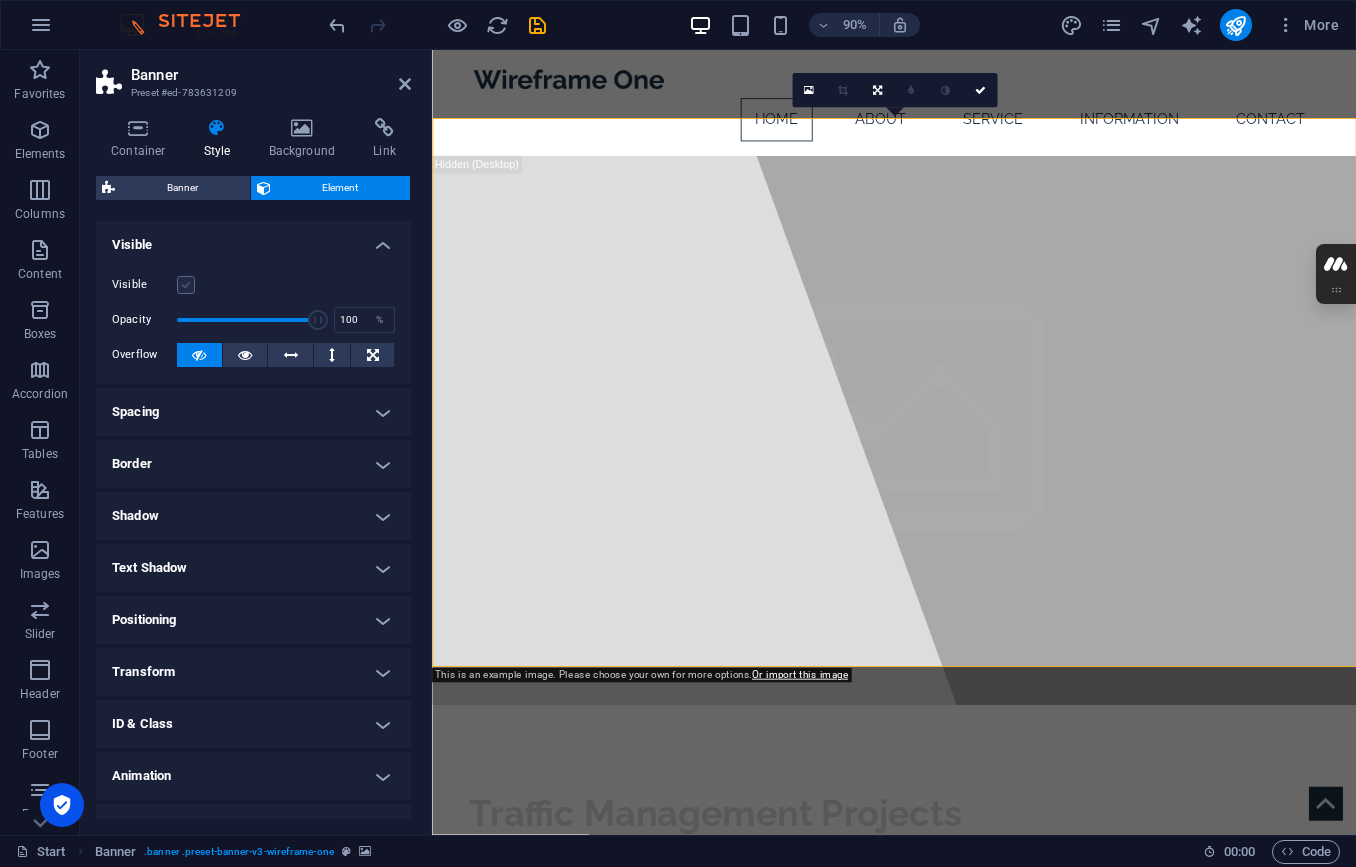 click at bounding box center (186, 285) 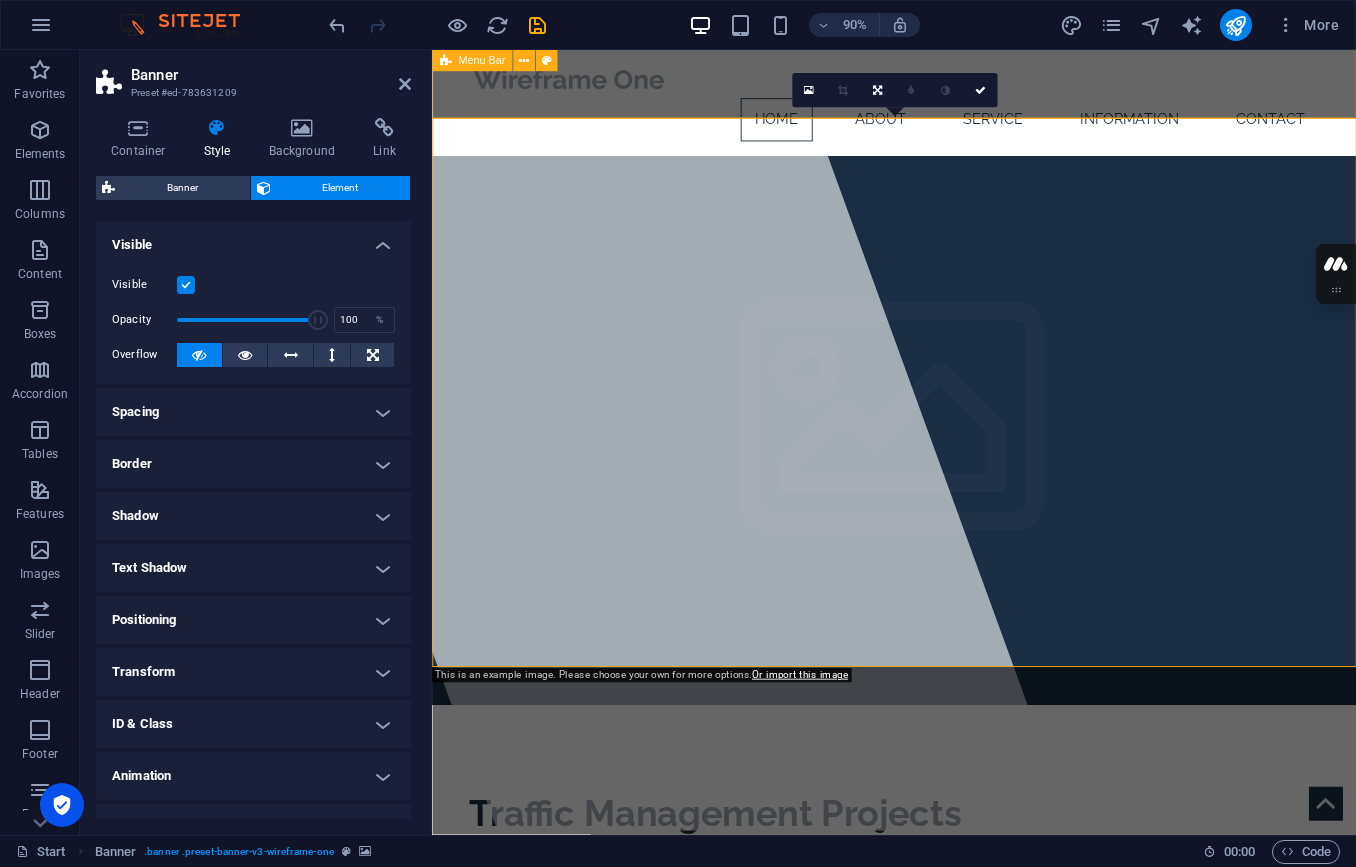 click on "Home About Service Information Contact" at bounding box center [945, 107] 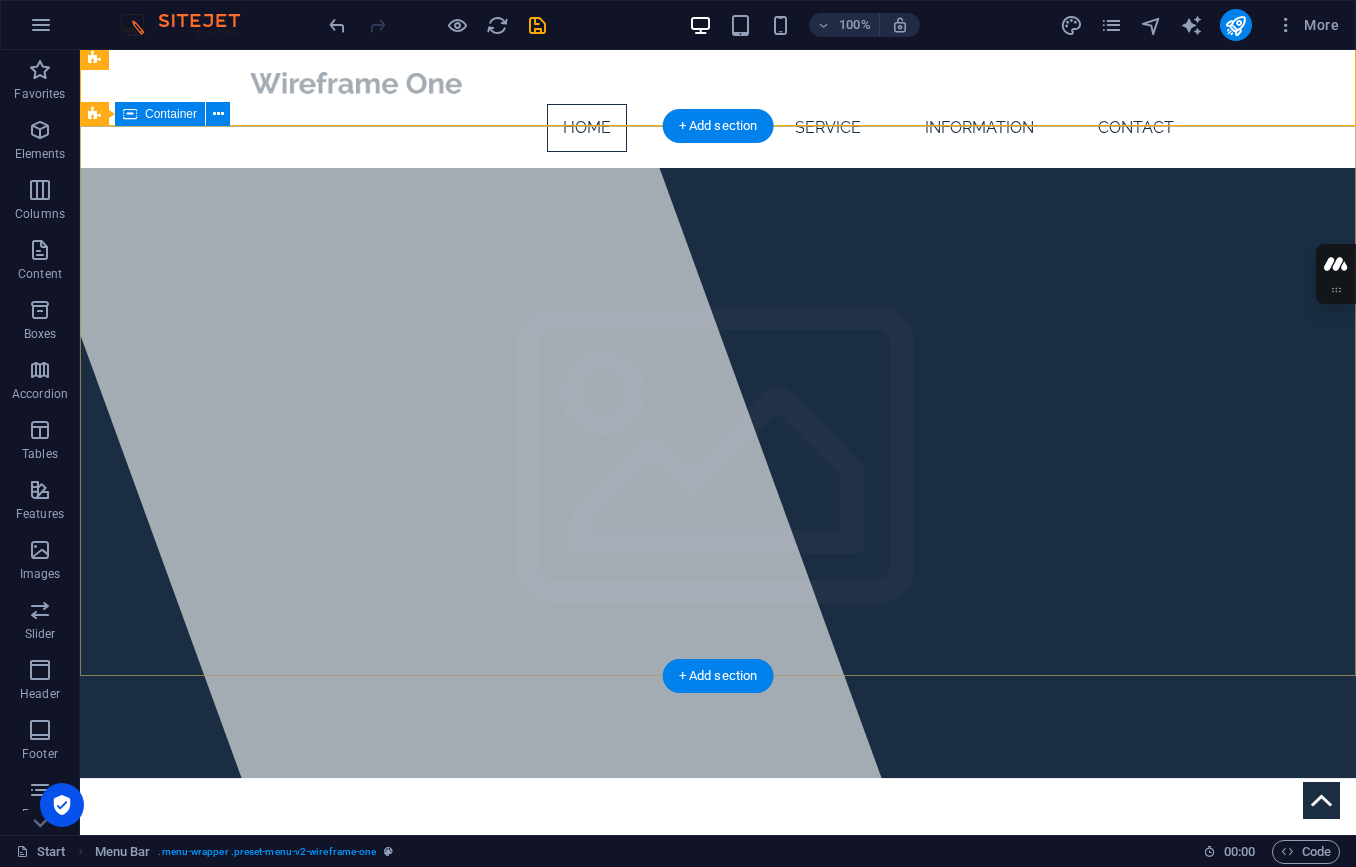 click on "Traffic Management Projects Lorem ipsum dolor sit amet, consectetuer adipiscing elit. Aenean commodo ligula eget dolor. Aenean massa." at bounding box center [718, 1004] 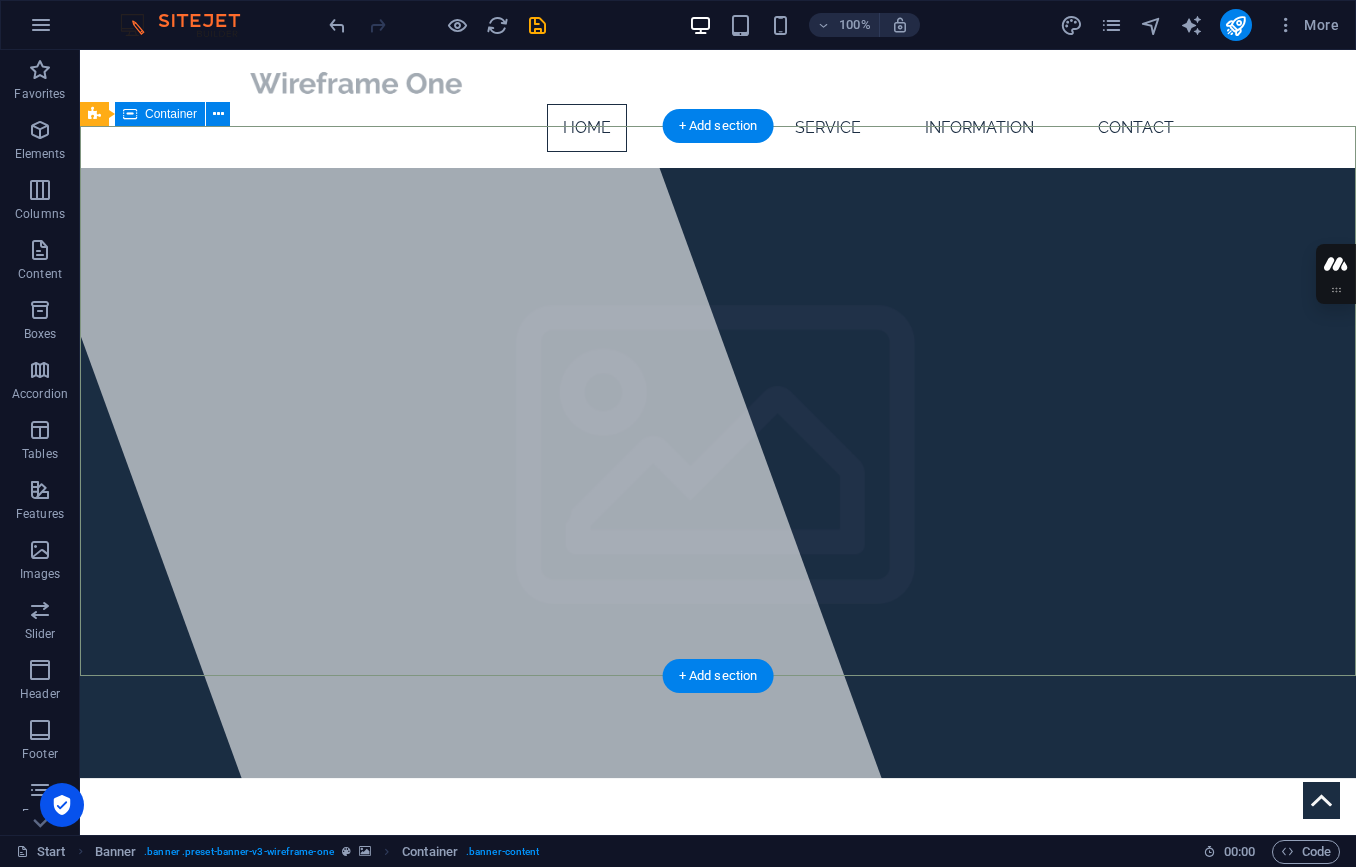 click on "Traffic Management Projects Lorem ipsum dolor sit amet, consectetuer adipiscing elit. Aenean commodo ligula eget dolor. Aenean massa." at bounding box center (718, 1004) 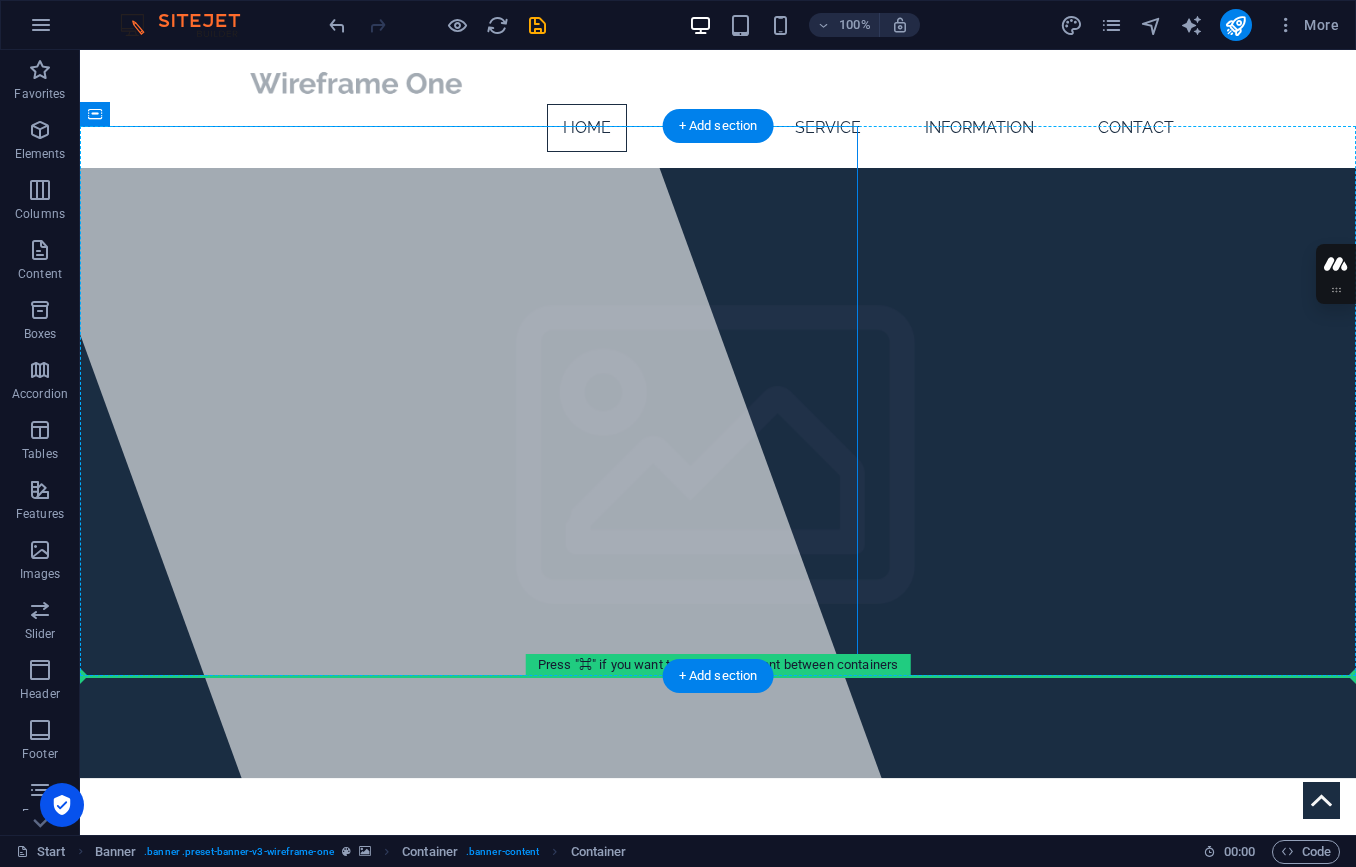 drag, startPoint x: 682, startPoint y: 567, endPoint x: 870, endPoint y: 554, distance: 188.44893 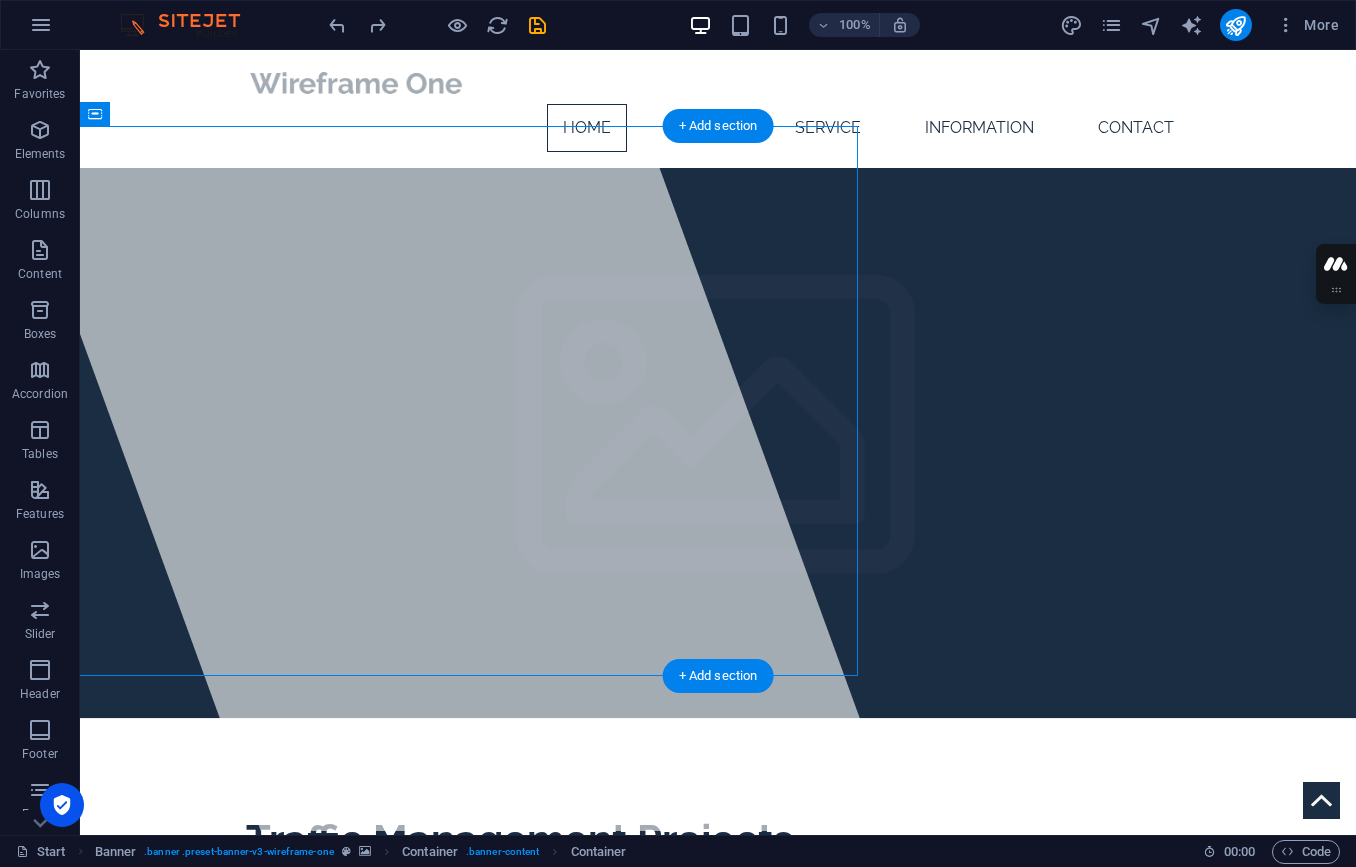 click on "Traffic Management Projects Lorem ipsum dolor sit amet, consectetuer adipiscing elit. Aenean commodo ligula eget dolor. Aenean massa." at bounding box center [718, 944] 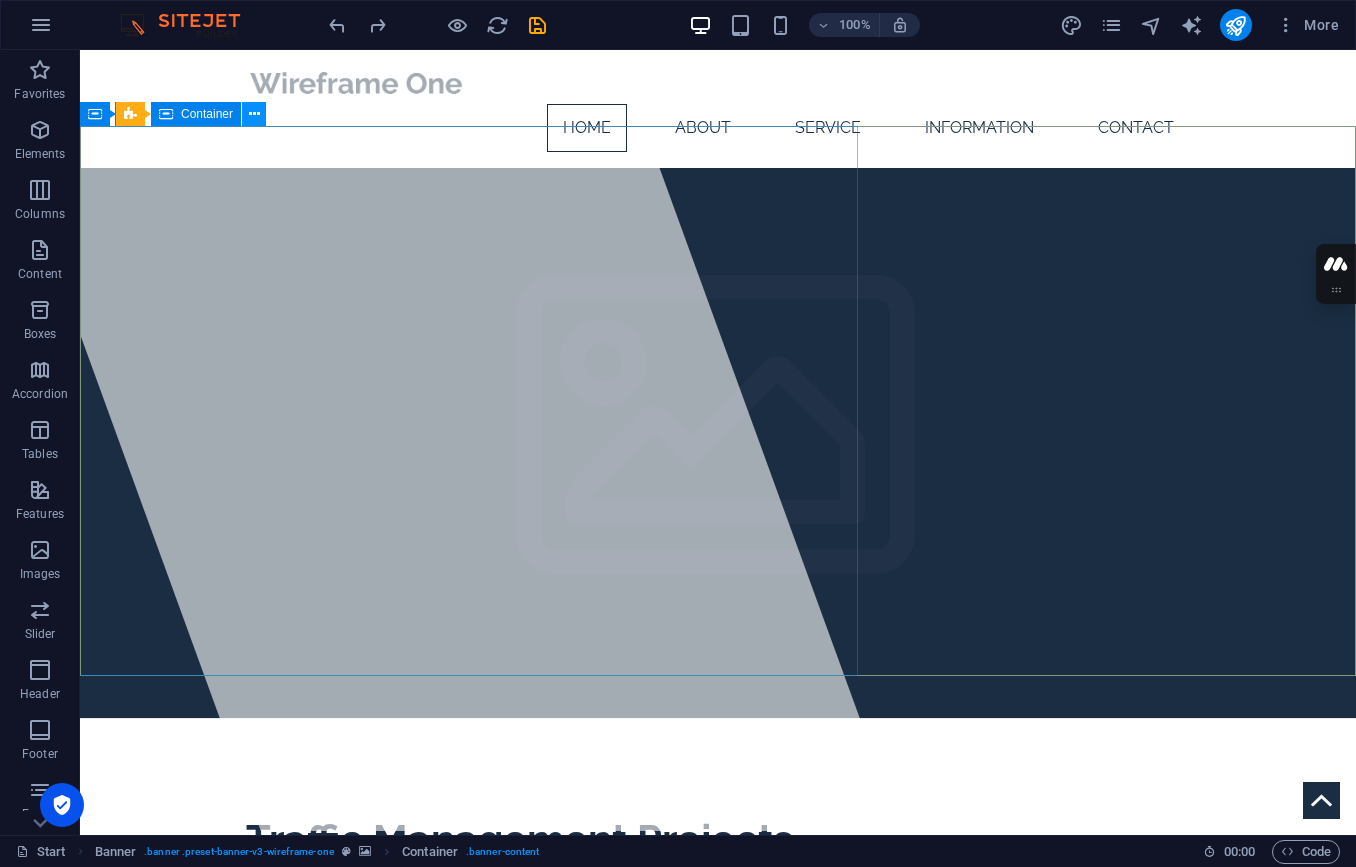 click at bounding box center (254, 114) 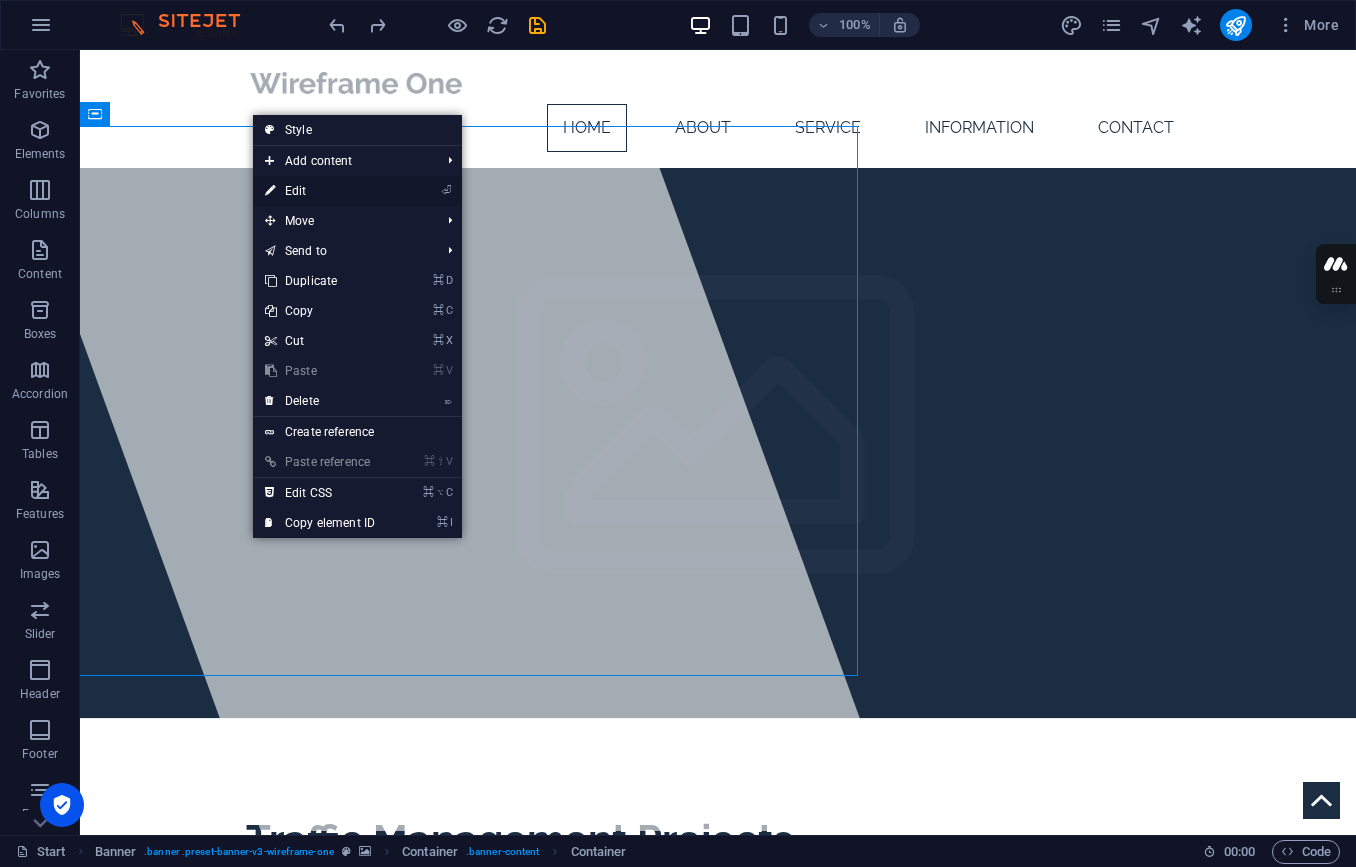 click on "⏎  Edit" at bounding box center [320, 191] 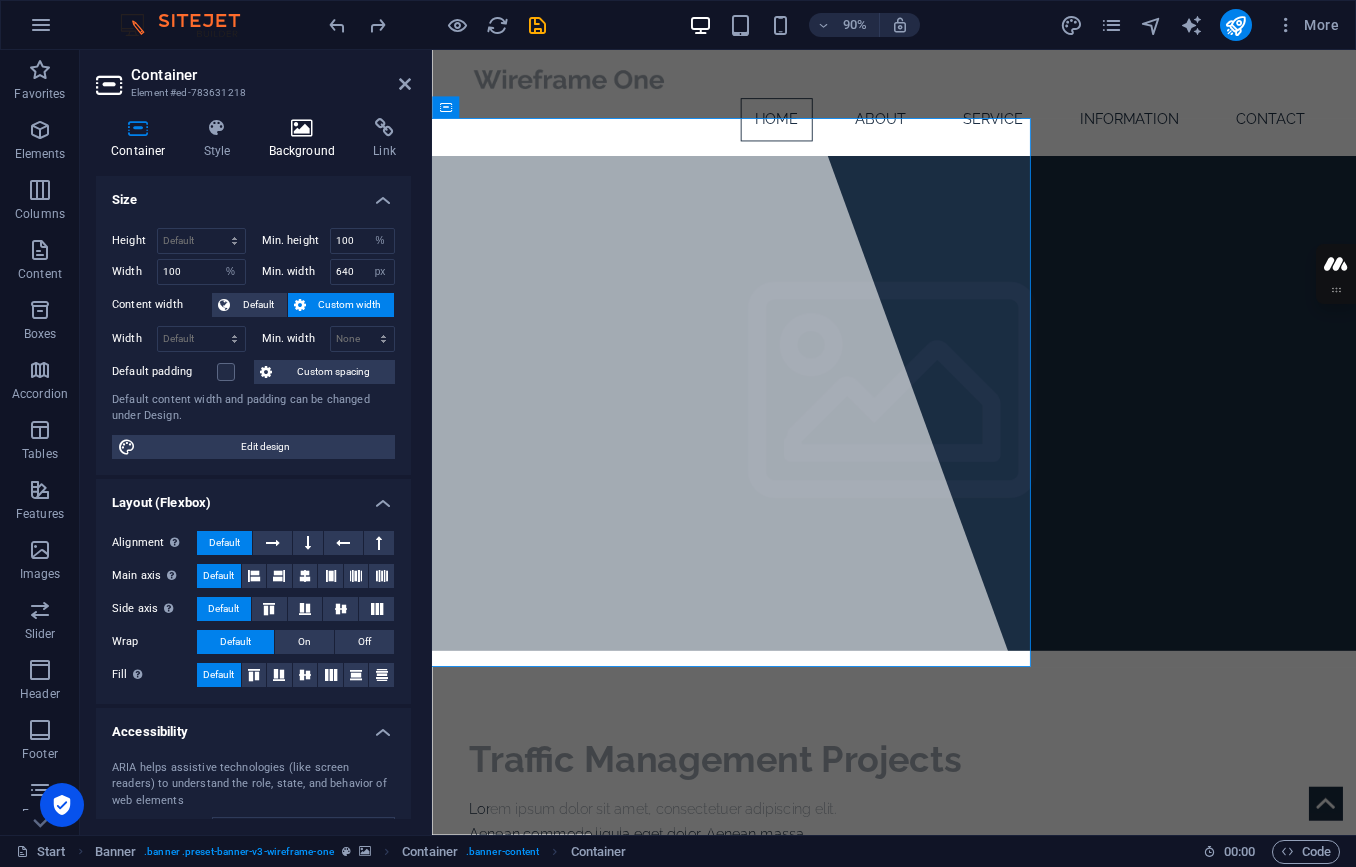 click at bounding box center (302, 128) 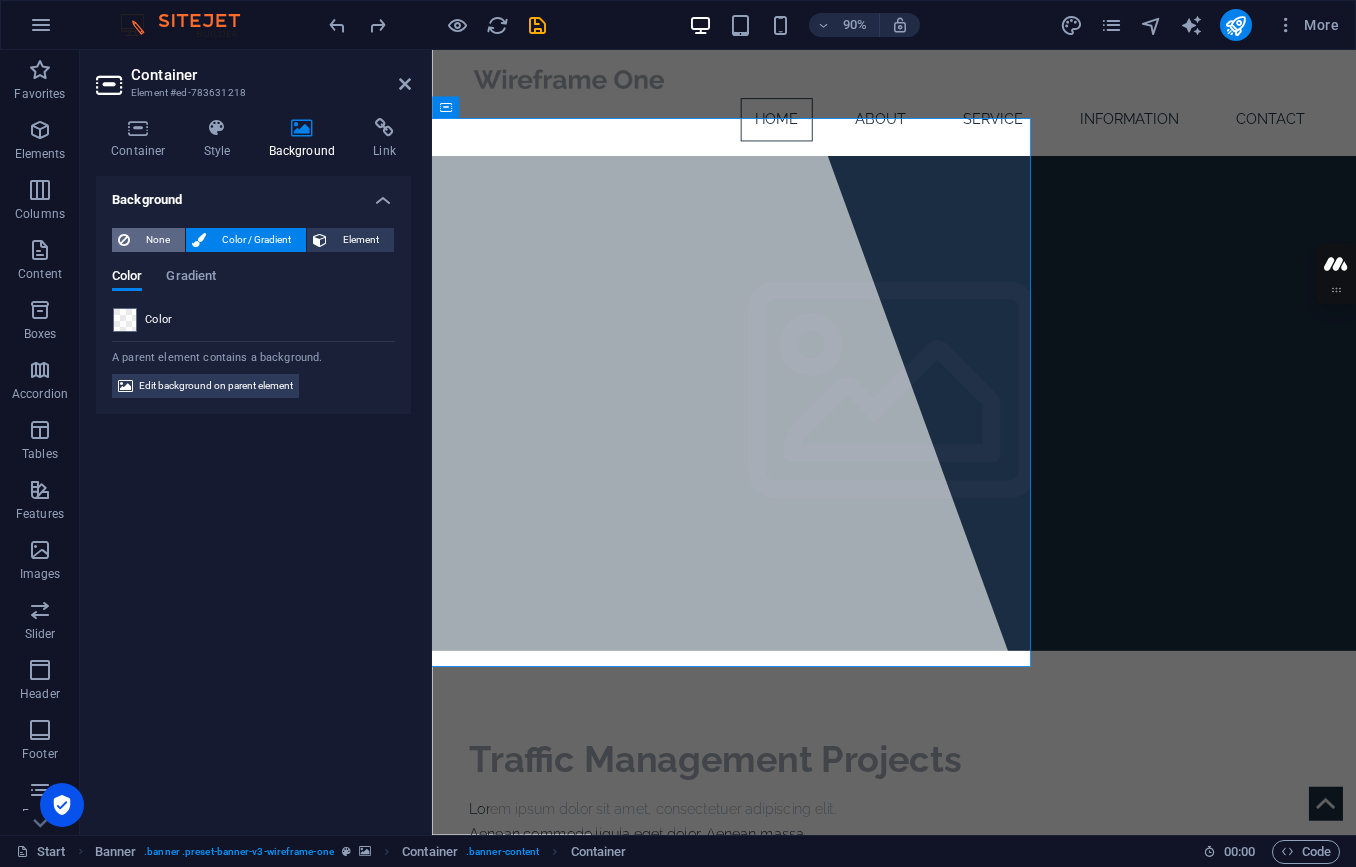 click on "None" at bounding box center [157, 240] 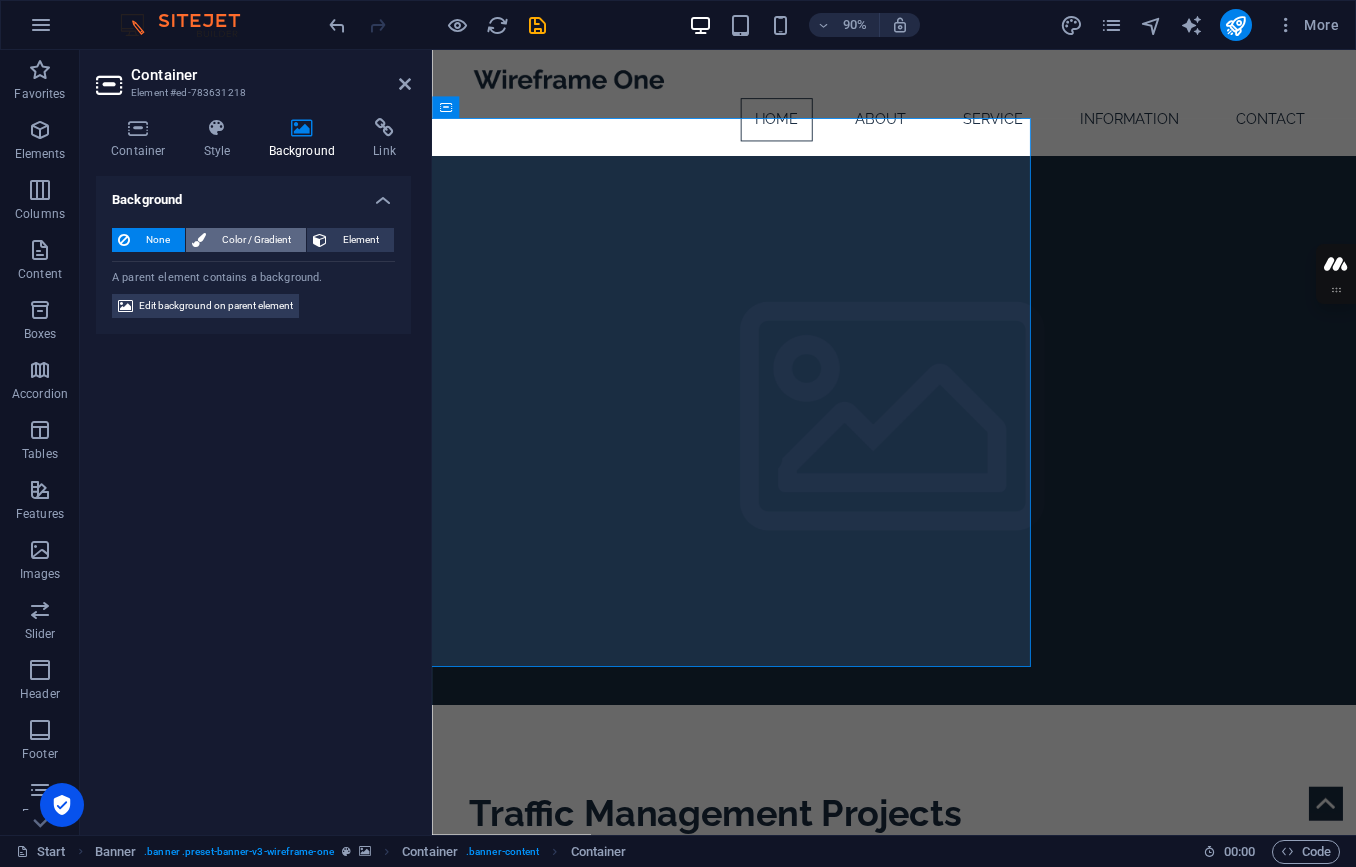 click on "Color / Gradient" at bounding box center (256, 240) 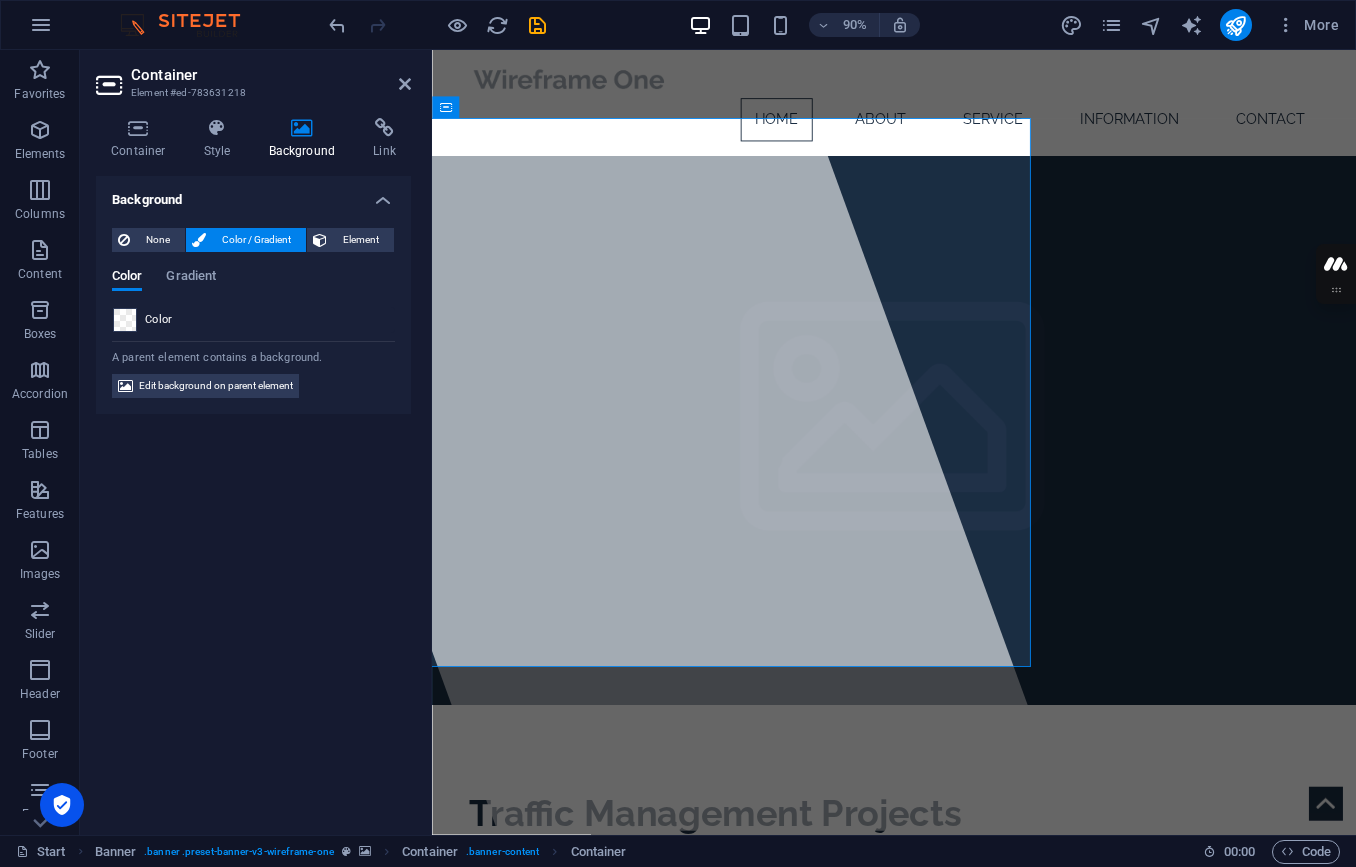 click at bounding box center (125, 320) 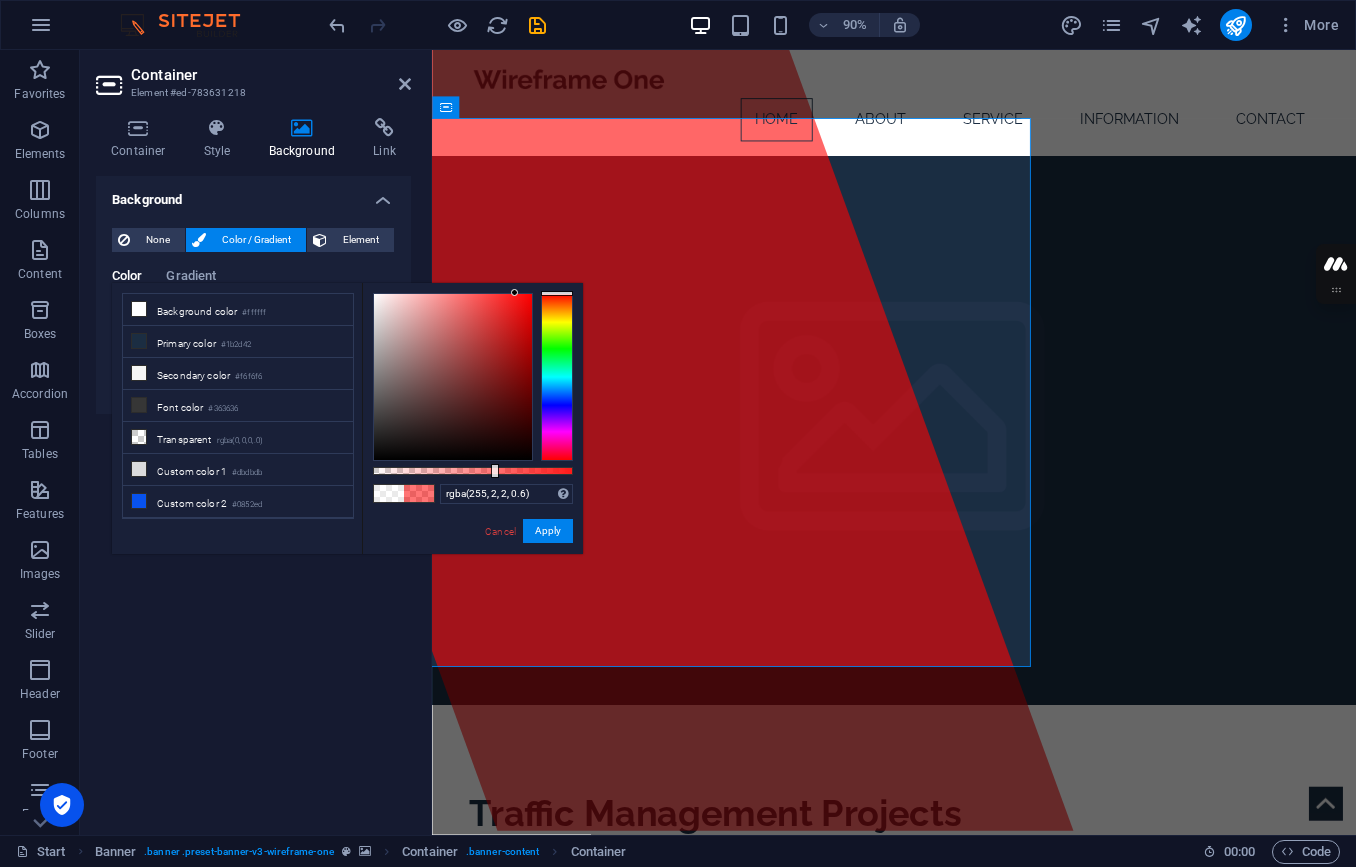 type on "rgba(255, 0, 0, 0.6)" 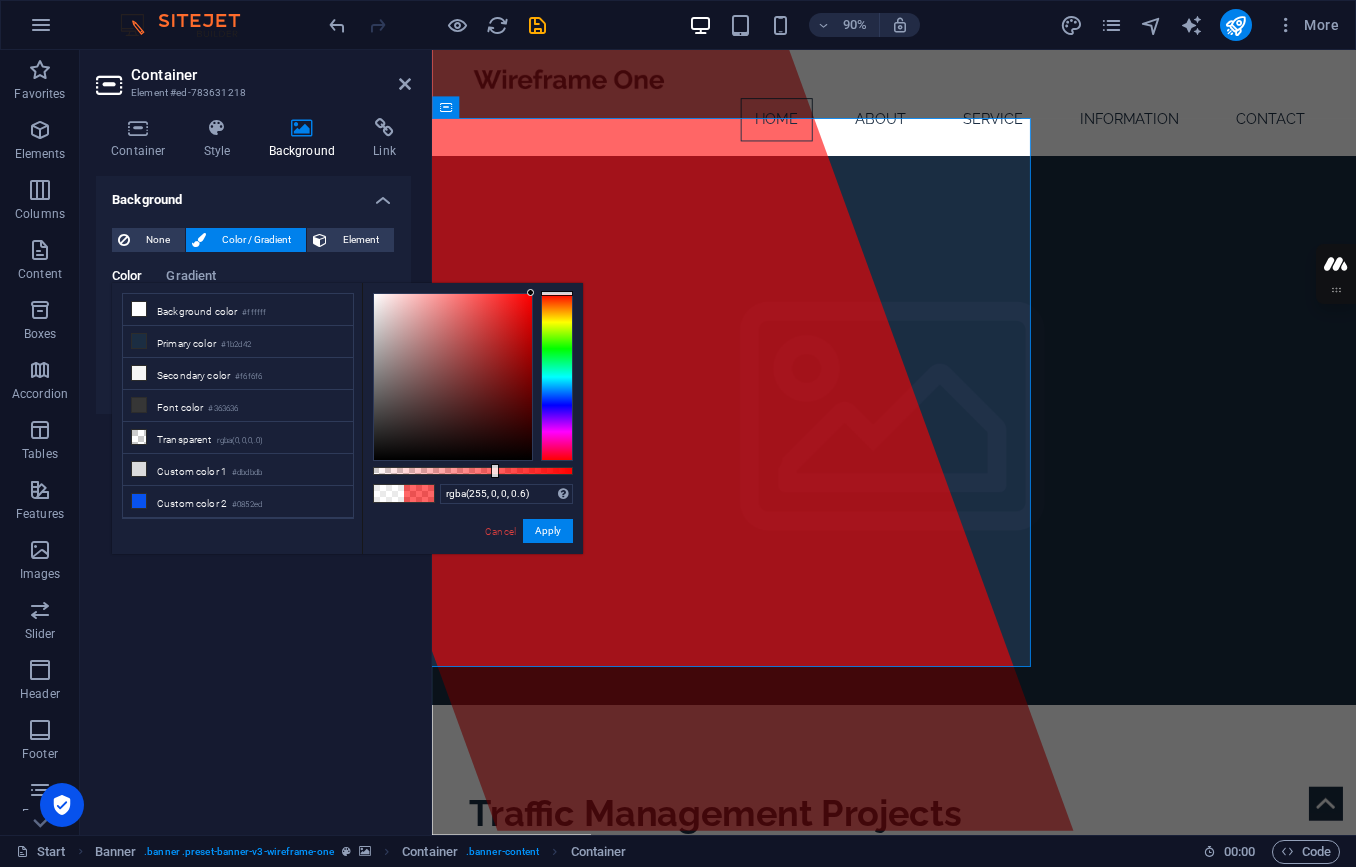 drag, startPoint x: 469, startPoint y: 316, endPoint x: 538, endPoint y: 291, distance: 73.38937 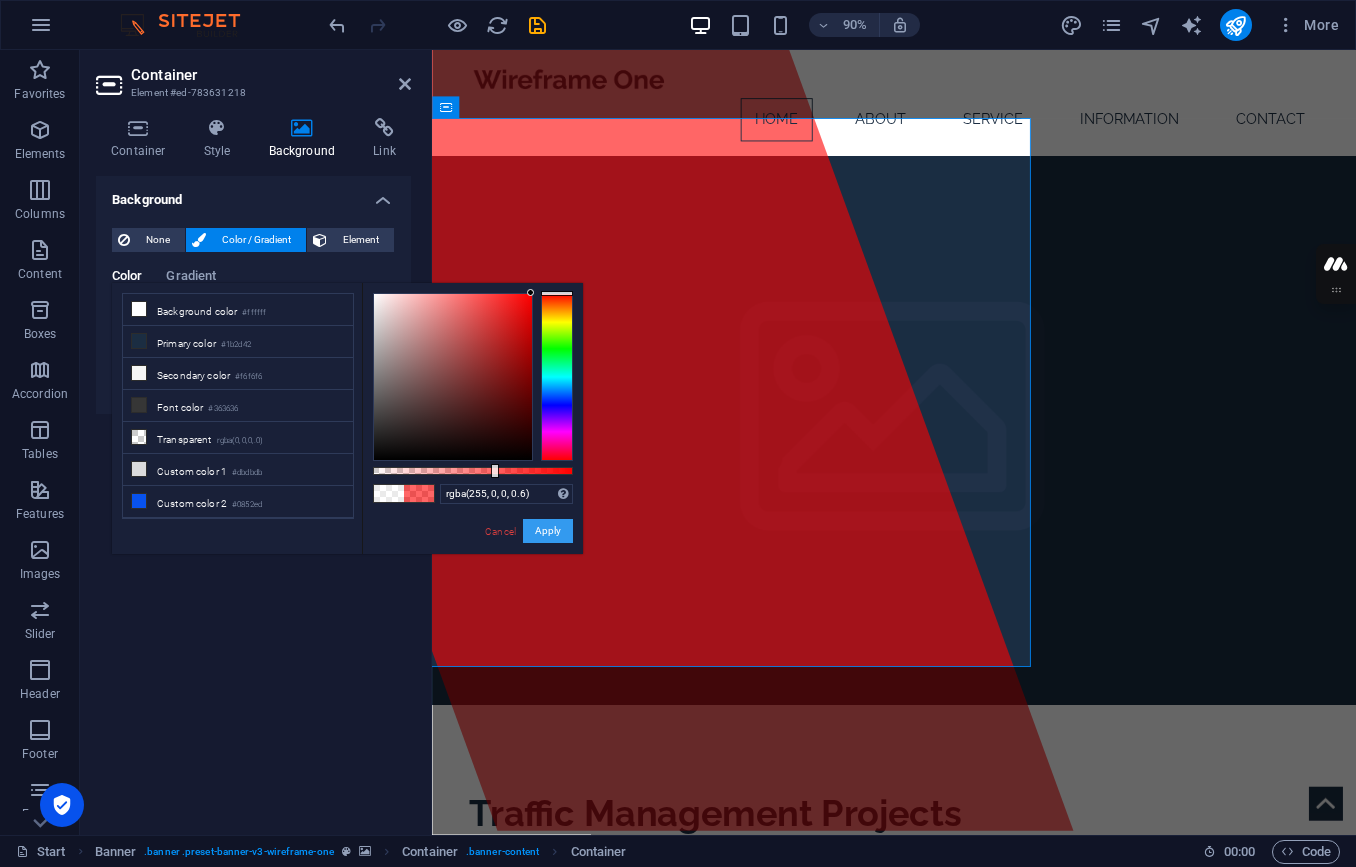 drag, startPoint x: 553, startPoint y: 526, endPoint x: 133, endPoint y: 529, distance: 420.0107 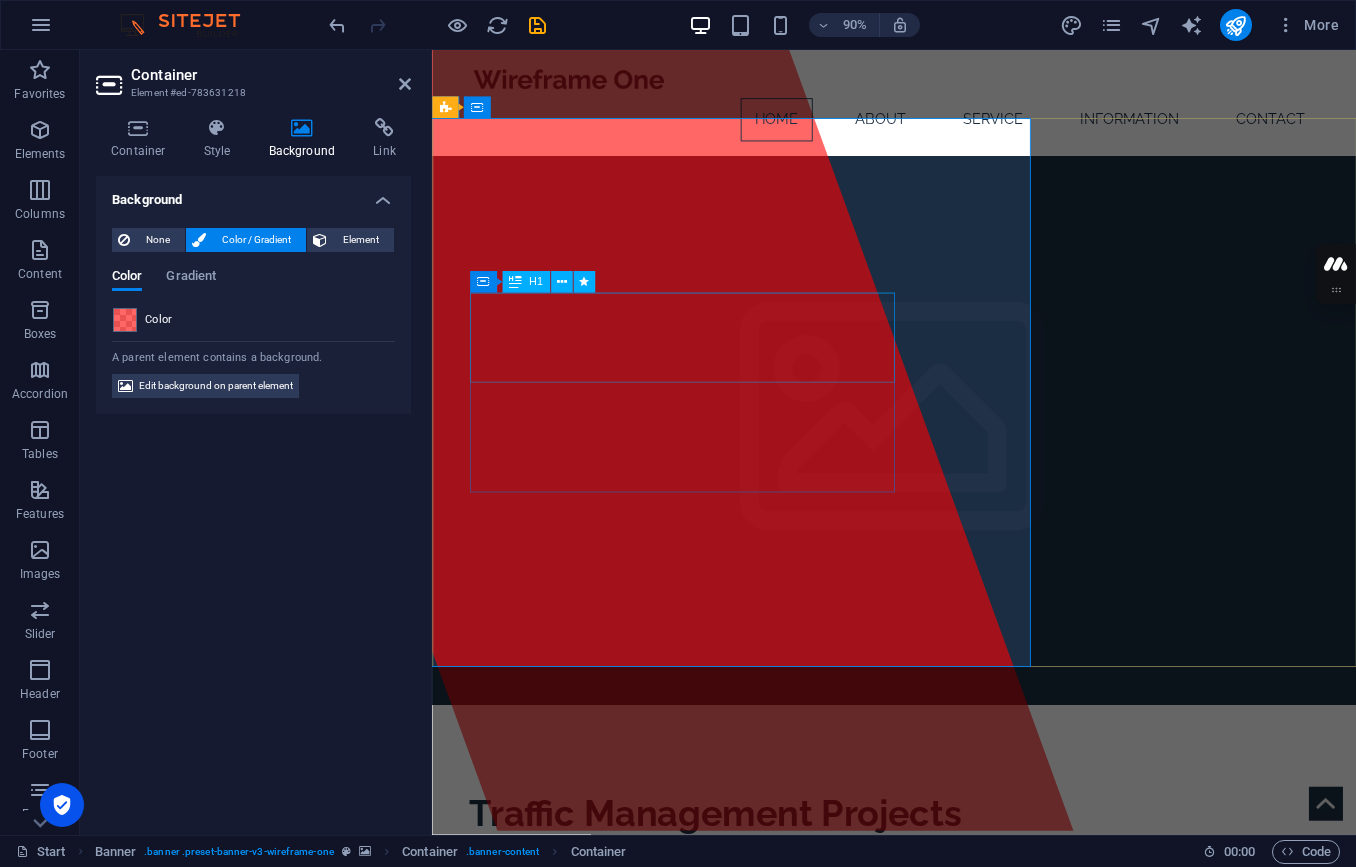 click on "Traffic Management Projects" at bounding box center [747, 898] 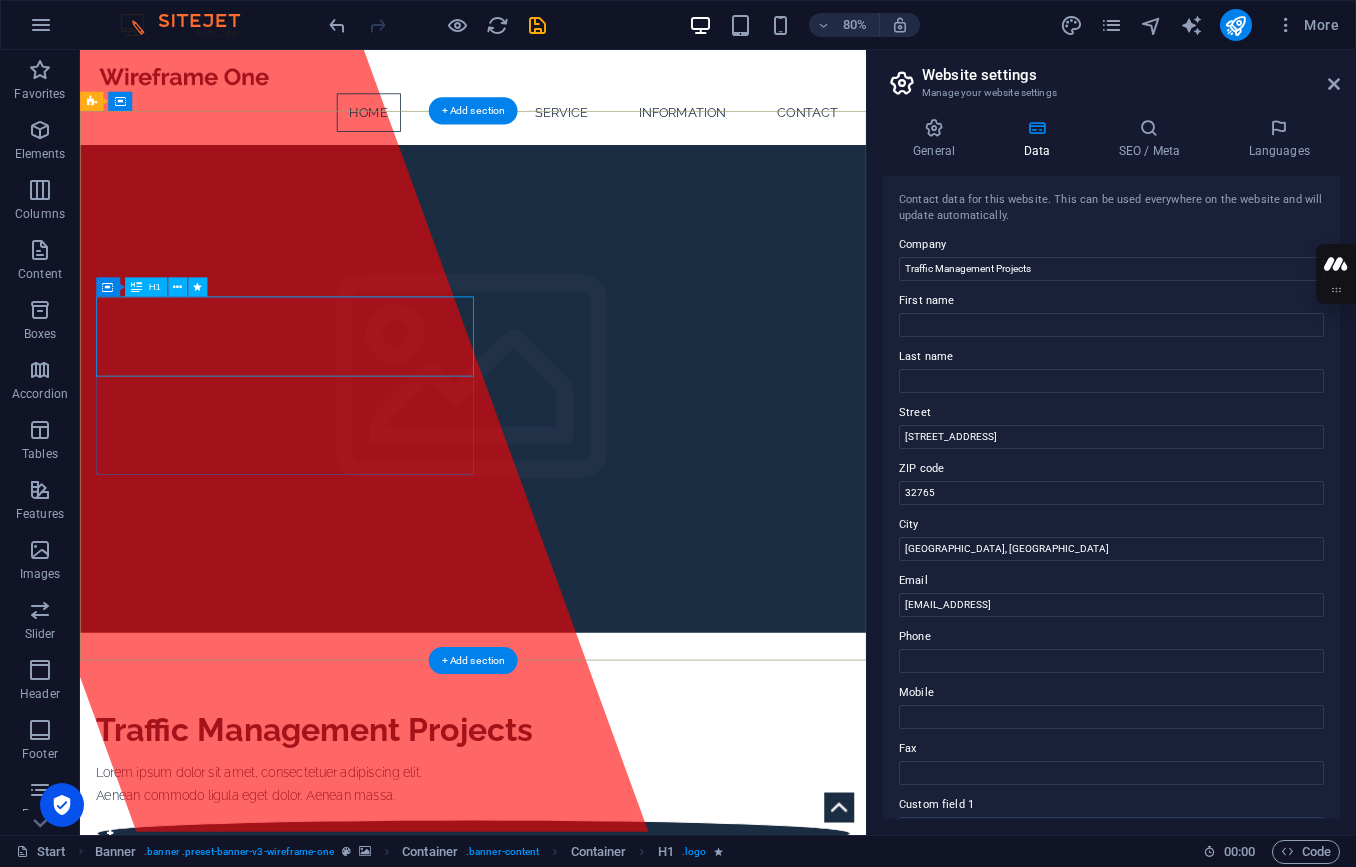 click on "Traffic Management Projects" at bounding box center (373, 898) 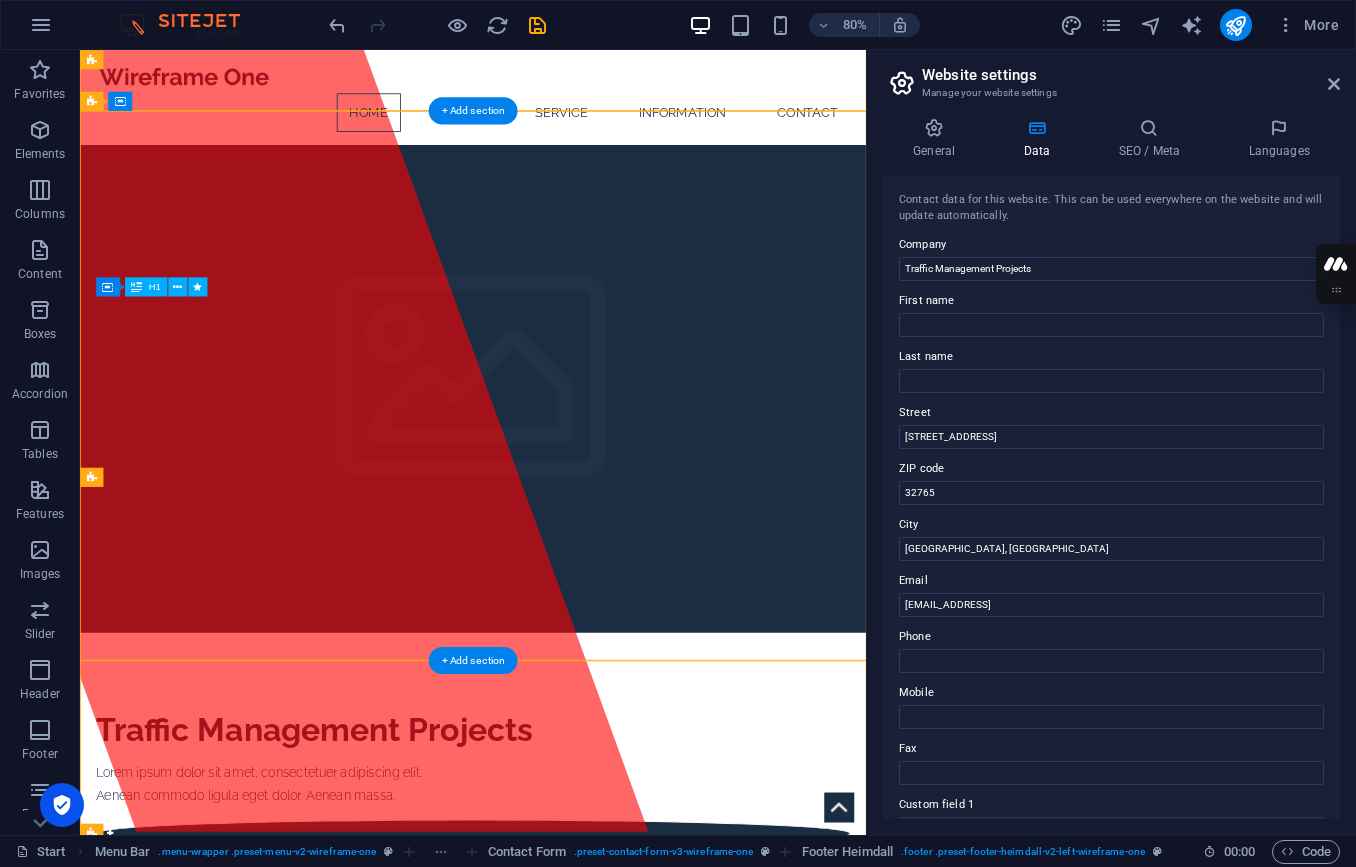 click on "Traffic Management Projects" at bounding box center (373, 898) 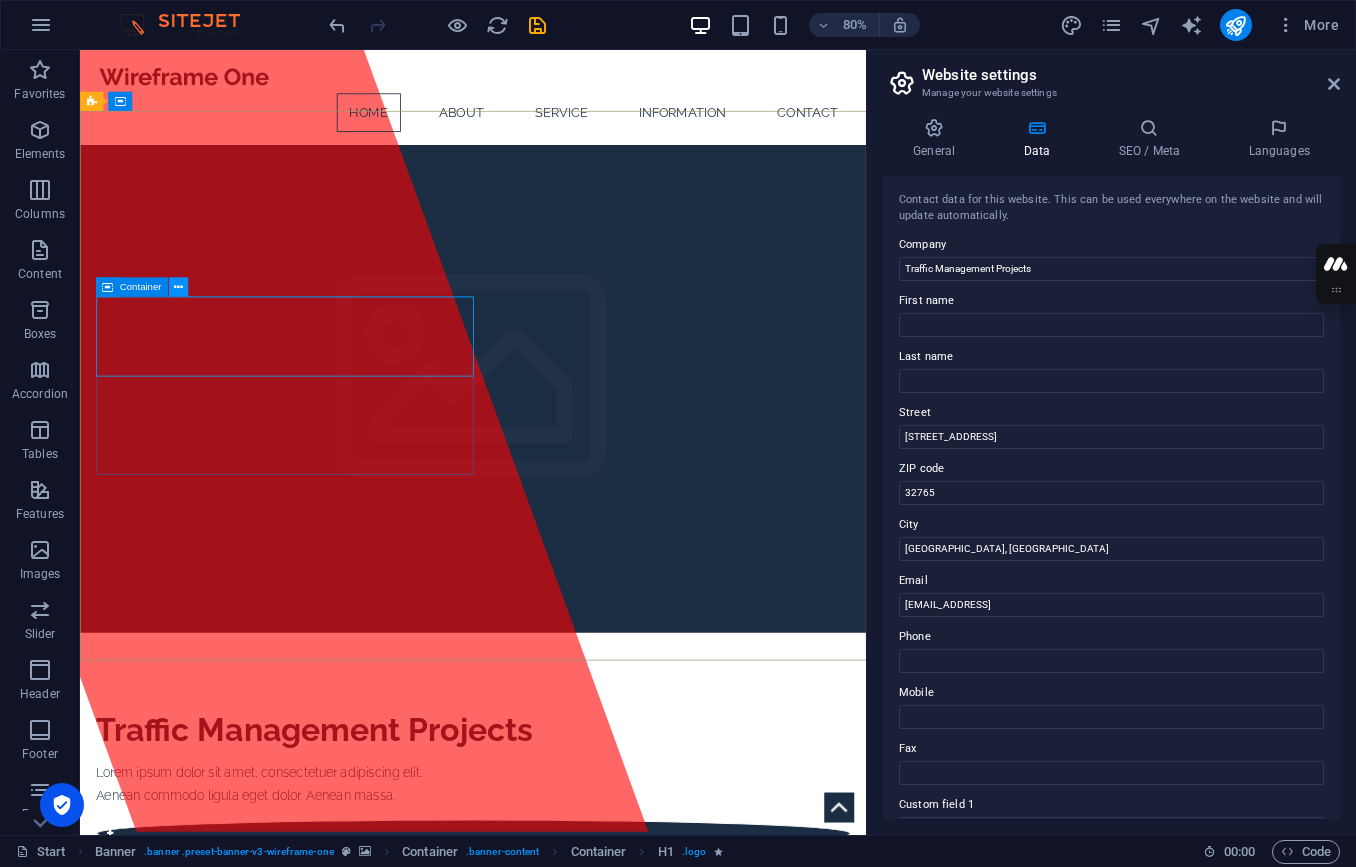 click at bounding box center (178, 287) 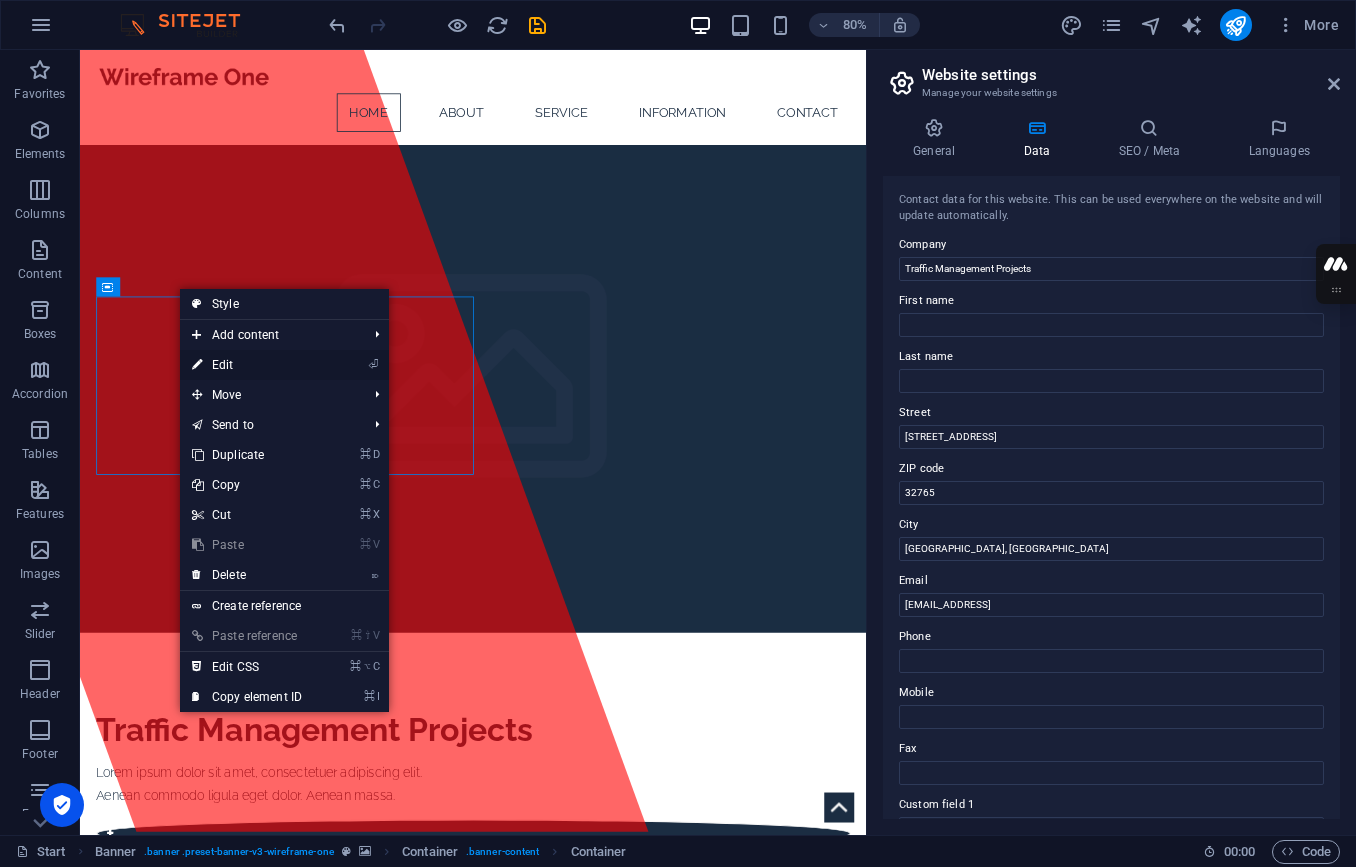 click on "⏎  Edit" at bounding box center [247, 365] 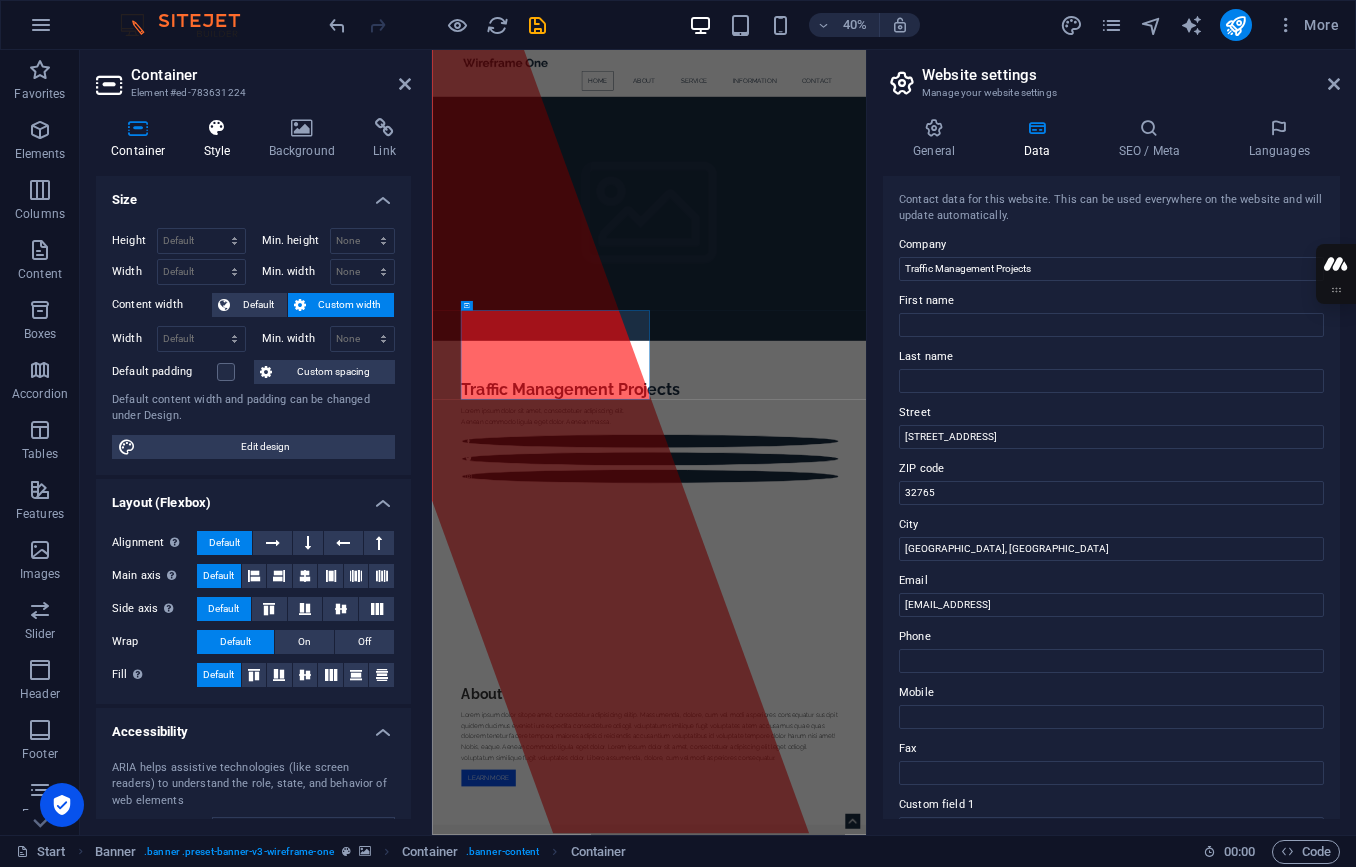 click on "Style" at bounding box center (221, 139) 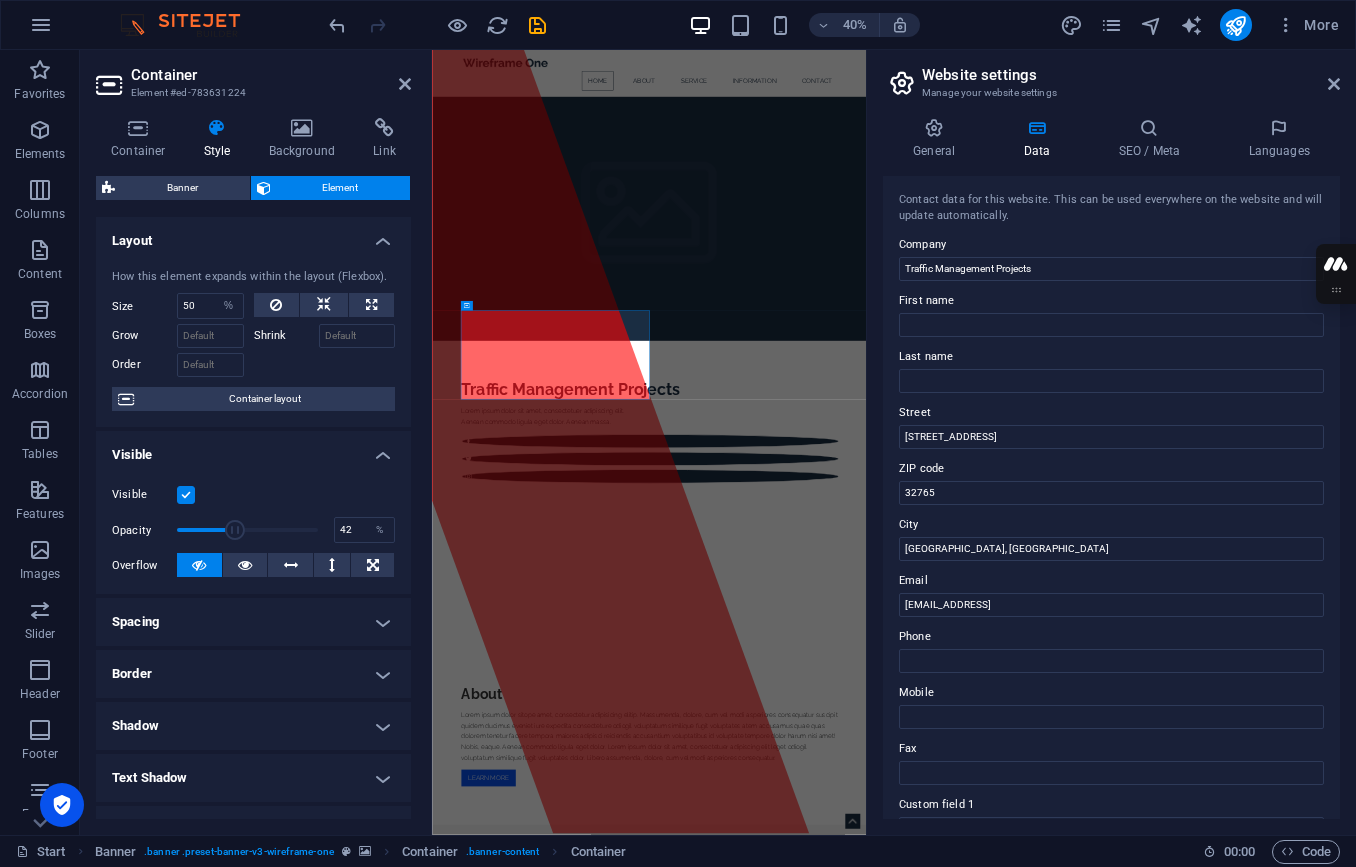 drag, startPoint x: 308, startPoint y: 526, endPoint x: 234, endPoint y: 529, distance: 74.06078 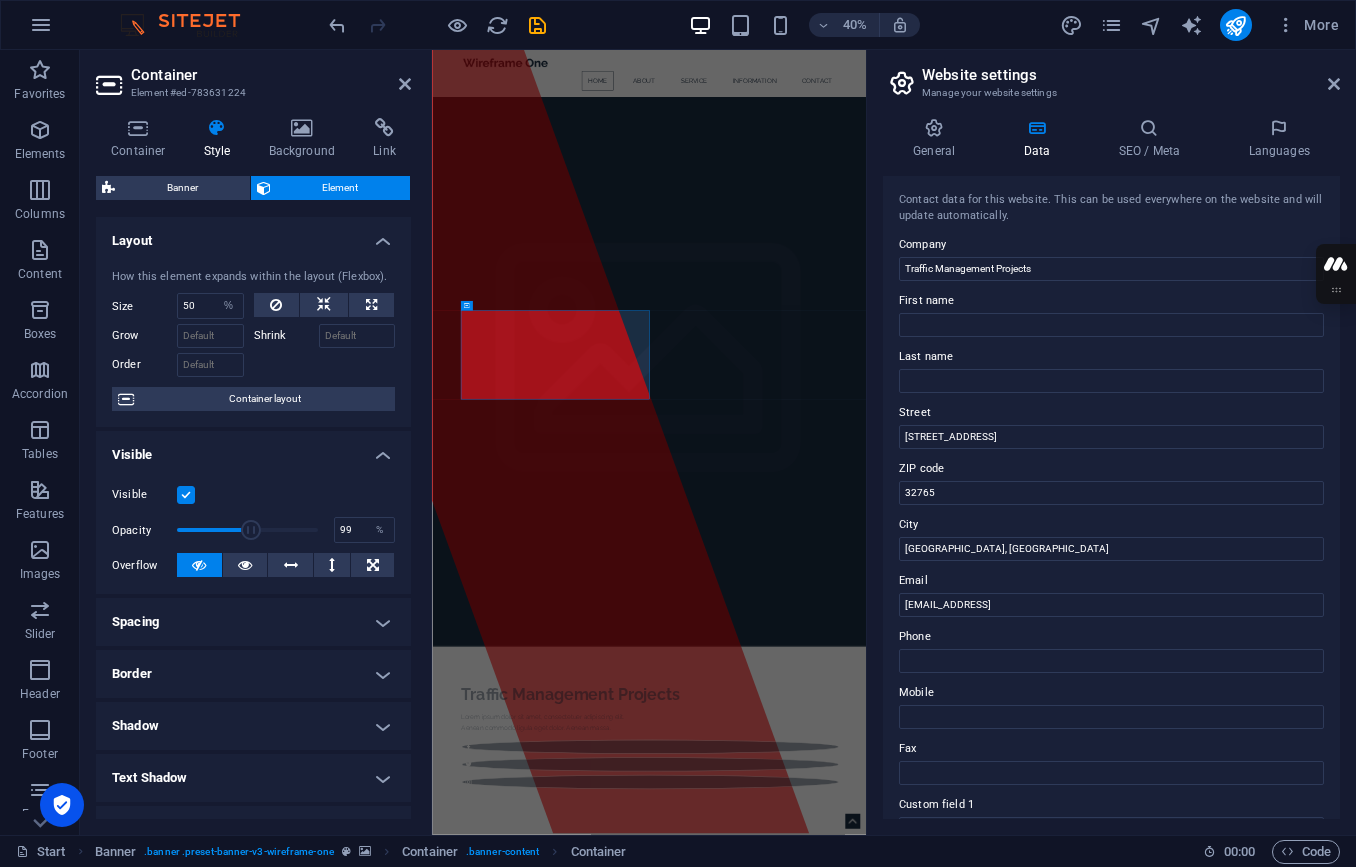 type on "100" 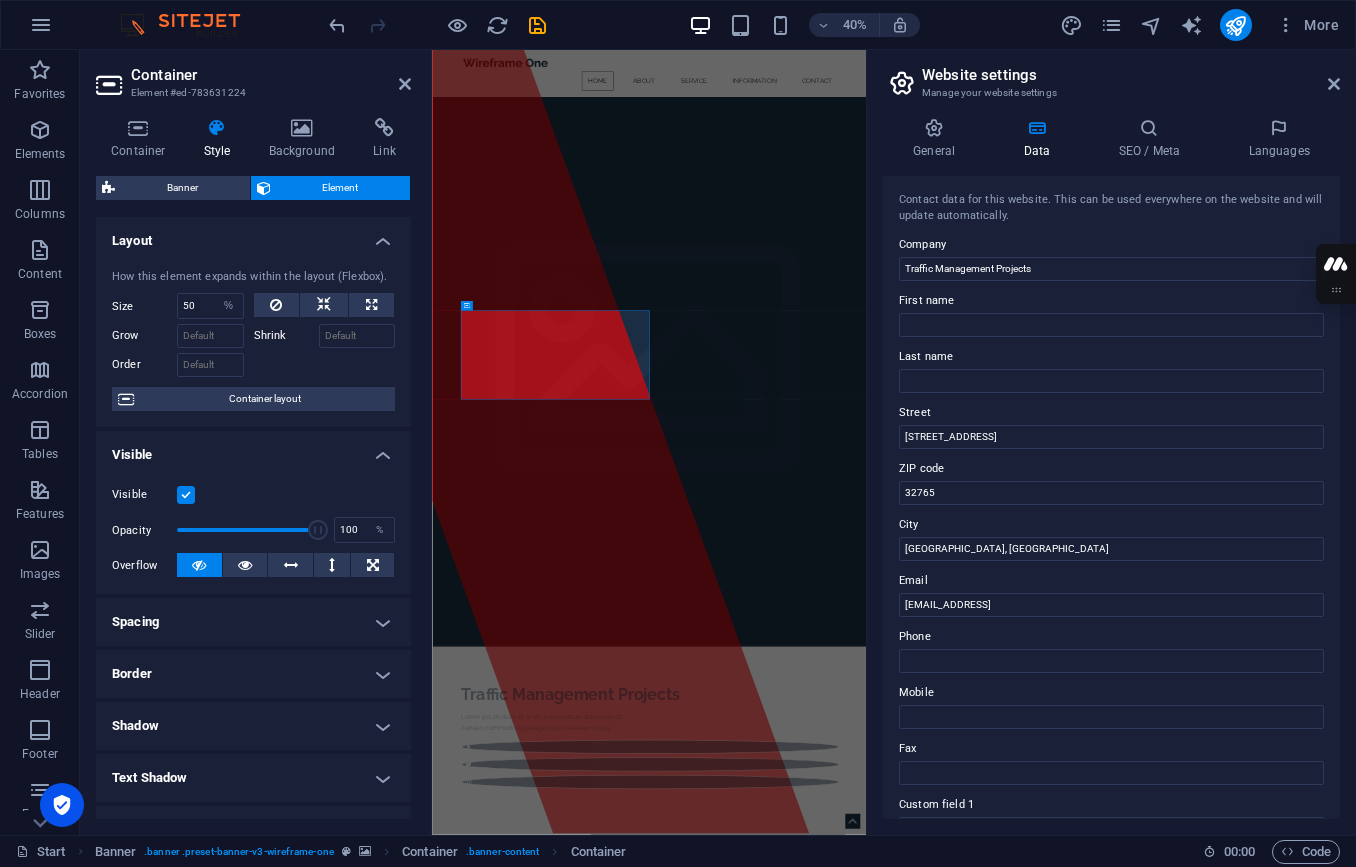 drag, startPoint x: 234, startPoint y: 529, endPoint x: 318, endPoint y: 540, distance: 84.71718 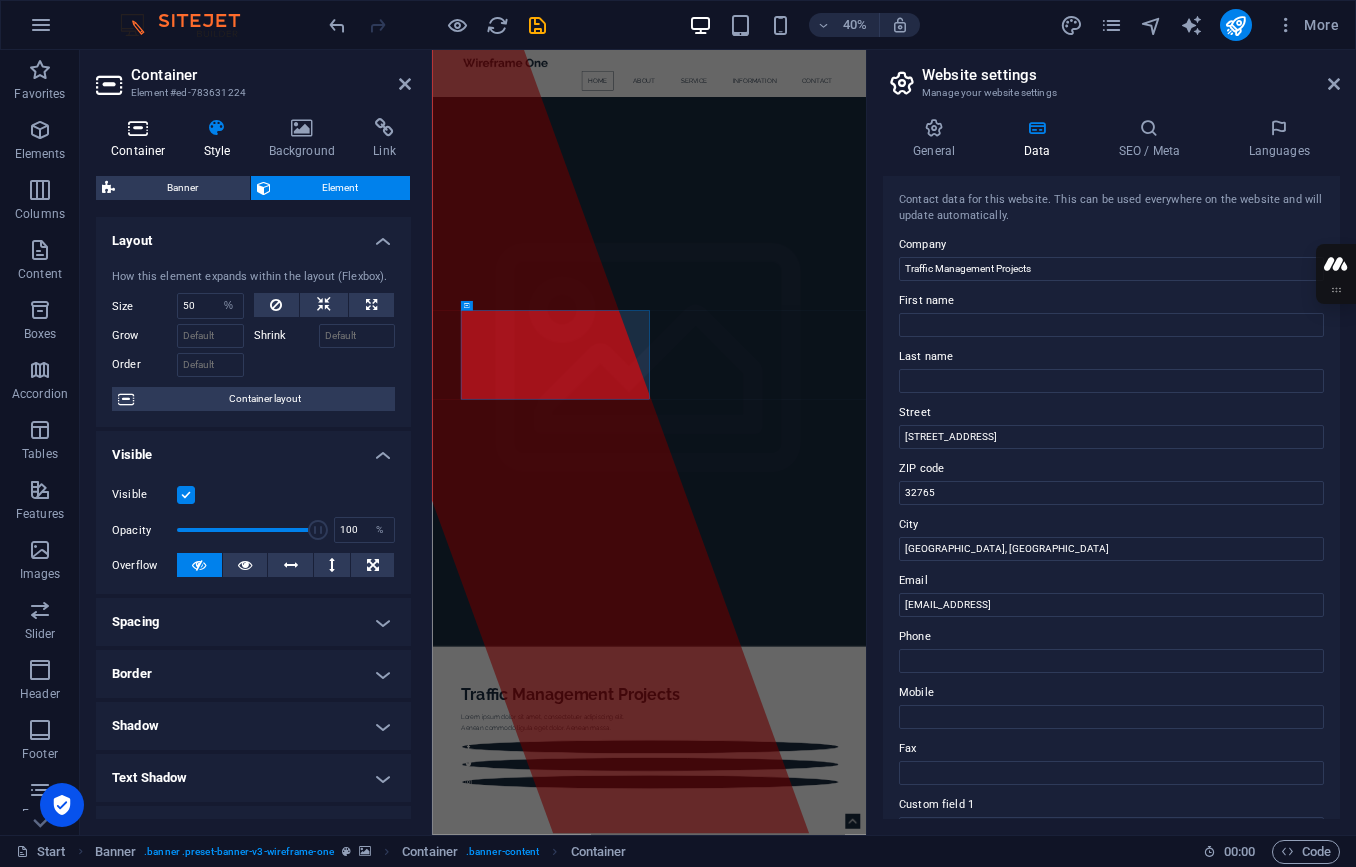 click at bounding box center (138, 128) 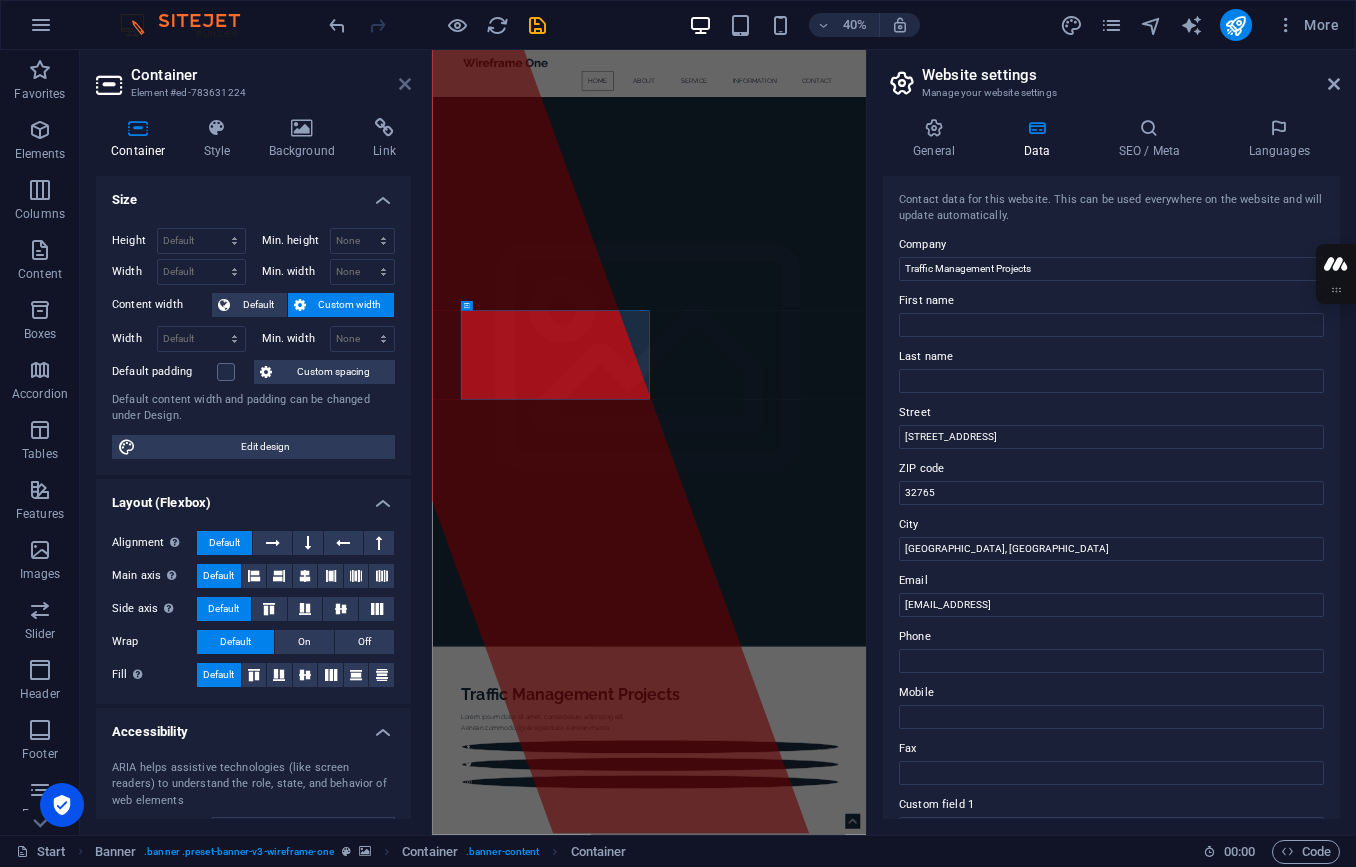 click at bounding box center [405, 84] 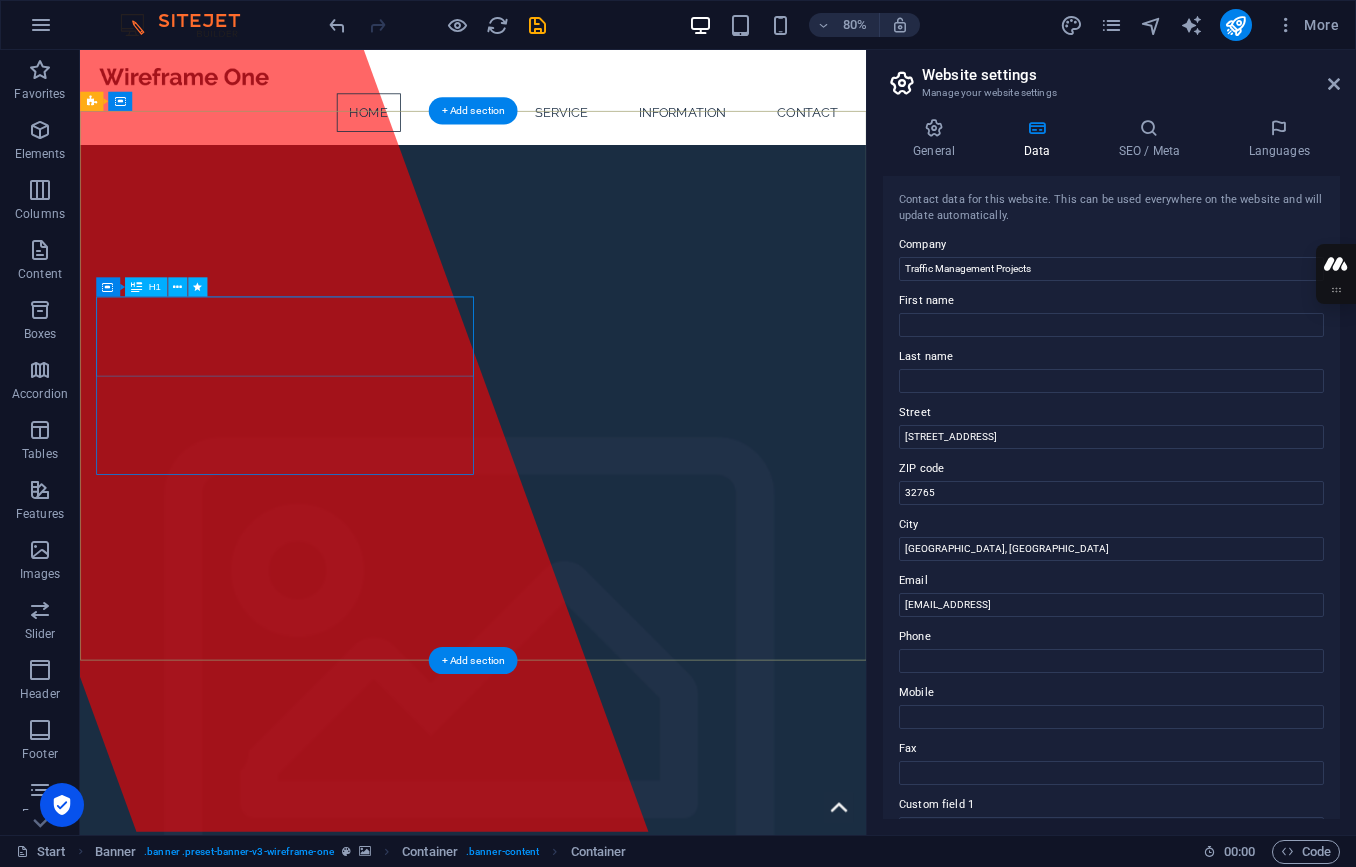 click on "Traffic Management Projects" at bounding box center (373, 1662) 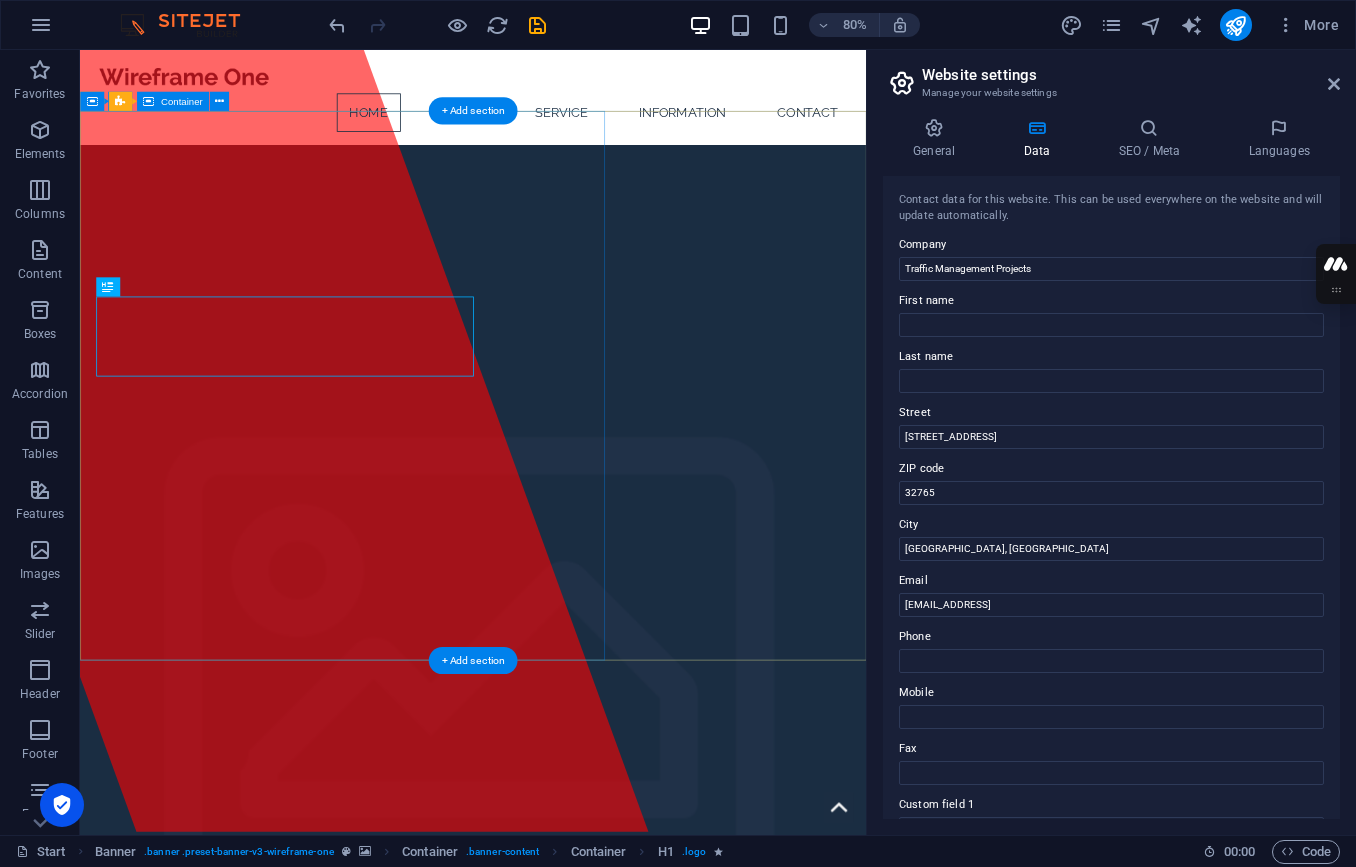 drag, startPoint x: 247, startPoint y: 435, endPoint x: 92, endPoint y: 383, distance: 163.49007 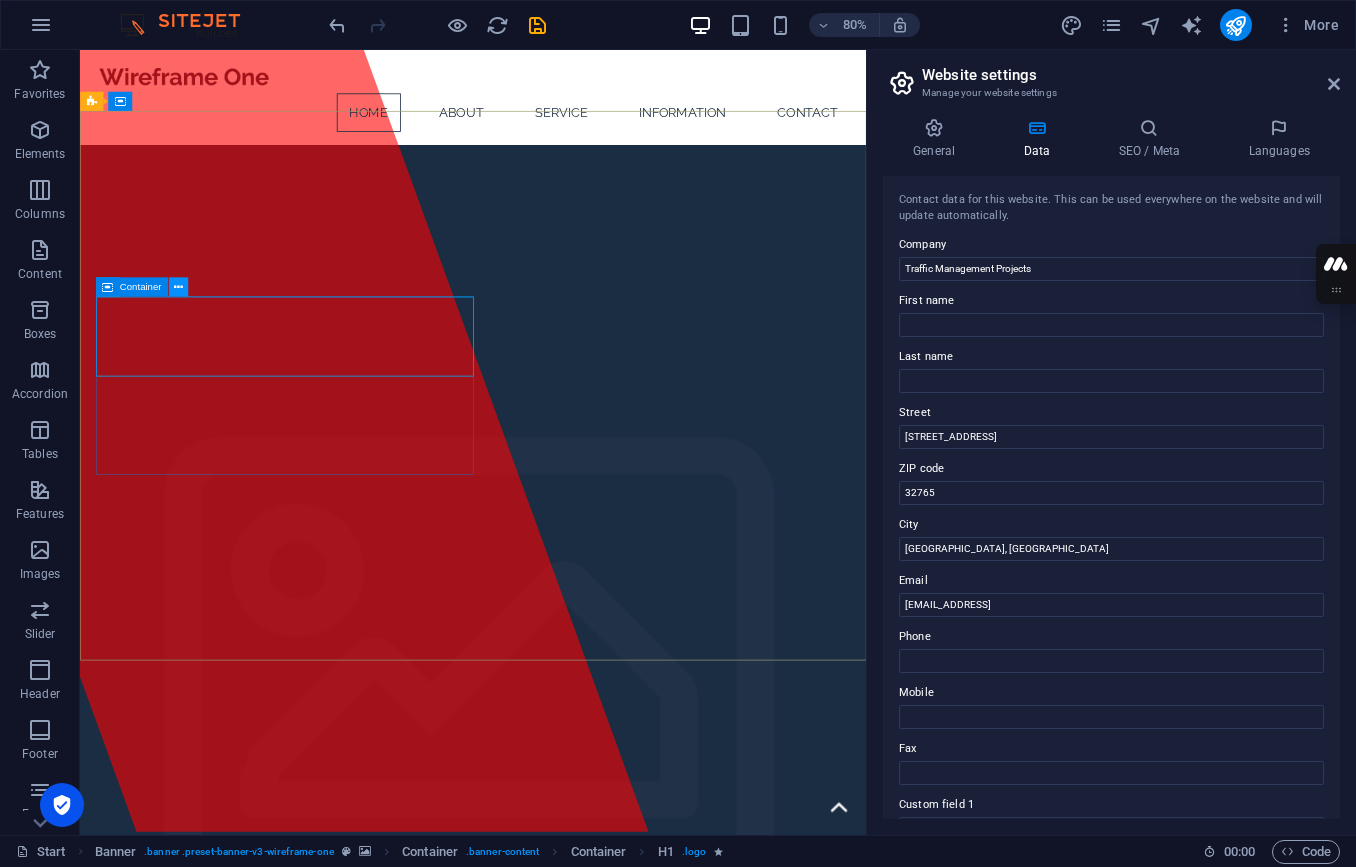 click at bounding box center [178, 287] 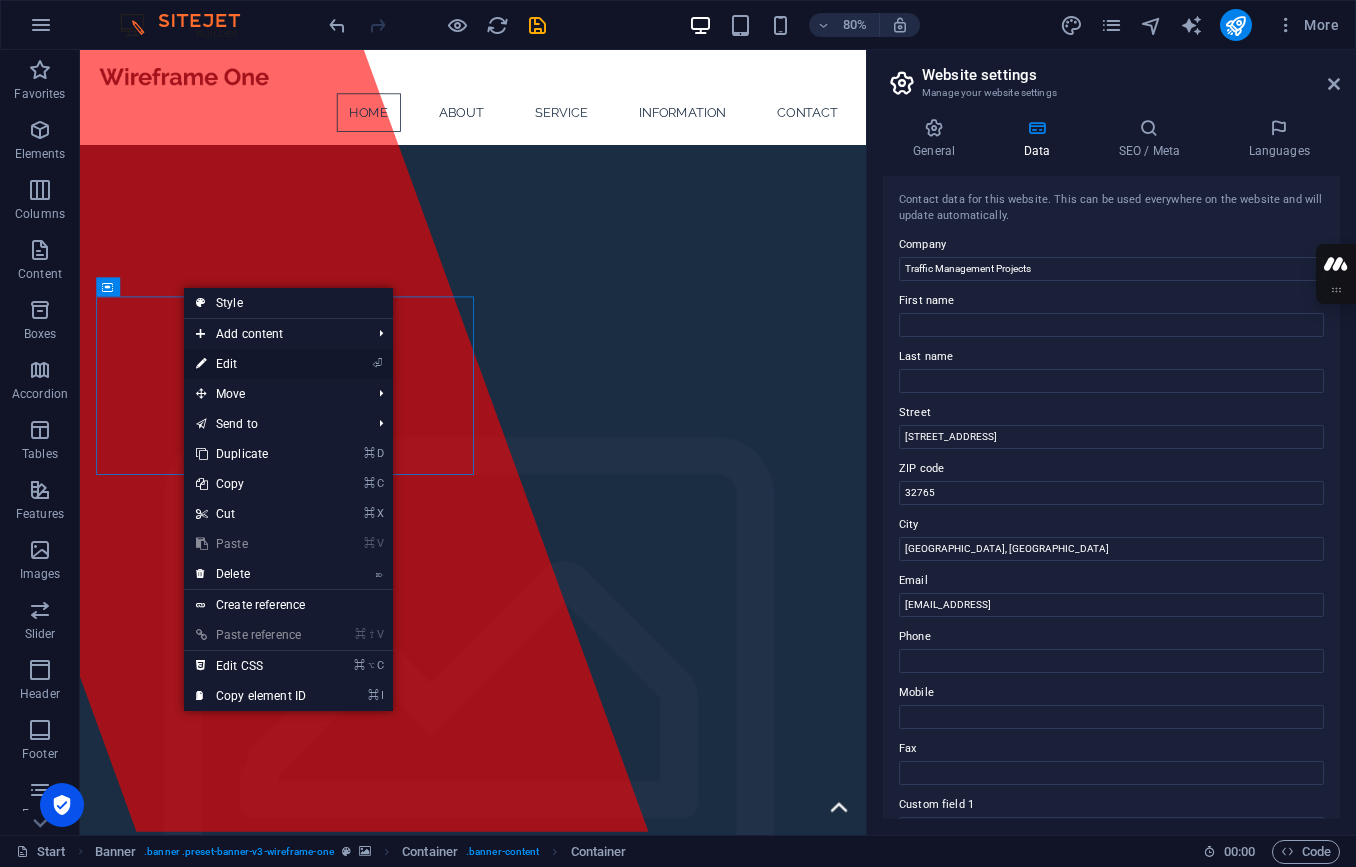 click on "⏎  Edit" at bounding box center (251, 364) 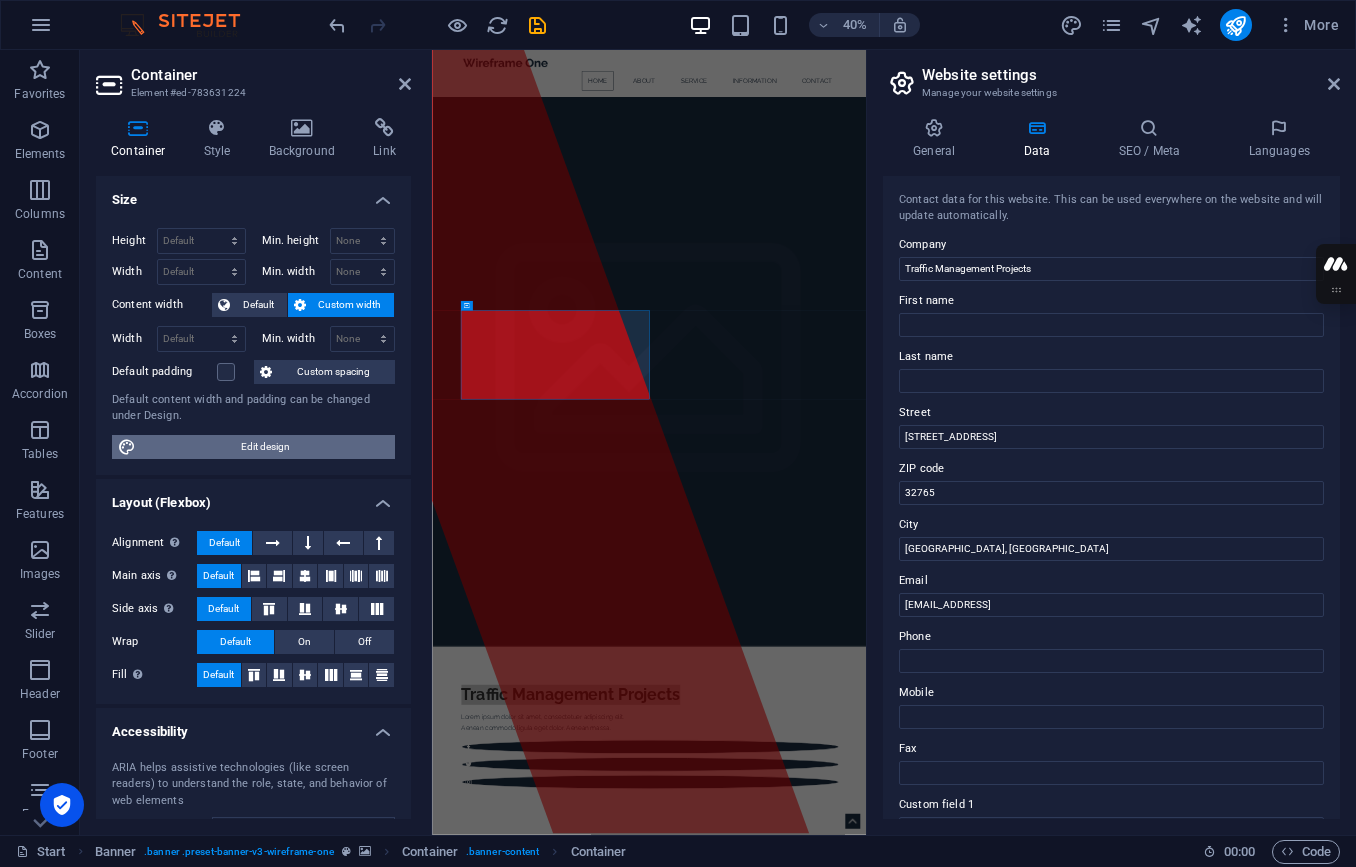 click on "Edit design" at bounding box center [265, 447] 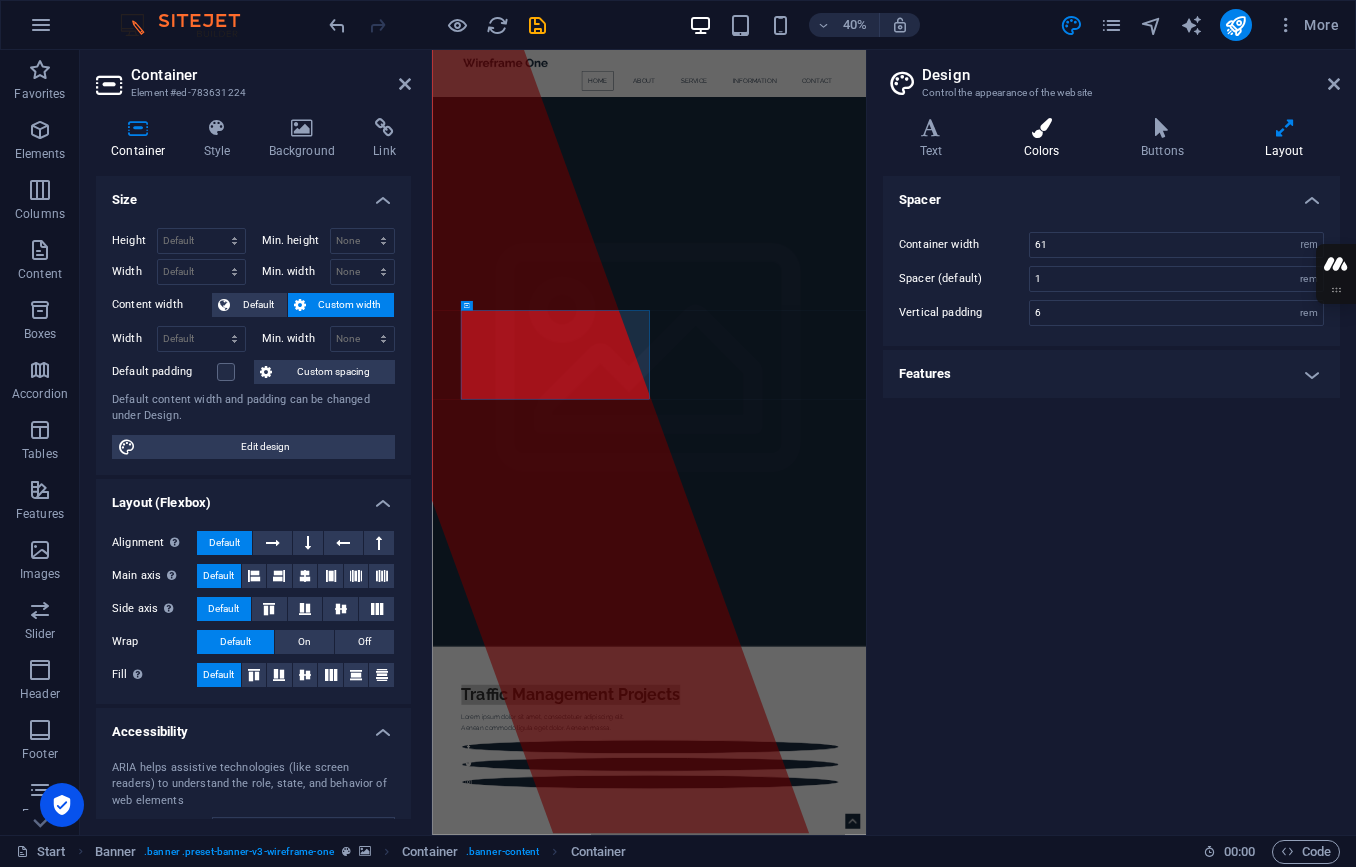 click at bounding box center (1041, 128) 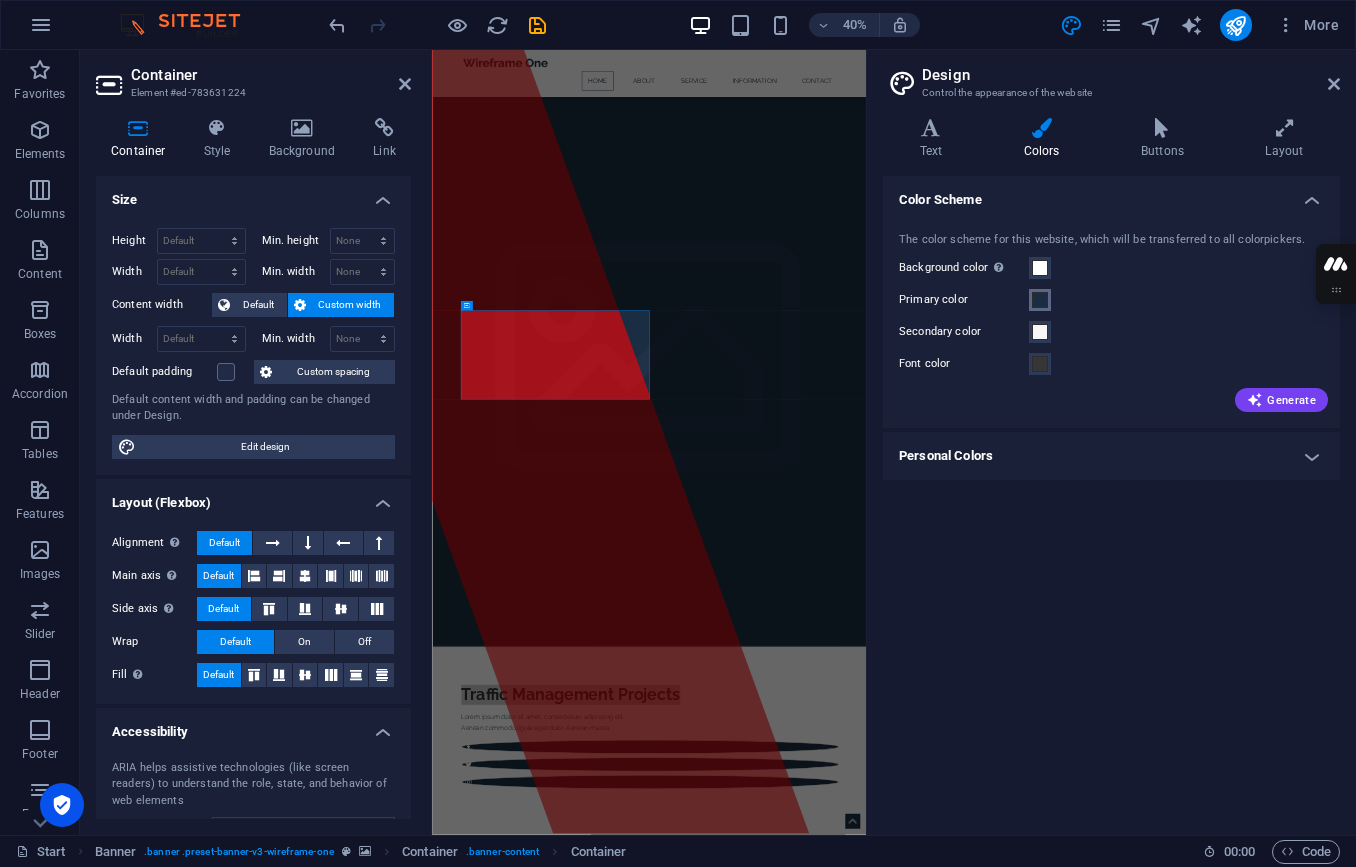 click at bounding box center [1040, 300] 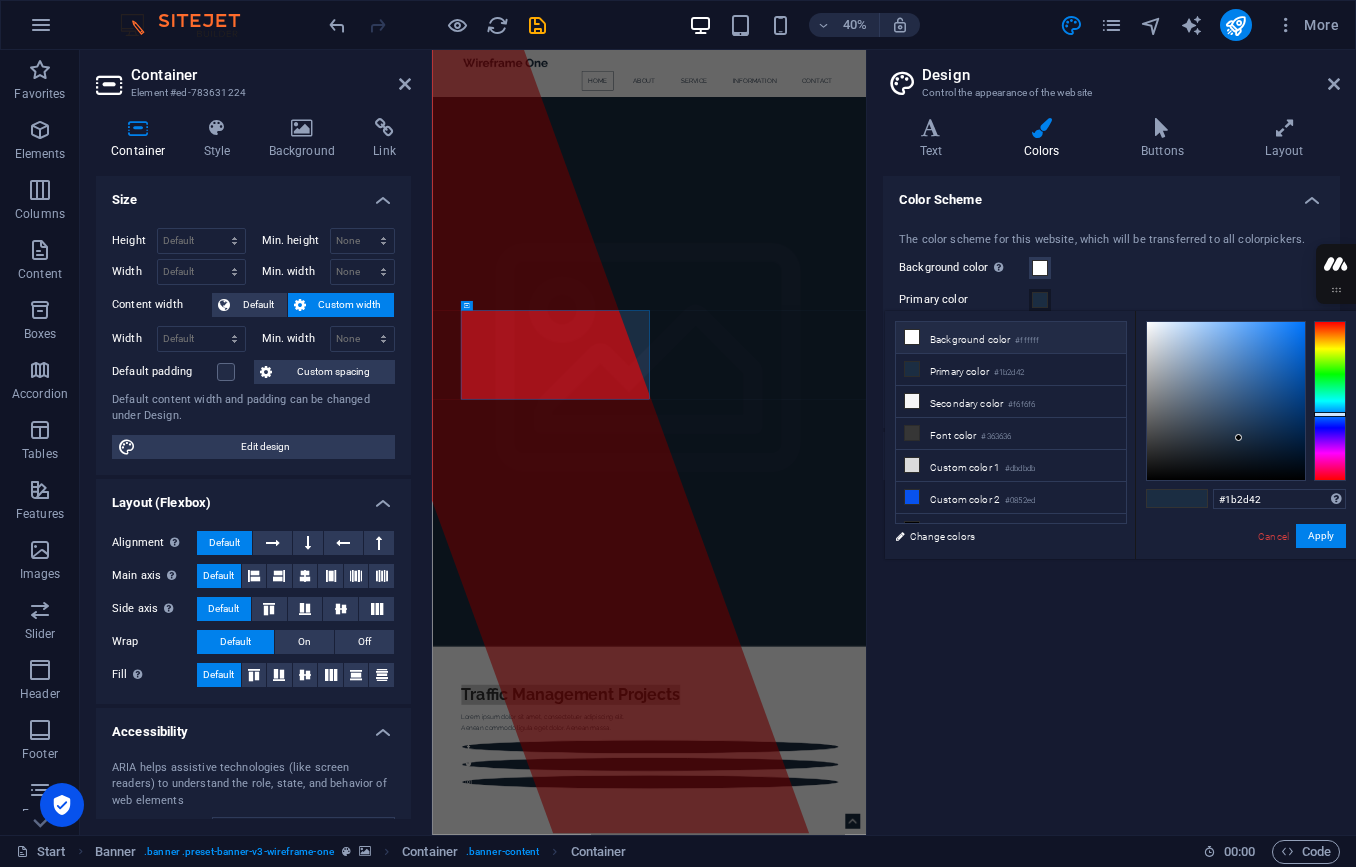 click at bounding box center [912, 337] 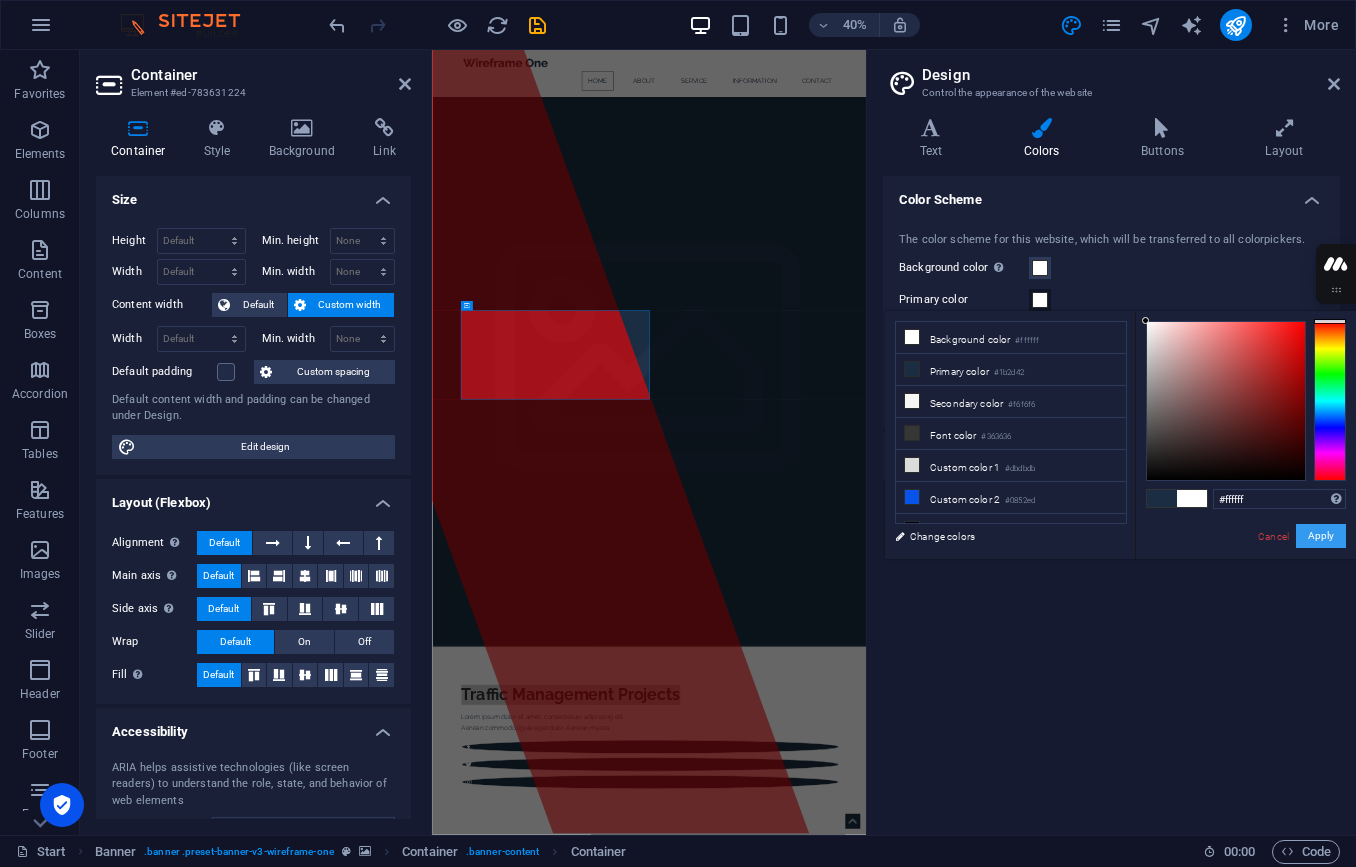 click on "Apply" at bounding box center [1321, 536] 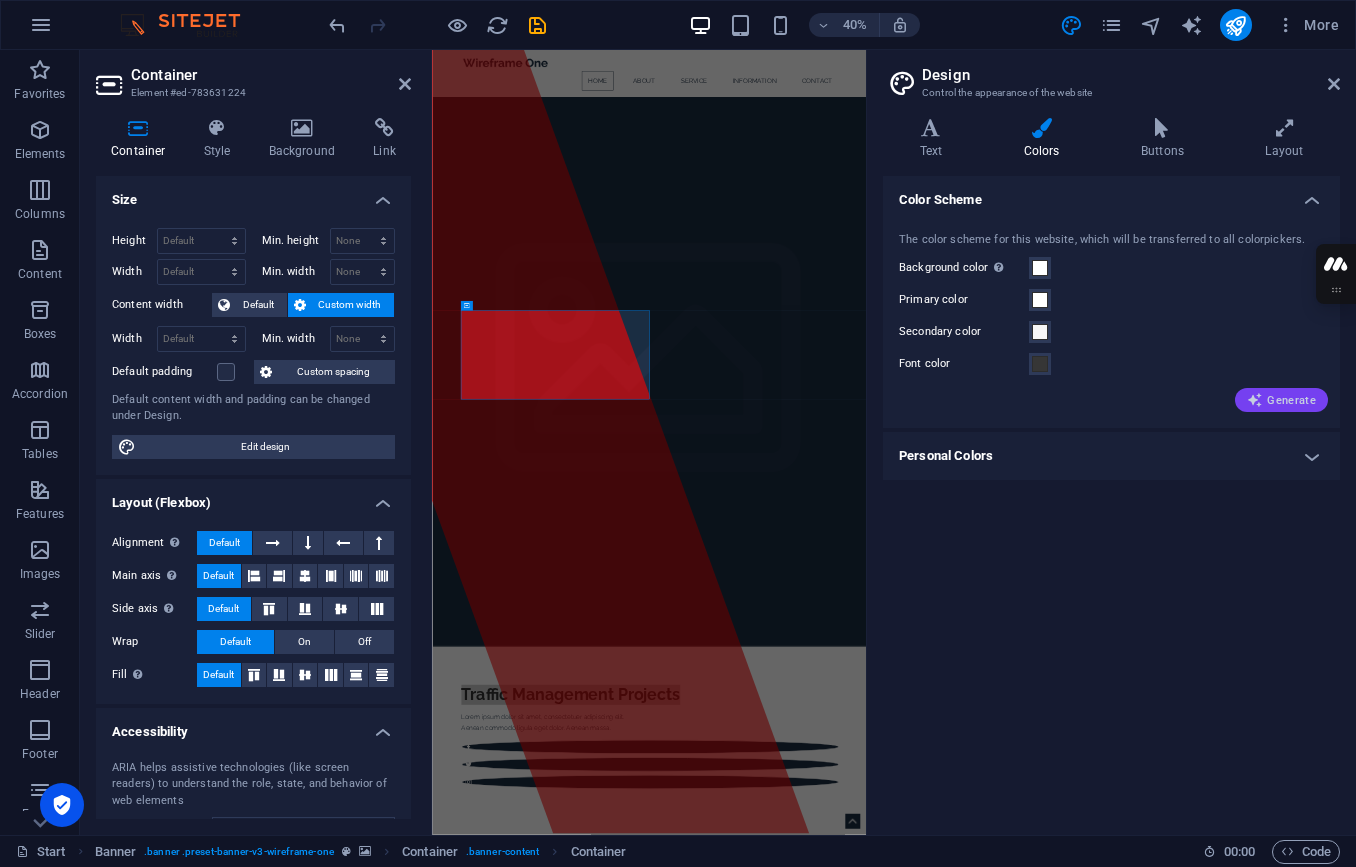 click on "Generate" at bounding box center [1281, 400] 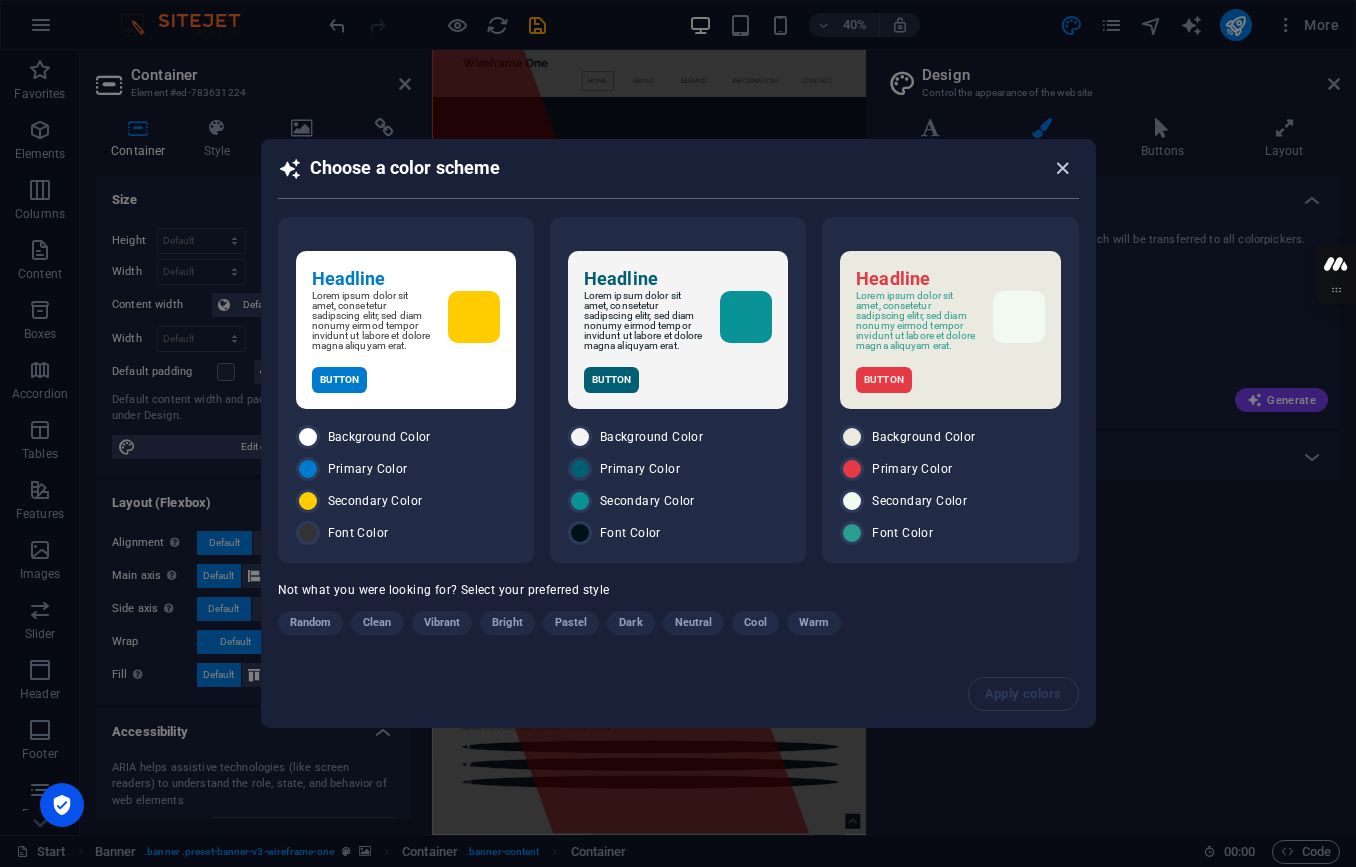 click at bounding box center (1062, 168) 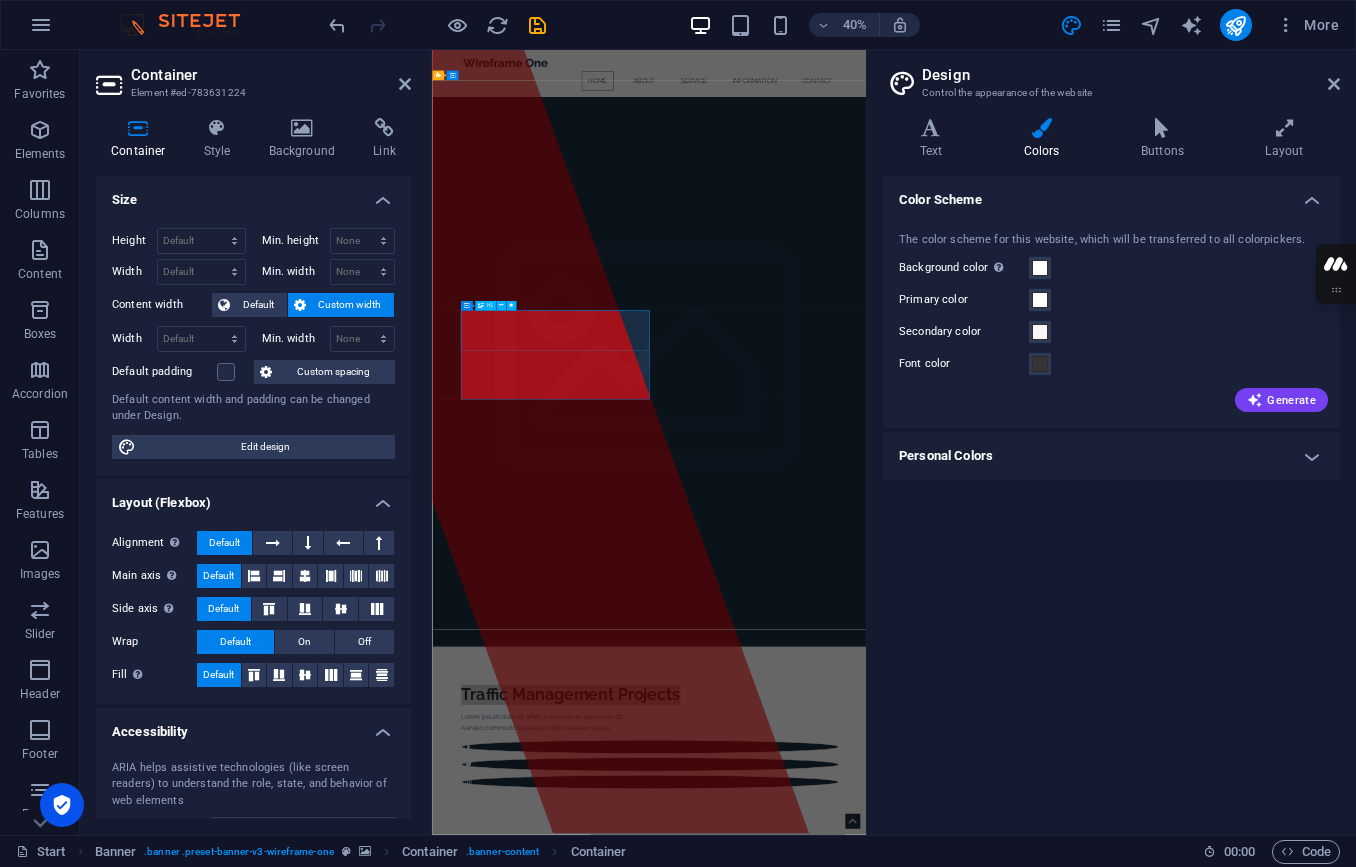 click on "Traffic Management Projects" at bounding box center [975, 1663] 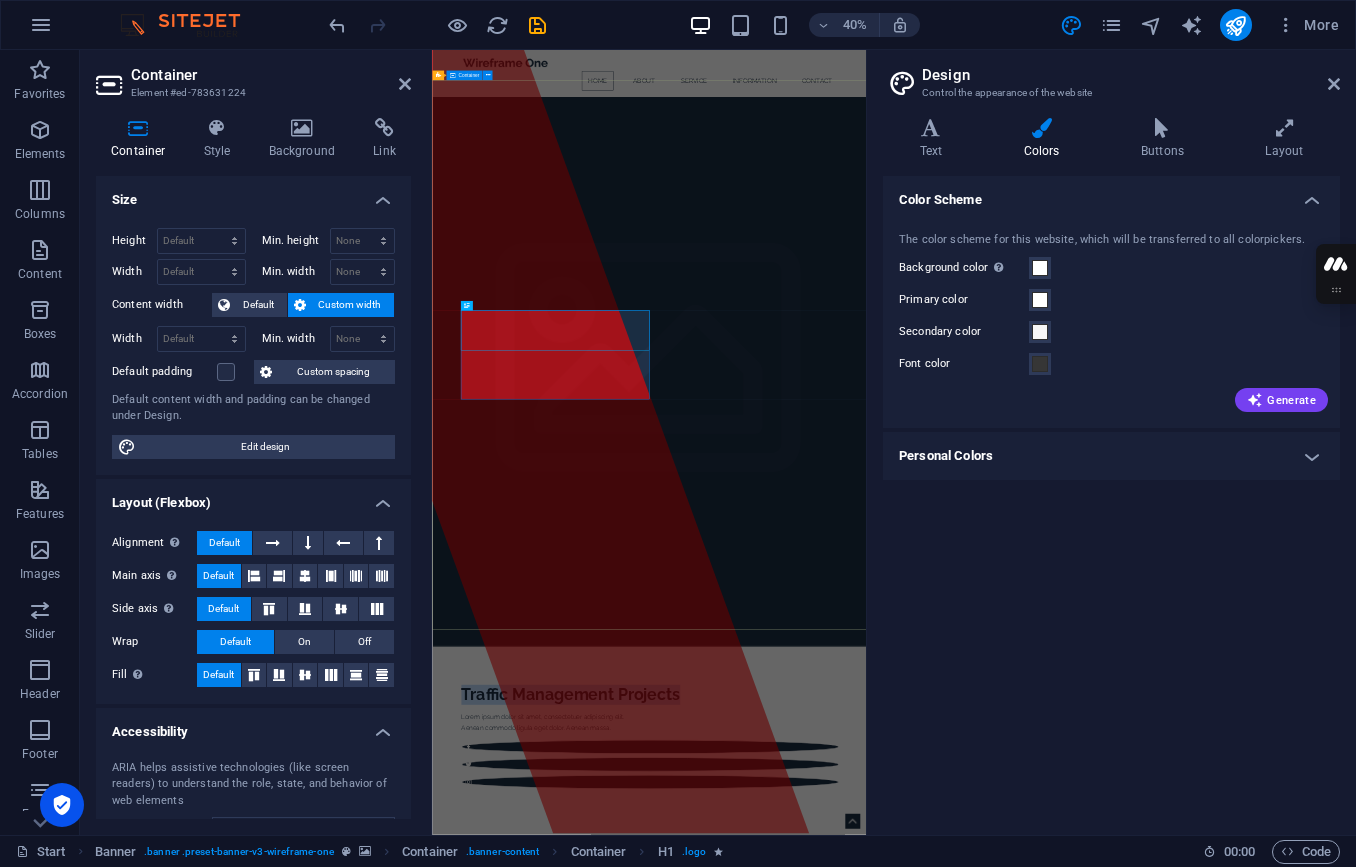 click on "Traffic Management Projects Lorem ipsum dolor sit amet, consectetuer adipiscing elit. Aenean commodo ligula eget dolor. Aenean massa." at bounding box center (974, 1768) 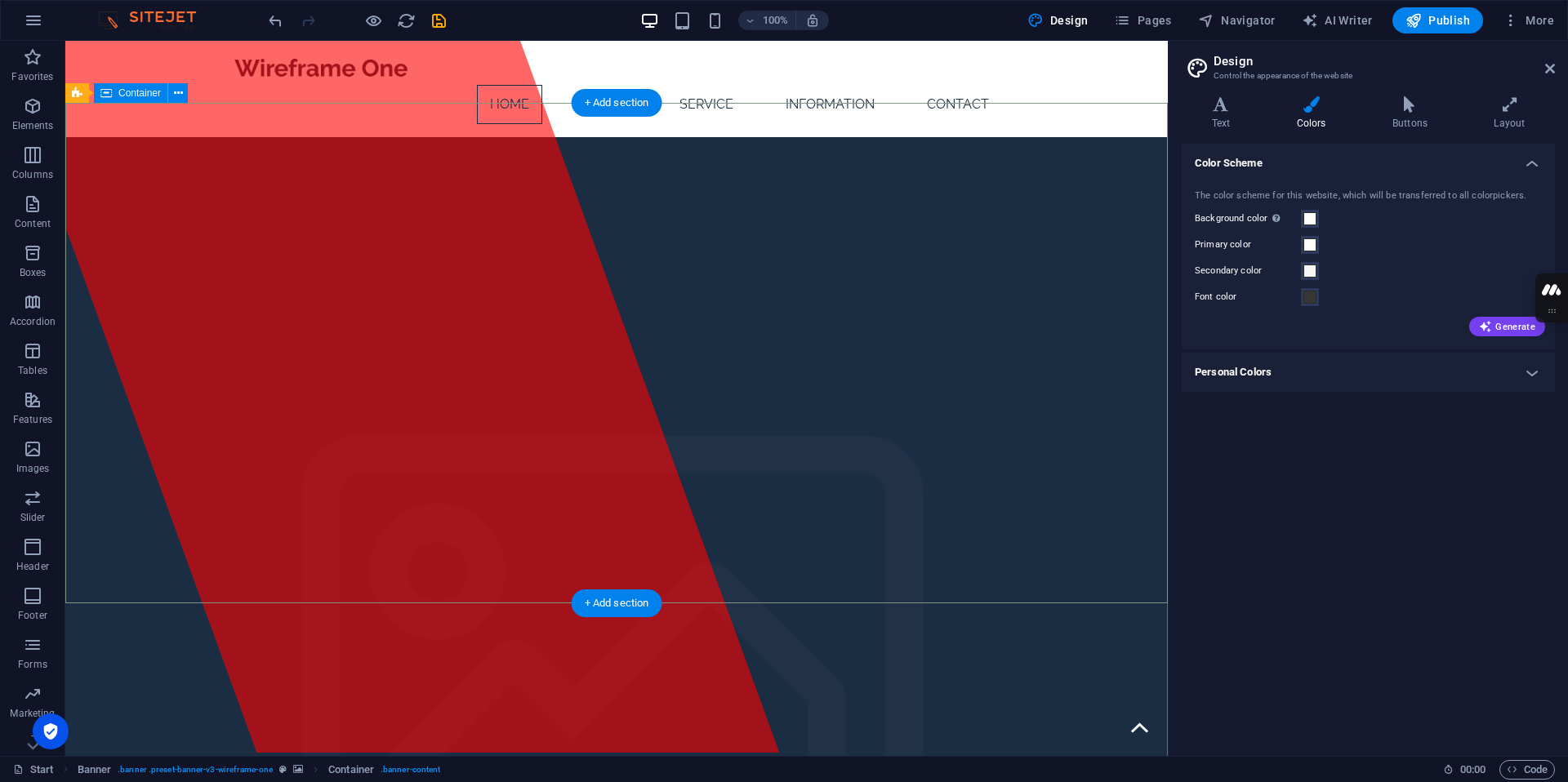 click on "Traffic Management Projects Lorem ipsum dolor sit amet, consectetuer adipiscing elit. Aenean commodo ligula eget dolor. Aenean massa." at bounding box center (617, 1443) 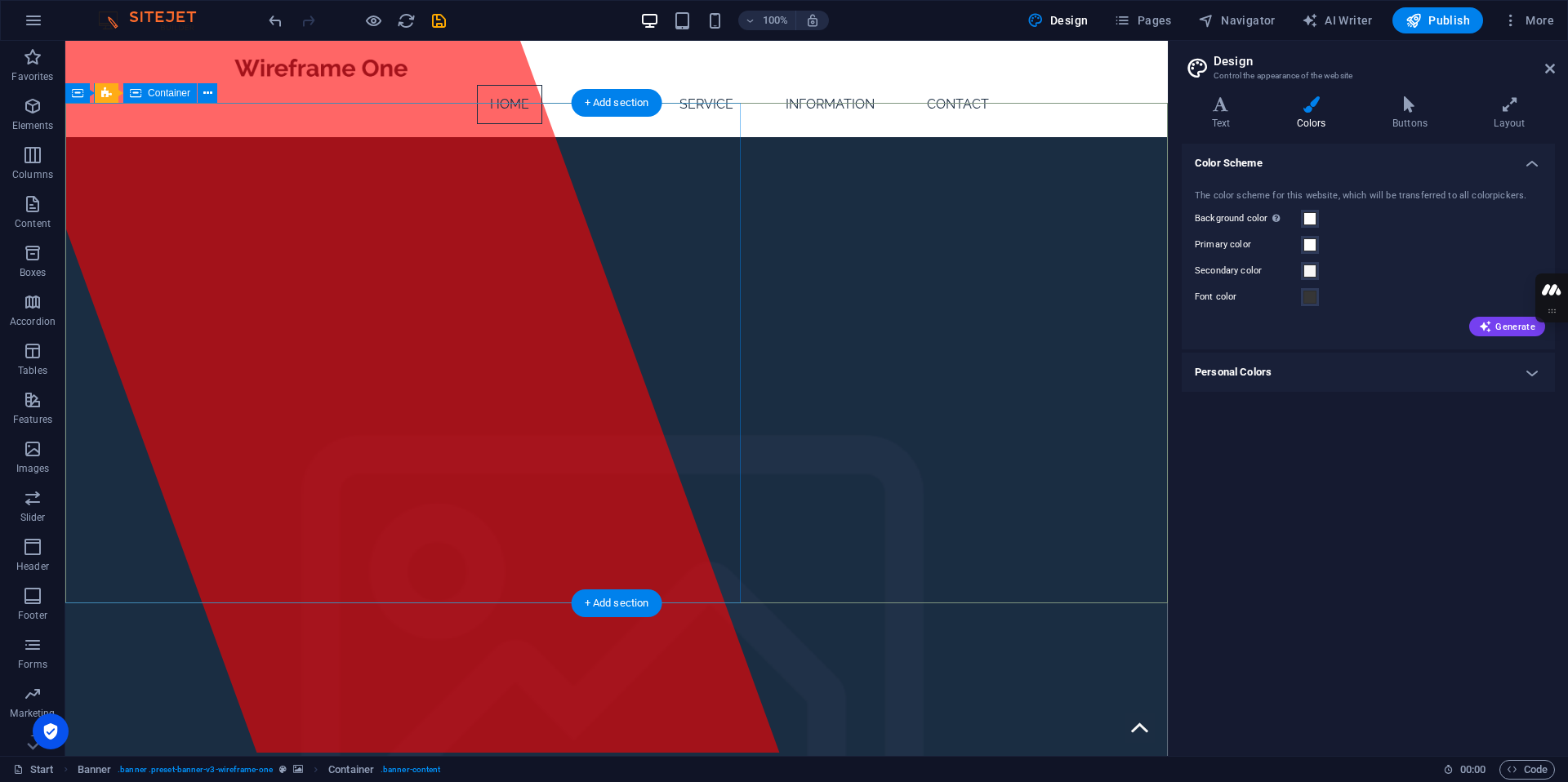 click at bounding box center [388, 395] 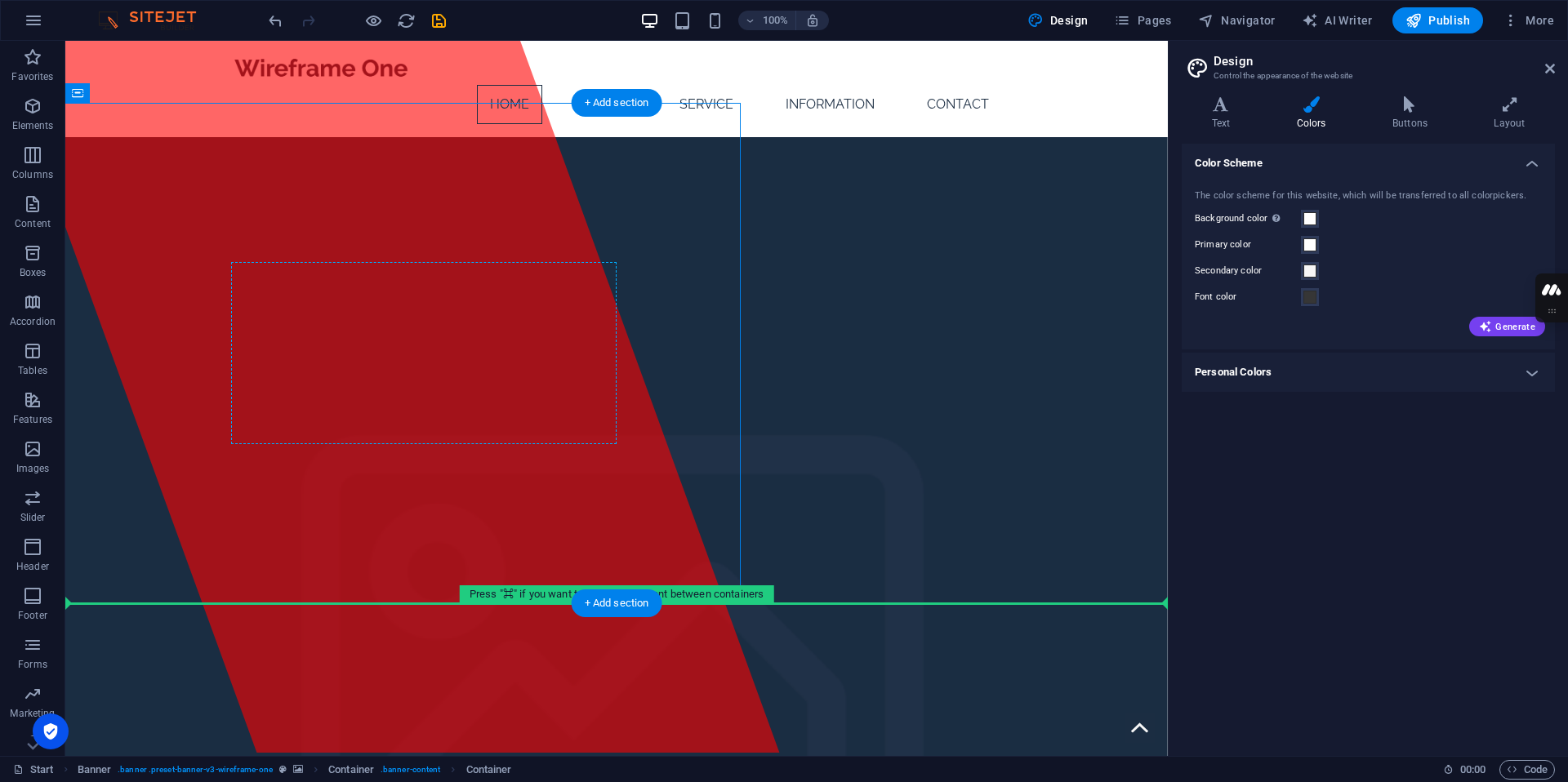 drag, startPoint x: 179, startPoint y: 391, endPoint x: 321, endPoint y: 395, distance: 142.05633 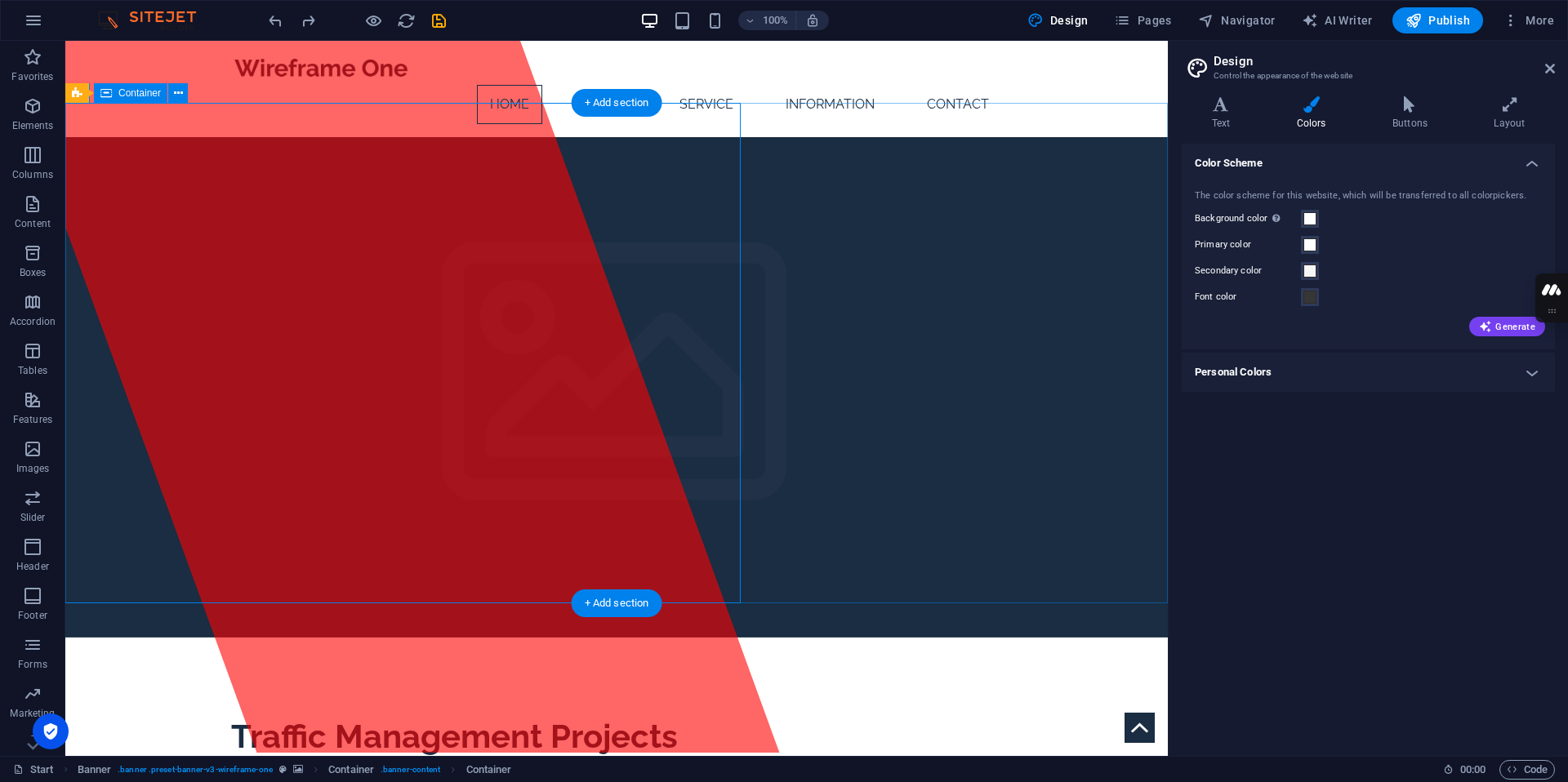 click on "Traffic Management Projects Lorem ipsum dolor sit amet, consectetuer adipiscing elit. Aenean commodo ligula eget dolor. Aenean massa." at bounding box center [617, 822] 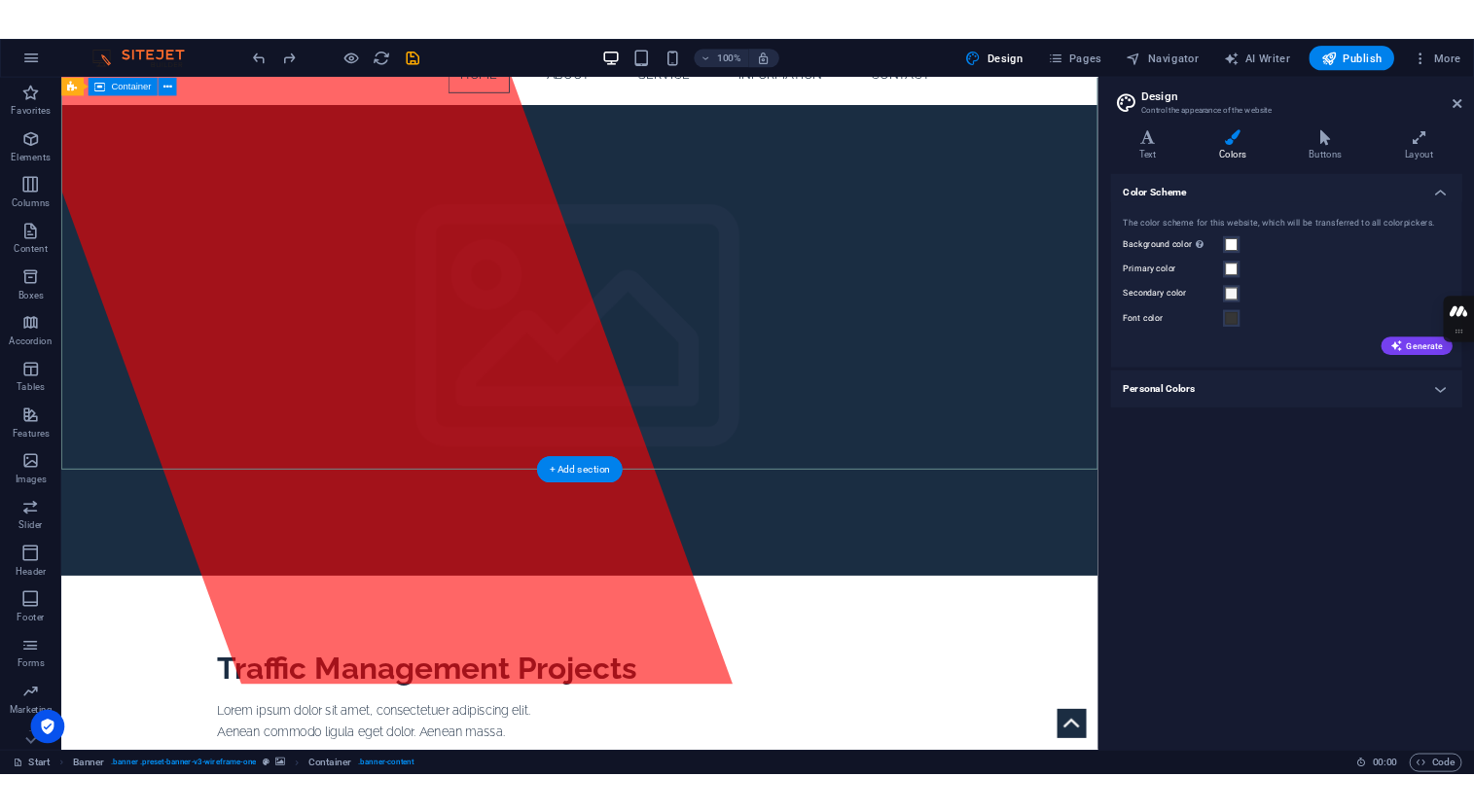 scroll, scrollTop: 0, scrollLeft: 0, axis: both 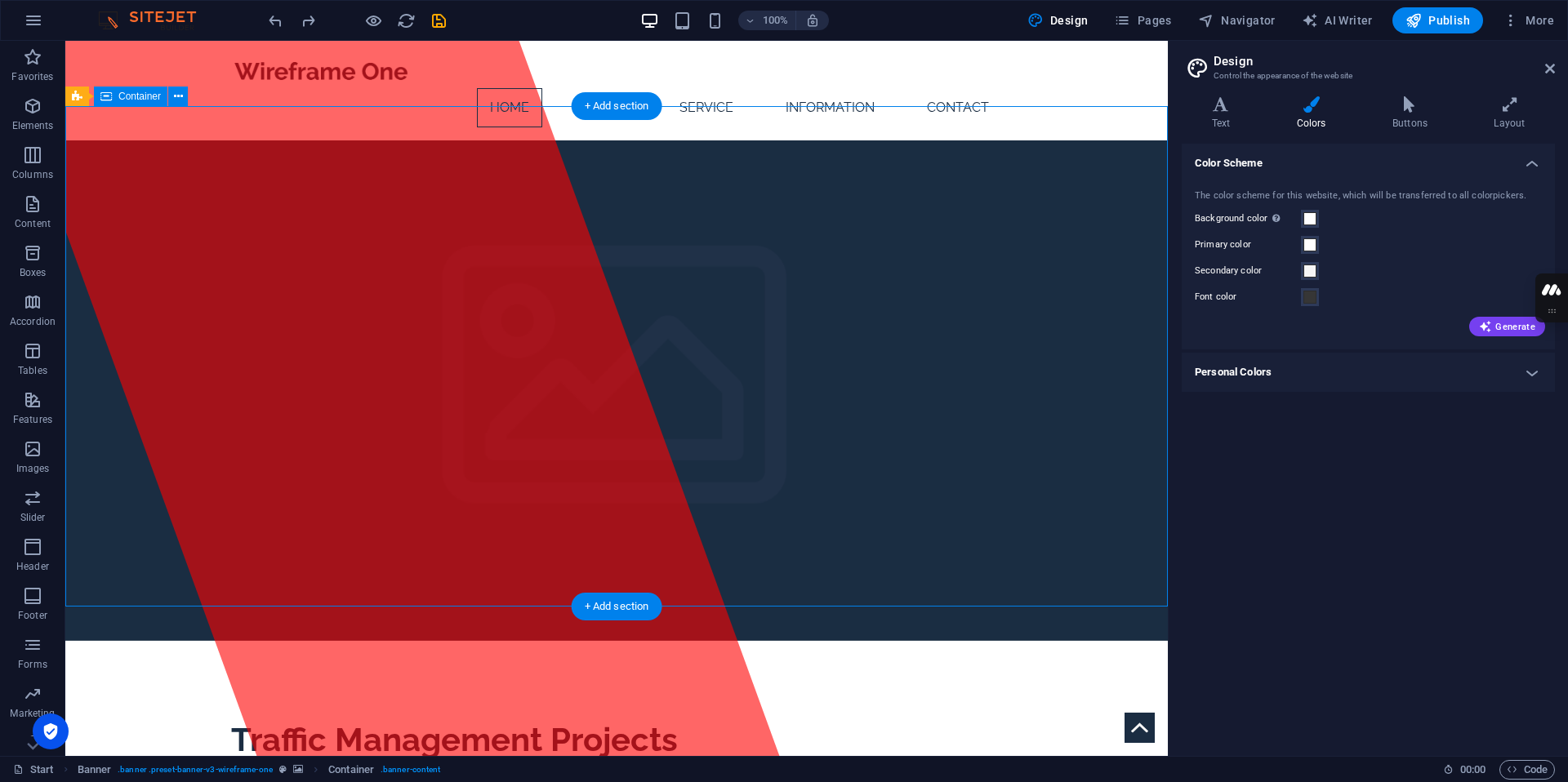 click on "Traffic Management Projects Lorem ipsum dolor sit amet, consectetuer adipiscing elit. Aenean commodo ligula eget dolor. Aenean massa." at bounding box center [617, 825] 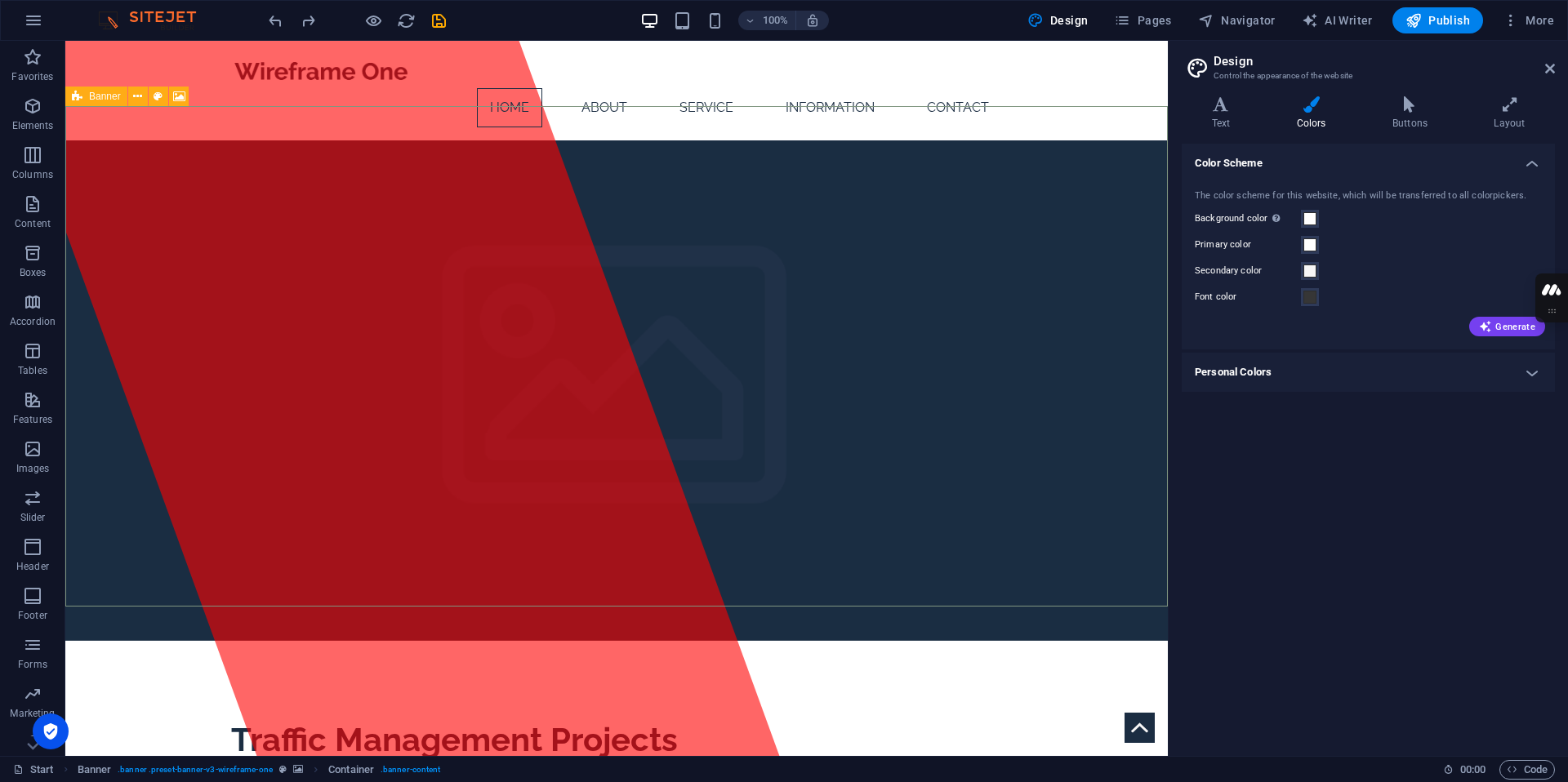 click at bounding box center (77, 96) 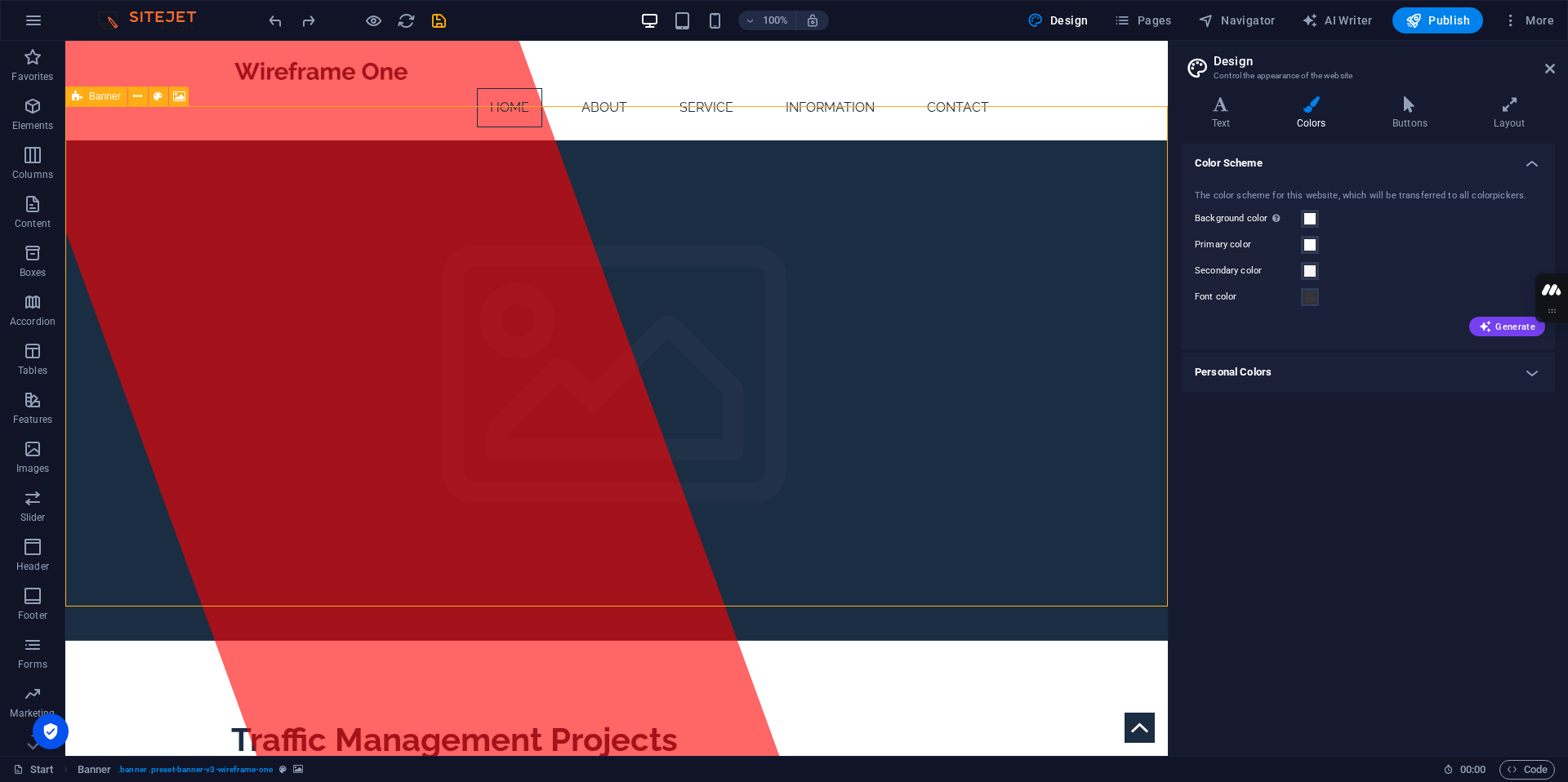 click on "Banner" at bounding box center (105, 96) 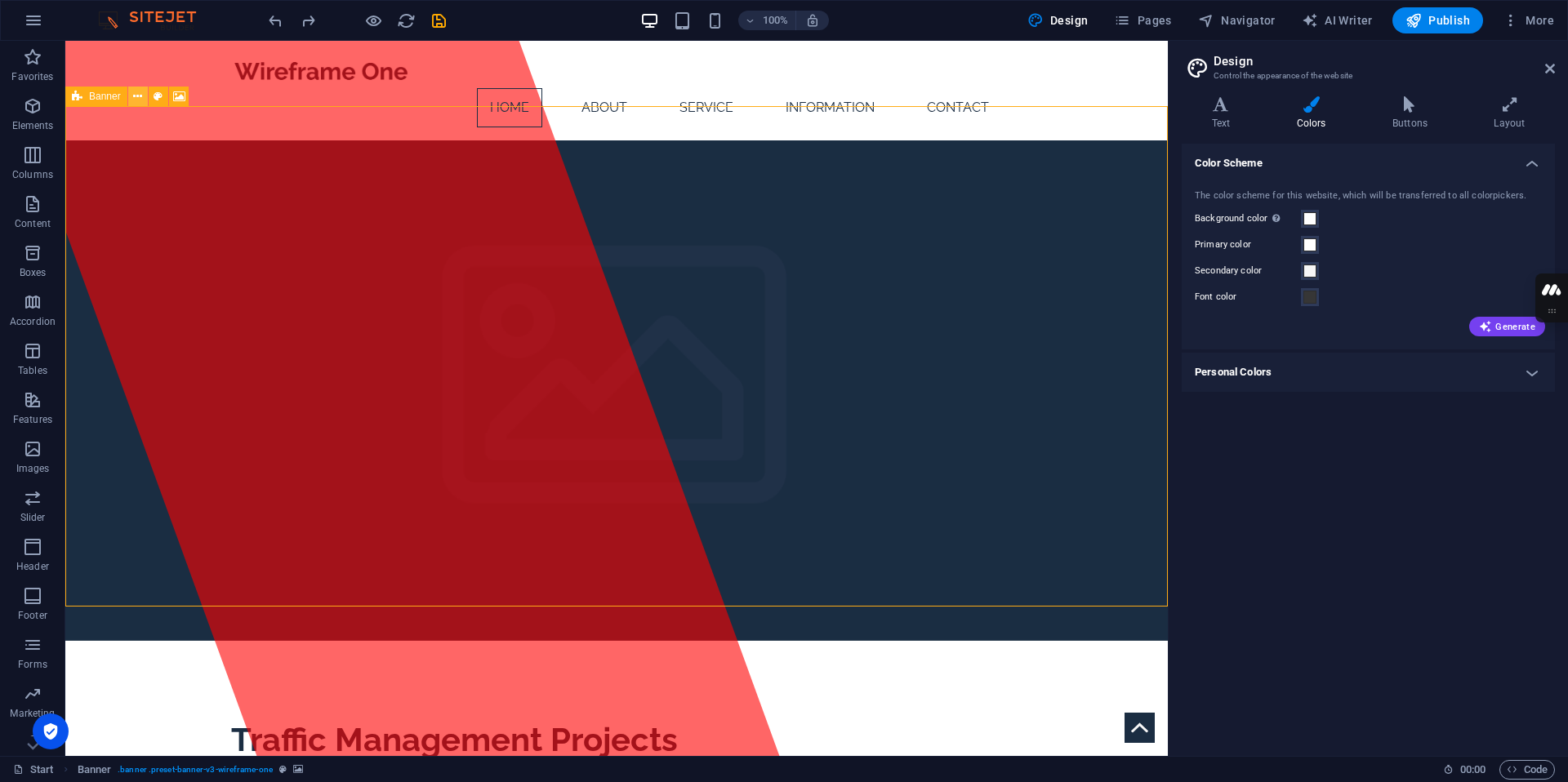 click at bounding box center [137, 96] 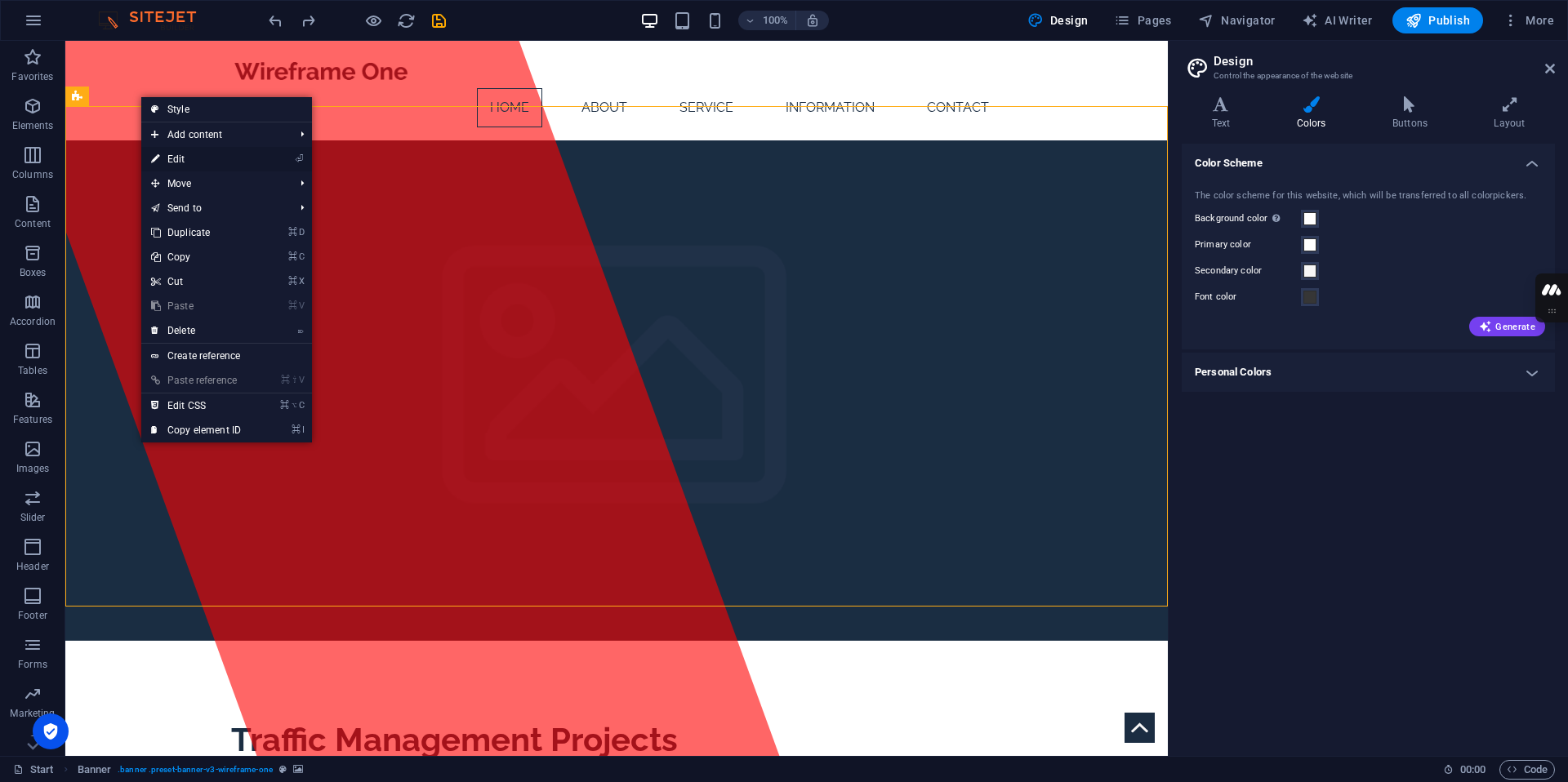 click on "⏎  Edit" at bounding box center (196, 159) 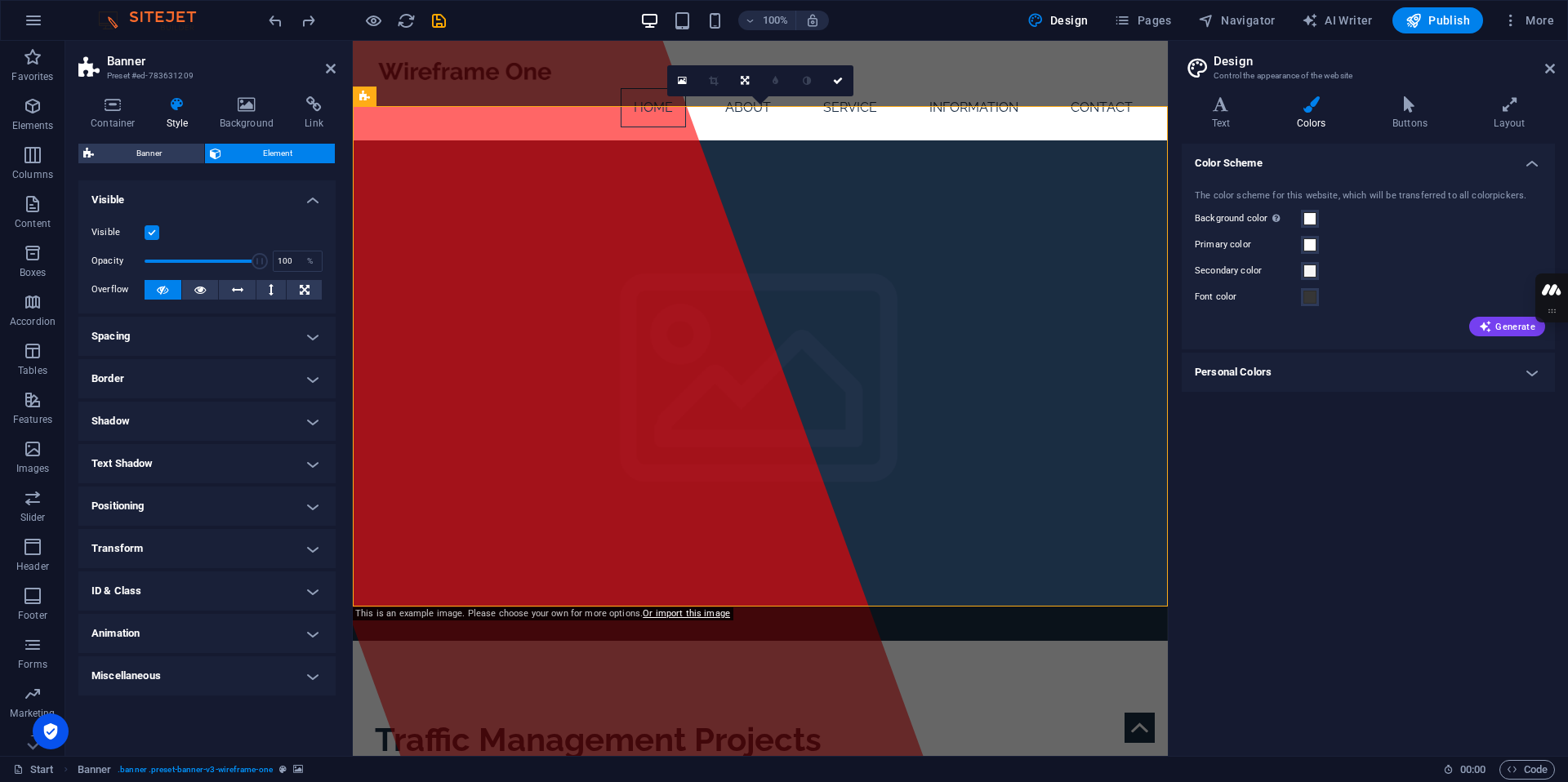 click at bounding box center (152, 233) 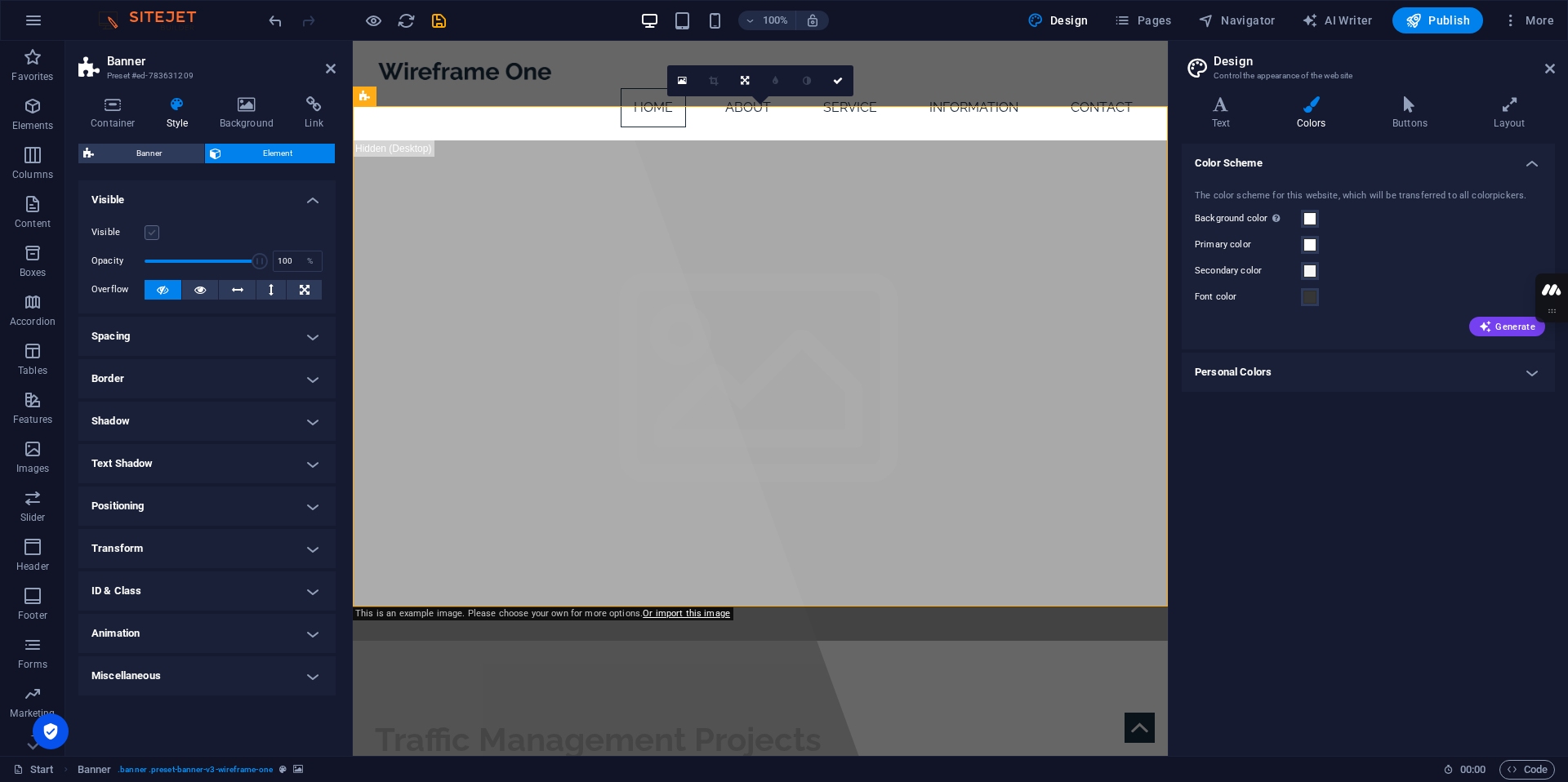 click at bounding box center [152, 233] 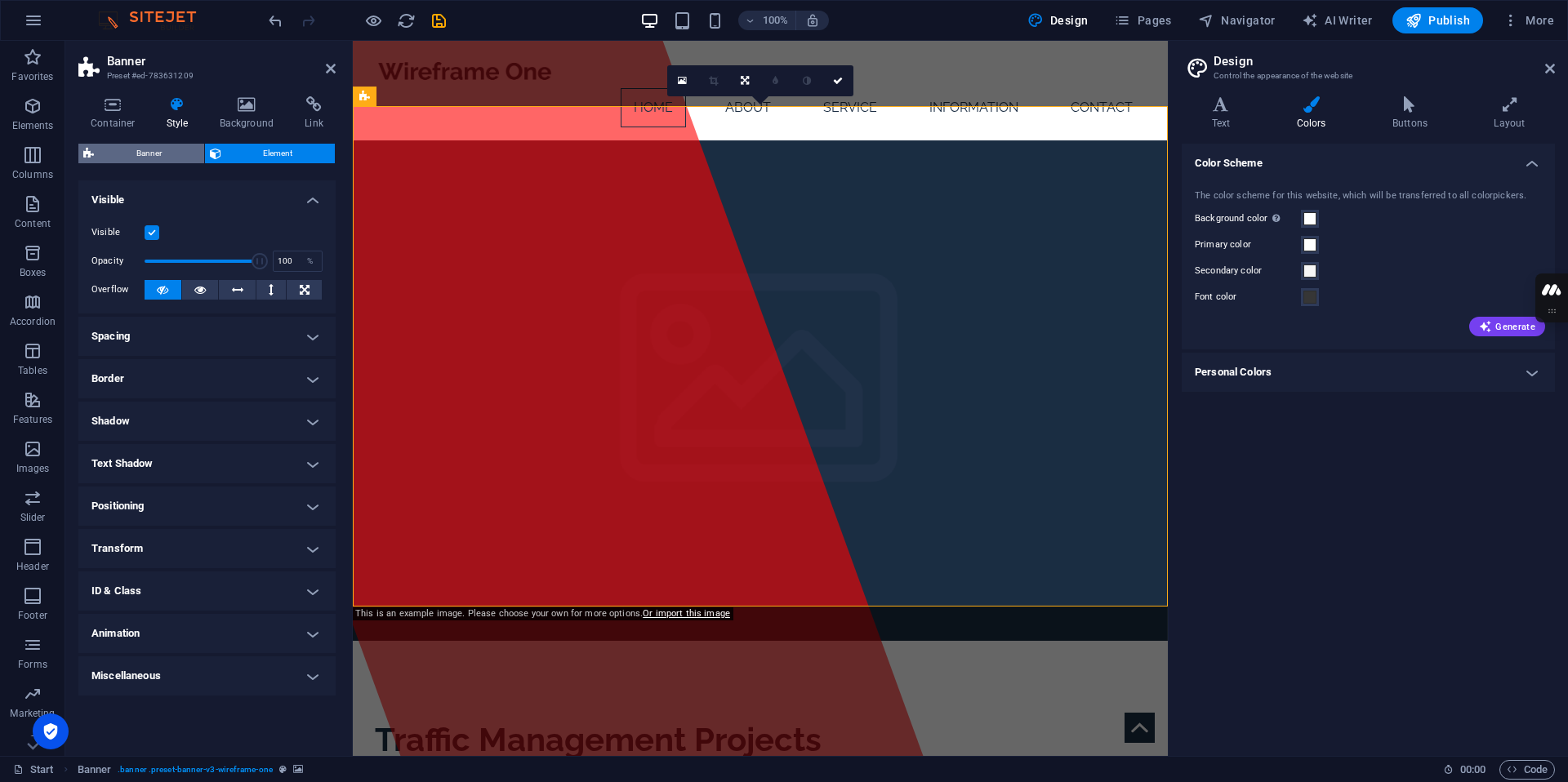 click on "Banner" at bounding box center (149, 153) 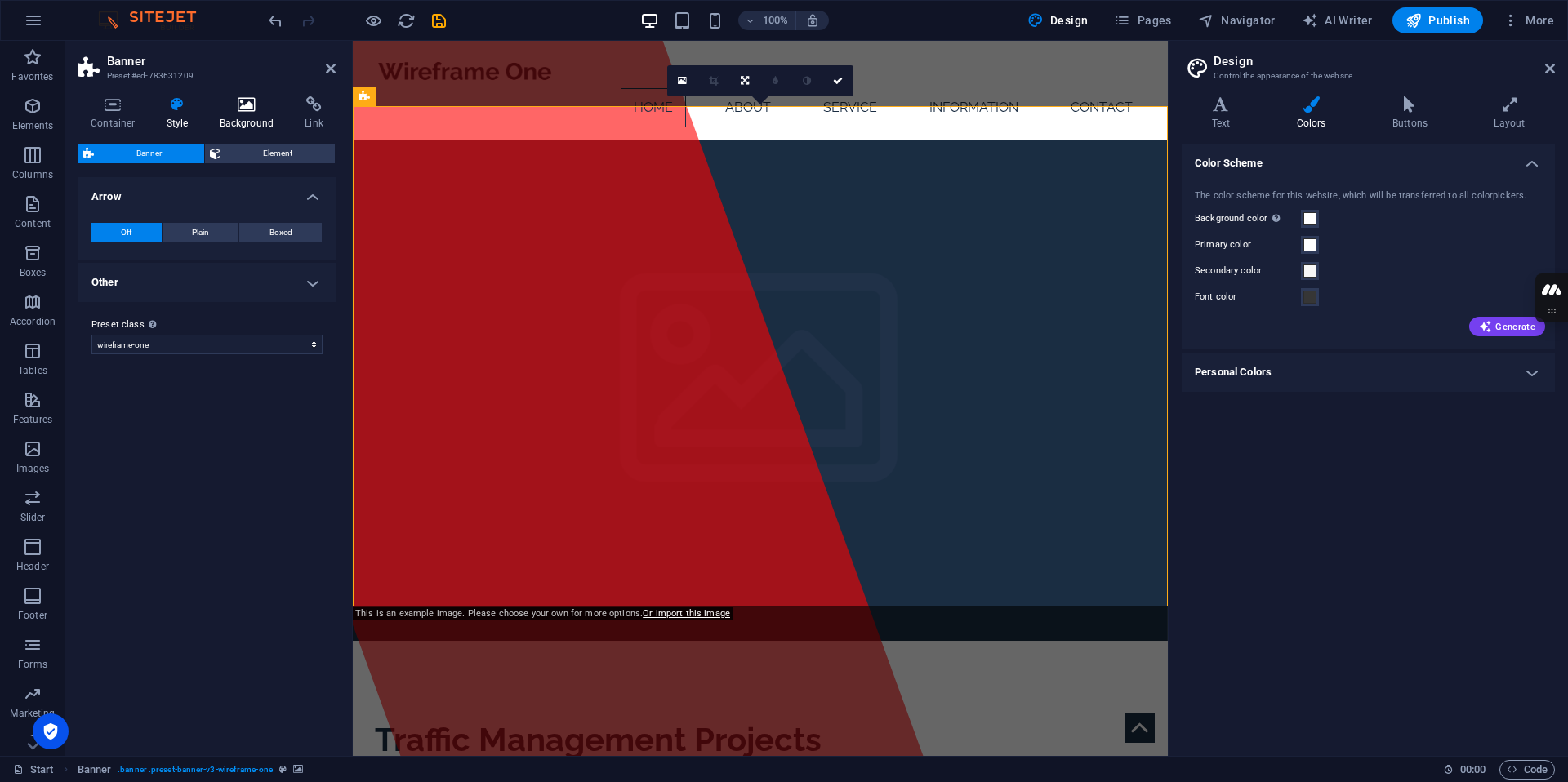 click at bounding box center (247, 104) 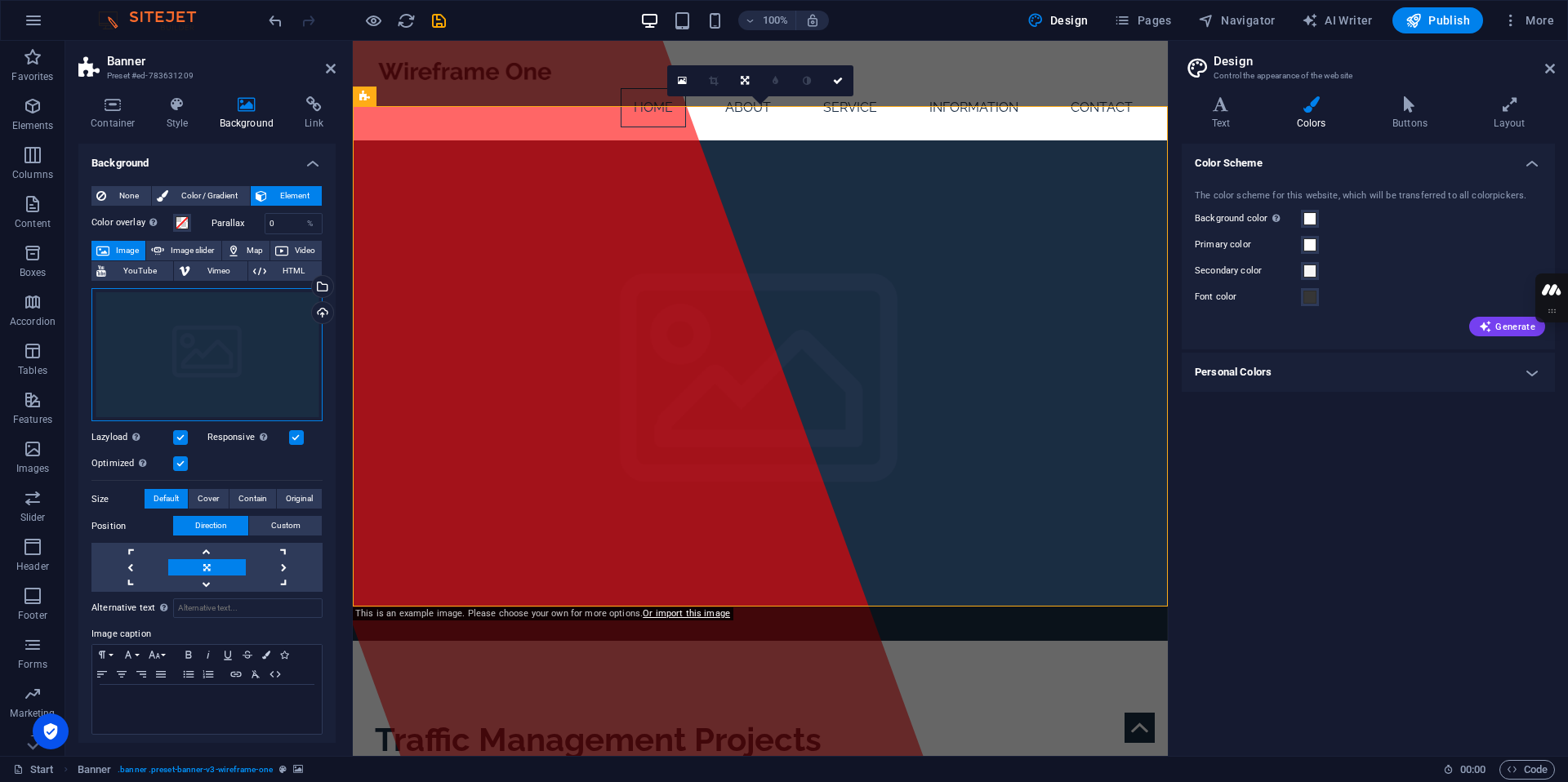 click on "Drag files here, click to choose files or select files from Files or our free stock photos & videos" at bounding box center (207, 355) 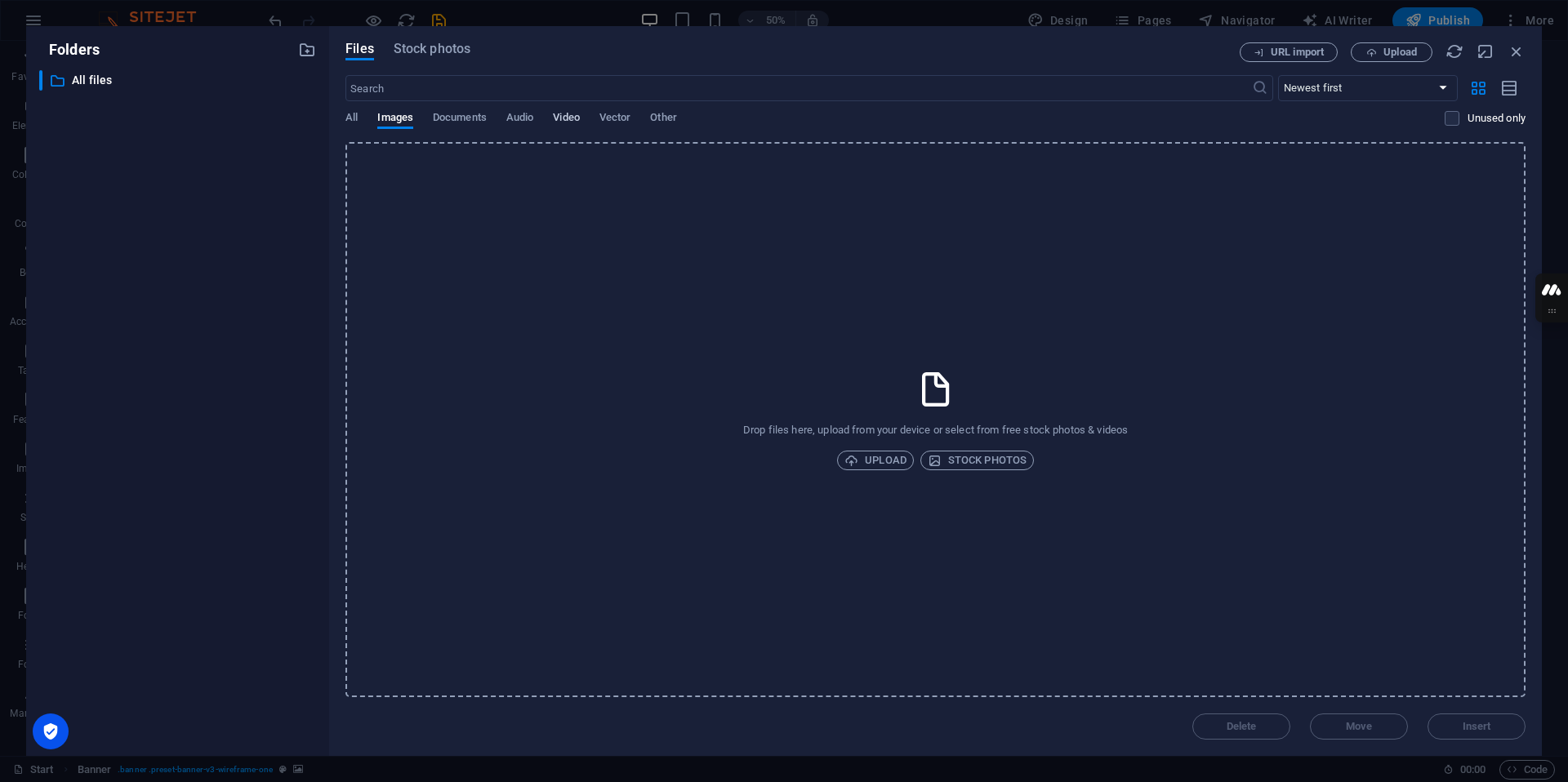 click on "Video" at bounding box center (566, 119) 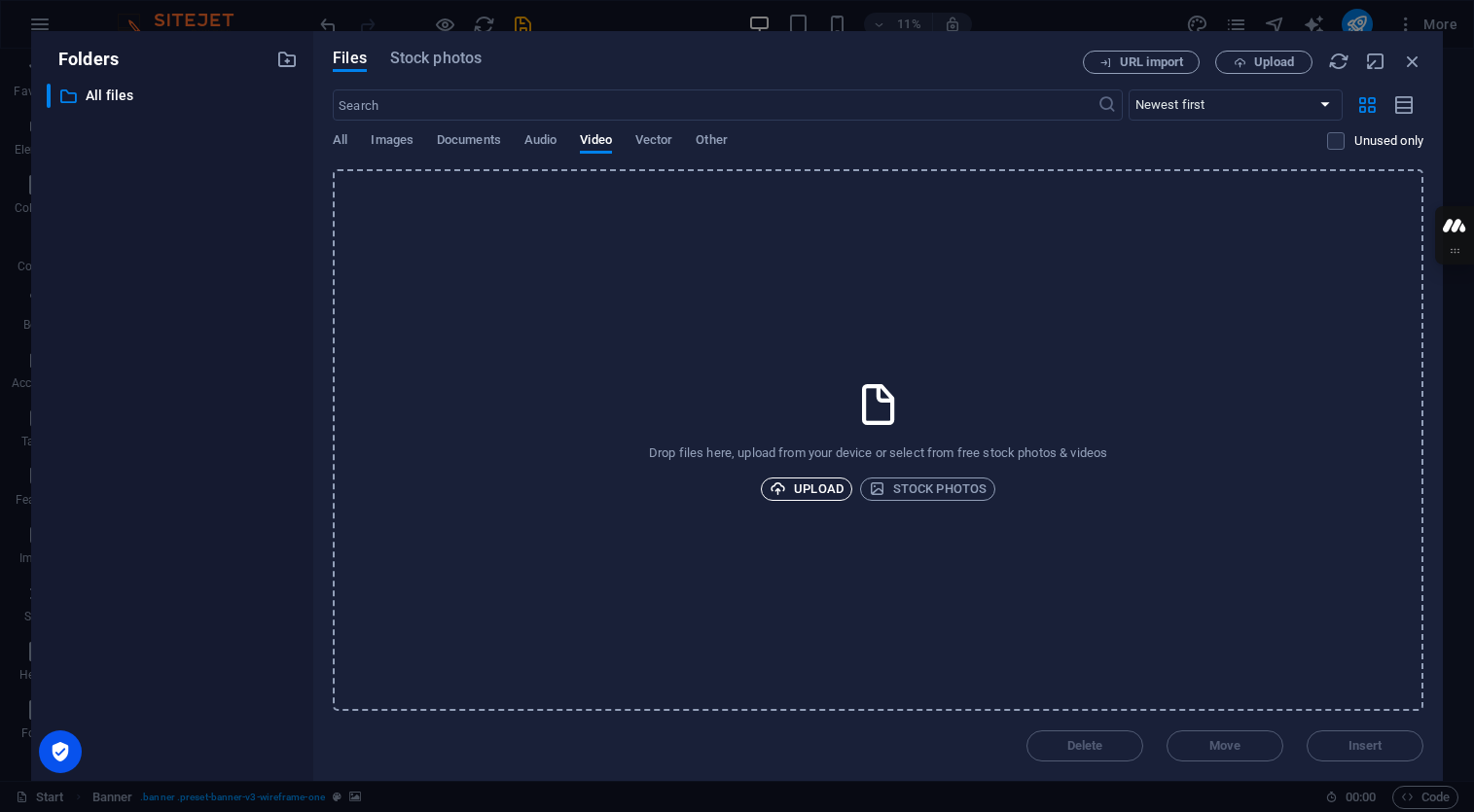 click on "Upload" at bounding box center (807, 489) 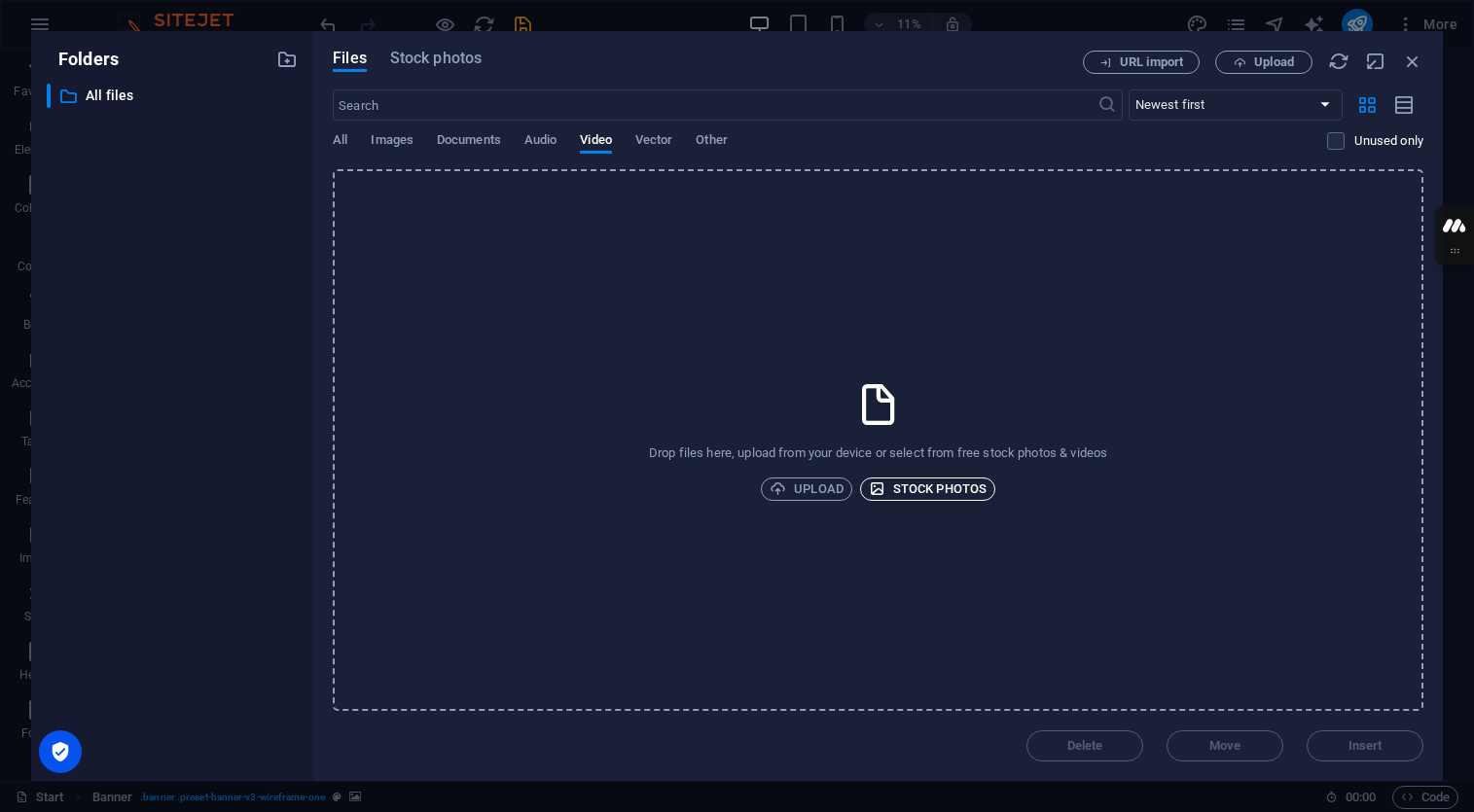 click on "Stock photos" at bounding box center [927, 489] 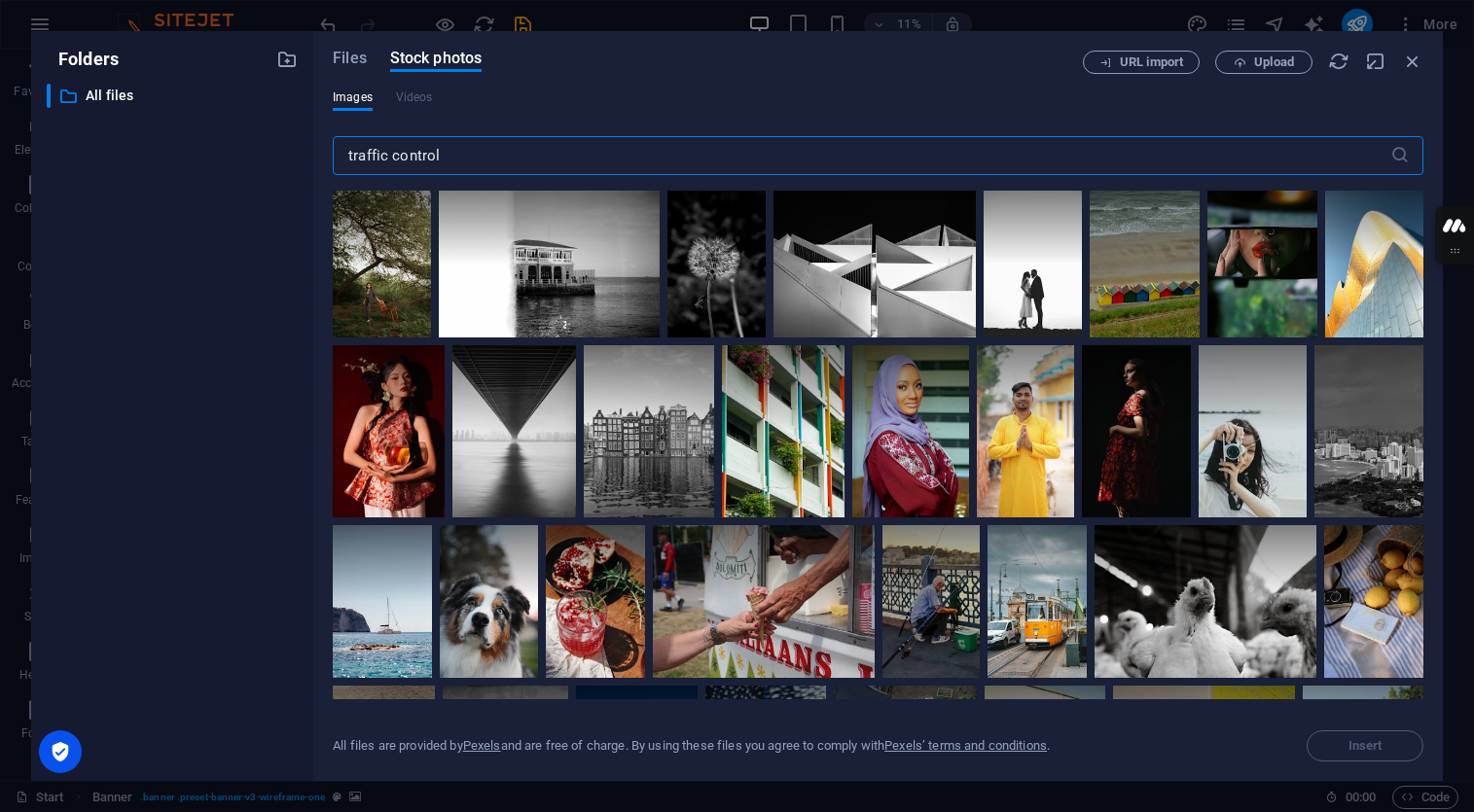 type on "traffic control" 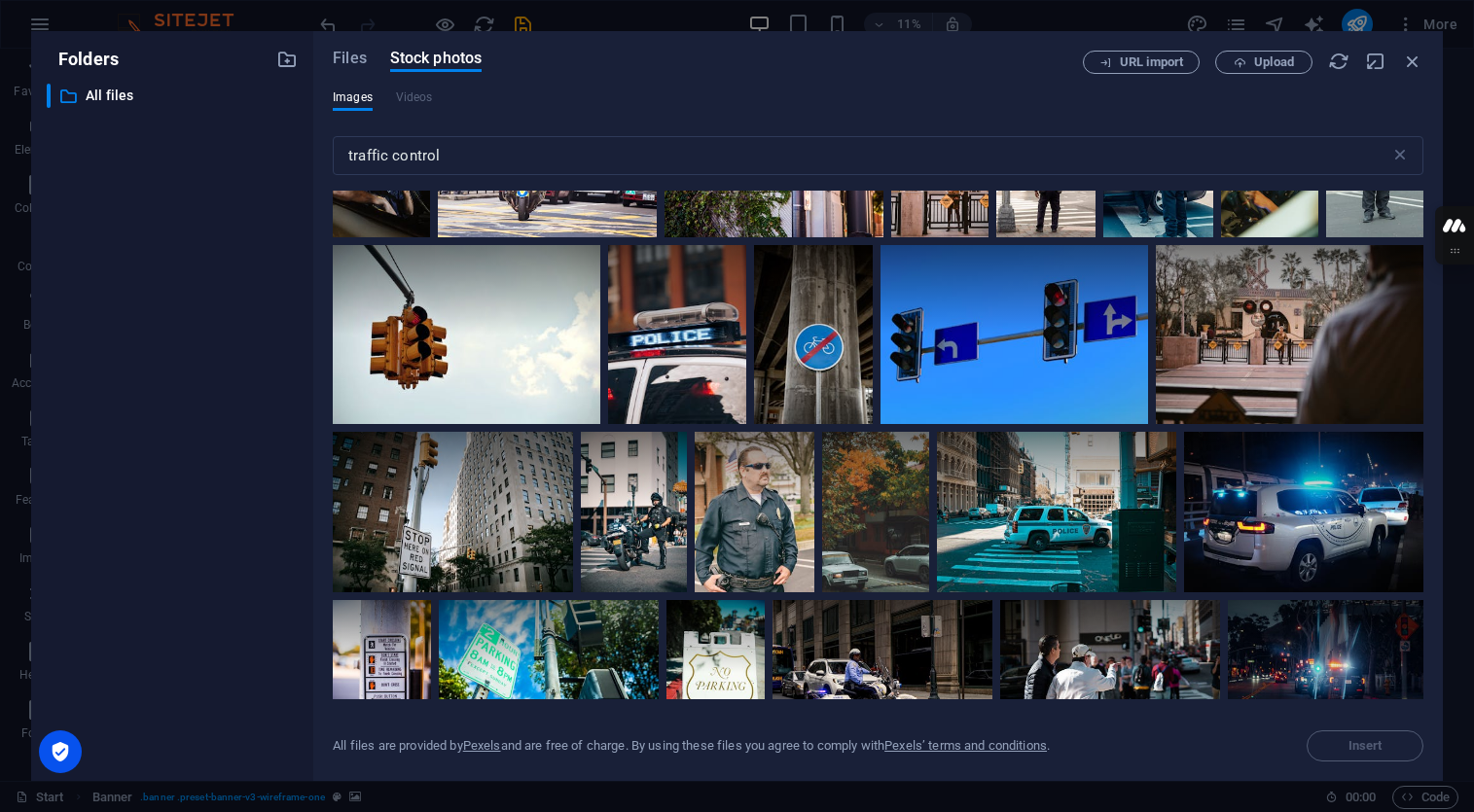 scroll, scrollTop: 1783, scrollLeft: 0, axis: vertical 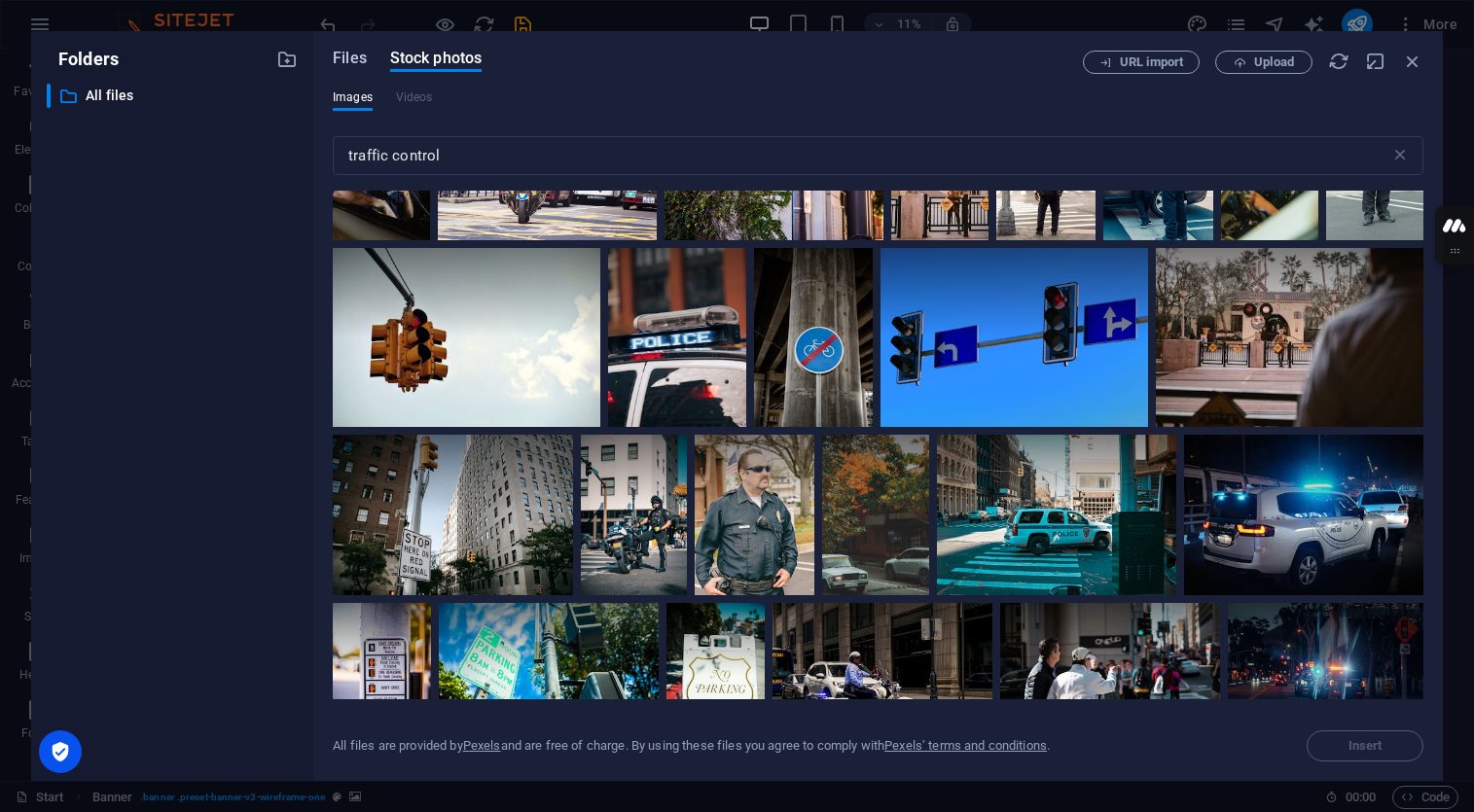 click on "Files" at bounding box center (349, 58) 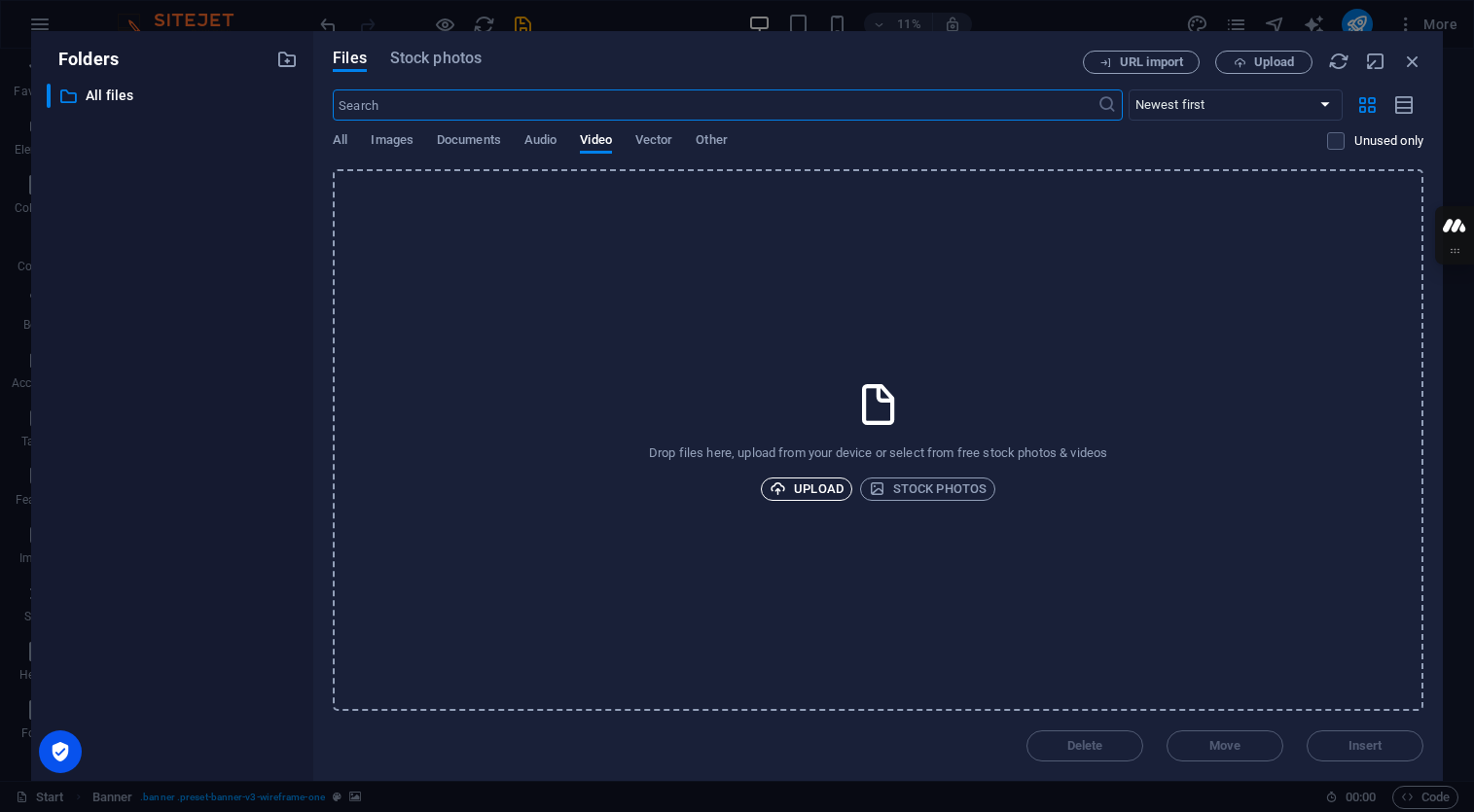 click on "Upload" at bounding box center [807, 489] 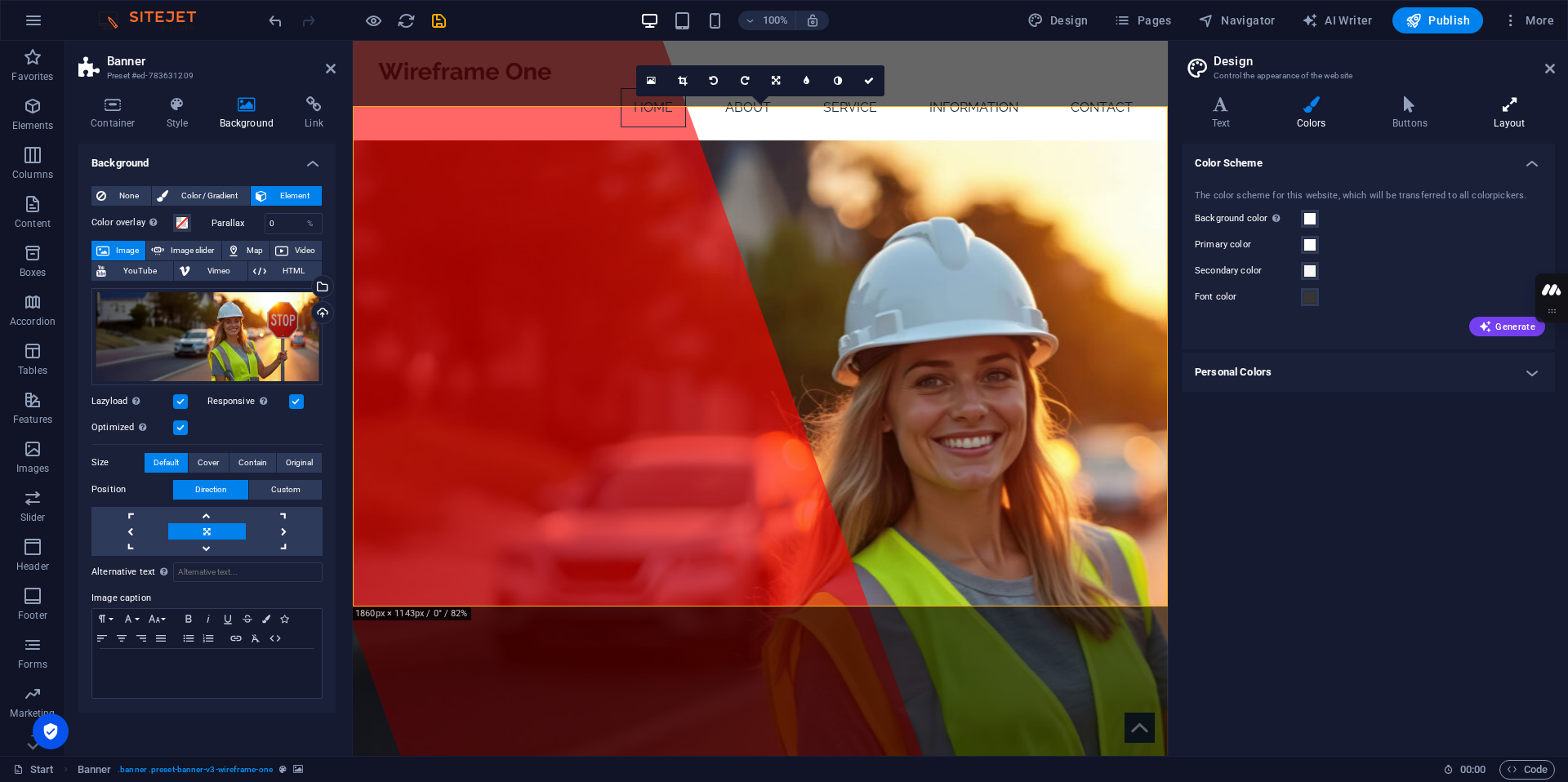 click at bounding box center [1509, 104] 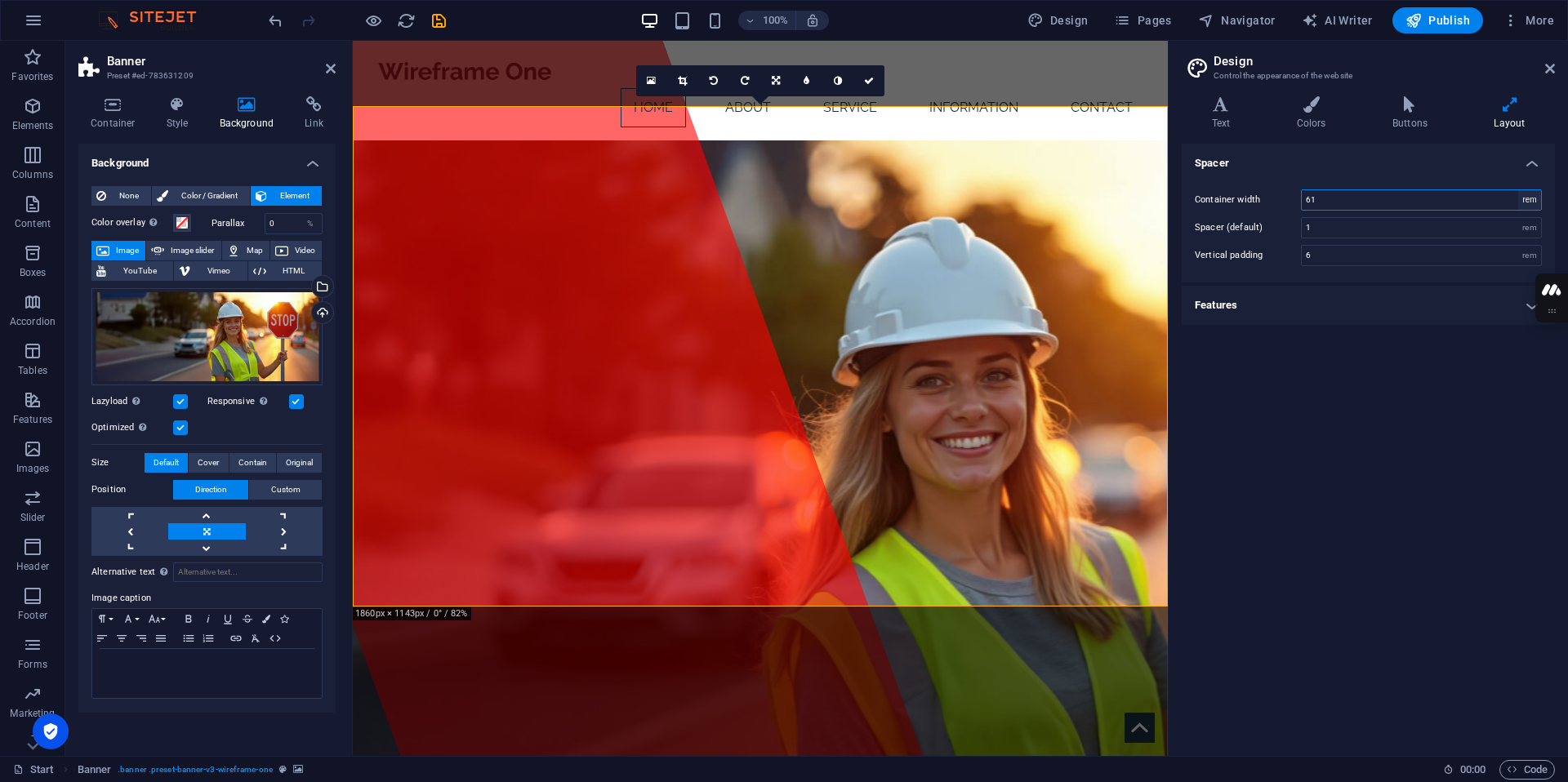 click on "rem px" at bounding box center [1530, 200] 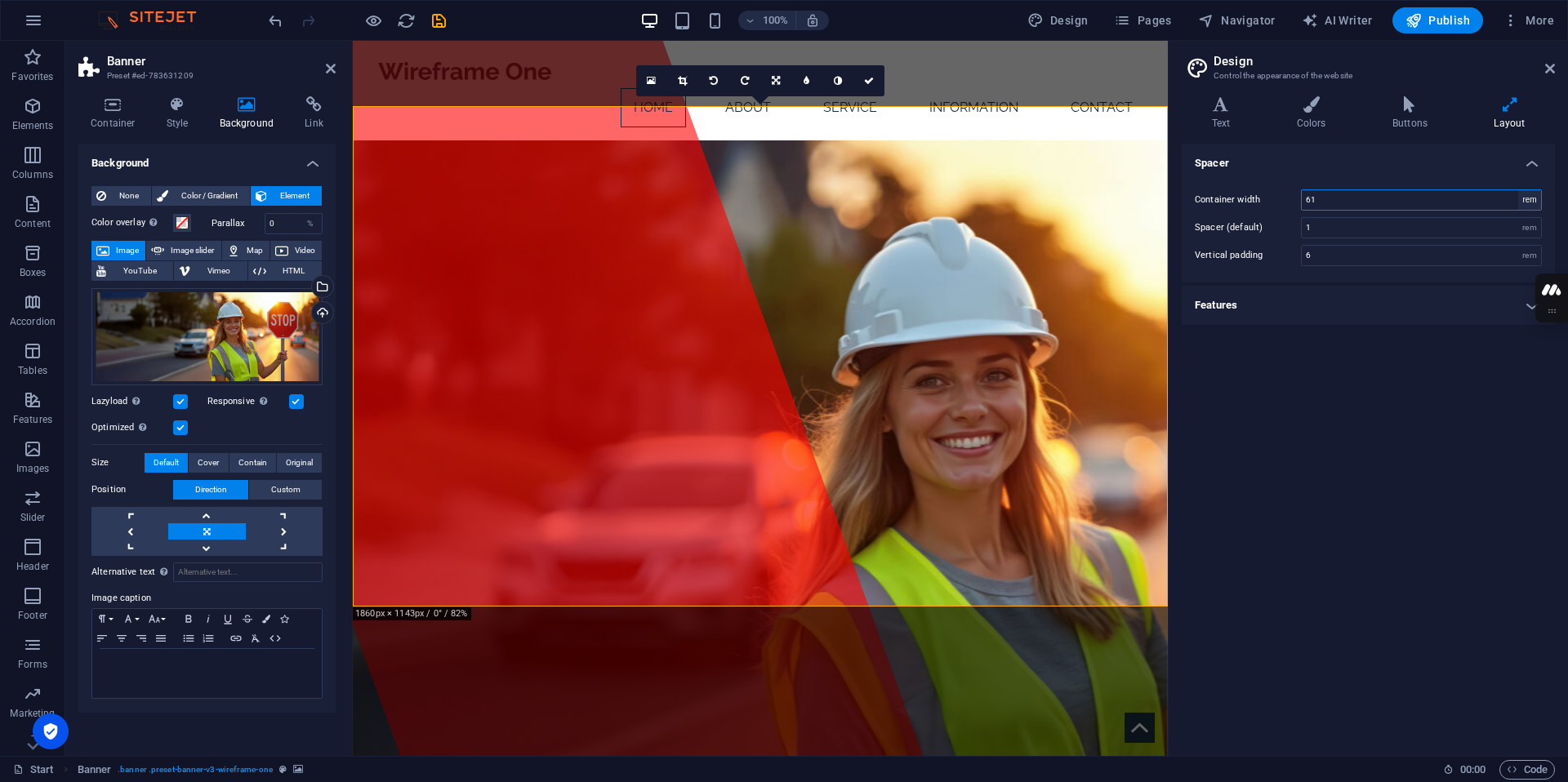 select on "px" 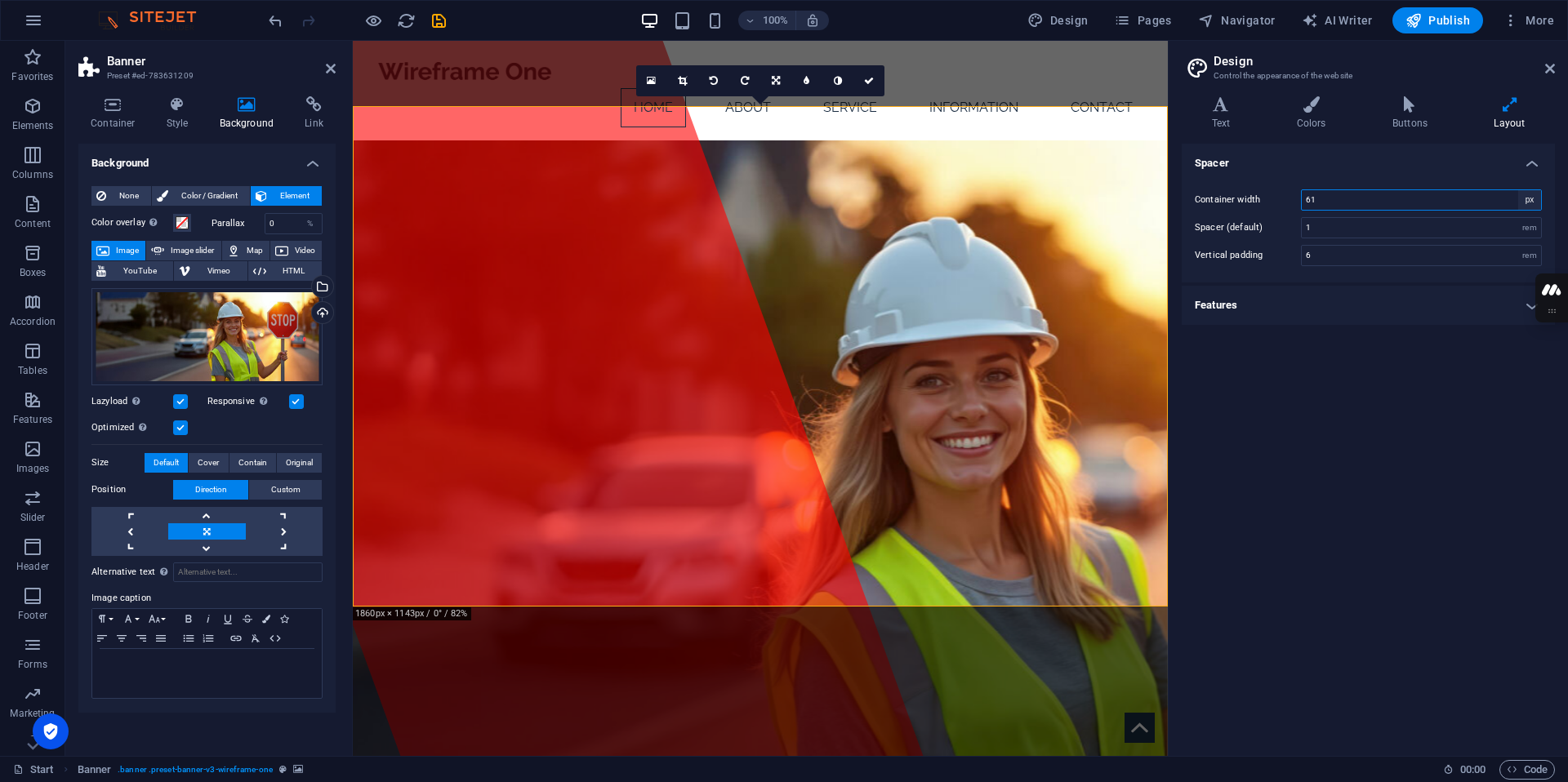 type on "976" 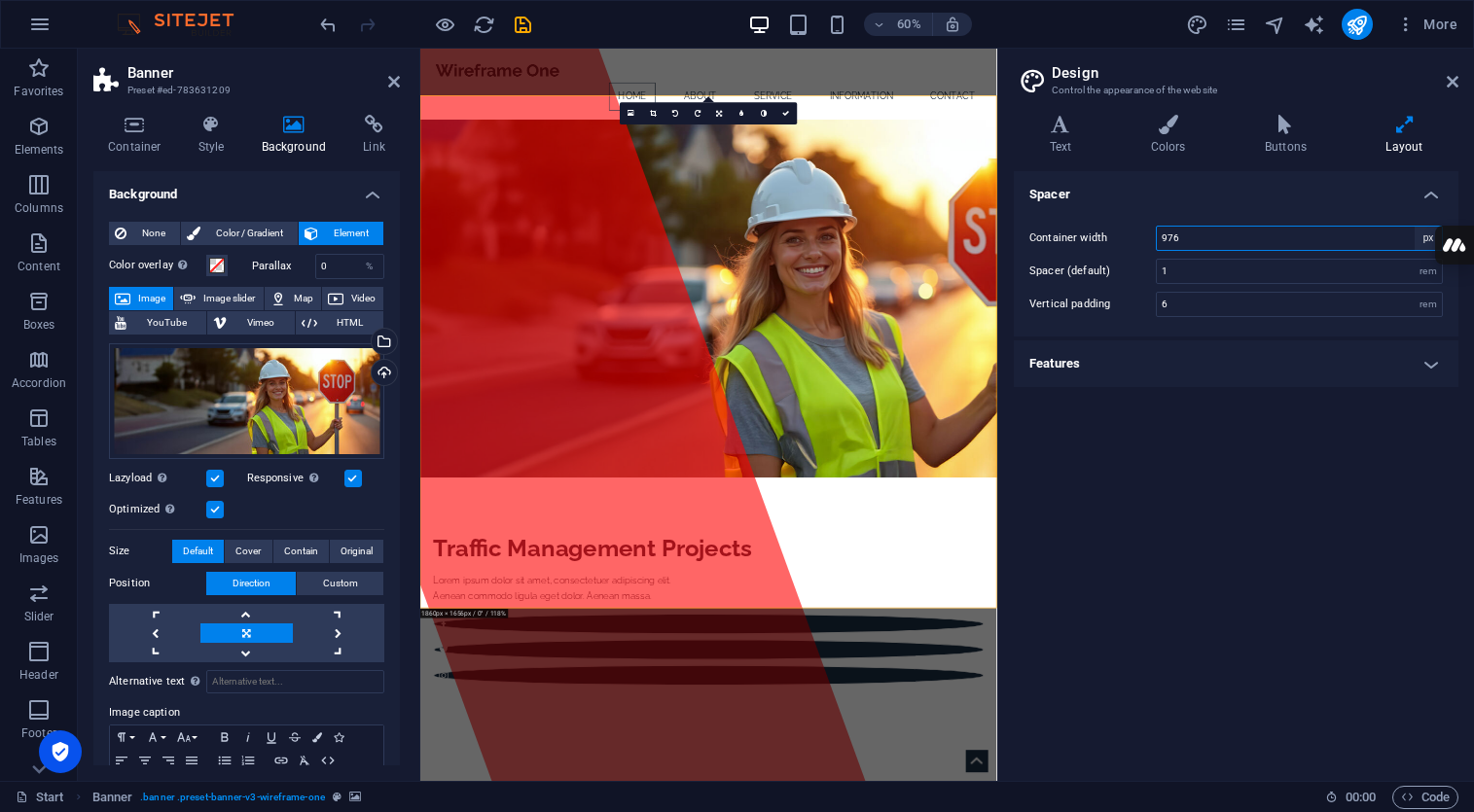 click on "rem px" at bounding box center [1428, 238] 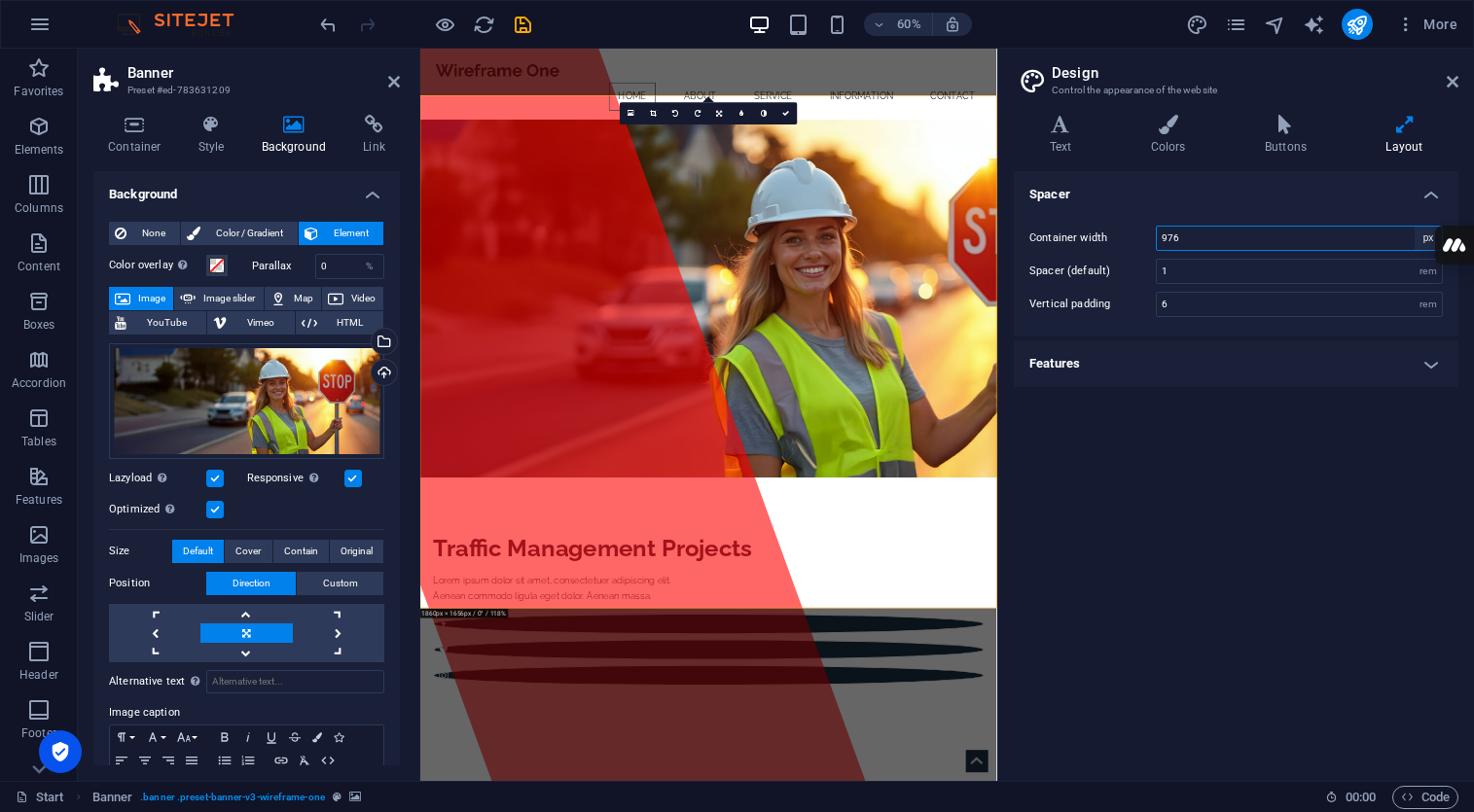 select on "rem" 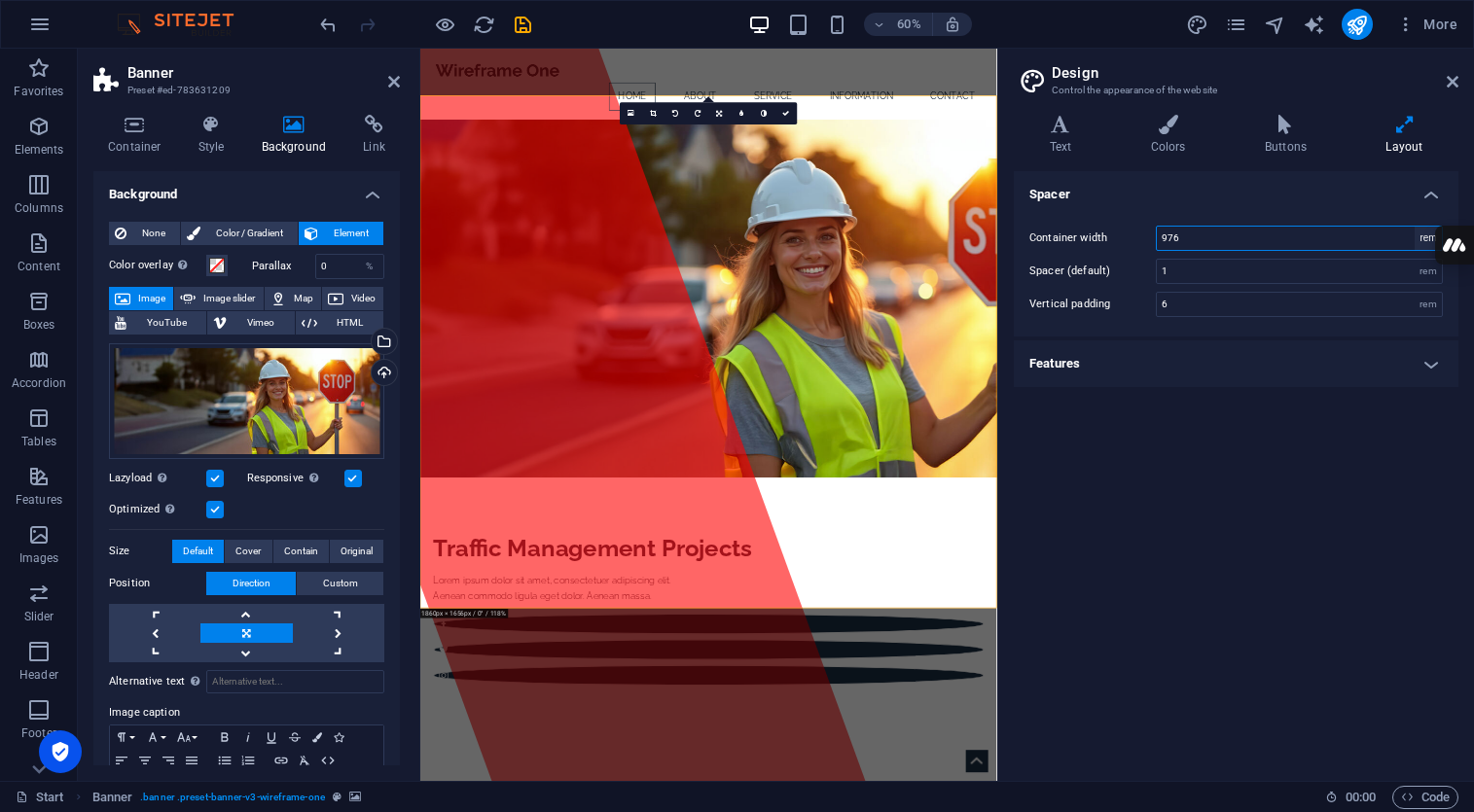 type on "61" 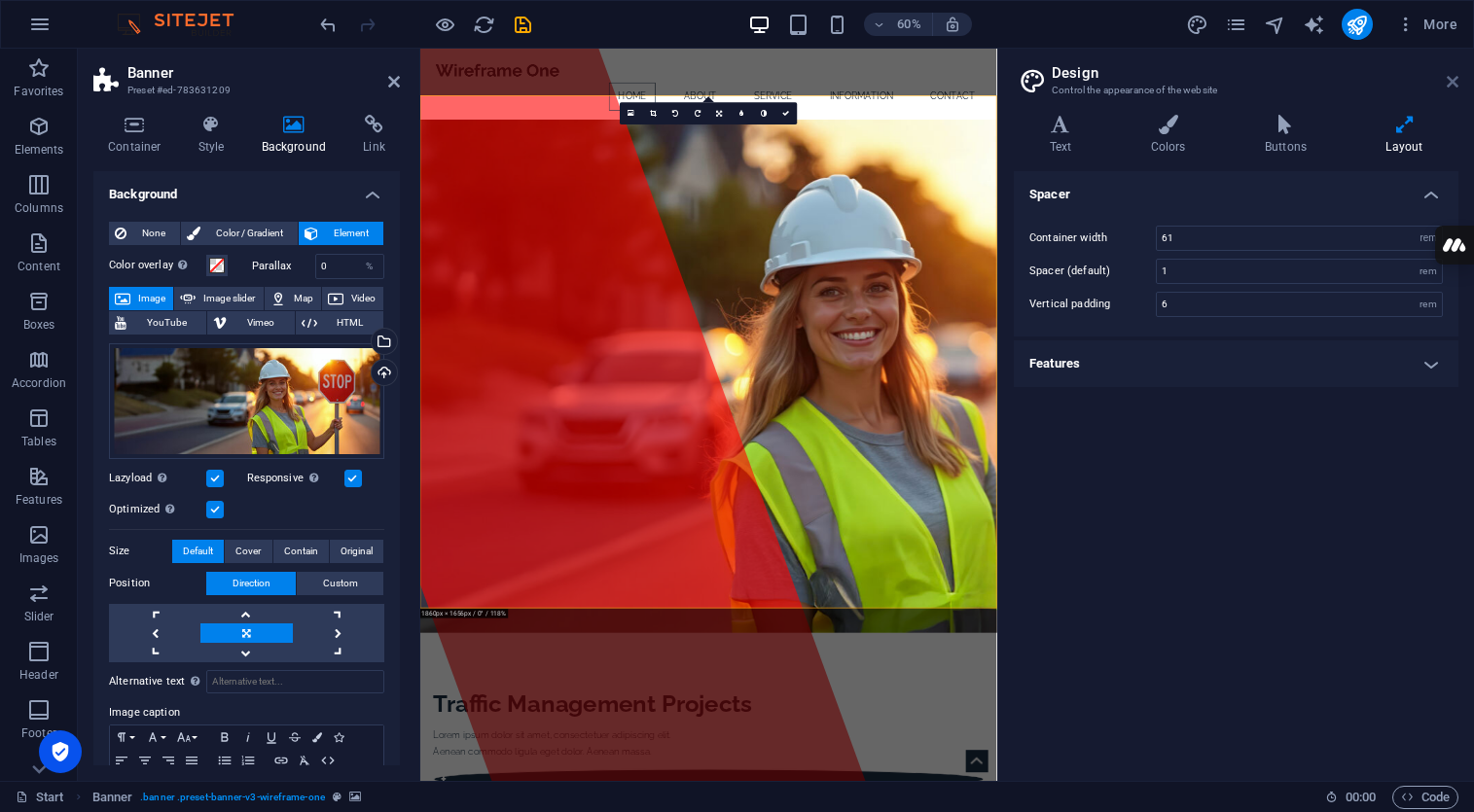 click at bounding box center (1453, 82) 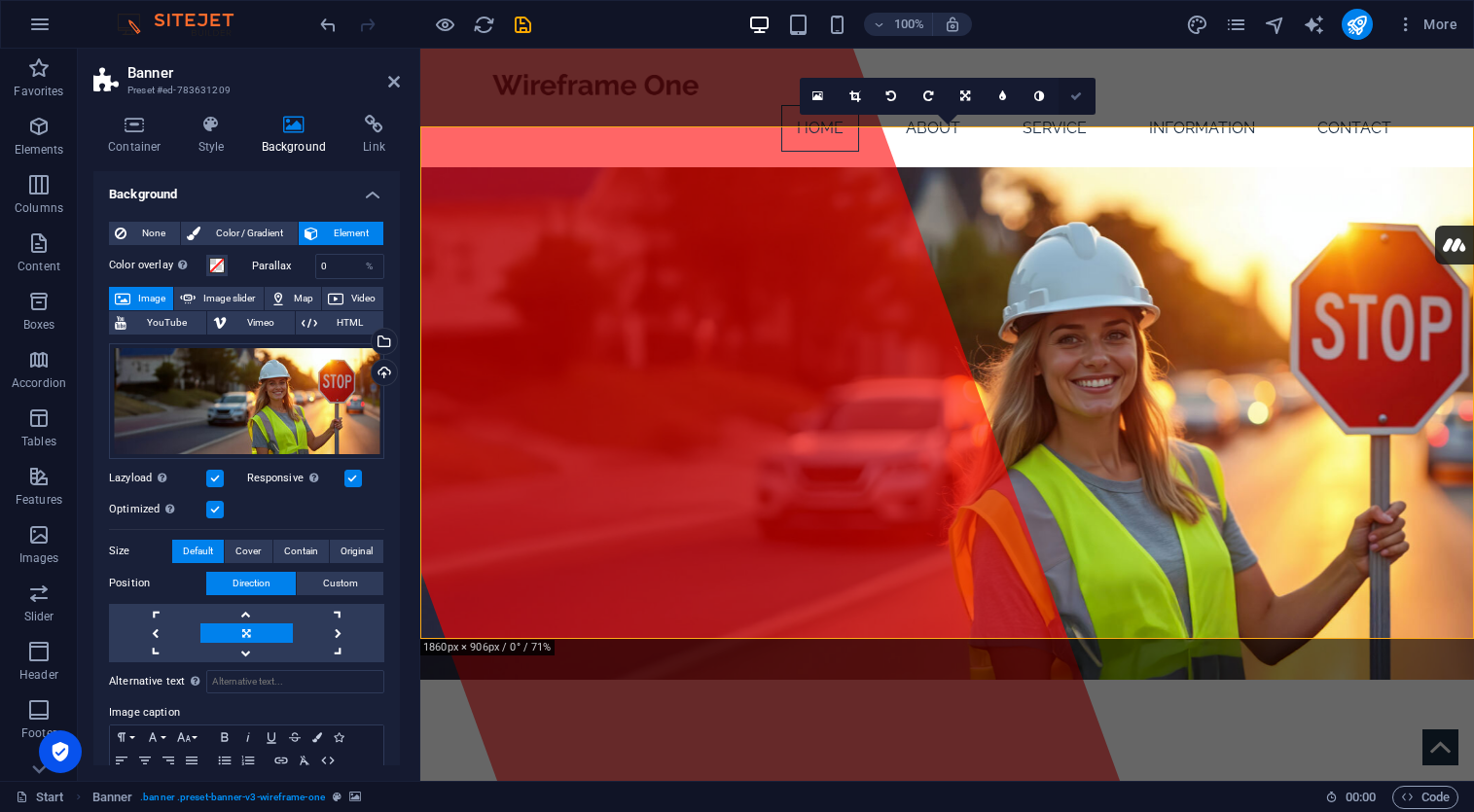 drag, startPoint x: 1075, startPoint y: 92, endPoint x: 997, endPoint y: 44, distance: 91.58603 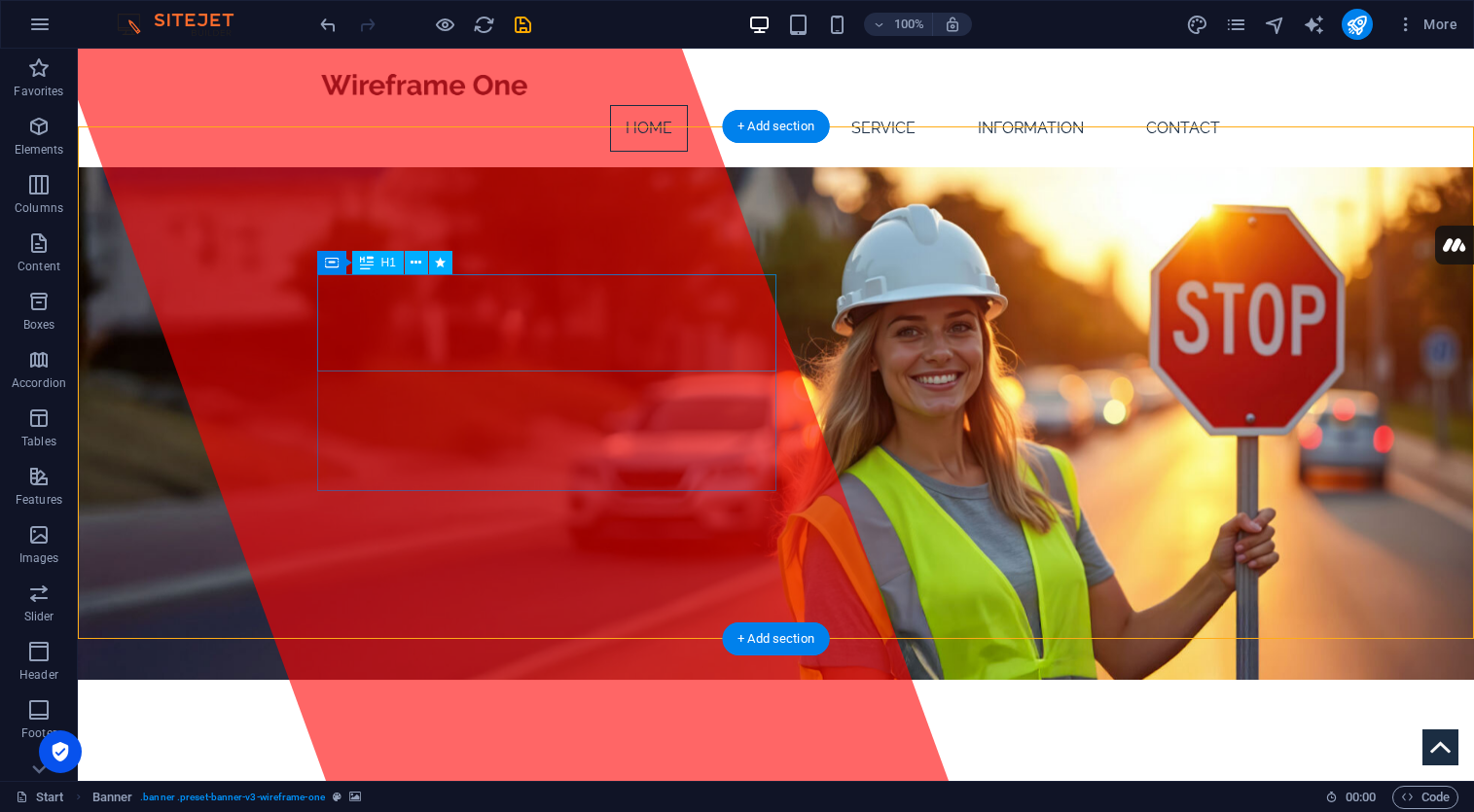 click on "Traffic Management Projects" at bounding box center (583, 796) 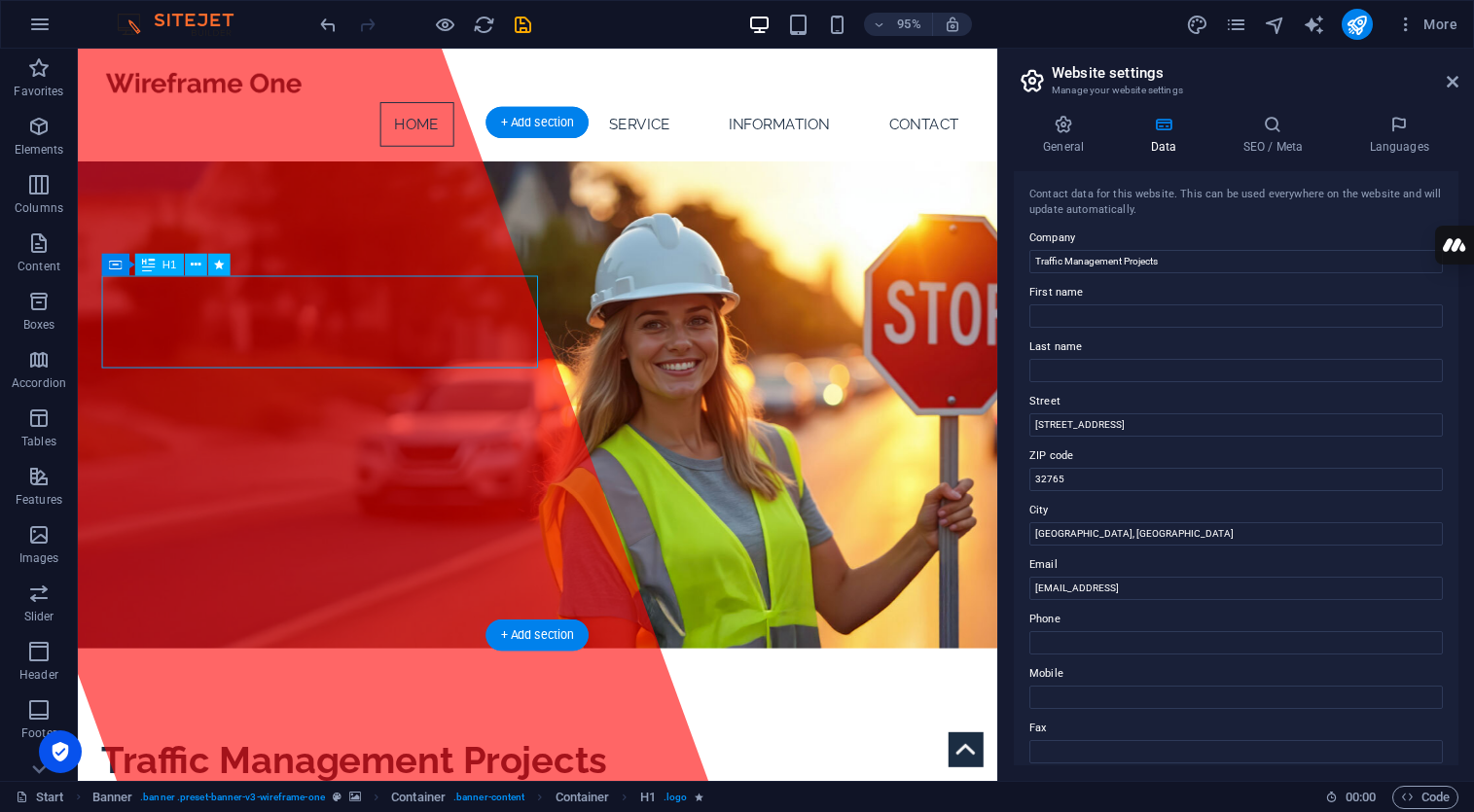 click on "Traffic Management Projects" at bounding box center [369, 796] 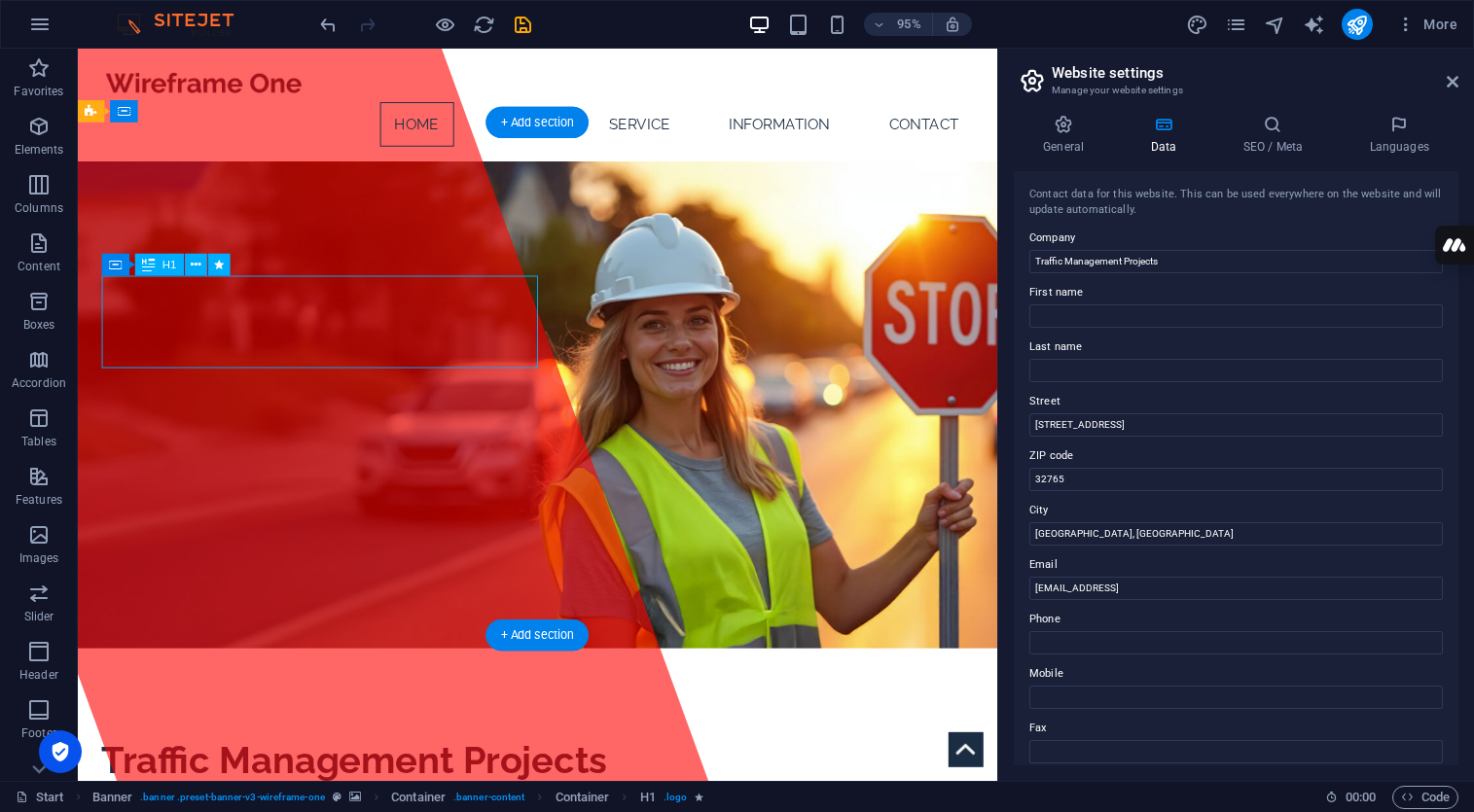 drag, startPoint x: 265, startPoint y: 335, endPoint x: 248, endPoint y: 328, distance: 18.384776 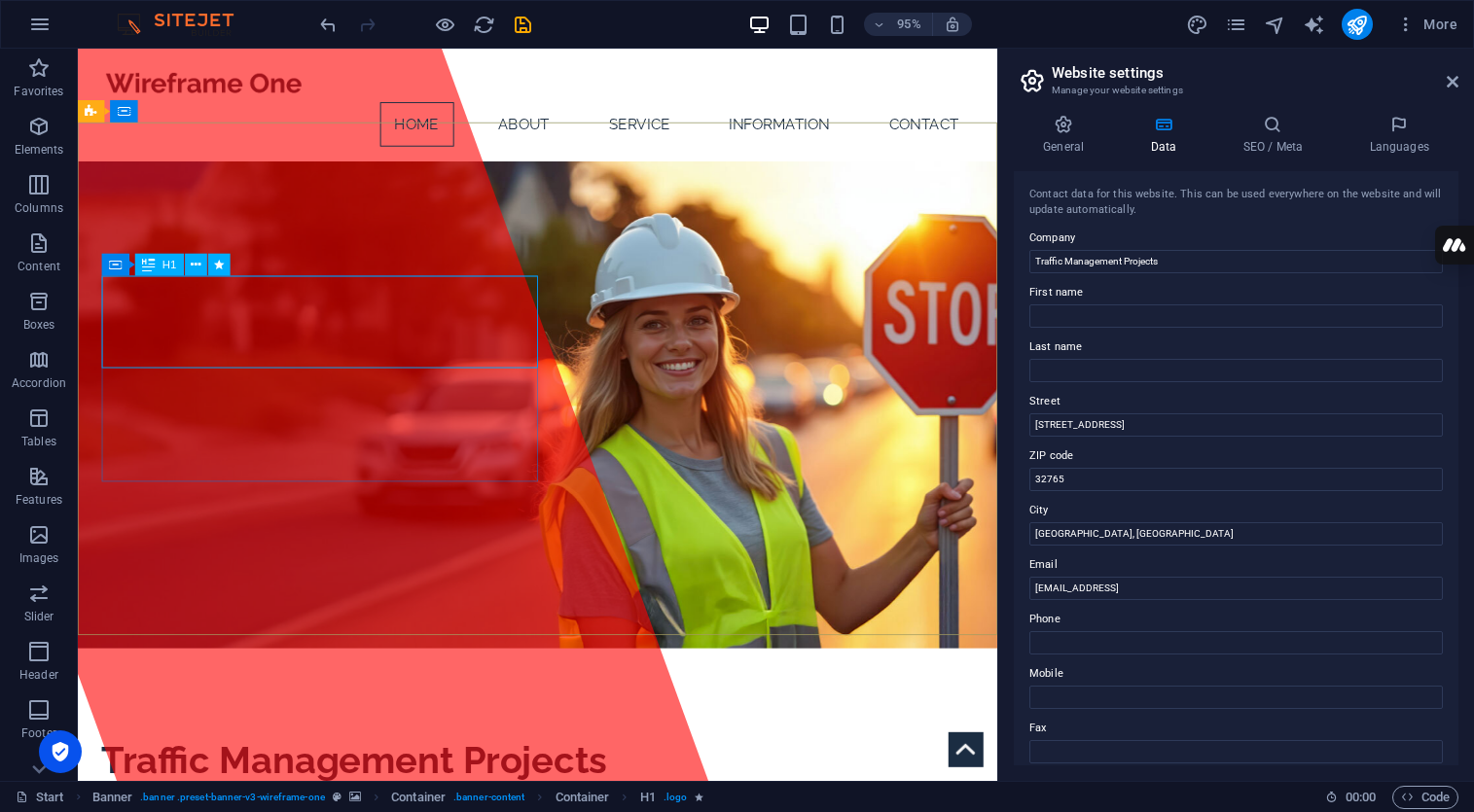 click on "H1" at bounding box center [169, 265] 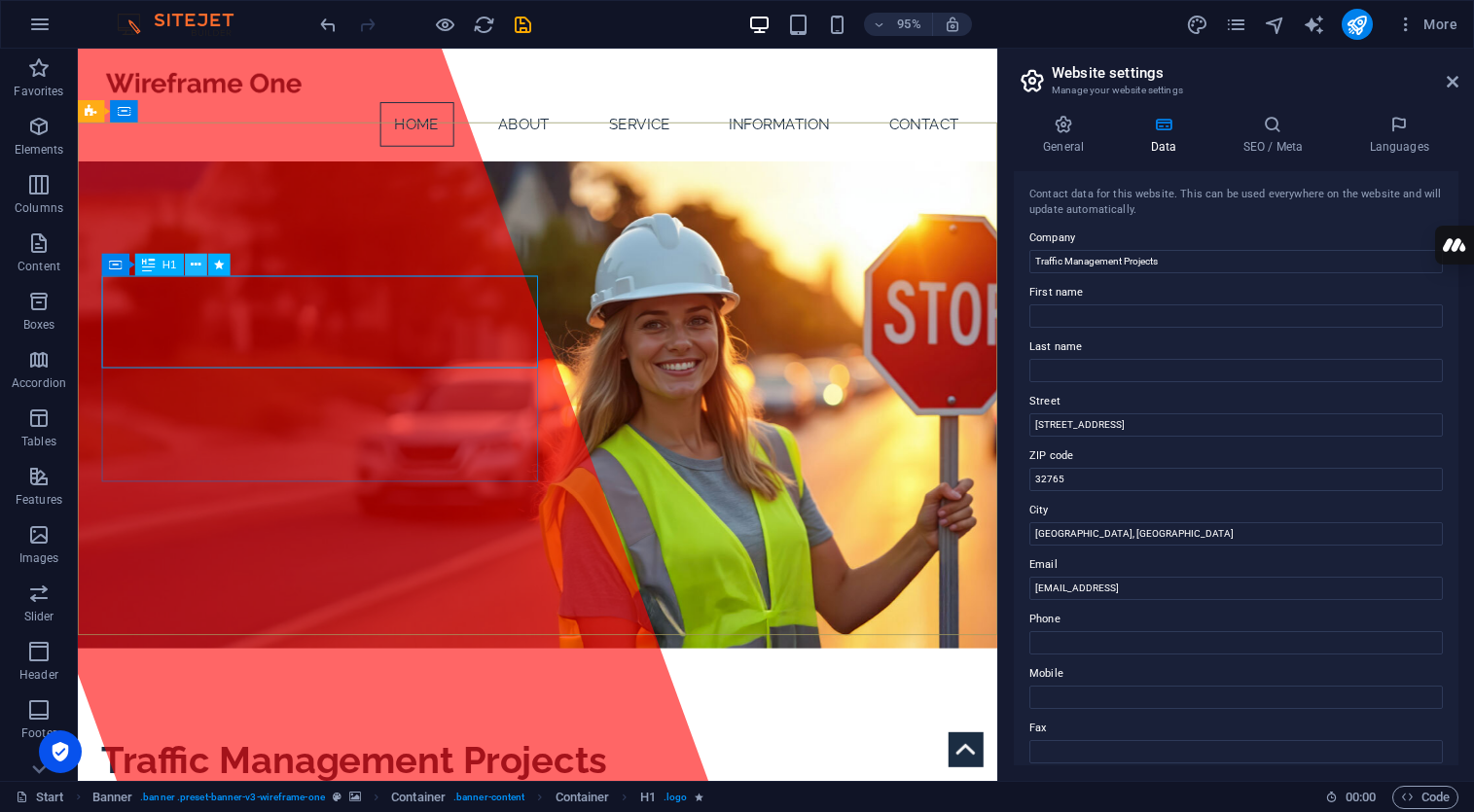 click at bounding box center [196, 265] 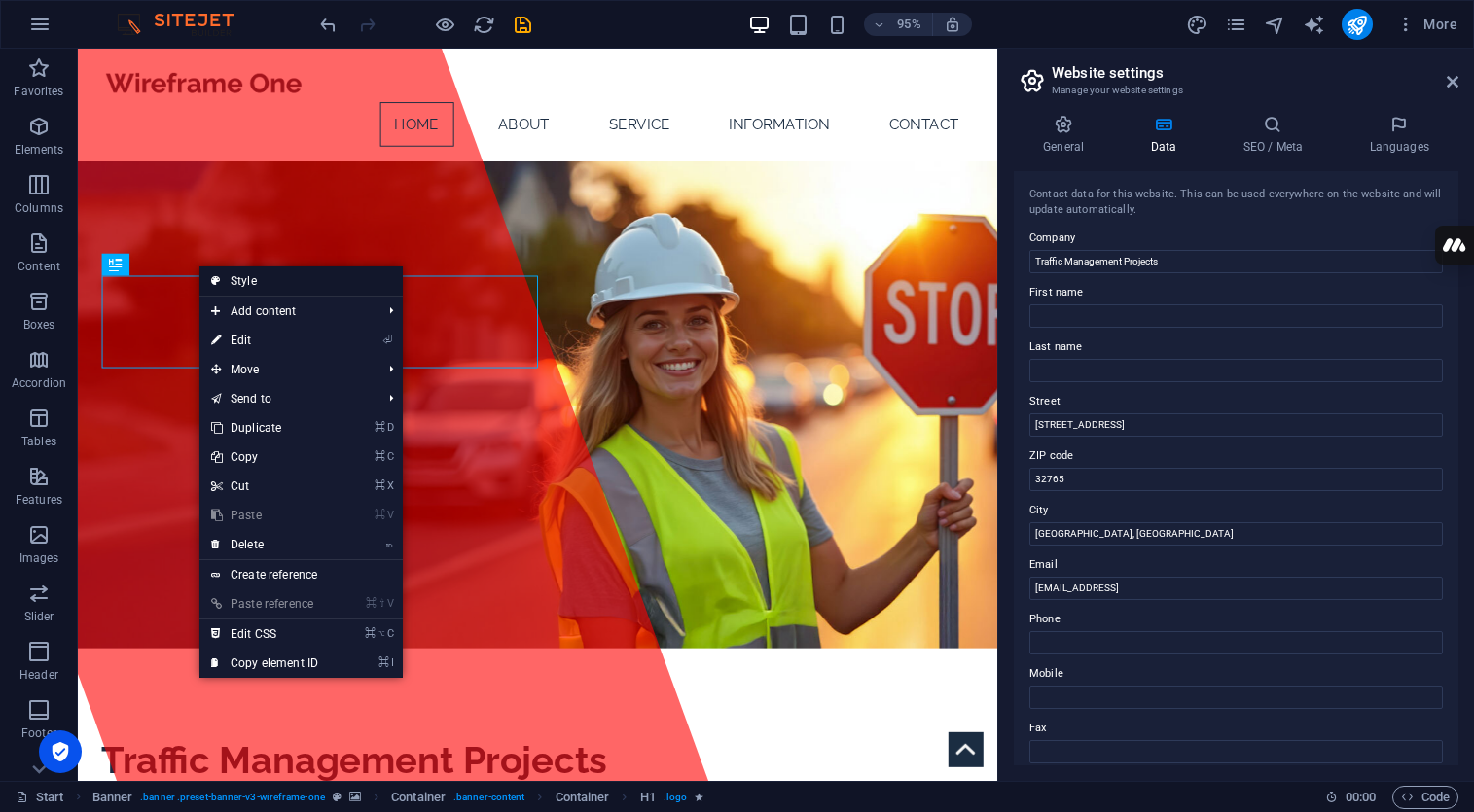 click on "Style" at bounding box center [301, 281] 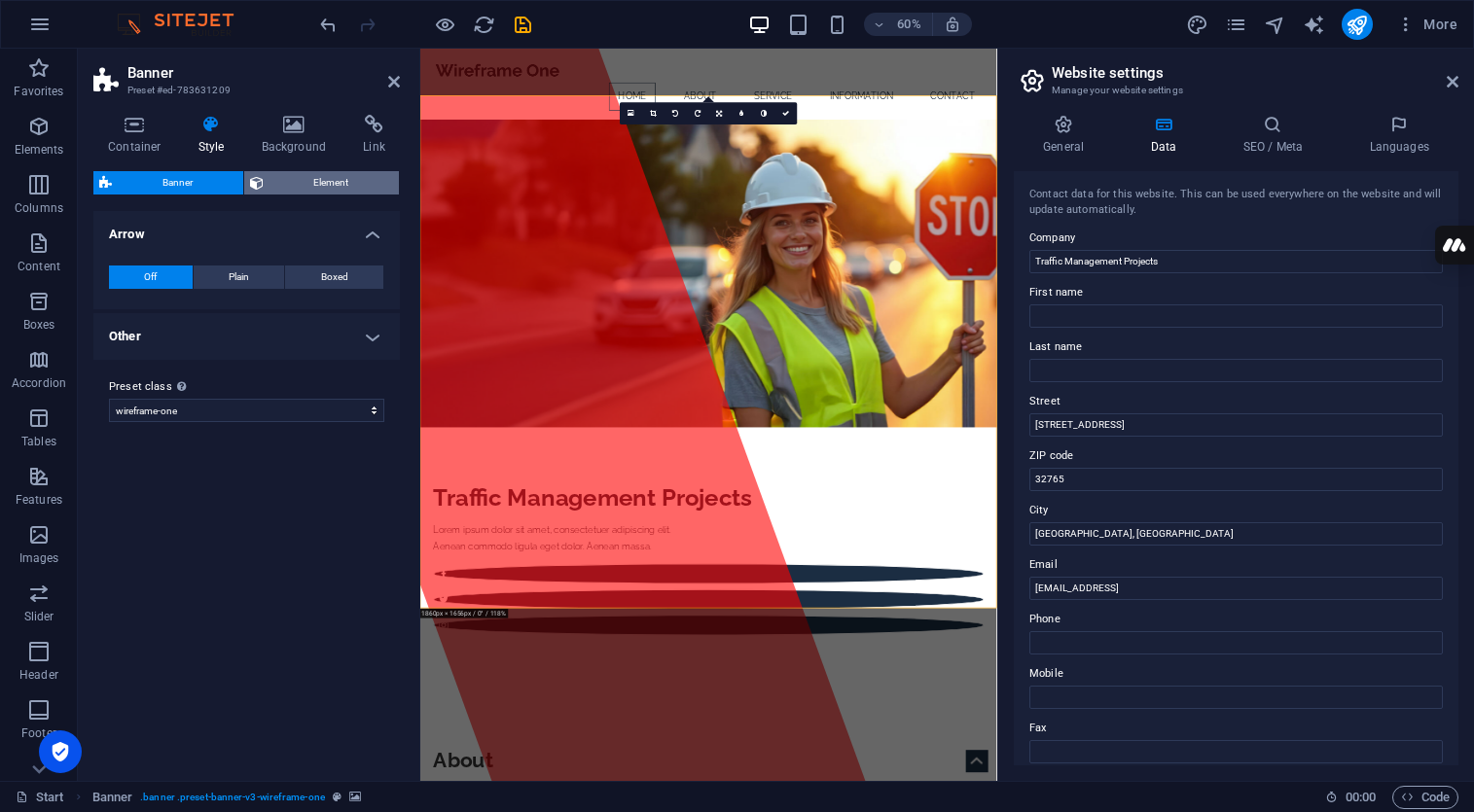 click on "Element" at bounding box center [332, 183] 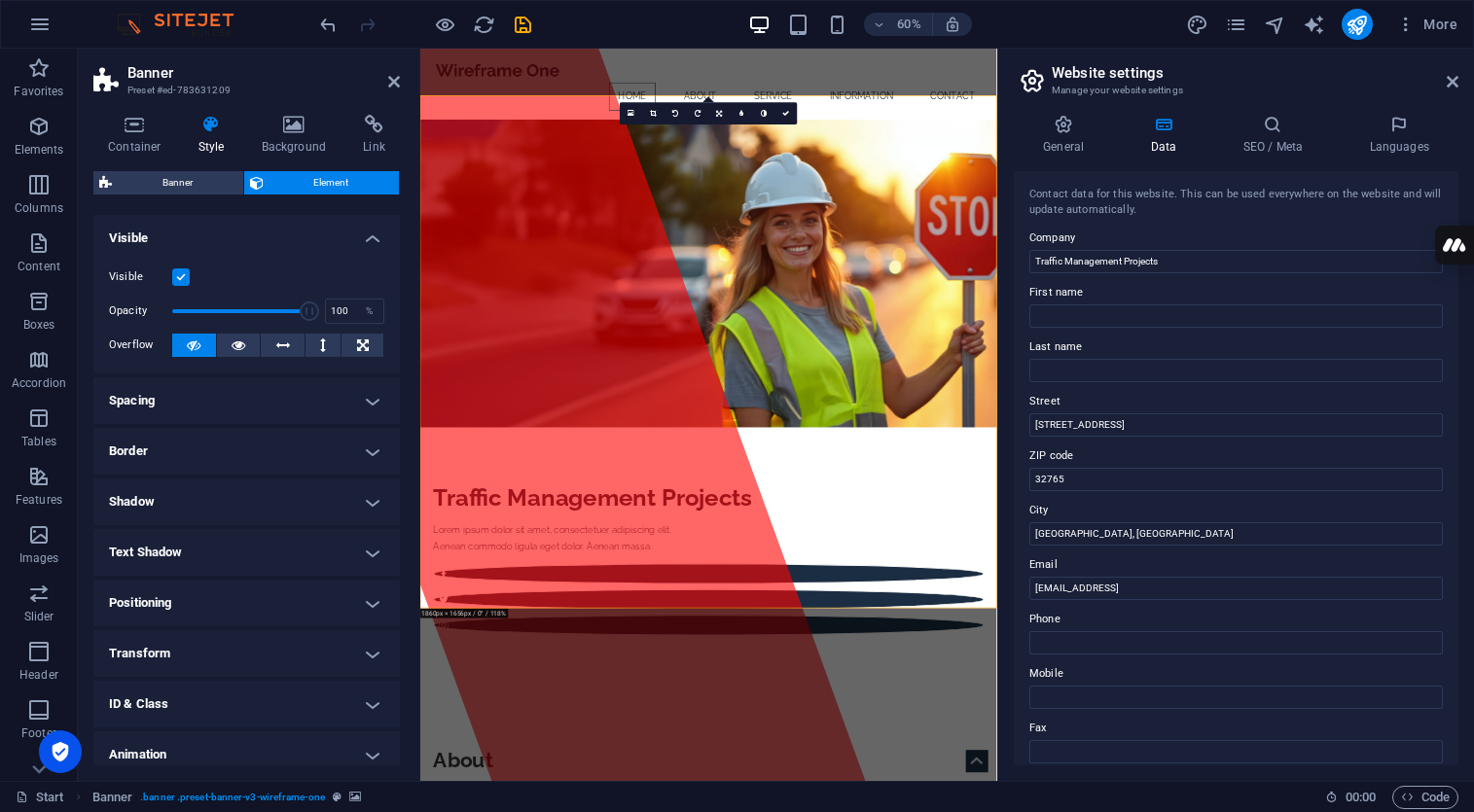 click at bounding box center (181, 277) 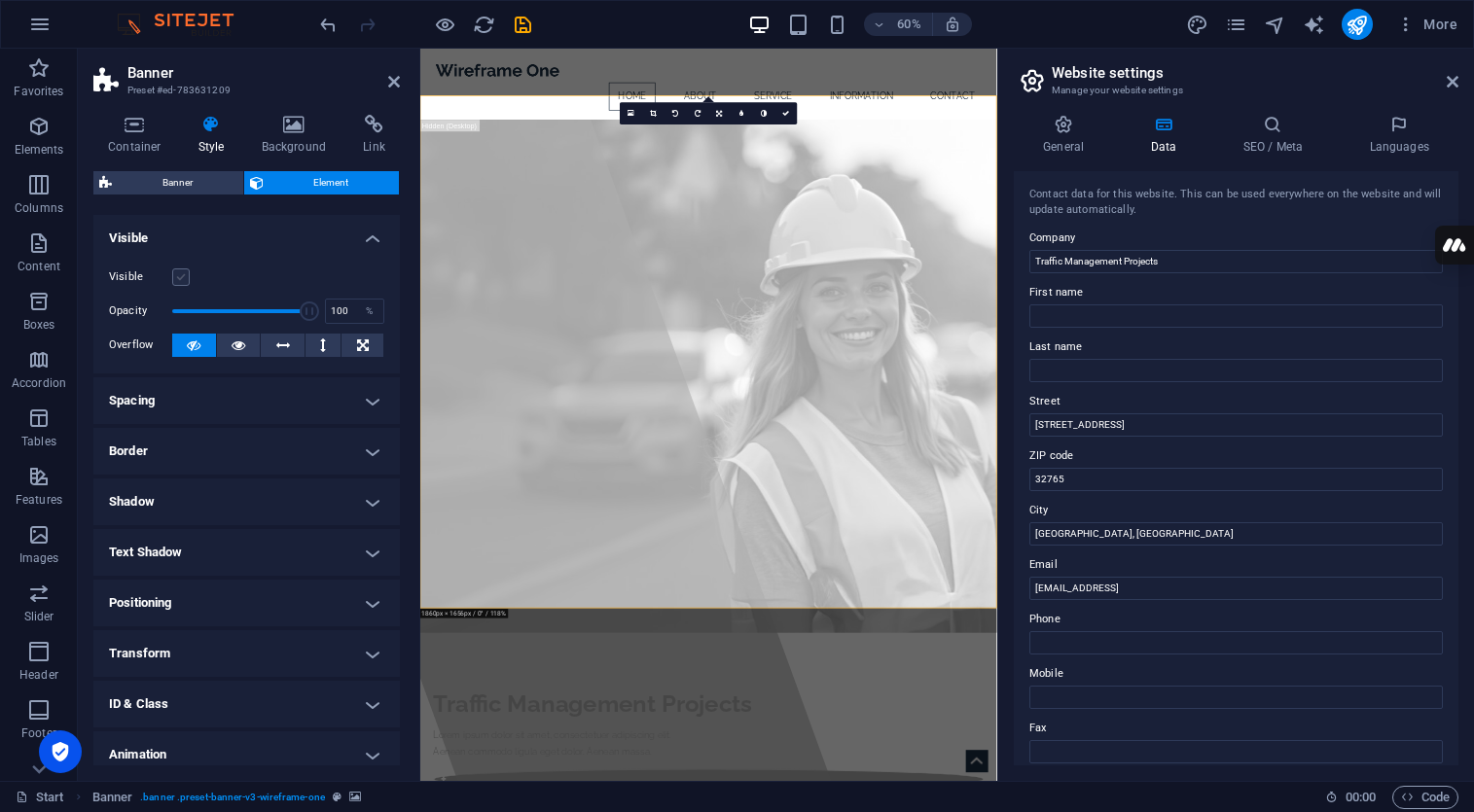 click at bounding box center [181, 277] 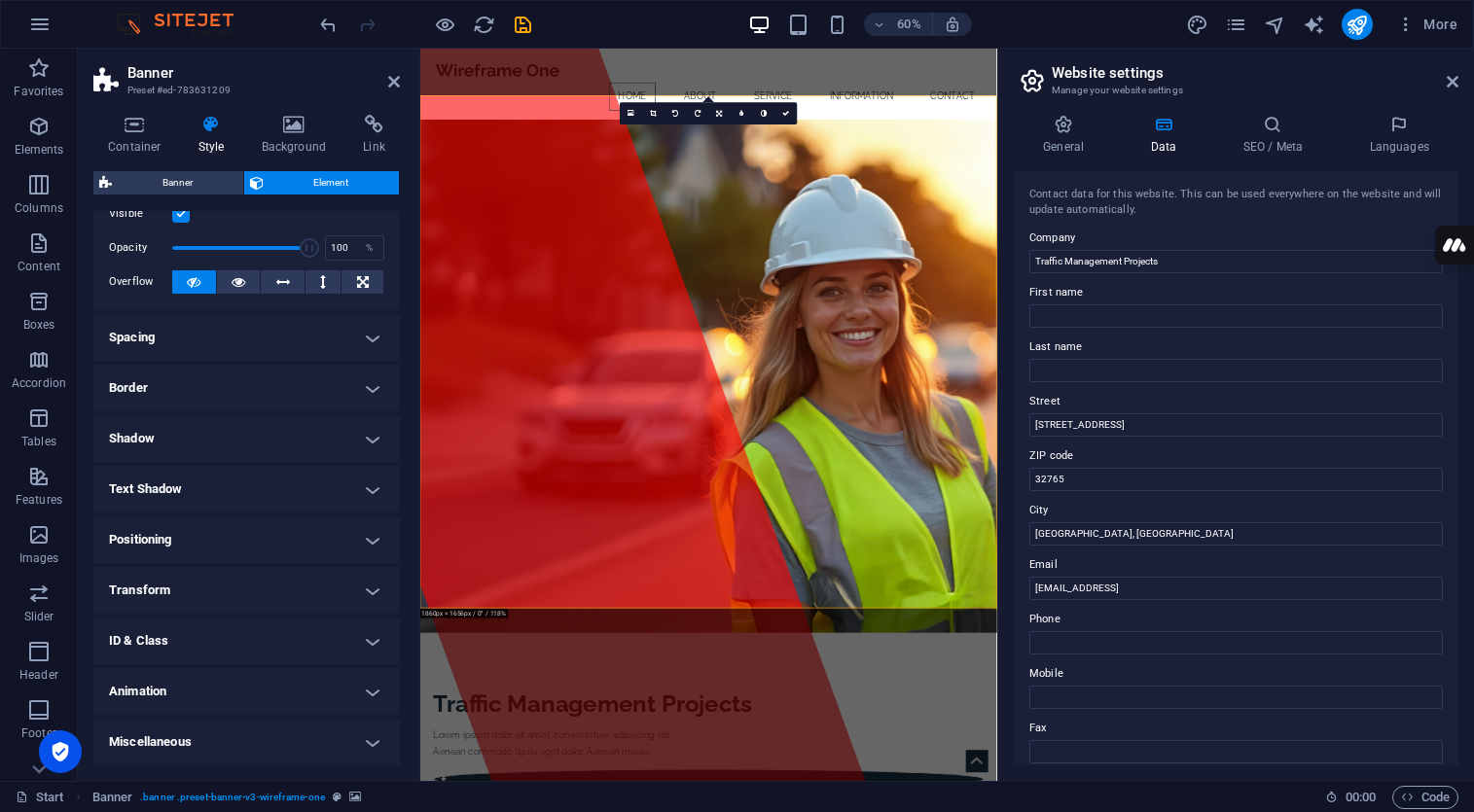 scroll, scrollTop: 0, scrollLeft: 0, axis: both 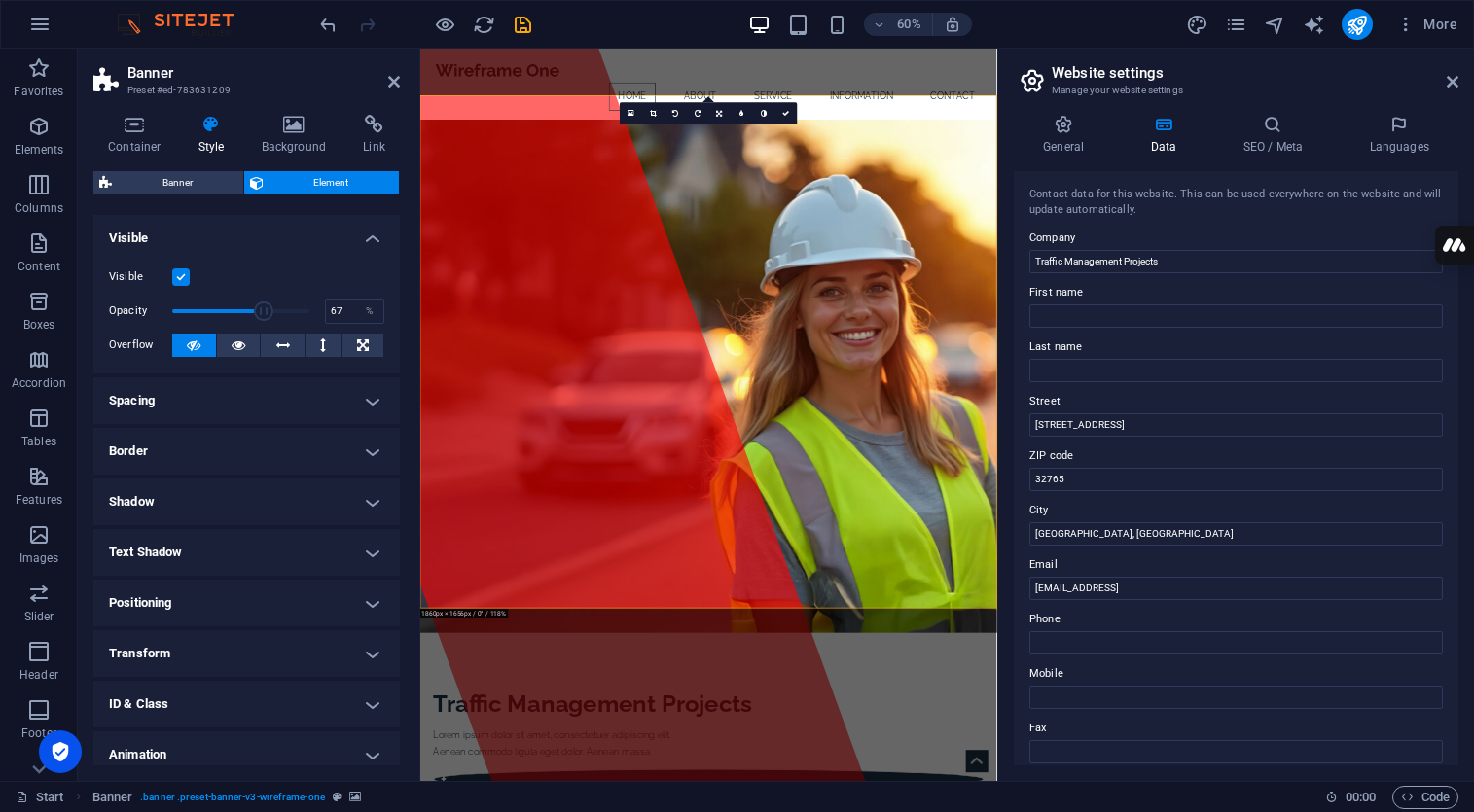 drag, startPoint x: 305, startPoint y: 311, endPoint x: 262, endPoint y: 311, distance: 43 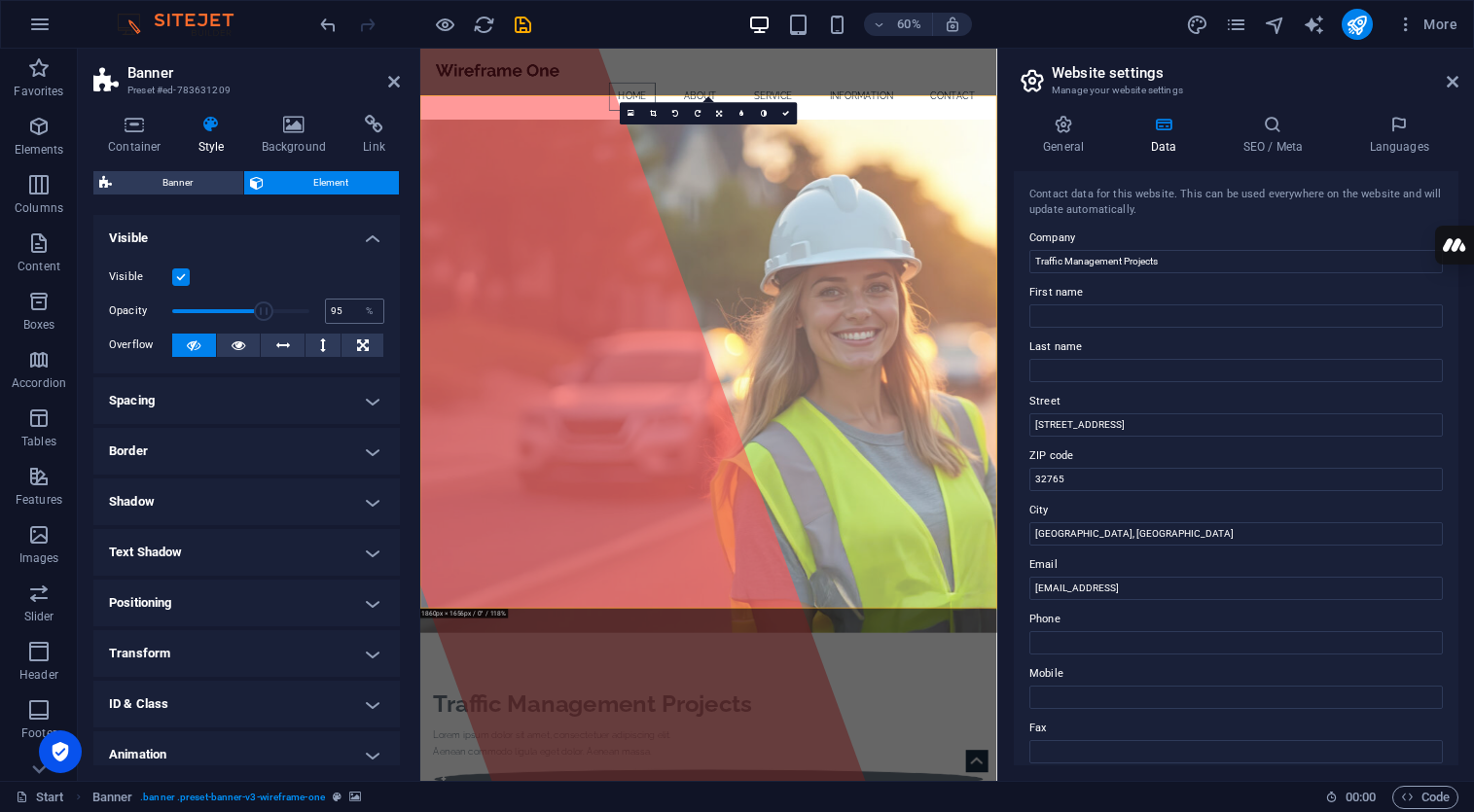 type on "100" 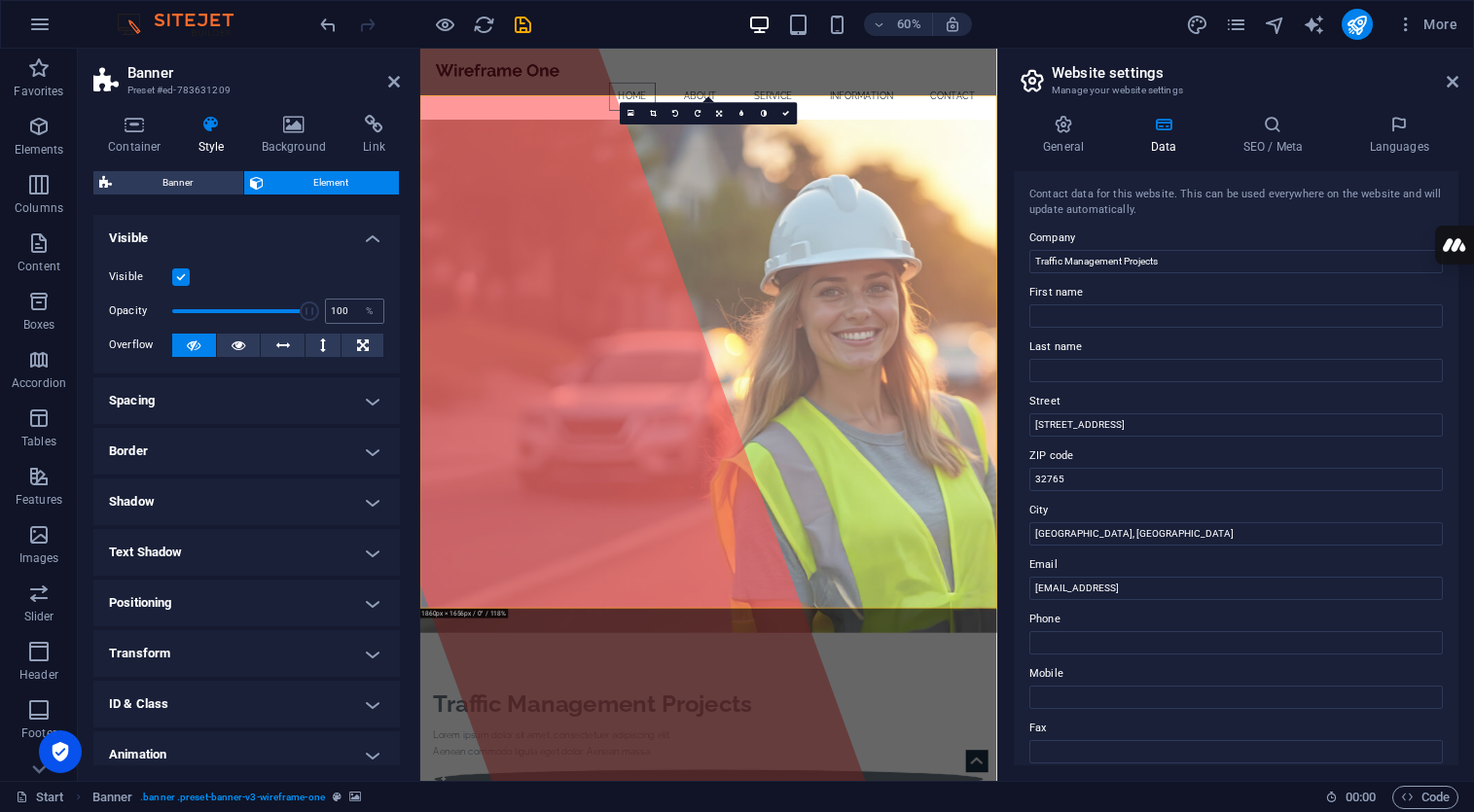 drag, startPoint x: 262, startPoint y: 311, endPoint x: 330, endPoint y: 315, distance: 68.11755 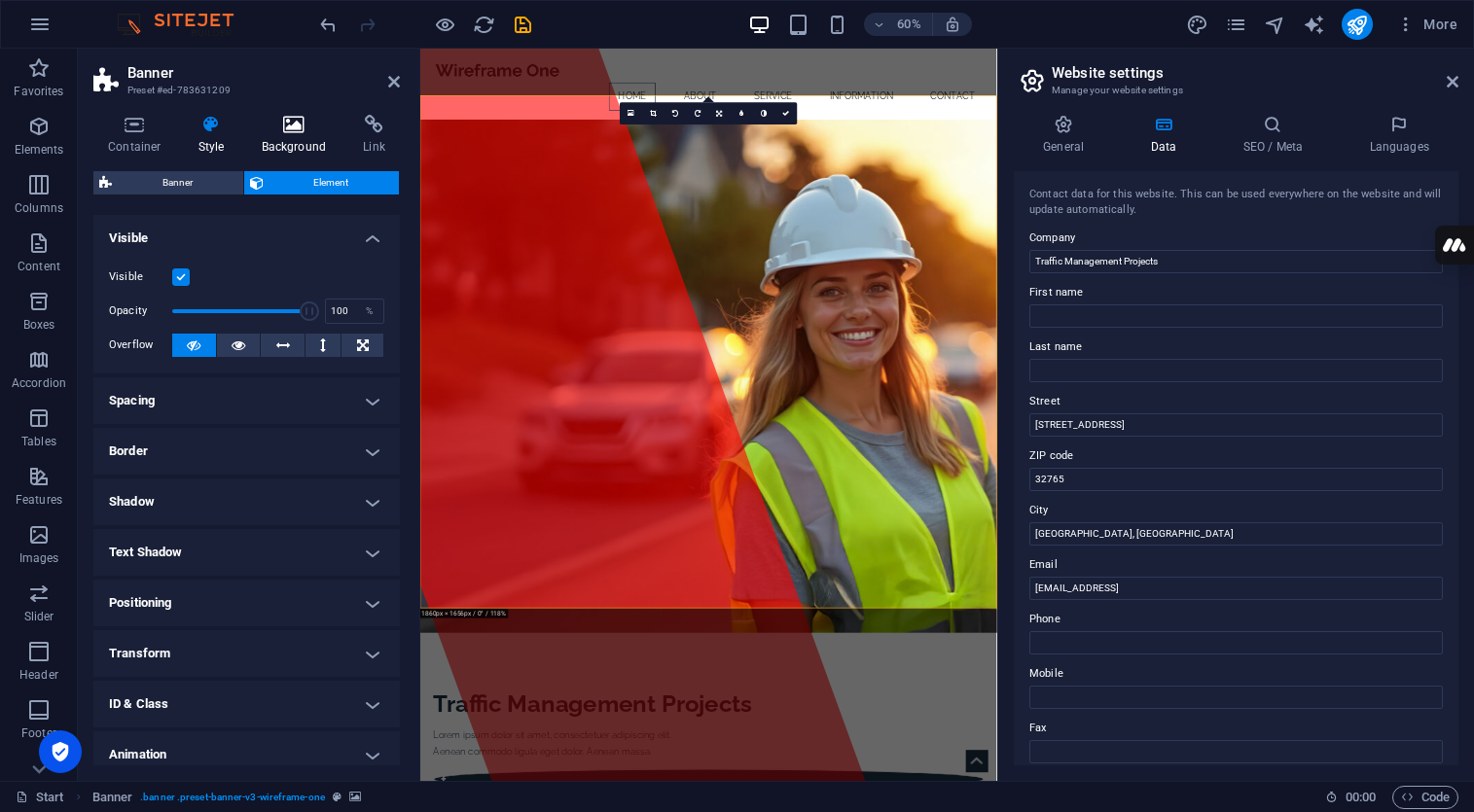 click at bounding box center (294, 124) 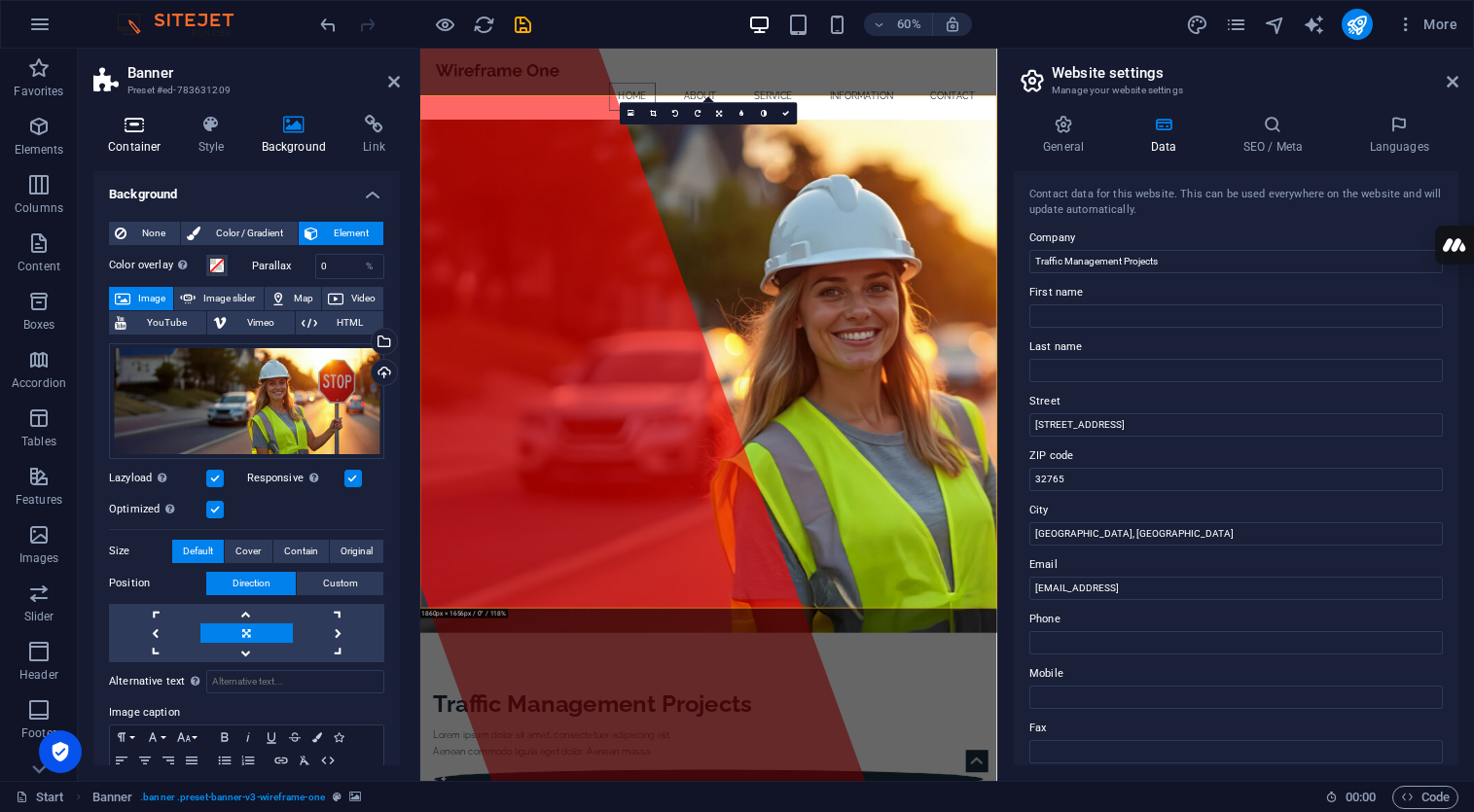 click at bounding box center [134, 124] 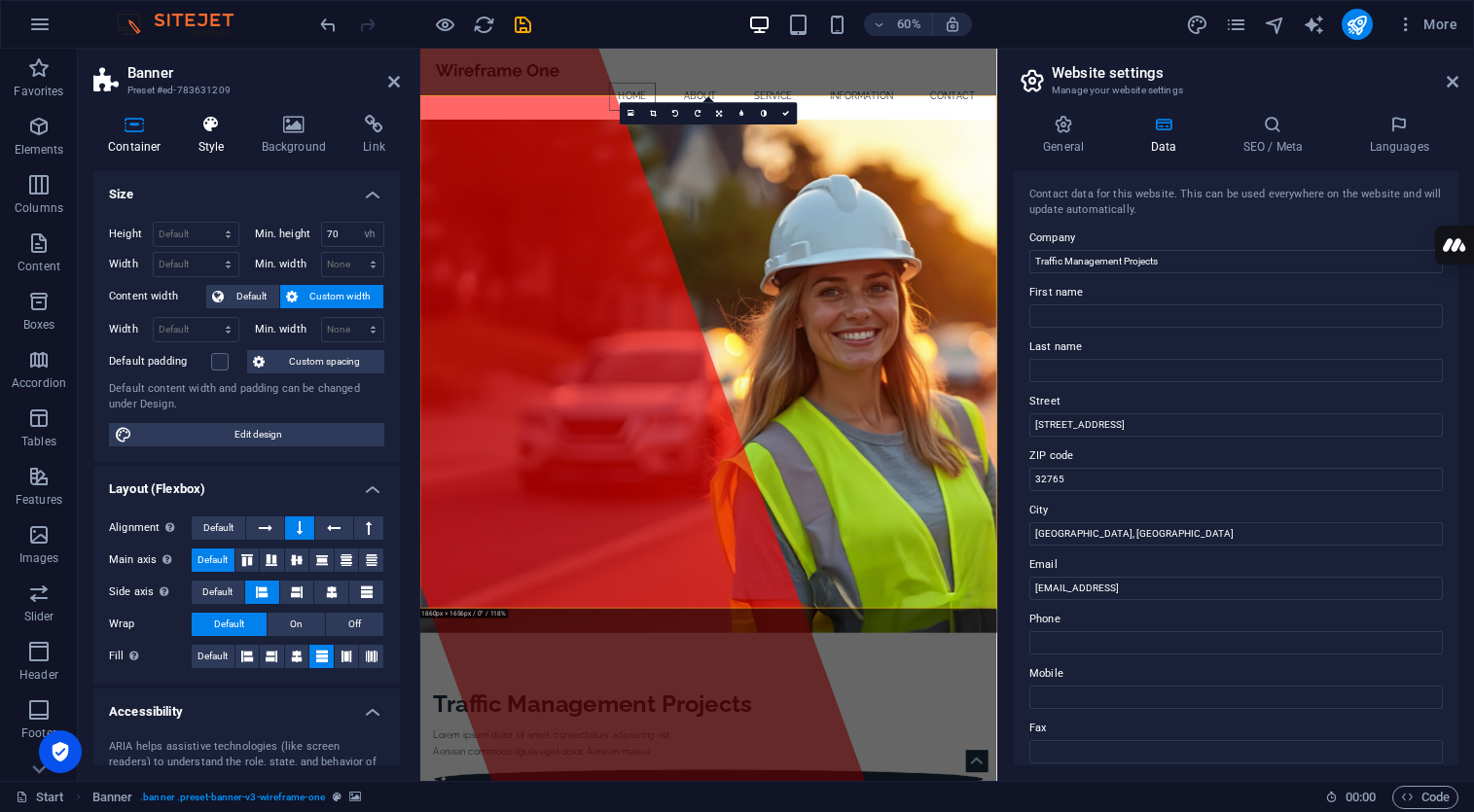 click at bounding box center [211, 124] 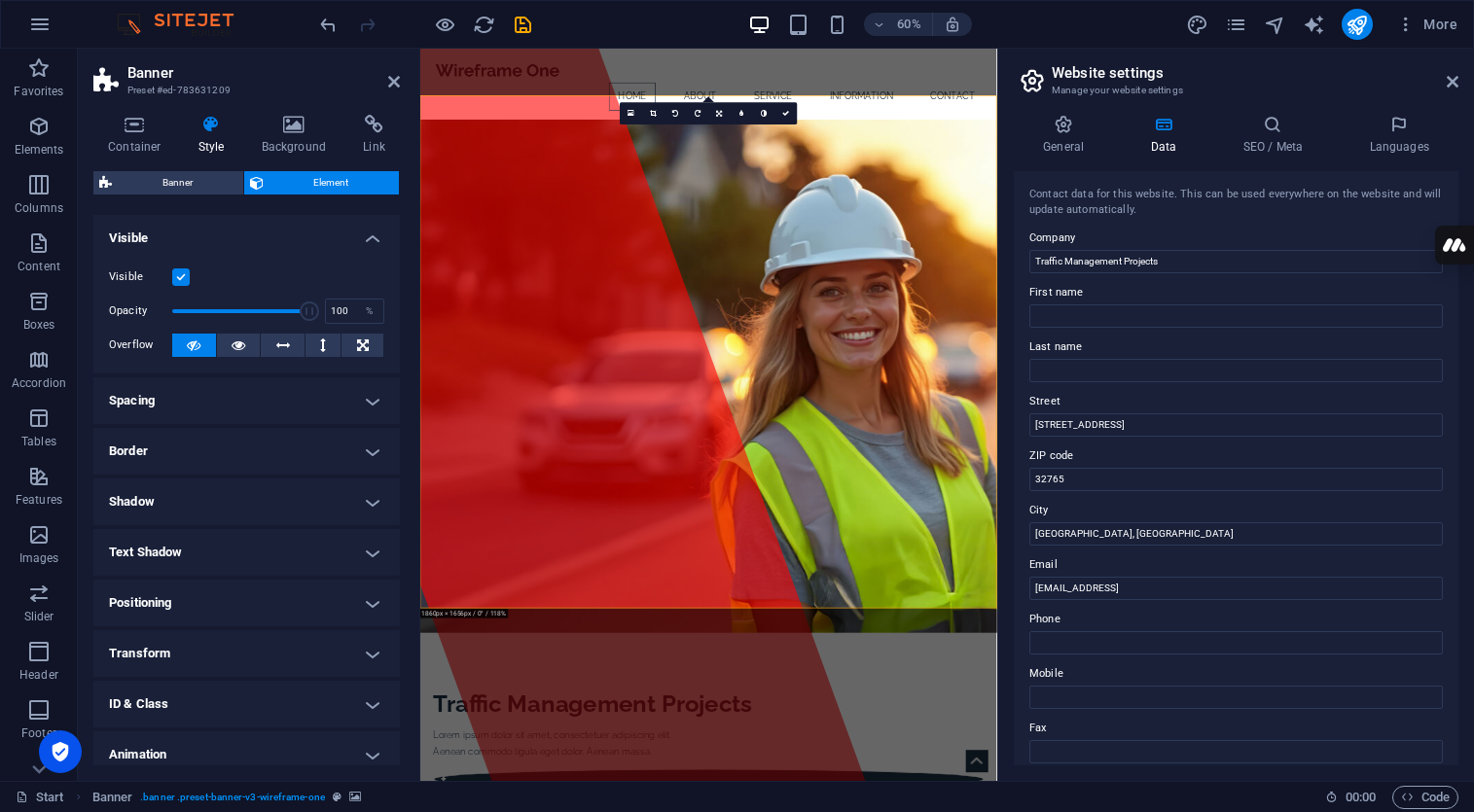 click on "Visible" at bounding box center [246, 232] 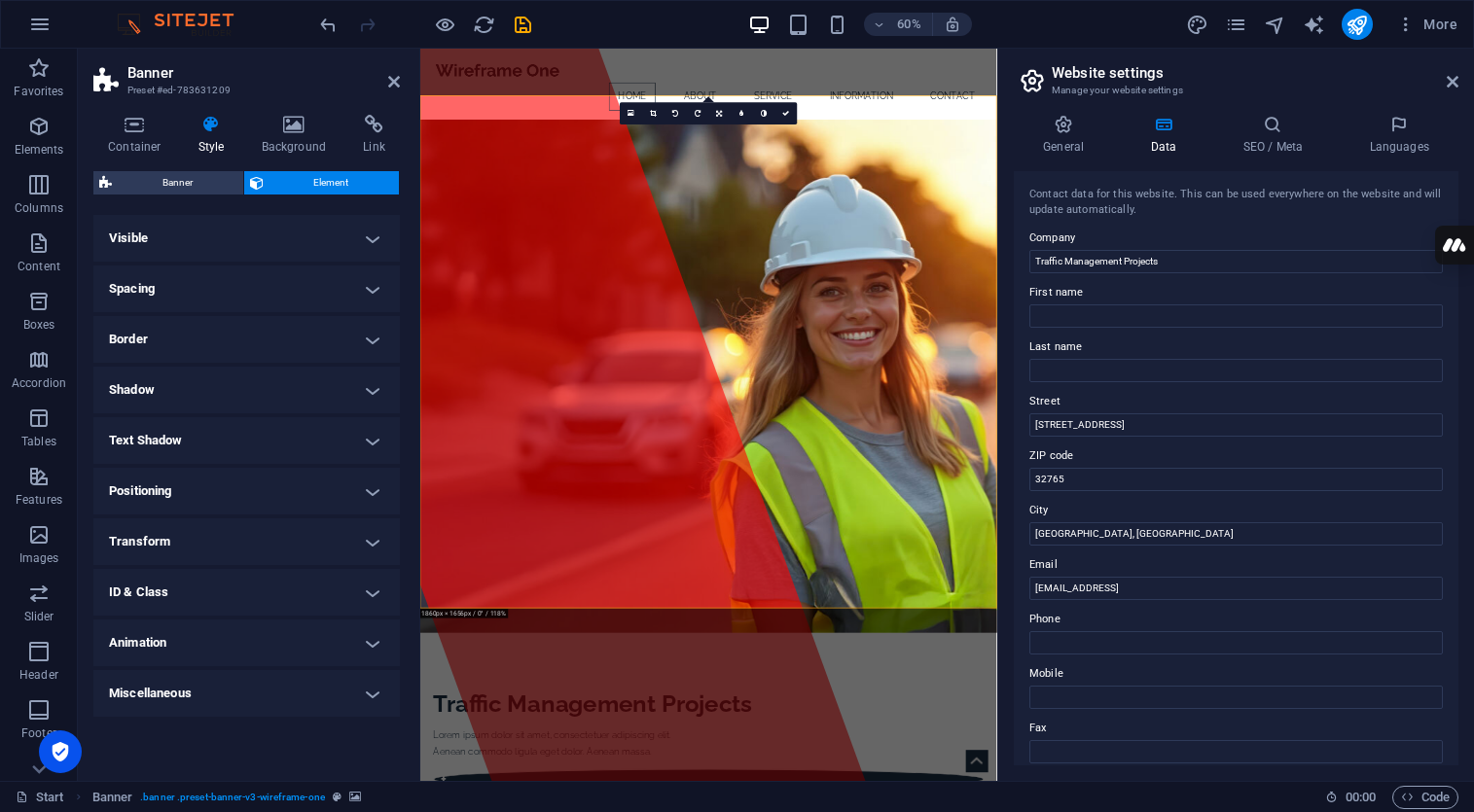 click on "Text Shadow" at bounding box center [246, 441] 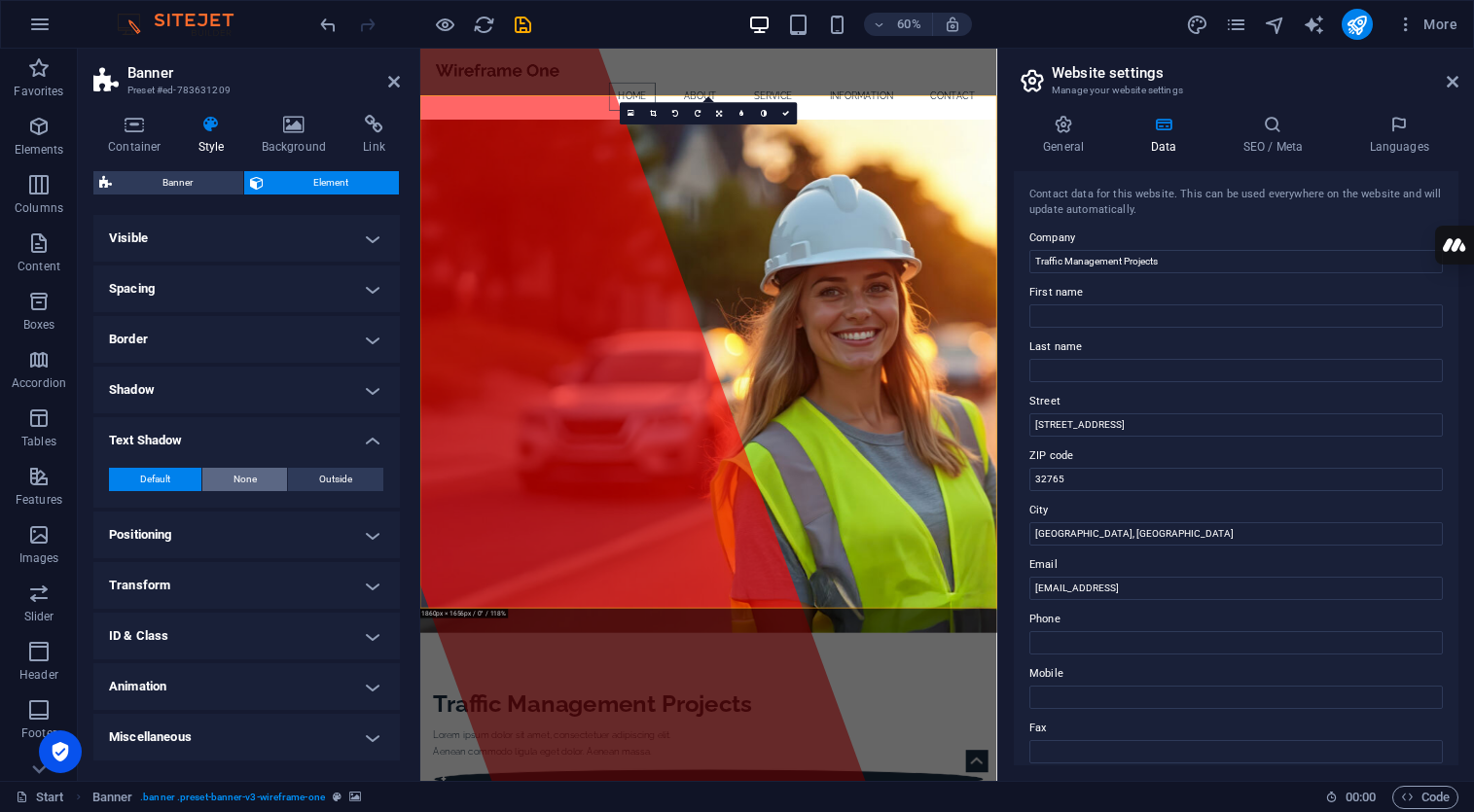 click on "None" at bounding box center [245, 479] 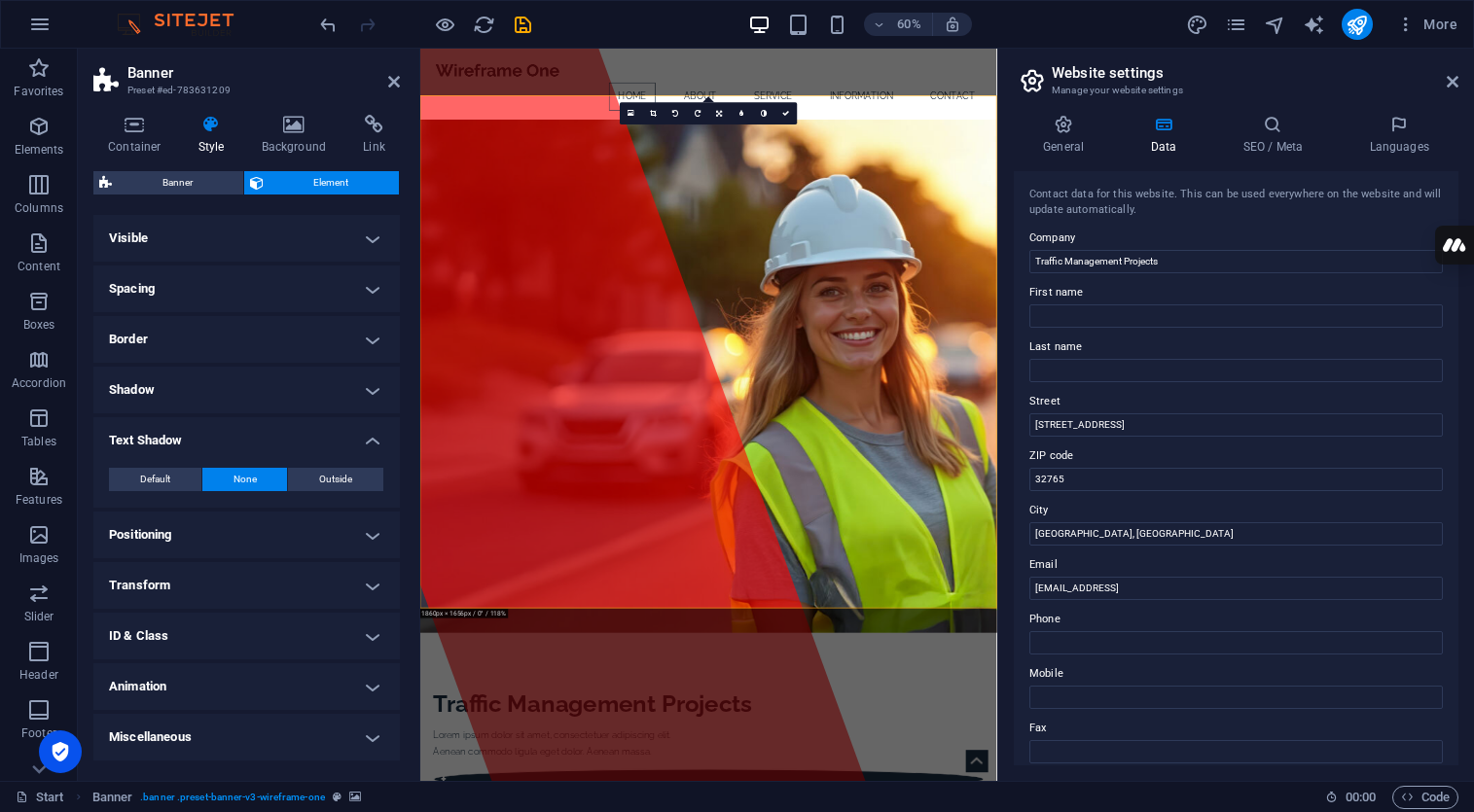 click on "None" at bounding box center (245, 479) 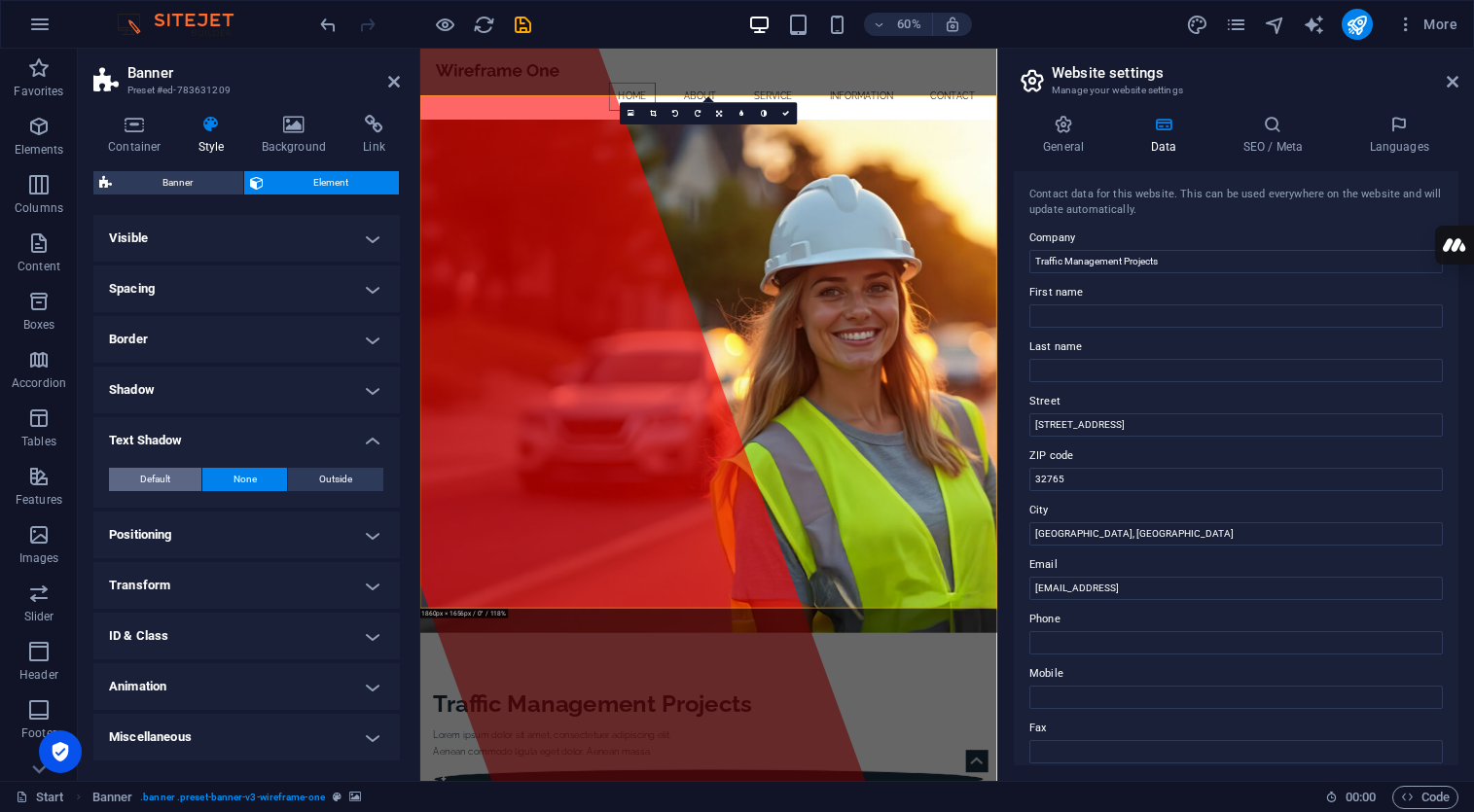 click on "Default" at bounding box center [155, 479] 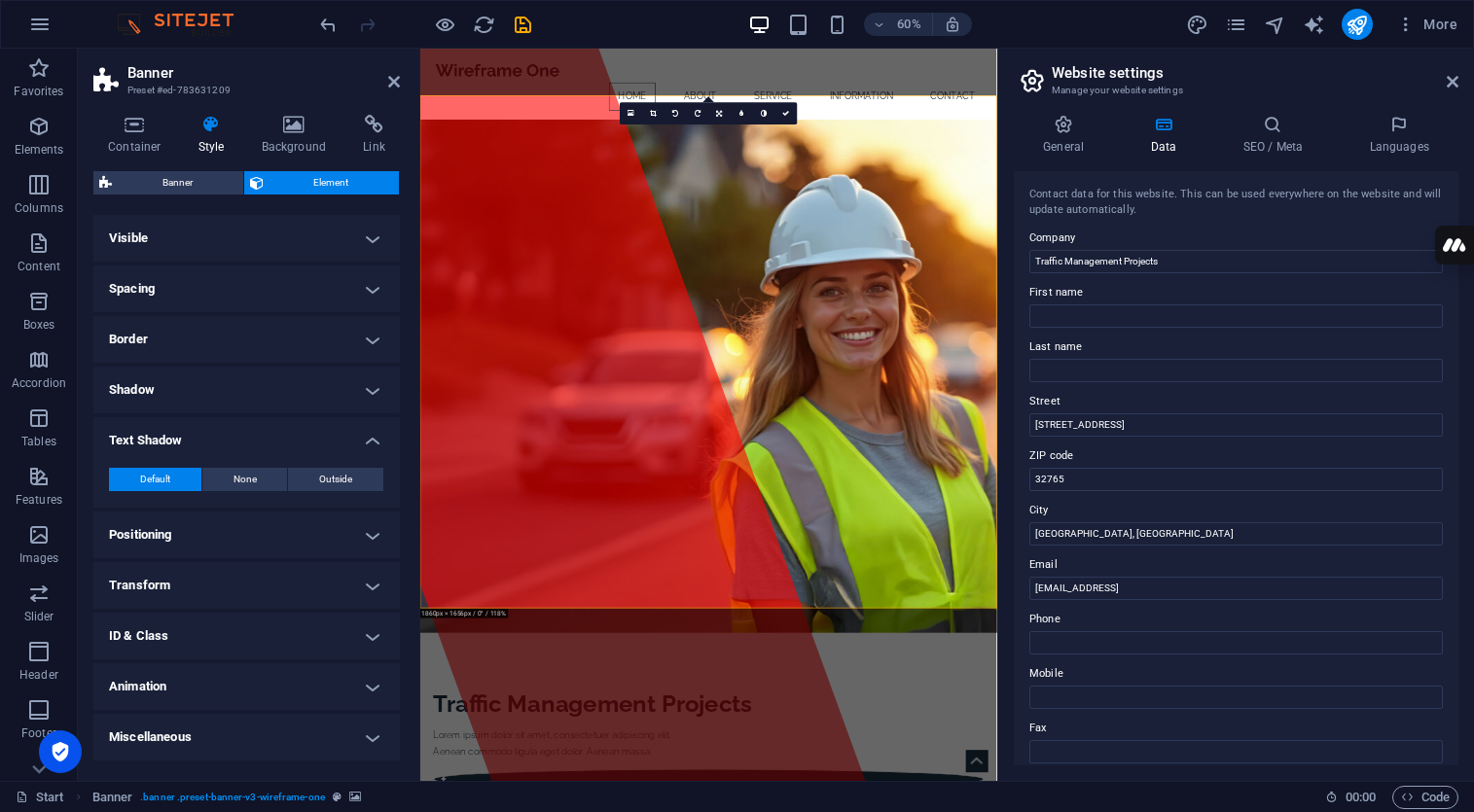 click on "Style" at bounding box center (215, 135) 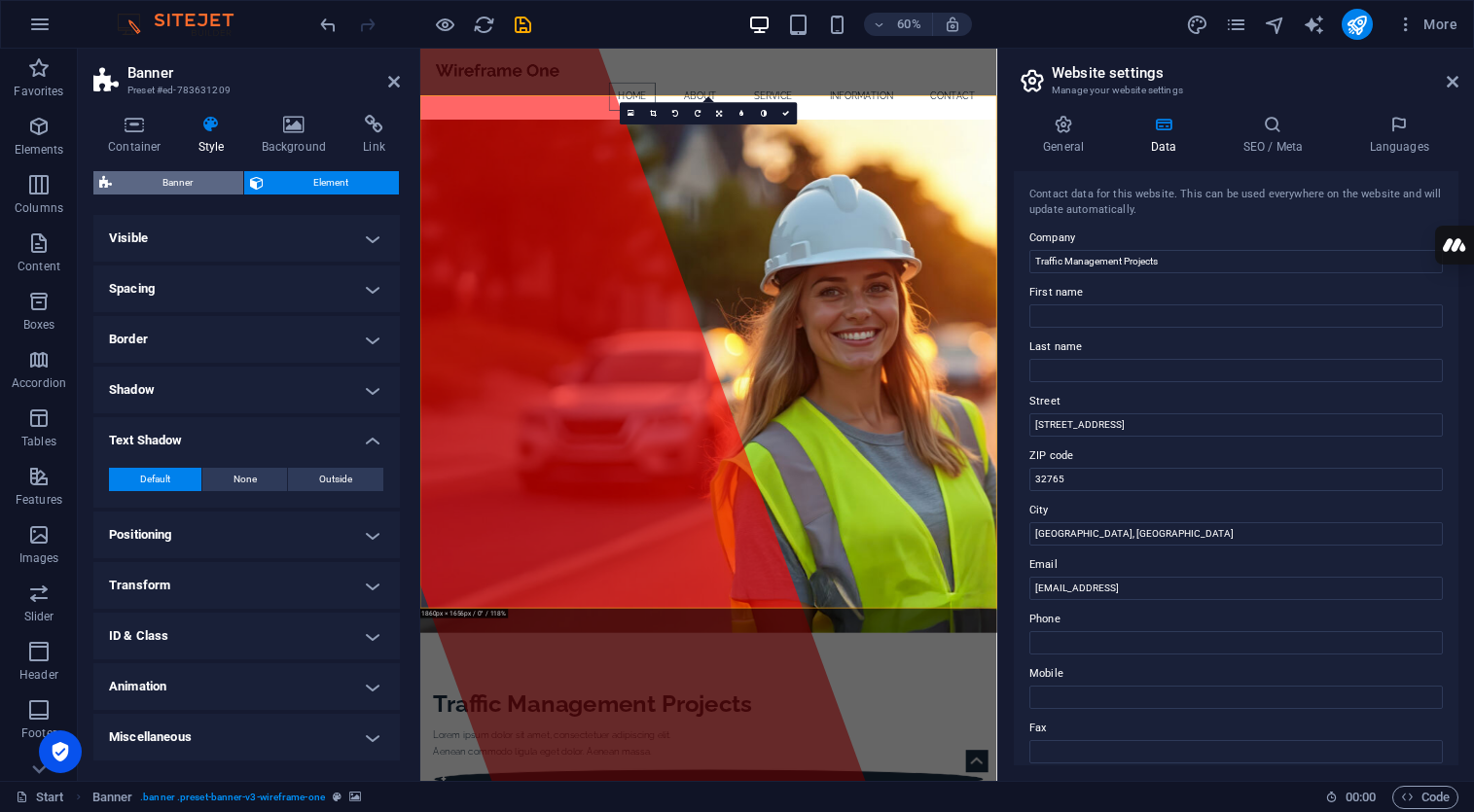 click on "Banner" at bounding box center [177, 183] 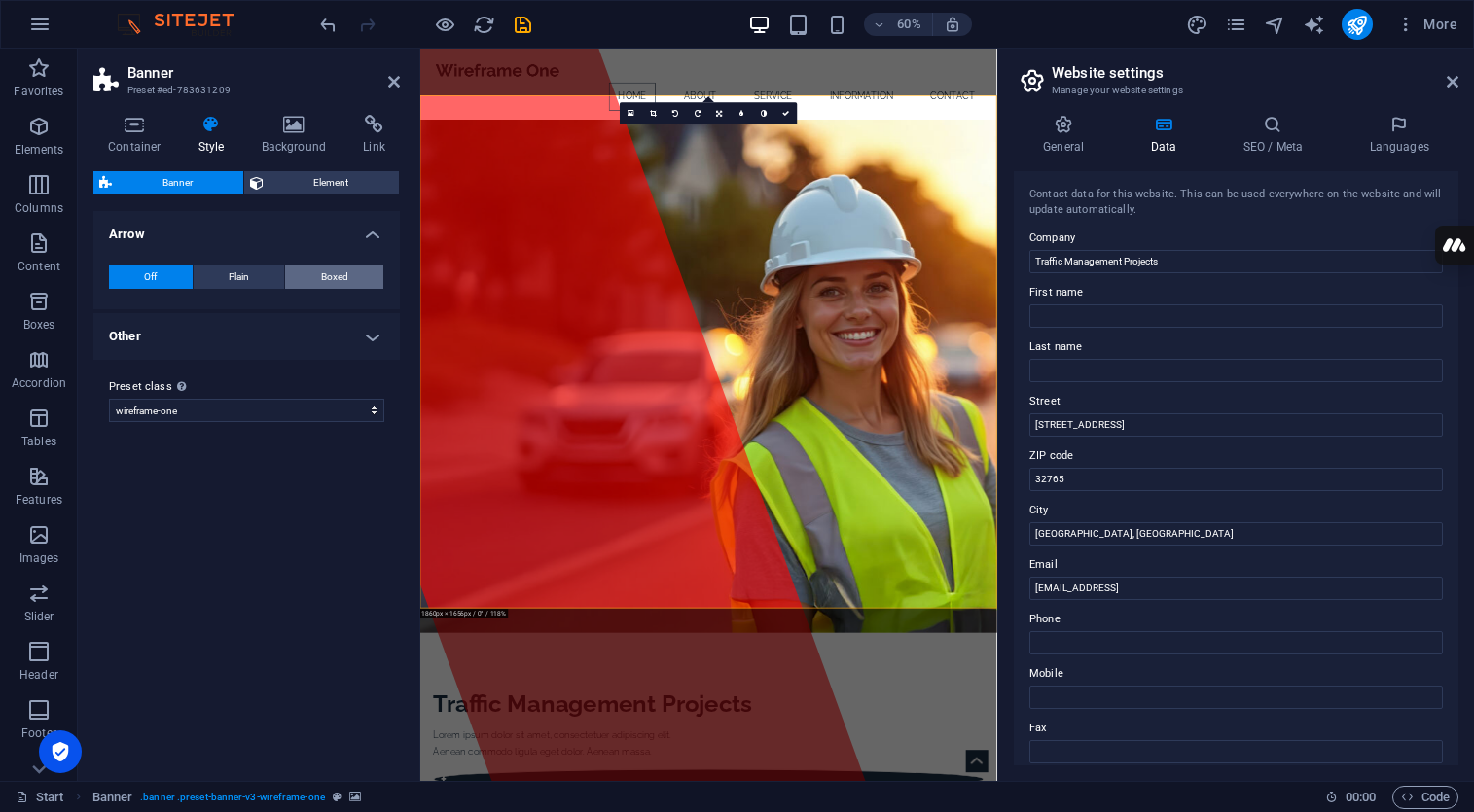 click on "Boxed" at bounding box center [334, 277] 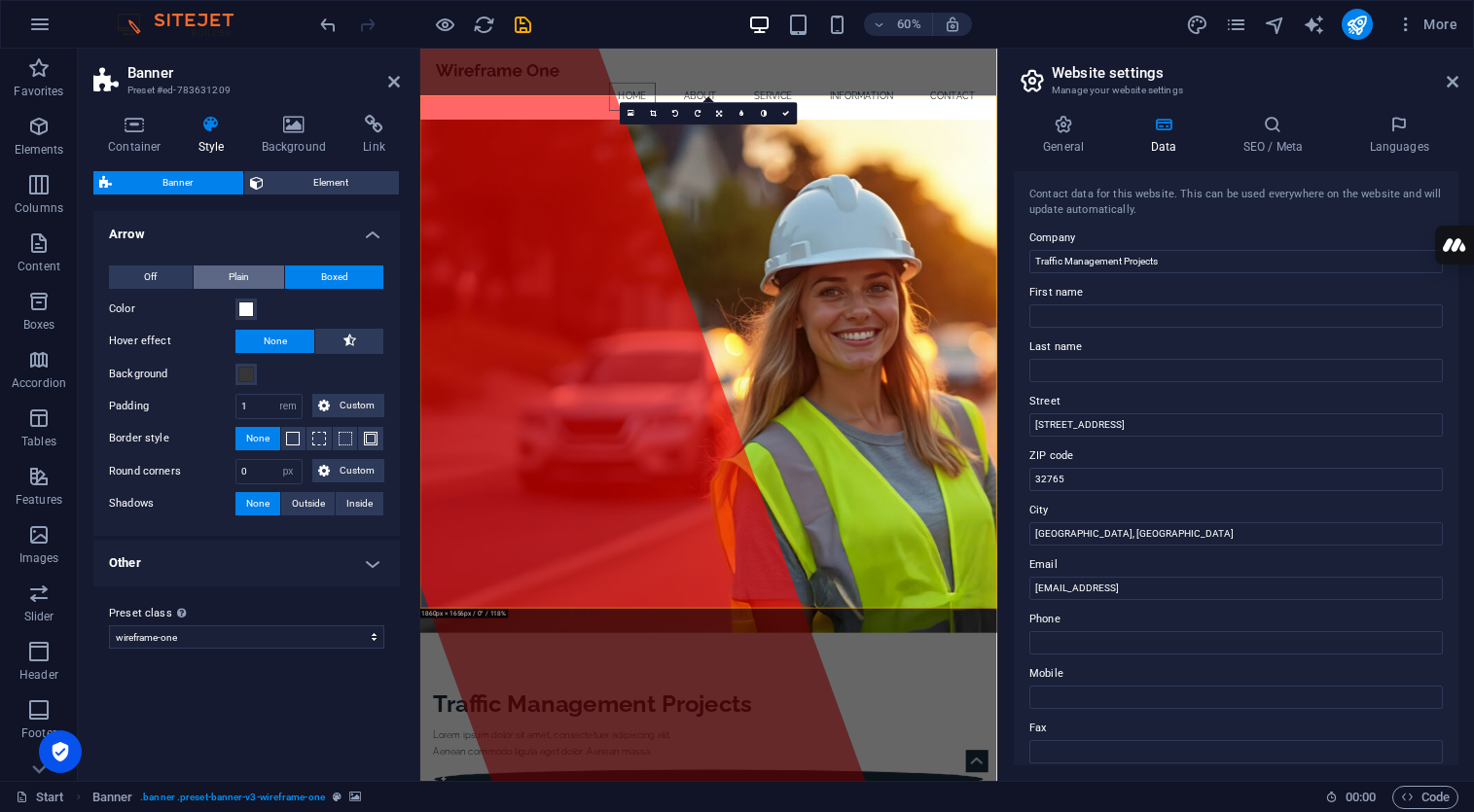 click on "Plain" at bounding box center (238, 277) 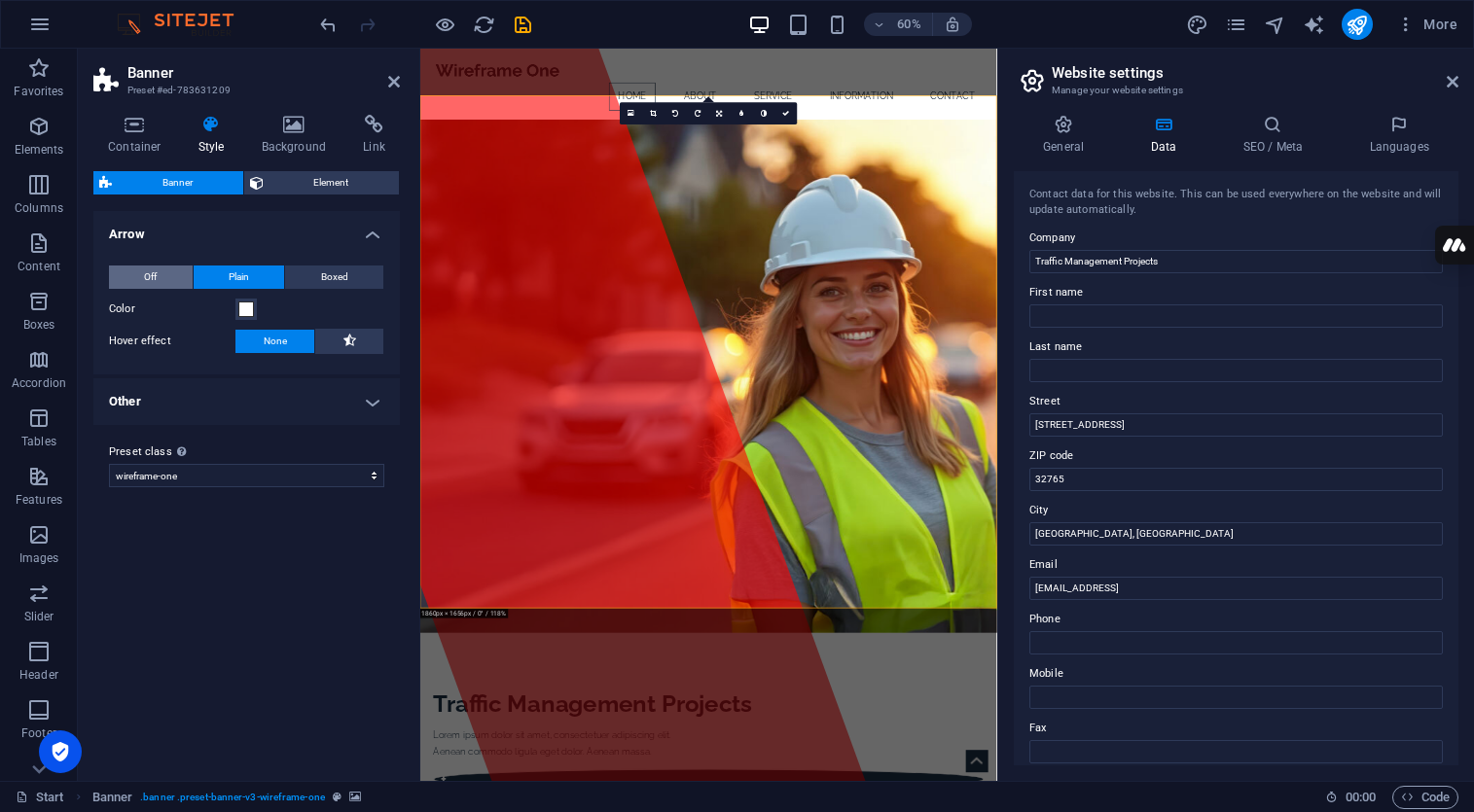 click on "Off" at bounding box center [151, 277] 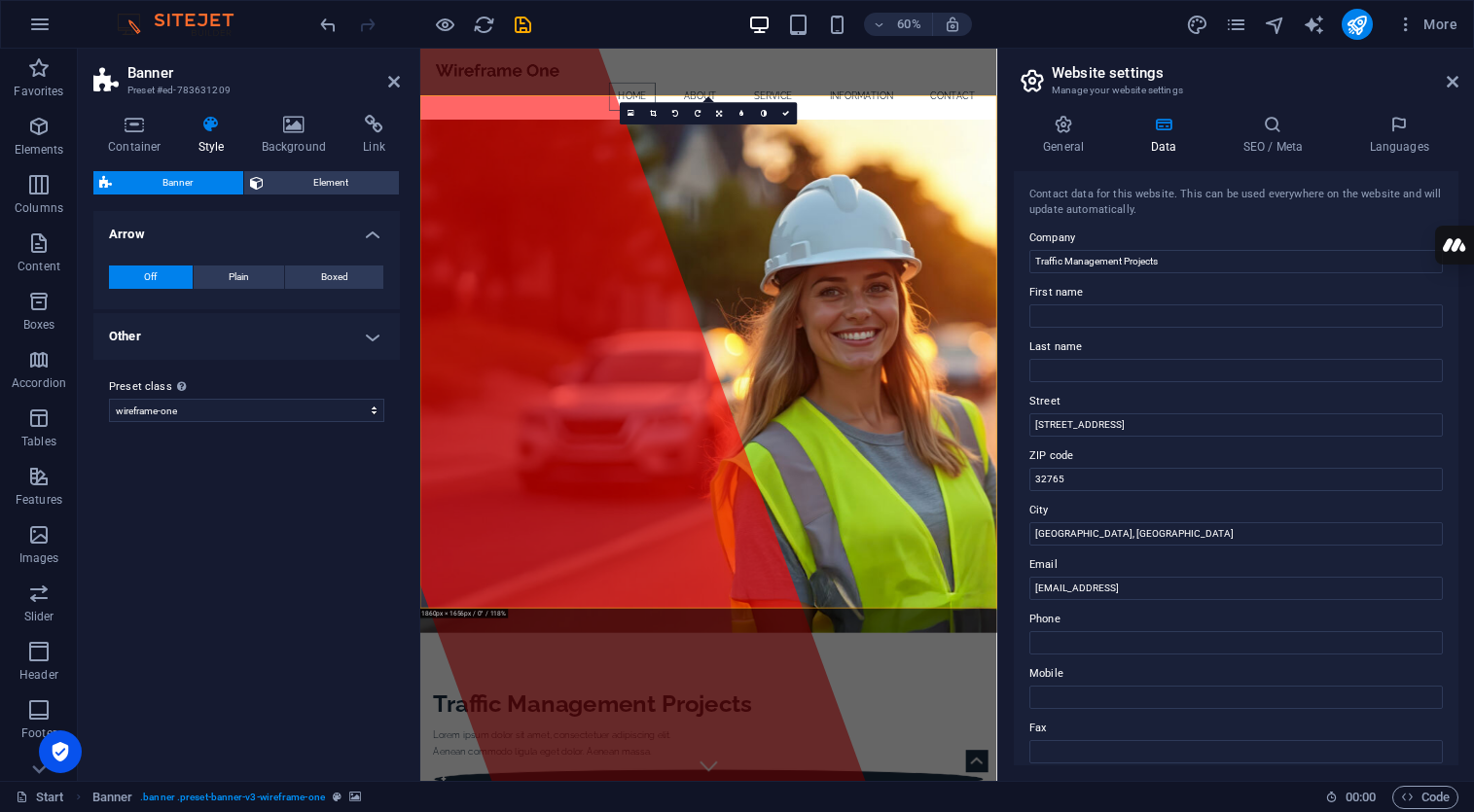 click on "Other" at bounding box center (246, 336) 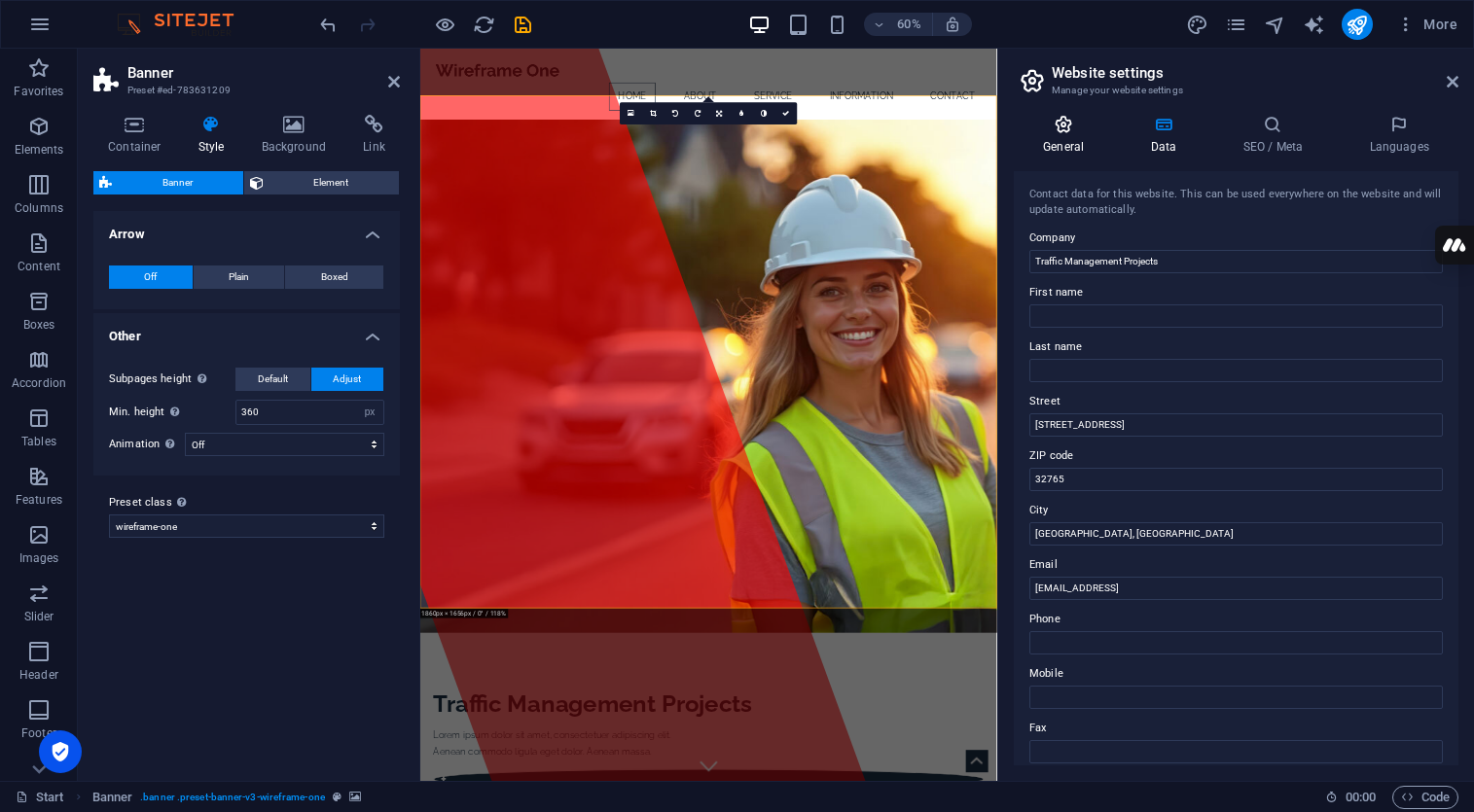 click at bounding box center [1063, 124] 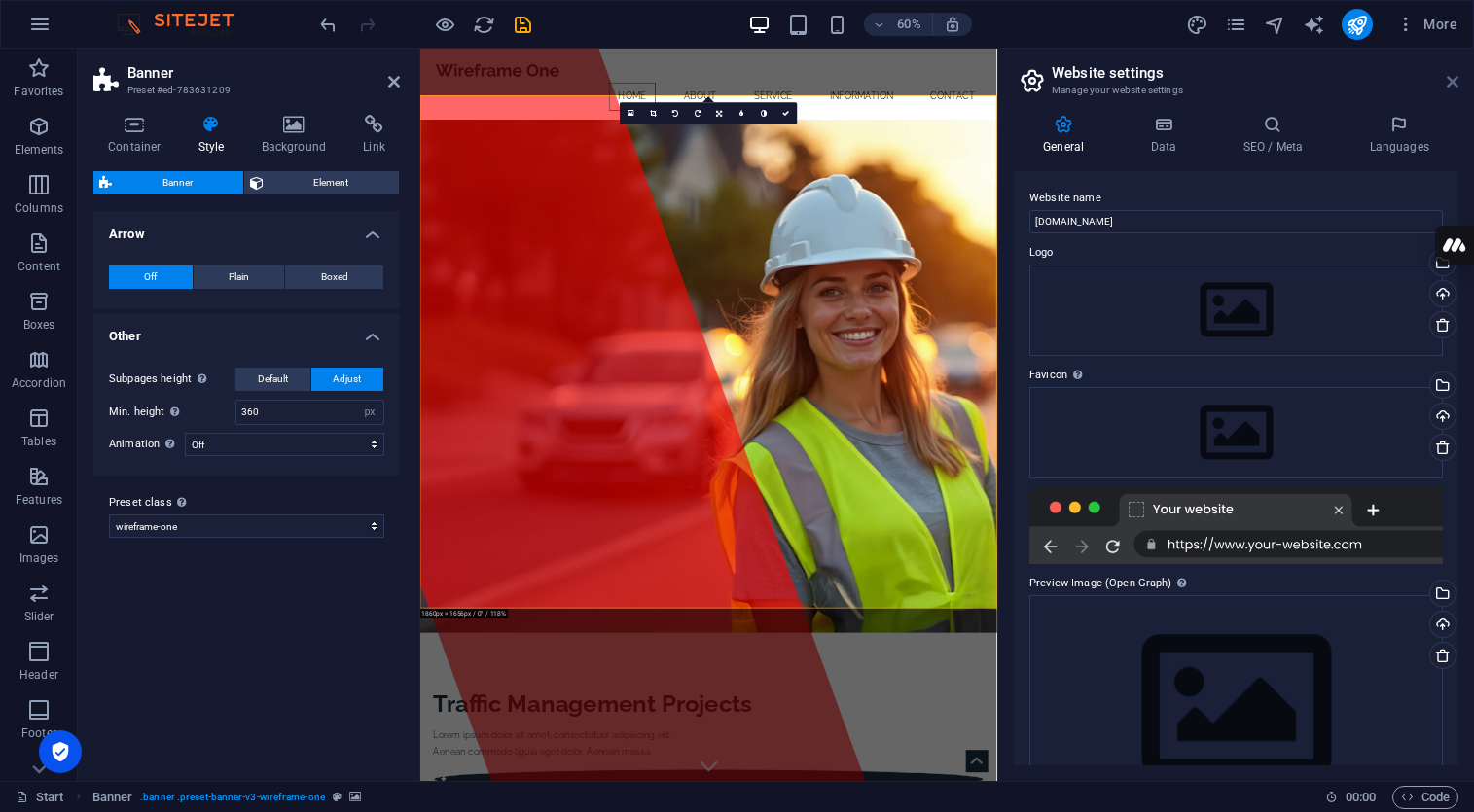 click at bounding box center [1453, 82] 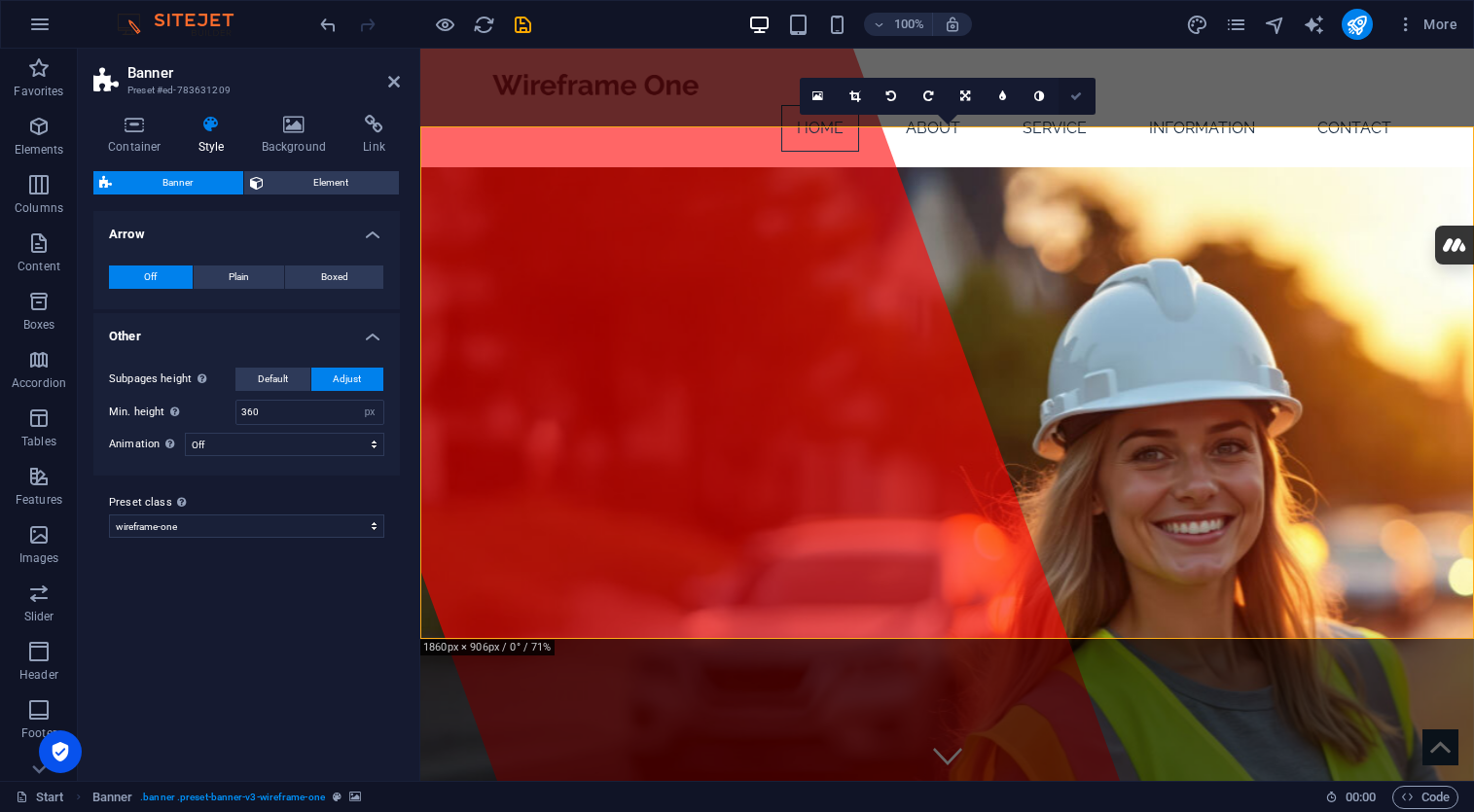 click at bounding box center [1076, 96] 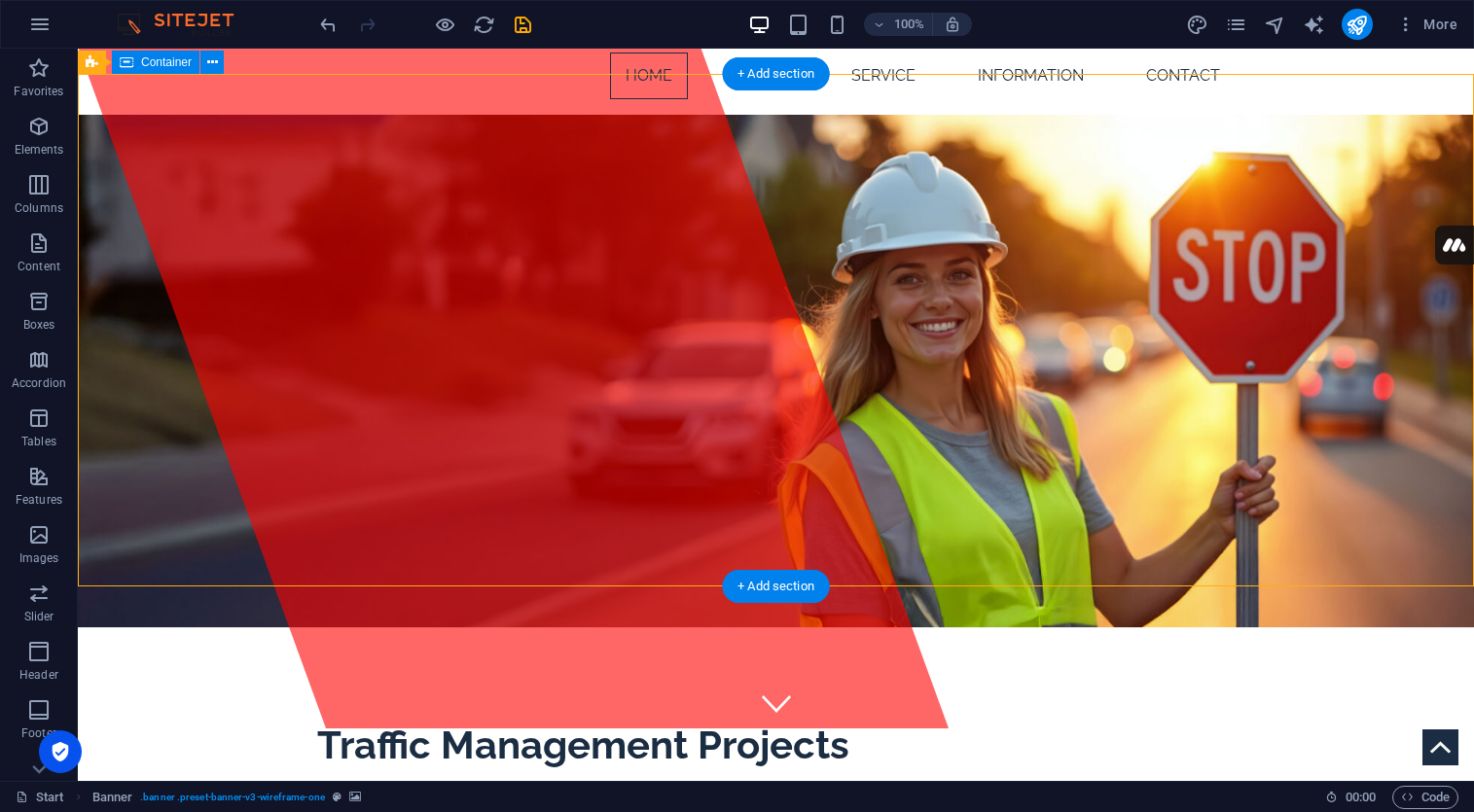 scroll, scrollTop: 0, scrollLeft: 0, axis: both 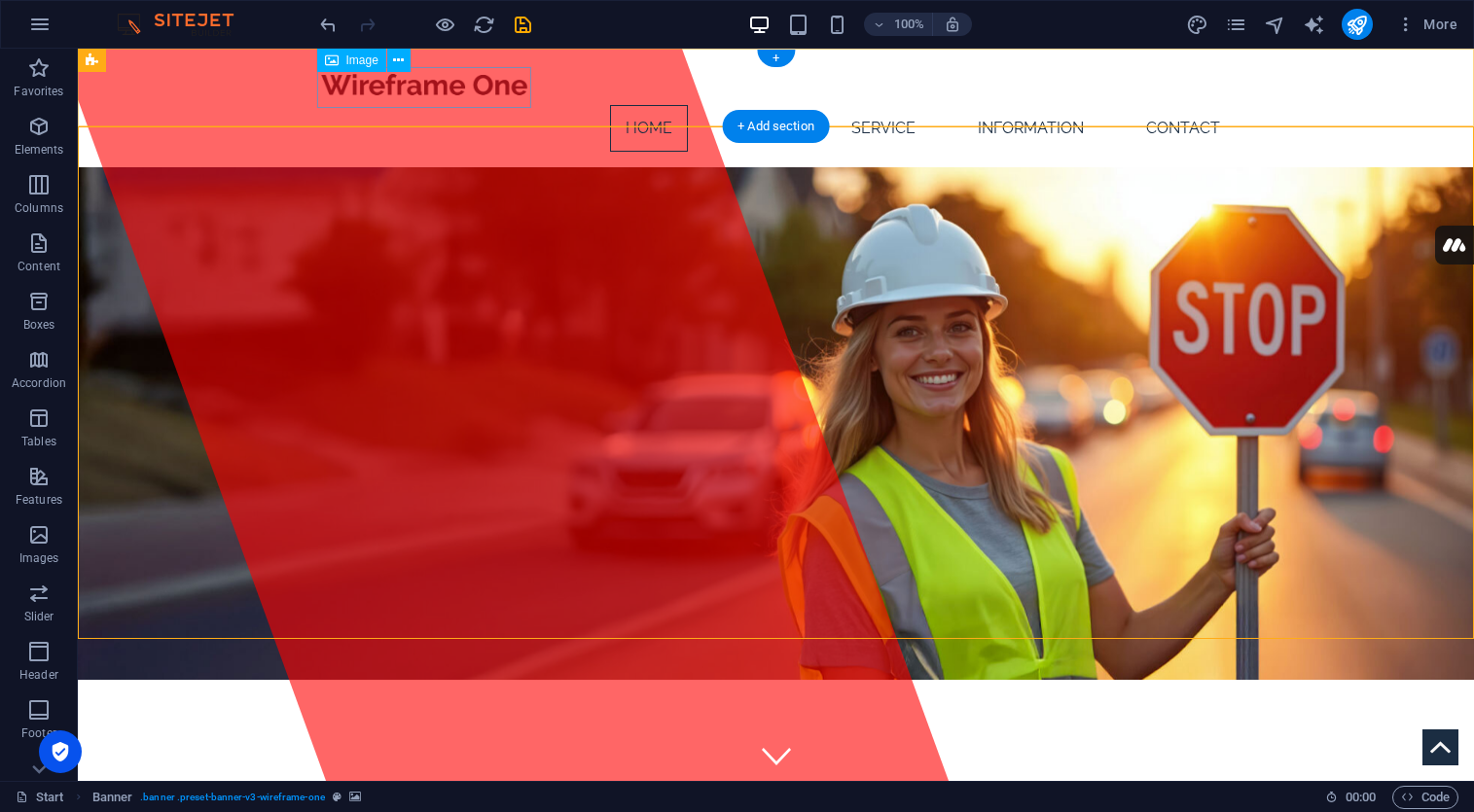 click at bounding box center [776, 85] 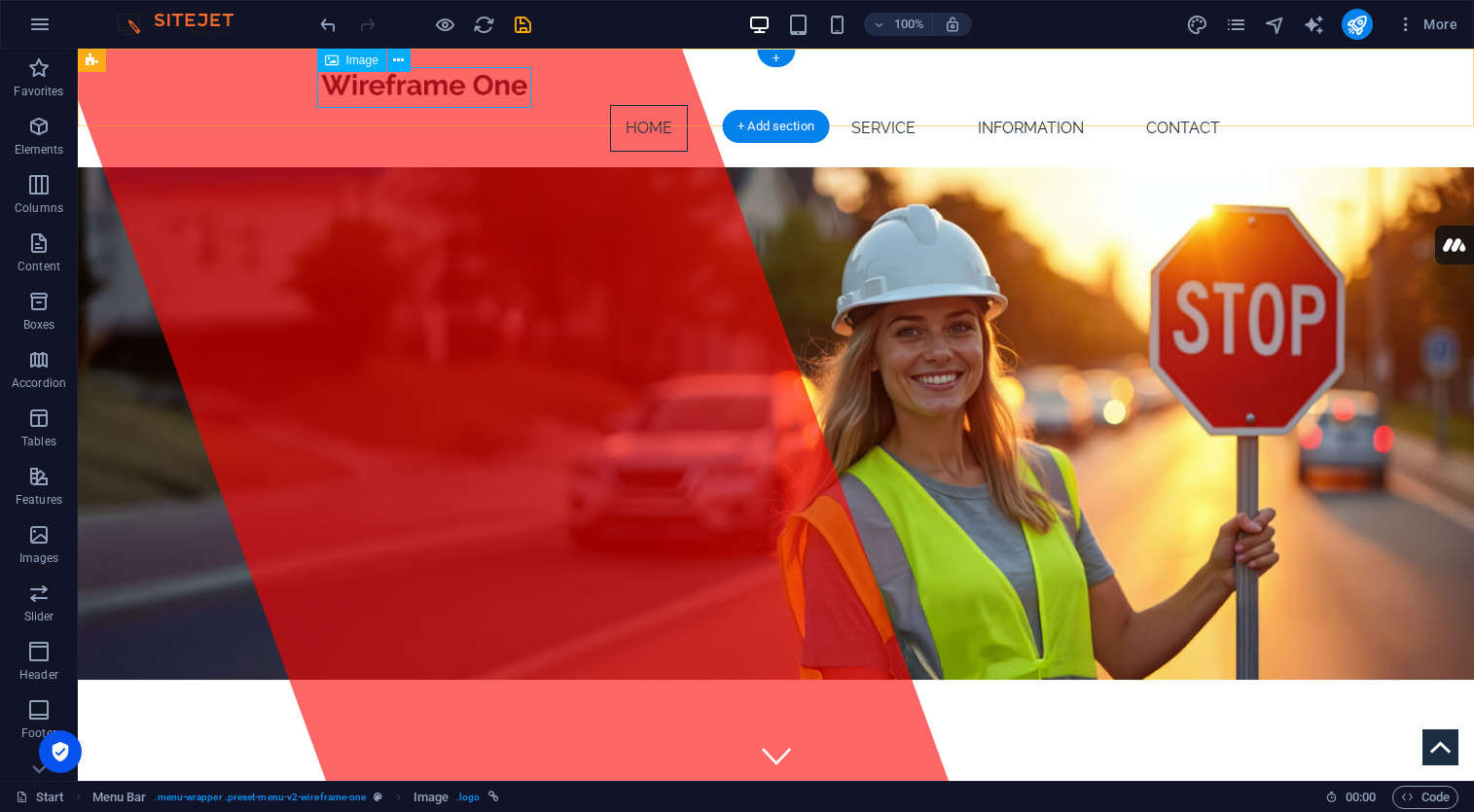 click at bounding box center (776, 85) 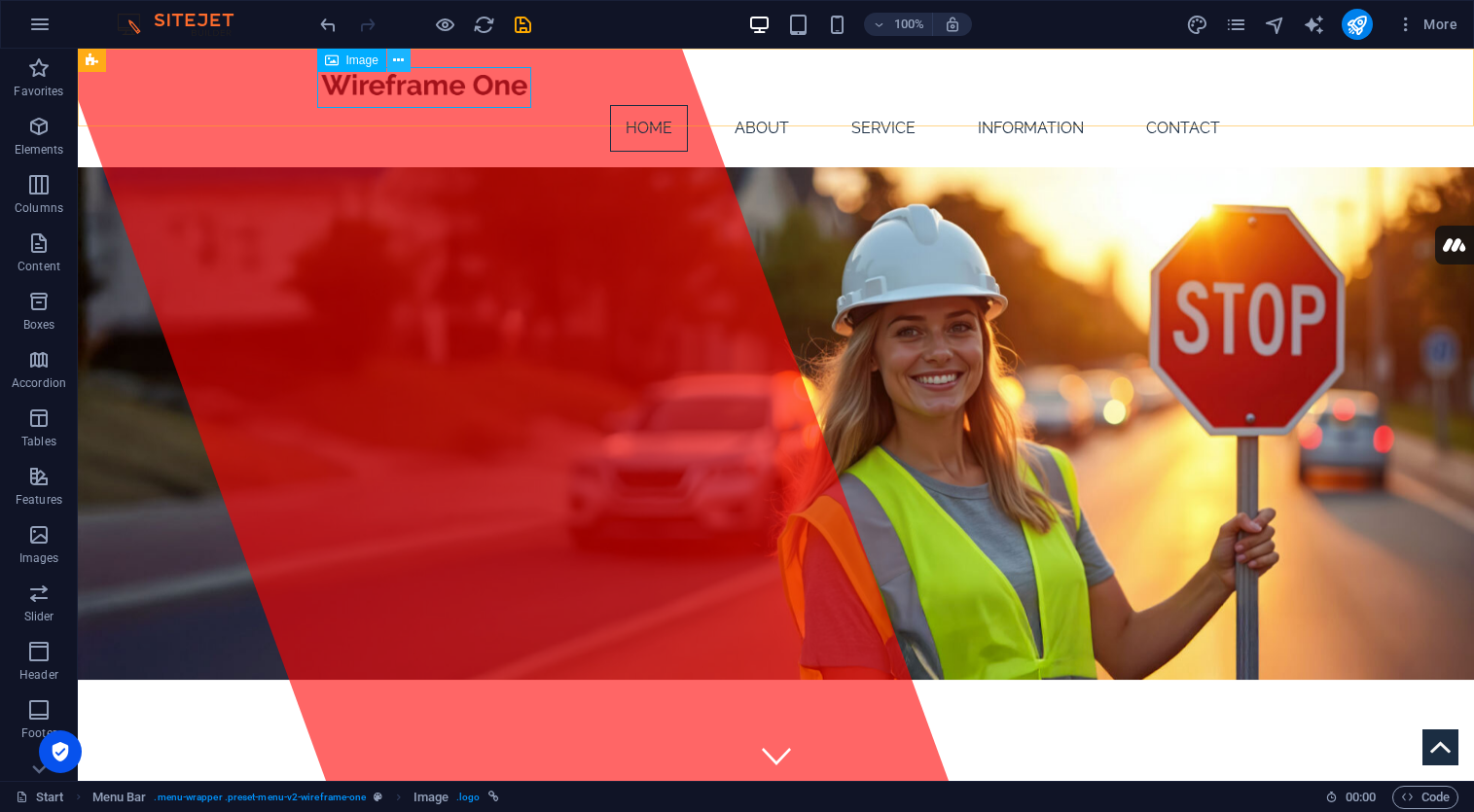 drag, startPoint x: 350, startPoint y: 60, endPoint x: 394, endPoint y: 59, distance: 44.01136 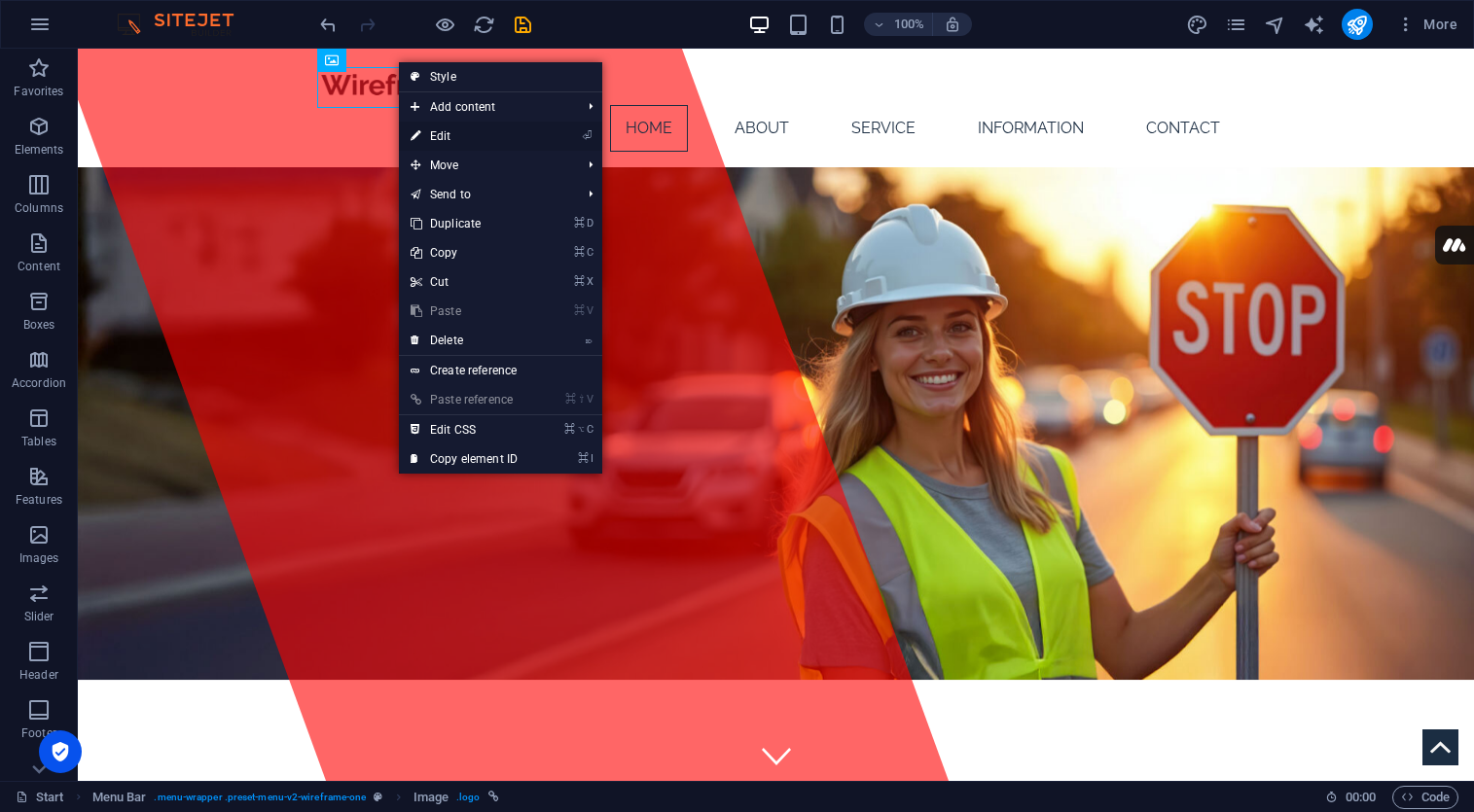 click on "⏎  Edit" at bounding box center [464, 136] 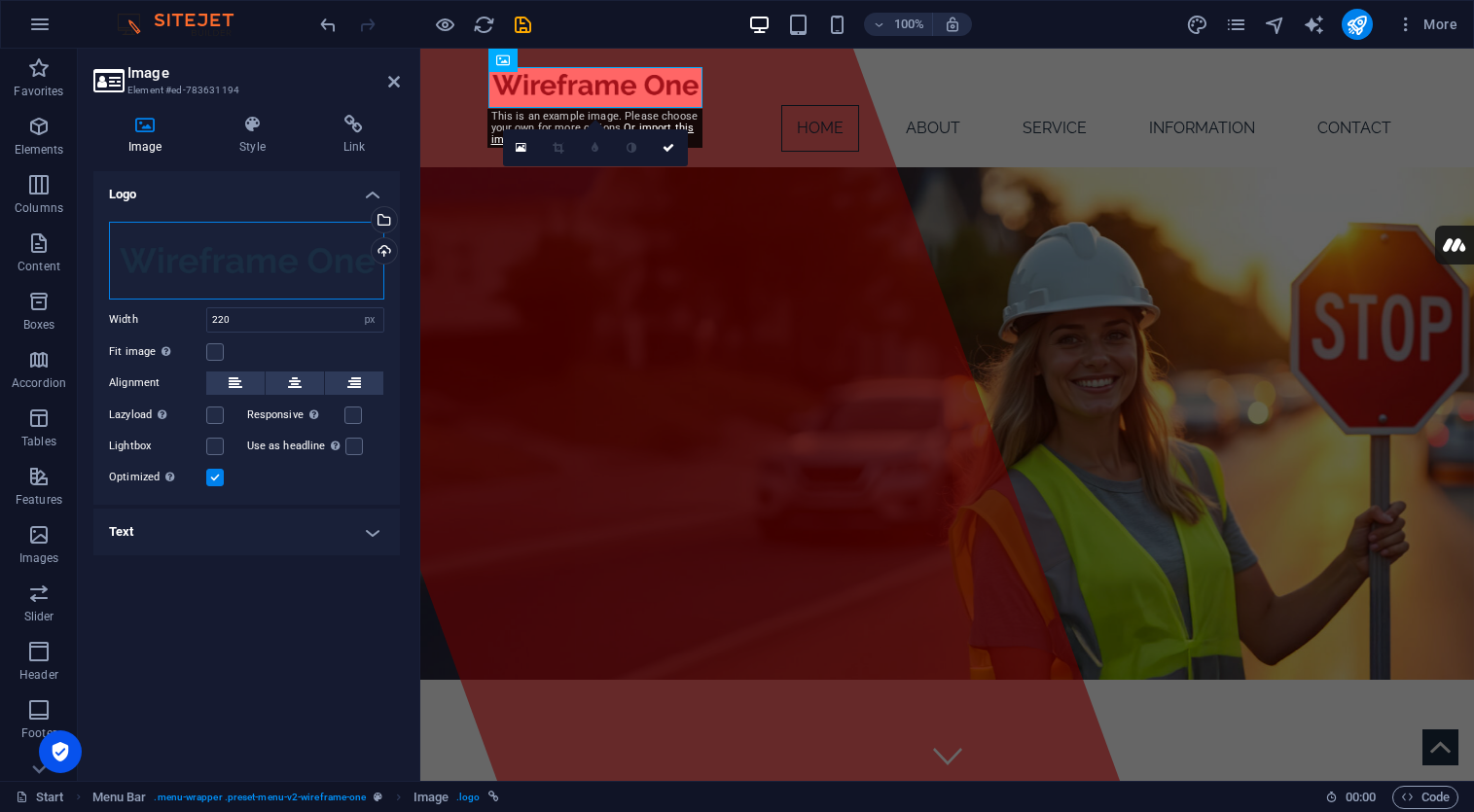 click on "Drag files here, click to choose files or select files from Files or our free stock photos & videos" at bounding box center [246, 261] 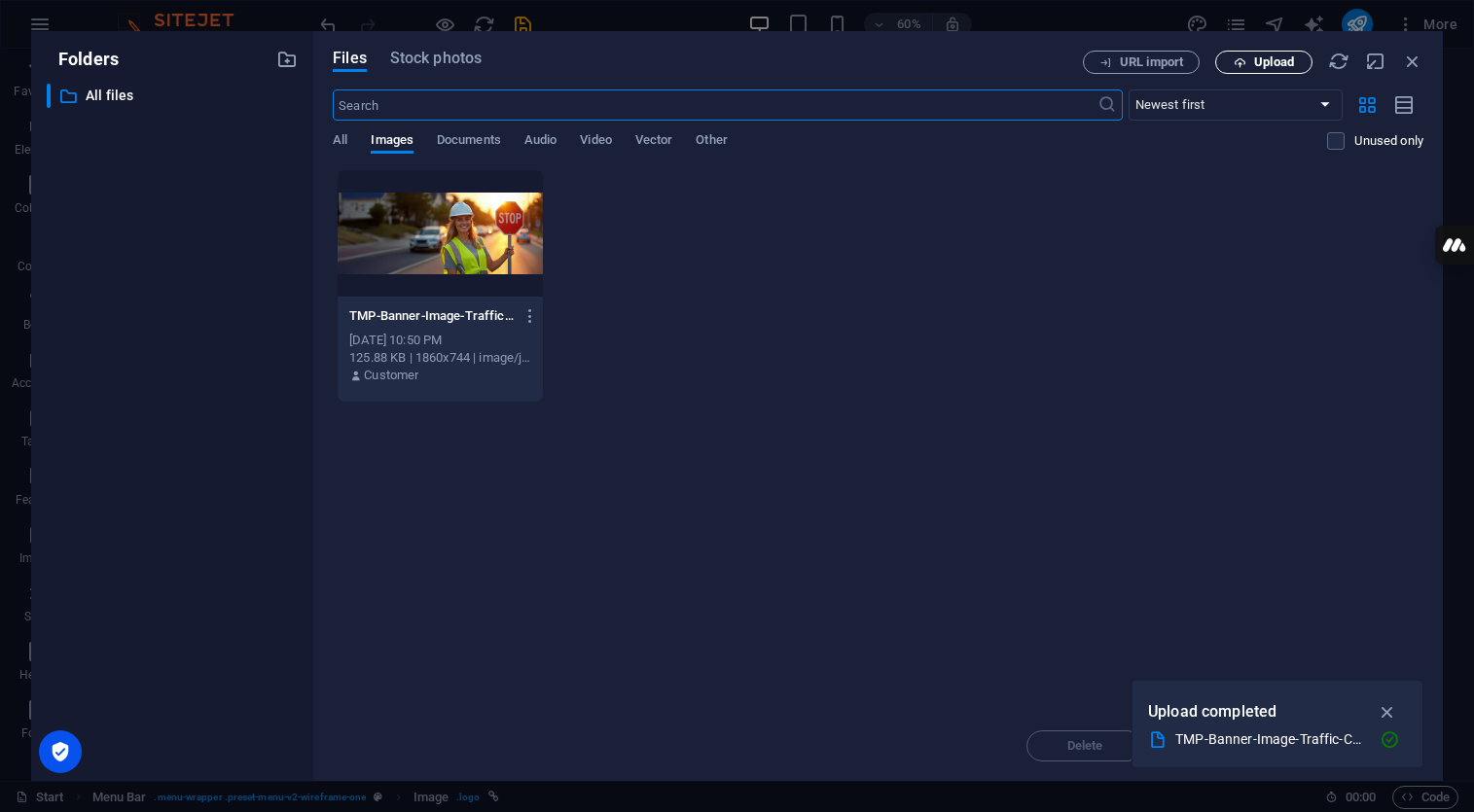 click on "Upload" at bounding box center [1274, 62] 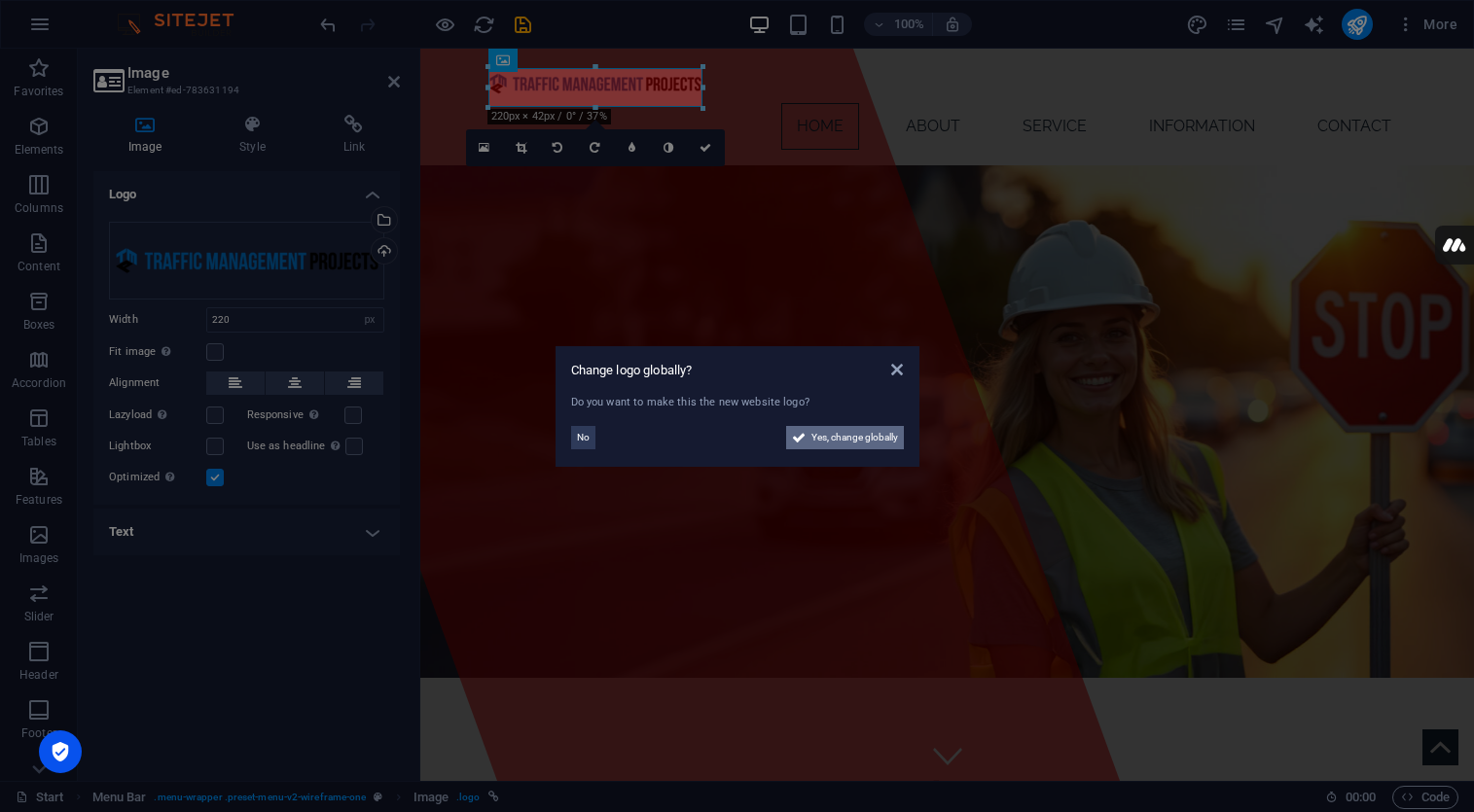 click on "Yes, change globally" at bounding box center [854, 438] 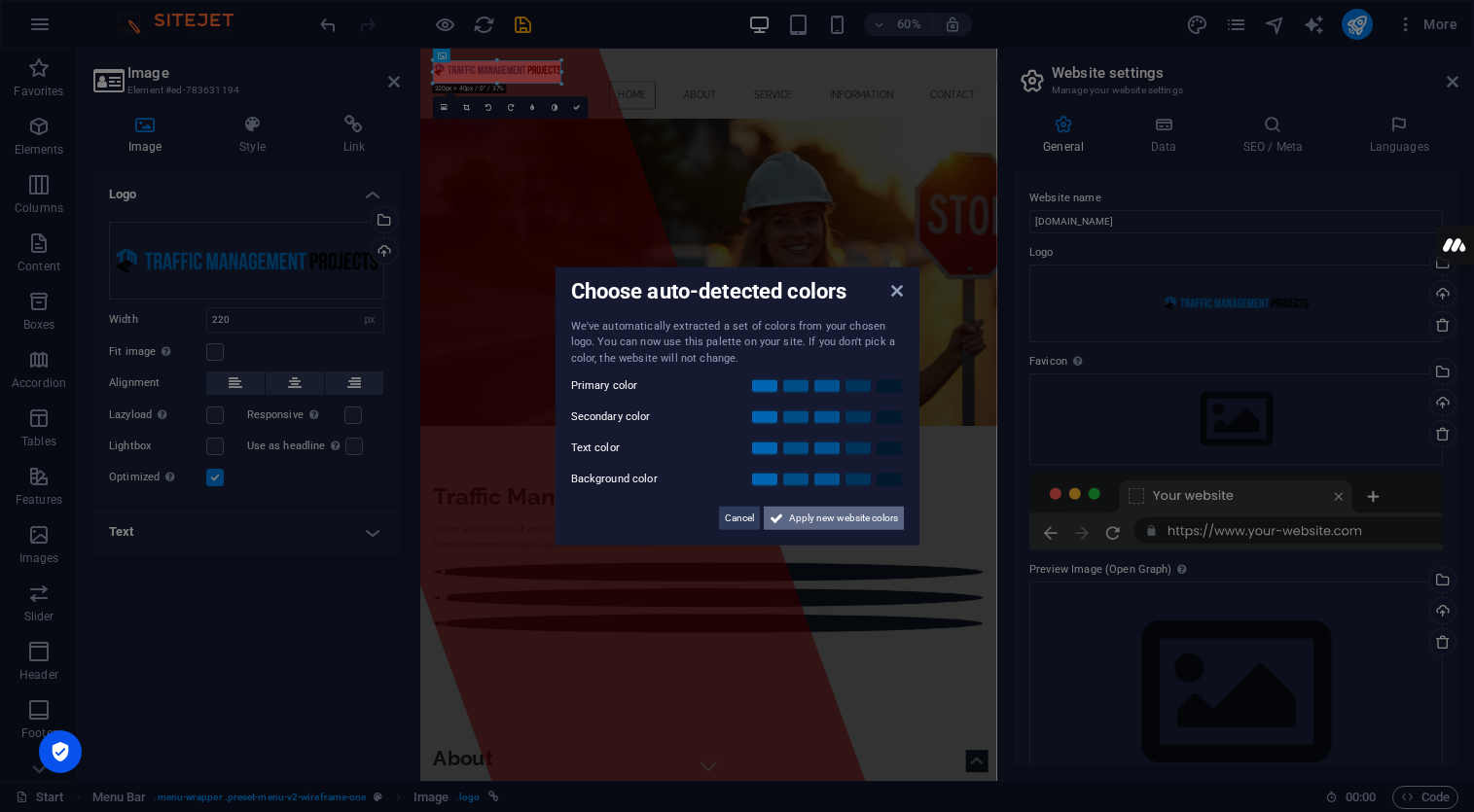 click on "Apply new website colors" at bounding box center [844, 518] 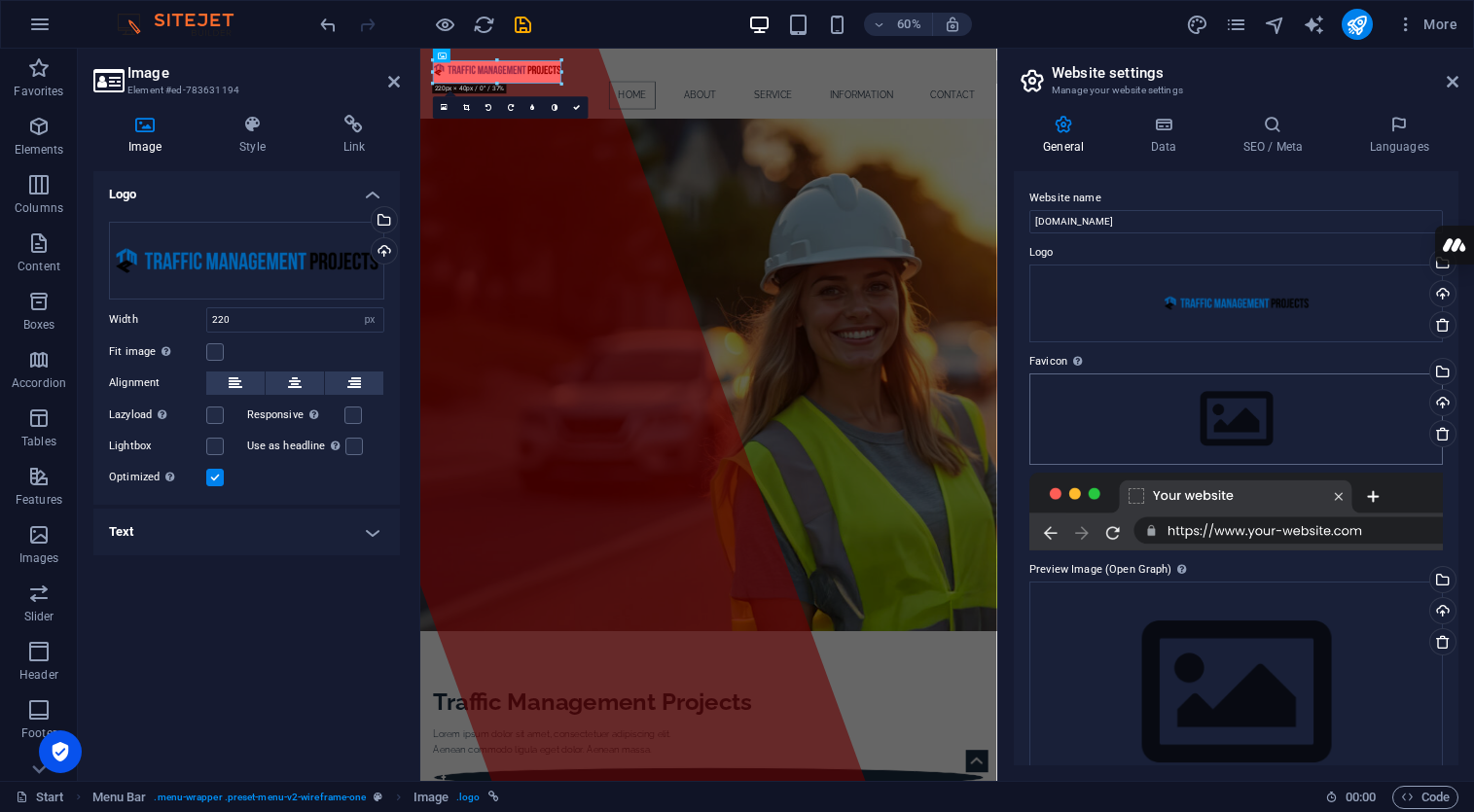 scroll, scrollTop: 54, scrollLeft: 0, axis: vertical 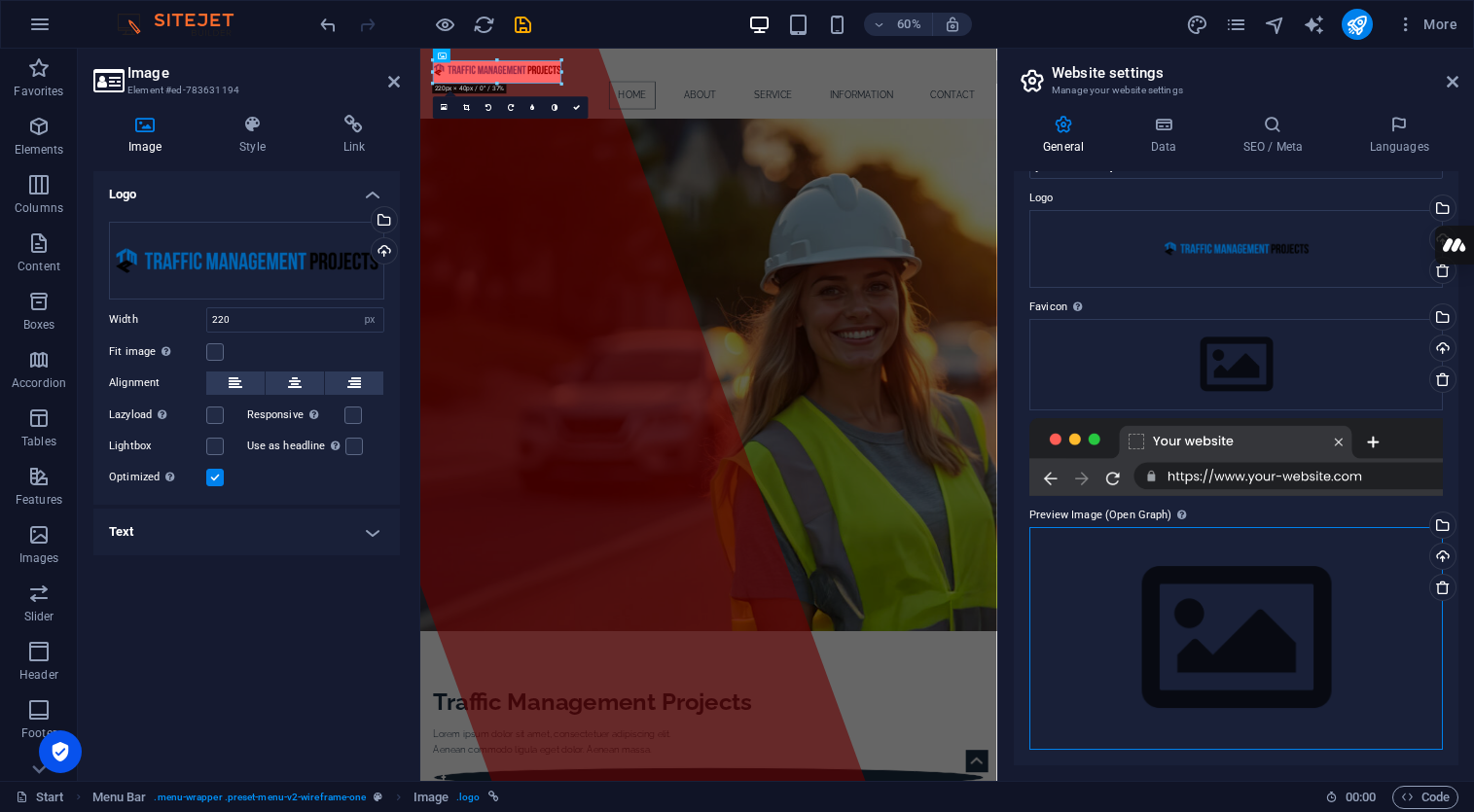 click on "Drag files here, click to choose files or select files from Files or our free stock photos & videos" at bounding box center (1236, 638) 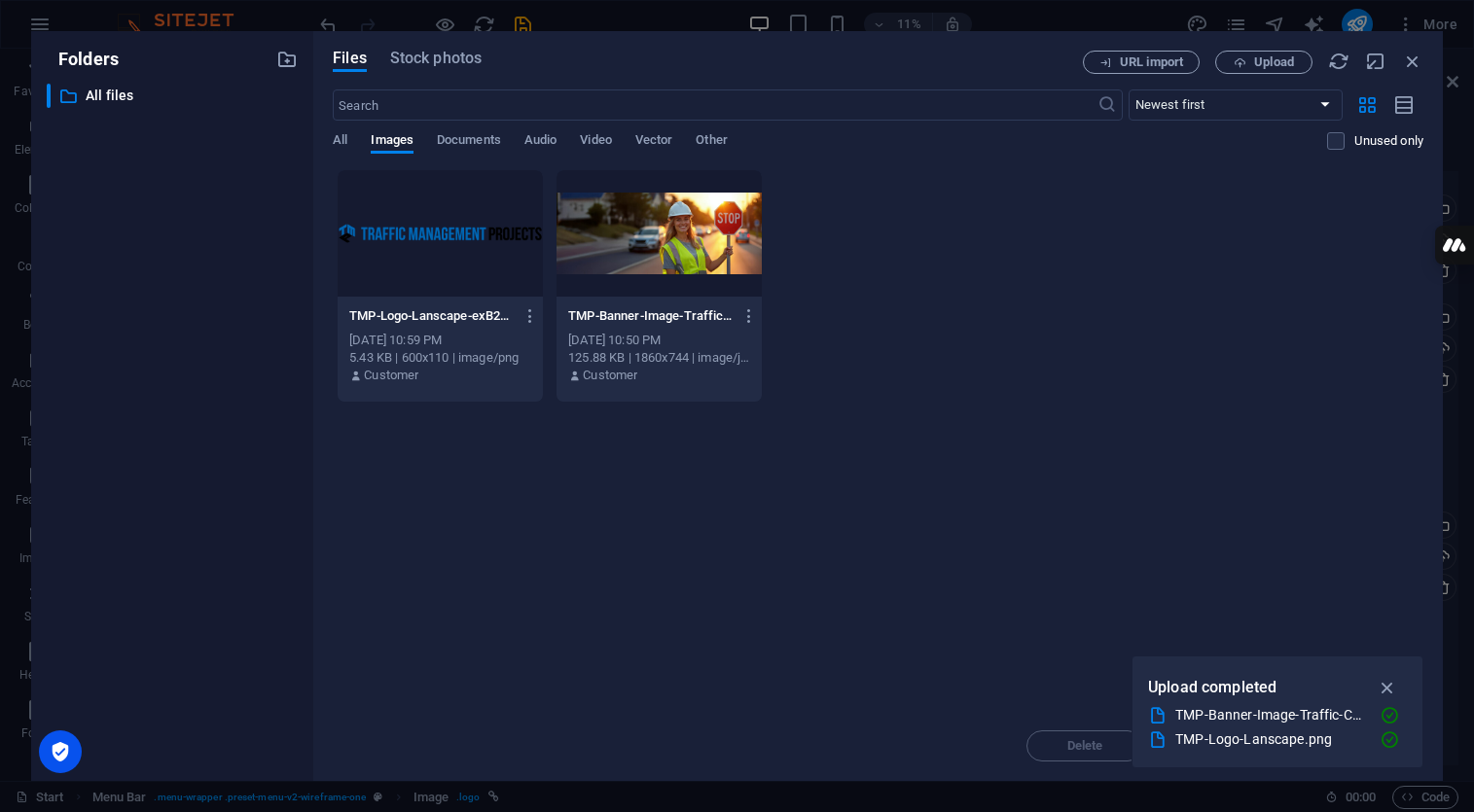 click at bounding box center (659, 233) 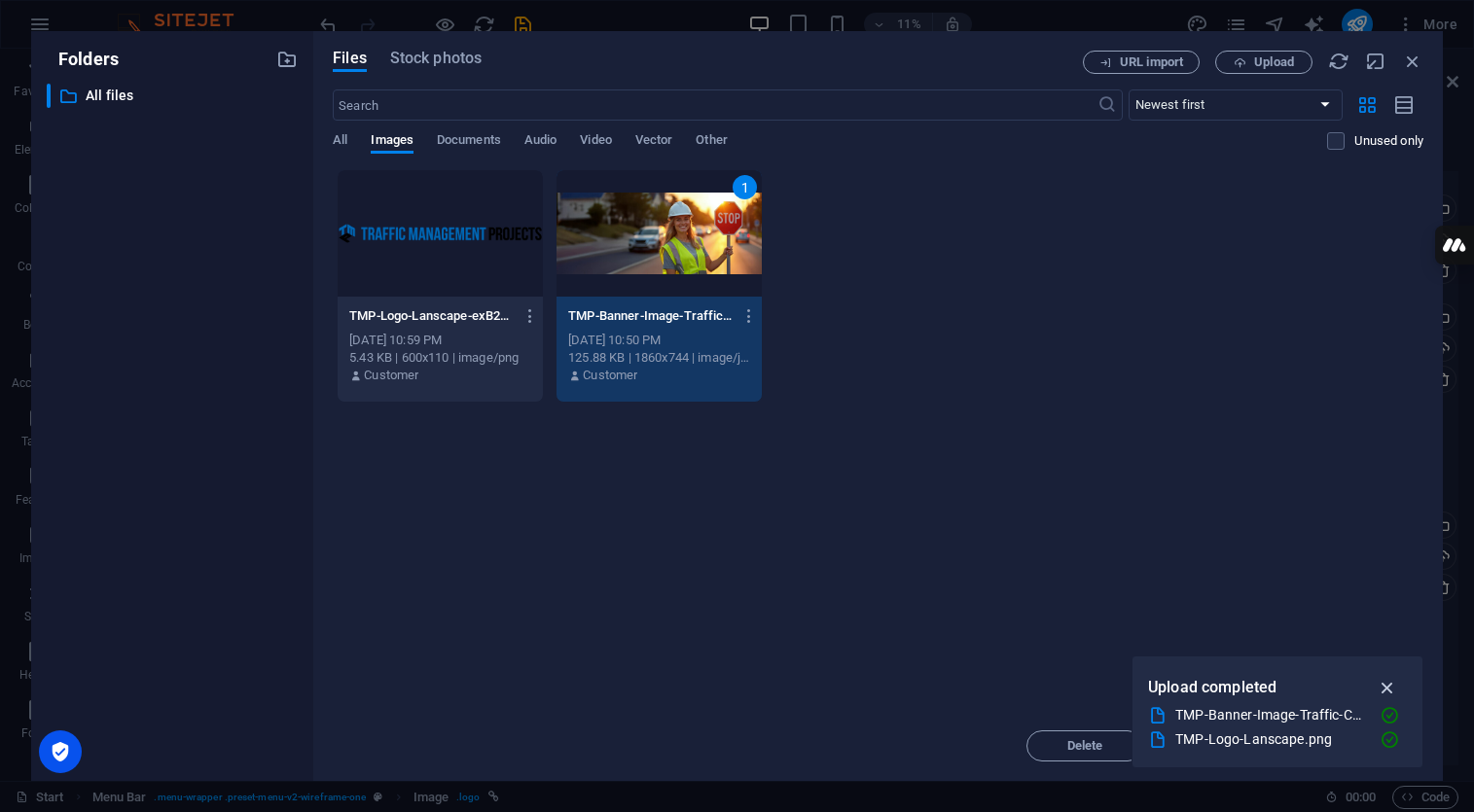 click at bounding box center [1387, 688] 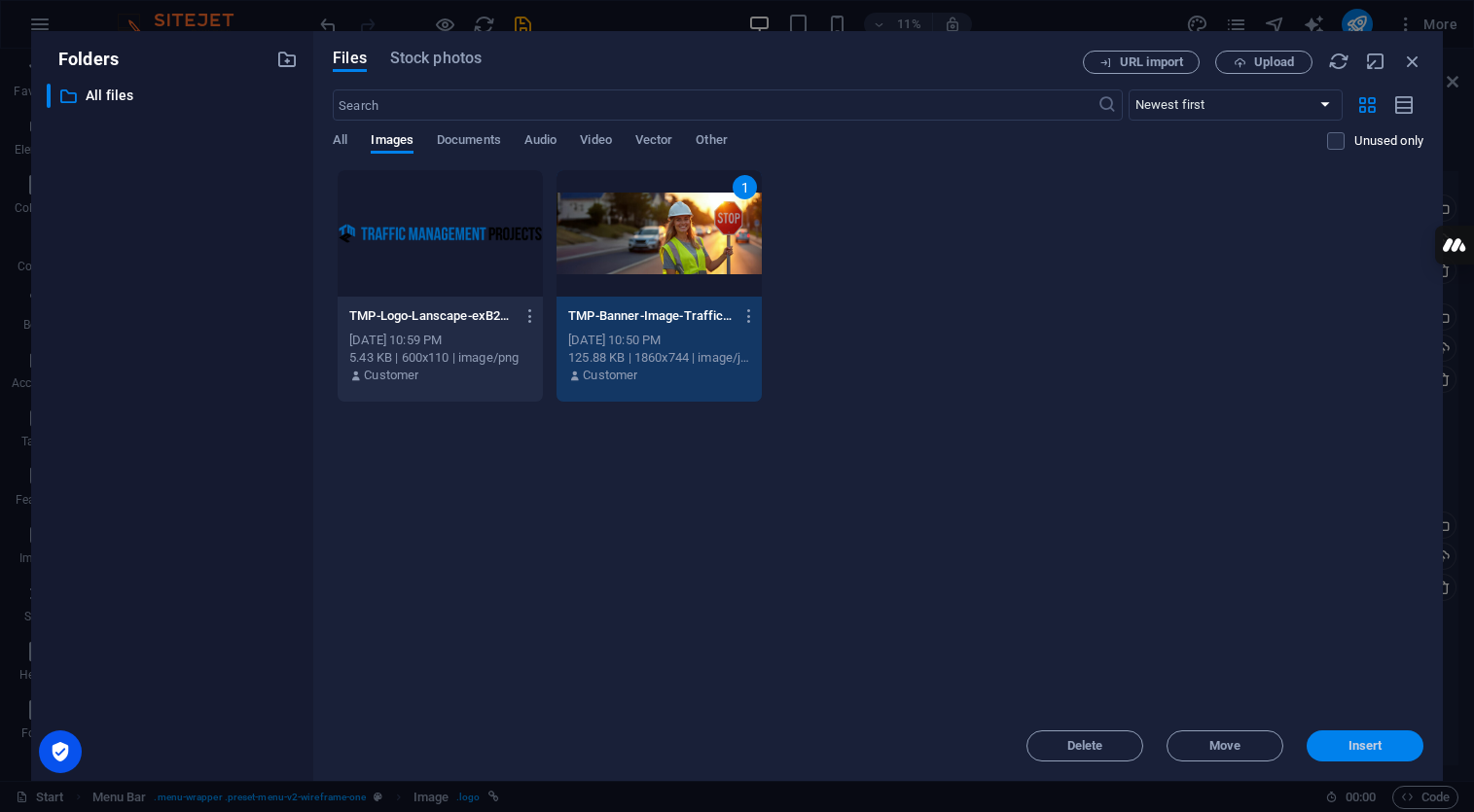 click on "Insert" at bounding box center (1365, 746) 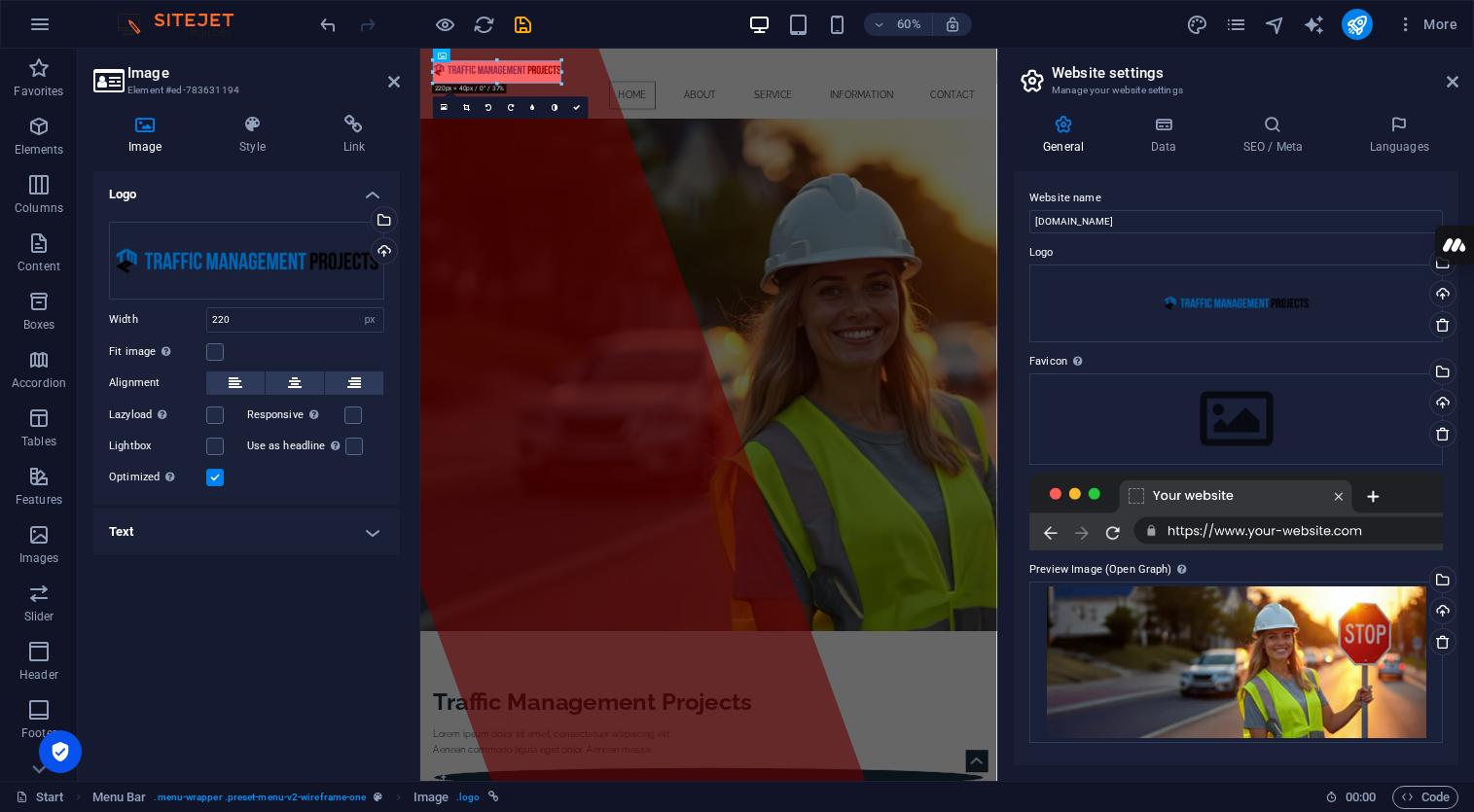 scroll, scrollTop: 0, scrollLeft: 0, axis: both 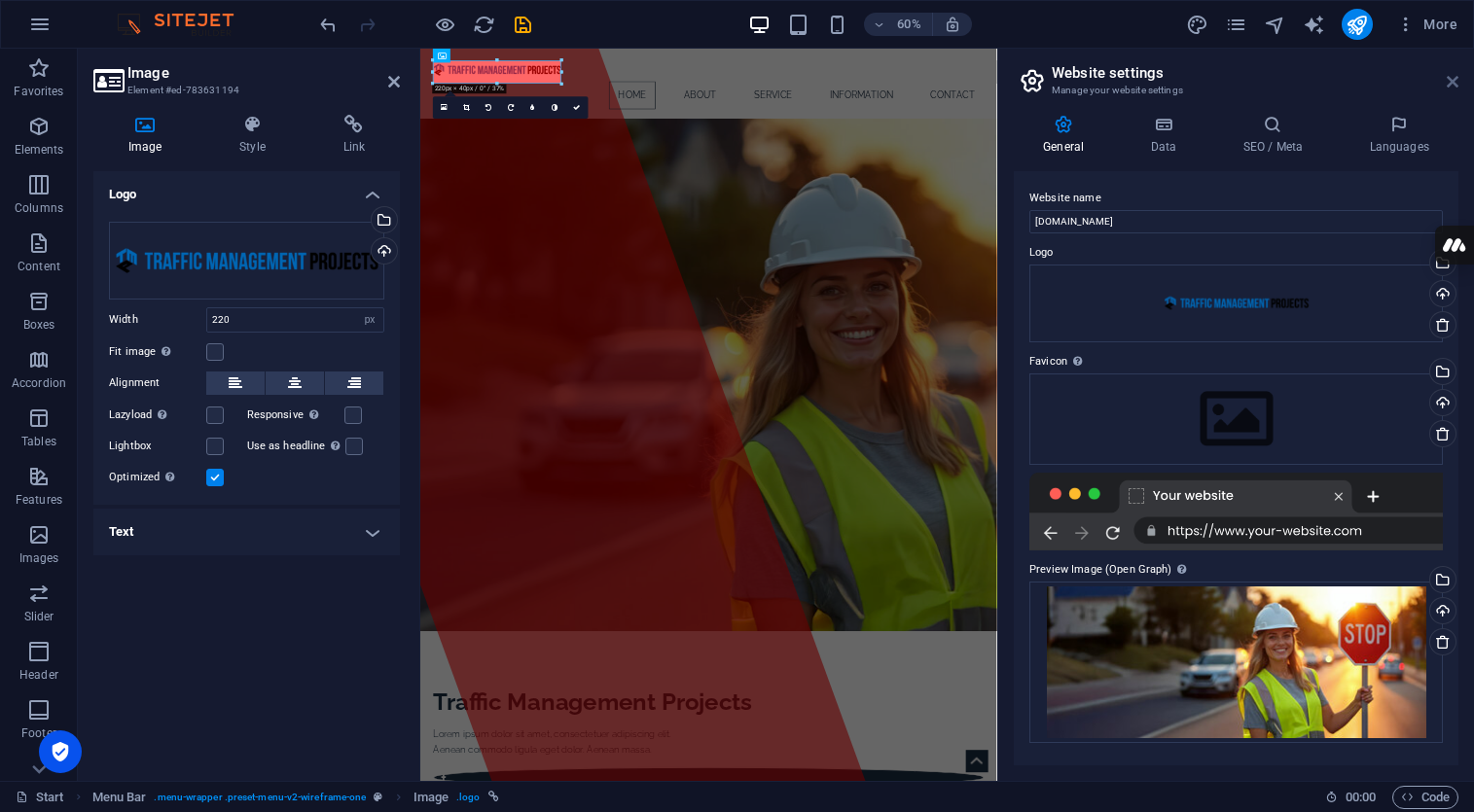 drag, startPoint x: 1450, startPoint y: 80, endPoint x: 1027, endPoint y: 33, distance: 425.6031 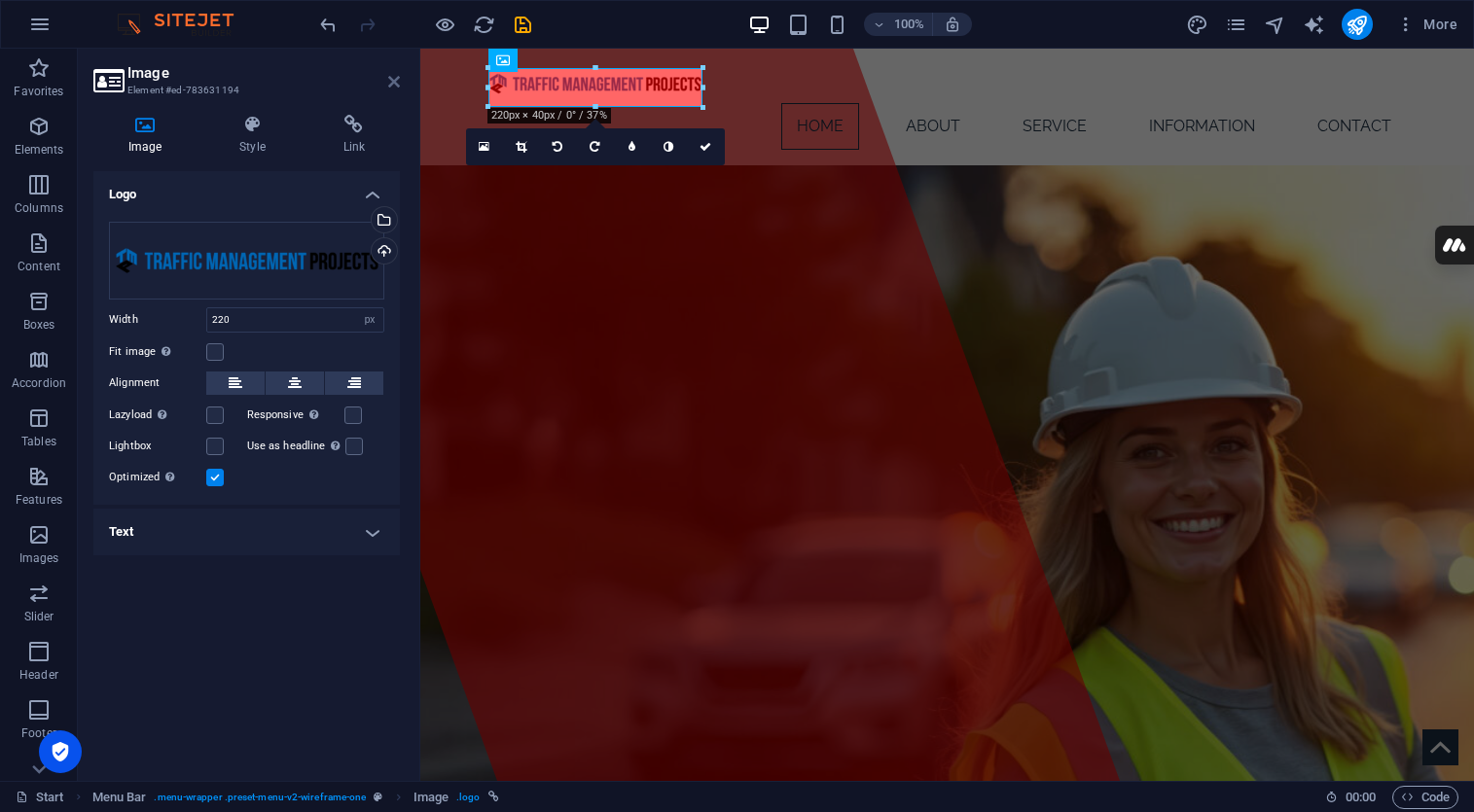 click at bounding box center [394, 82] 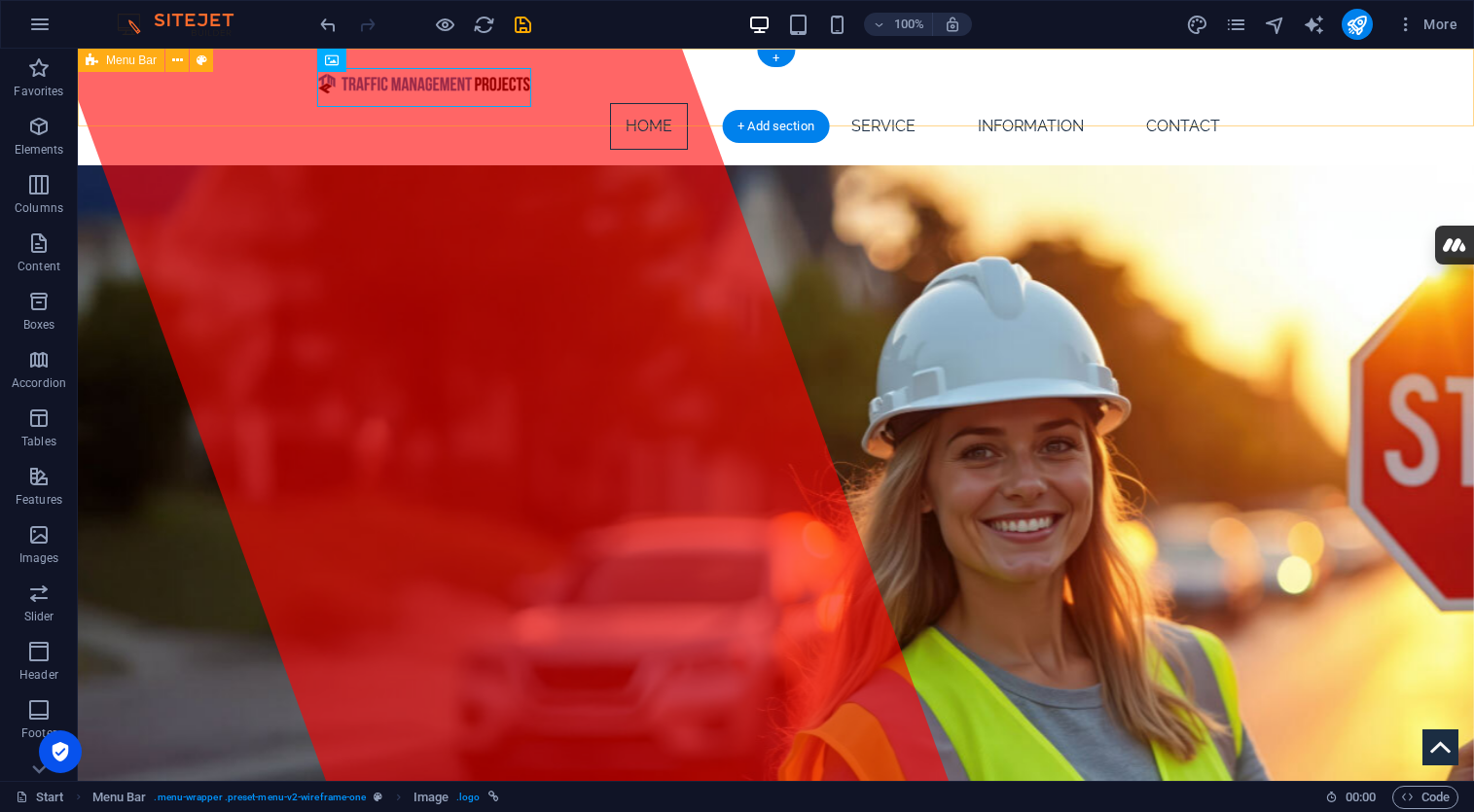 click on "Home About Service Information Contact" at bounding box center [775, 107] 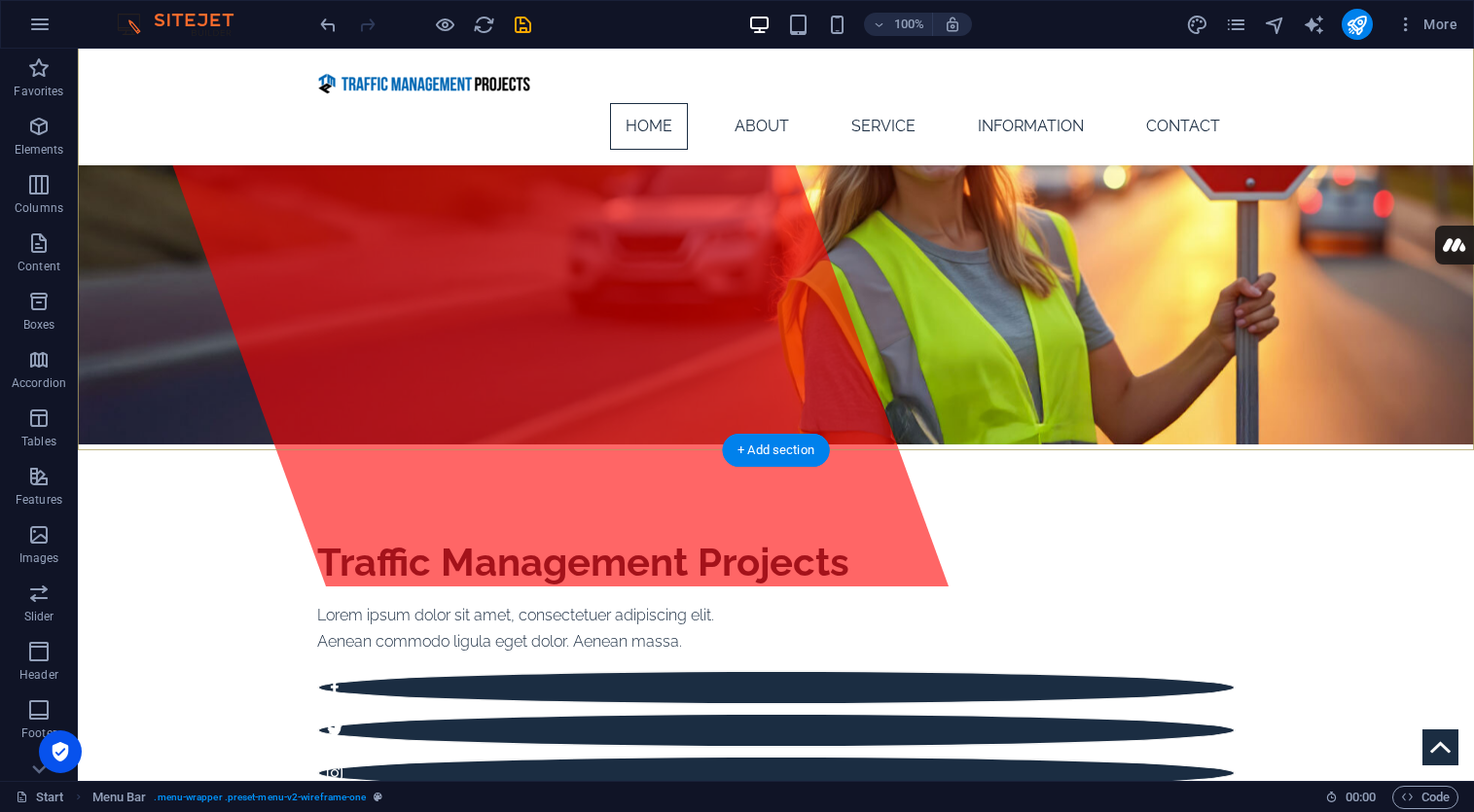 scroll, scrollTop: 195, scrollLeft: 0, axis: vertical 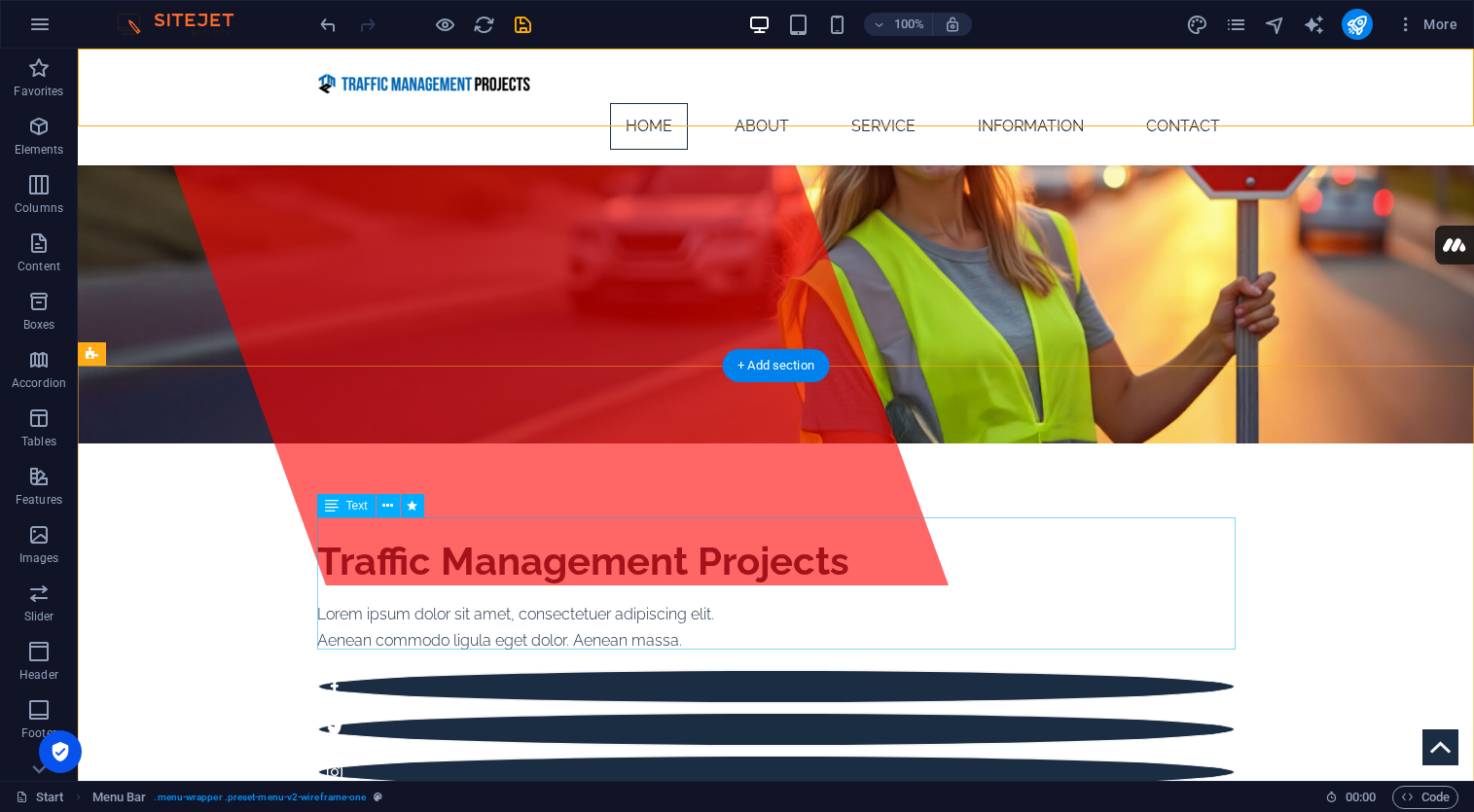 click on "Lorem ipsum dolor sitope amet, consectetur adipisicing elitip. Massumenda, dolore, cum vel modi asperiores consequatur suscipit quidem ducimus eveniet iure expedita consecteture odiogil voluptatum similique fugit voluptates atem accusamus quae quas dolorem tenetur facere tempora maiores adipisci reiciendis accusantium voluptatibus id voluptate tempore dolor harum nisi amet! Nobis, eaque. Aenean commodo ligula eget dolor. Lorem ipsum dolor sit amet, consectetuer adipiscing elit leget odiogil voluptatum similique fugit voluptates dolor. Libero assumenda, dolore, cum vel modi asperiores consequatur." at bounding box center [776, 1101] 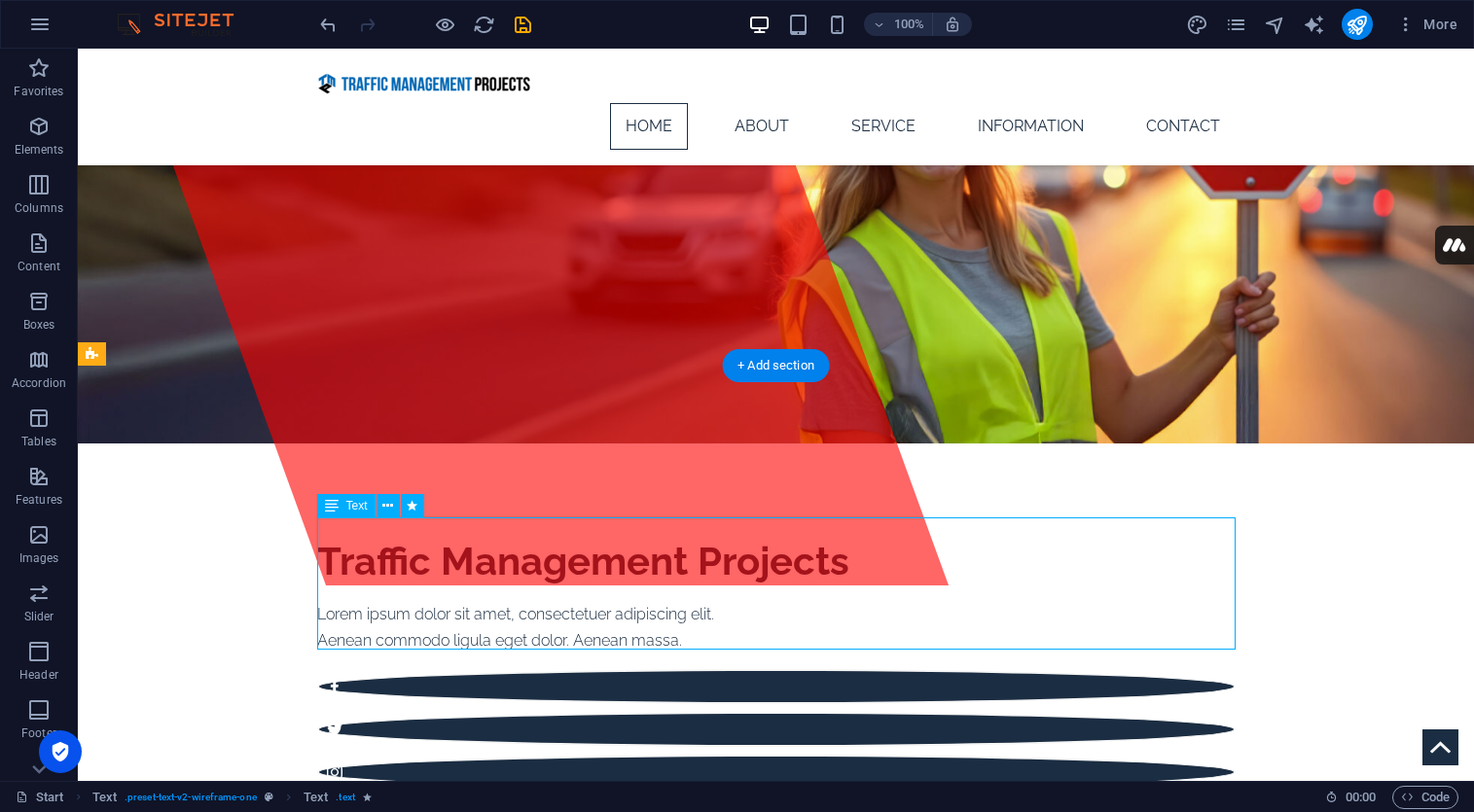 click on "Lorem ipsum dolor sitope amet, consectetur adipisicing elitip. Massumenda, dolore, cum vel modi asperiores consequatur suscipit quidem ducimus eveniet iure expedita consecteture odiogil voluptatum similique fugit voluptates atem accusamus quae quas dolorem tenetur facere tempora maiores adipisci reiciendis accusantium voluptatibus id voluptate tempore dolor harum nisi amet! Nobis, eaque. Aenean commodo ligula eget dolor. Lorem ipsum dolor sit amet, consectetuer adipiscing elit leget odiogil voluptatum similique fugit voluptates dolor. Libero assumenda, dolore, cum vel modi asperiores consequatur." at bounding box center (776, 1101) 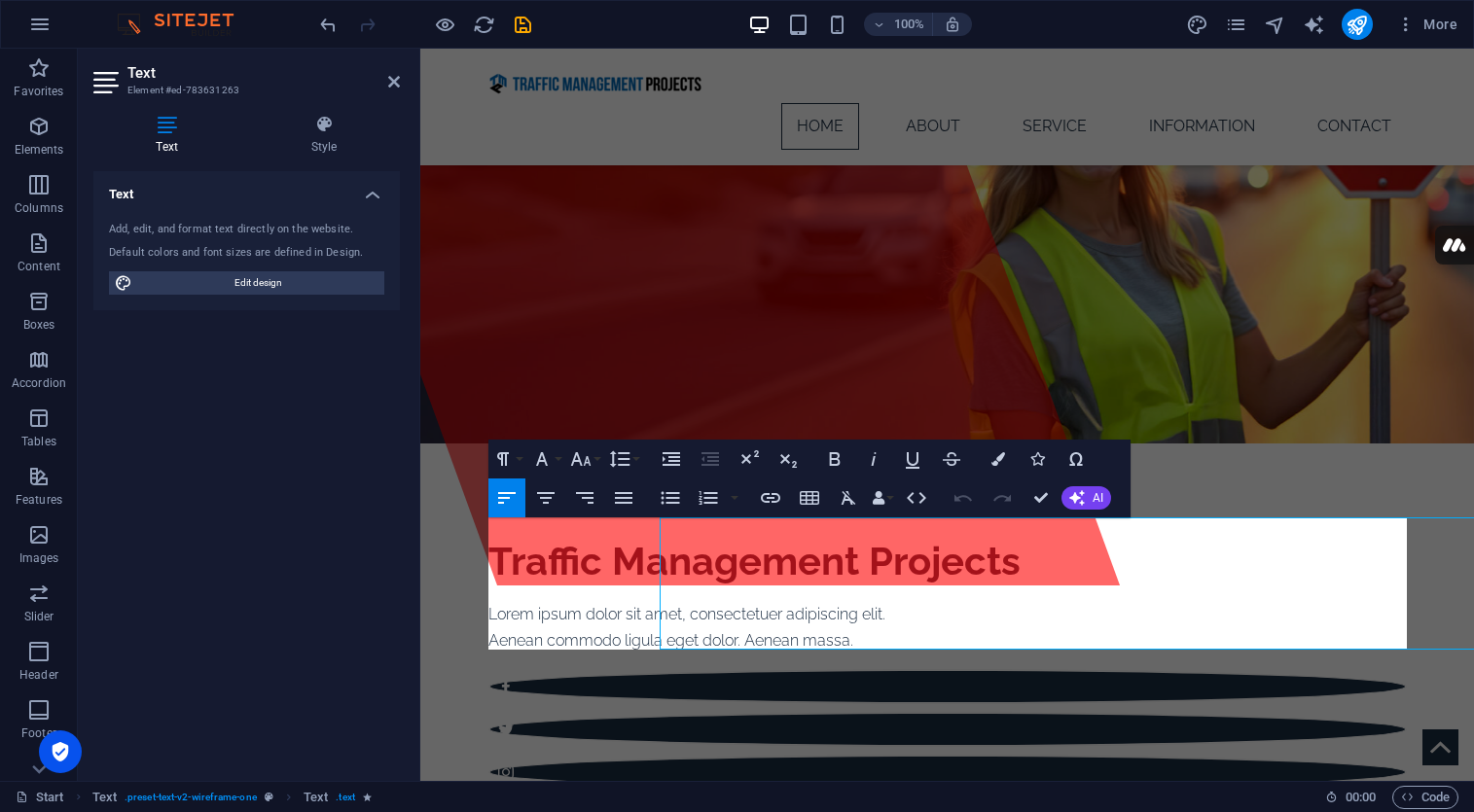 click on "Text Style Text Add, edit, and format text directly on the website. Default colors and font sizes are defined in Design. Edit design Alignment Left aligned Centered Right aligned Text Element" at bounding box center [246, 440] 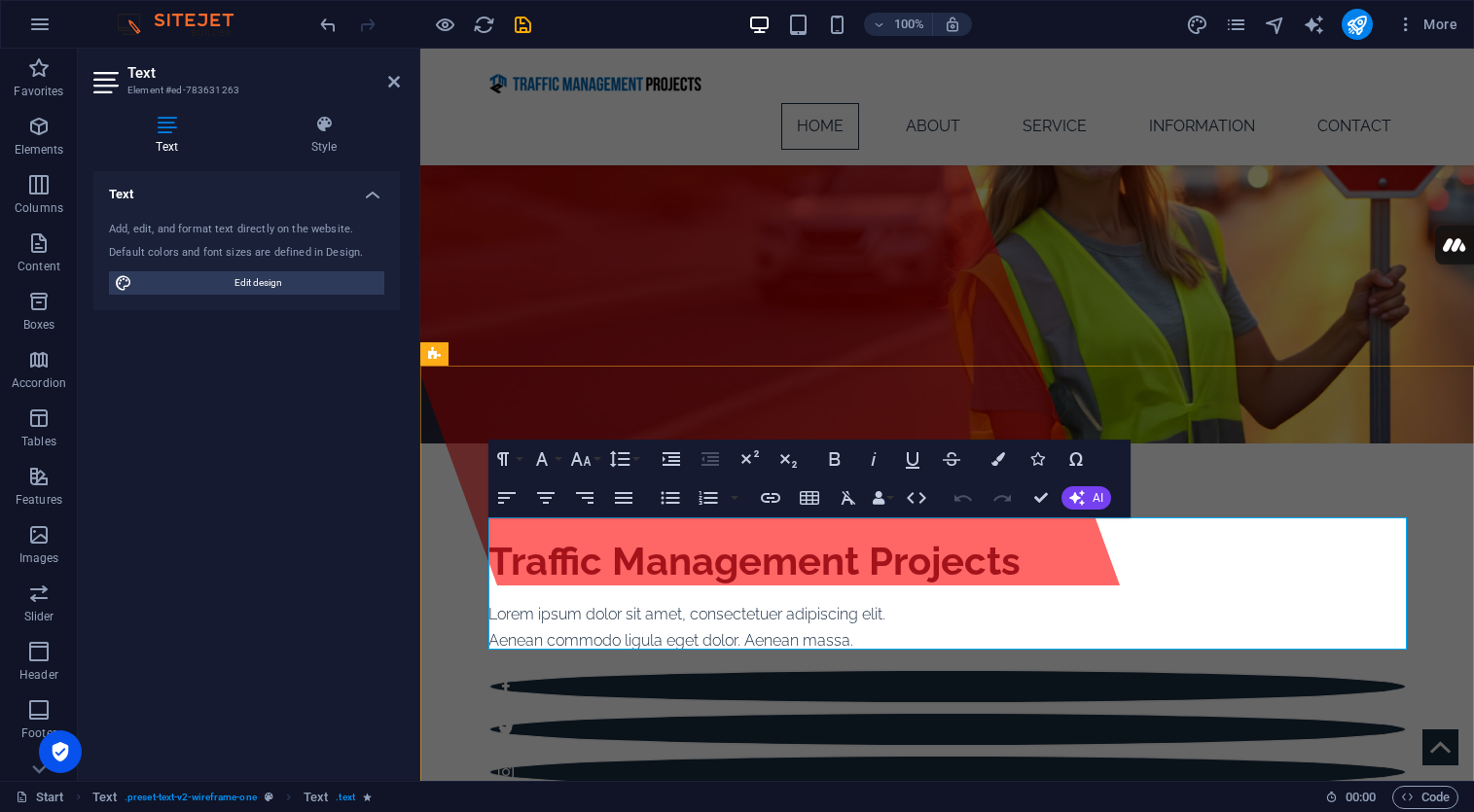 click on "Lorem ipsum dolor sitope amet, consectetur adipisicing elitip. Massumenda, dolore, cum vel modi asperiores consequatur suscipit quidem ducimus eveniet iure expedita consecteture odiogil voluptatum similique fugit voluptates atem accusamus quae quas dolorem tenetur facere tempora maiores adipisci reiciendis accusantium voluptatibus id voluptate tempore dolor harum nisi amet! Nobis, eaque. Aenean commodo ligula eget dolor. Lorem ipsum dolor sit amet, consectetuer adipiscing elit leget odiogil voluptatum similique fugit voluptates dolor. Libero assumenda, dolore, cum vel modi asperiores consequatur." at bounding box center [948, 1101] 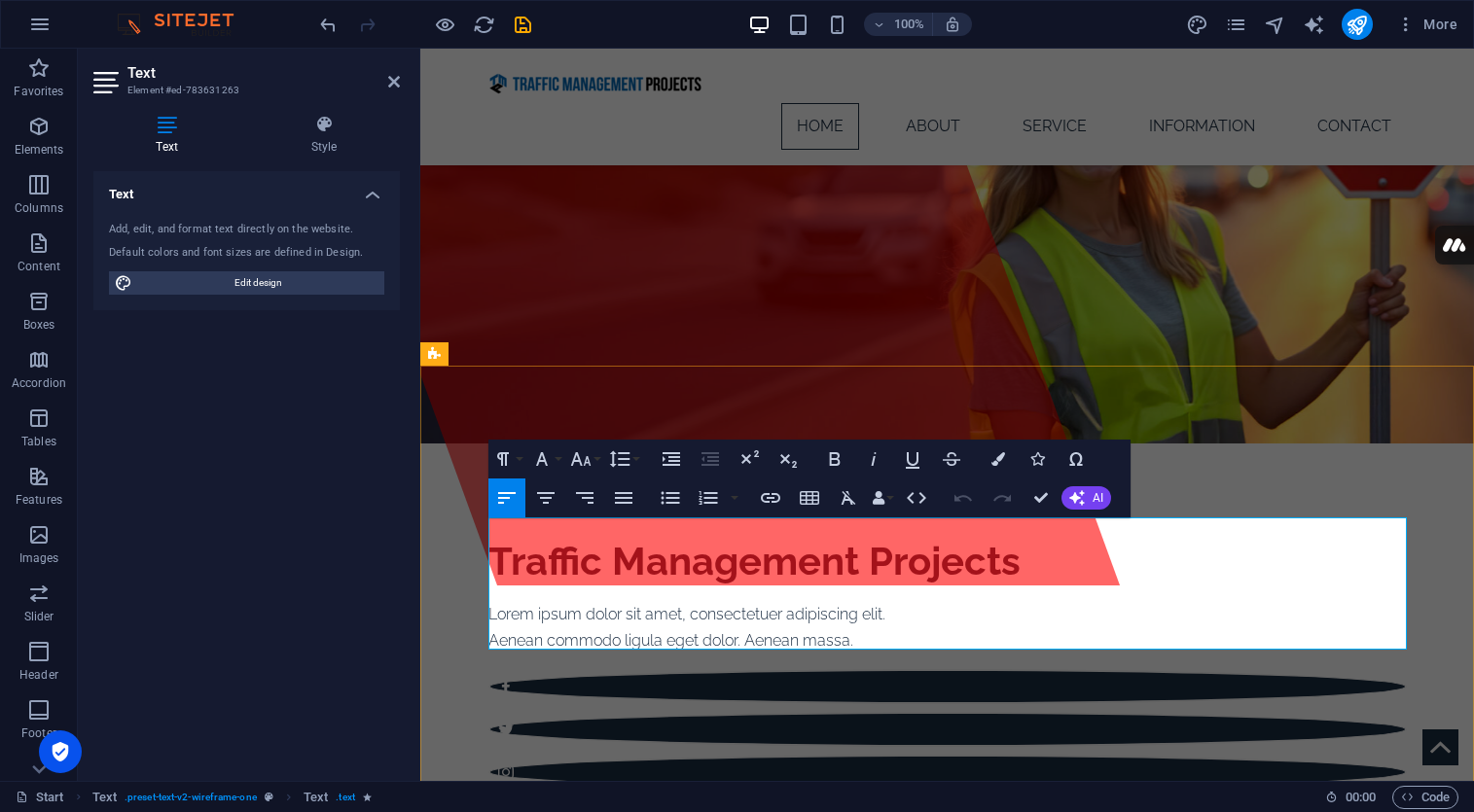click on "Lorem ipsum dolor sitope amet, consectetur adipisicing elitip. Massumenda, dolore, cum vel modi asperiores consequatur suscipit quidem ducimus eveniet iure expedita consecteture odiogil voluptatum similique fugit voluptates atem accusamus quae quas dolorem tenetur facere tempora maiores adipisci reiciendis accusantium voluptatibus id voluptate tempore dolor harum nisi amet! Nobis, eaque. Aenean commodo ligula eget dolor. Lorem ipsum dolor sit amet, consectetuer adipiscing elit leget odiogil voluptatum similique fugit voluptates dolor. Libero assumenda, dolore, cum vel modi asperiores consequatur." at bounding box center [948, 1101] 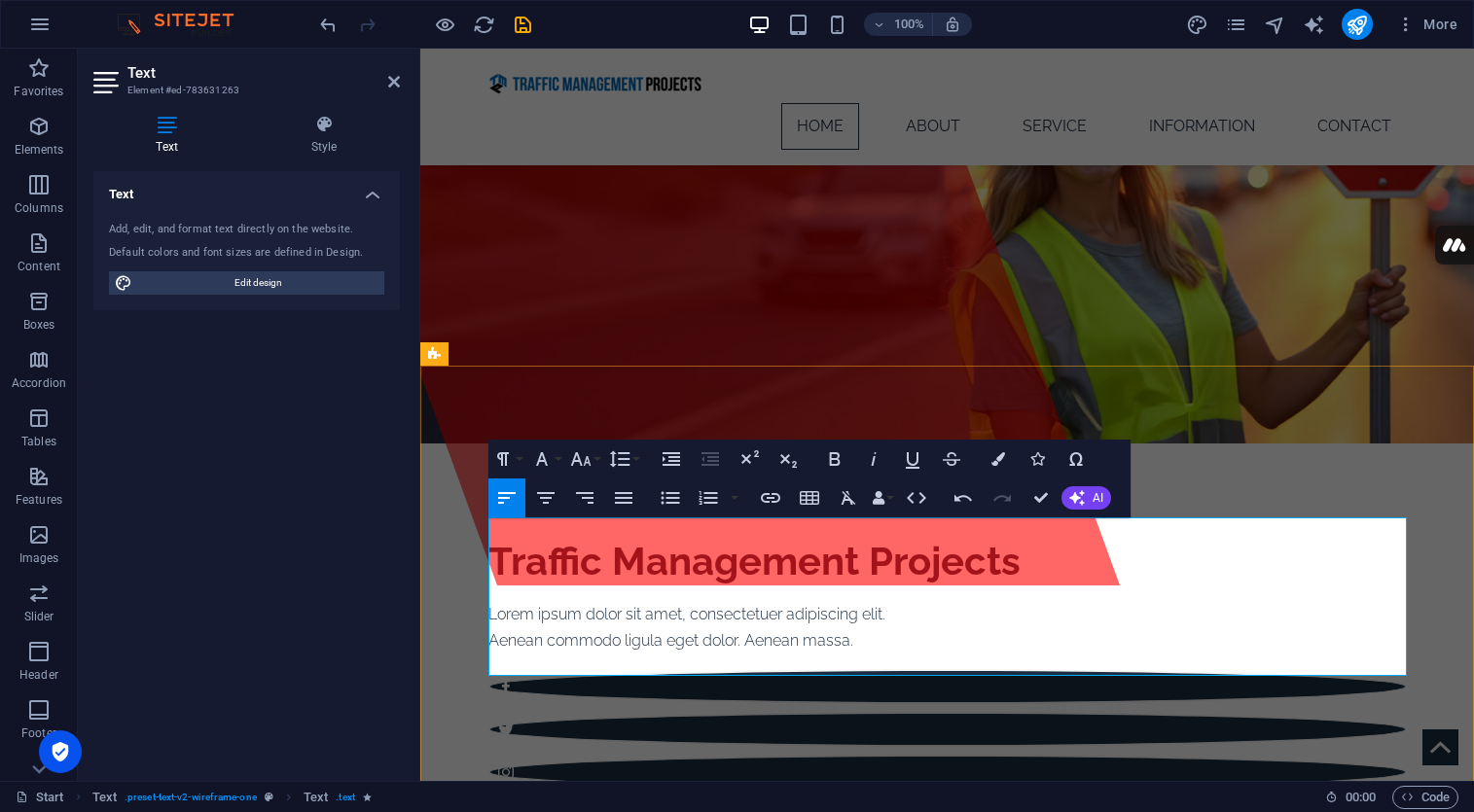 click on "Led by professionals with over 20 years’ experience across high-pressure industries — including construction, event logistics, and commercial operations — TMP delivers a level of coordination, cost-awareness, and site accountability that sets us apart." at bounding box center (948, 1114) 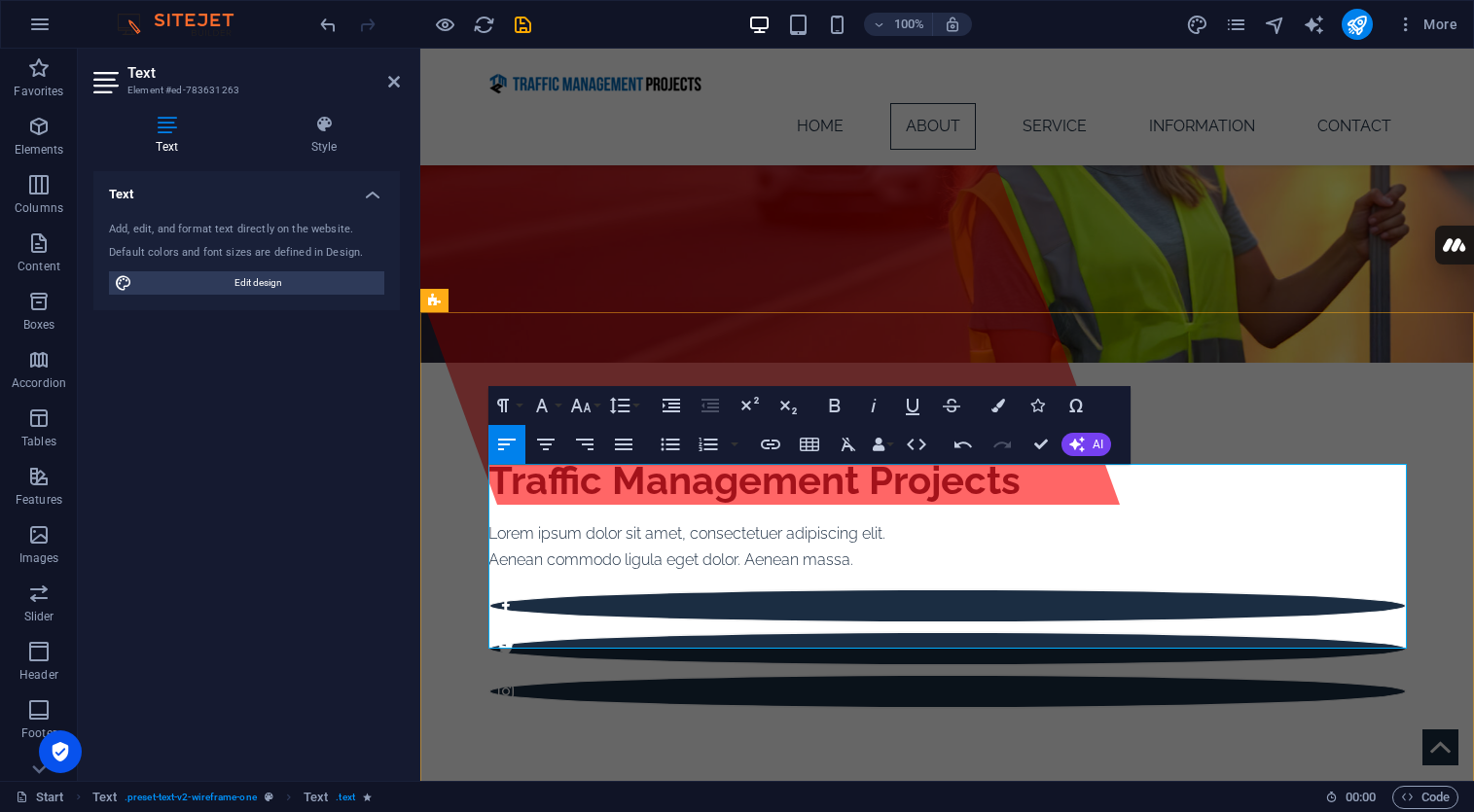 scroll, scrollTop: 277, scrollLeft: 0, axis: vertical 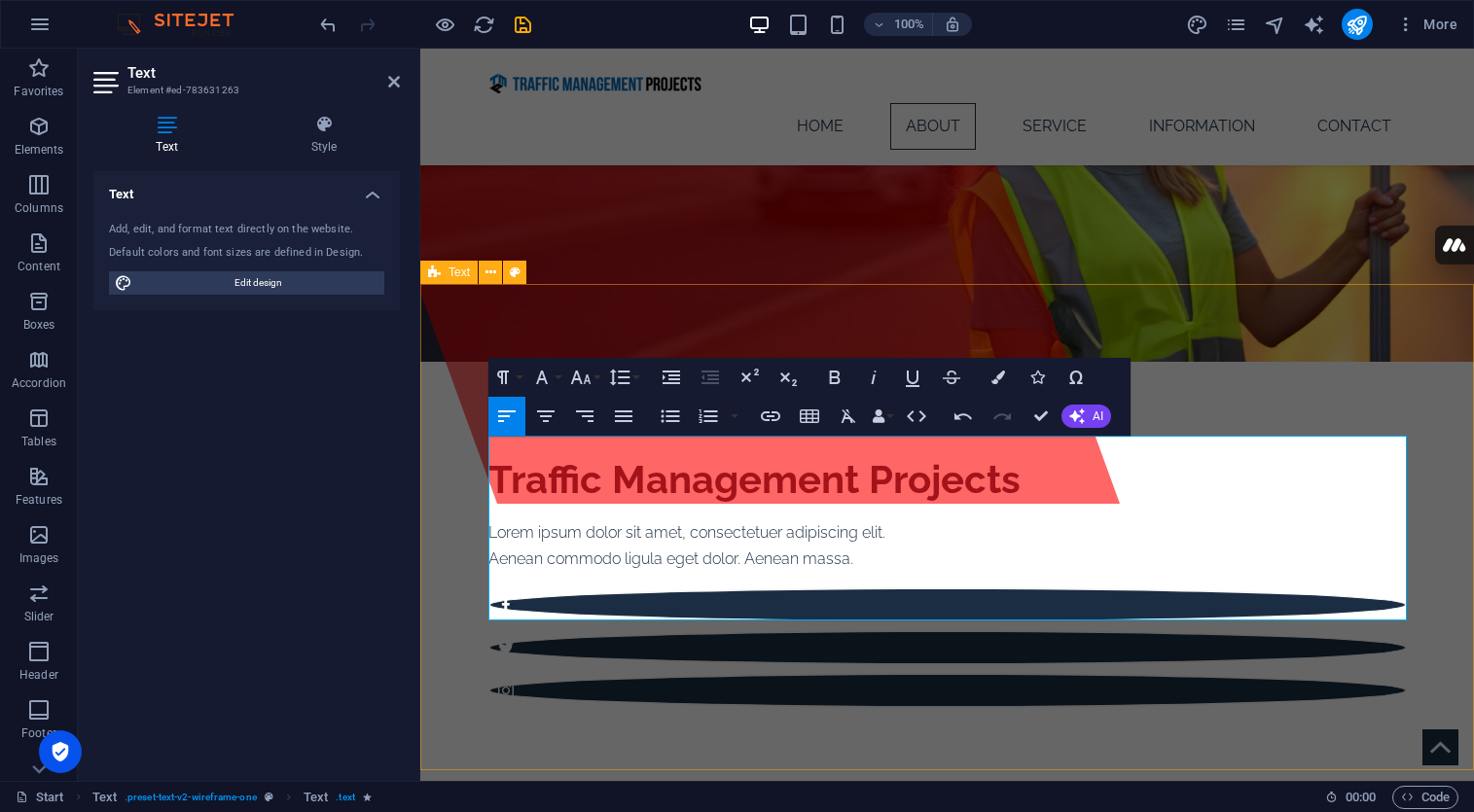 click on "About MP is an independent traffic control company built on the principle that traffic management is not a side function — it is a core component of every successful construction project. Led by professionals with over 20 years’ experience across high-pressure industries — including construction, event logistics, and commercial operations — TMP delivers a level of coordination, cost-awareness, and site accountability that sets us apart. Safety and precision are non-negotiable. Our team safeguards and maintains these standards consistently across every stage of the project lifecycle. LEARN MORE" at bounding box center [947, 1044] 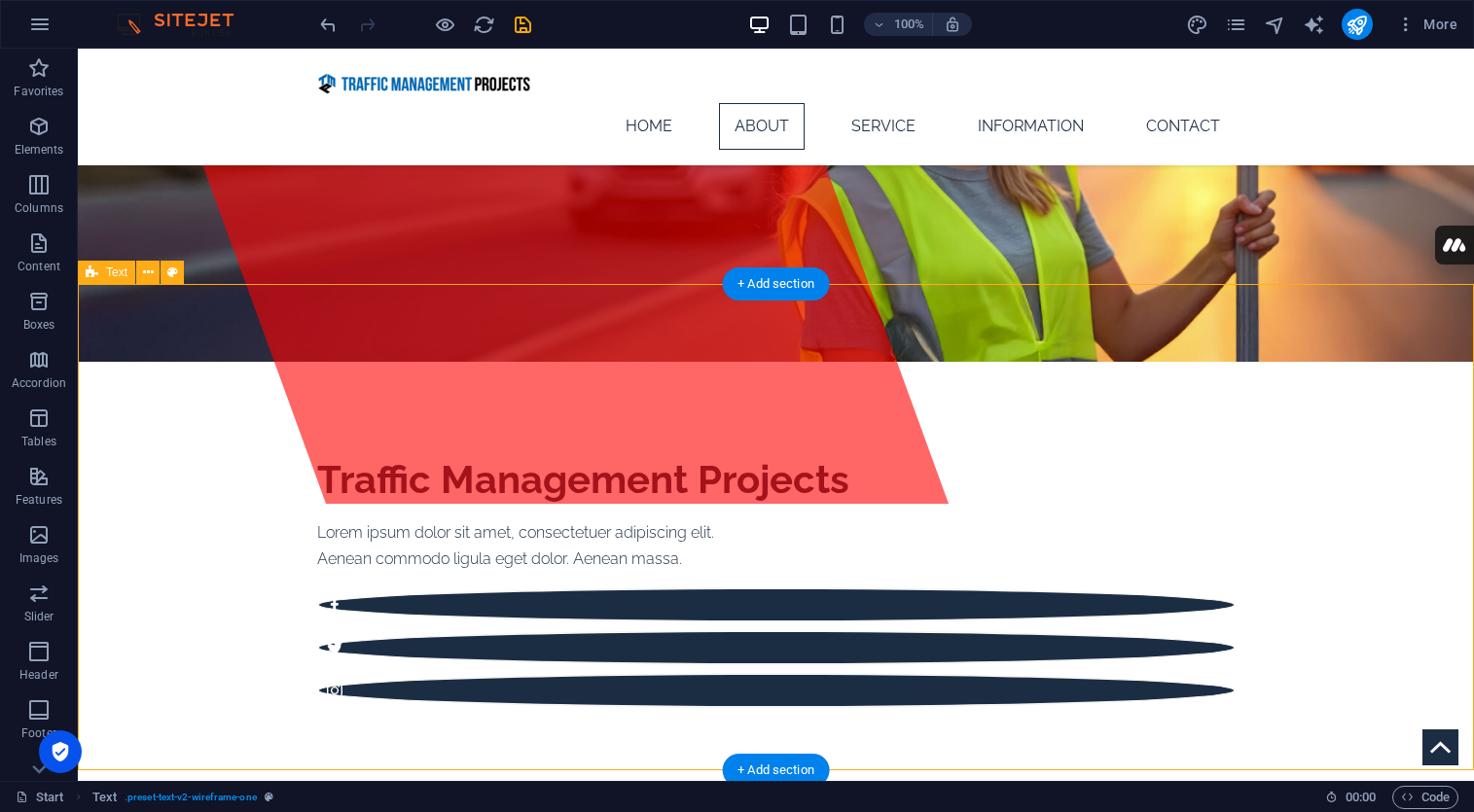 click on "About MP is an independent traffic control company built on the principle that traffic management is not a side function — it is a core component of every successful construction project. Led by professionals with over 20 years’ experience across high-pressure industries — including construction, event logistics, and commercial operations — TMP delivers a level of coordination, cost-awareness, and site accountability that sets us apart. Safety and precision are non-negotiable. Our team safeguards and maintains these standards consistently across every stage of the project lifecycle. LEARN MORE" at bounding box center (775, 1044) 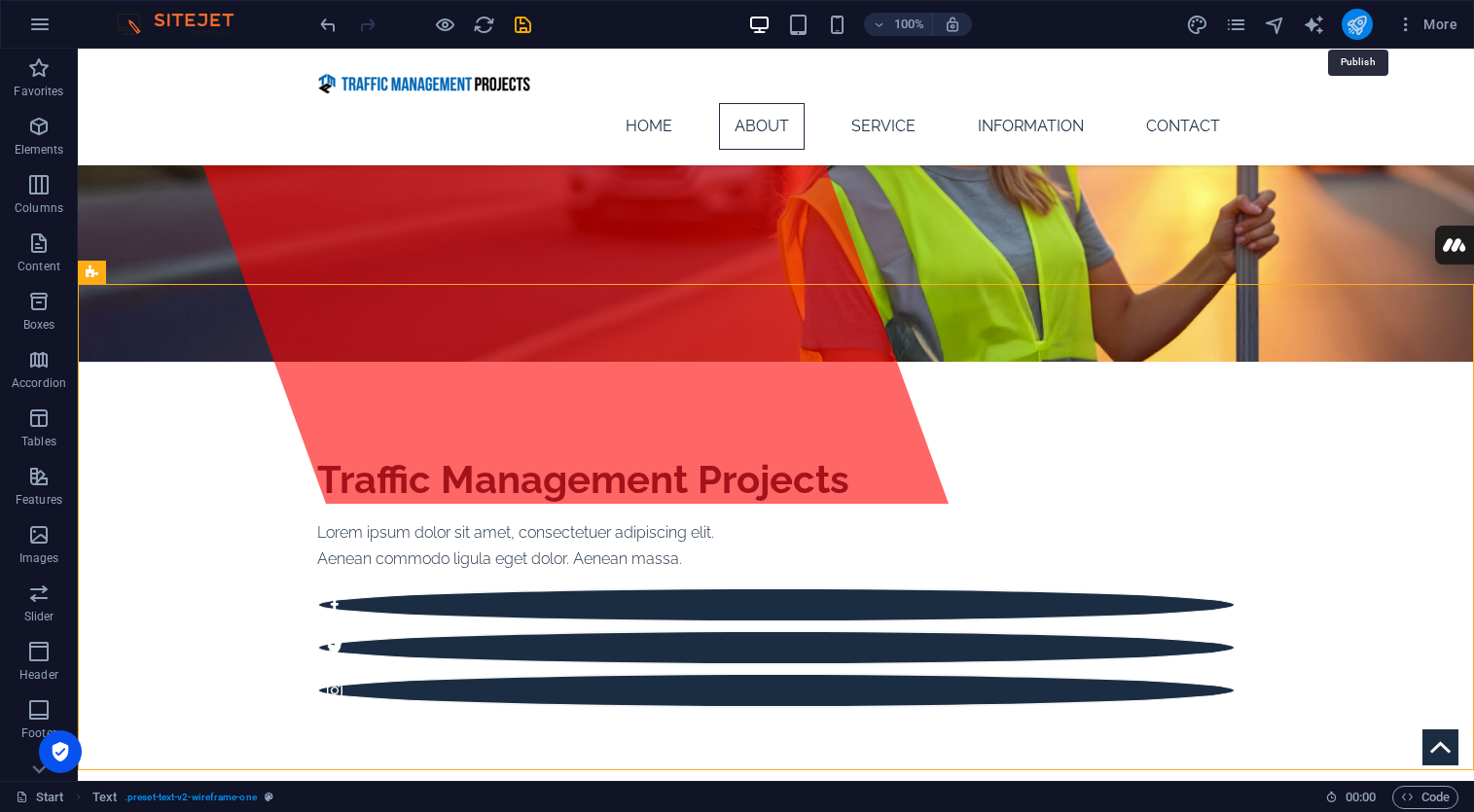 click at bounding box center (1356, 24) 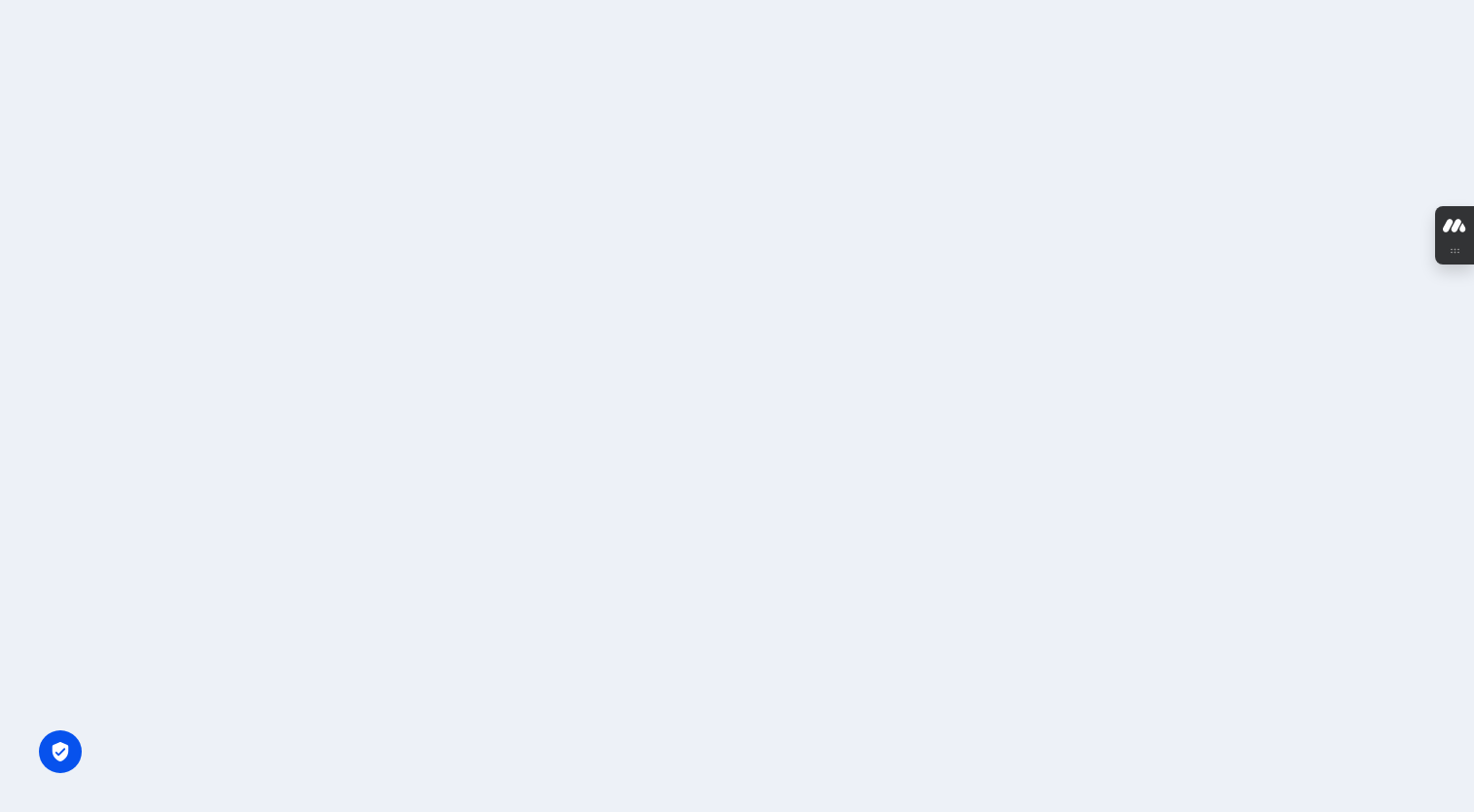 scroll, scrollTop: 0, scrollLeft: 0, axis: both 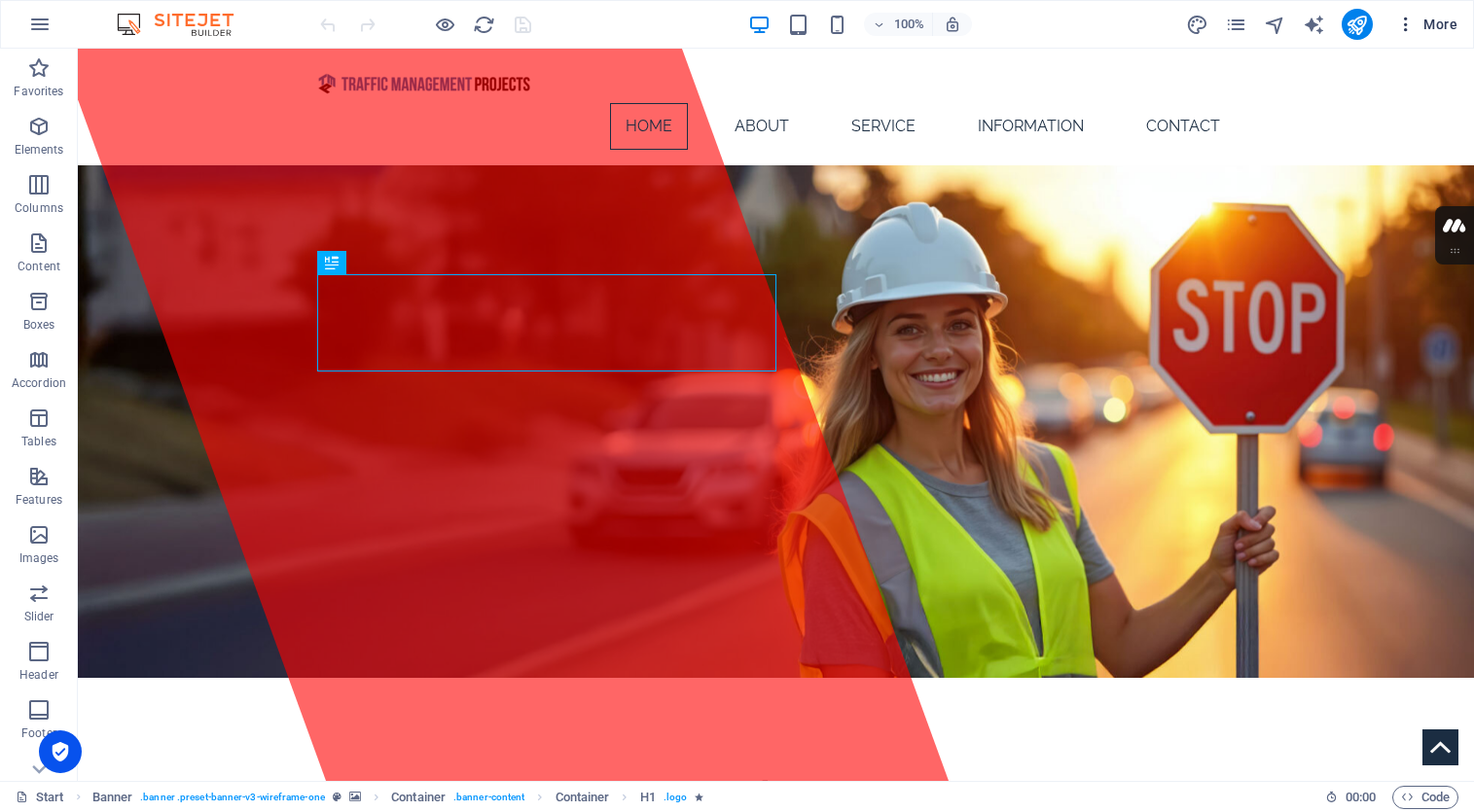 click at bounding box center [1406, 24] 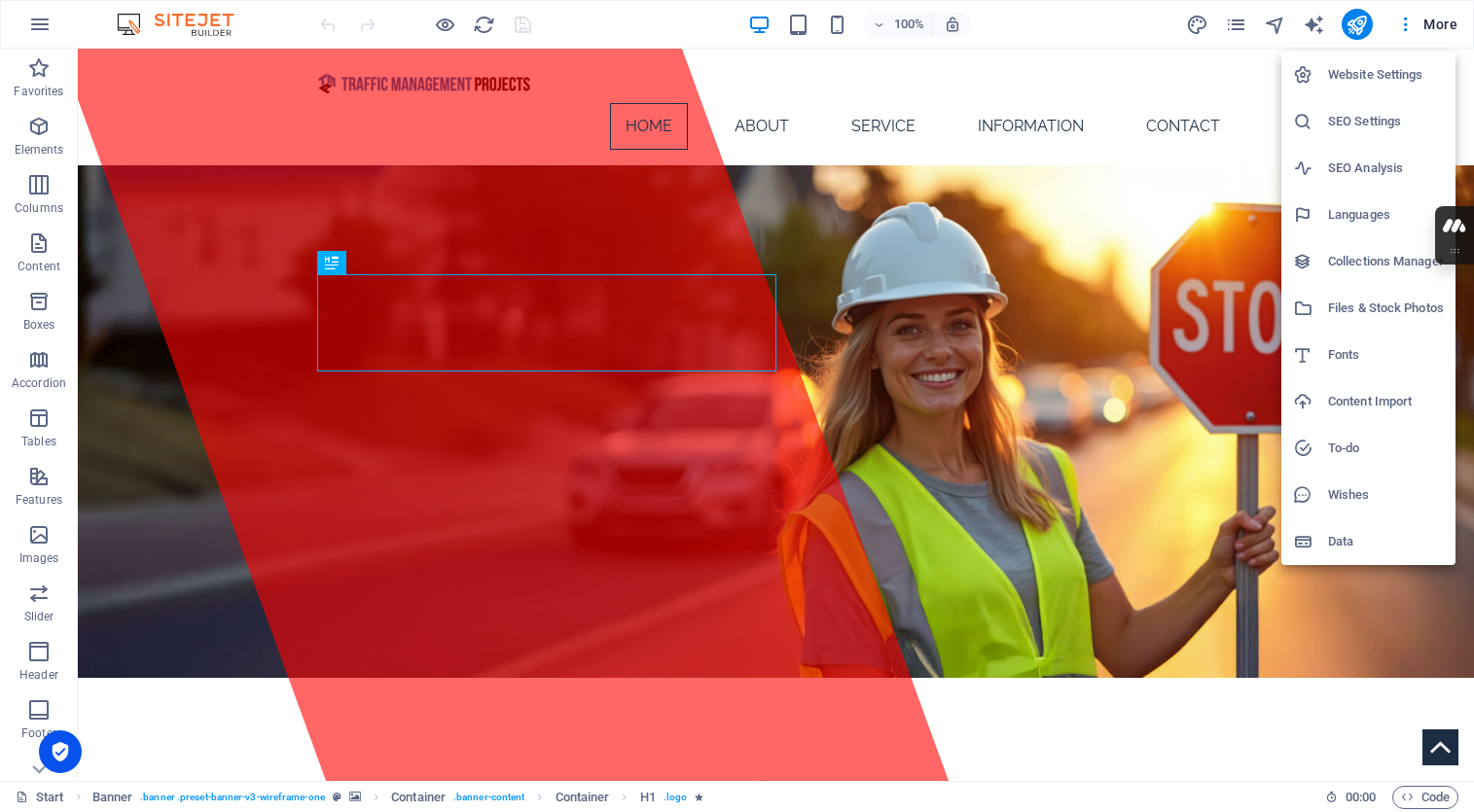 click on "Website Settings" at bounding box center (1385, 75) 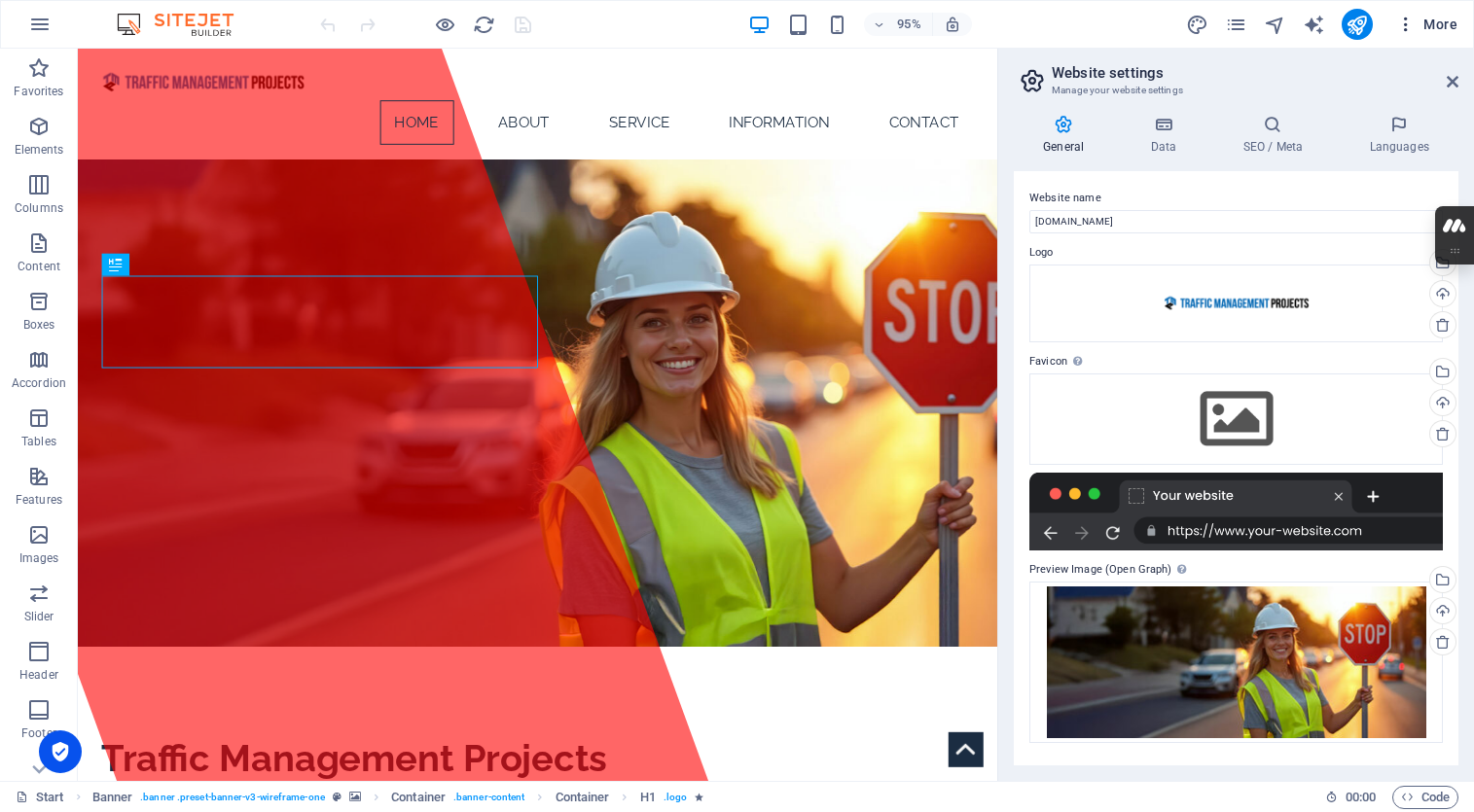 click at bounding box center [1406, 24] 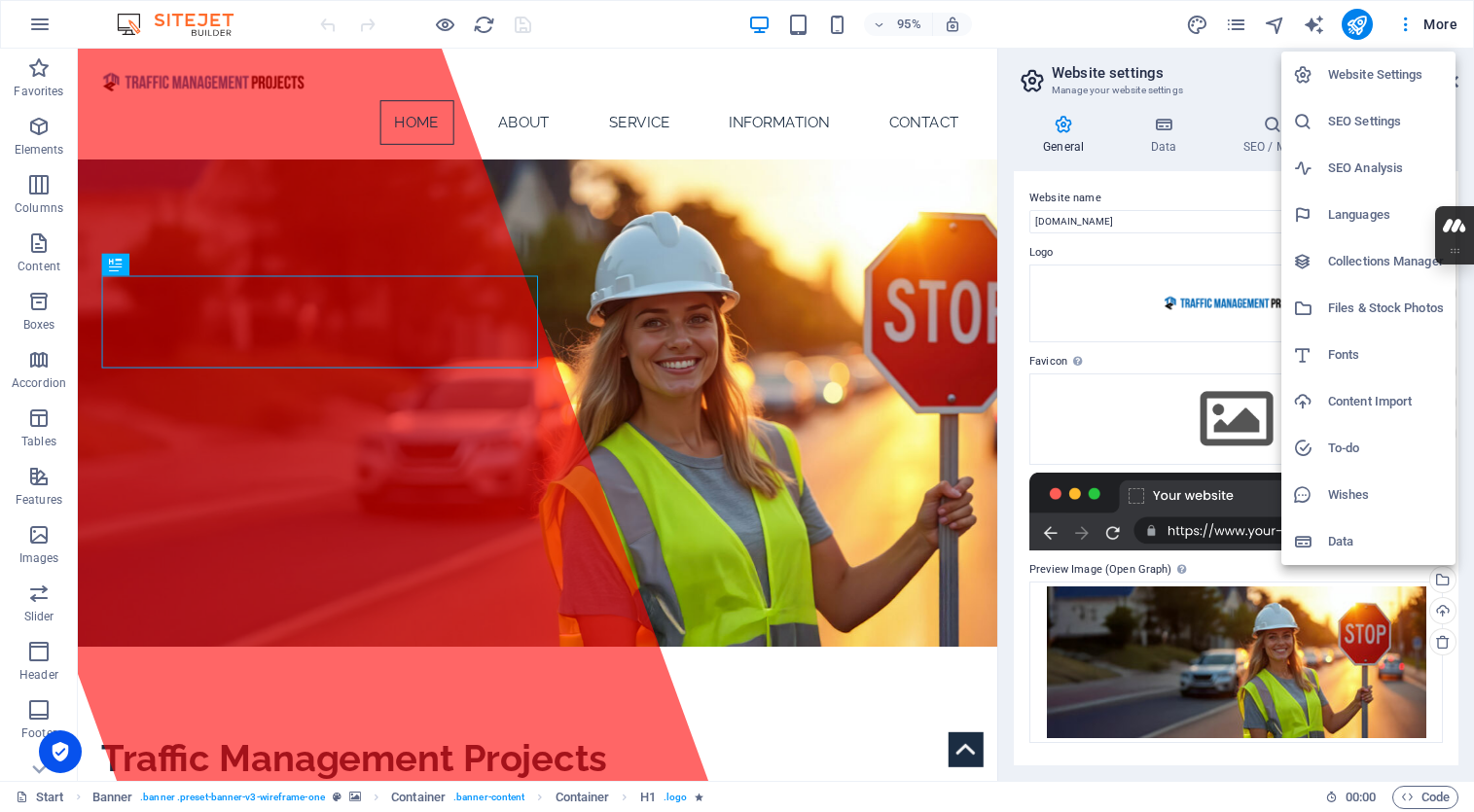 click at bounding box center [737, 406] 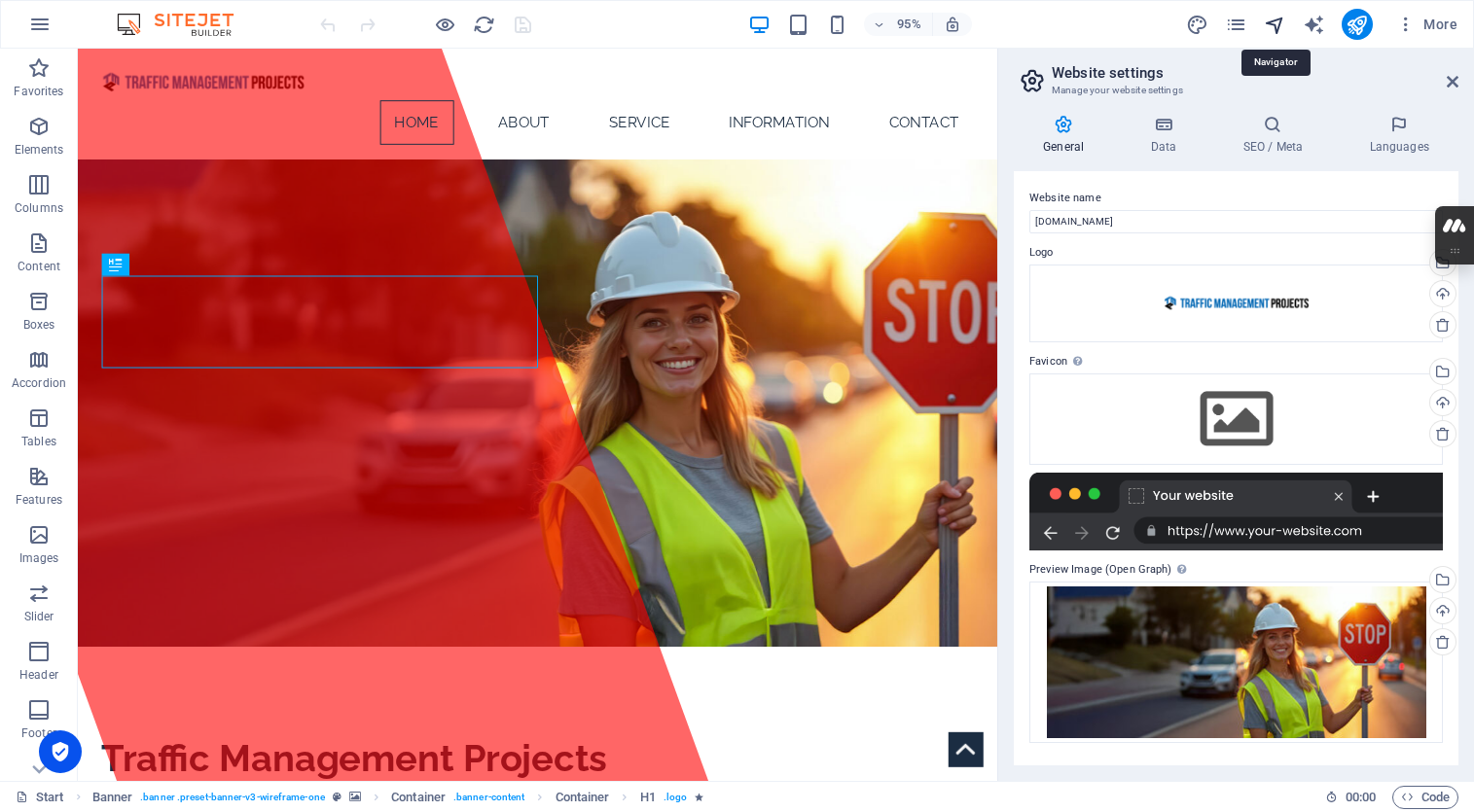 click at bounding box center [1275, 24] 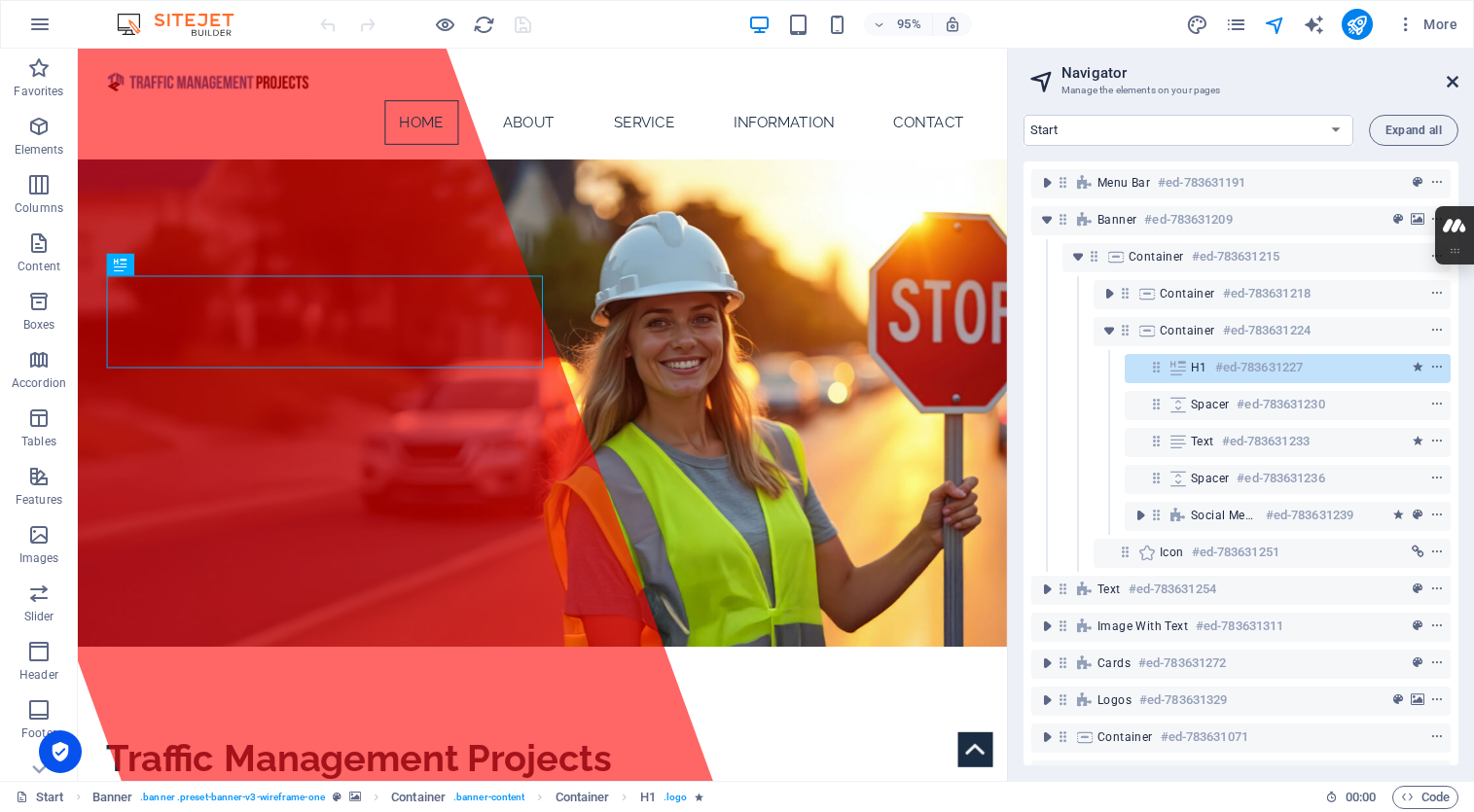 click at bounding box center [1453, 82] 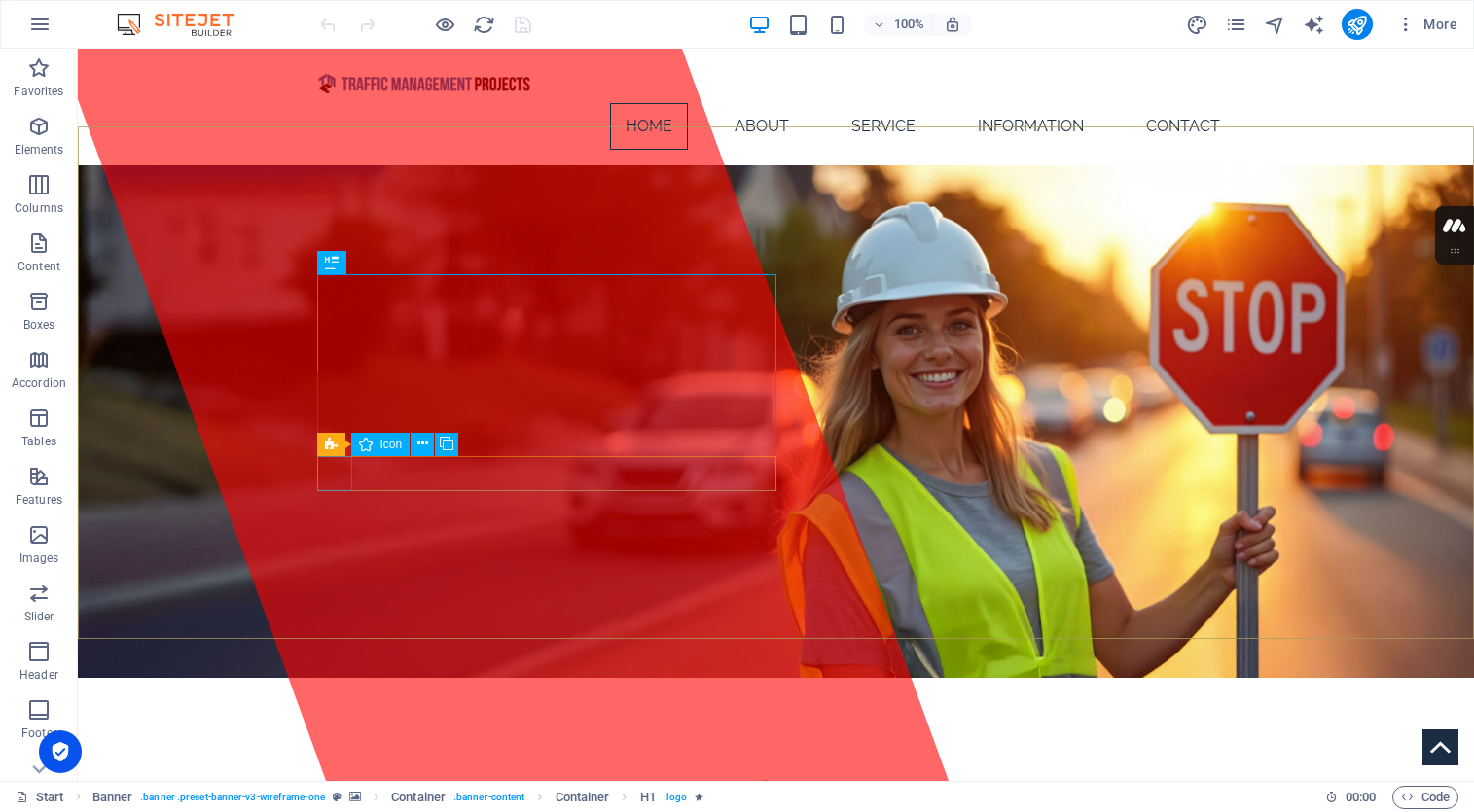 click on "Icon" at bounding box center [380, 444] 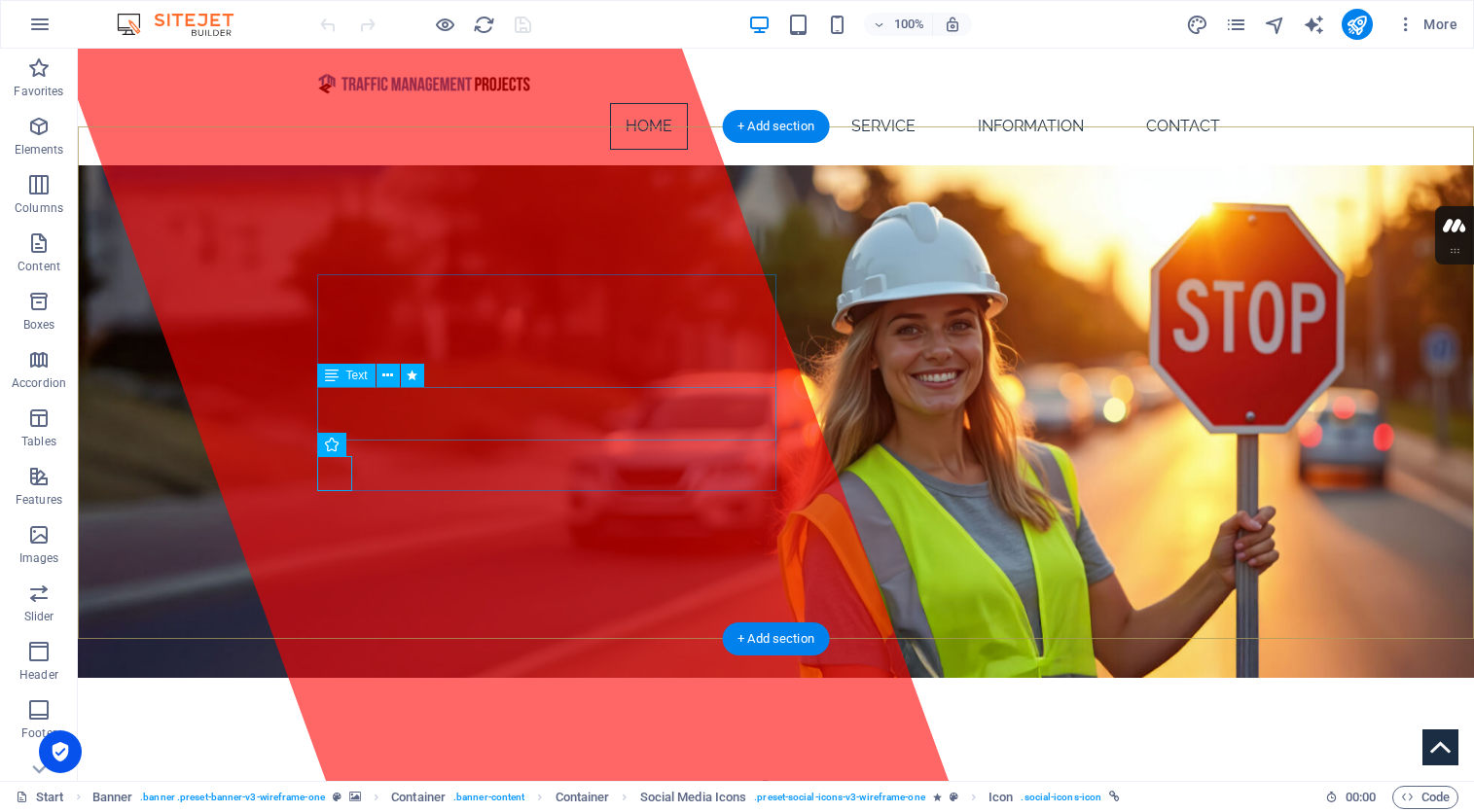 click on "Lorem ipsum dolor sit amet, consectetuer adipiscing elit. Aenean commodo ligula eget dolor. Aenean massa." at bounding box center (776, 862) 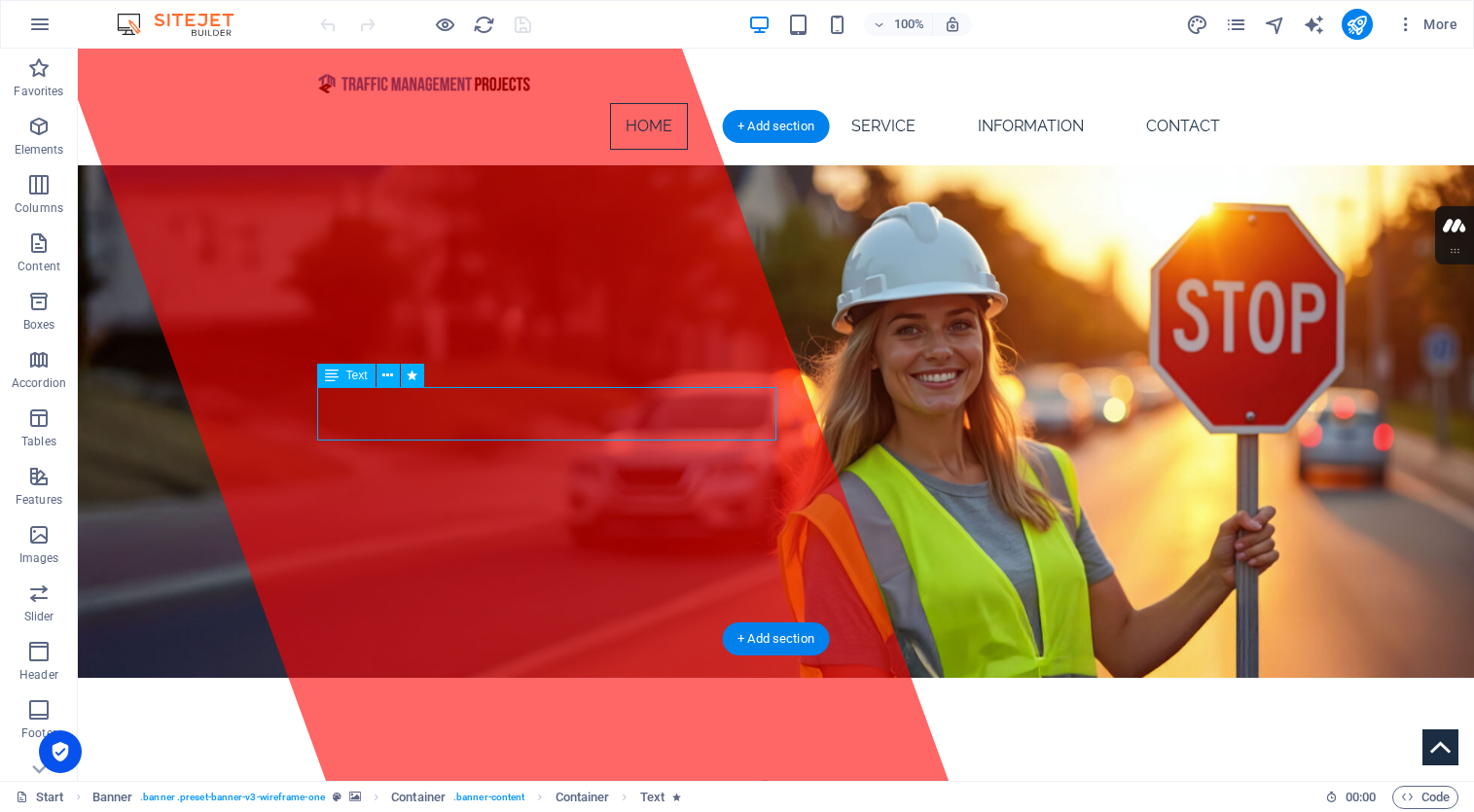 click on "Lorem ipsum dolor sit amet, consectetuer adipiscing elit. Aenean commodo ligula eget dolor. Aenean massa." at bounding box center (776, 862) 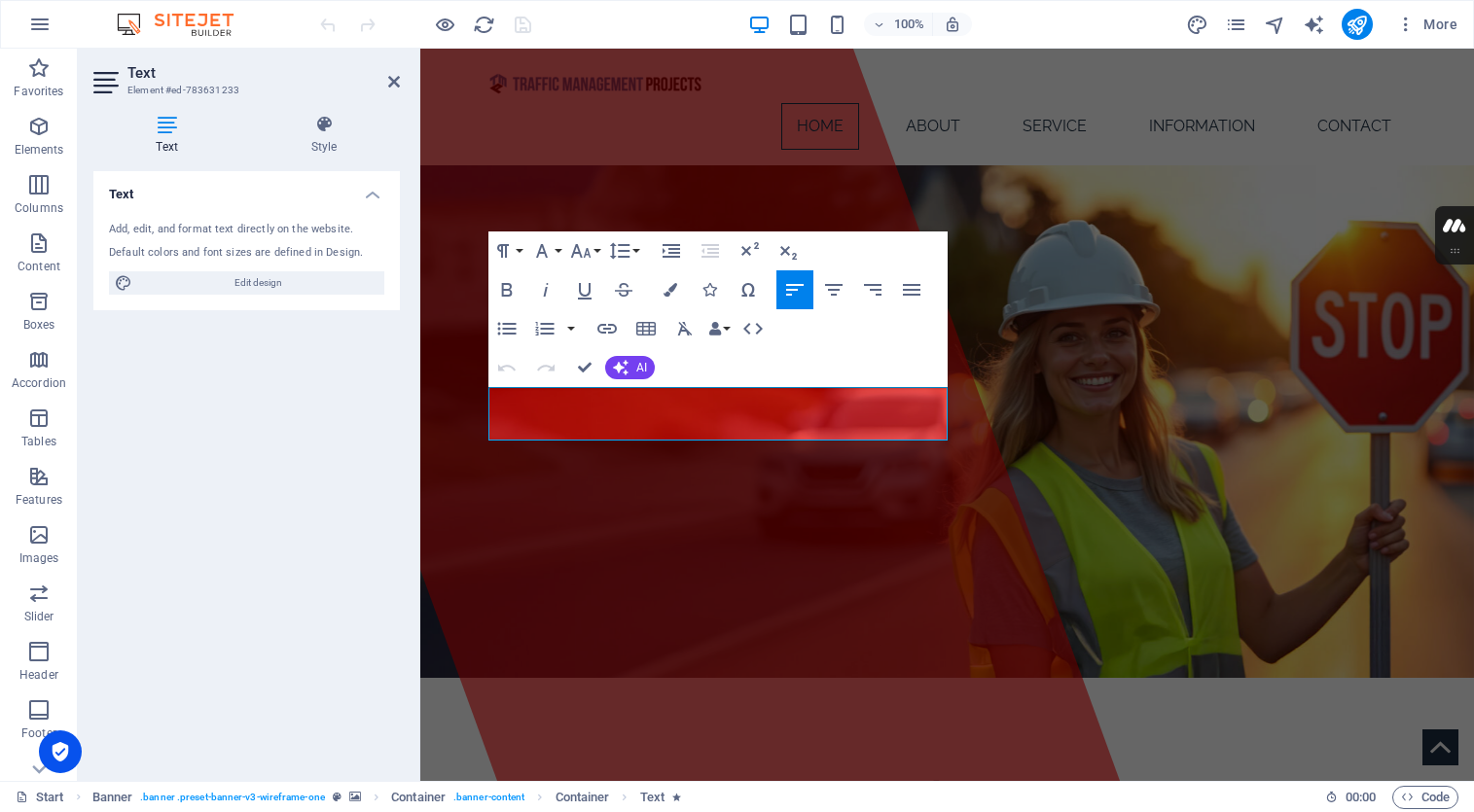 click on "Text Add, edit, and format text directly on the website. Default colors and font sizes are defined in Design. Edit design Alignment Left aligned Centered Right aligned" at bounding box center [246, 468] 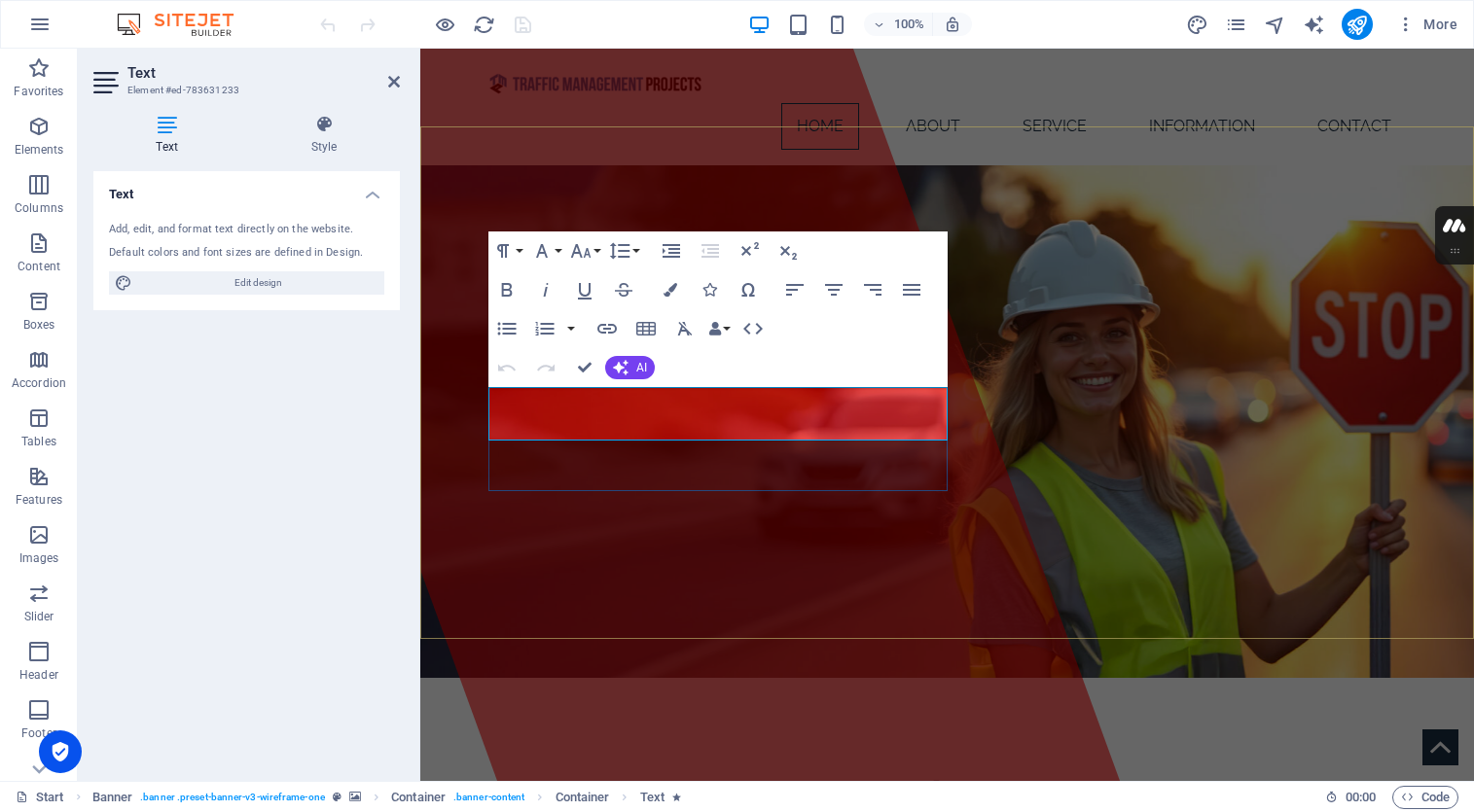 click on "Lorem ipsum dolor sit amet, consectetuer adipiscing elit." at bounding box center [687, 848] 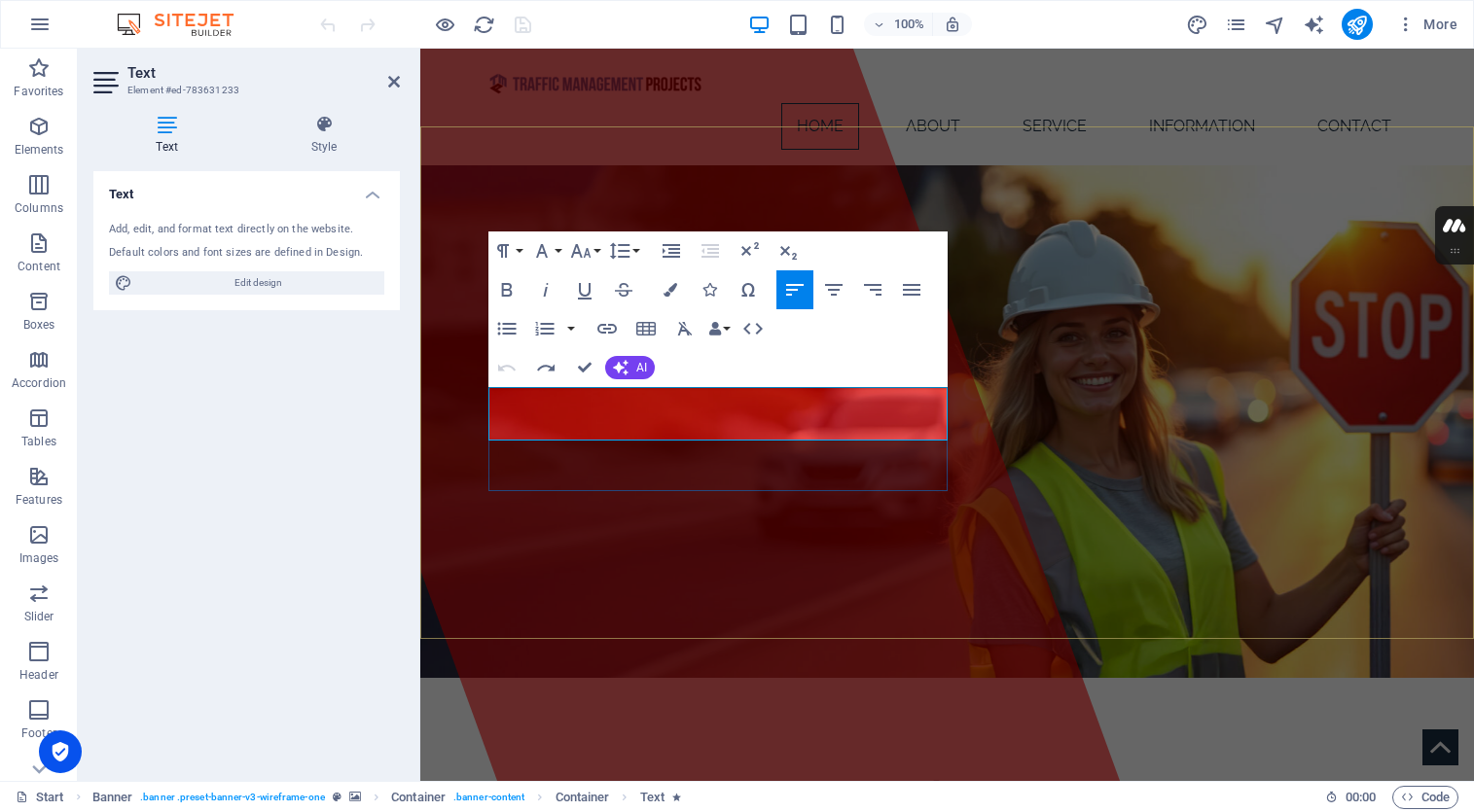 click on "Lorem ipsum dolor sit amet, consectetuer adipiscing elit." at bounding box center [687, 848] 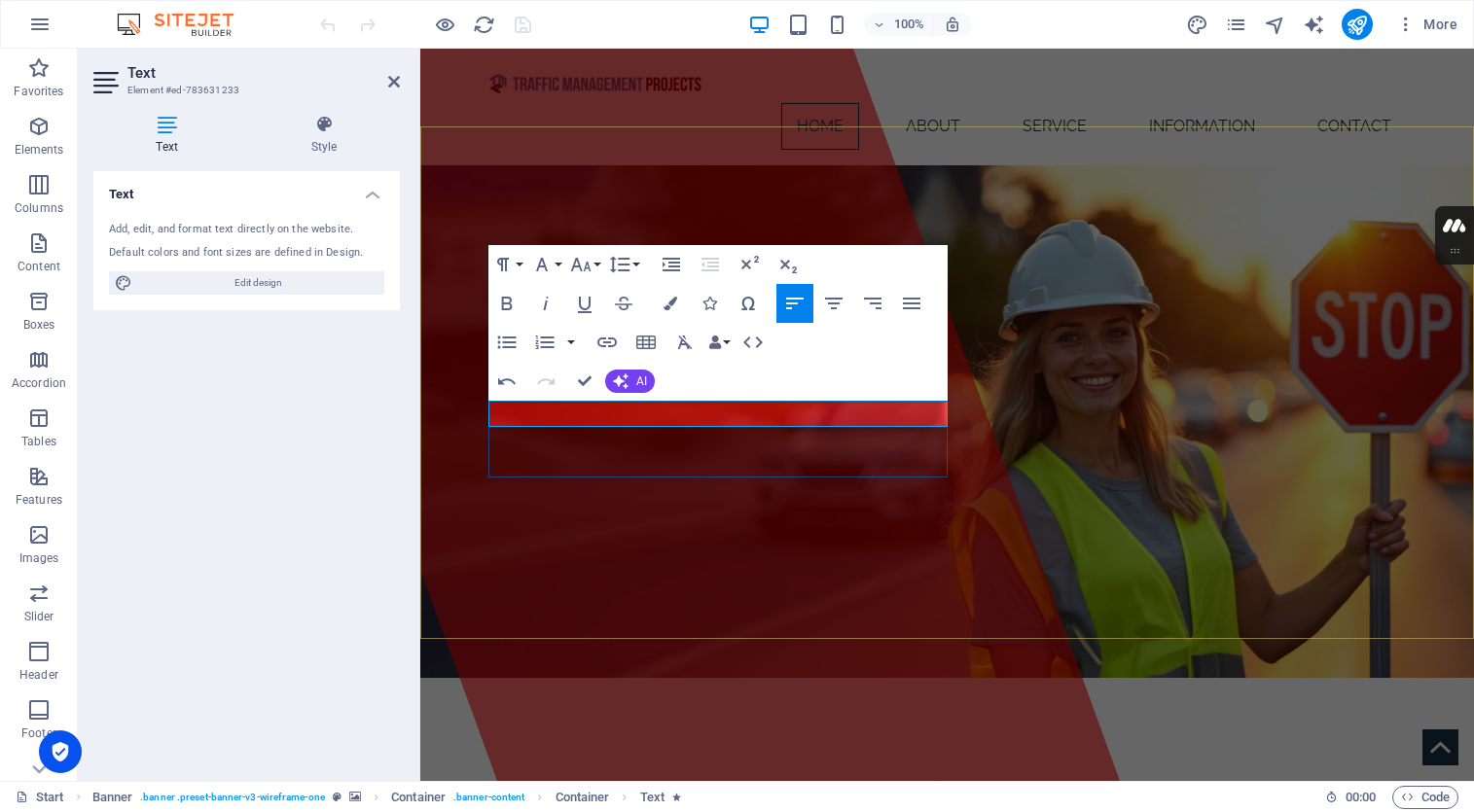 click on "Ground efficient" at bounding box center [948, 848] 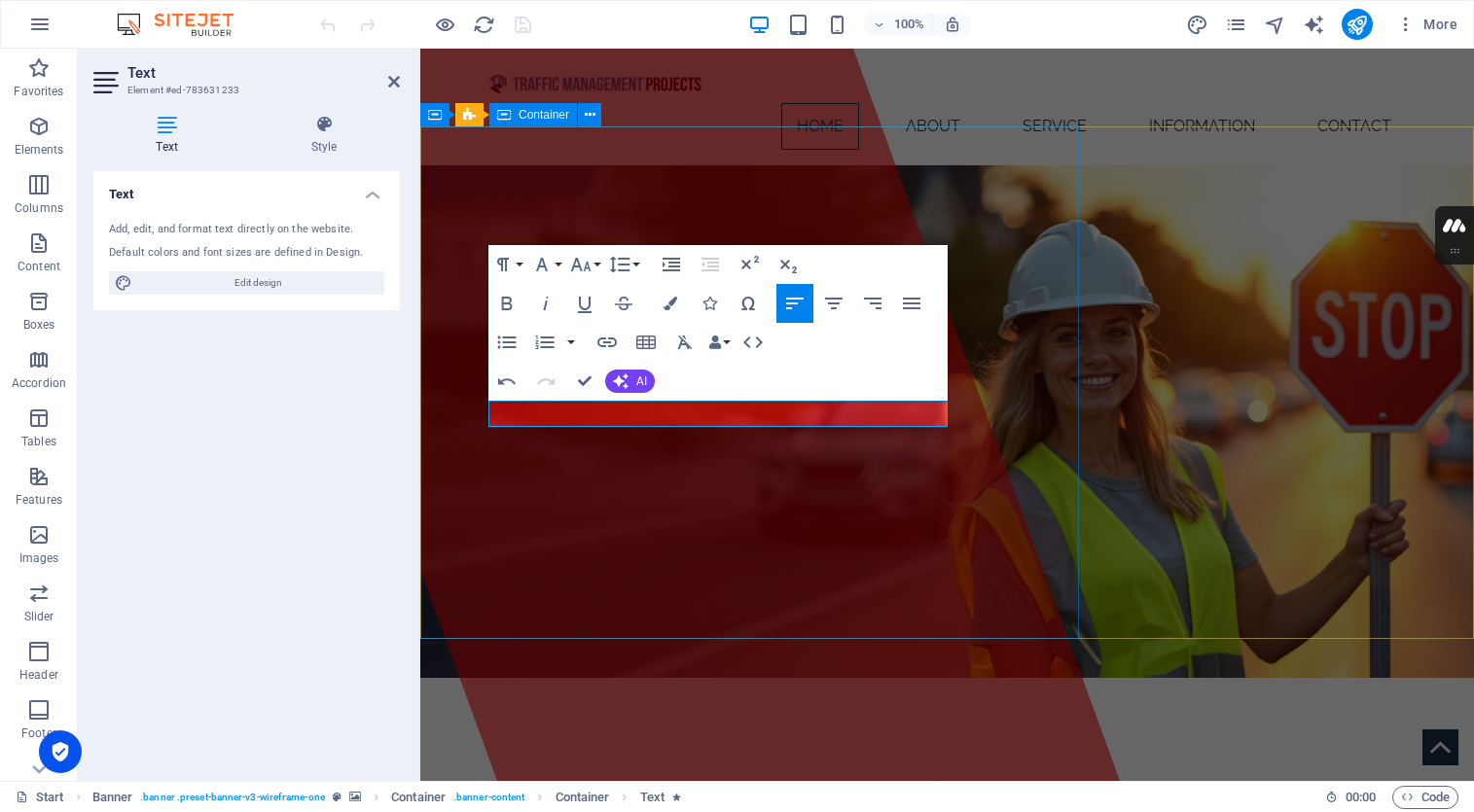 click at bounding box center [674, 414] 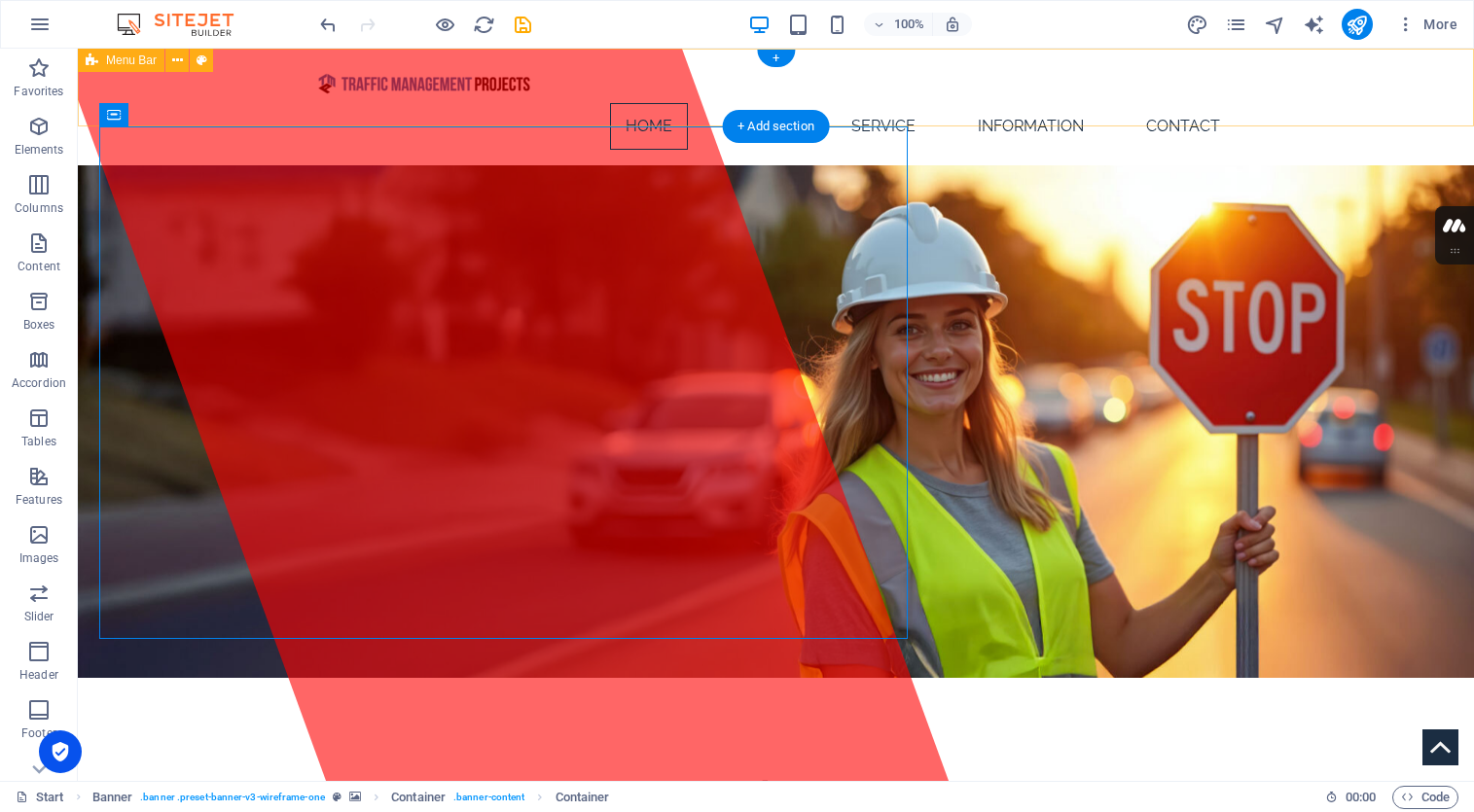 click on "Home About Service Information Contact" at bounding box center (775, 107) 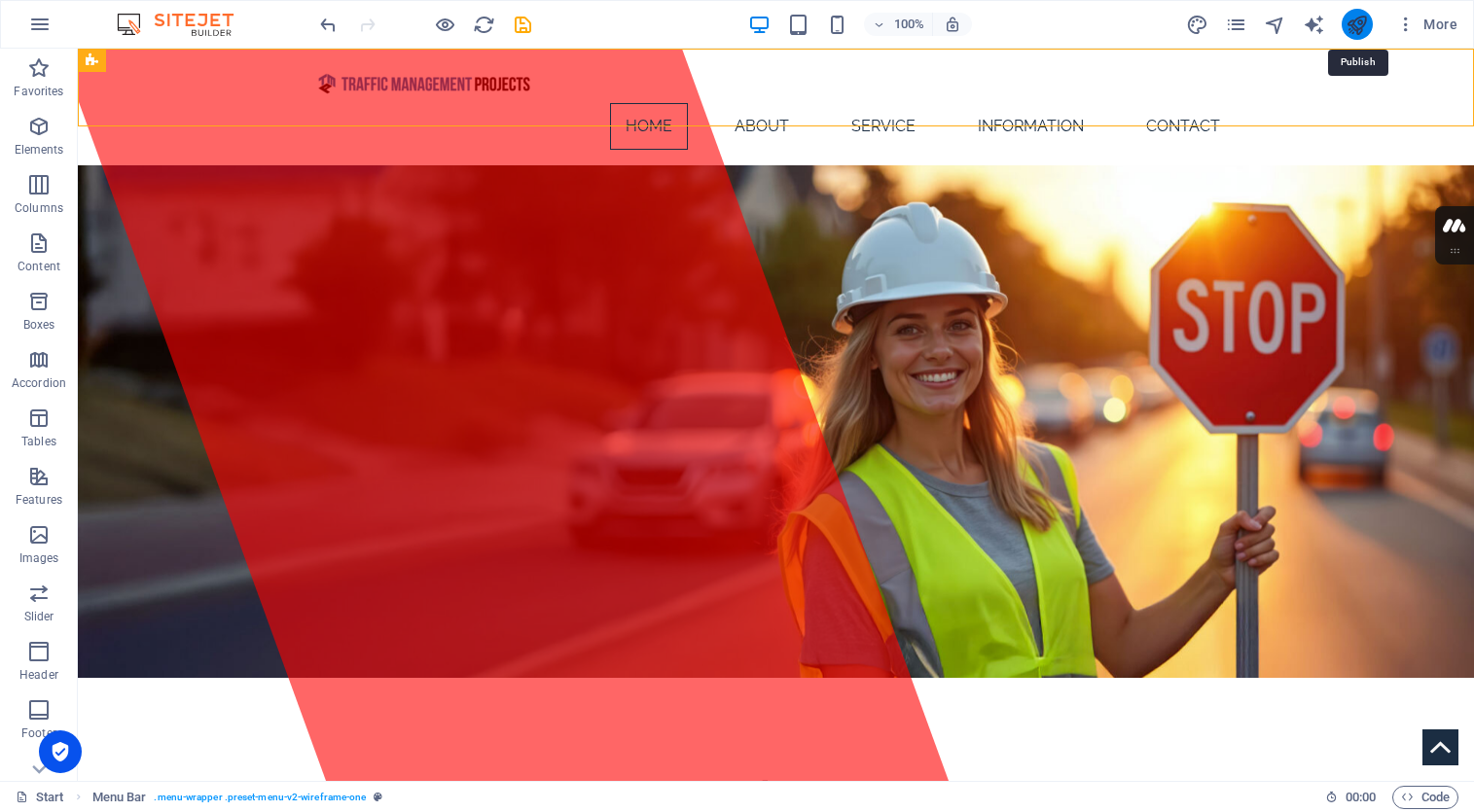 click at bounding box center [1356, 24] 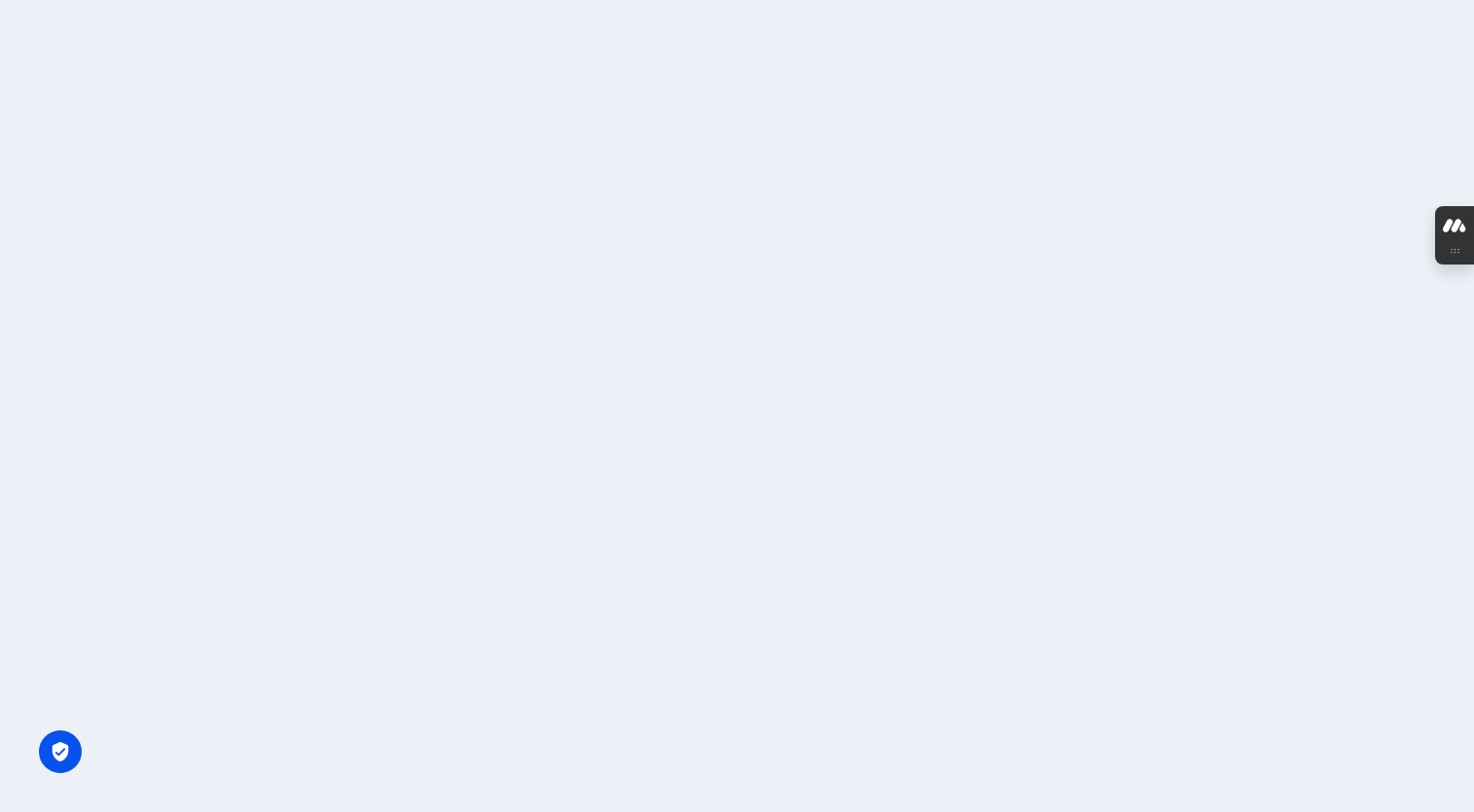 scroll, scrollTop: 0, scrollLeft: 0, axis: both 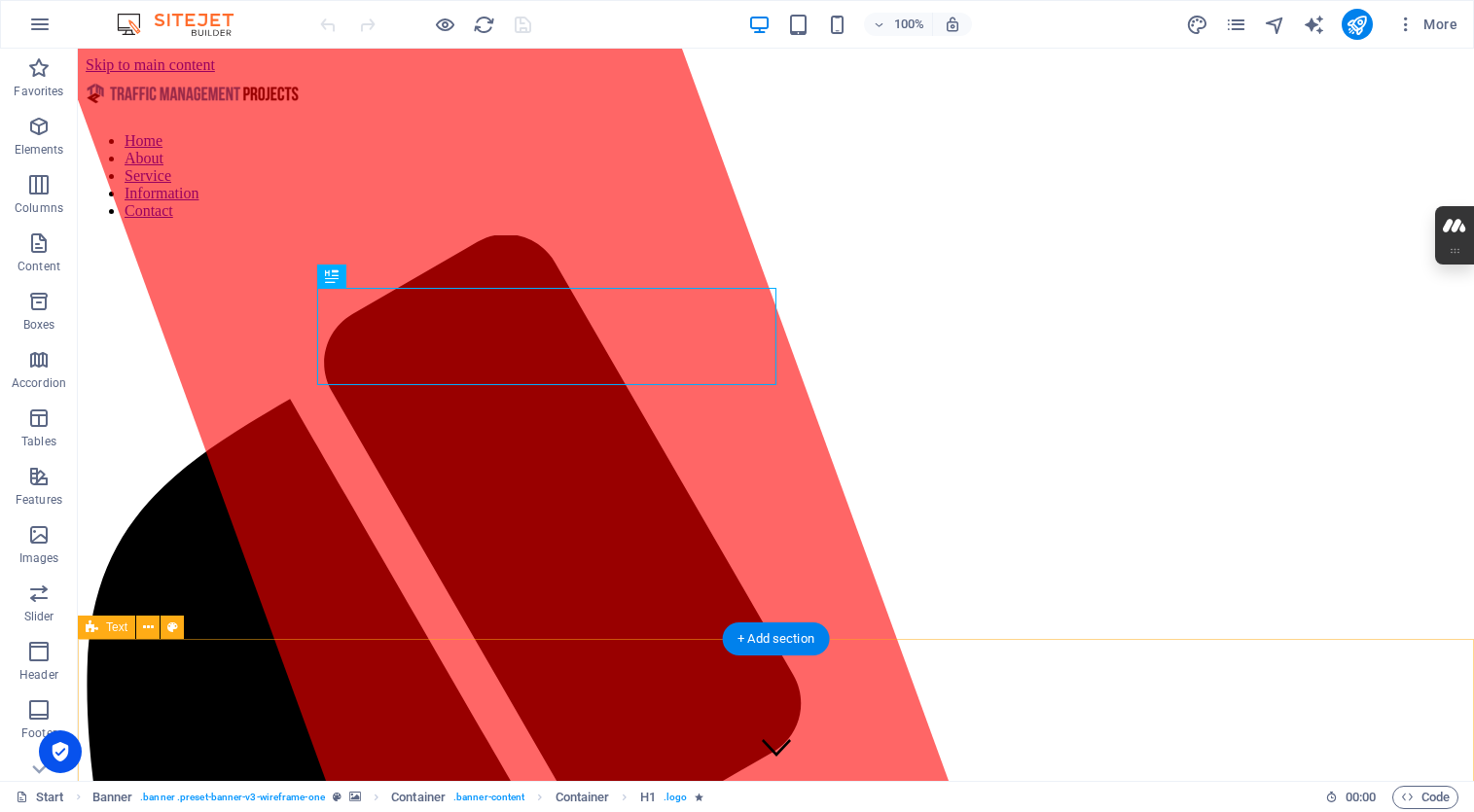 click on "About MP is an independent traffic control company built on the principle that traffic management is not a side function — it is a core component of every successful construction project. Led by professionals with over 20 years’ experience across high-pressure industries — including construction, event logistics, and commercial operations — TMP delivers a level of coordination, cost-awareness, and site accountability that sets us apart. Safety and precision are non-negotiable. Our team safeguards and maintains these standards consistently across every stage of the project lifecycle. LEARN MORE" at bounding box center [775, 8076] 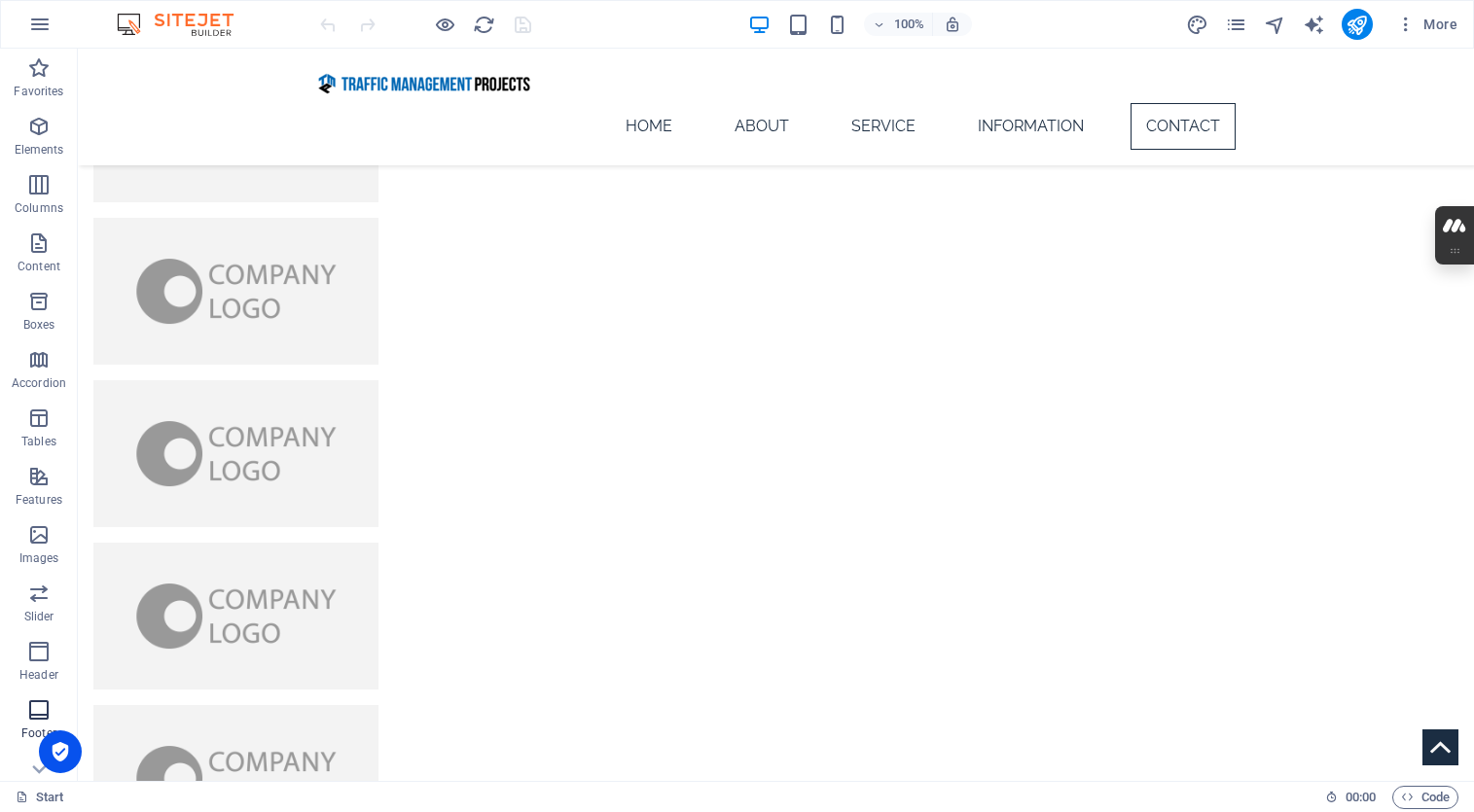 scroll, scrollTop: 4514, scrollLeft: 0, axis: vertical 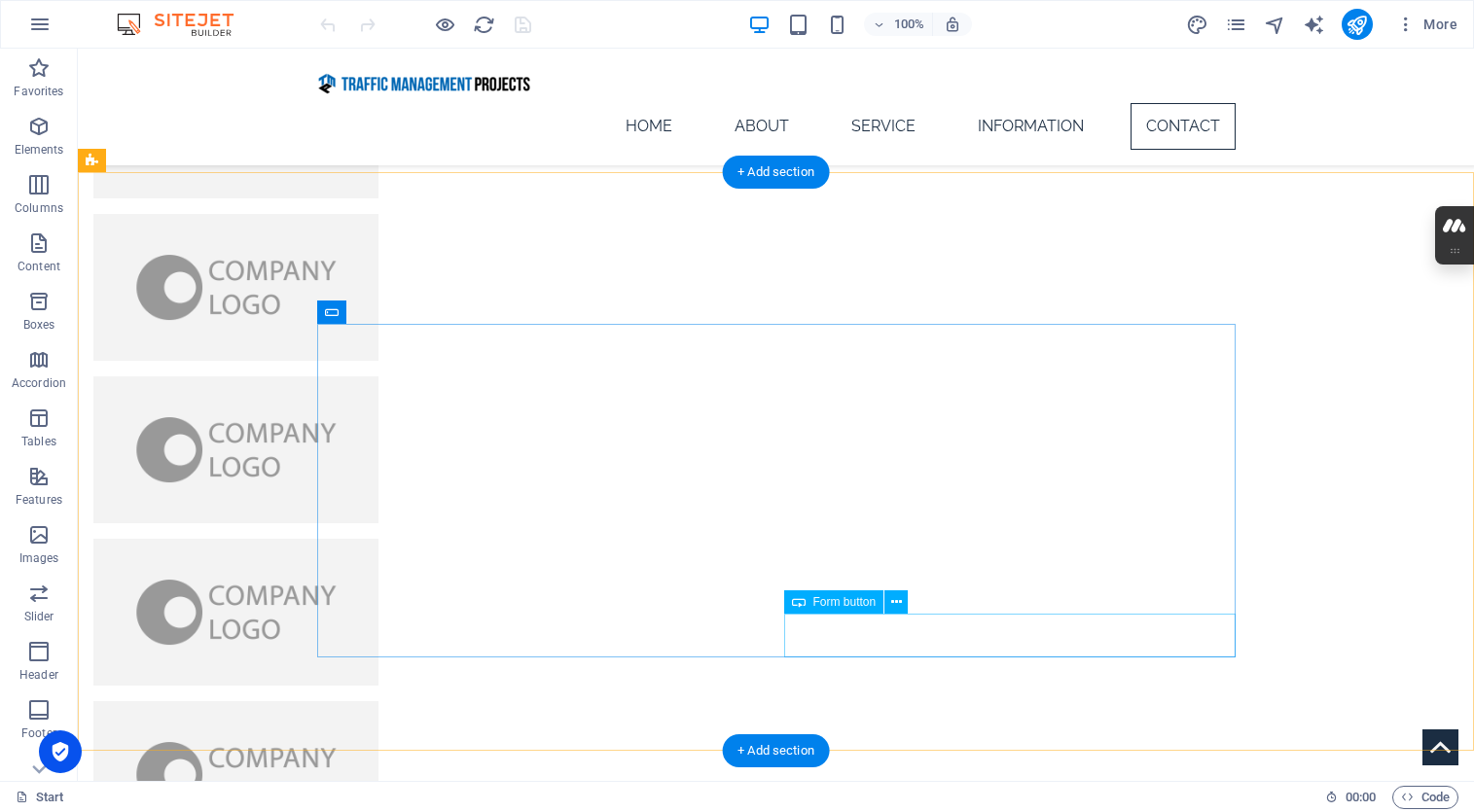 click on "Submit" at bounding box center (1010, 4391) 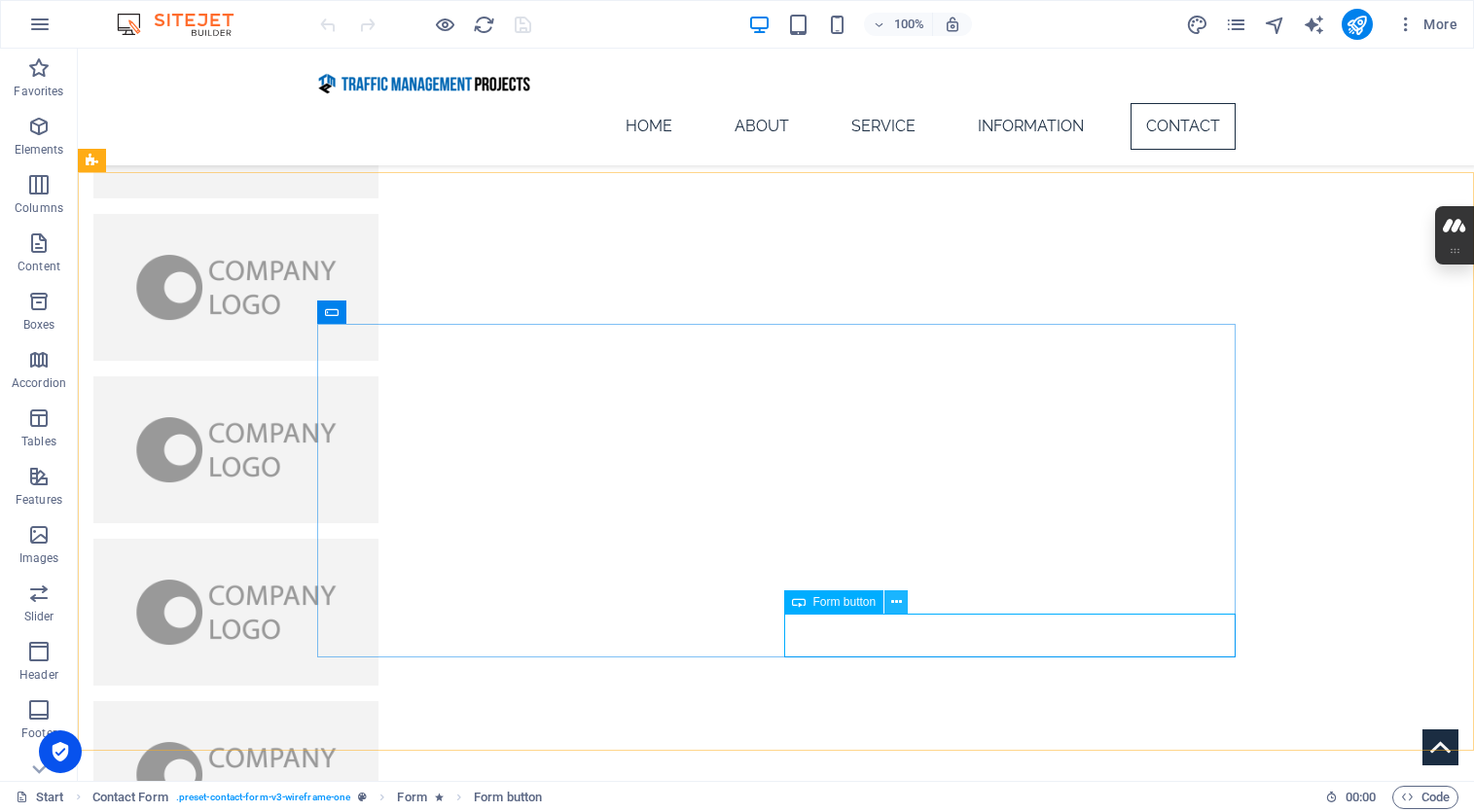click at bounding box center (896, 602) 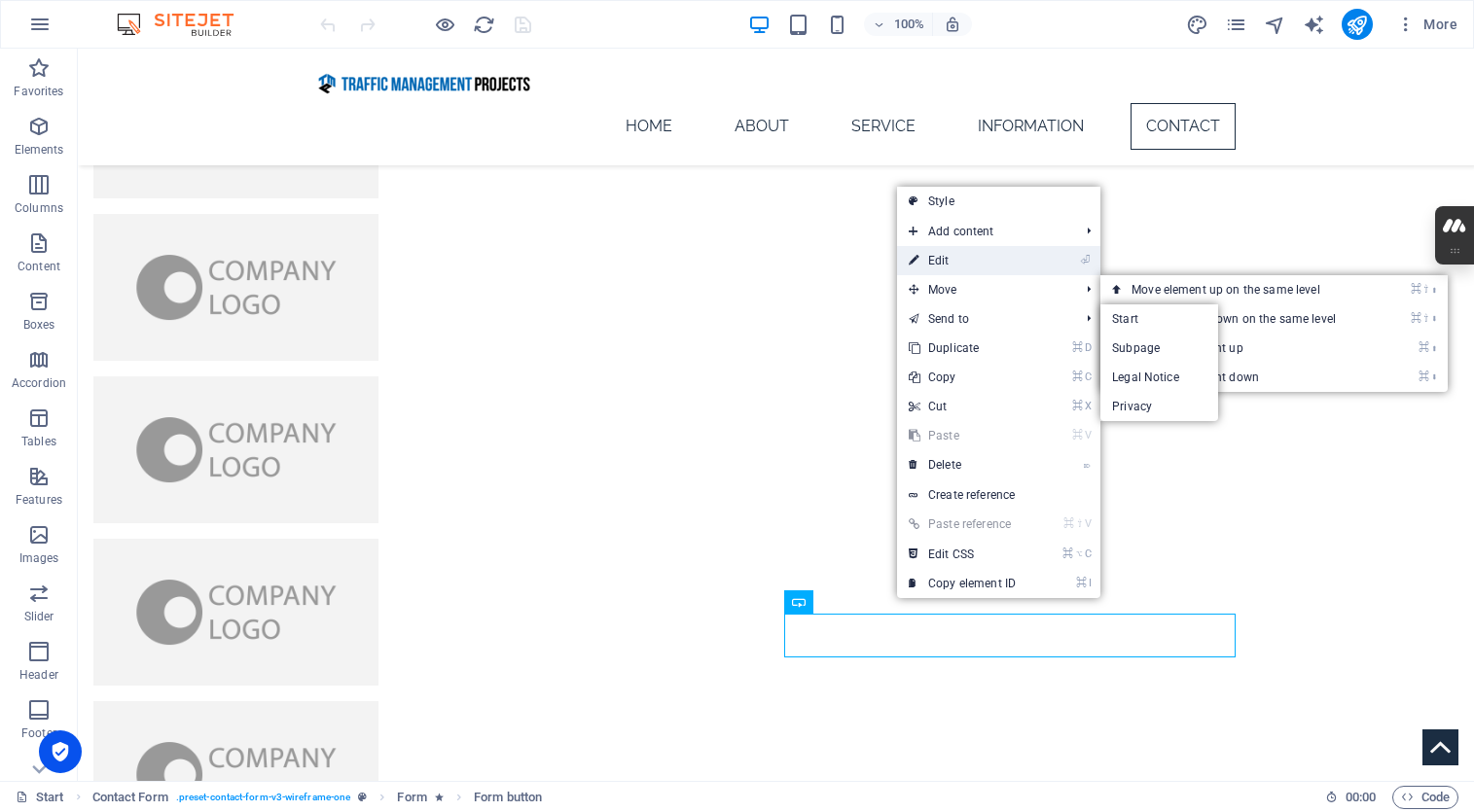 click on "⏎  Edit" at bounding box center [962, 261] 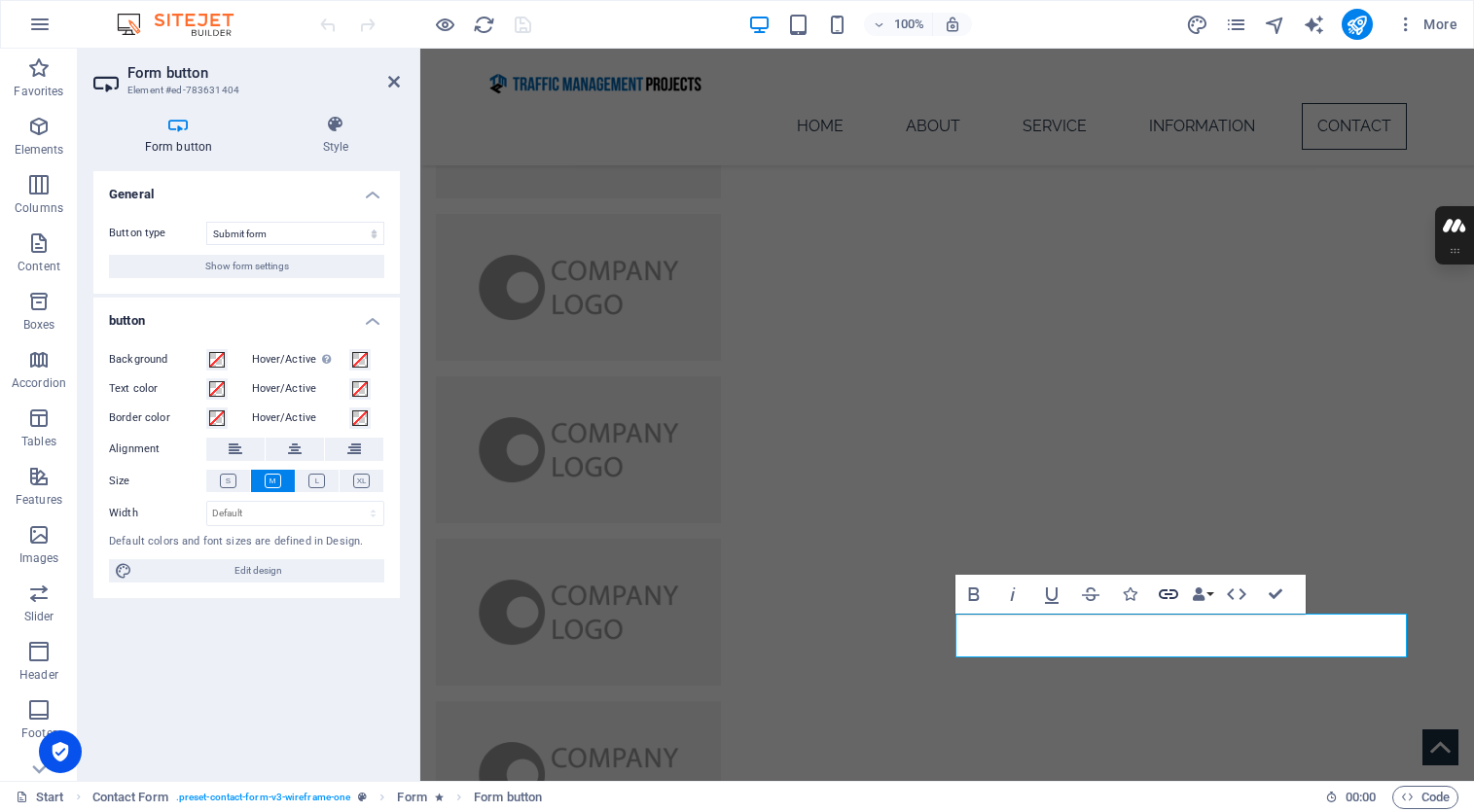 click 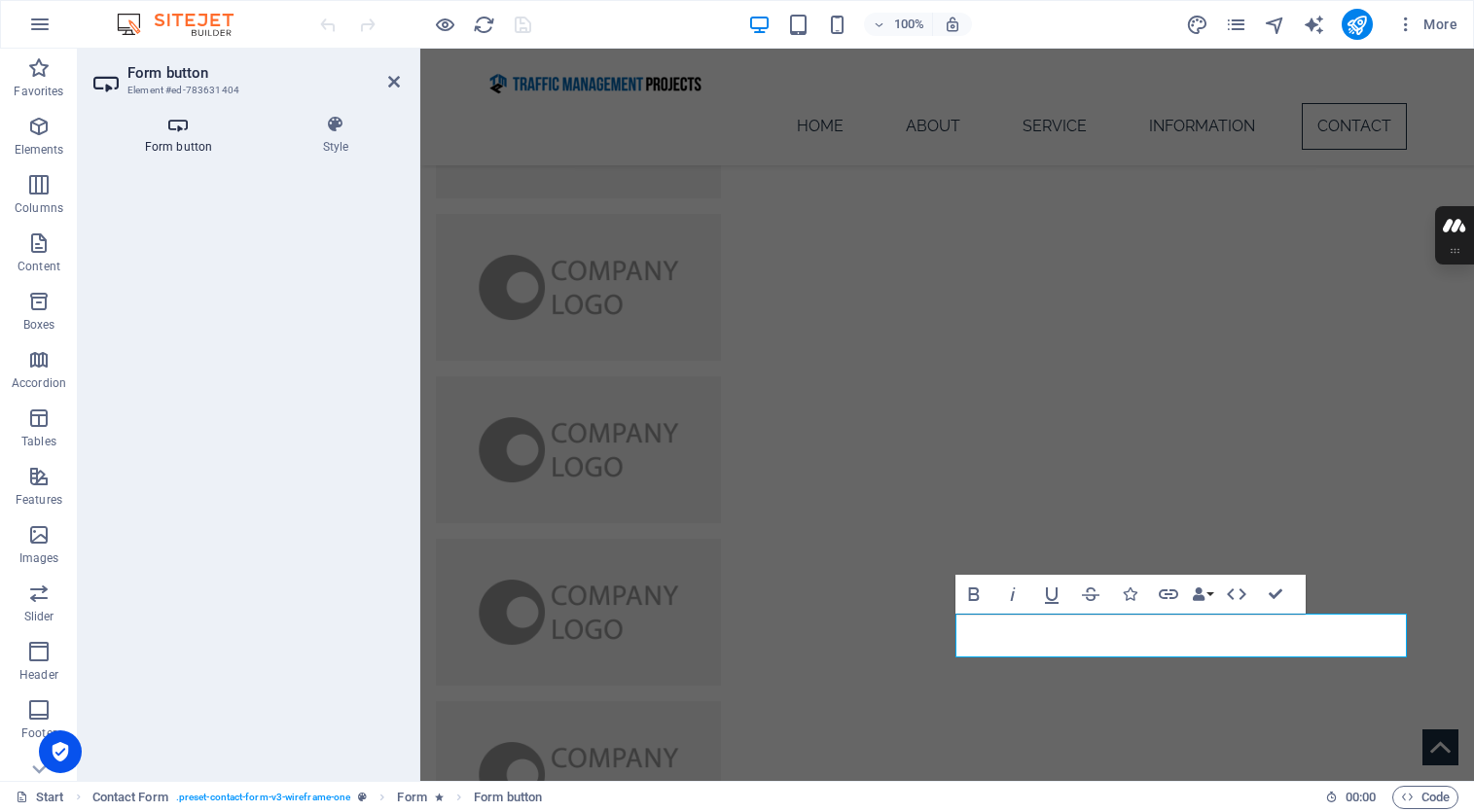 click at bounding box center (178, 124) 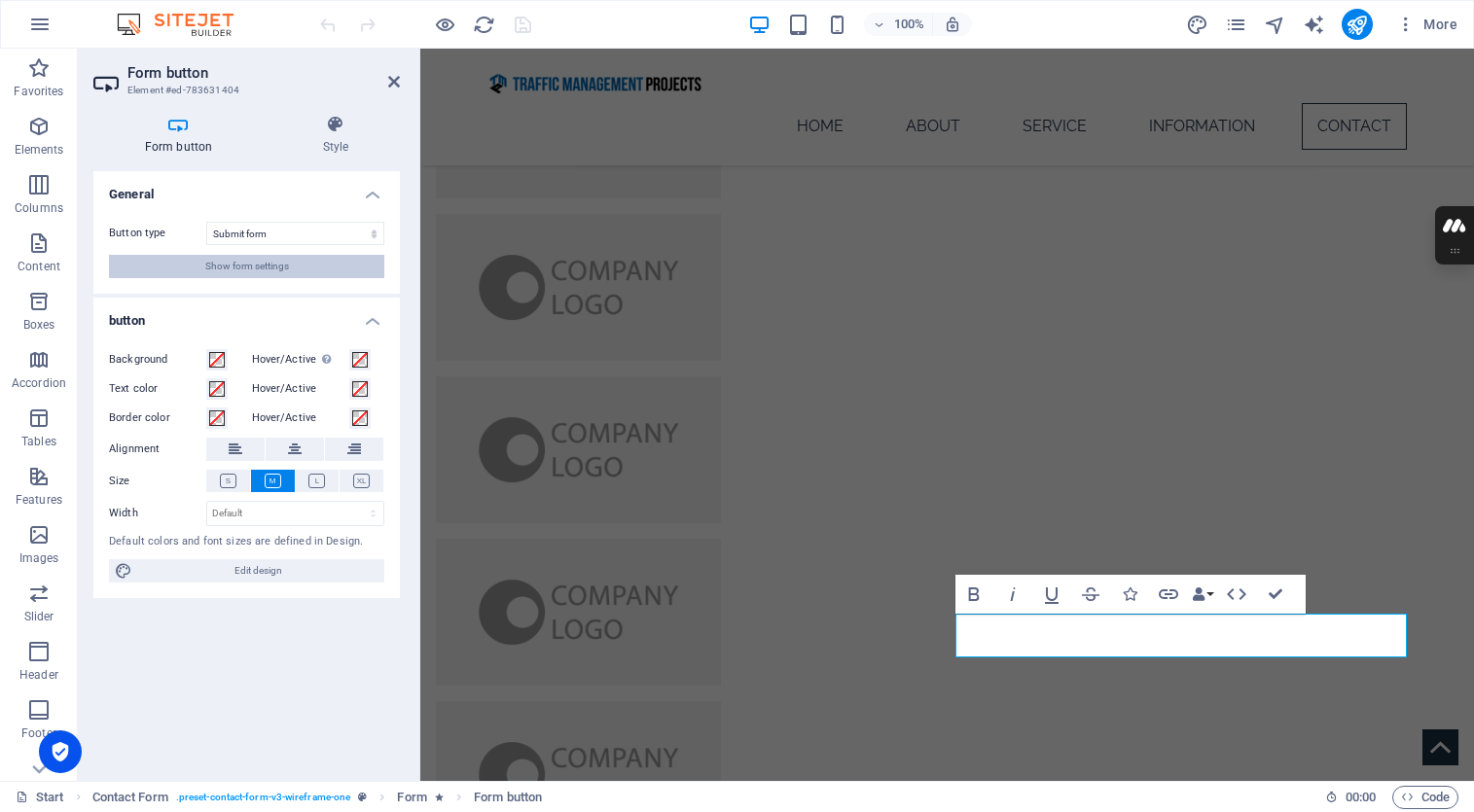 click on "Show form settings" at bounding box center [247, 266] 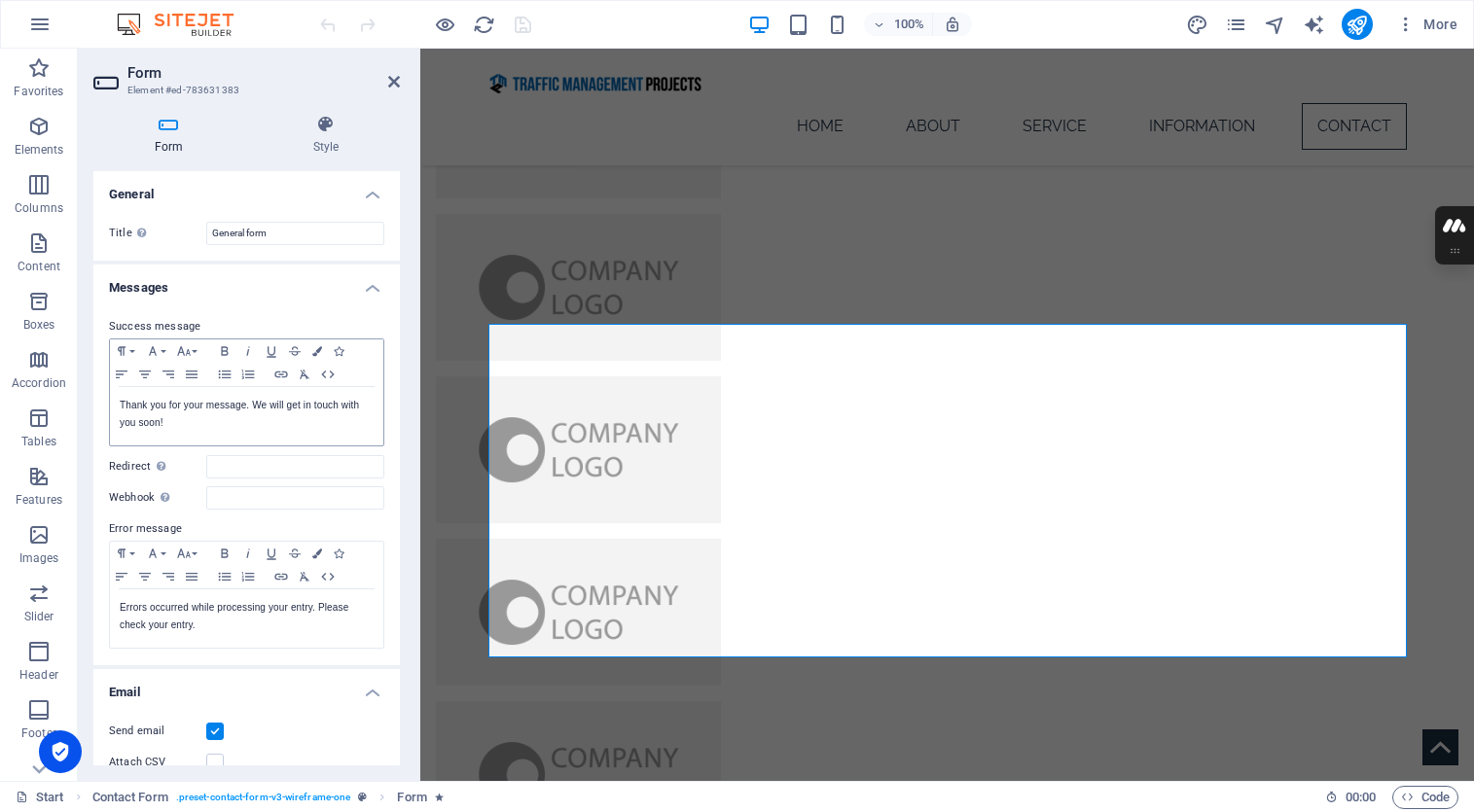 scroll, scrollTop: 1, scrollLeft: 0, axis: vertical 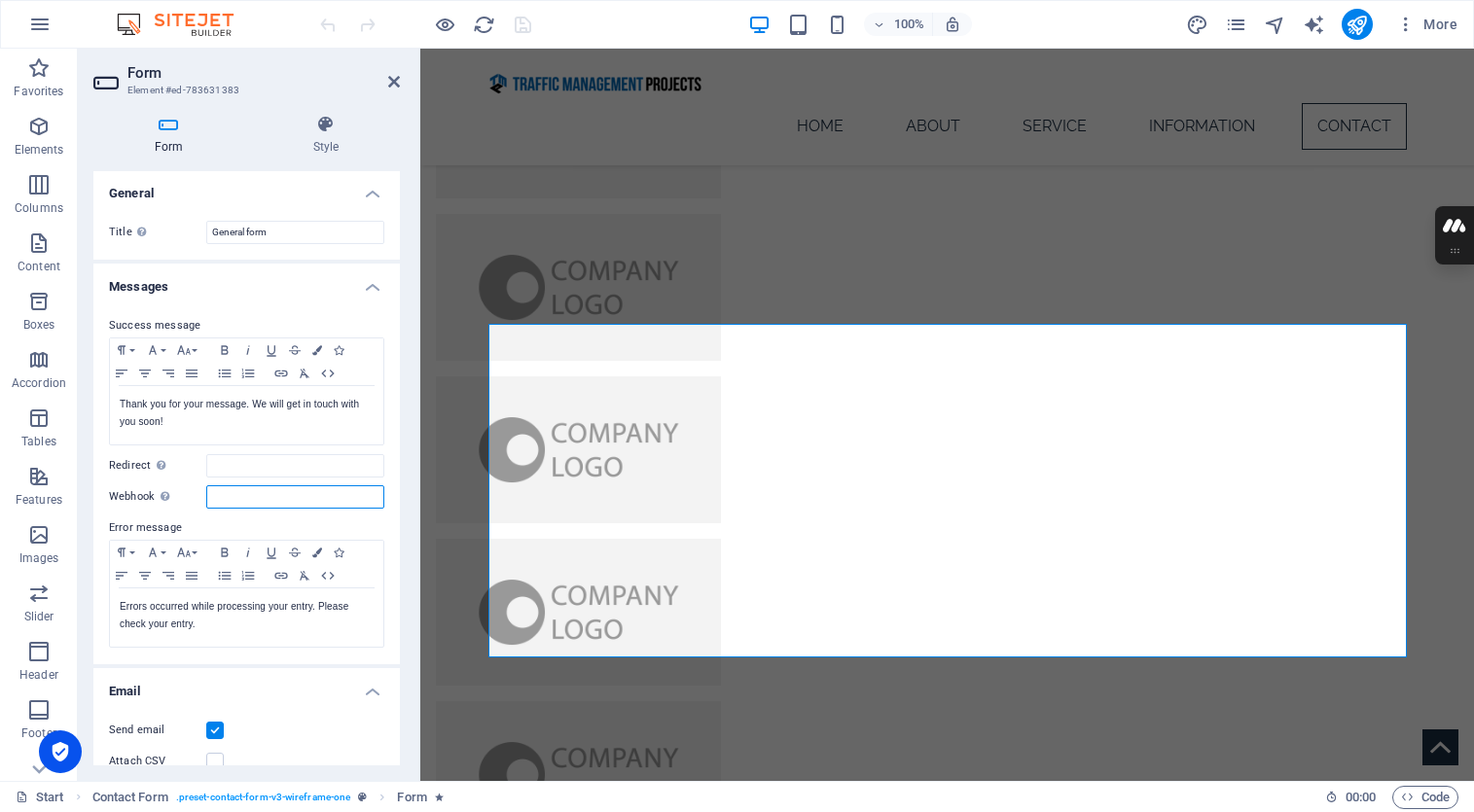 click on "Webhook A webhook is a push notification from this form to another server. Every time someone submits this form, the data will be pushed to your server." at bounding box center (295, 497) 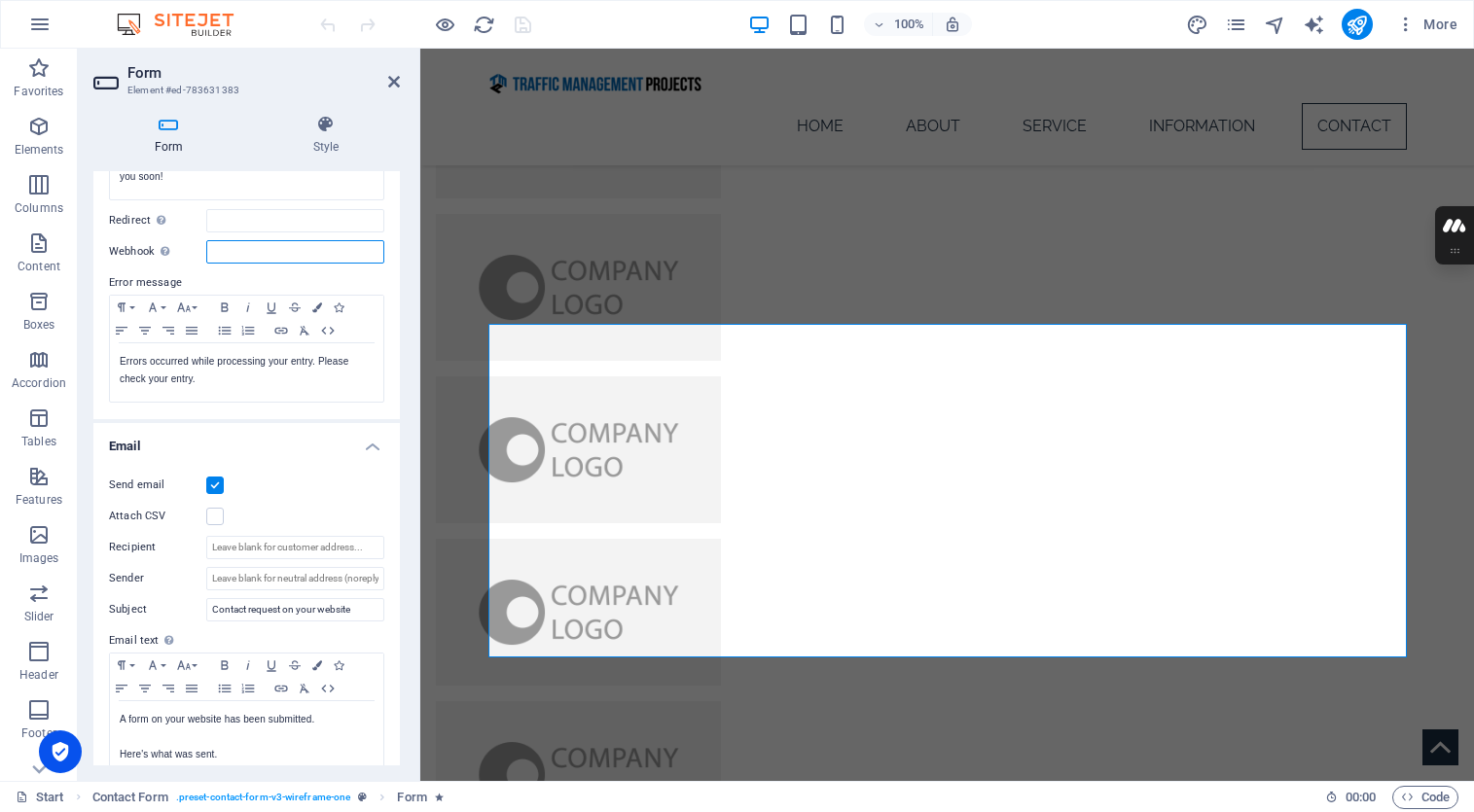 scroll, scrollTop: 251, scrollLeft: 0, axis: vertical 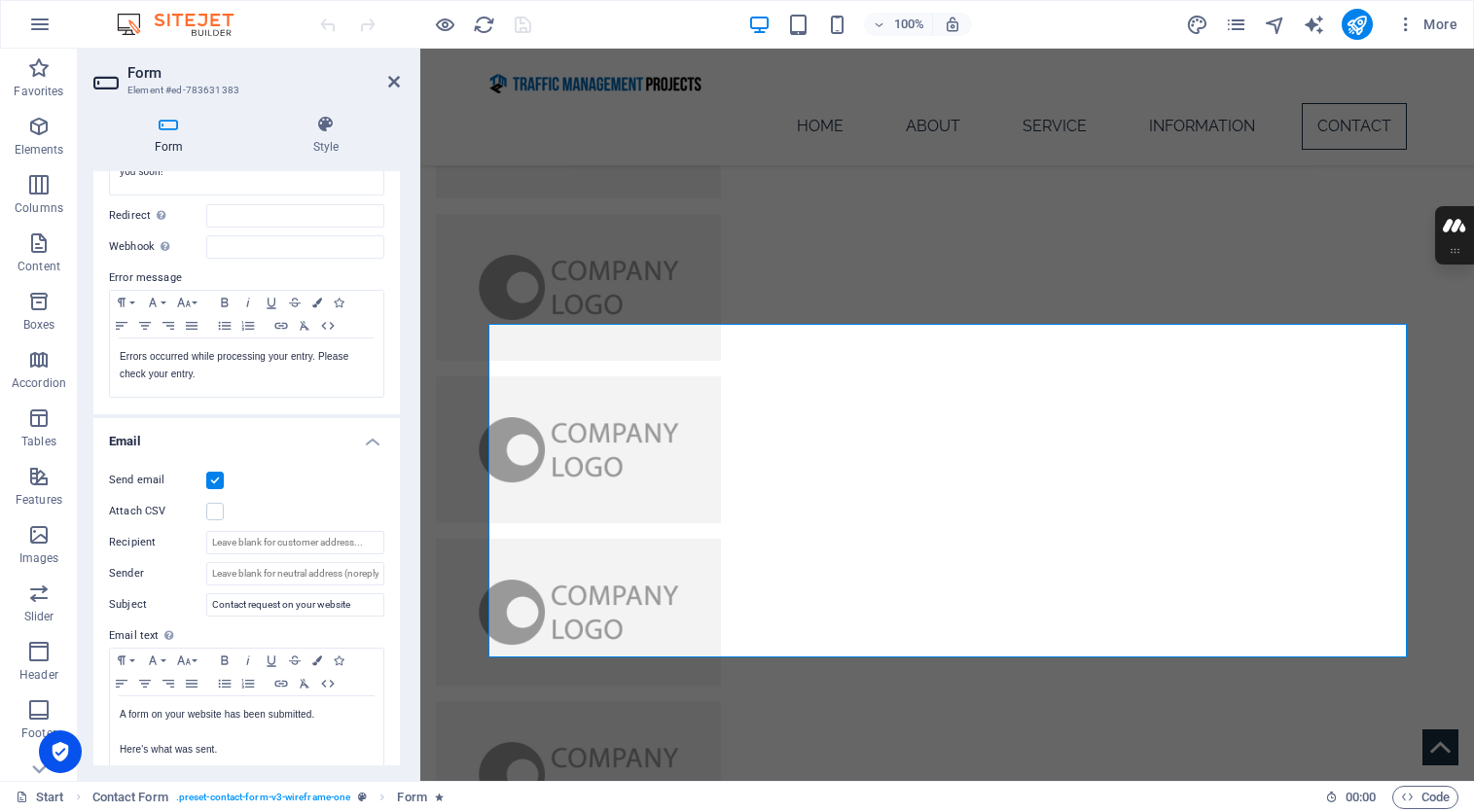 click on "Send email Attach CSV Recipient Sender Subject Contact request on your website Email text Define text to be sent if form inputs should be sent by email. Paragraph Format Normal Heading 1 Heading 2 Heading 3 Heading 4 Heading 5 Heading 6 Code Font Family Arial [US_STATE] Impact Tahoma Times New Roman Verdana Font Size 8 9 10 11 12 14 18 24 30 36 48 60 72 96 Bold Italic Underline Strikethrough Colors Icons Align Left Align Center Align Right Align Justify Unordered List Ordered List Insert Link Clear Formatting HTML A form on your website has been submitted. Here's what was sent. Text of the email..." at bounding box center (246, 619) 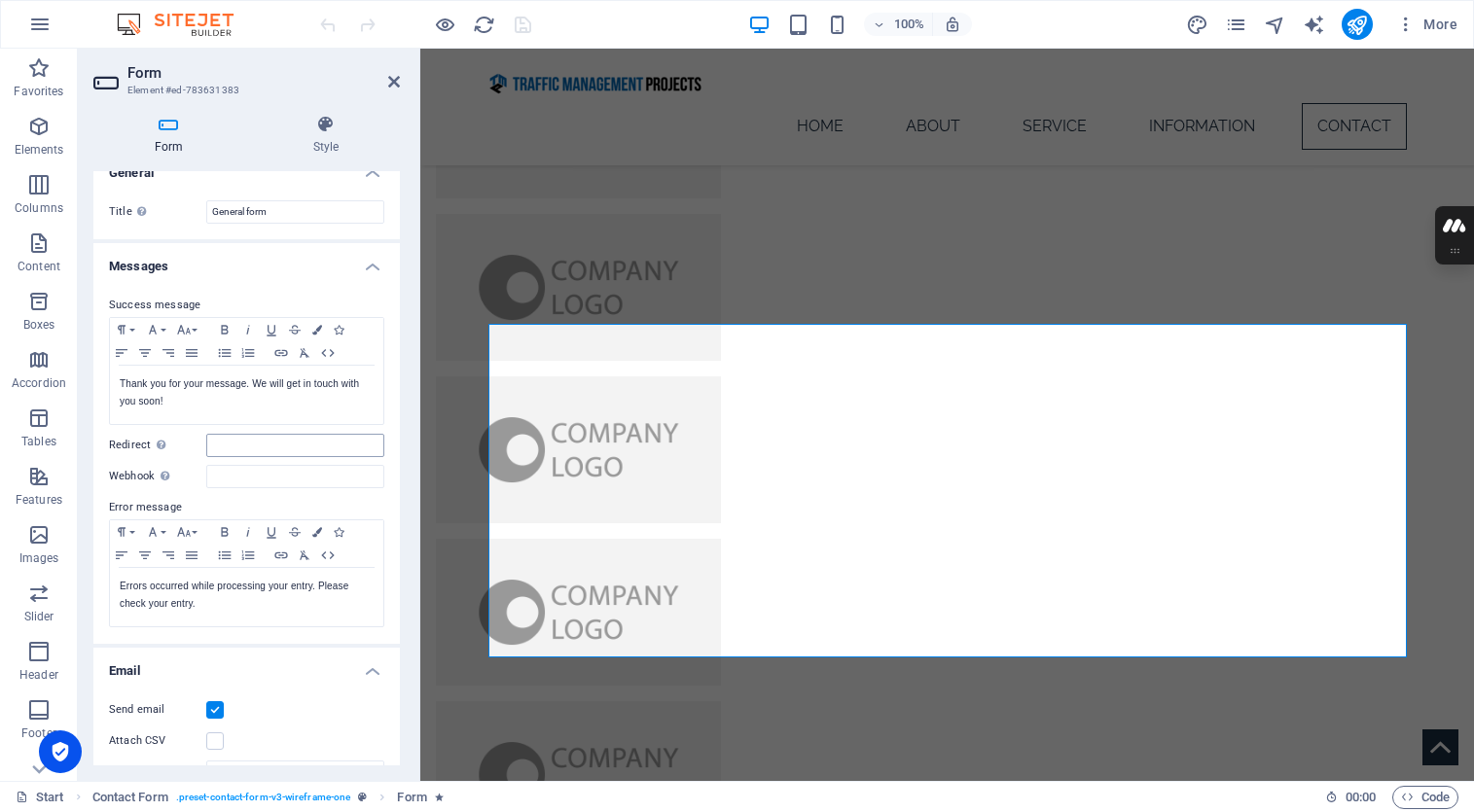 scroll, scrollTop: 0, scrollLeft: 0, axis: both 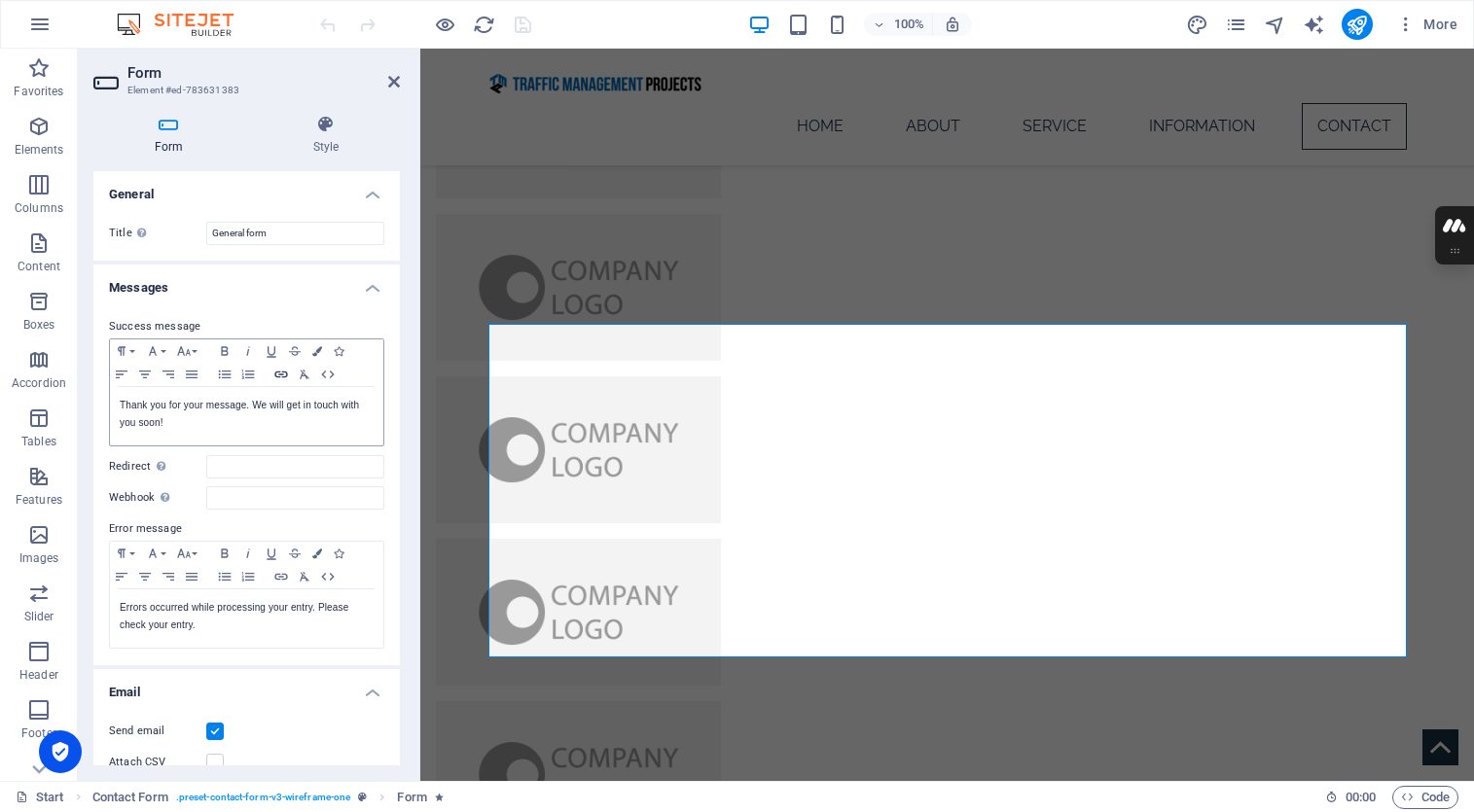 click 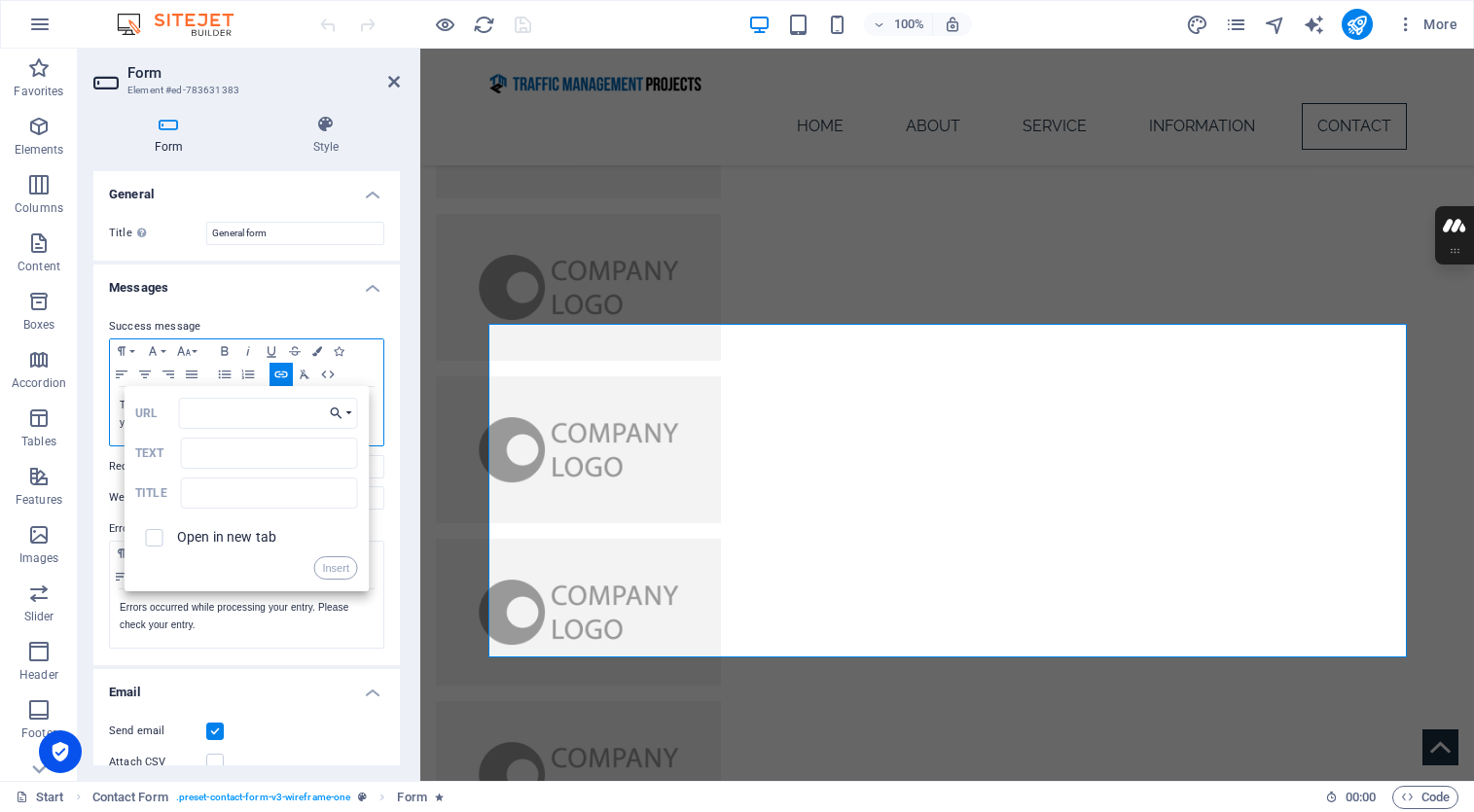 click 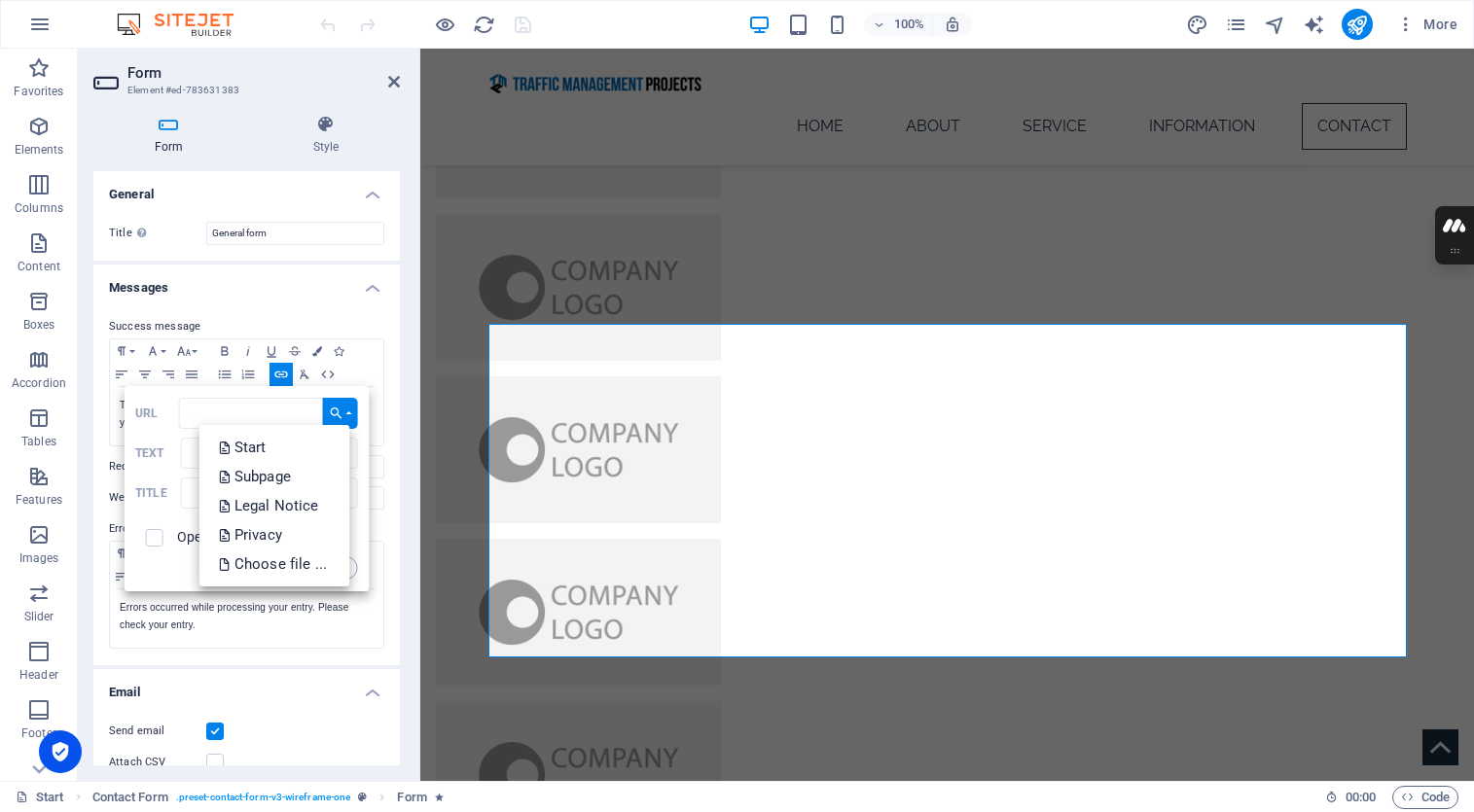 click on "Form Style General Title Define a name for the form. General form Messages Success message Paragraph Format Normal Heading 1 Heading 2 Heading 3 Heading 4 Heading 5 Heading 6 Code Font Family Arial [US_STATE] Impact Tahoma Times New Roman Verdana Font Size 8 9 10 11 12 14 18 24 30 36 48 60 72 96 Bold Italic Underline Strikethrough Colors Icons Align Left Align Center Align Right Align Justify Unordered List Ordered List Insert Link Clear Formatting HTML Back Choose Link Start Subpage Legal Notice Privacy Choose file ... URL Text Title Open in new tab Insert ​ ​ Thank you for your message. We will get in touch with you soon! Shown after form was submitted successfully... Redirect Define a redirect target upon successful form submission; for example, a success page. Webhook A webhook is a push notification from this form to another server. Every time someone submits this form, the data will be pushed to your server.  Error message Paragraph Format Normal Heading 1 Heading 2 Heading 3 Heading 4 Heading 5 Code 8" at bounding box center [246, 440] 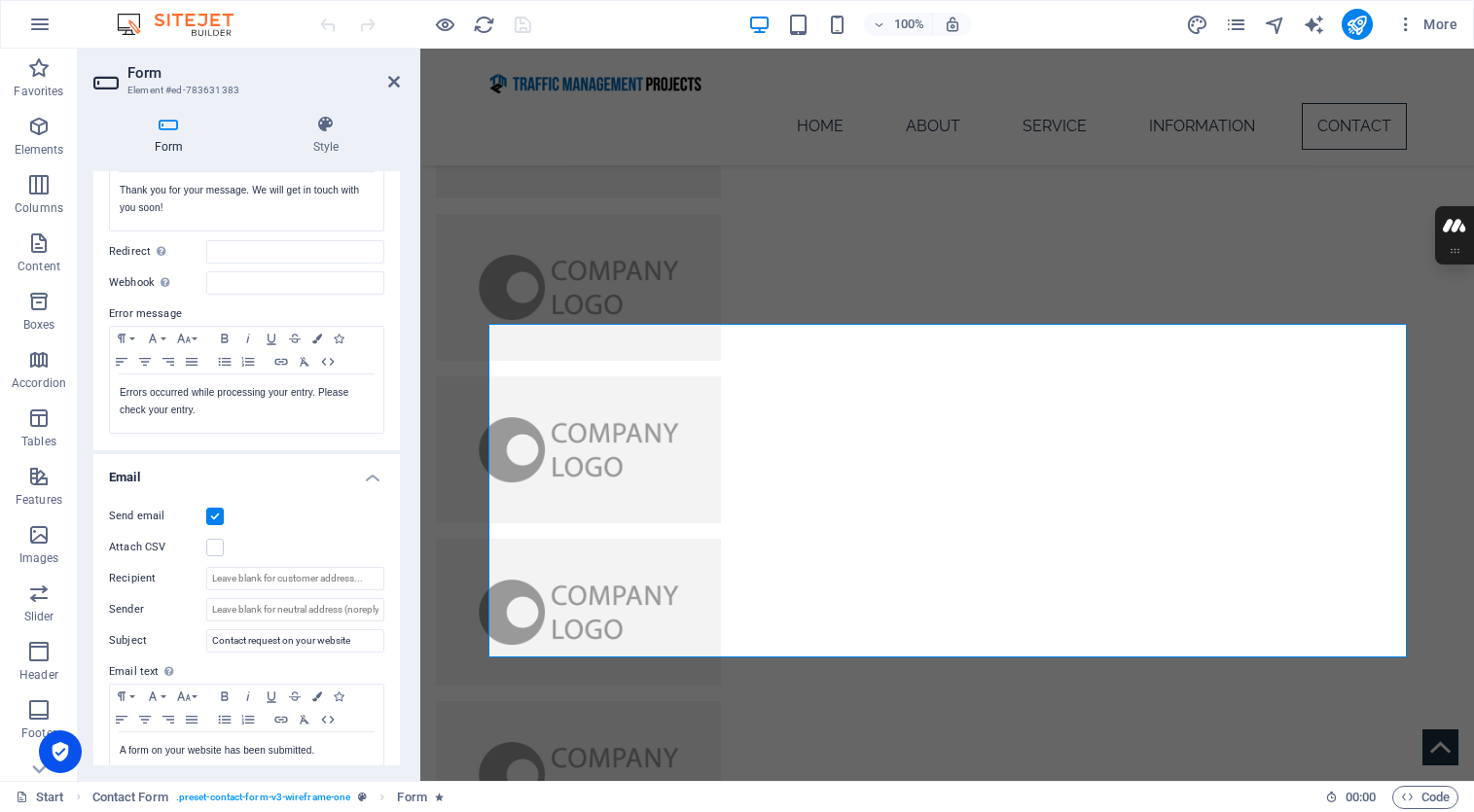 scroll, scrollTop: 229, scrollLeft: 0, axis: vertical 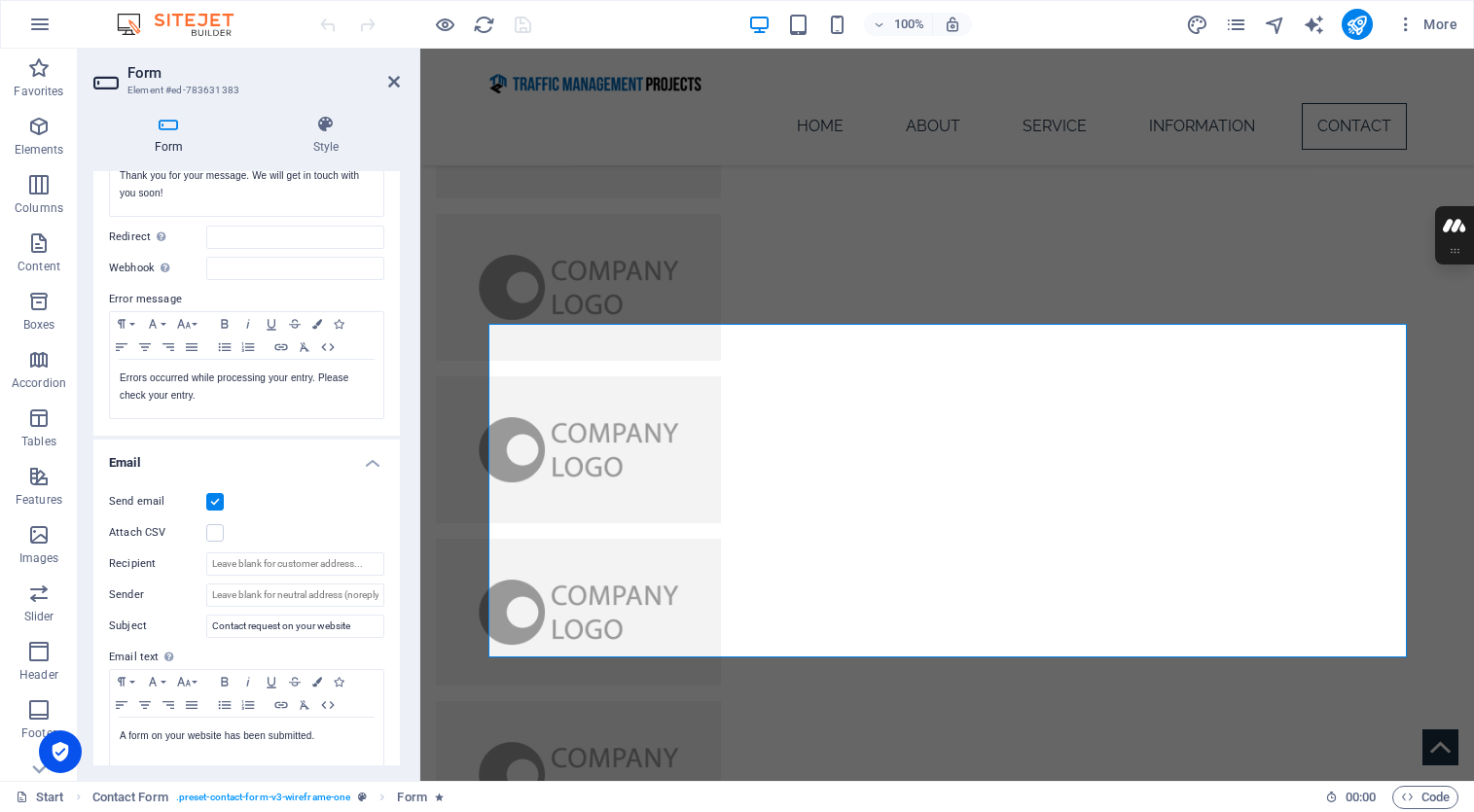click at bounding box center (215, 502) 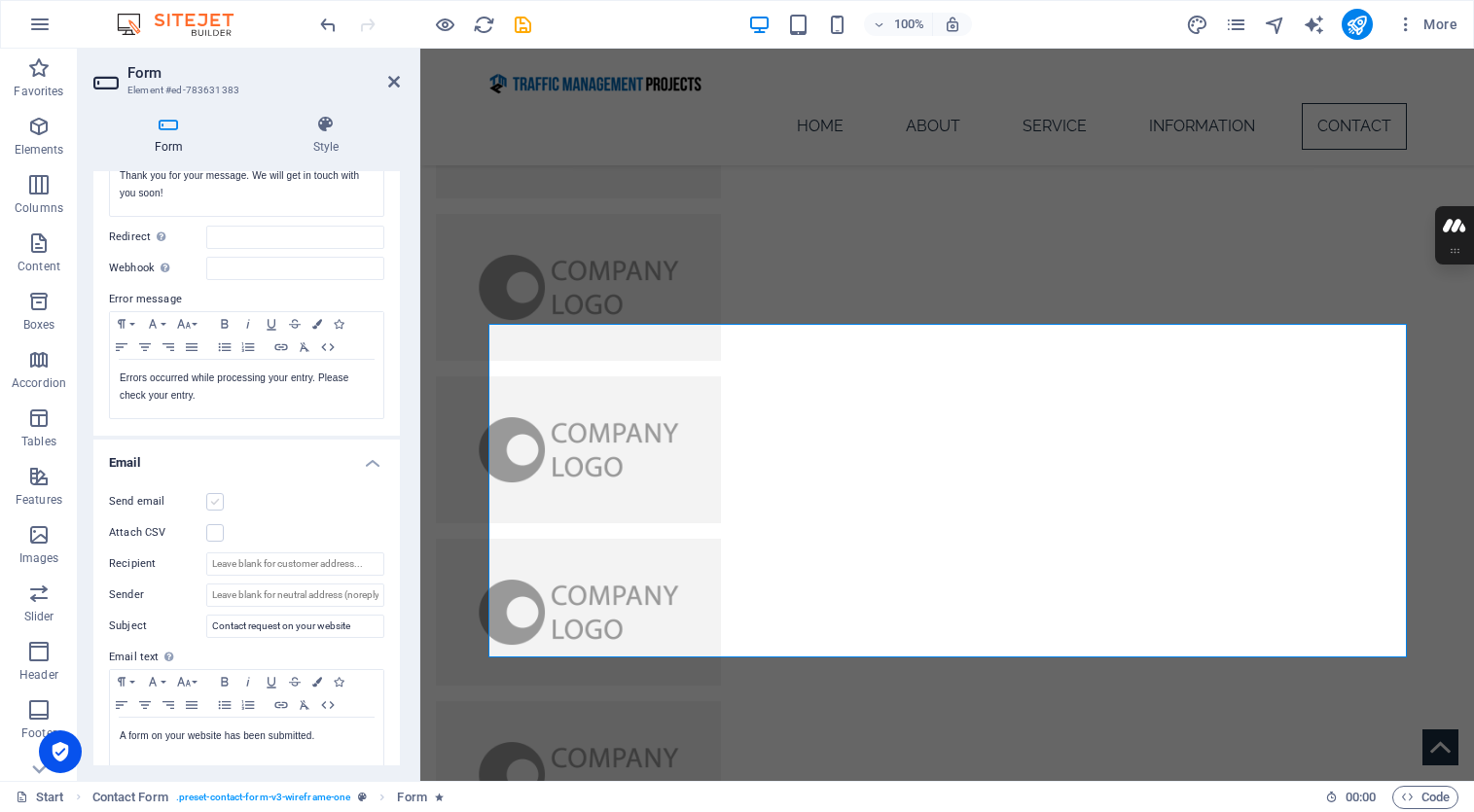 click at bounding box center [215, 502] 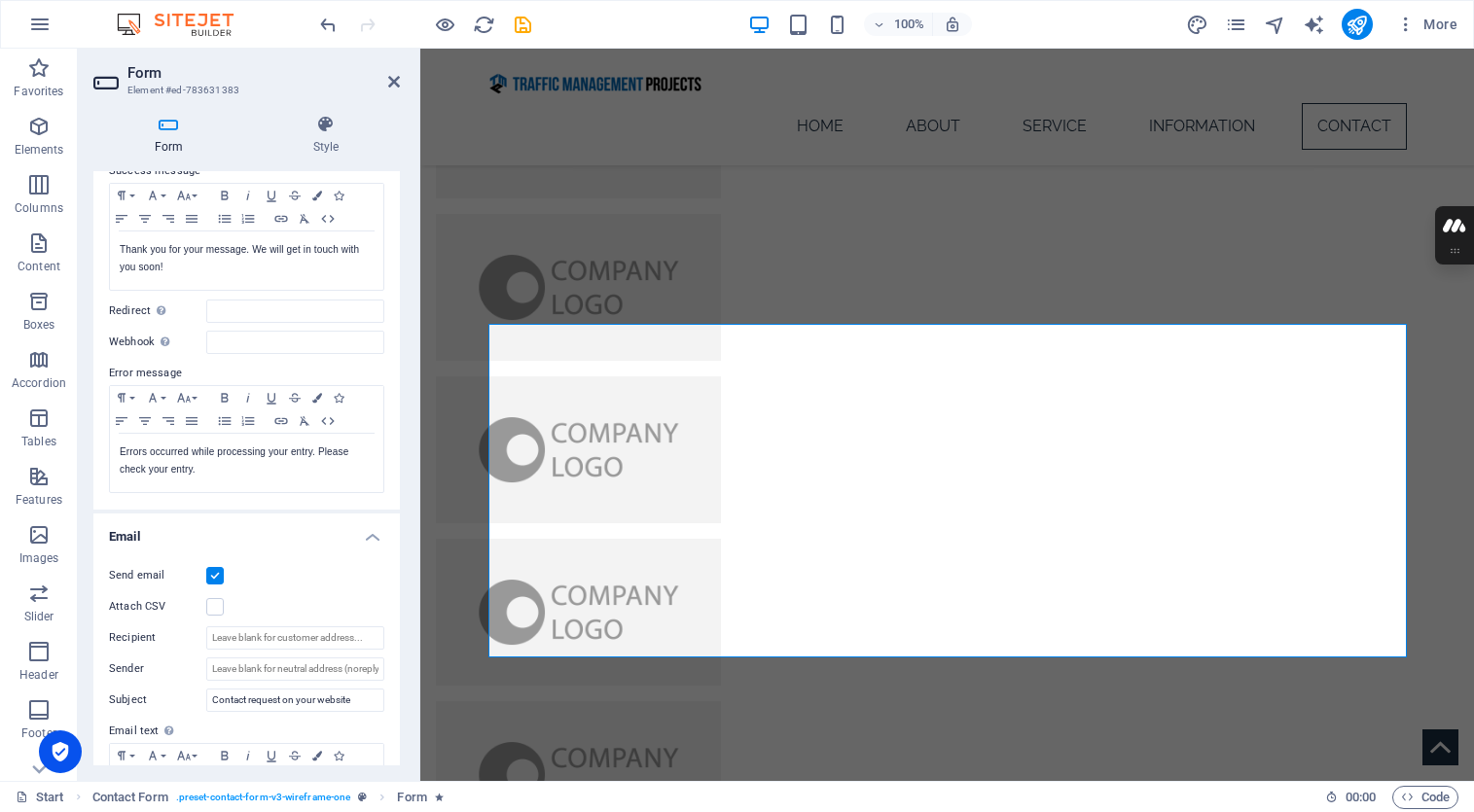 scroll, scrollTop: 0, scrollLeft: 0, axis: both 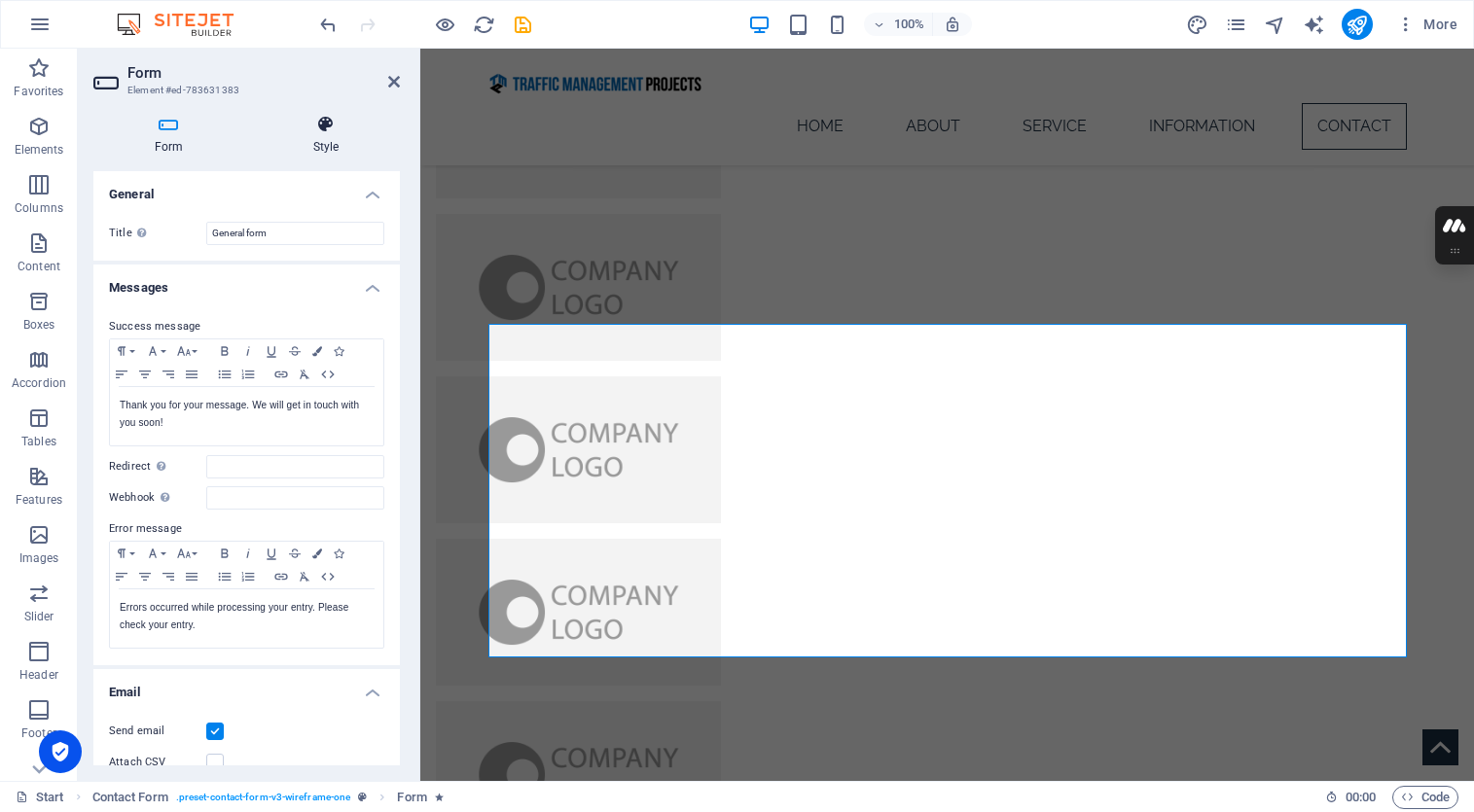 click at bounding box center (326, 124) 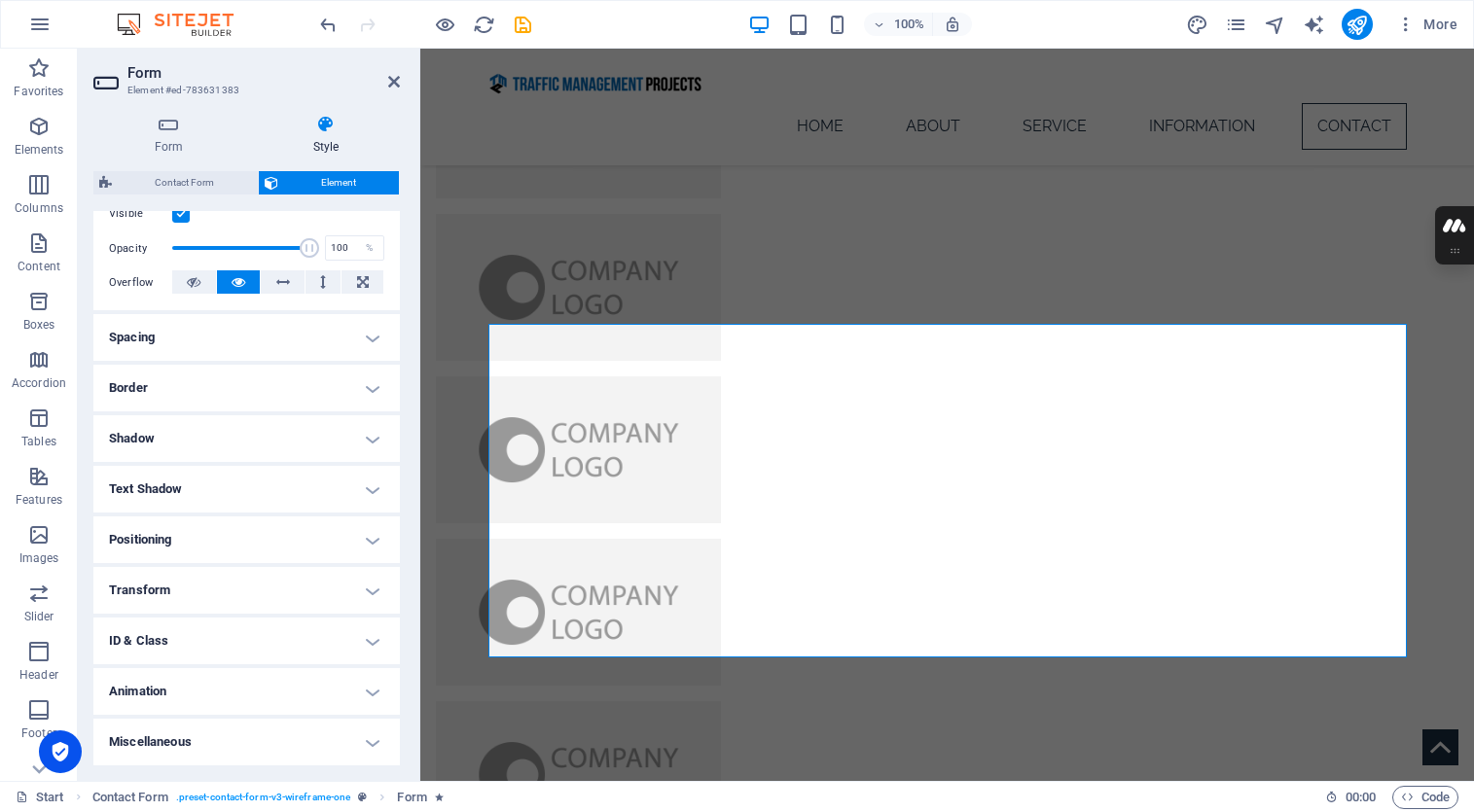 scroll, scrollTop: 0, scrollLeft: 0, axis: both 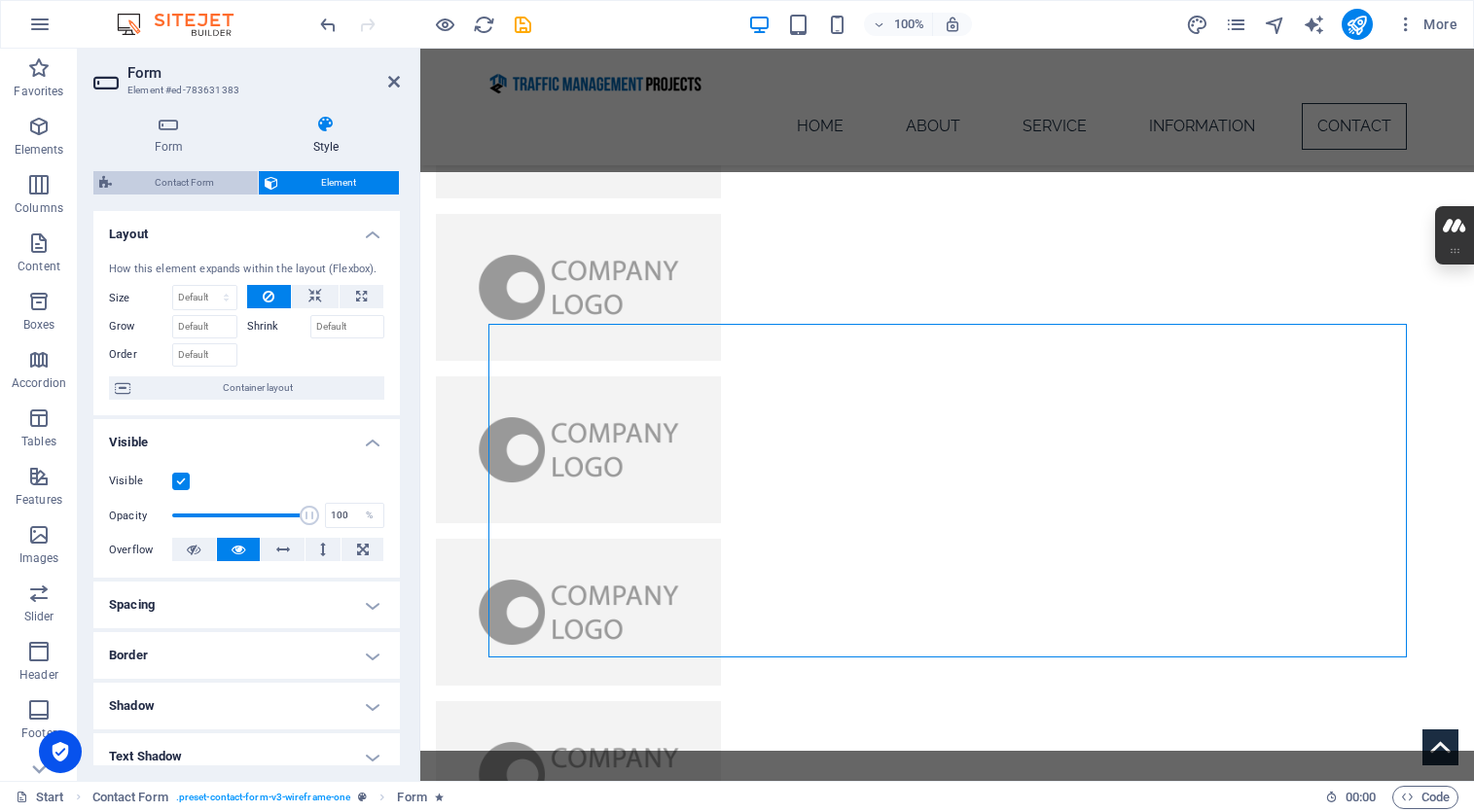click on "Contact Form" at bounding box center [185, 183] 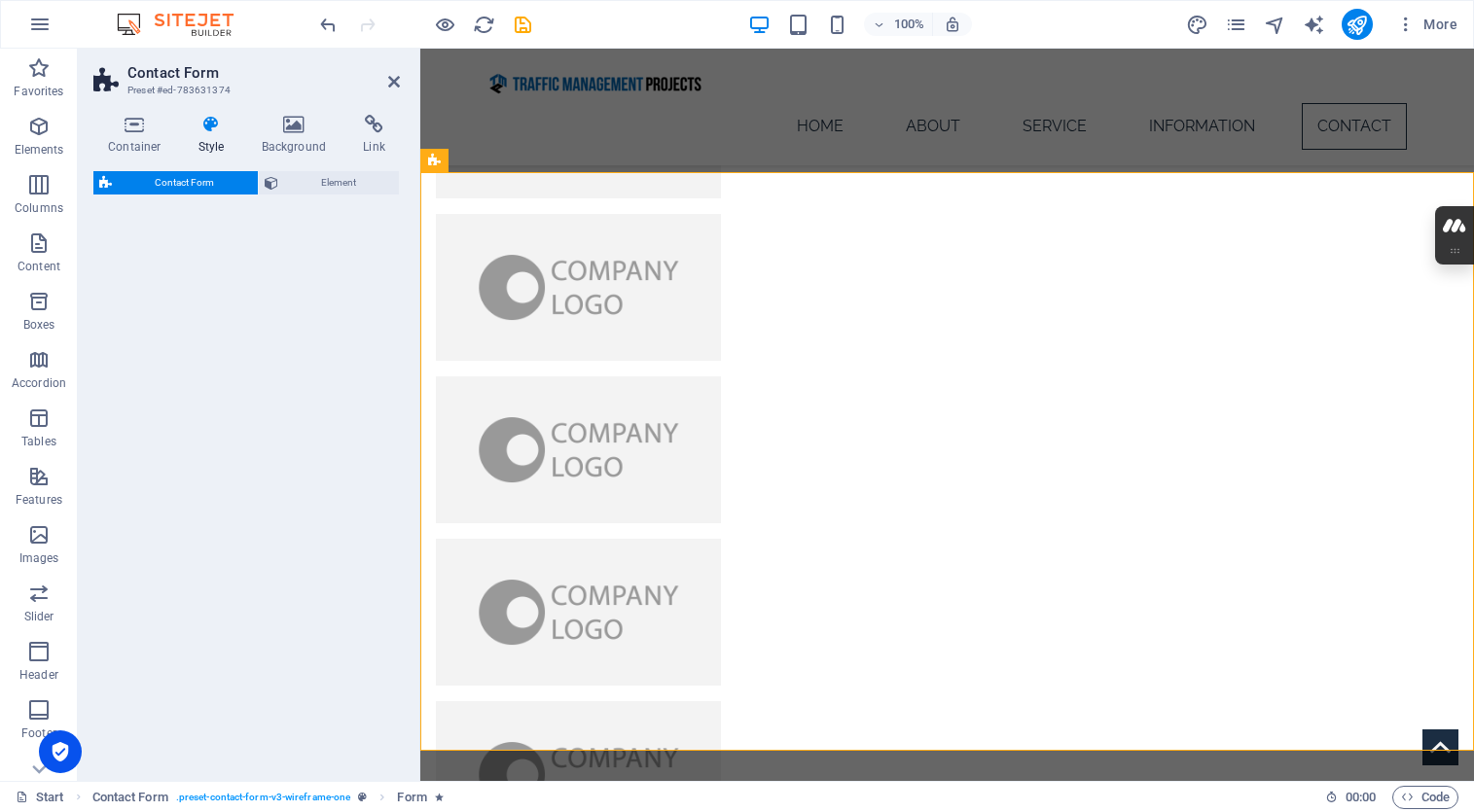 select on "rem" 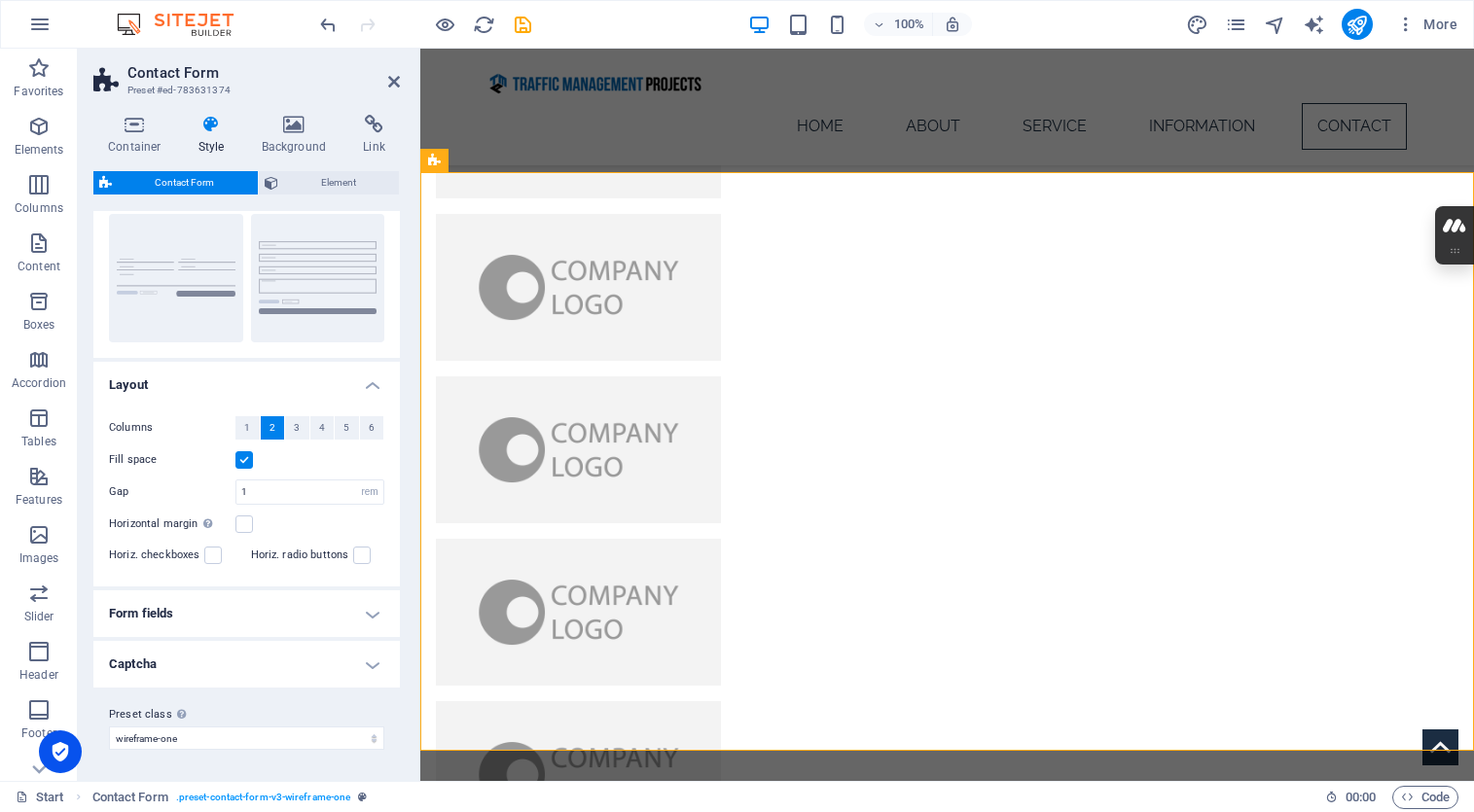 scroll, scrollTop: 181, scrollLeft: 0, axis: vertical 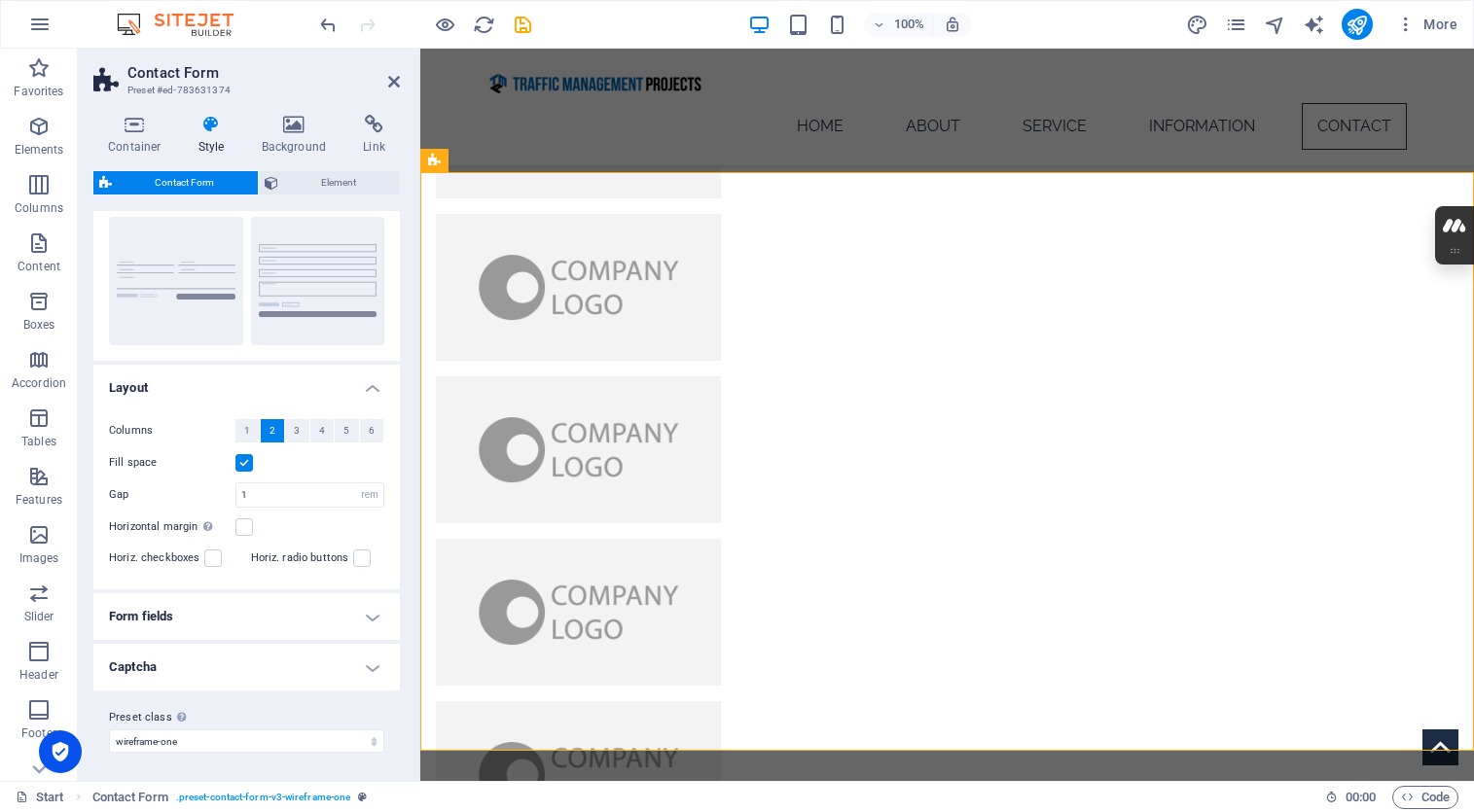 click on "Form fields" at bounding box center [246, 617] 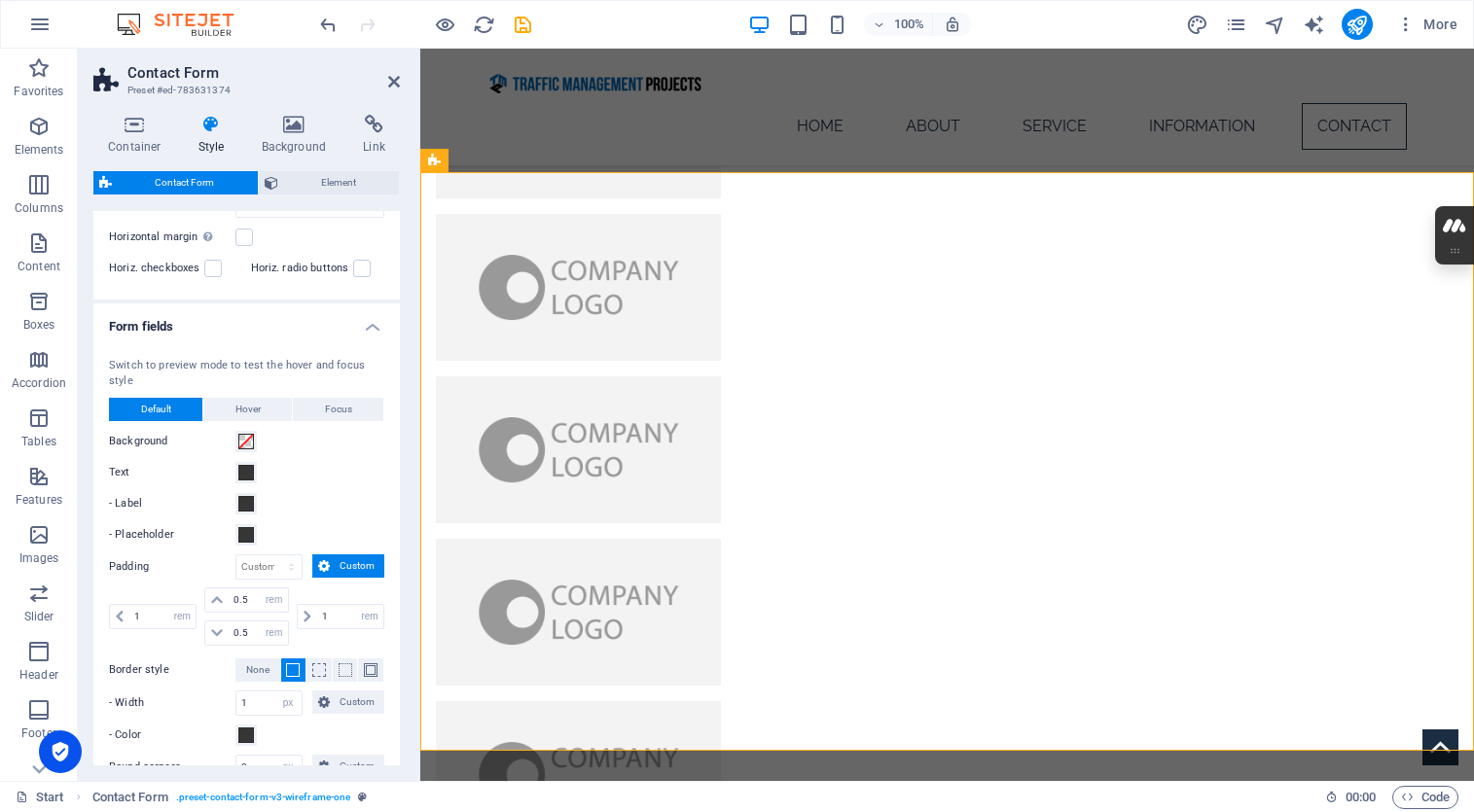 scroll, scrollTop: 665, scrollLeft: 0, axis: vertical 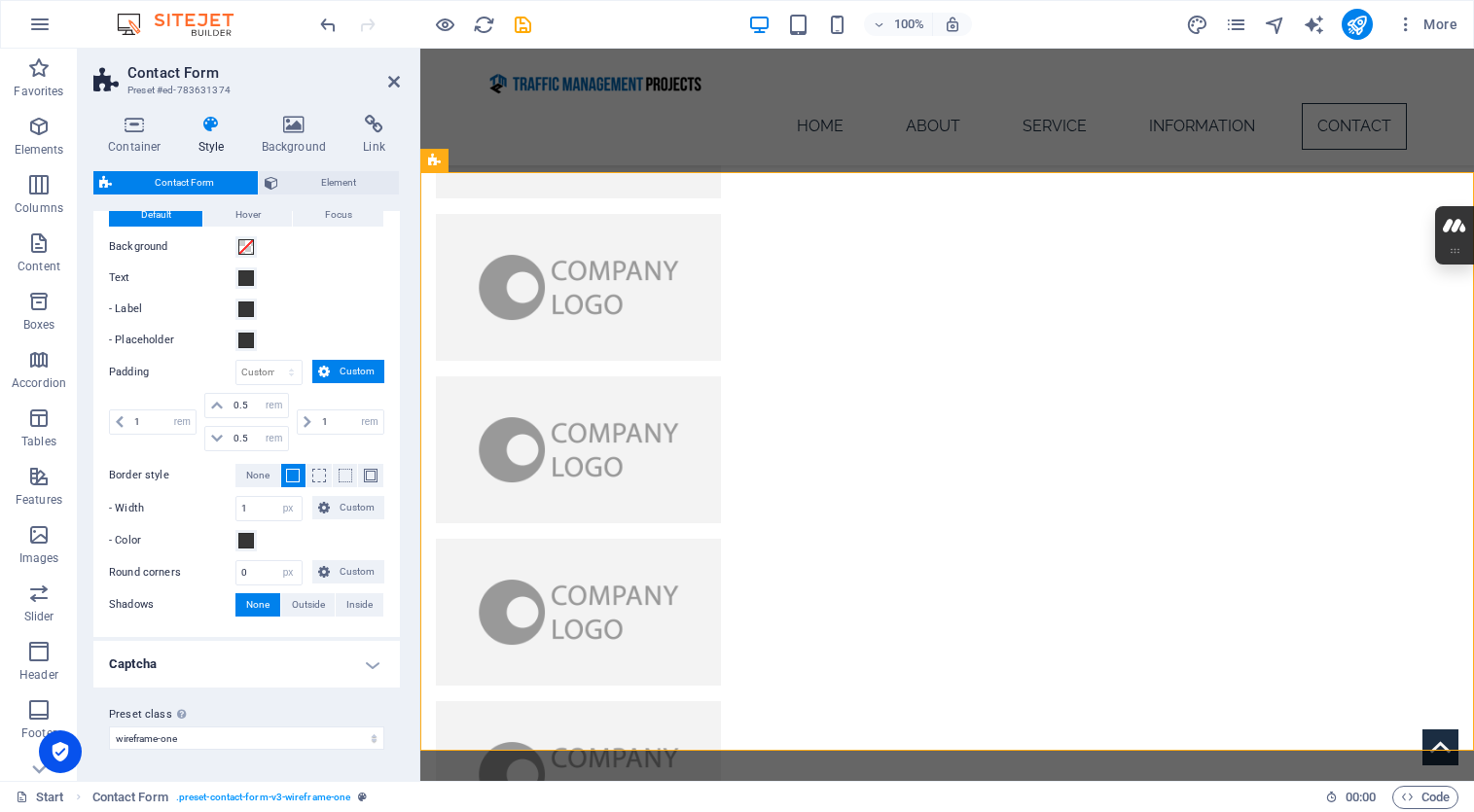 click on "Captcha" at bounding box center [246, 664] 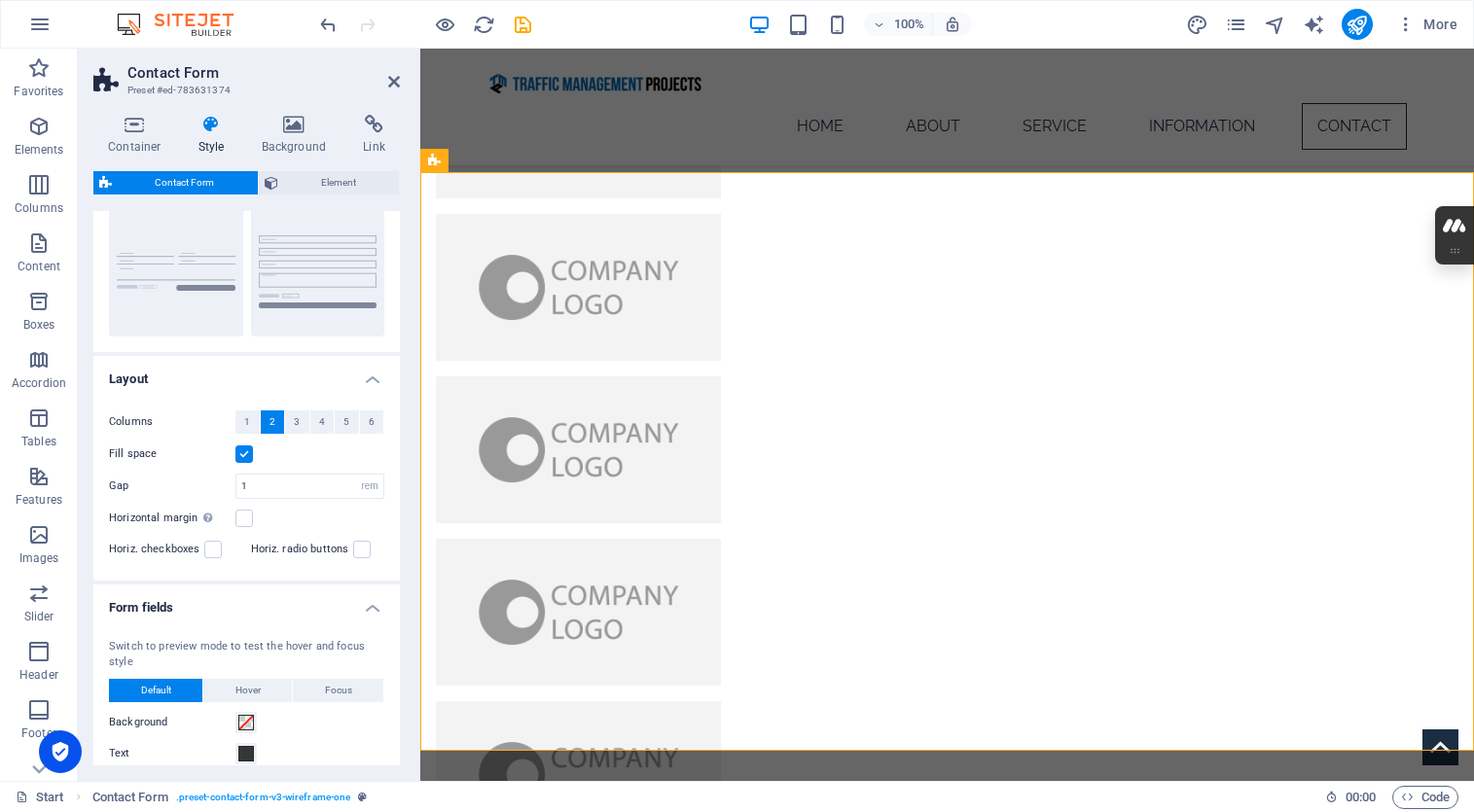 scroll, scrollTop: 0, scrollLeft: 0, axis: both 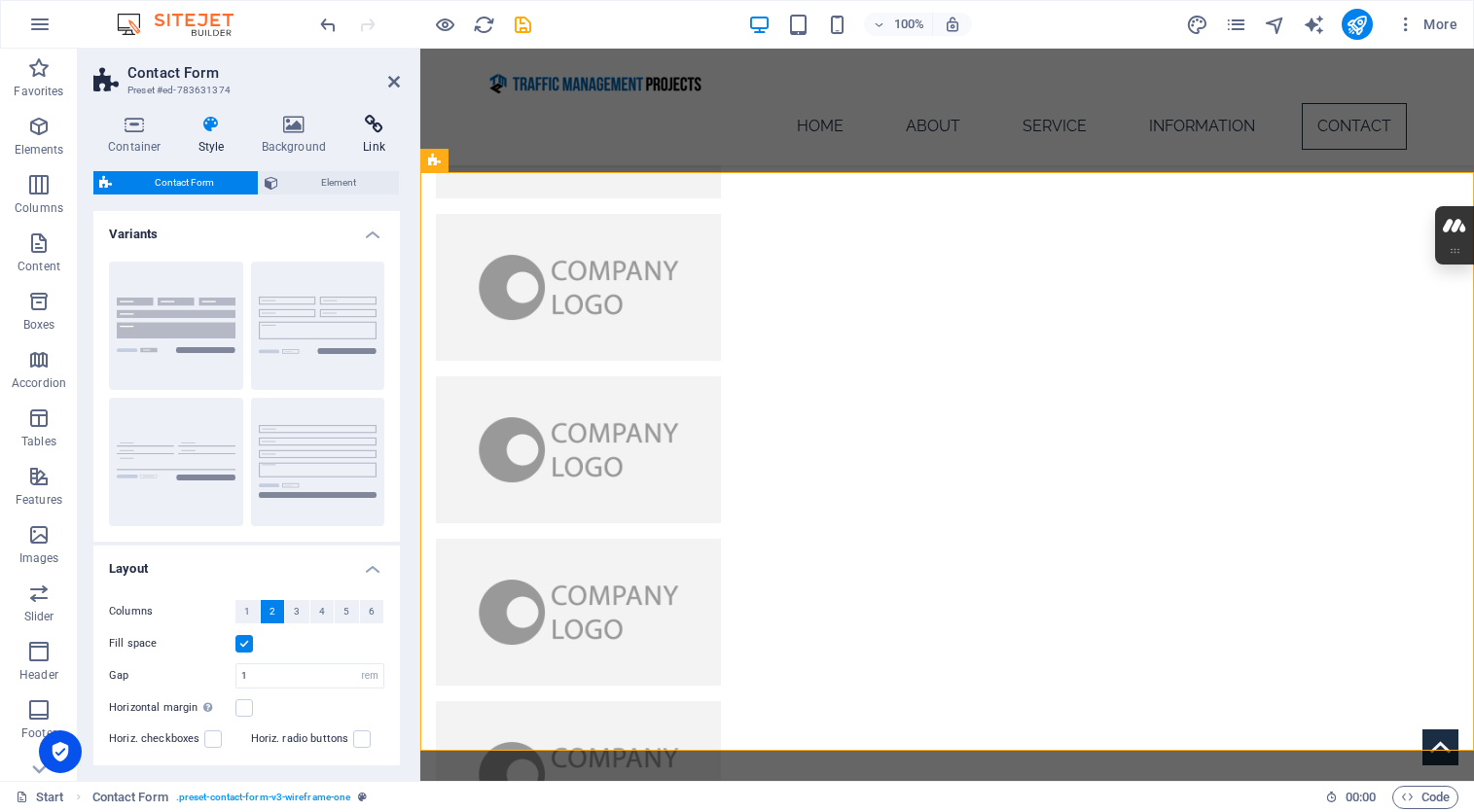 drag, startPoint x: 379, startPoint y: 103, endPoint x: 375, endPoint y: 116, distance: 13.601471 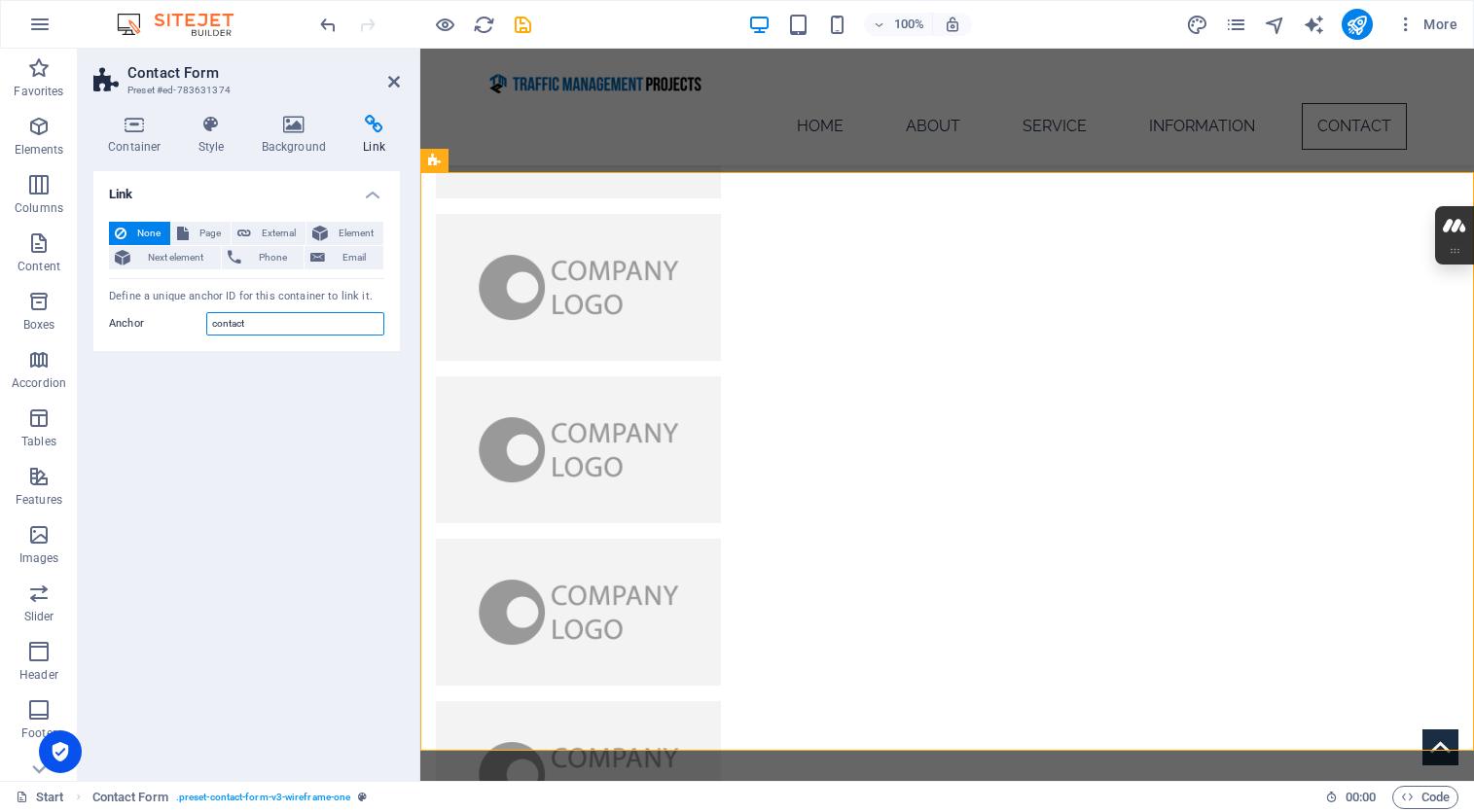 click on "contact" at bounding box center [295, 324] 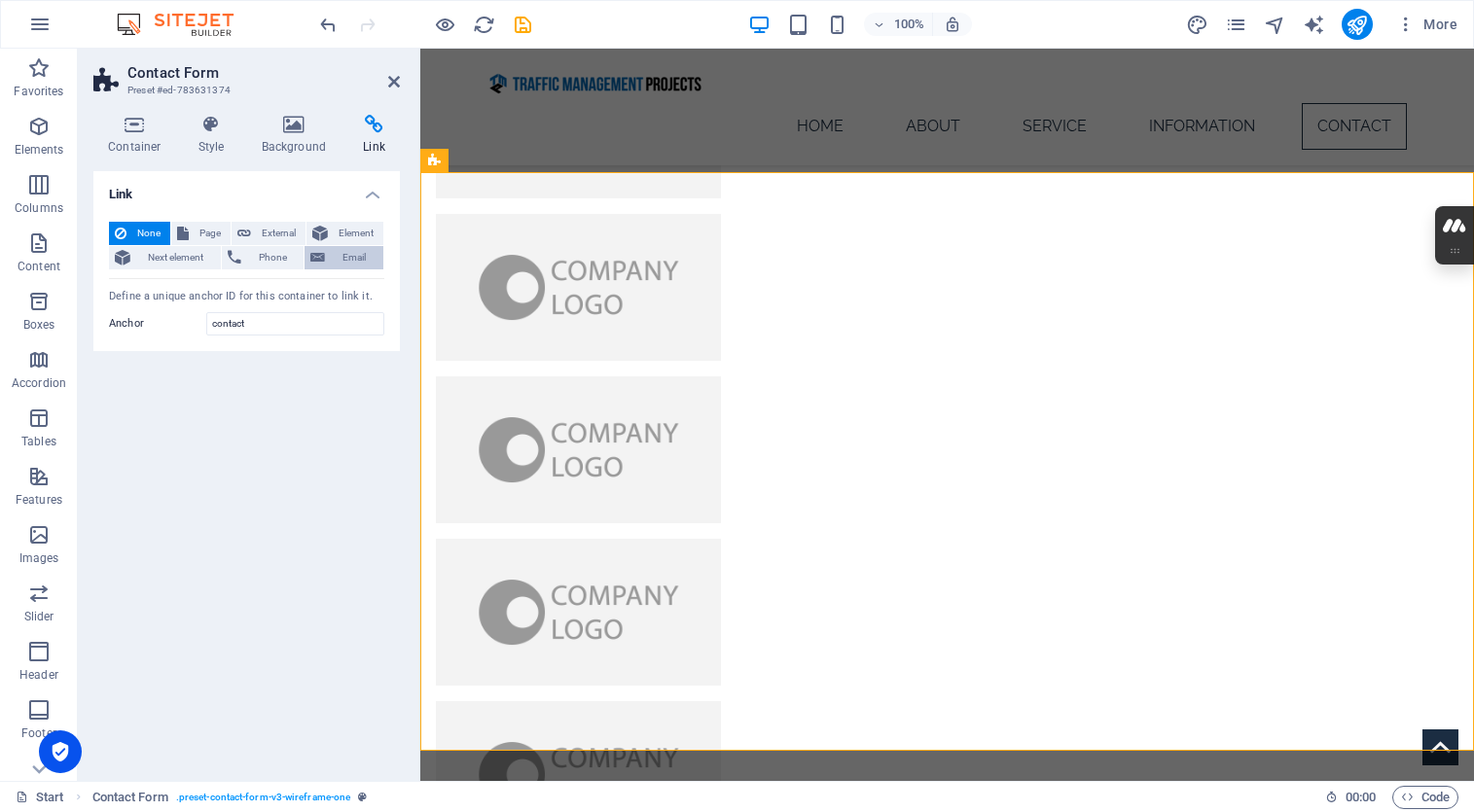 click on "Email" at bounding box center (354, 258) 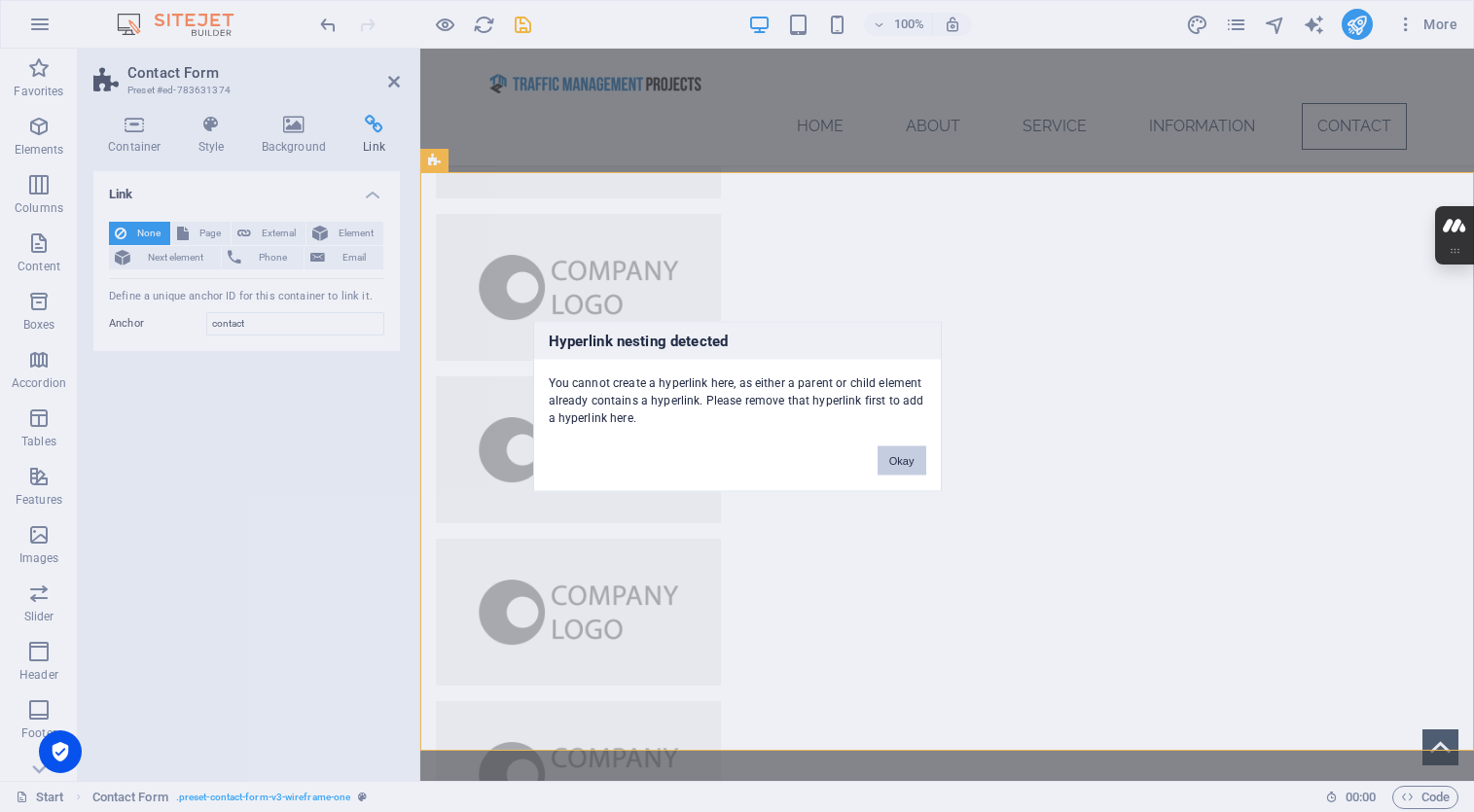 drag, startPoint x: 886, startPoint y: 454, endPoint x: 466, endPoint y: 406, distance: 422.73396 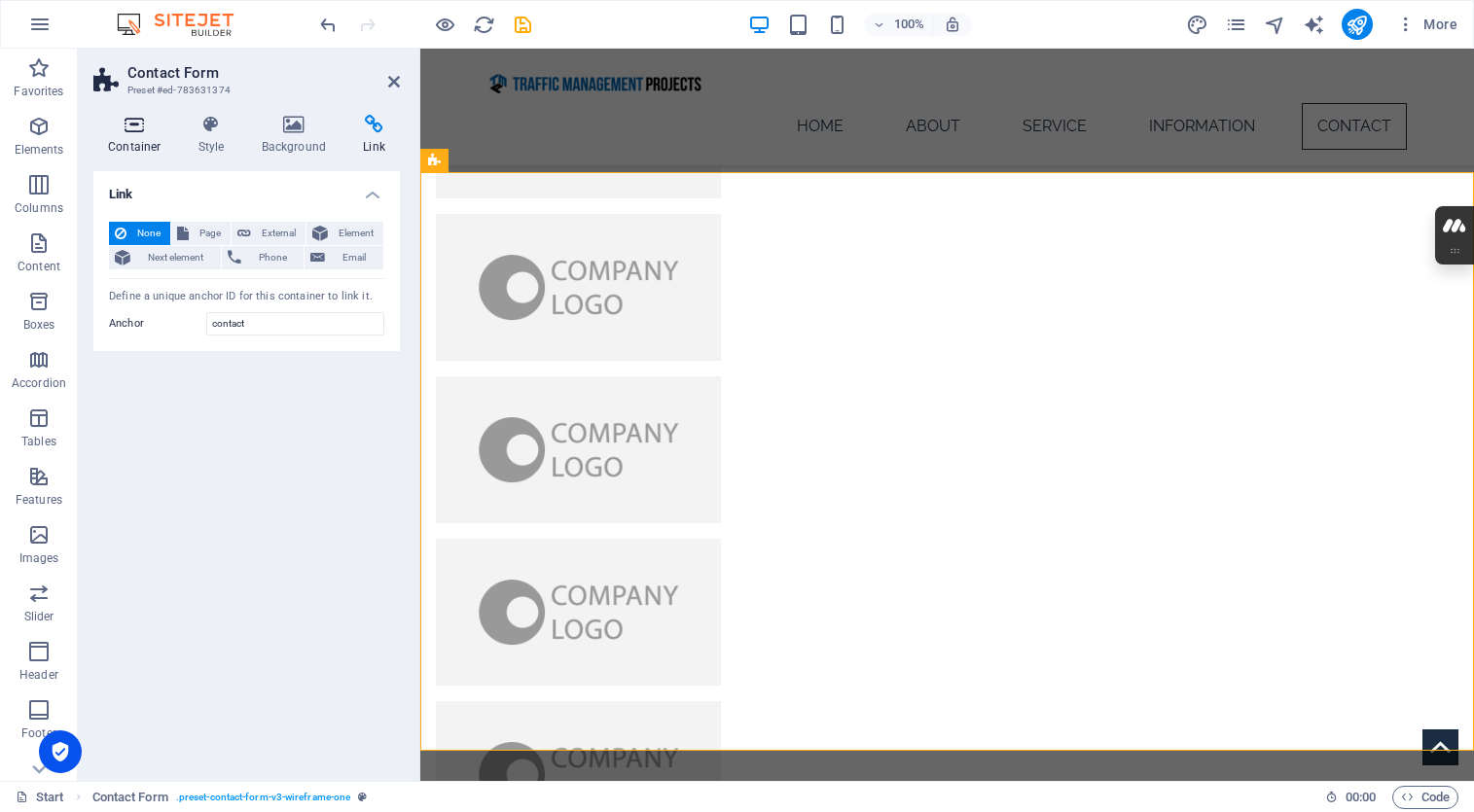 click at bounding box center (134, 124) 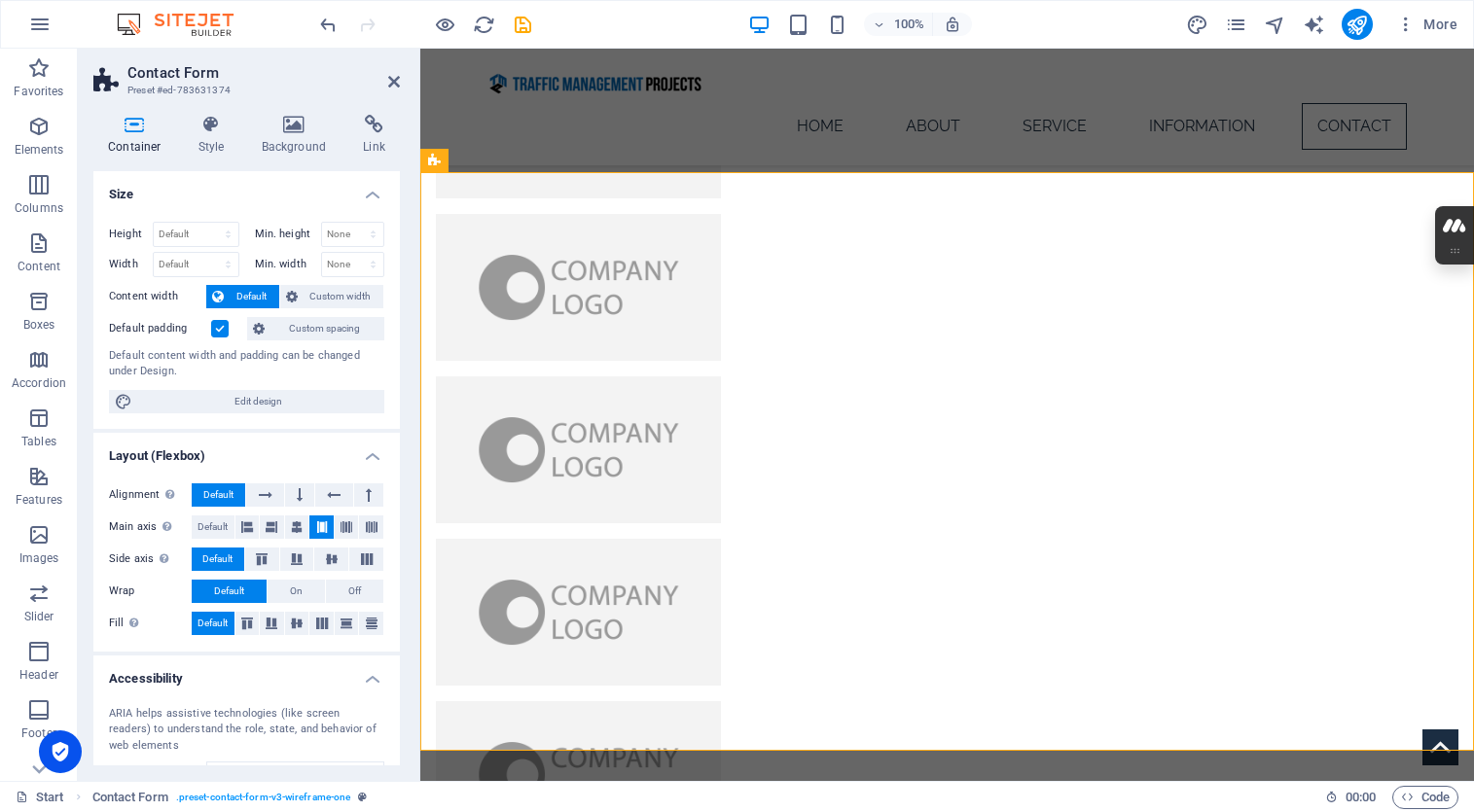 scroll, scrollTop: 159, scrollLeft: 0, axis: vertical 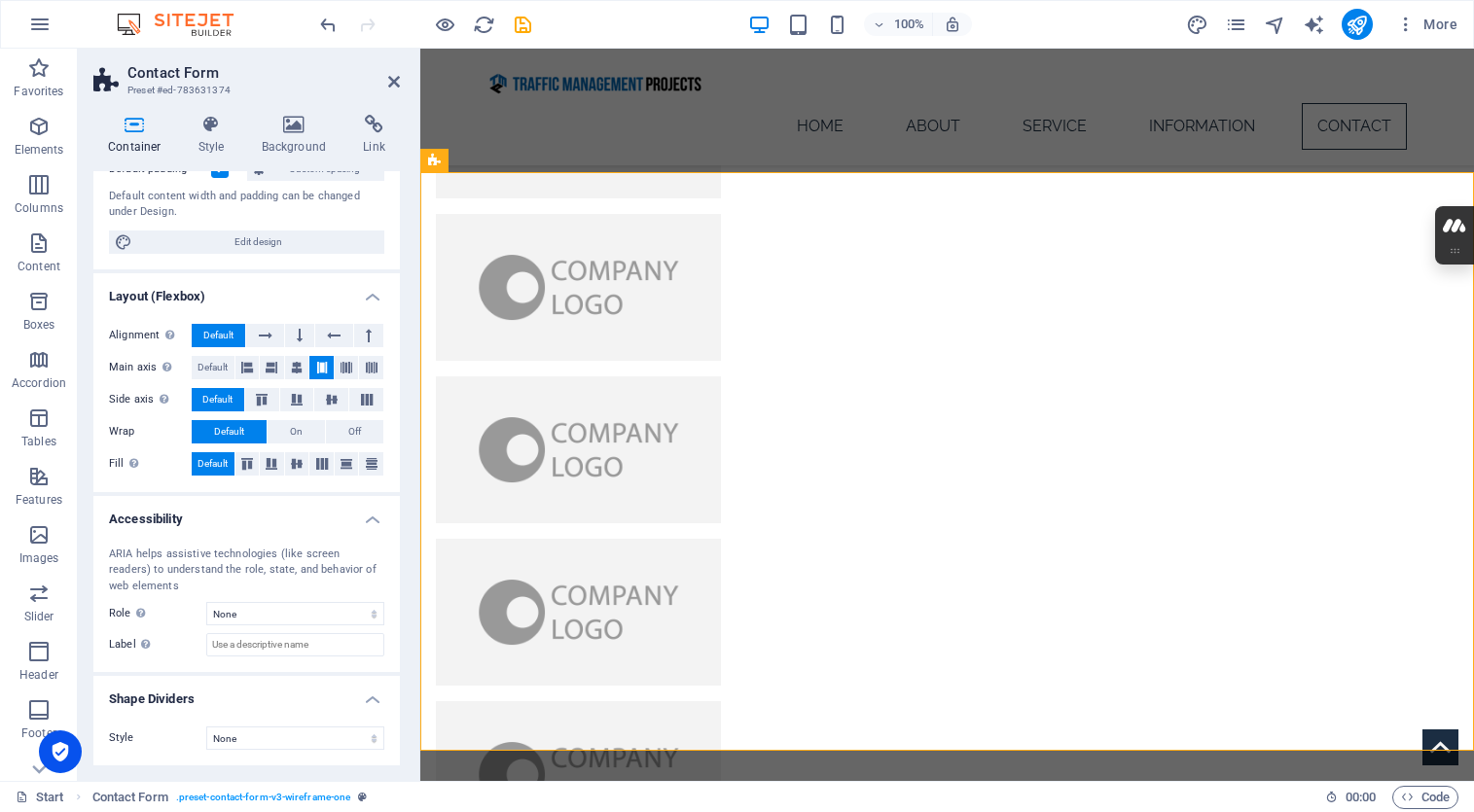 click on "Accessibility" at bounding box center [246, 513] 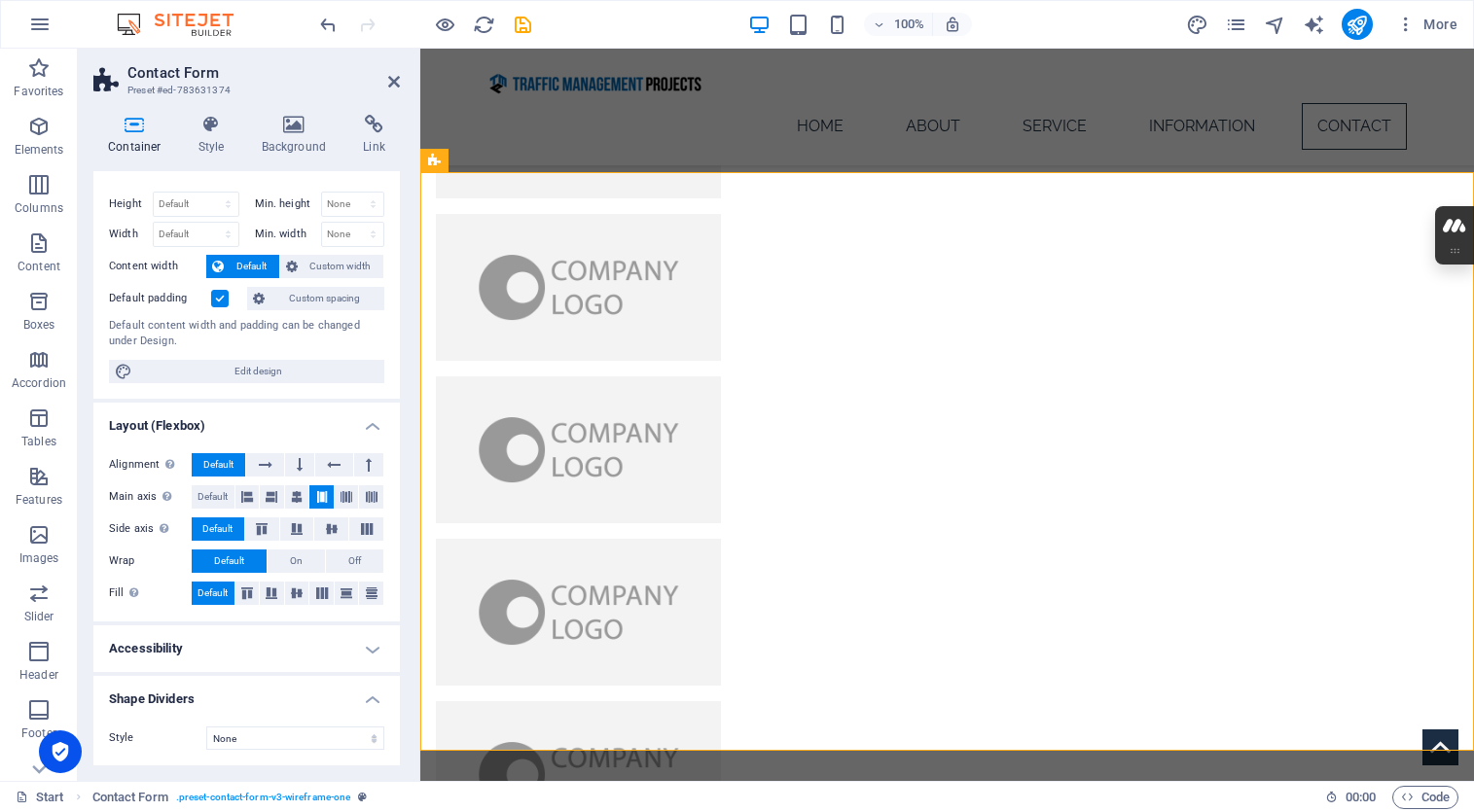 scroll, scrollTop: 30, scrollLeft: 0, axis: vertical 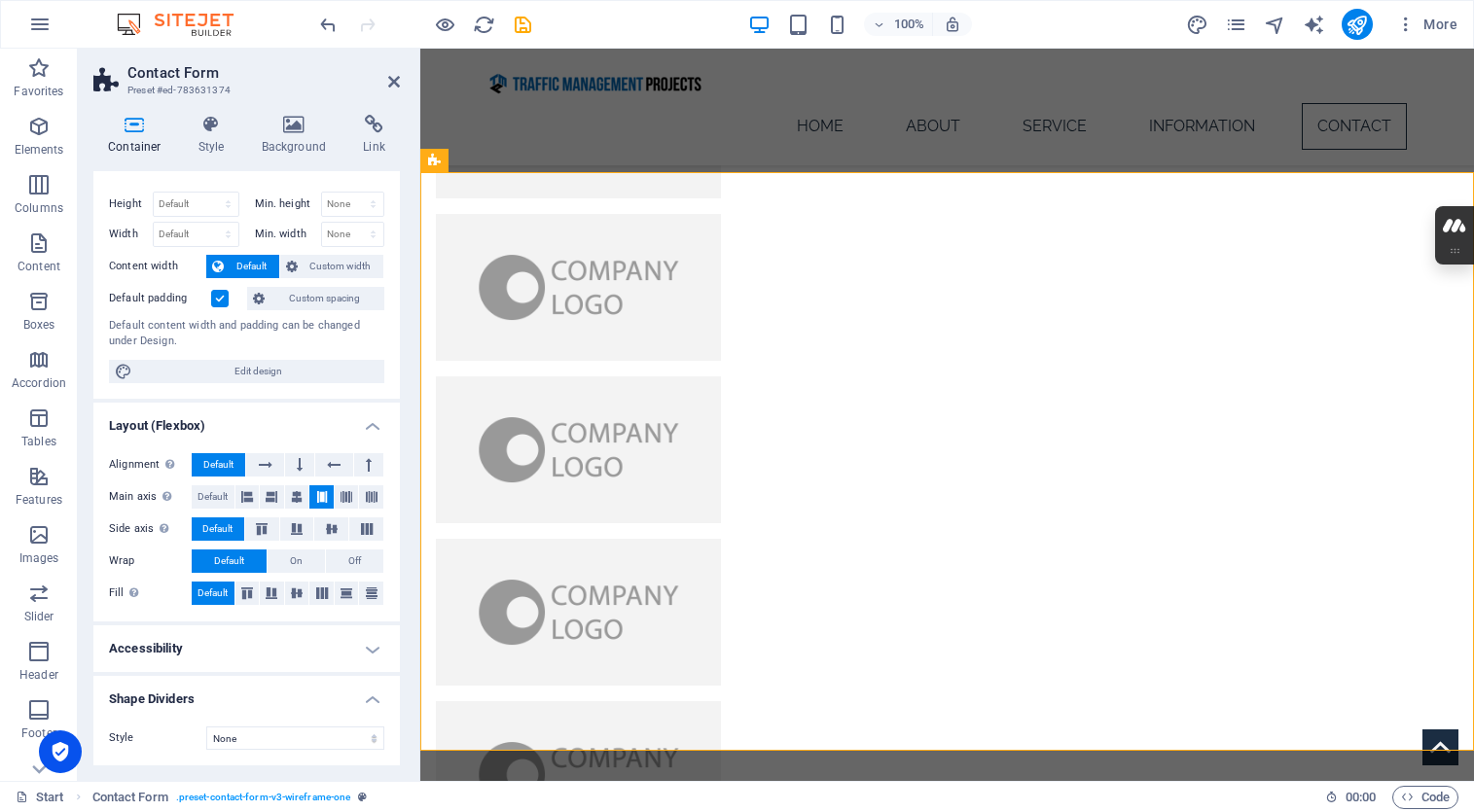 click on "Shape Dividers" at bounding box center (246, 693) 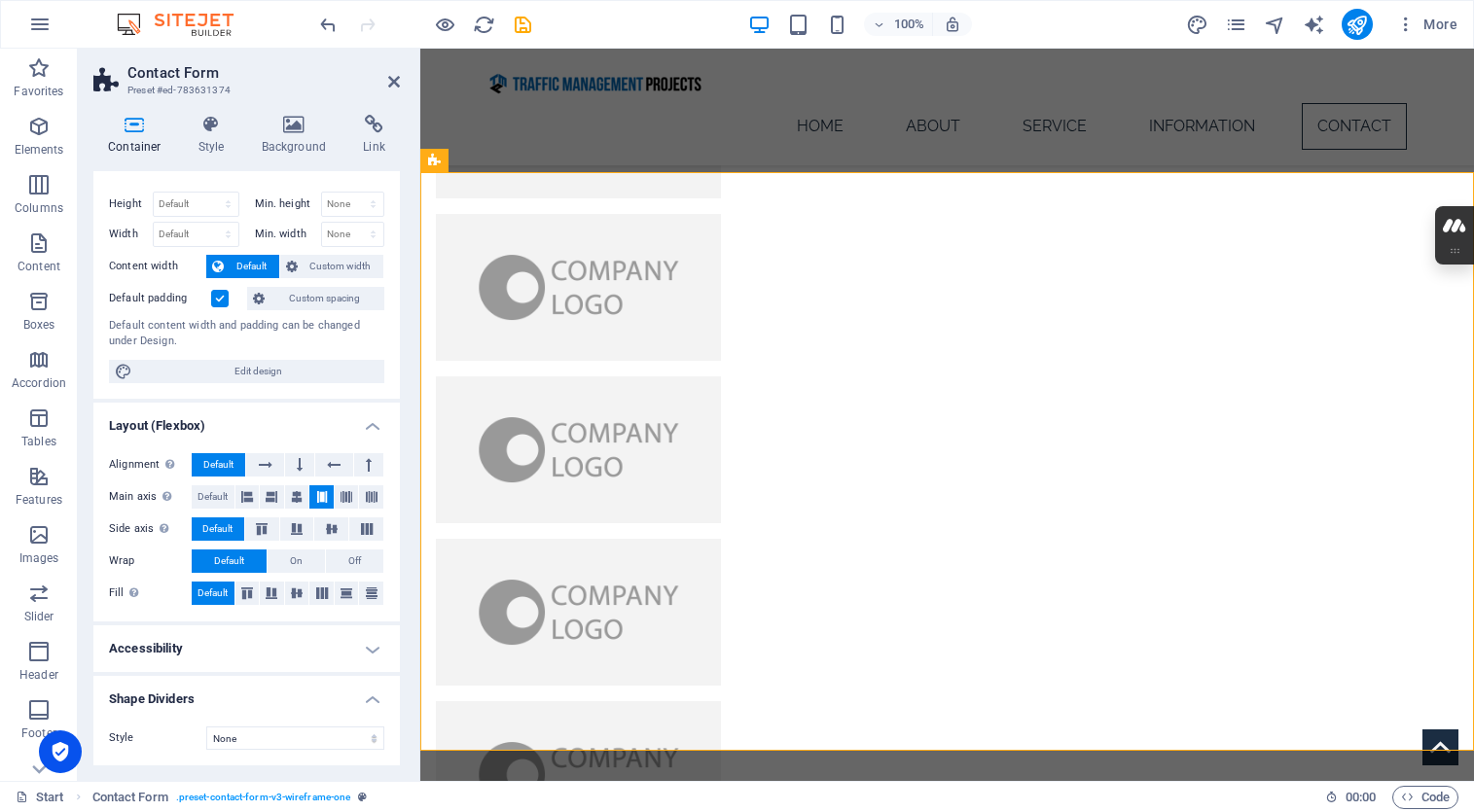 scroll, scrollTop: 0, scrollLeft: 0, axis: both 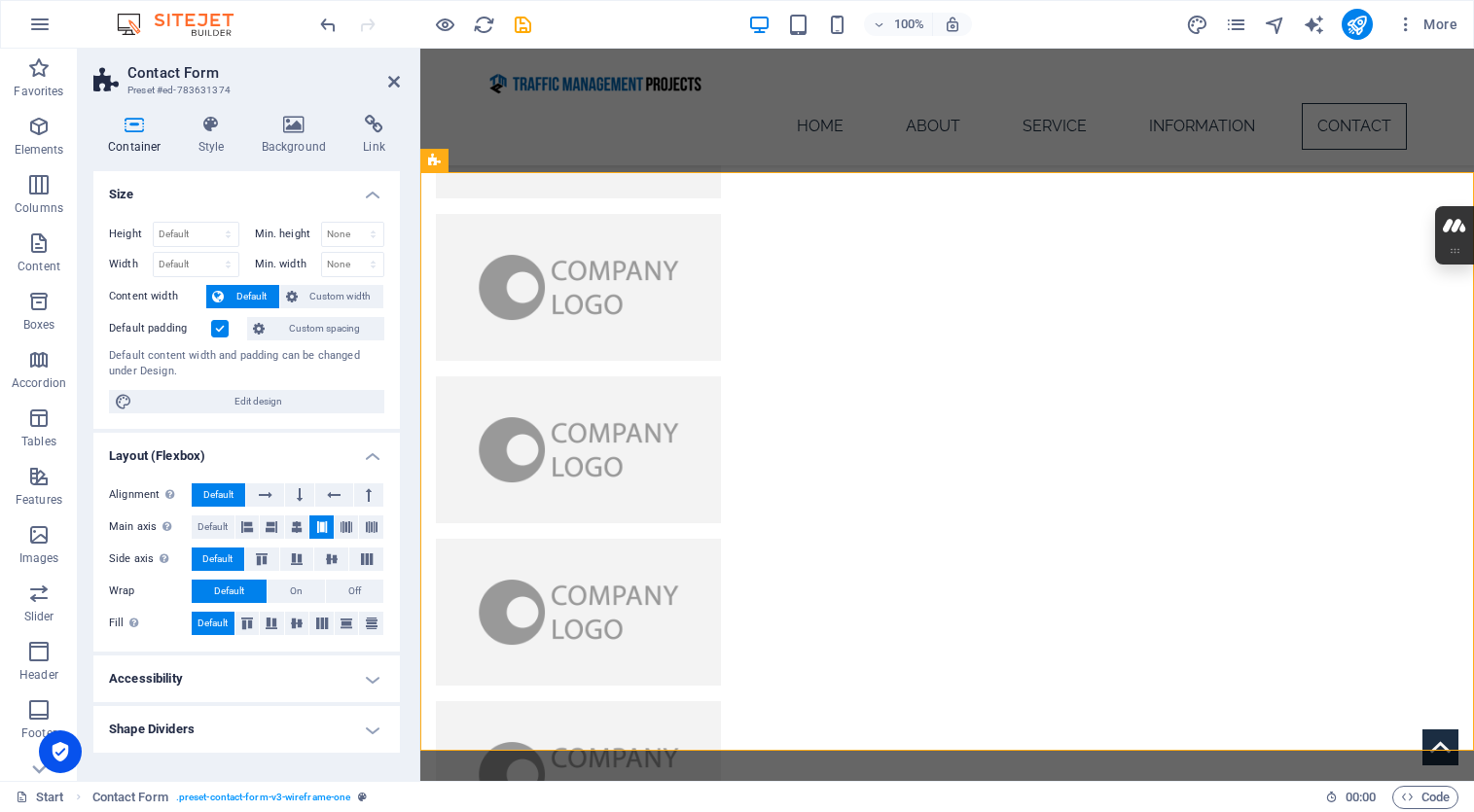 click on "Layout (Flexbox)" at bounding box center (246, 450) 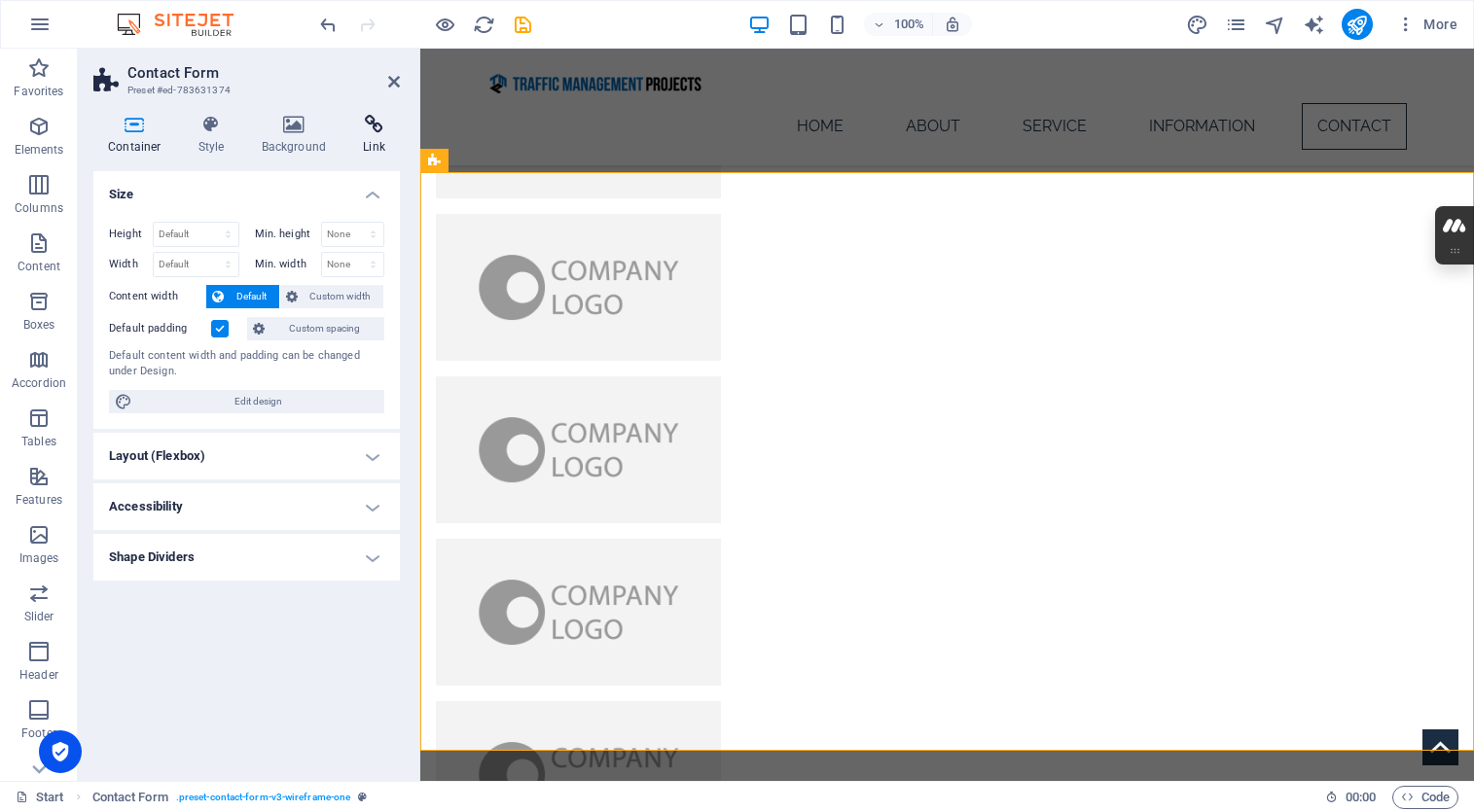 click on "Link" at bounding box center [374, 135] 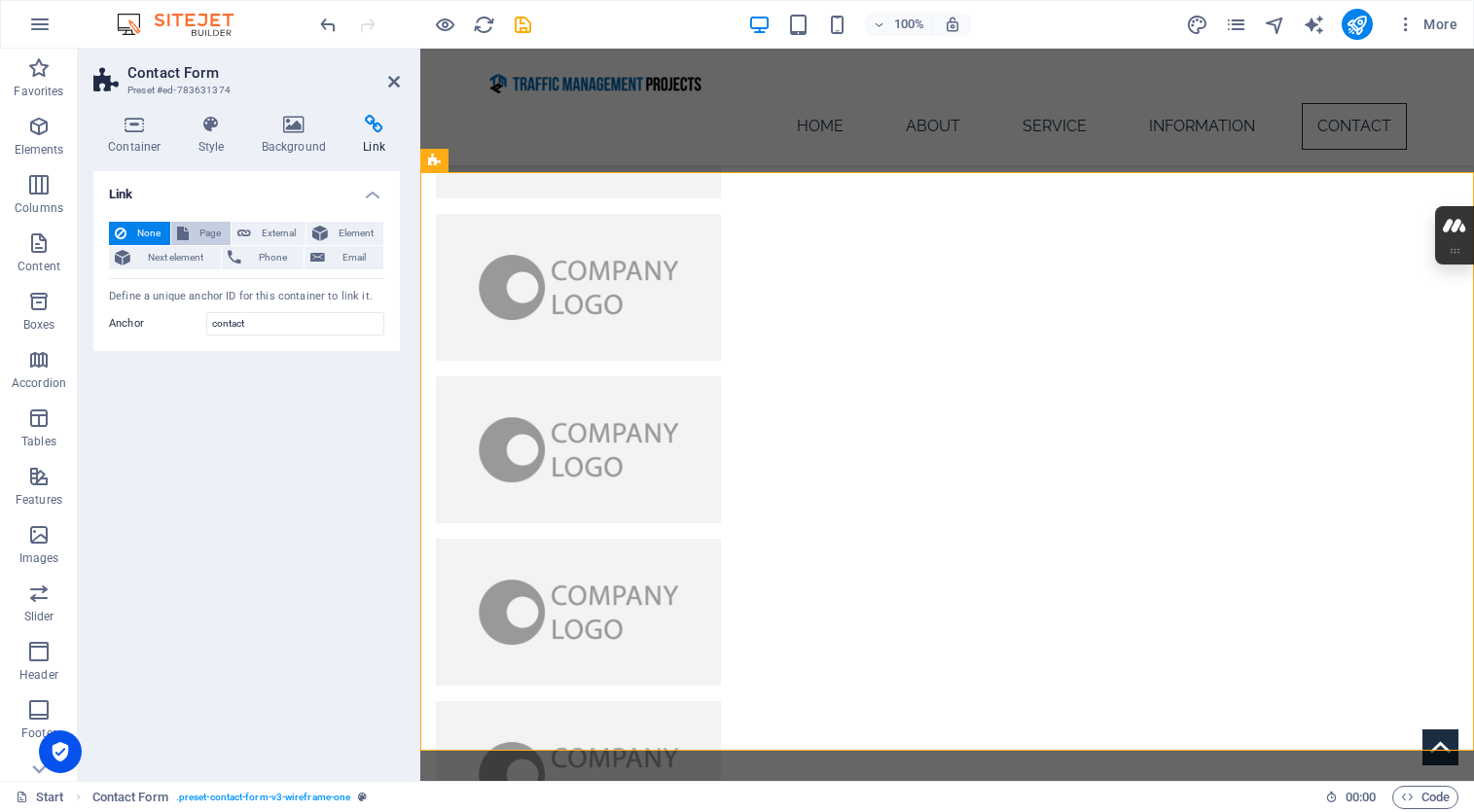 click on "Page" at bounding box center [209, 233] 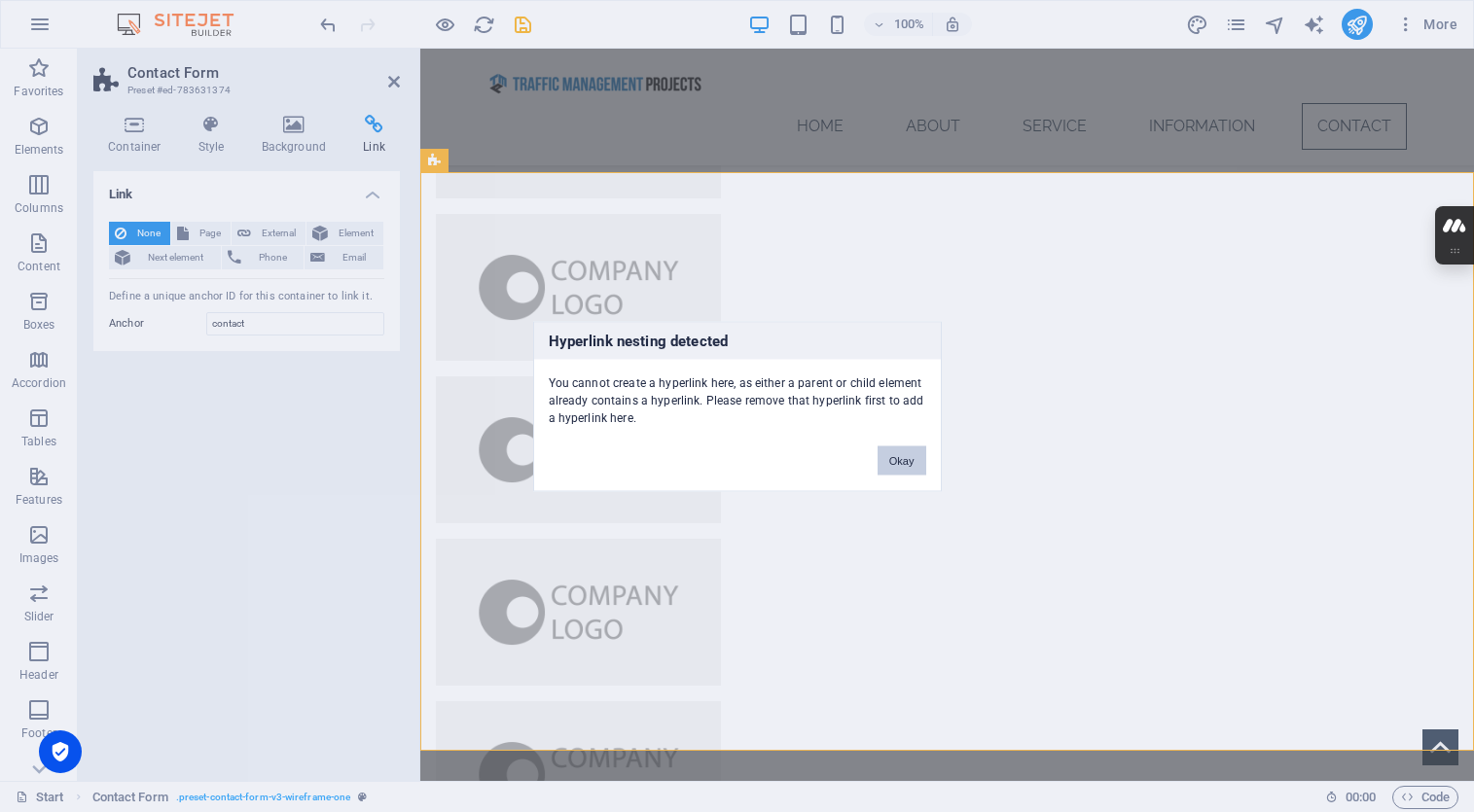 click on "Okay" at bounding box center [902, 460] 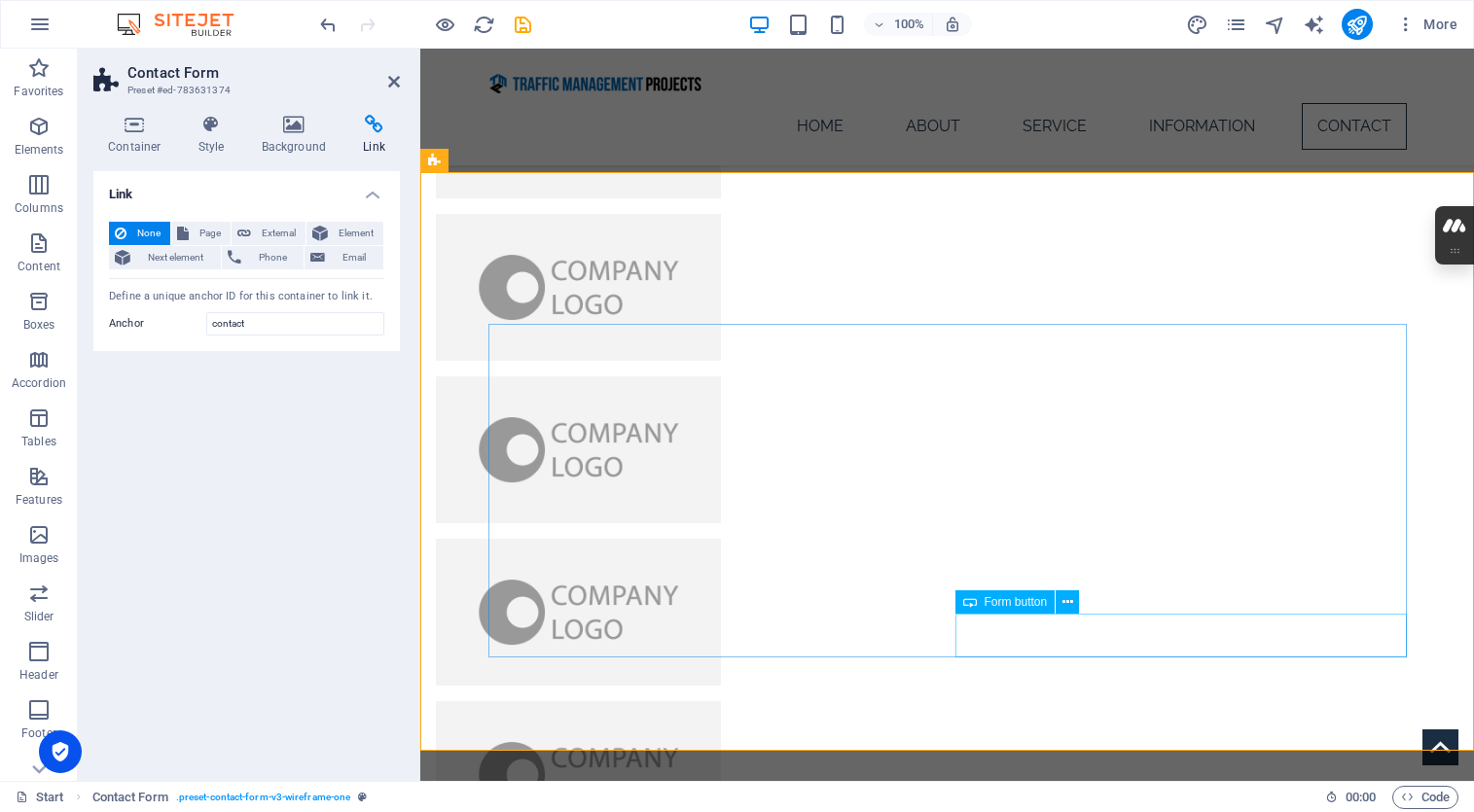 click on "Submit" at bounding box center [1181, 4391] 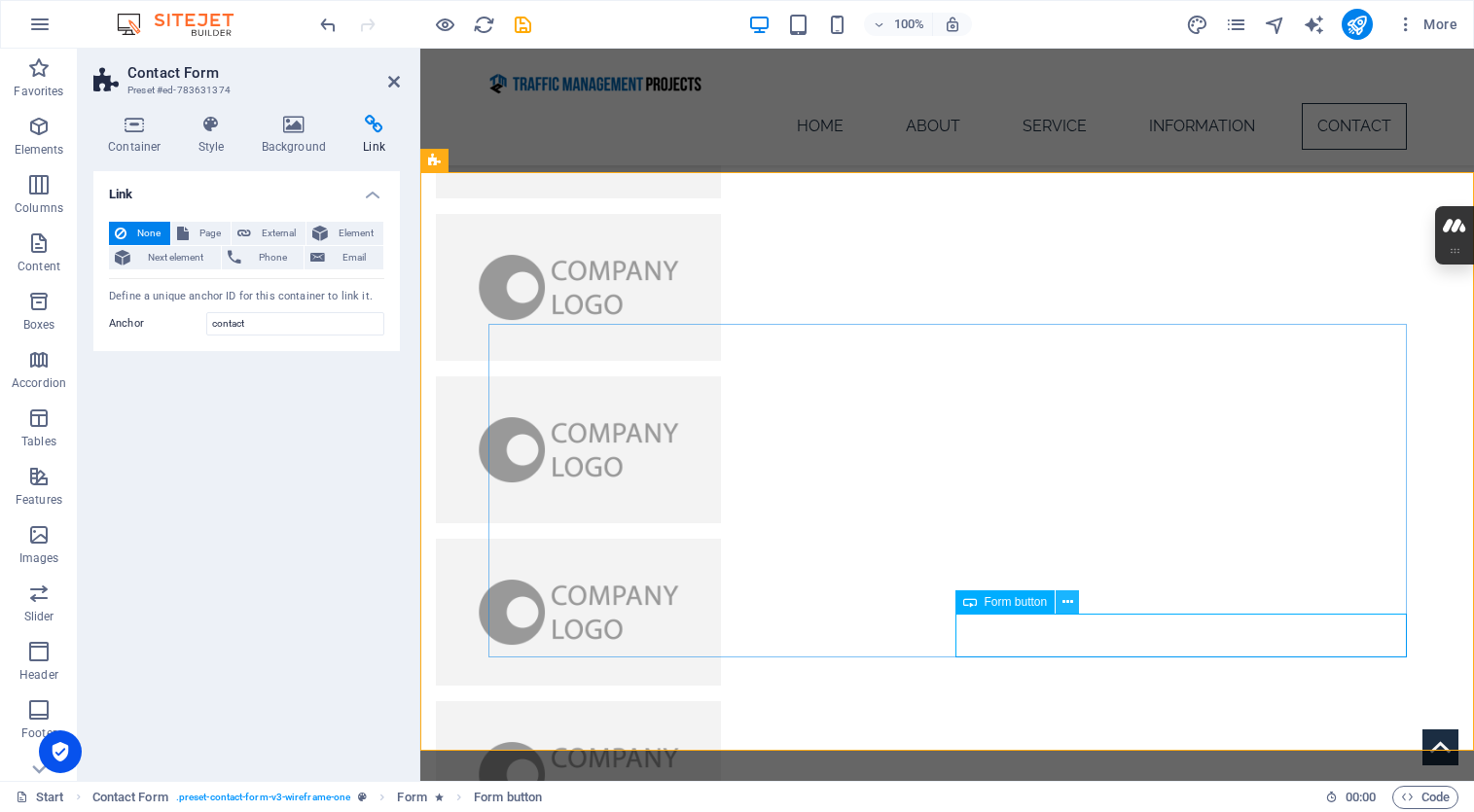 click at bounding box center [1067, 602] 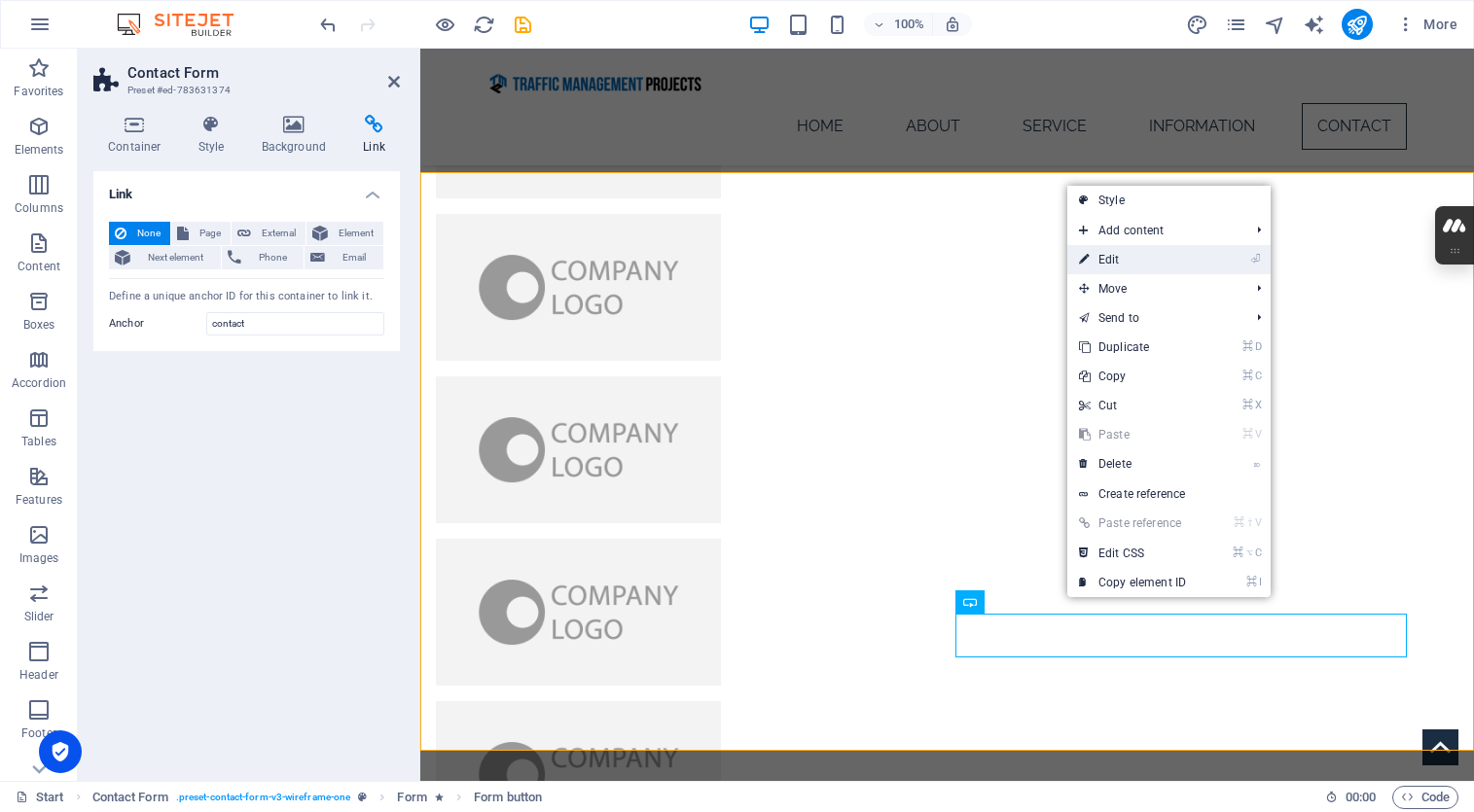 click on "⏎  Edit" at bounding box center [1132, 260] 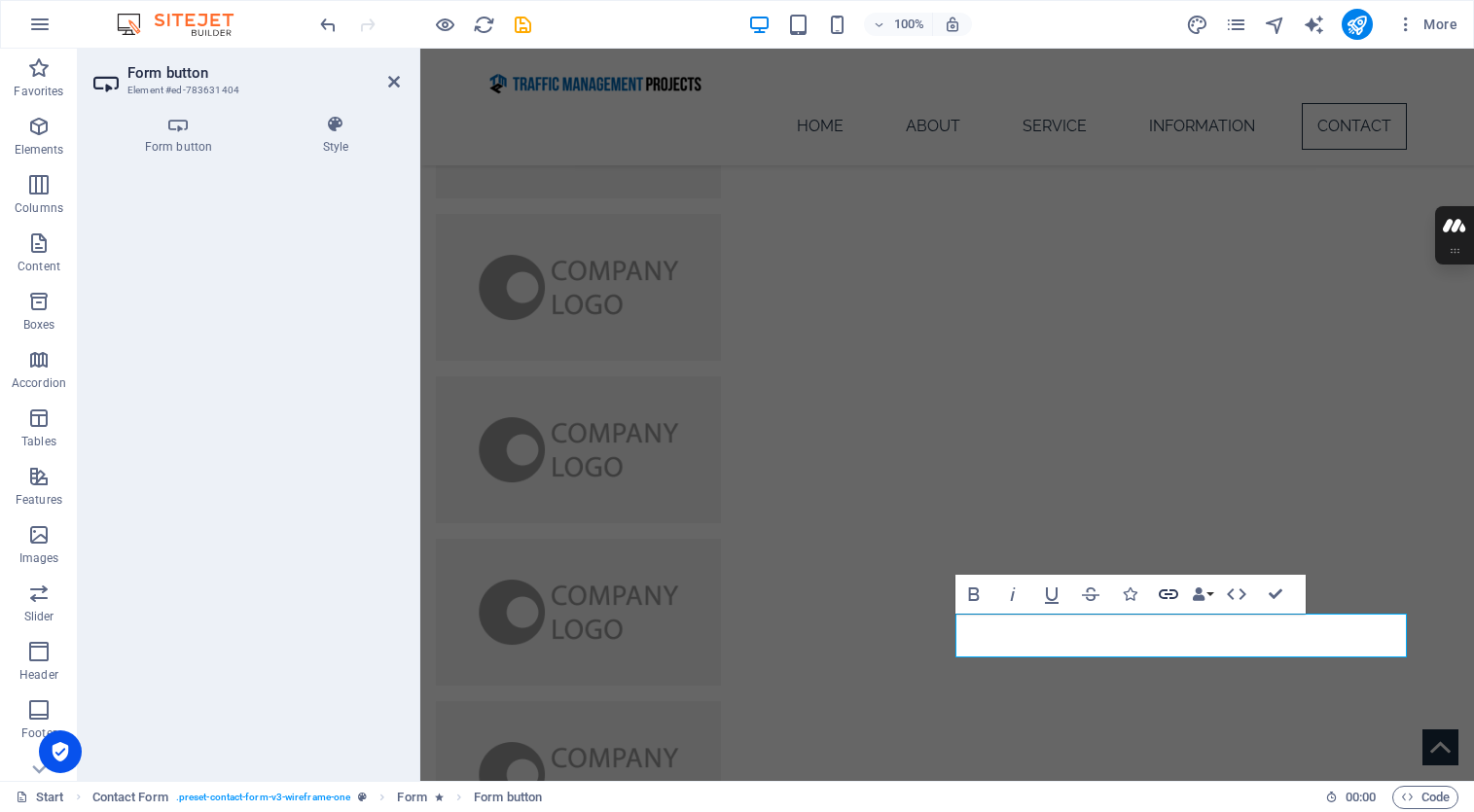 click 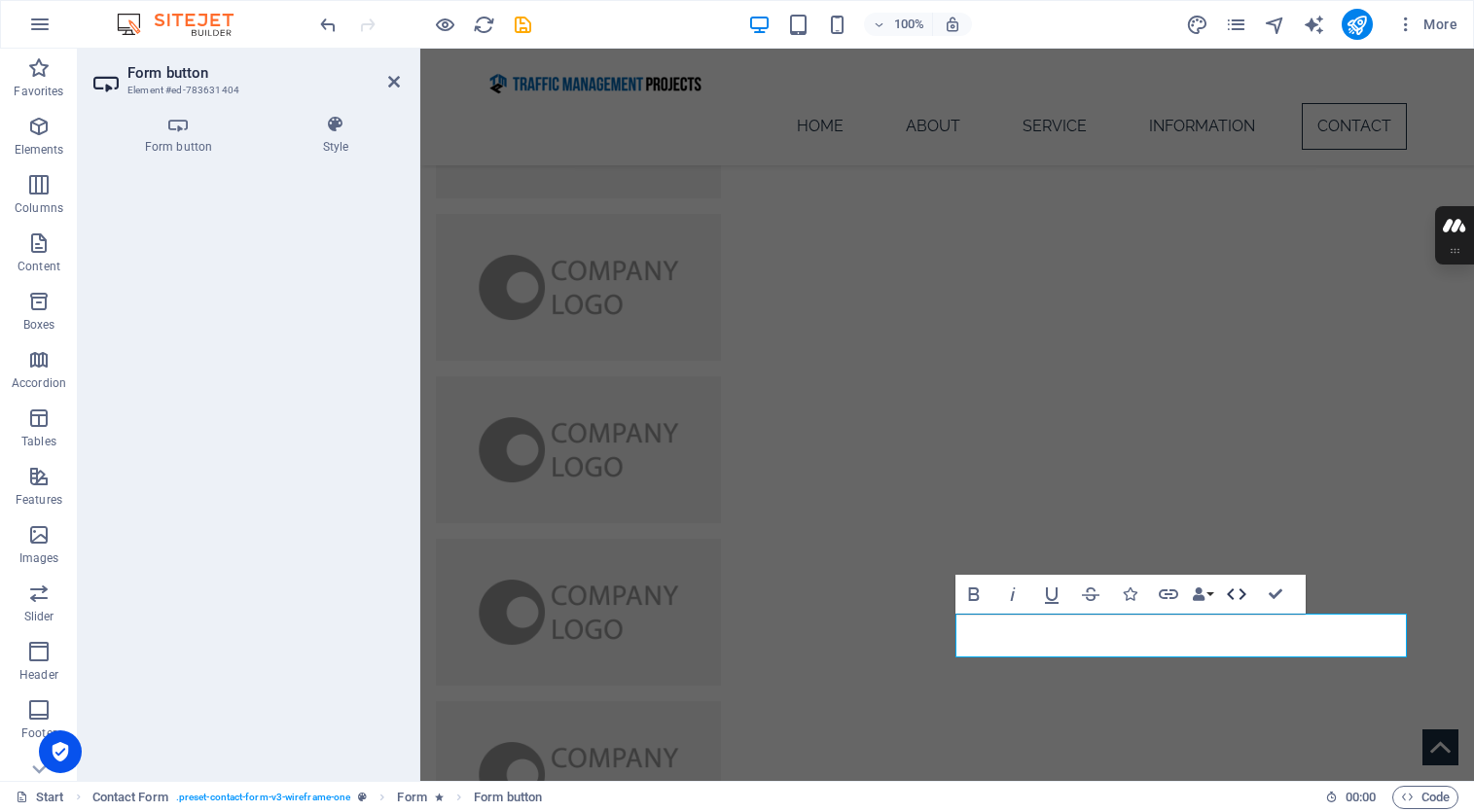 click 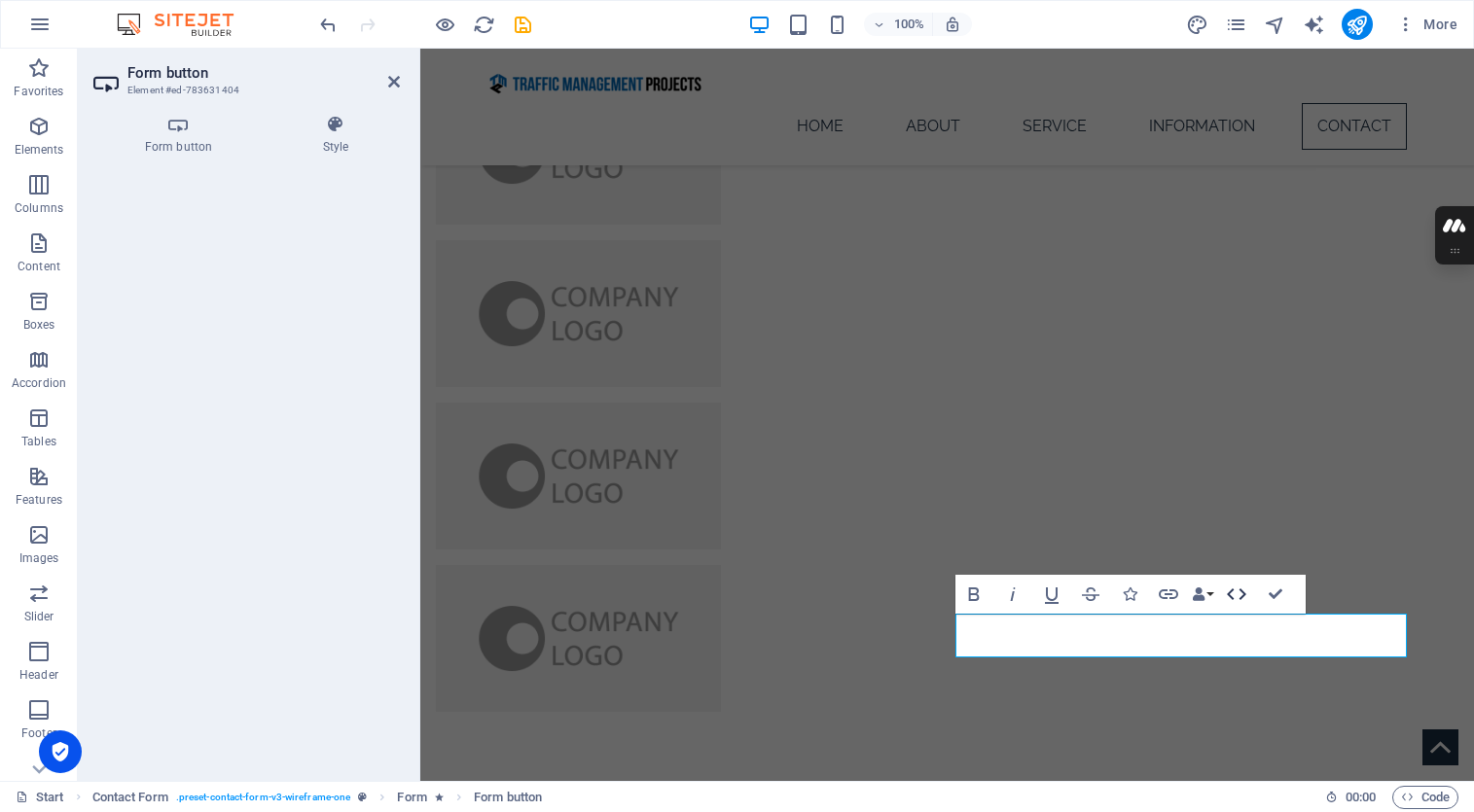scroll, scrollTop: 4774, scrollLeft: 0, axis: vertical 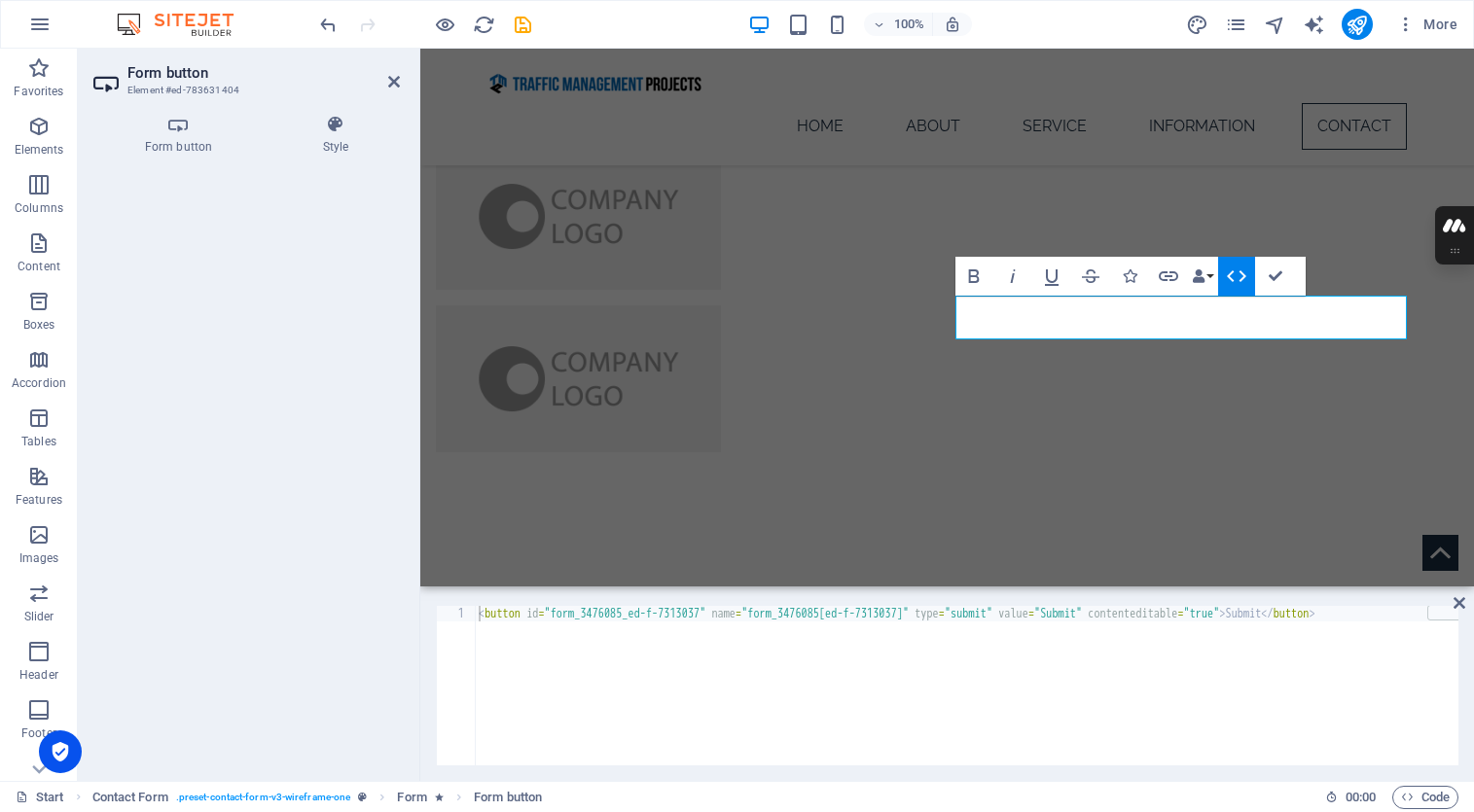 type on "<button id="form_3476085_ed-f-7313037" name="form_3476085[ed-f-7313037]" type="submit" value="Submit" contenteditable="true">Submit</button>" 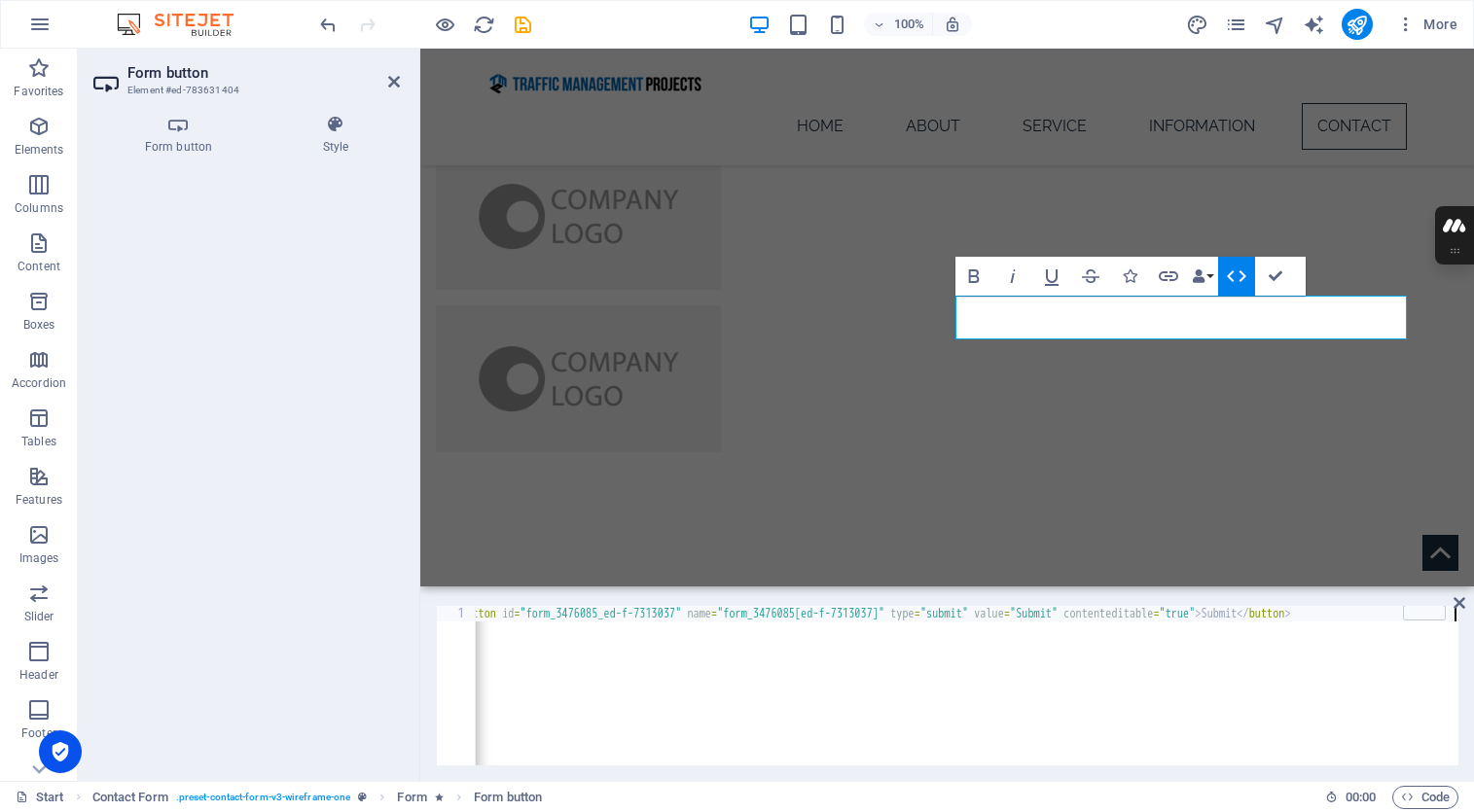 scroll, scrollTop: 0, scrollLeft: 24, axis: horizontal 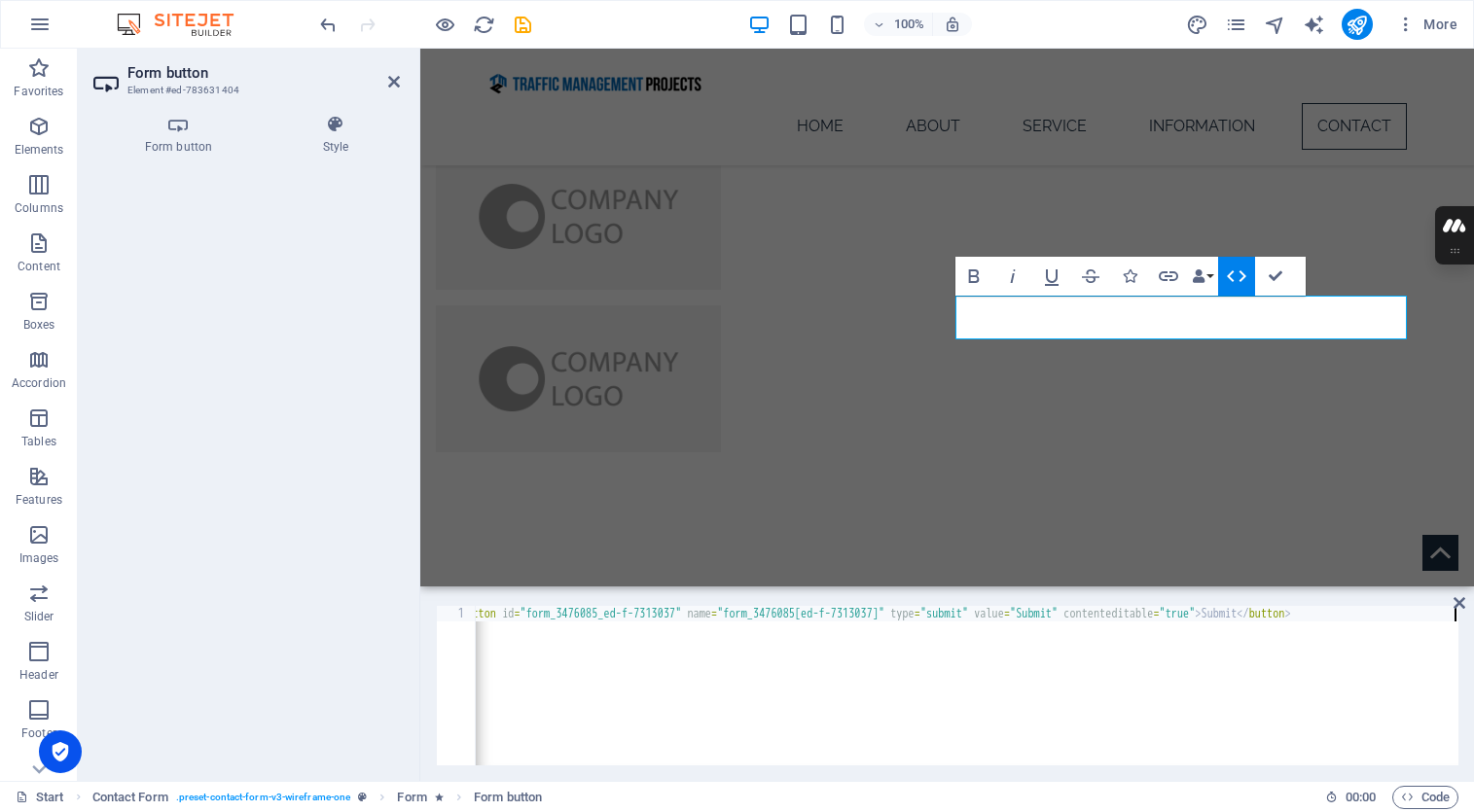 drag, startPoint x: 1185, startPoint y: 624, endPoint x: 1301, endPoint y: 630, distance: 116.15507 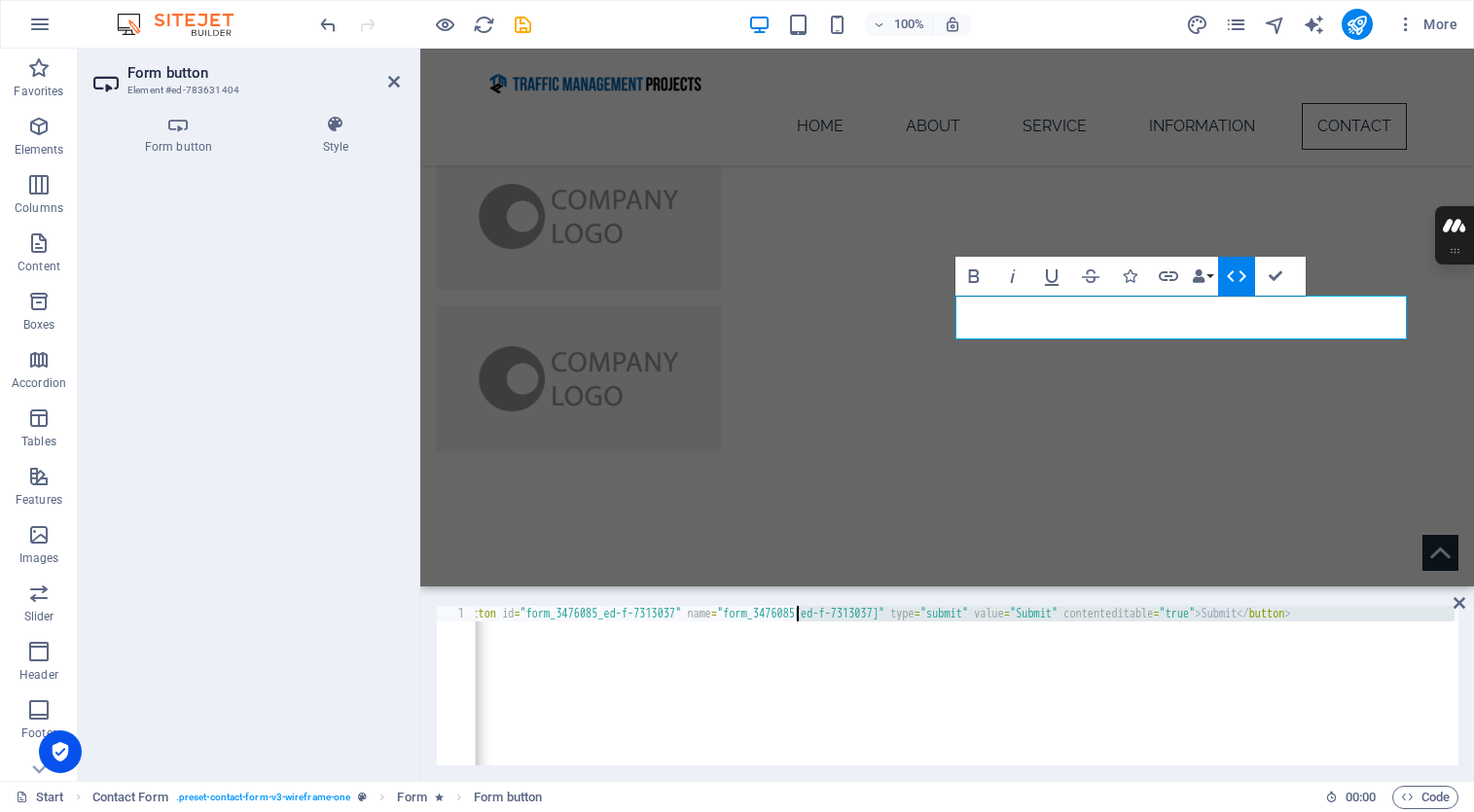 drag, startPoint x: 1274, startPoint y: 621, endPoint x: 611, endPoint y: 609, distance: 663.1086 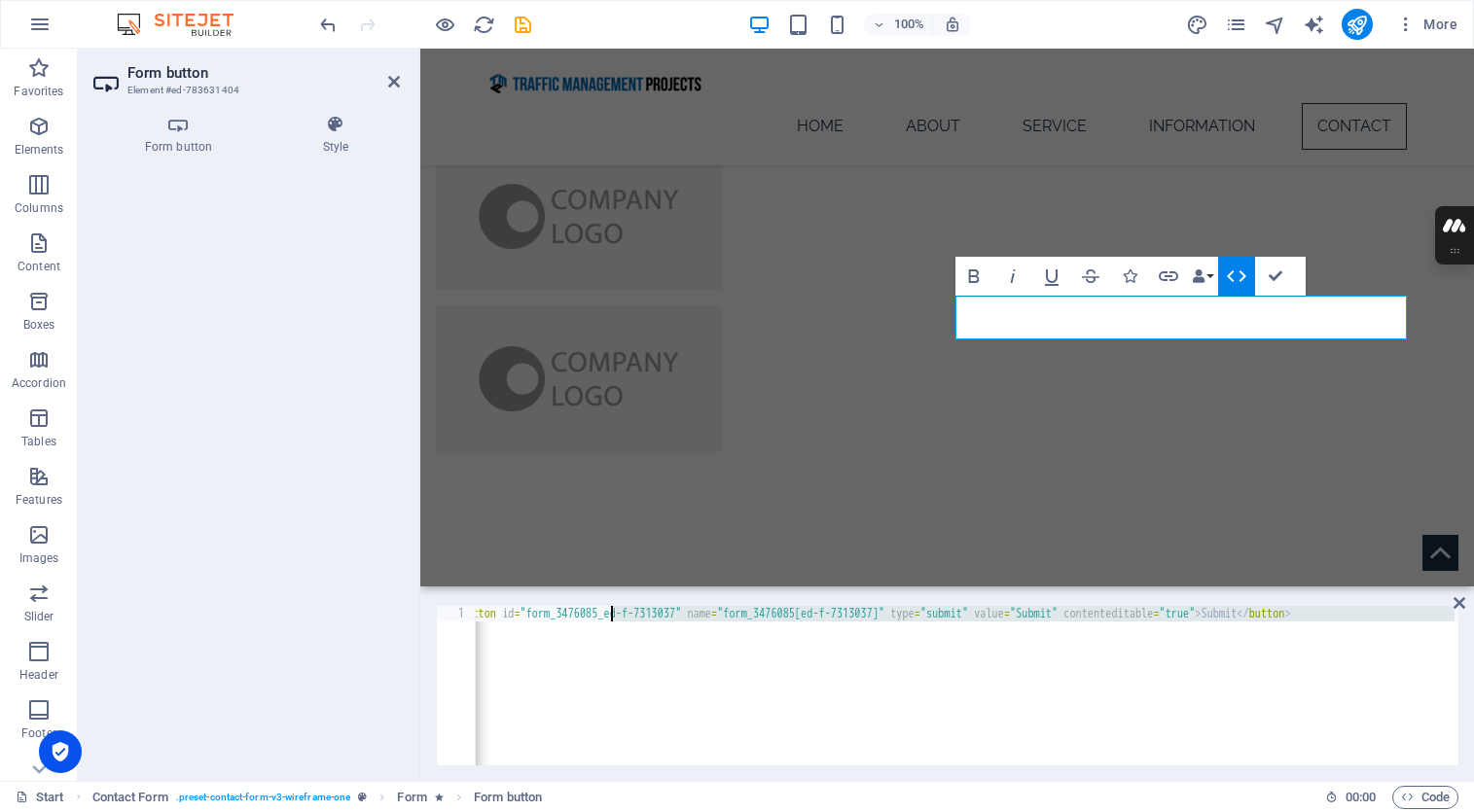 click on "< button   id = "form_3476085_ed-f-7313037"   name = "form_3476085[ed-f-7313037]"   type = "submit"   value = "Submit"   contenteditable = "true" > Submit </ button >" at bounding box center [954, 699] 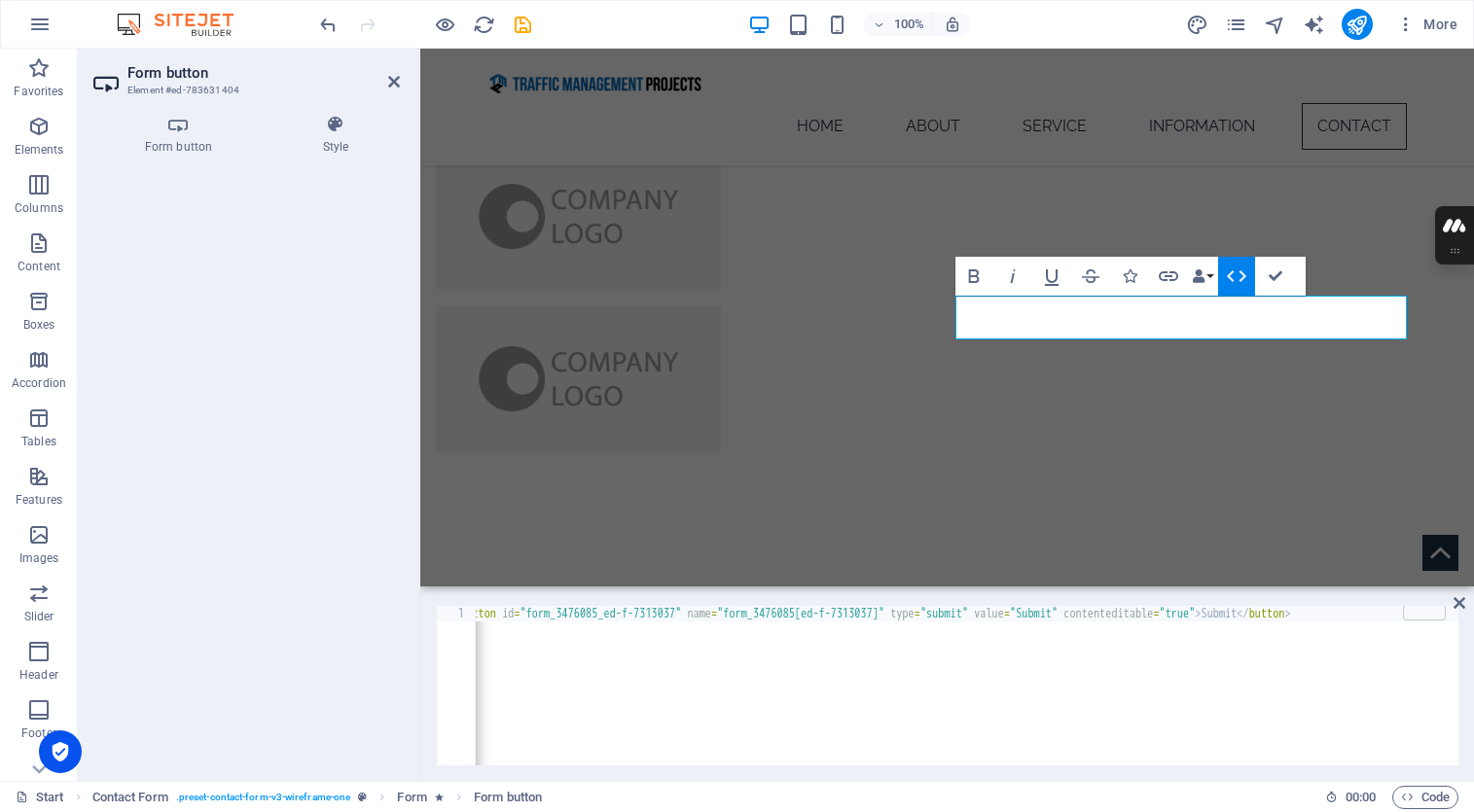 scroll, scrollTop: 0, scrollLeft: 24, axis: horizontal 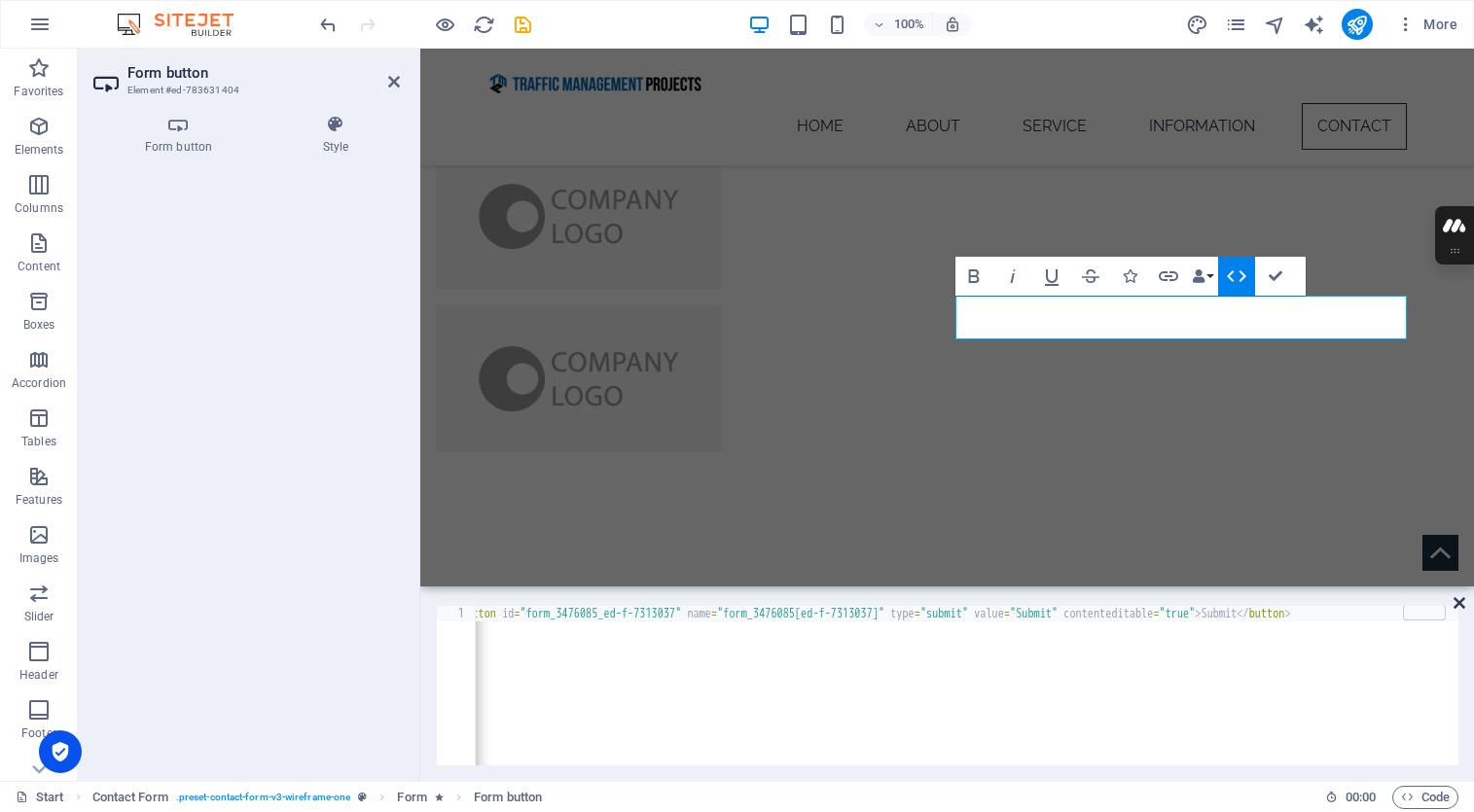 click at bounding box center (1459, 603) 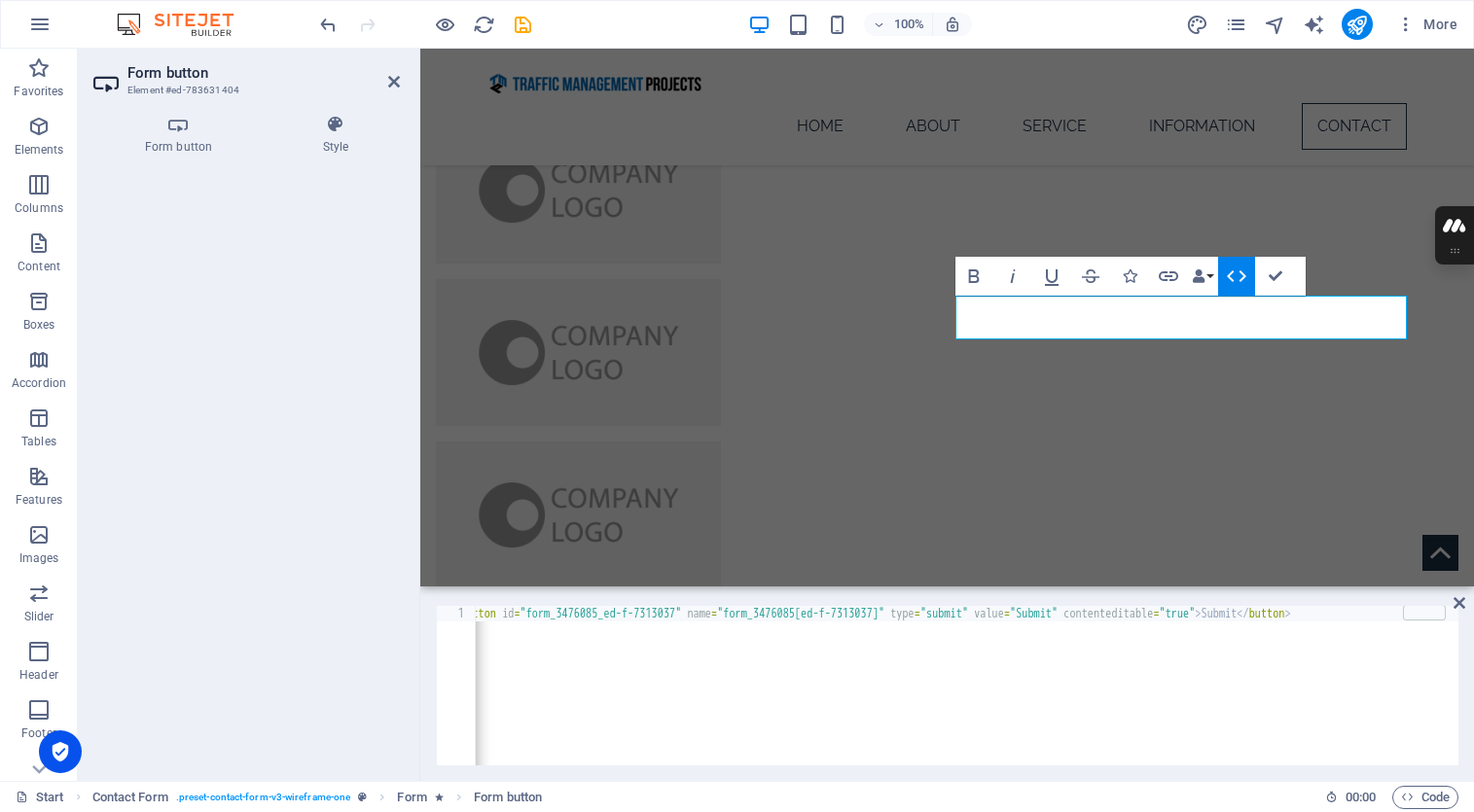 scroll, scrollTop: 4832, scrollLeft: 0, axis: vertical 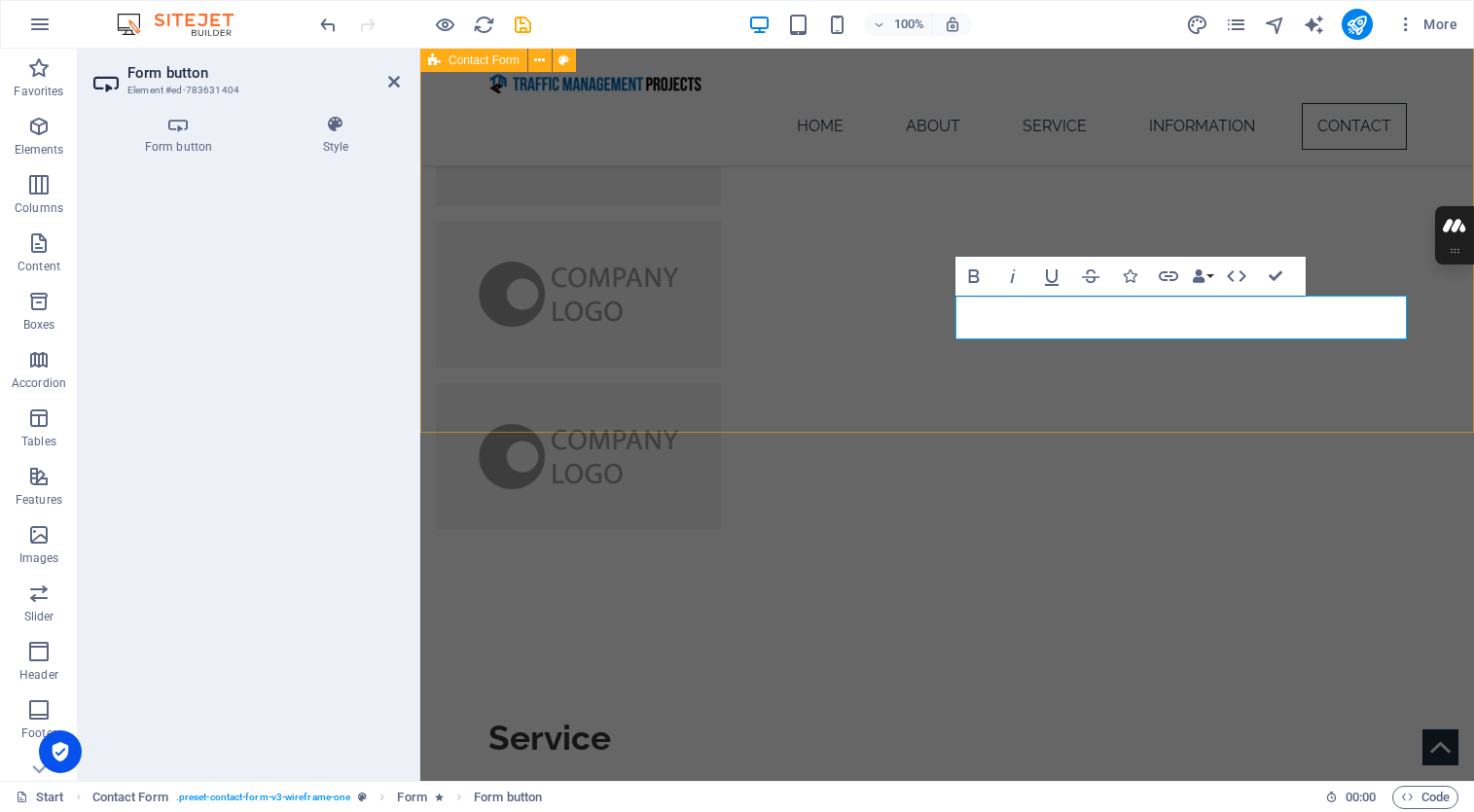 click on "Contact Us   I have read and understand the privacy policy. Unreadable? Regenerate Submit" at bounding box center (947, 3890) 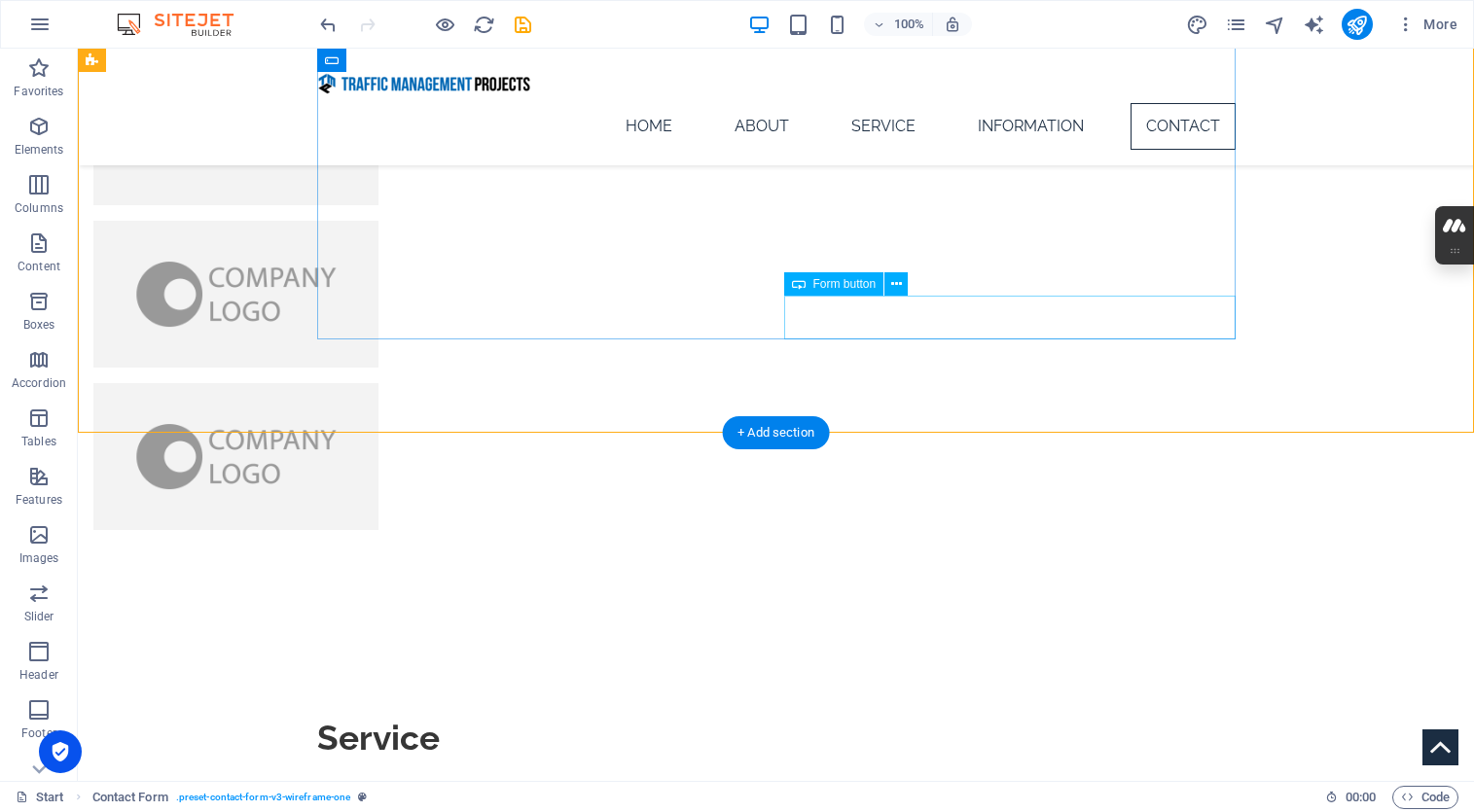click on "Submit" at bounding box center [1010, 4073] 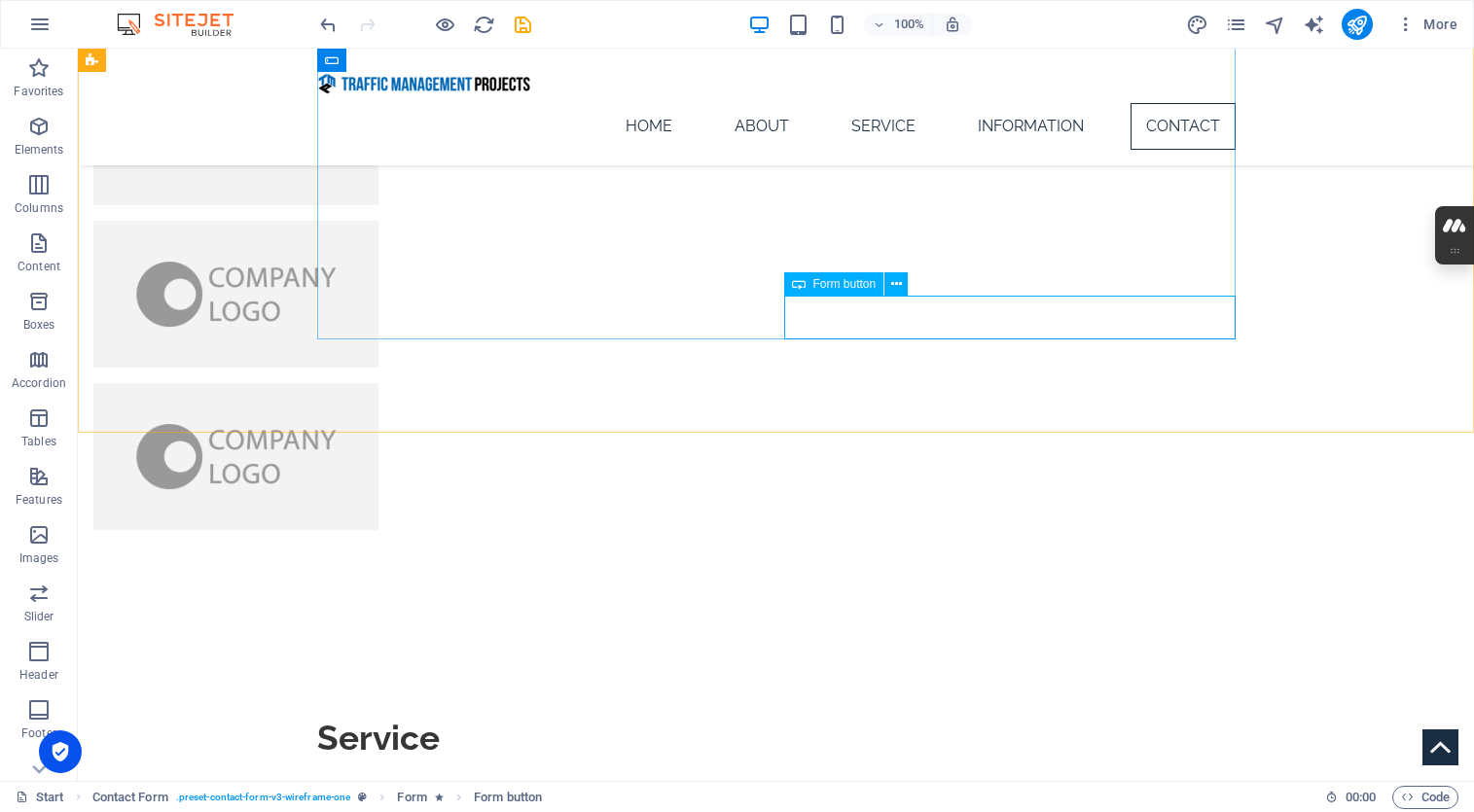 click on "Form button" at bounding box center (845, 284) 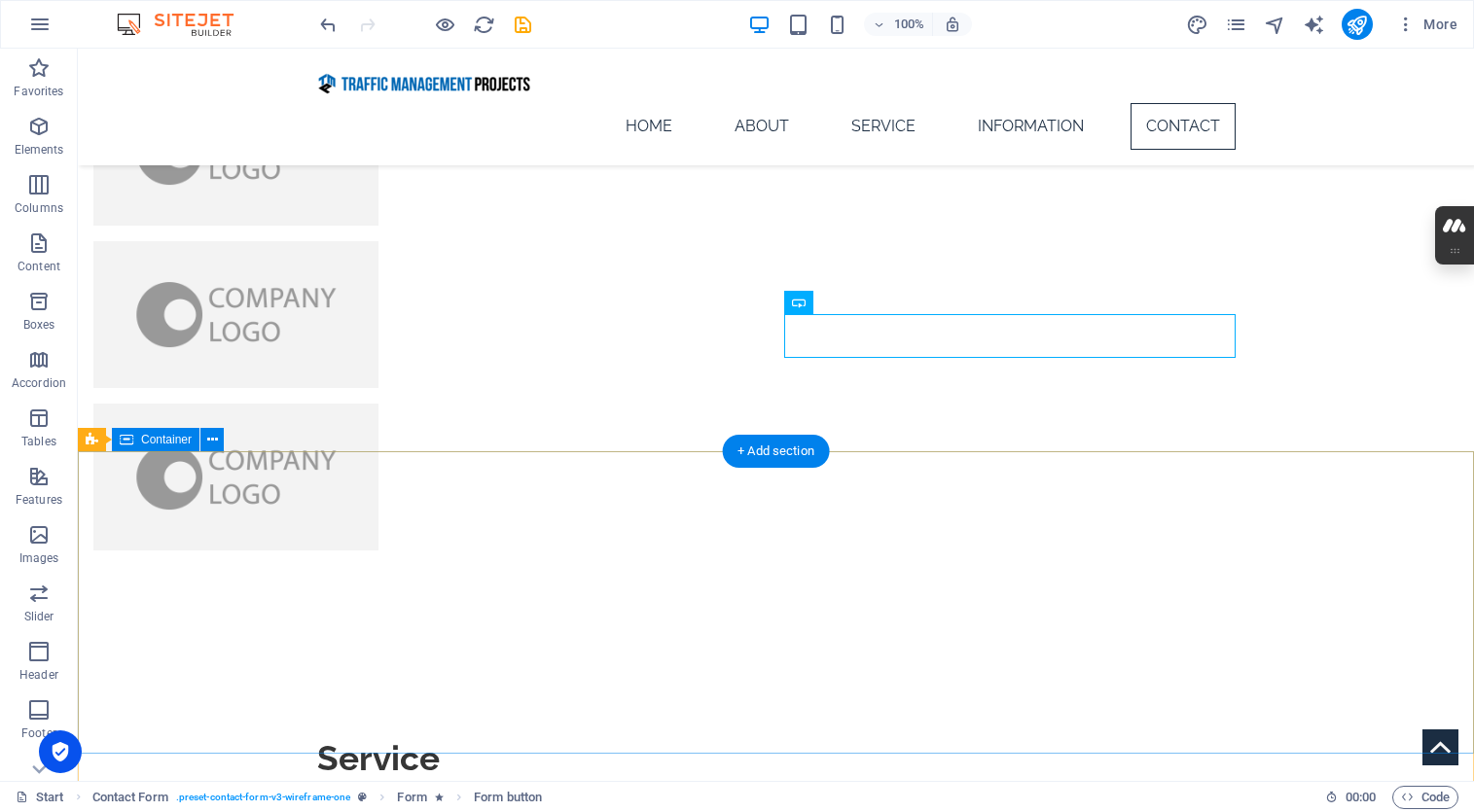 scroll, scrollTop: 4814, scrollLeft: 0, axis: vertical 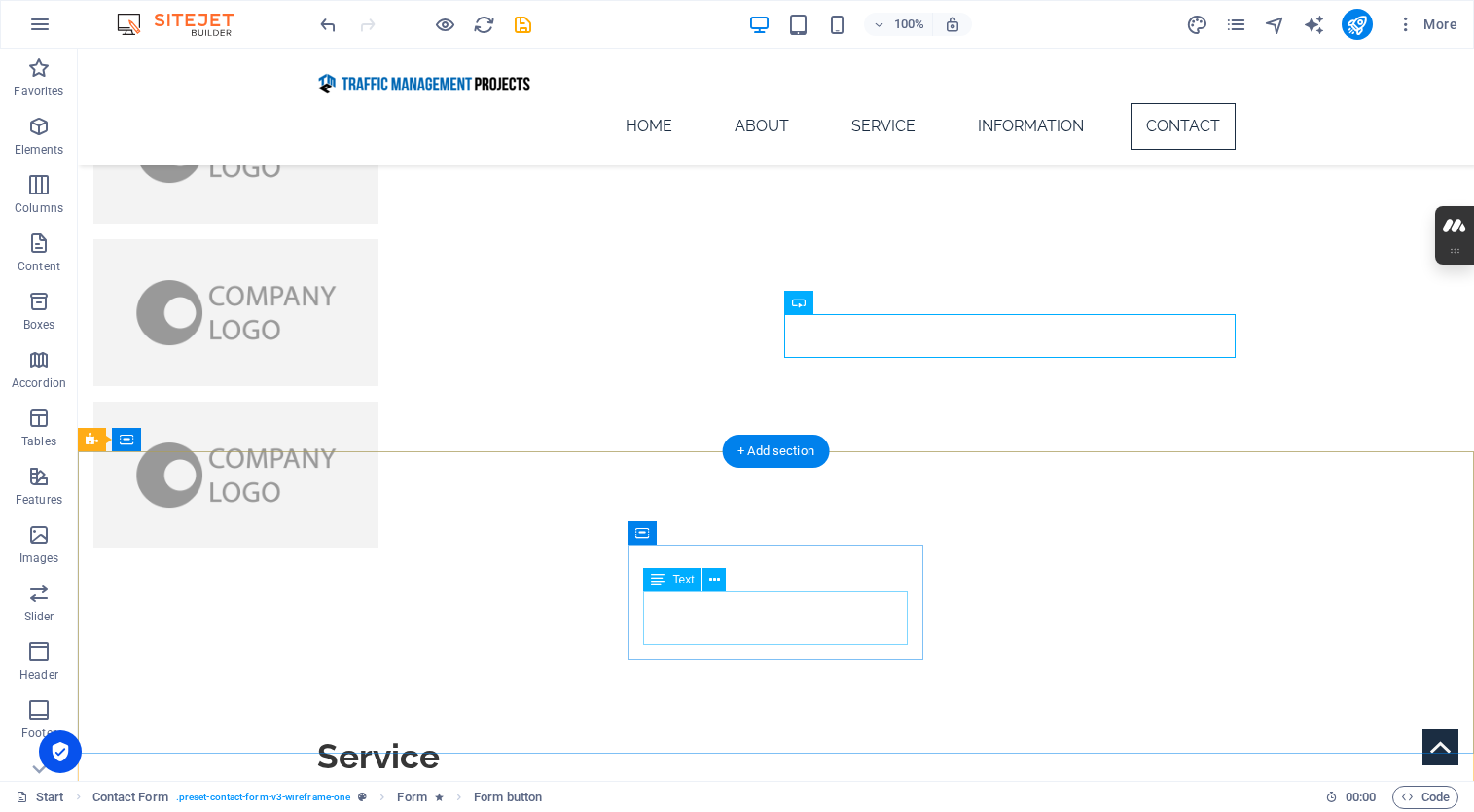click on "Phone:  Mobile:" at bounding box center (241, 4569) 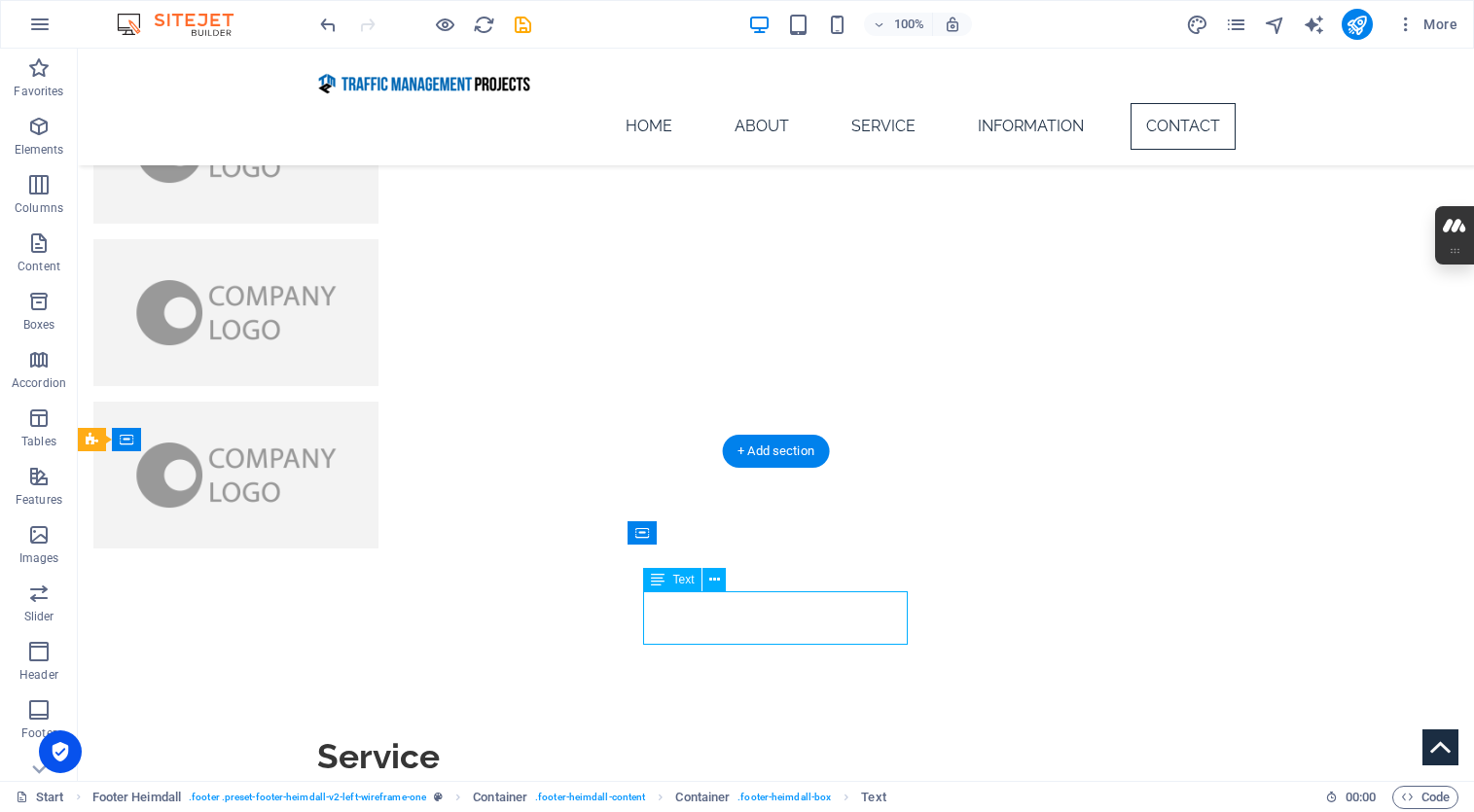 click on "Phone:  Mobile:" at bounding box center [241, 4569] 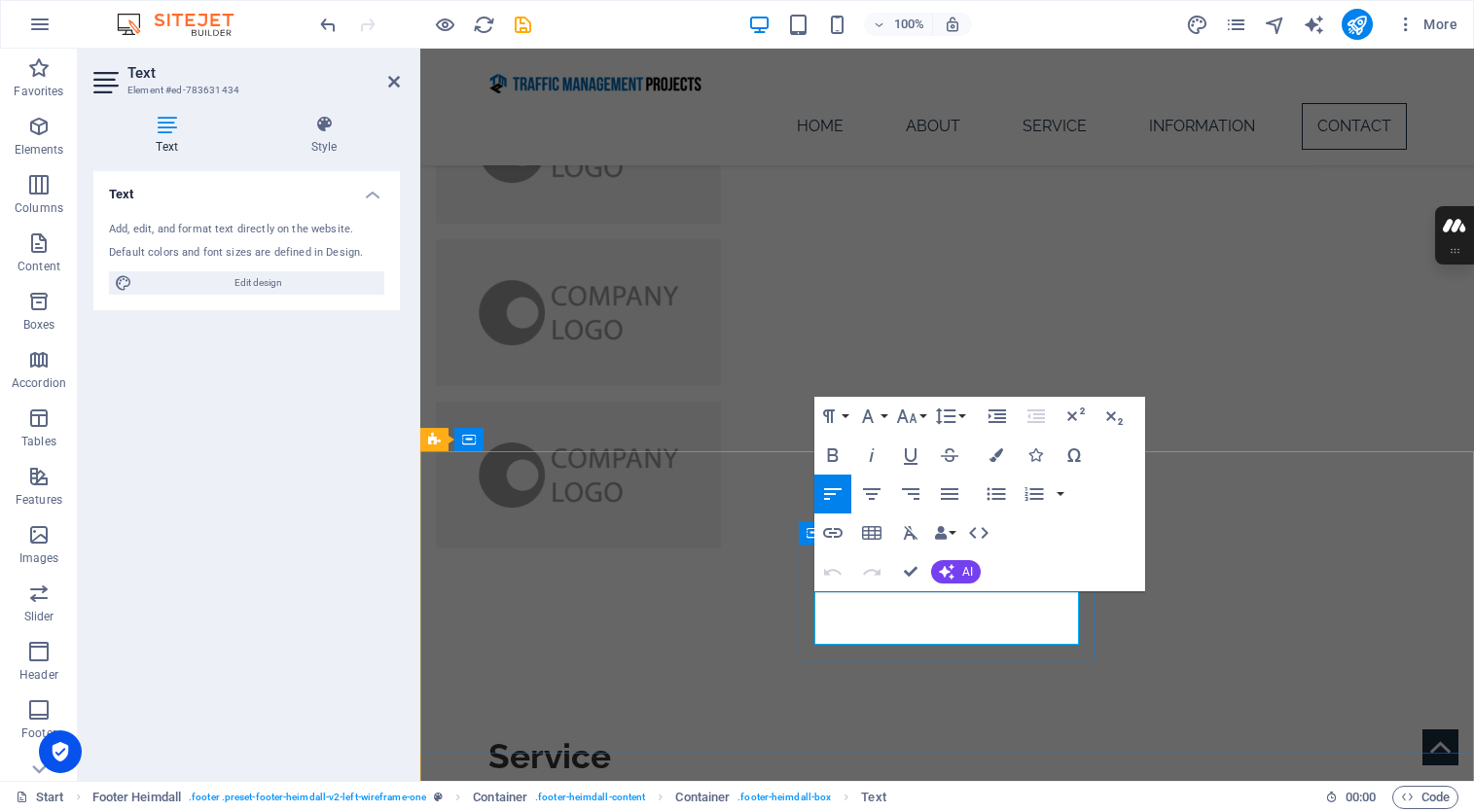 click on "Phone:" at bounding box center [584, 4555] 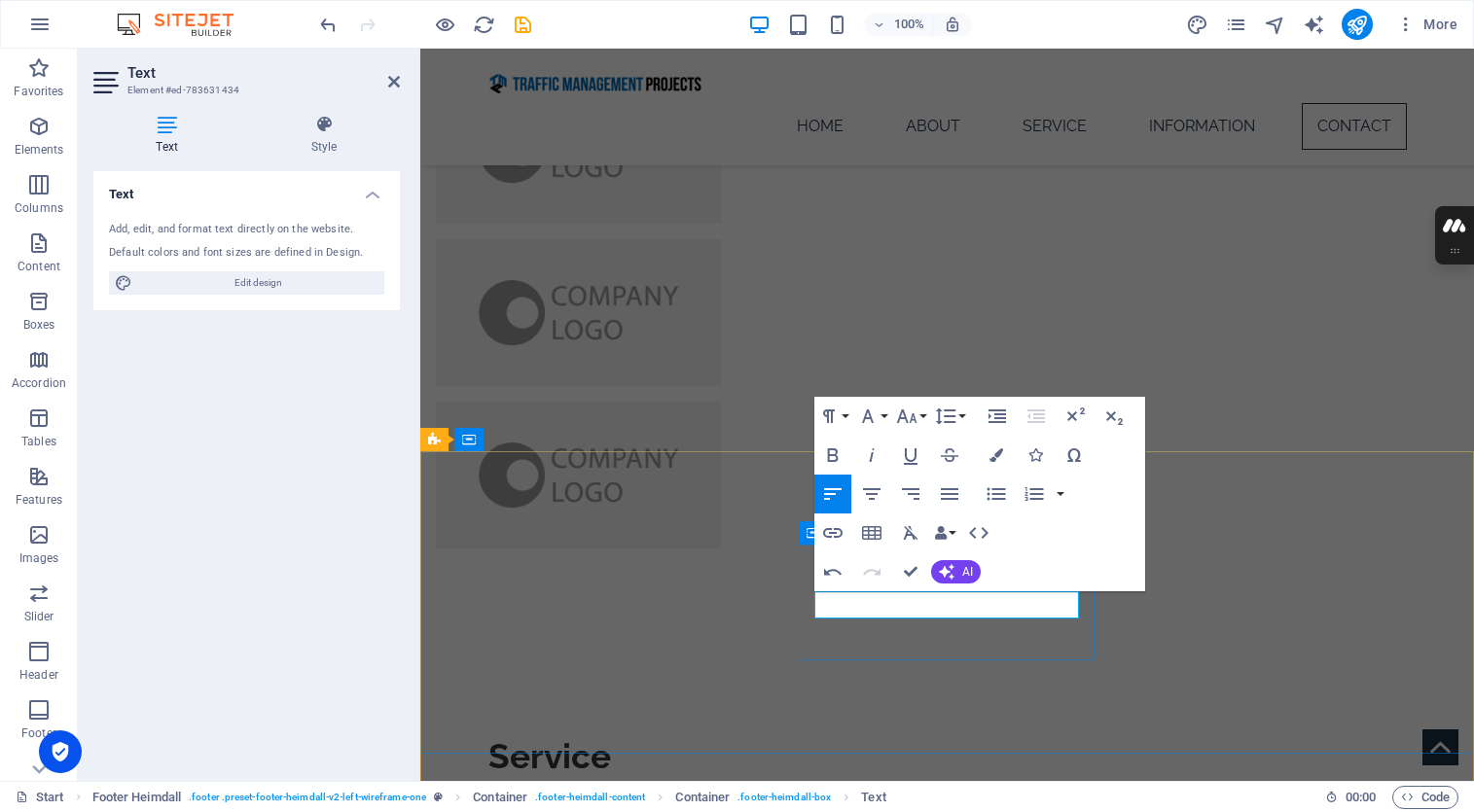 click on "Mobile:" at bounding box center [584, 4555] 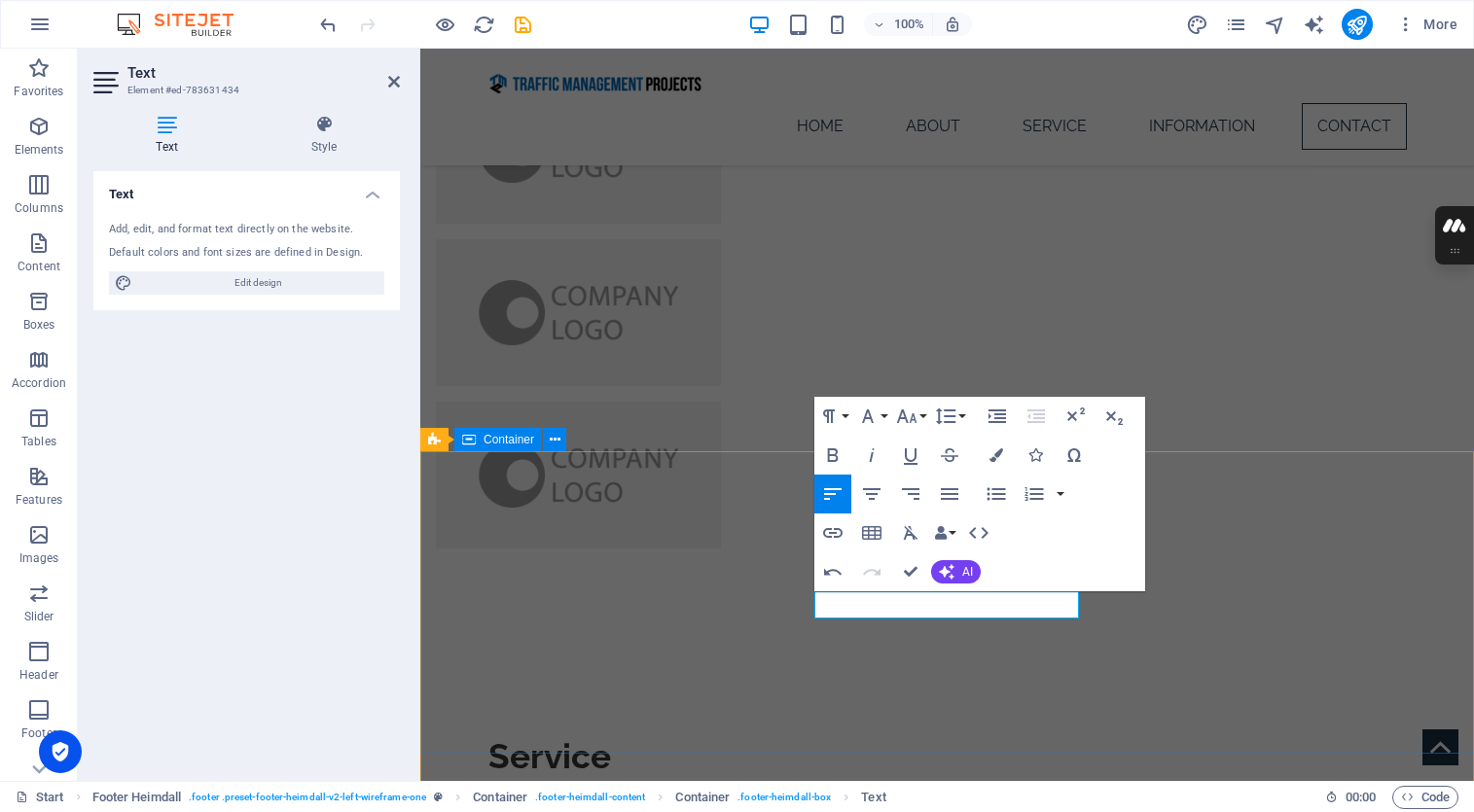 click on "Address [STREET_ADDRESS] Phone Mobile: [PHONE_NUMBER] Contact [EMAIL_ADDRESS] Legal Notice  |  Privacy Policy" at bounding box center (947, 4515) 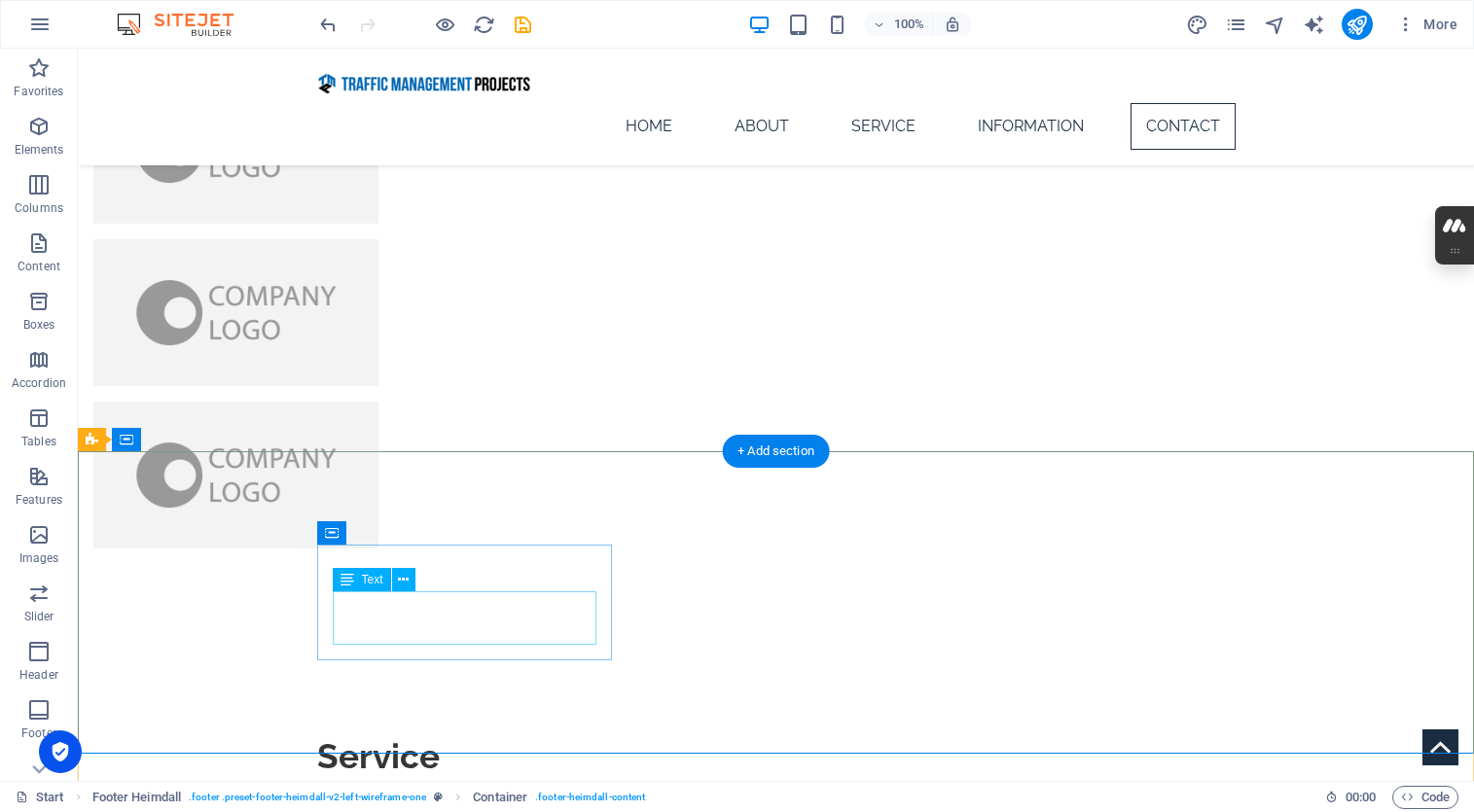 click on "[STREET_ADDRESS]" at bounding box center [241, 4410] 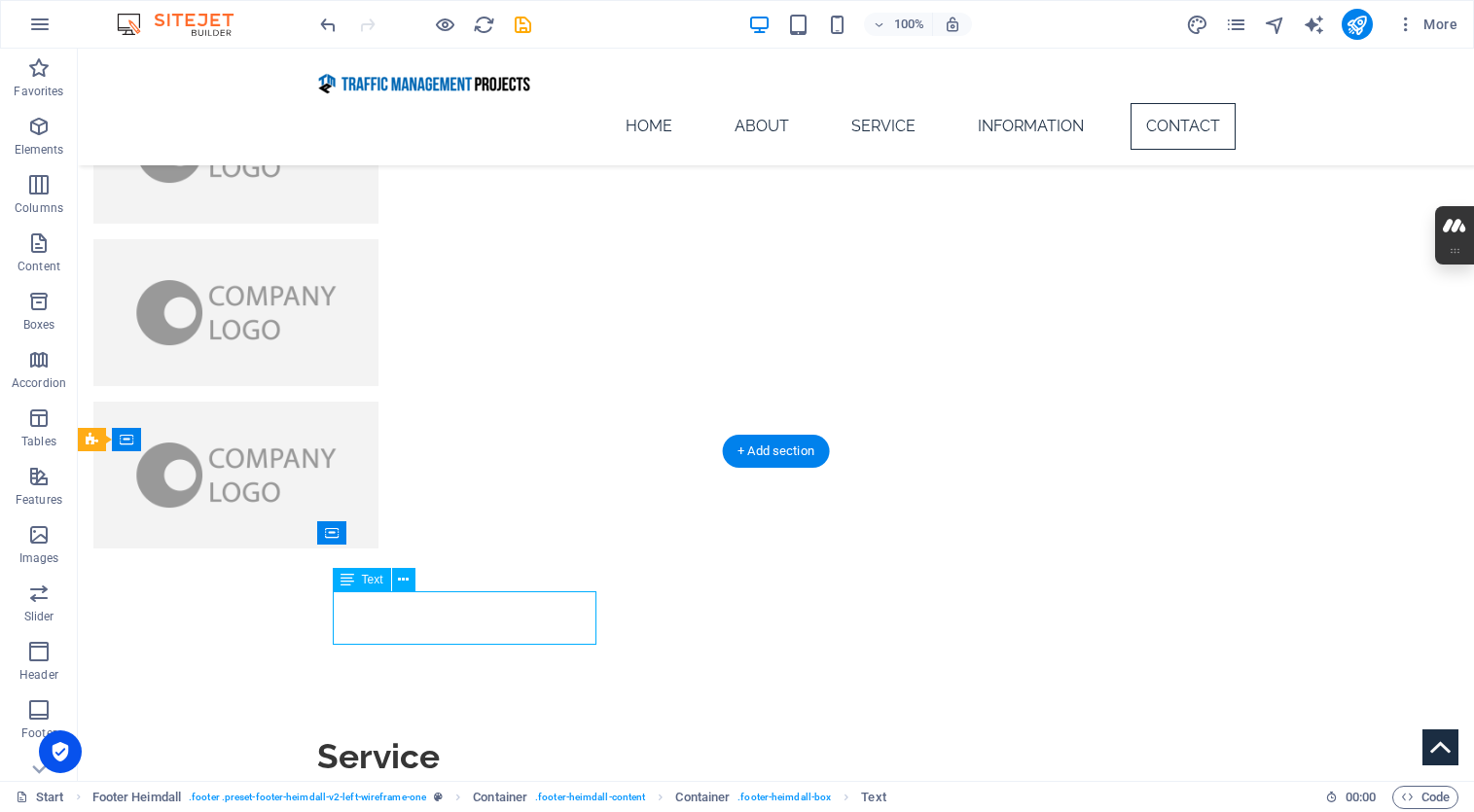 click on "[STREET_ADDRESS]" at bounding box center (241, 4410) 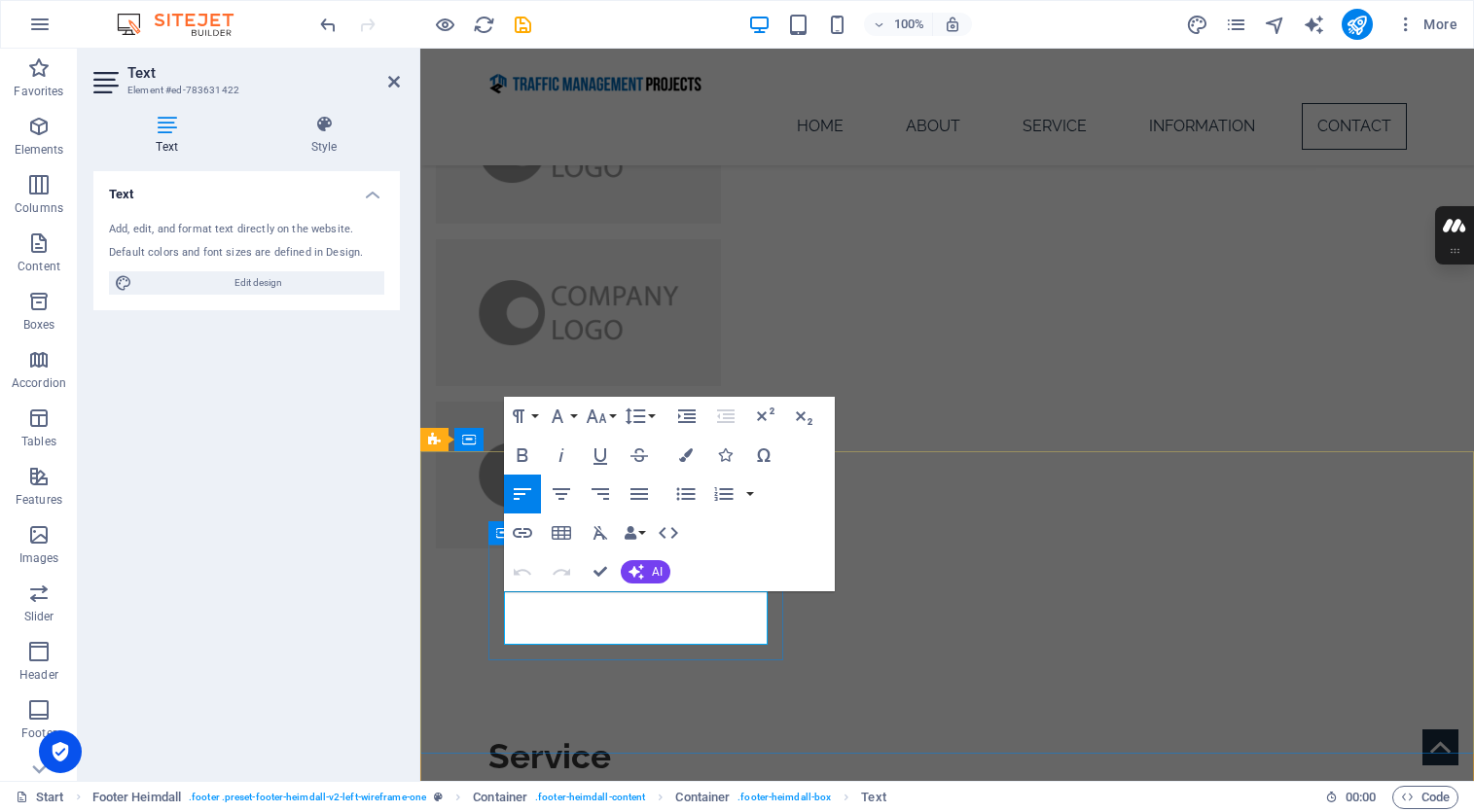 click on "32765" at bounding box center [631, 4435] 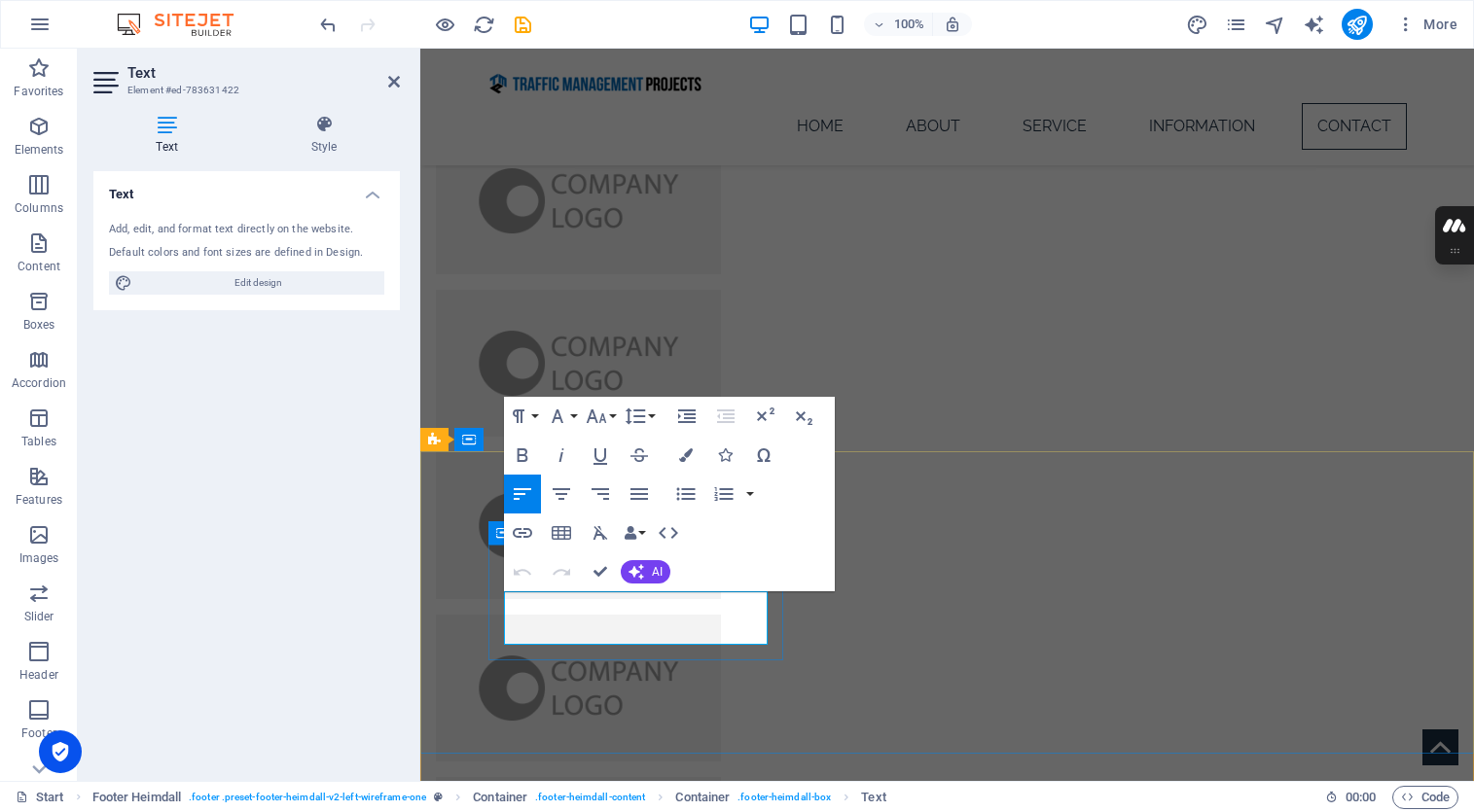 scroll, scrollTop: 4990, scrollLeft: 0, axis: vertical 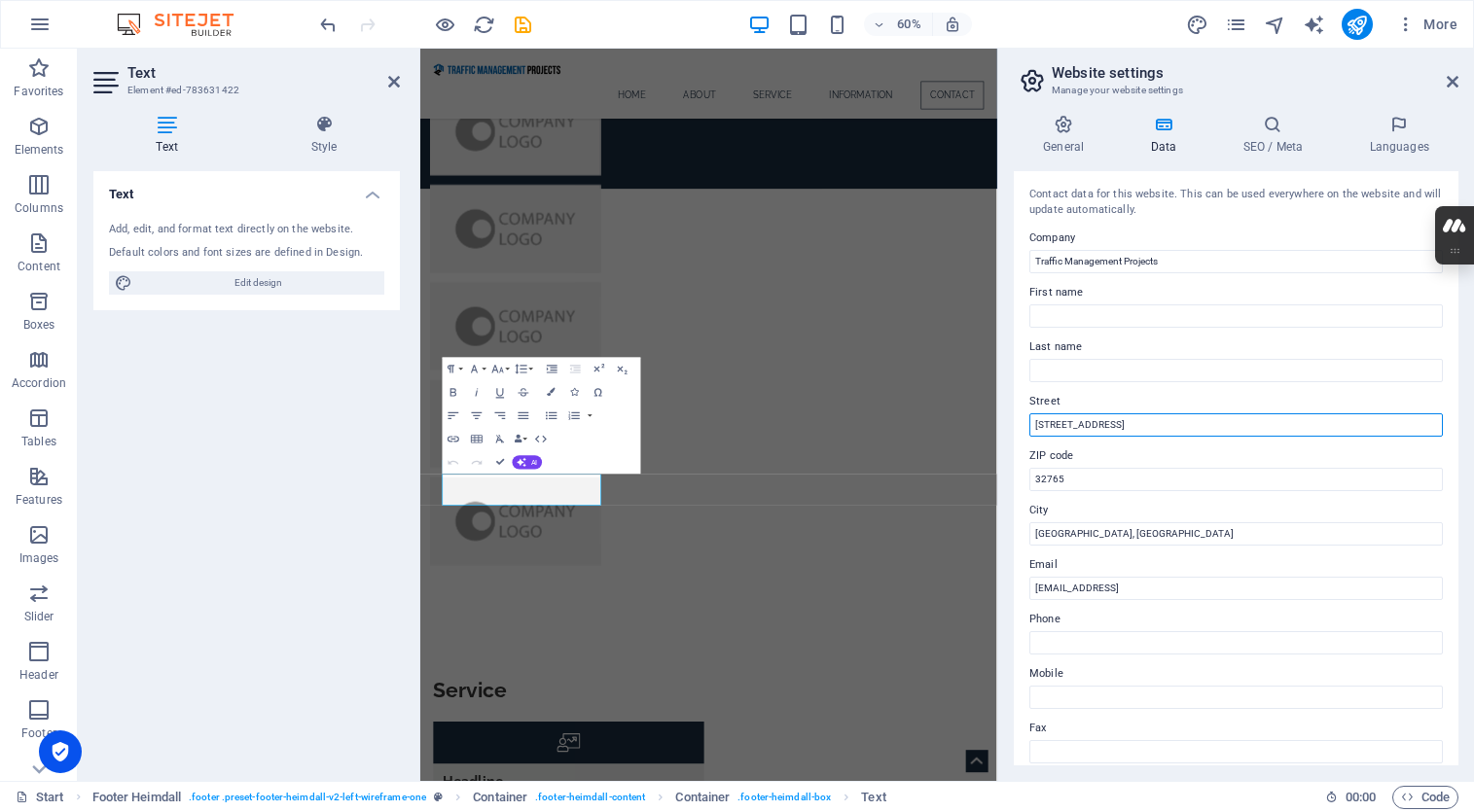 drag, startPoint x: 1481, startPoint y: 452, endPoint x: 1312, endPoint y: 627, distance: 243.28173 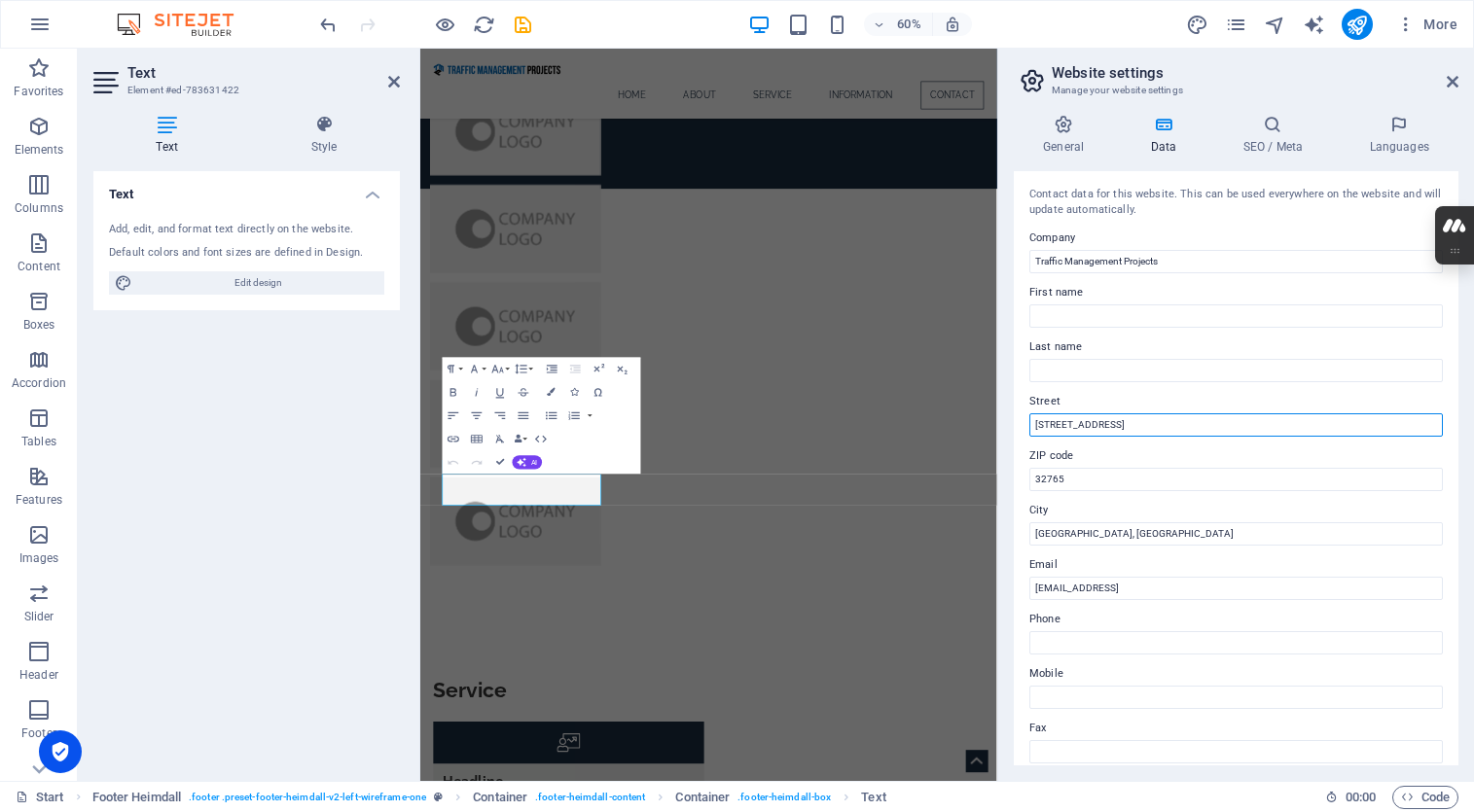 click on "[STREET_ADDRESS]" at bounding box center [1236, 425] 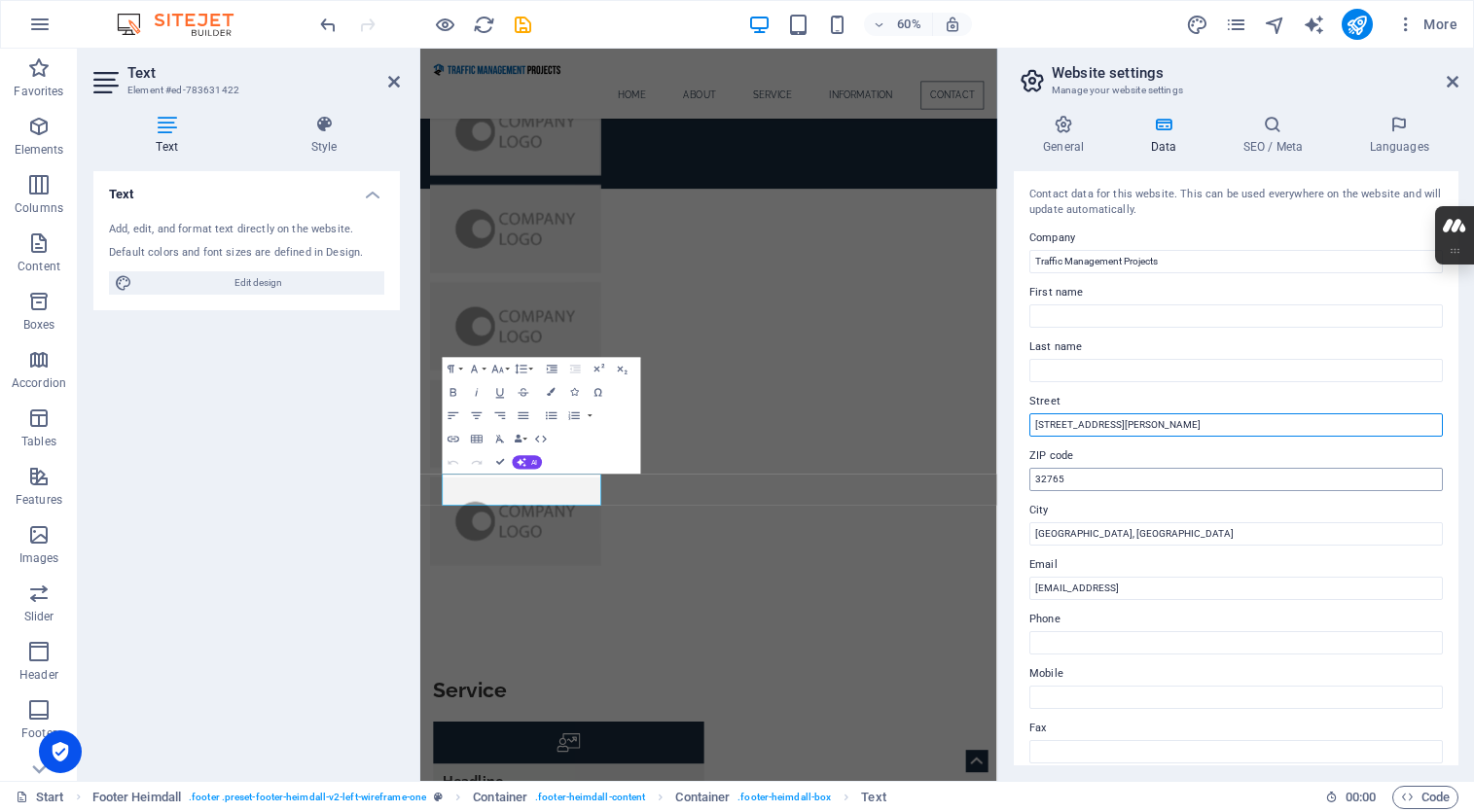 type on "[STREET_ADDRESS][PERSON_NAME]" 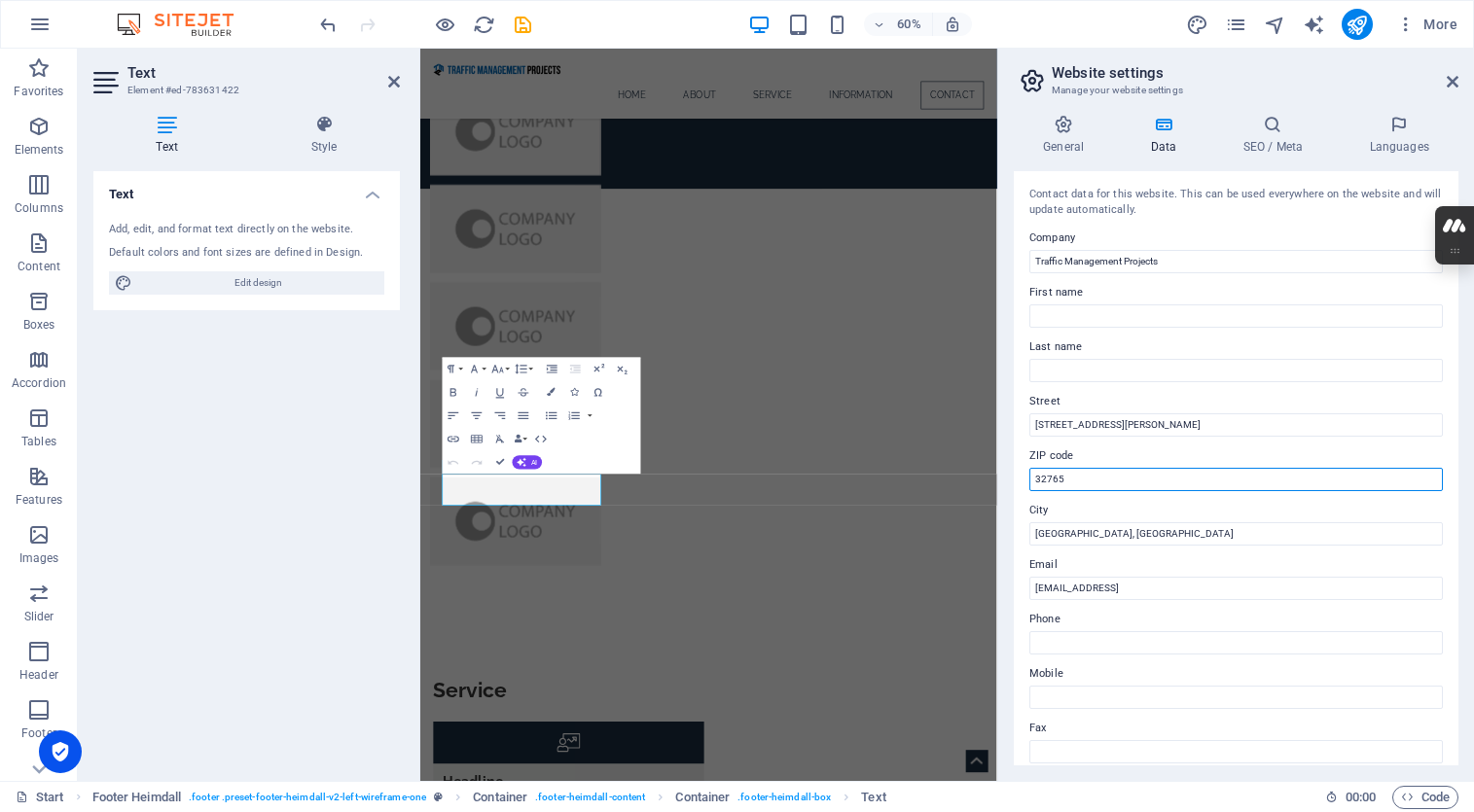 drag, startPoint x: 1083, startPoint y: 477, endPoint x: 1019, endPoint y: 475, distance: 64.031242 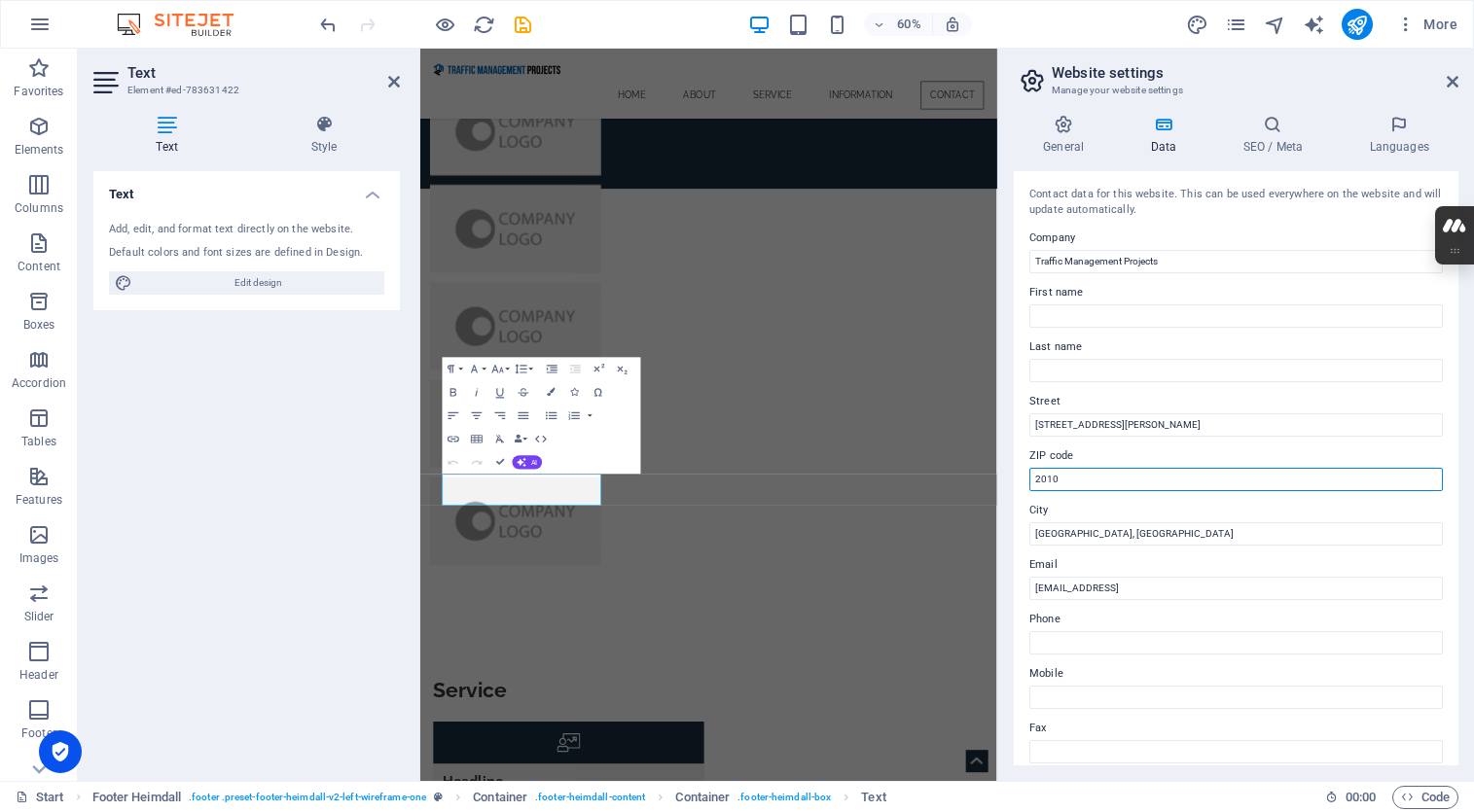 drag, startPoint x: 1065, startPoint y: 472, endPoint x: 999, endPoint y: 470, distance: 66.0303 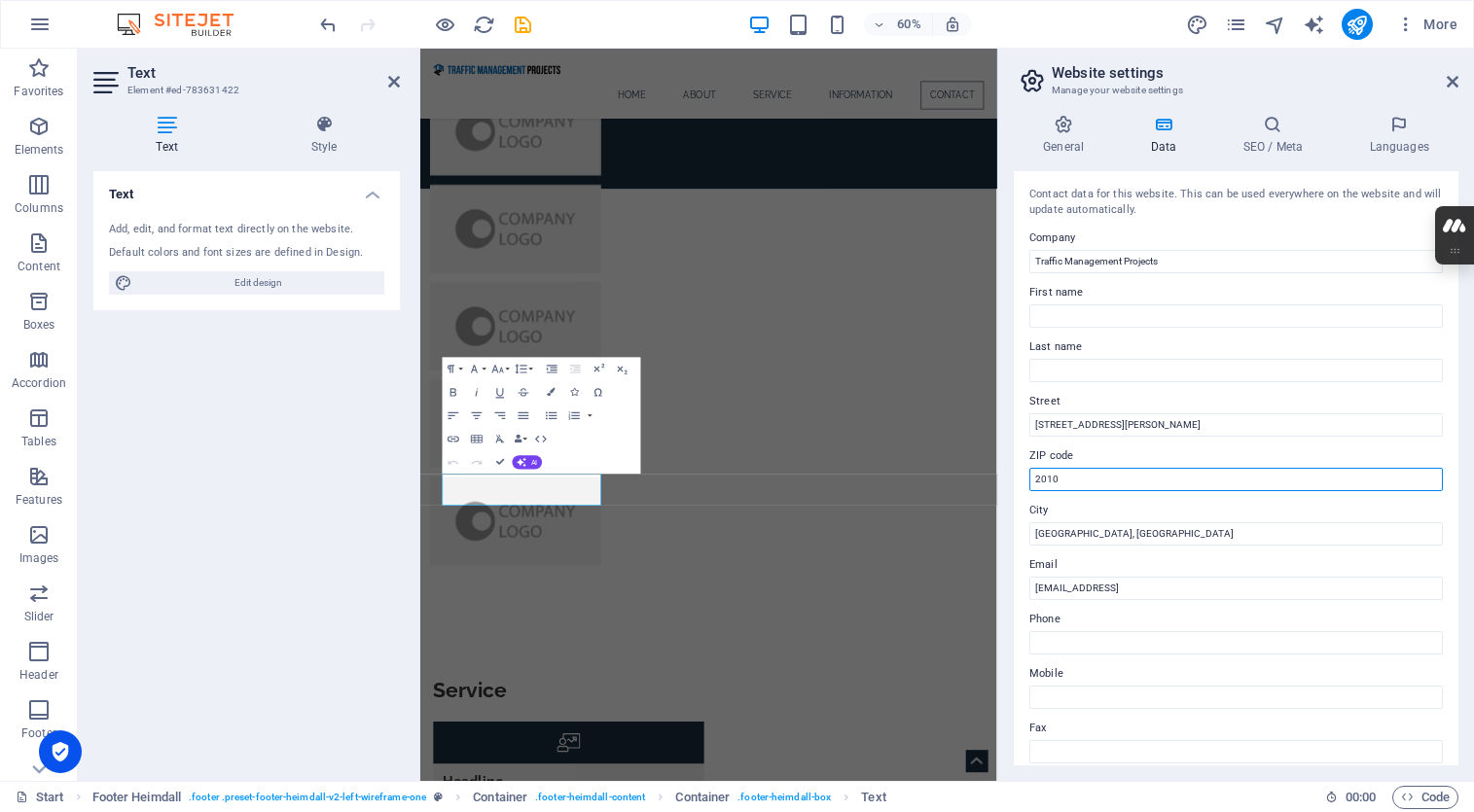 click on "2010" at bounding box center [1236, 479] 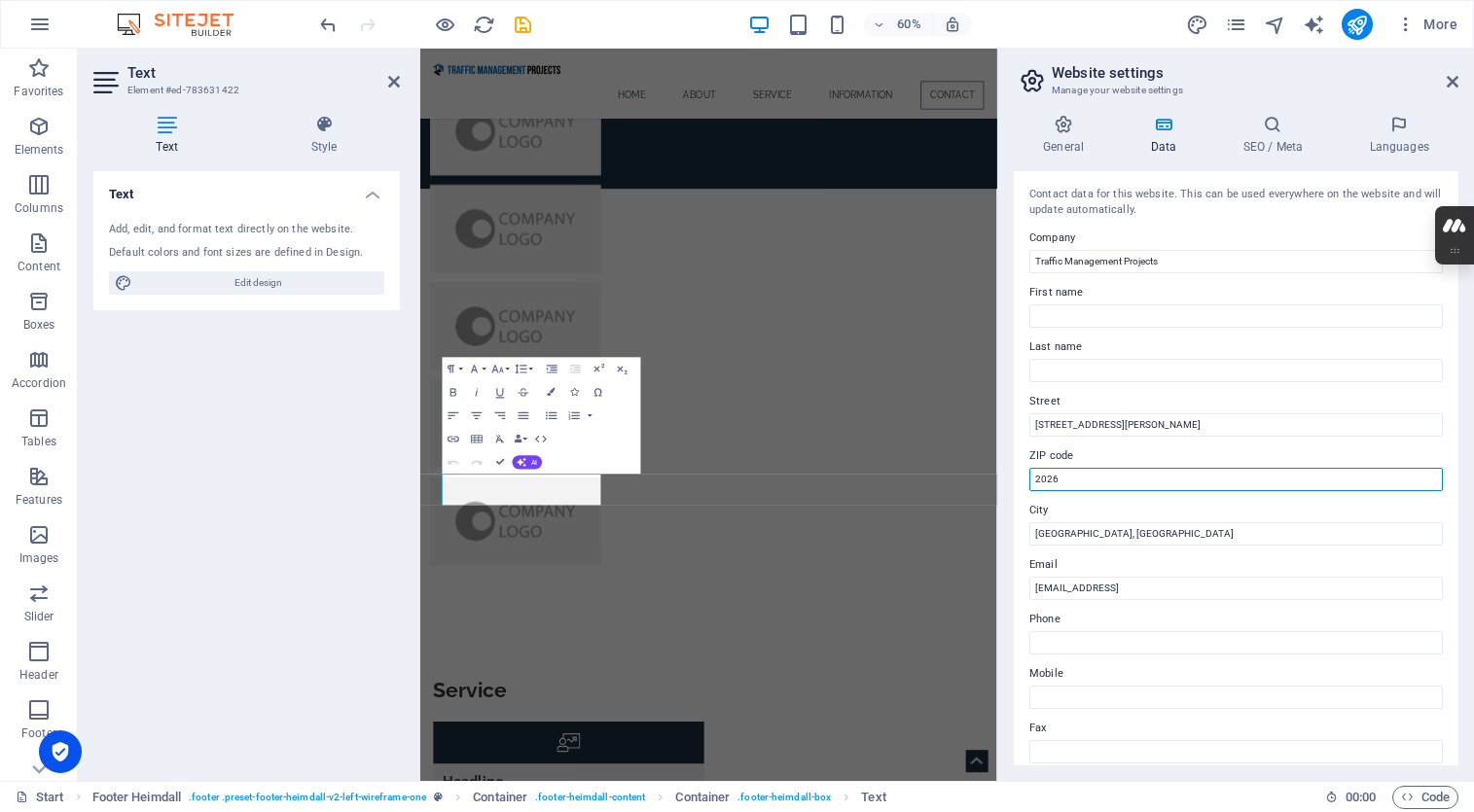 type on "2026" 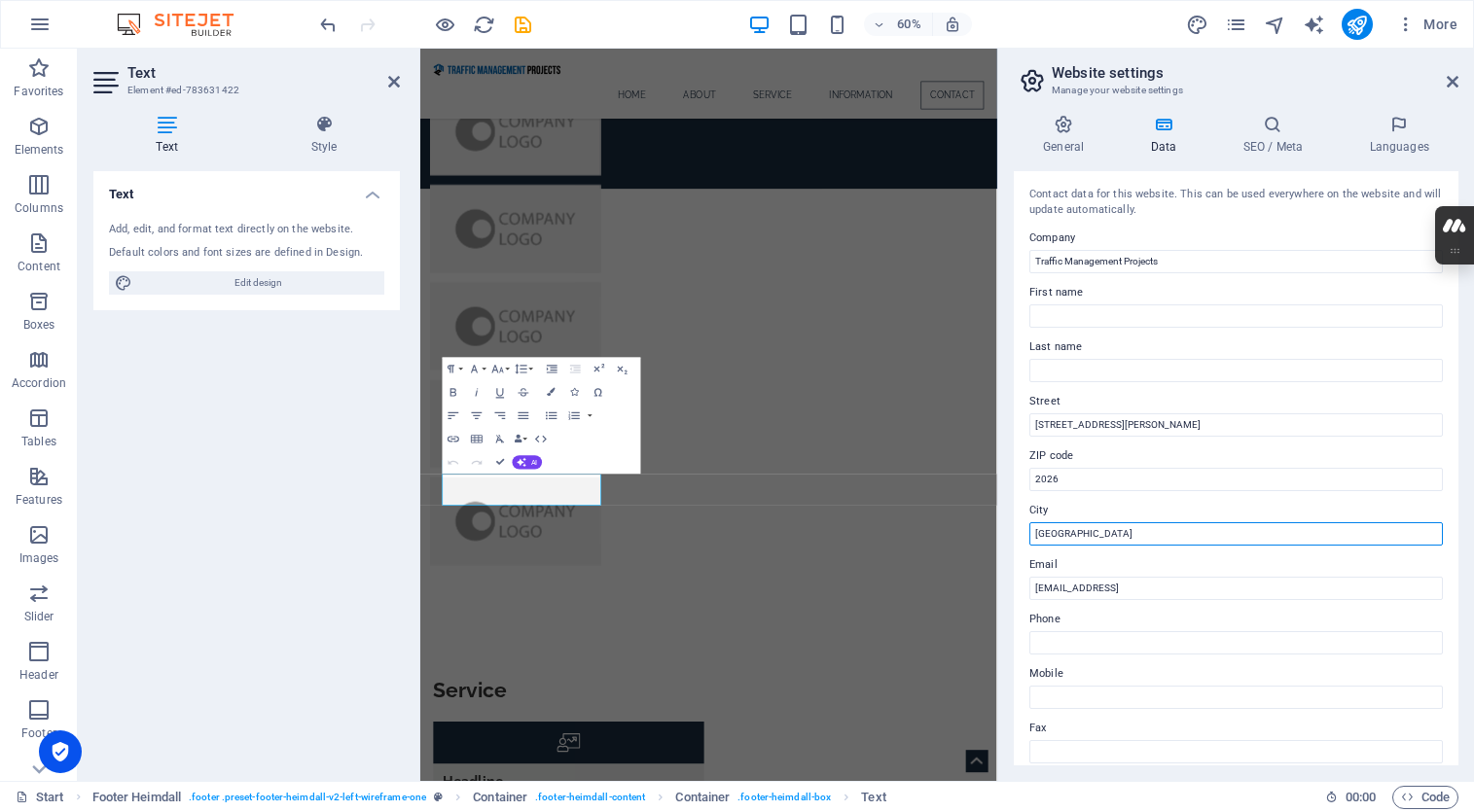 type on "[GEOGRAPHIC_DATA]" 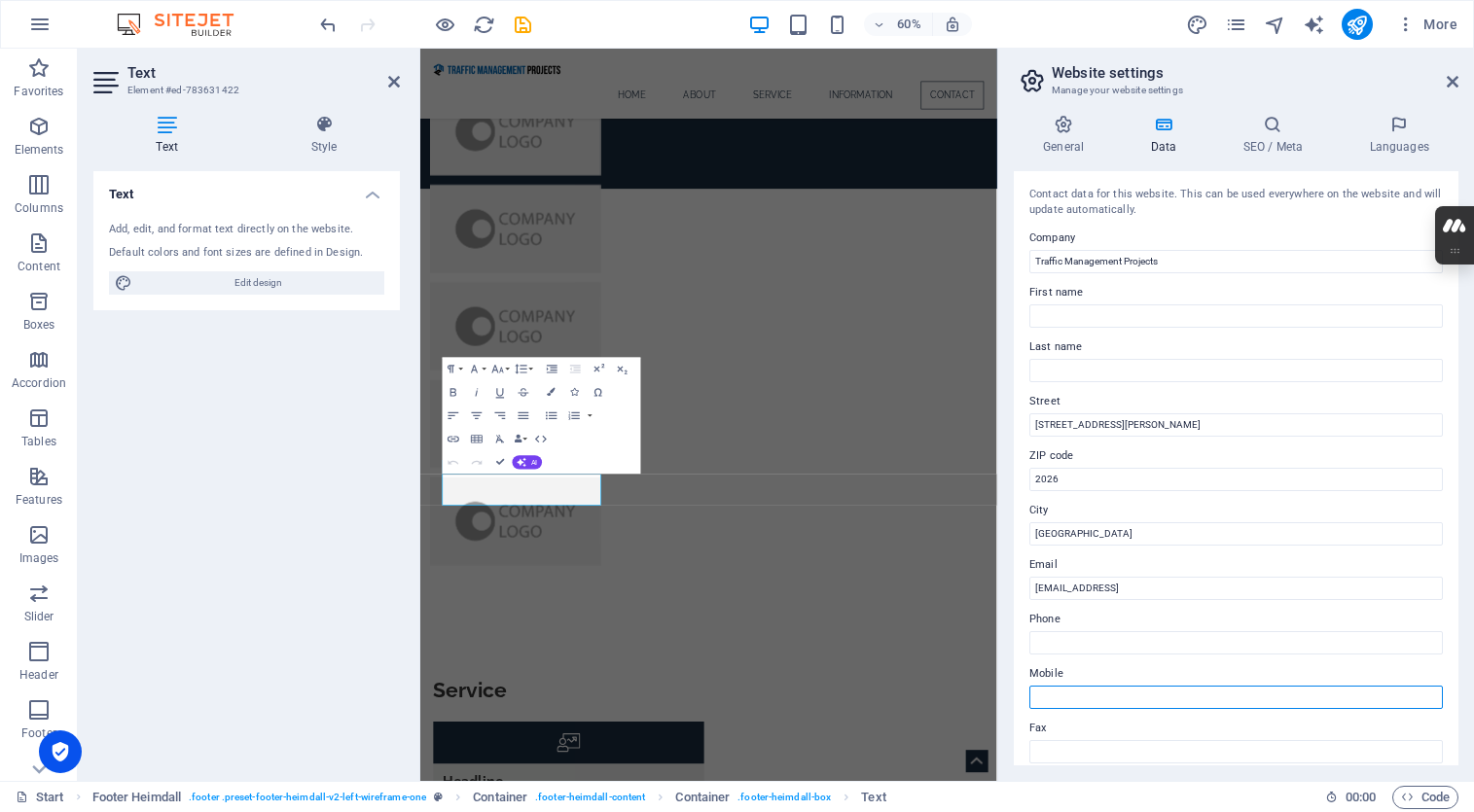 click on "Mobile" at bounding box center (1236, 697) 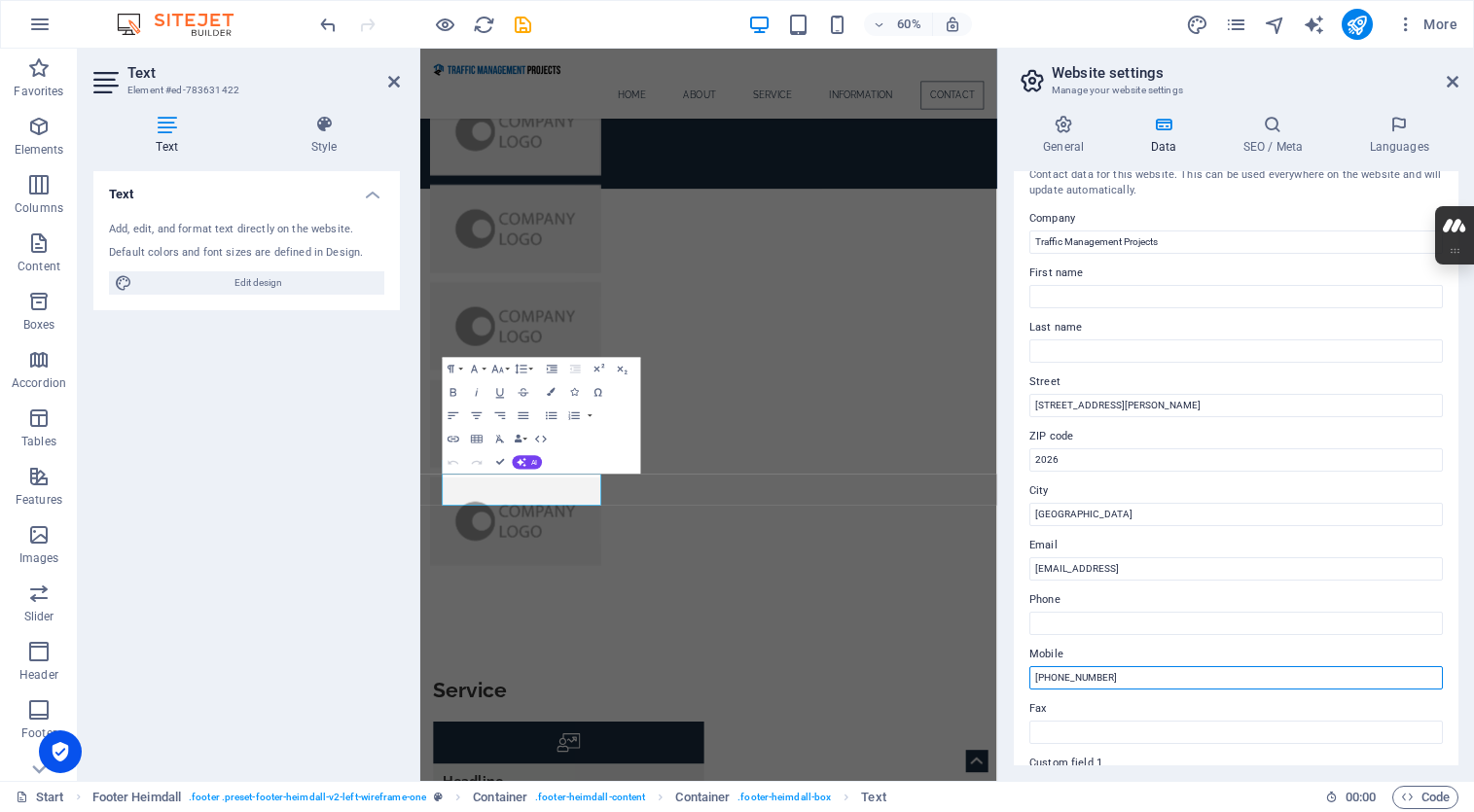 scroll, scrollTop: 4, scrollLeft: 0, axis: vertical 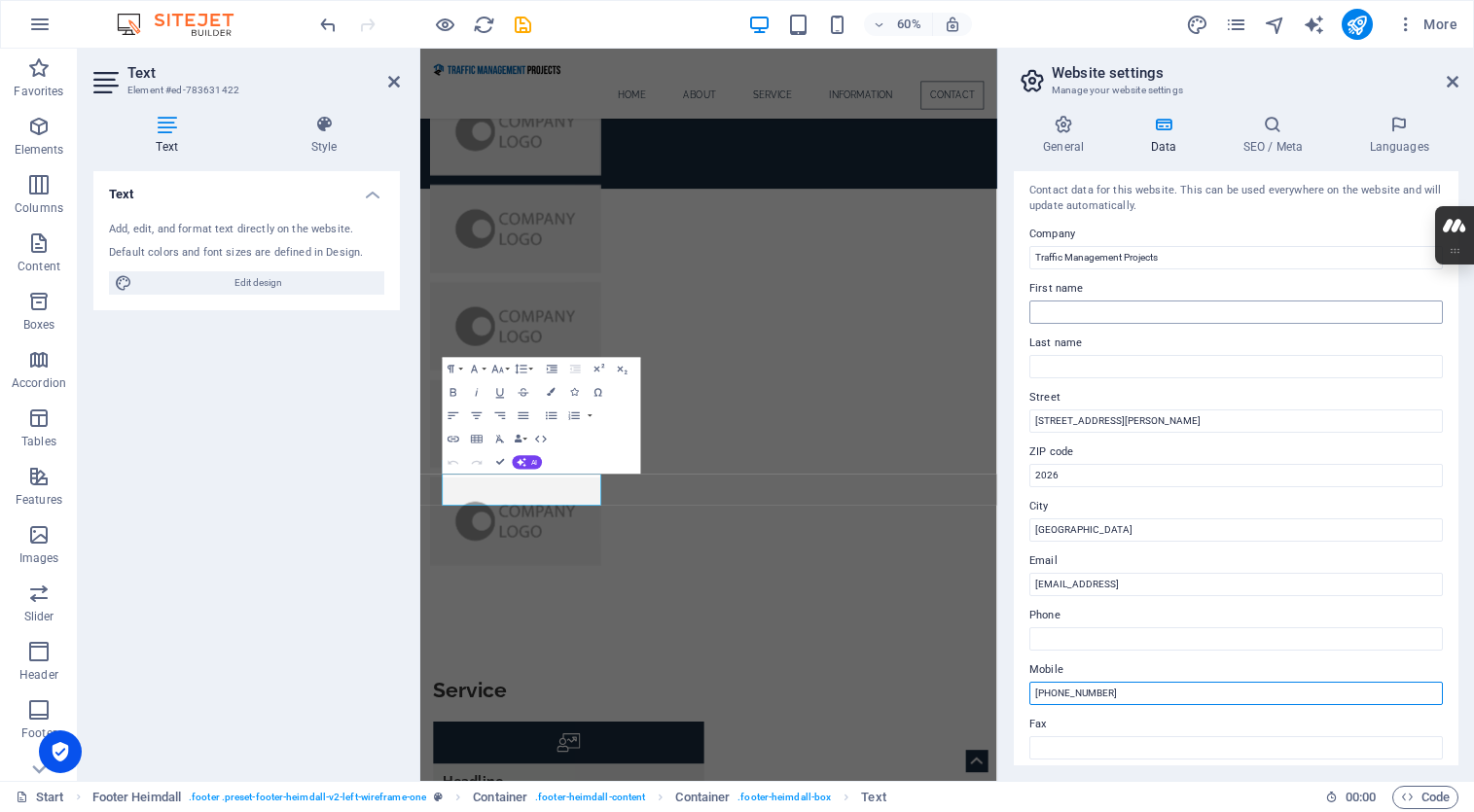 type on "[PHONE_NUMBER]" 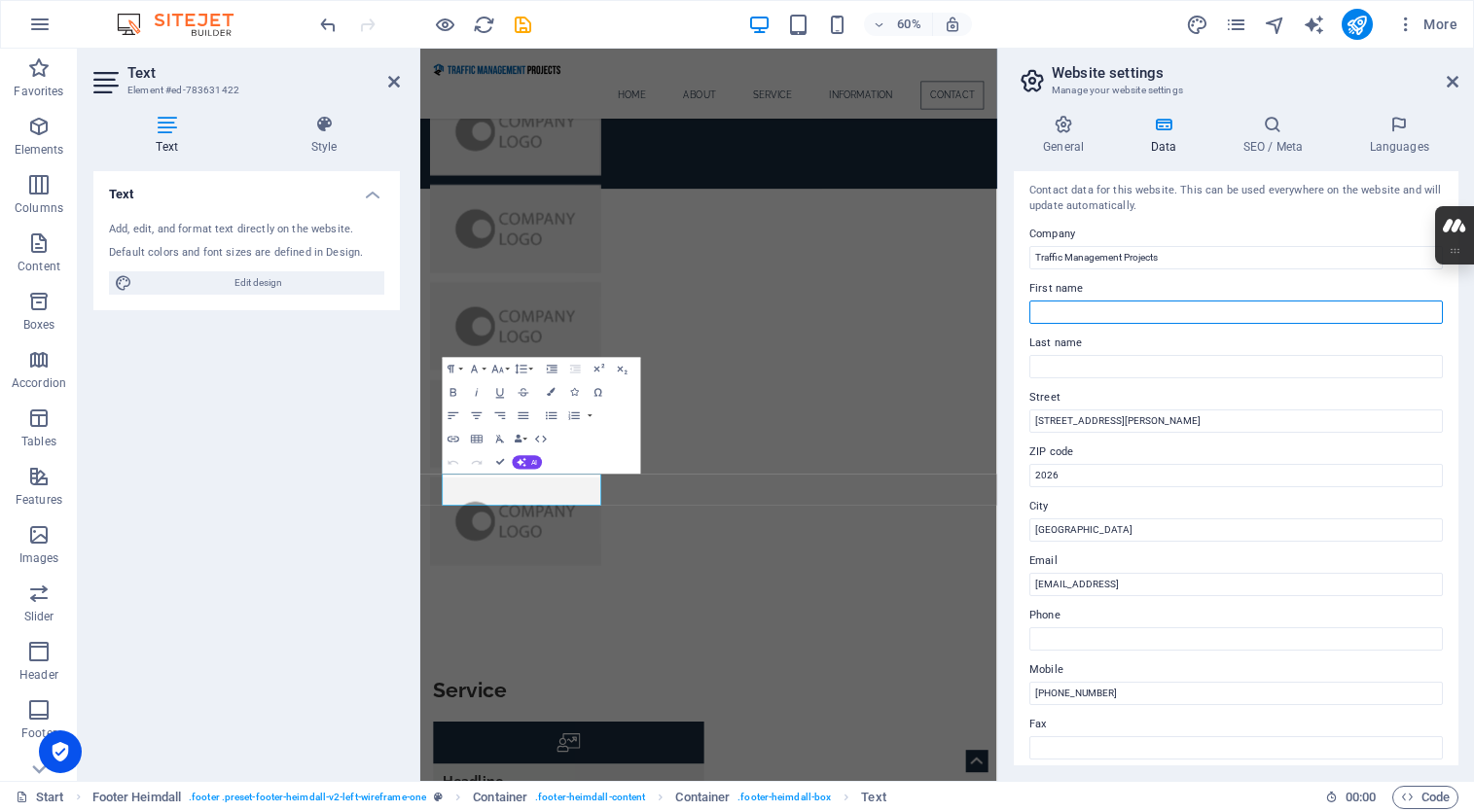 click on "First name" at bounding box center [1236, 312] 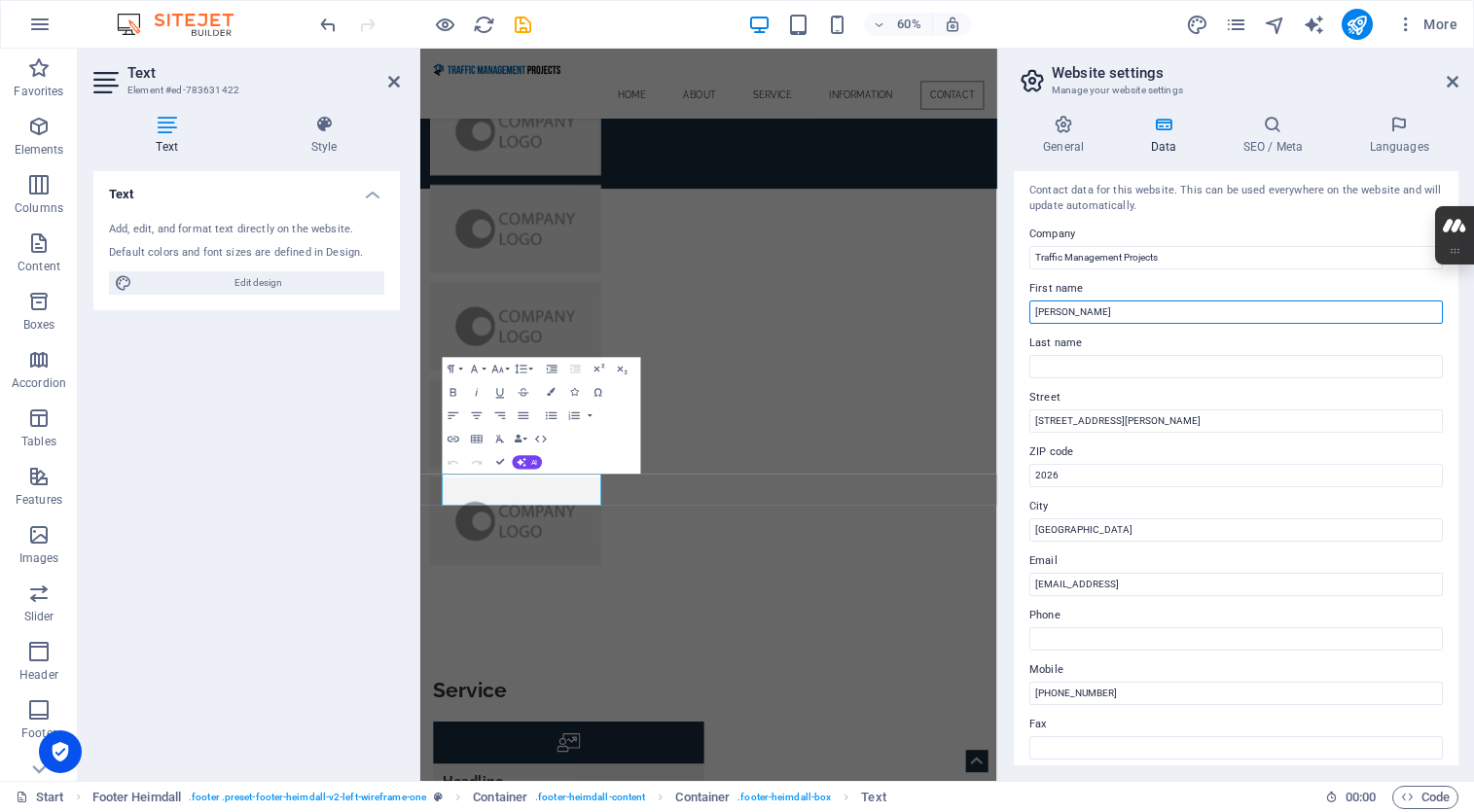 type on "[PERSON_NAME]" 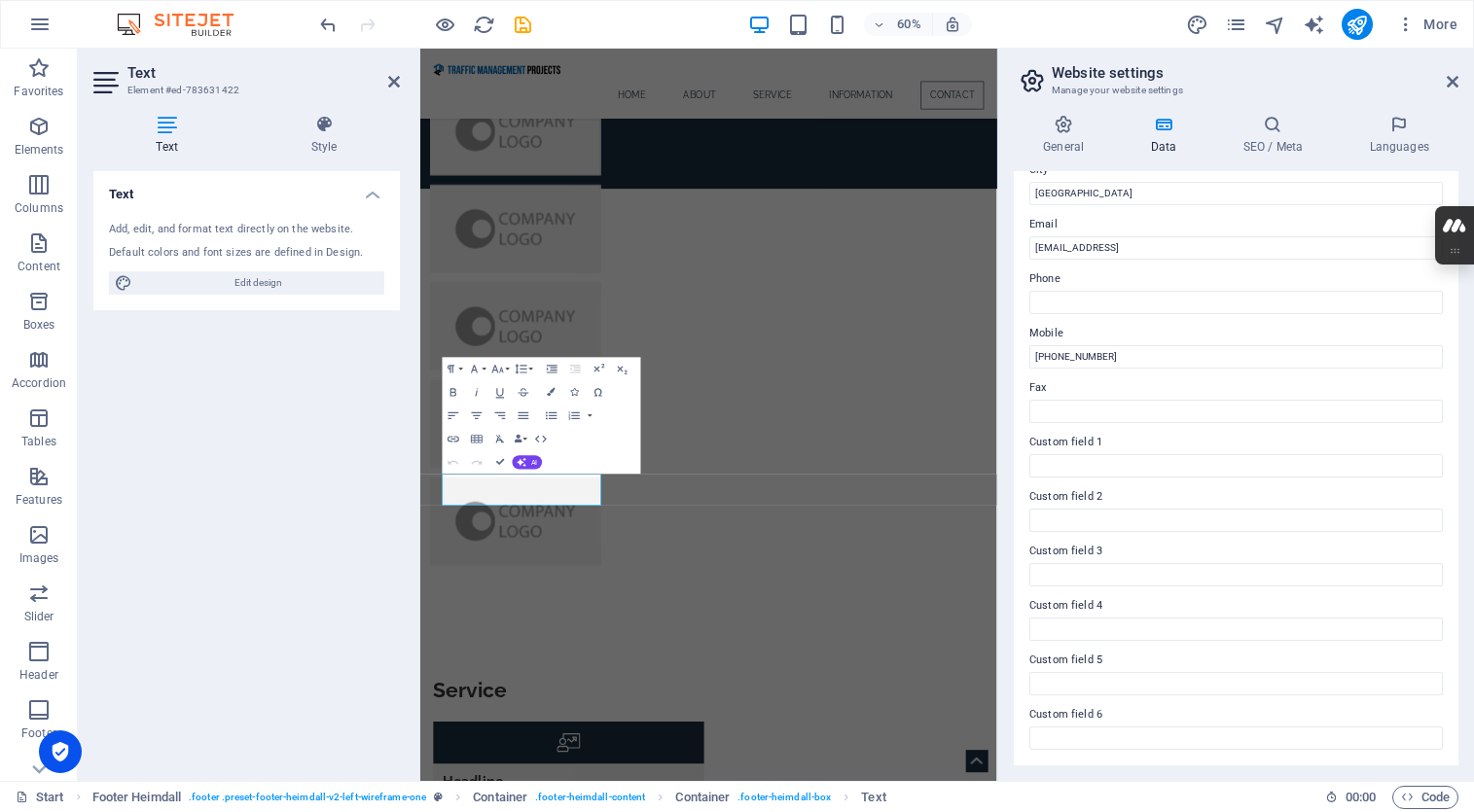 scroll, scrollTop: 0, scrollLeft: 0, axis: both 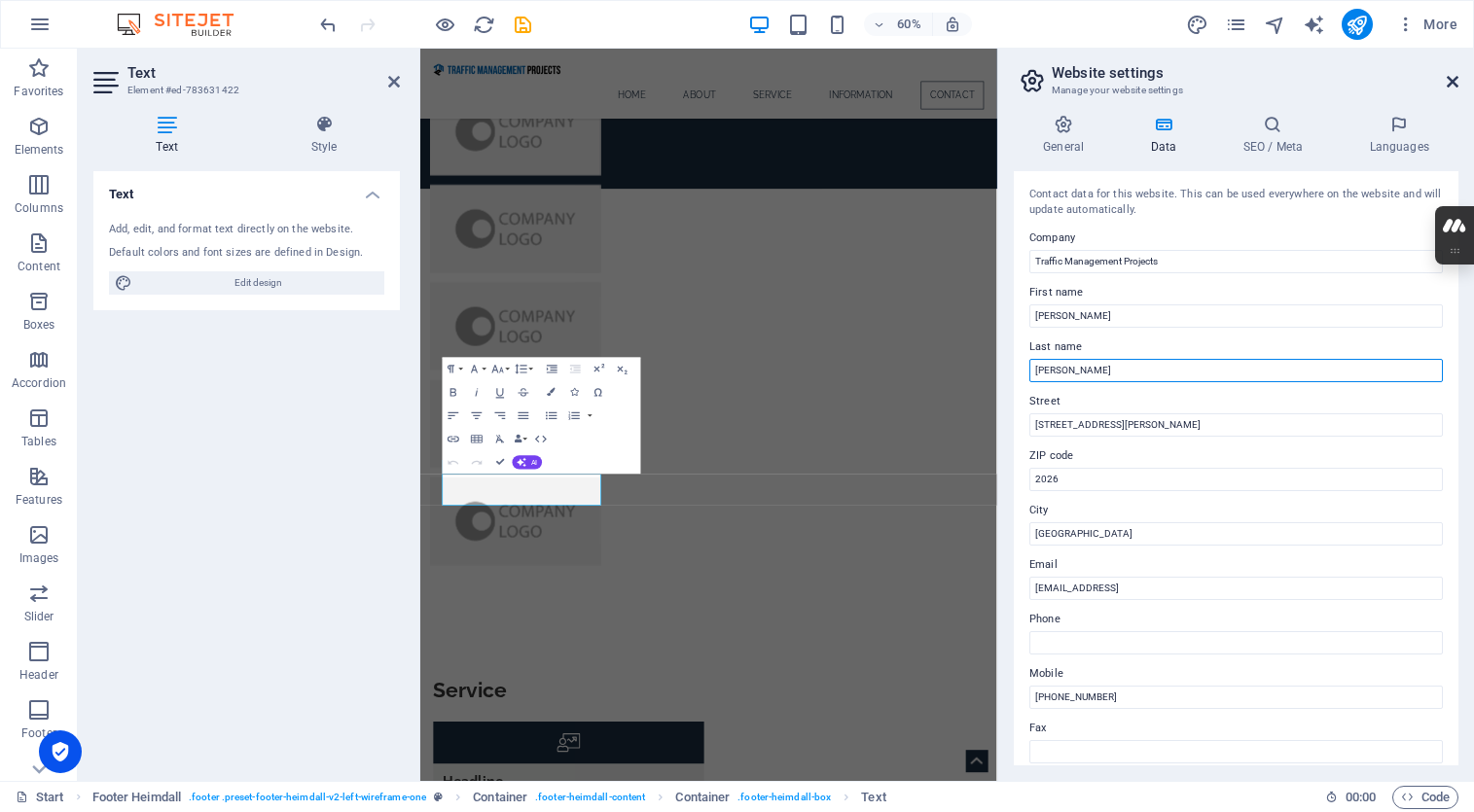 type on "[PERSON_NAME]" 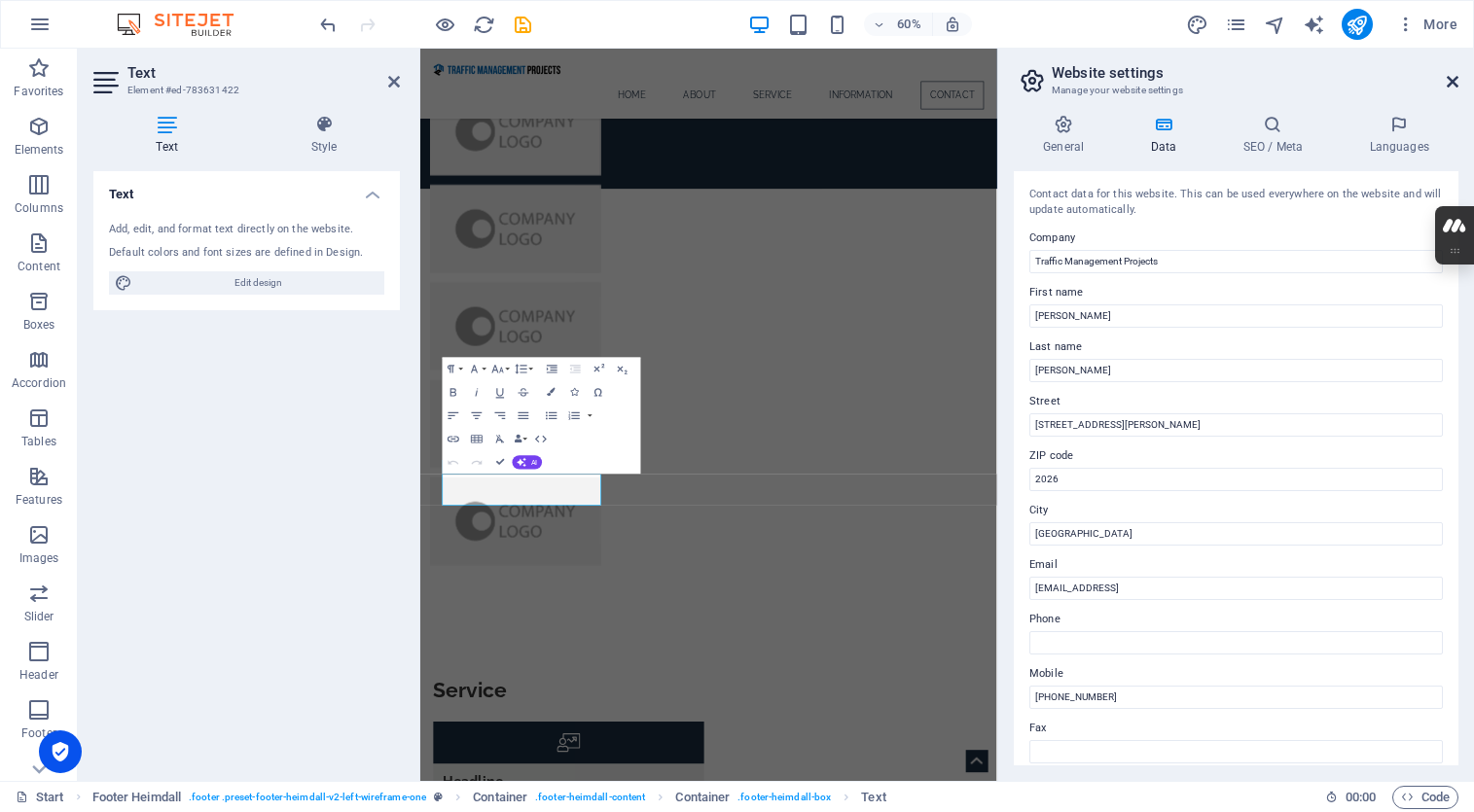 drag, startPoint x: 1456, startPoint y: 81, endPoint x: 1035, endPoint y: 32, distance: 423.84195 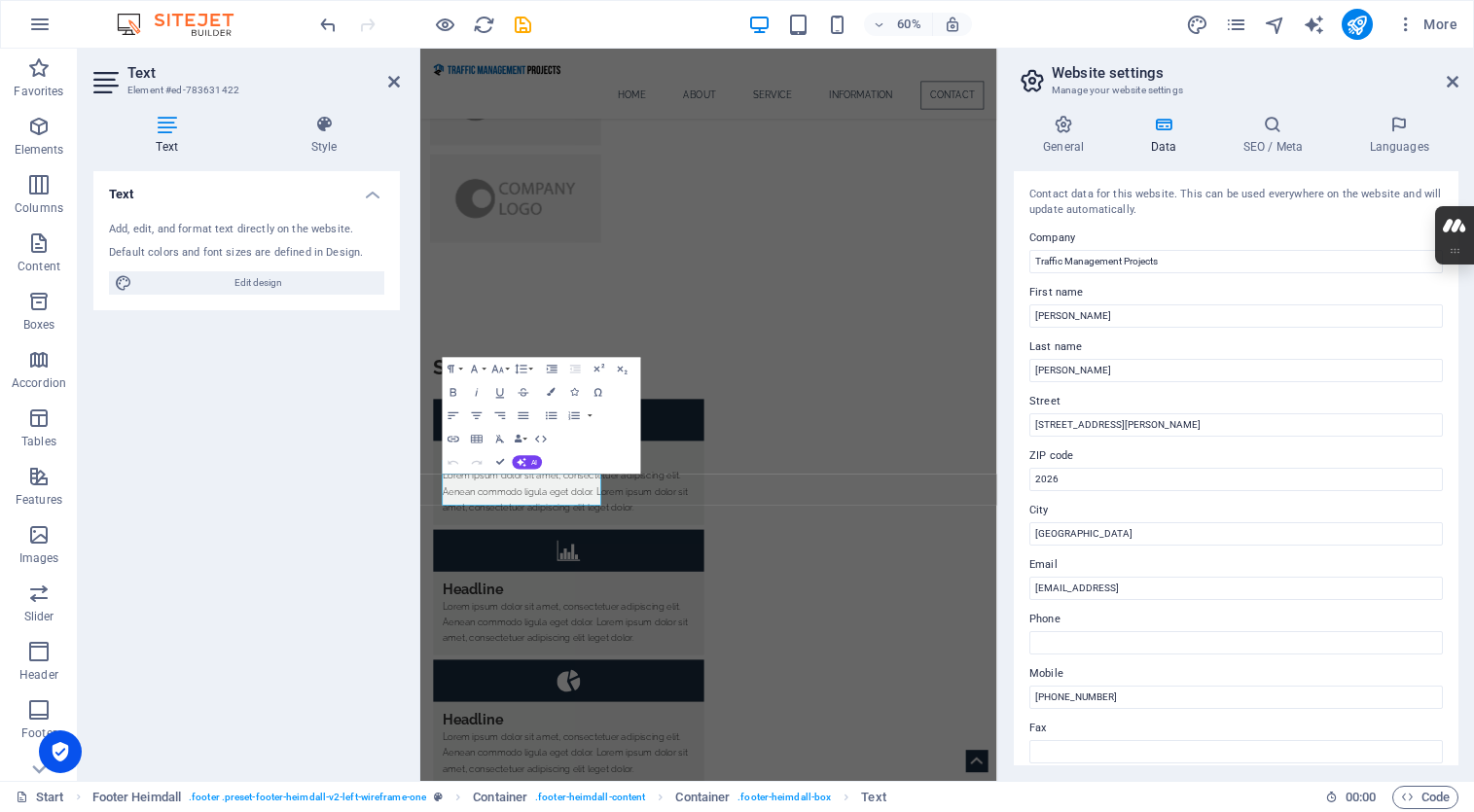scroll, scrollTop: 4647, scrollLeft: 0, axis: vertical 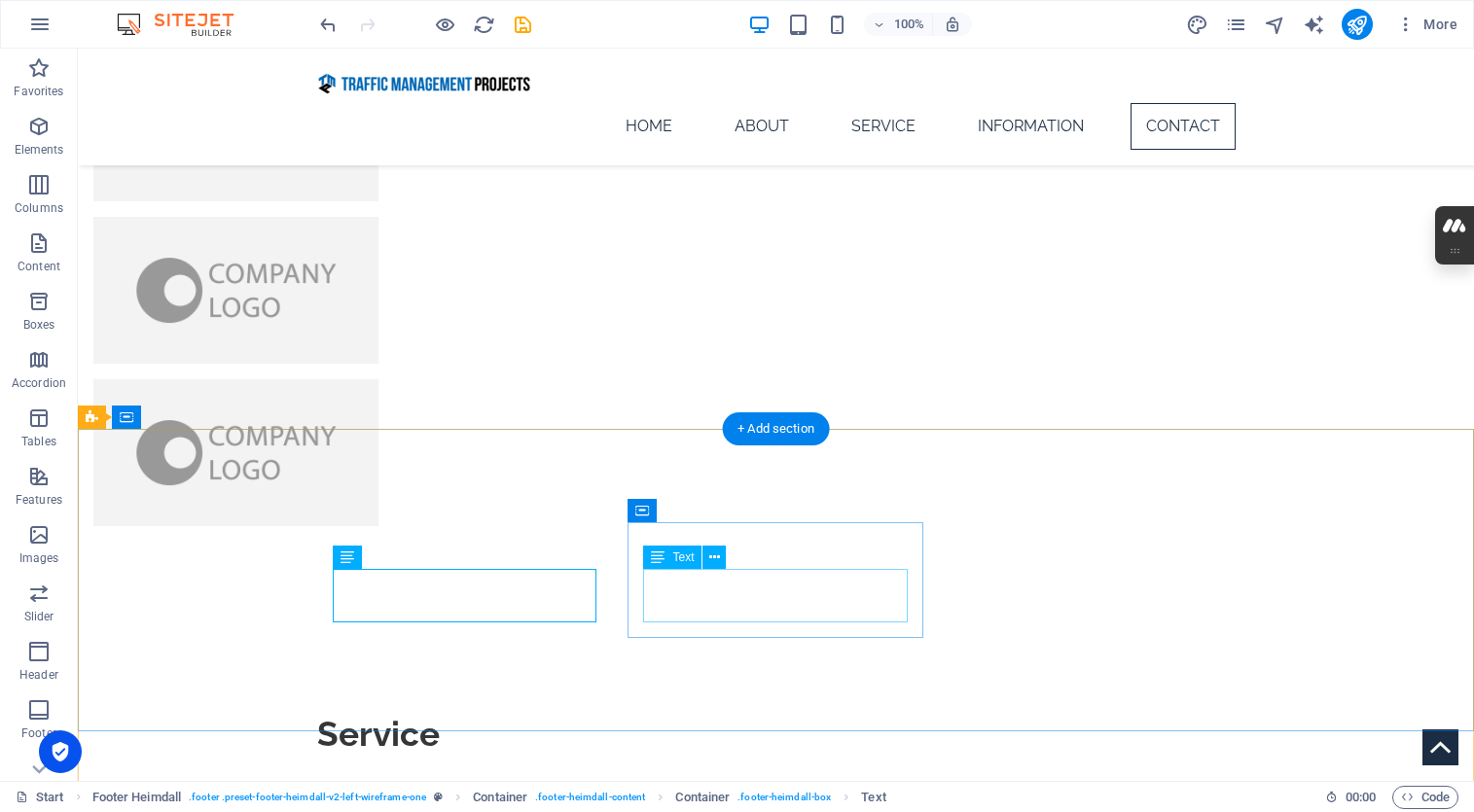 click on "Mobile: [PHONE_NUMBER] [PHONE_NUMBER]" at bounding box center (241, 4546) 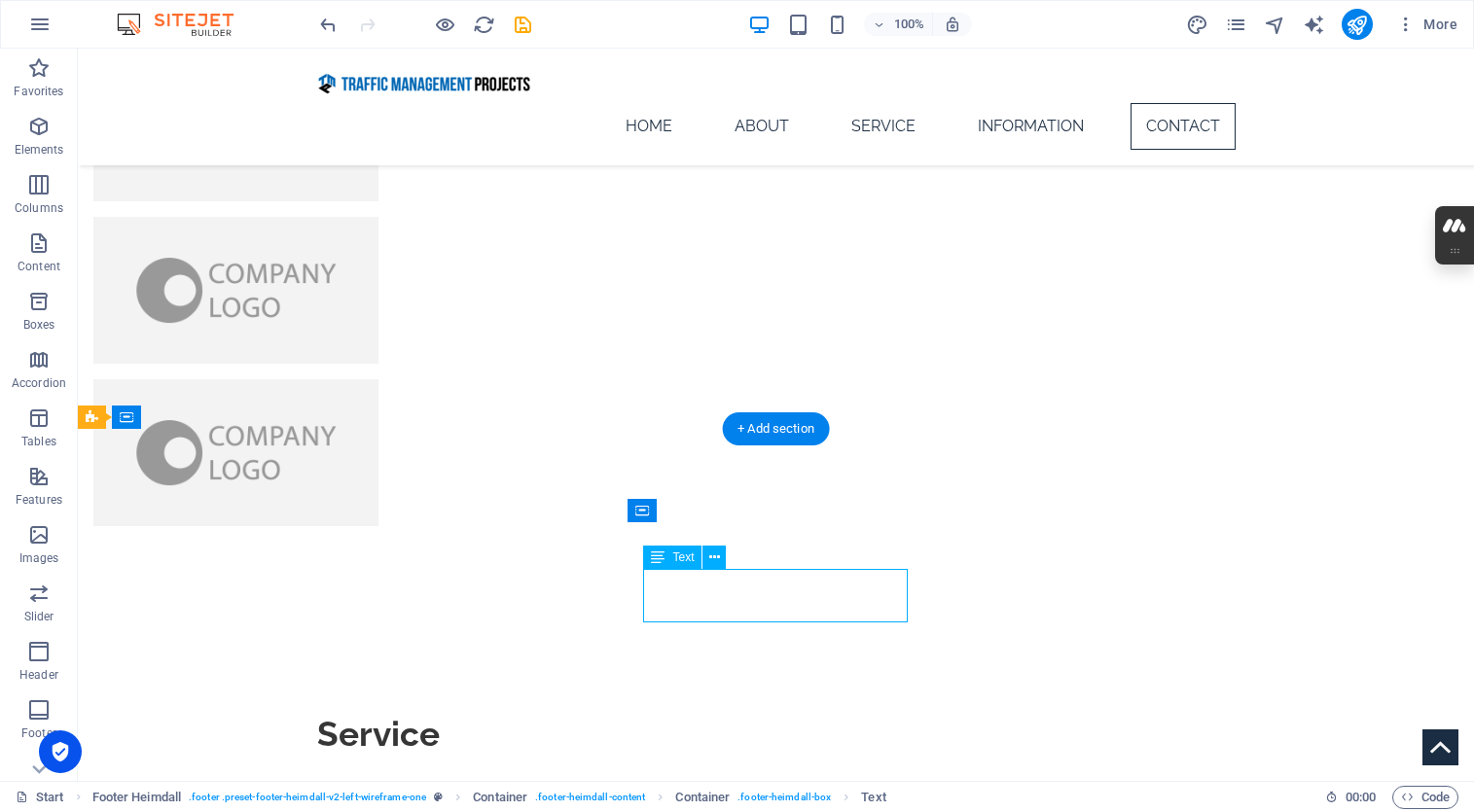 click on "Mobile: [PHONE_NUMBER] [PHONE_NUMBER]" at bounding box center [241, 4546] 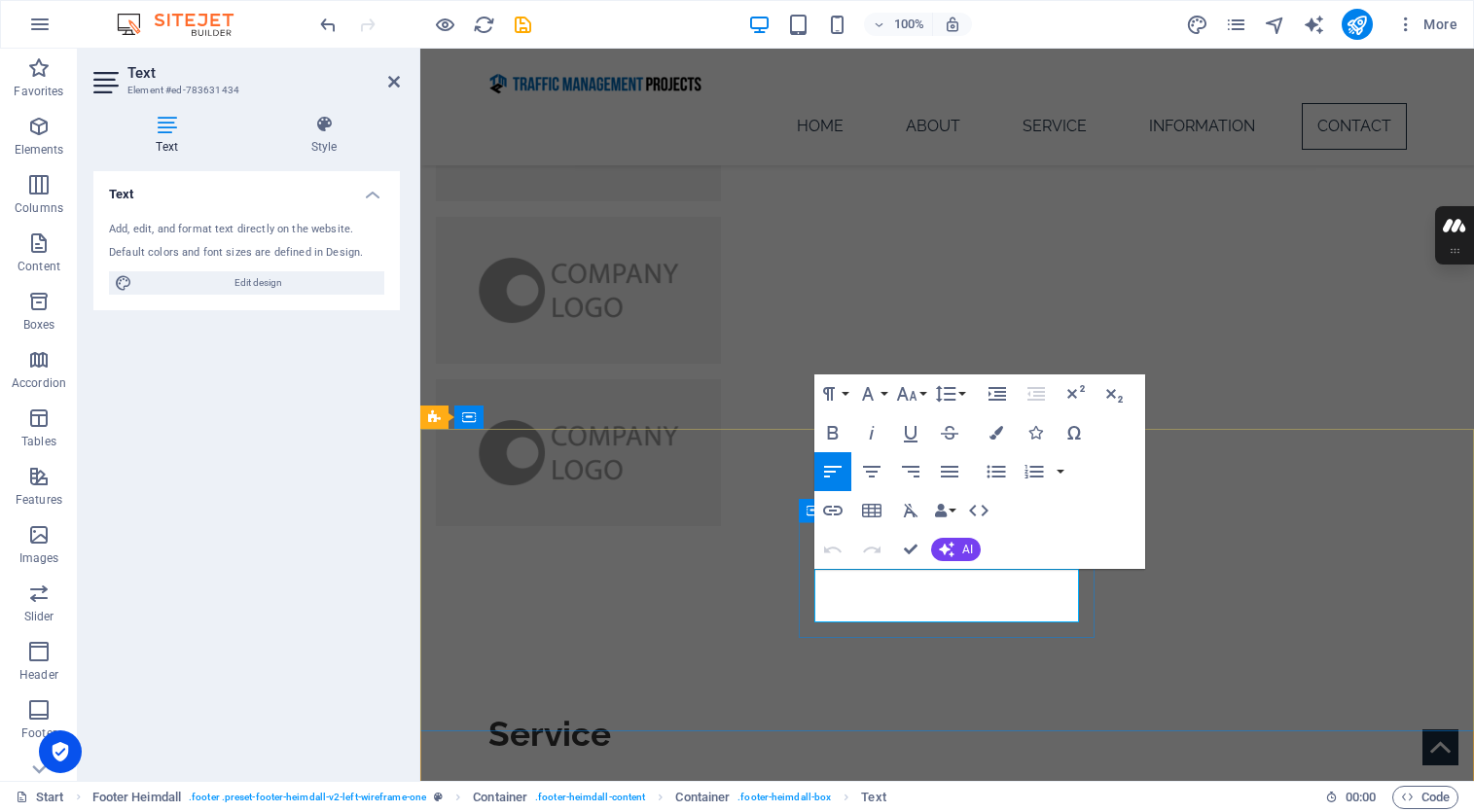 click on "Mobile: [PHONE_NUMBER] [PHONE_NUMBER]" at bounding box center [584, 4546] 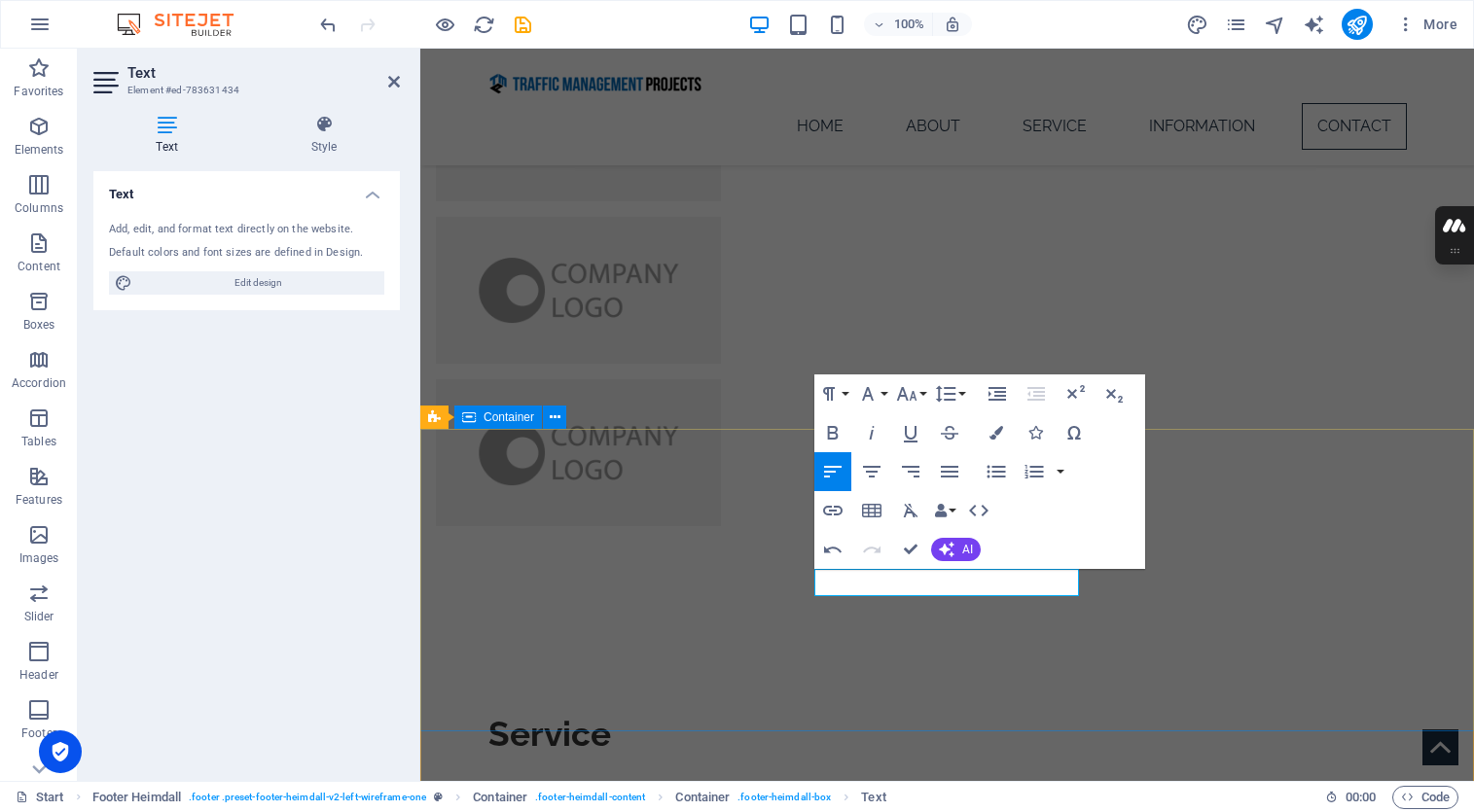 click on "Address [STREET_ADDRESS][PERSON_NAME] Phone Mobile:  [PHONE_NUMBER] Contact [EMAIL_ADDRESS] Legal Notice  |  Privacy Policy" at bounding box center [947, 4493] 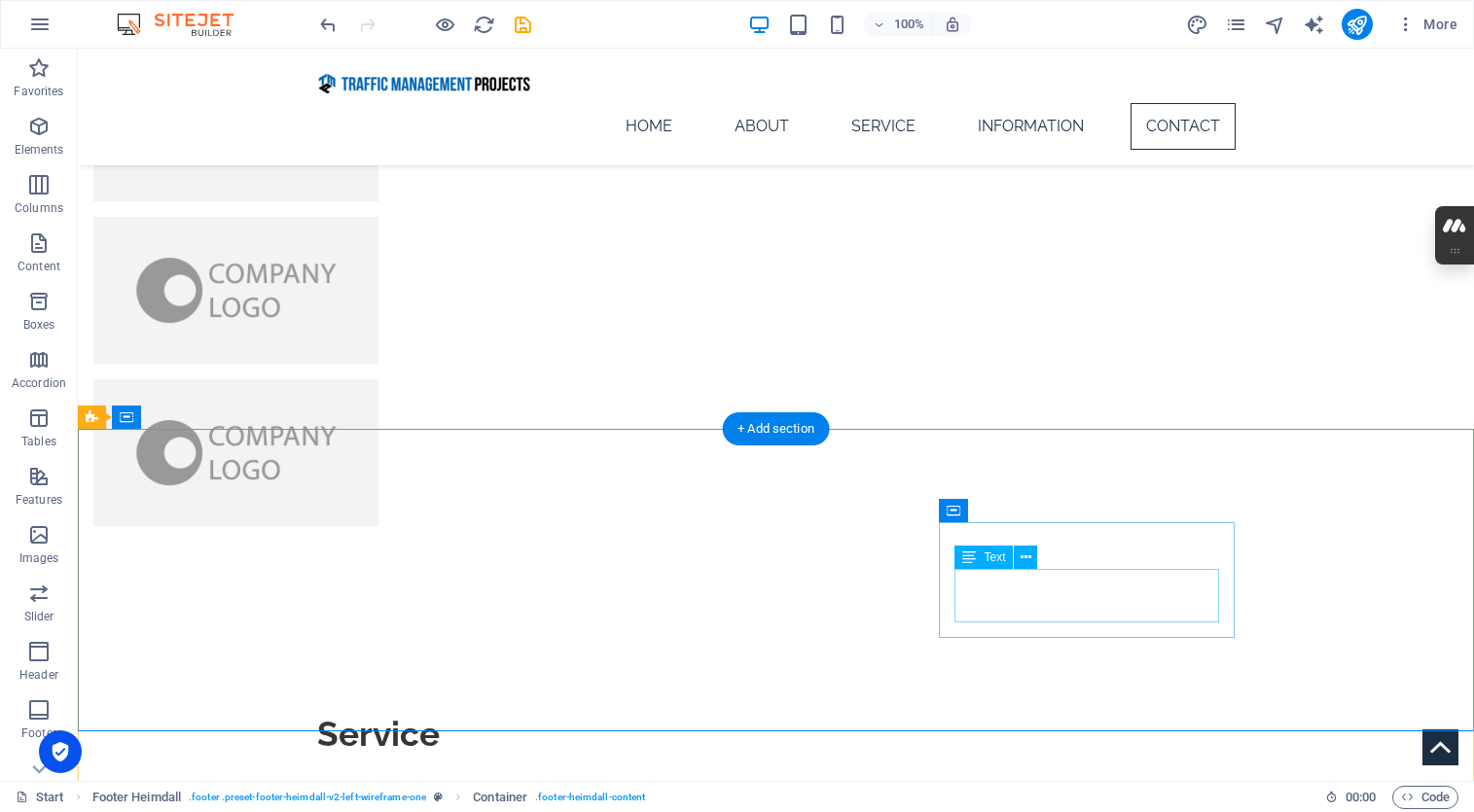 click on "[EMAIL_ADDRESS] Legal Notice  |  Privacy Policy" at bounding box center (241, 4667) 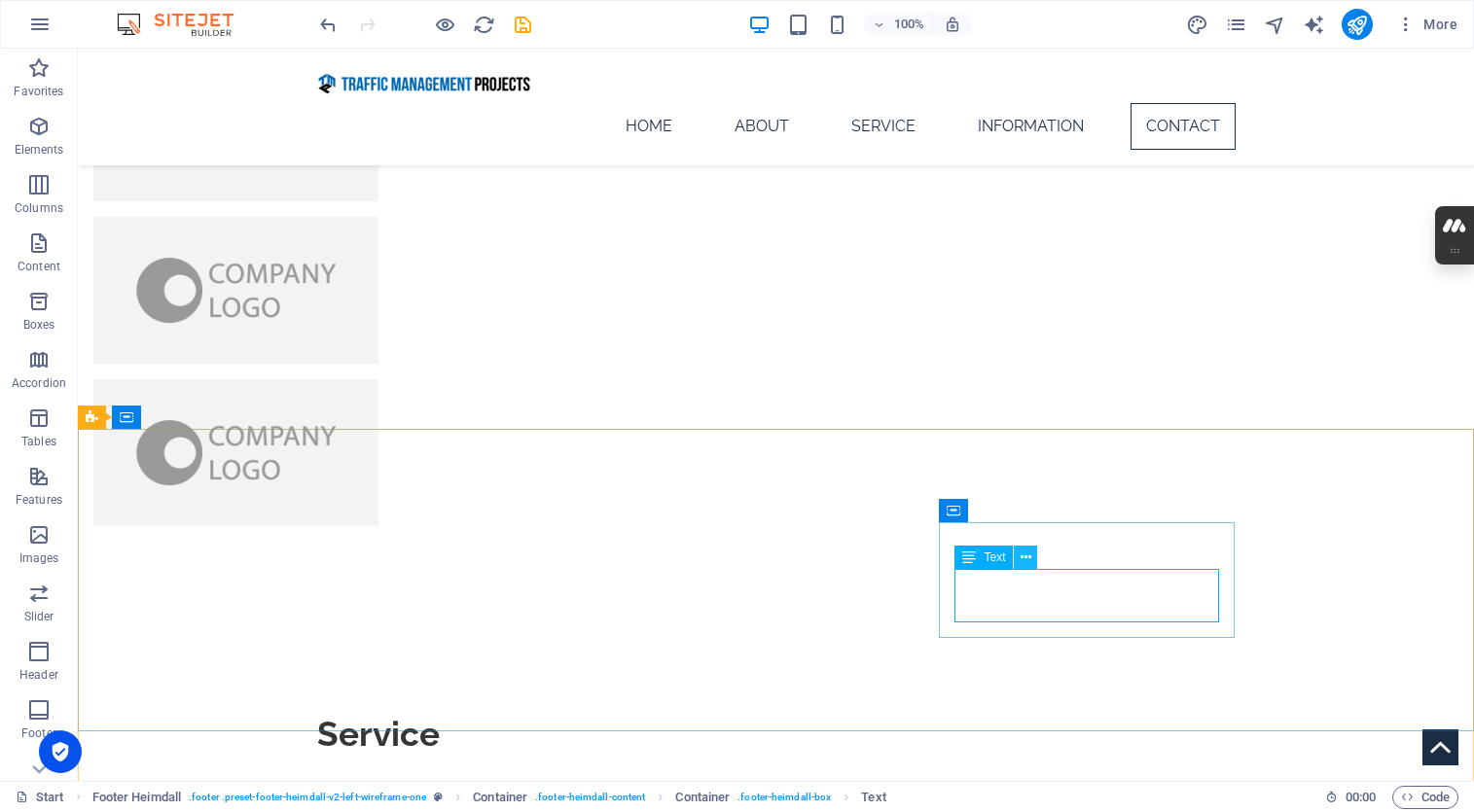 click at bounding box center (1025, 557) 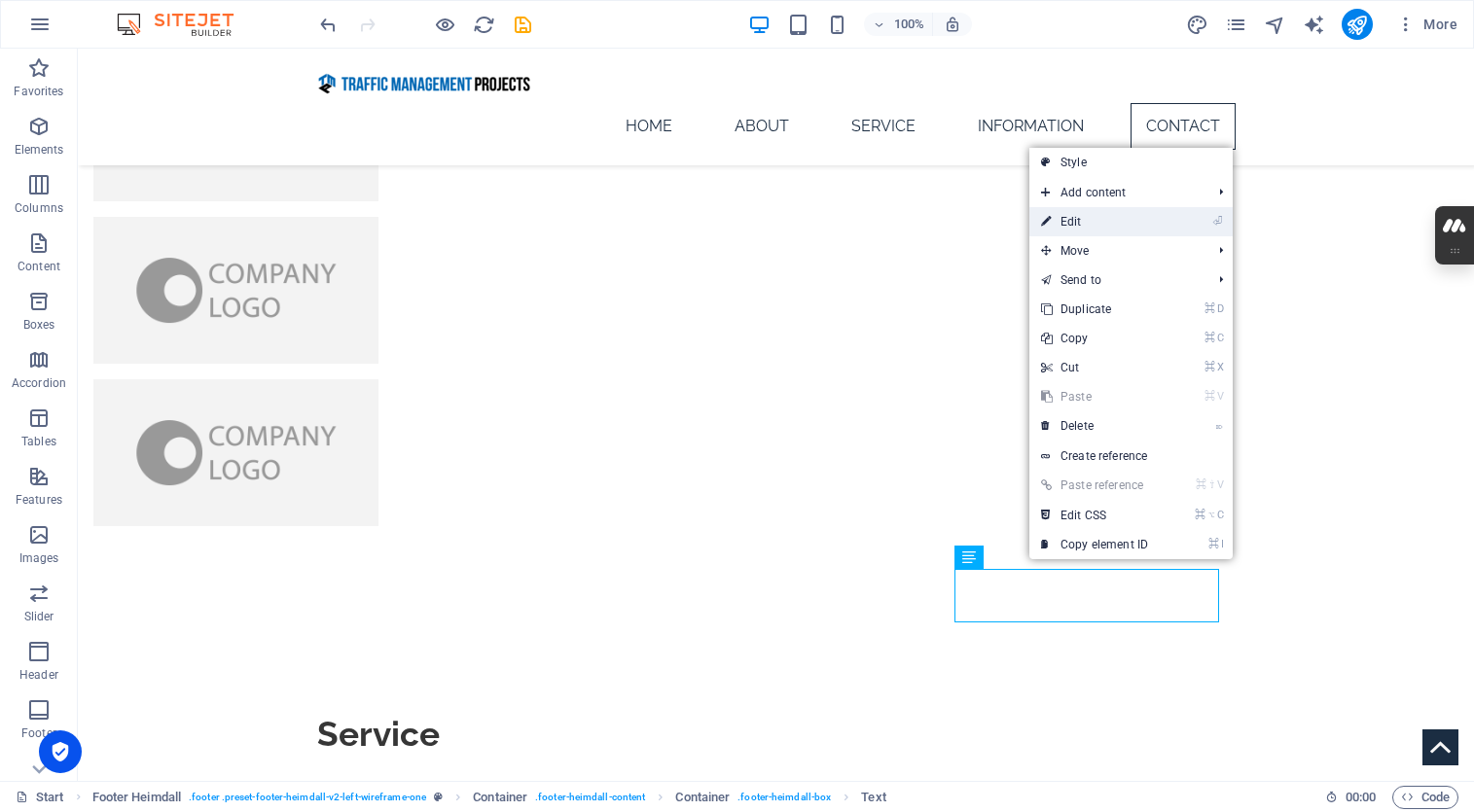 click on "⏎  Edit" at bounding box center (1095, 222) 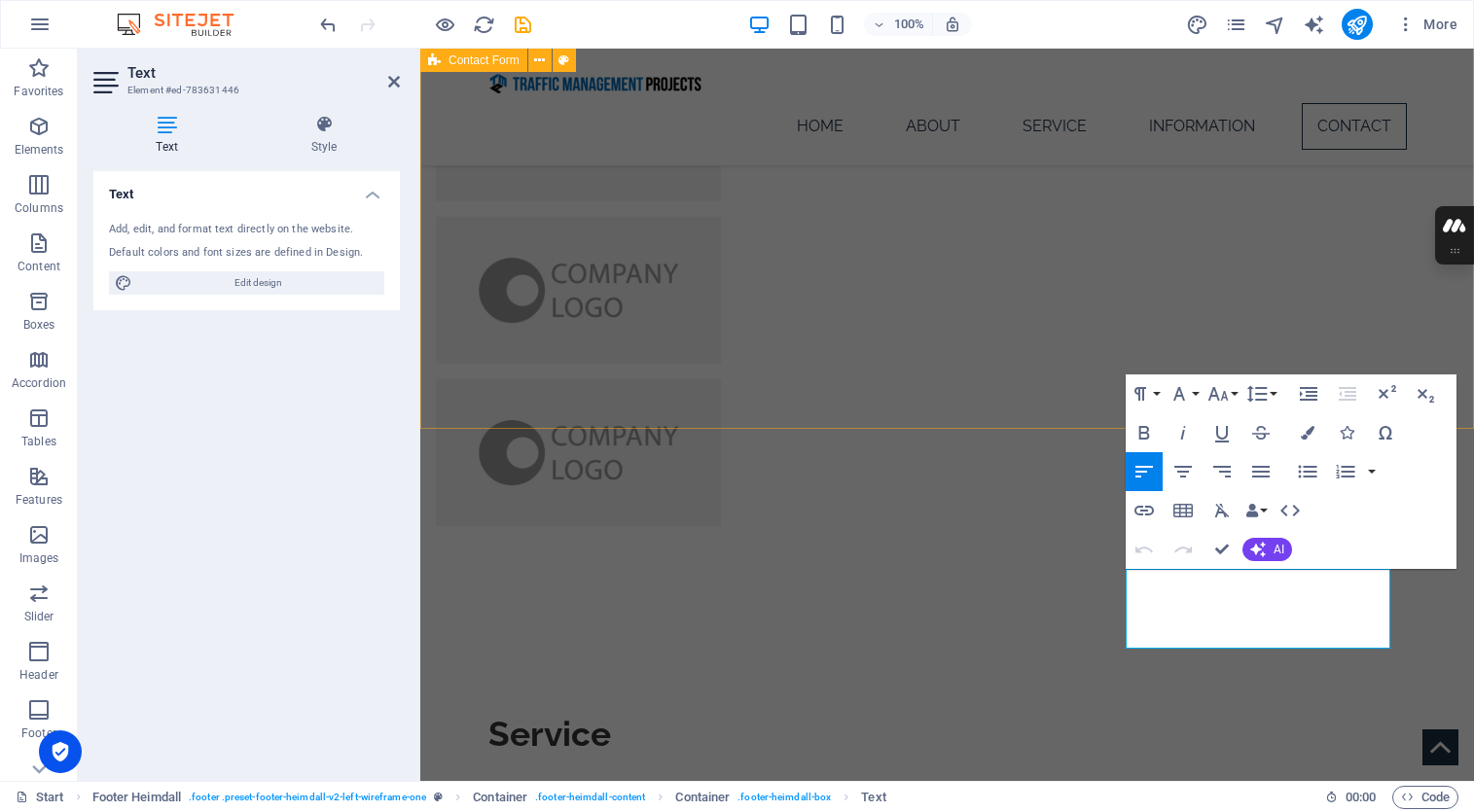click on "Contact Us   I have read and understand the privacy policy. Unreadable? Regenerate Submit" at bounding box center (947, 3886) 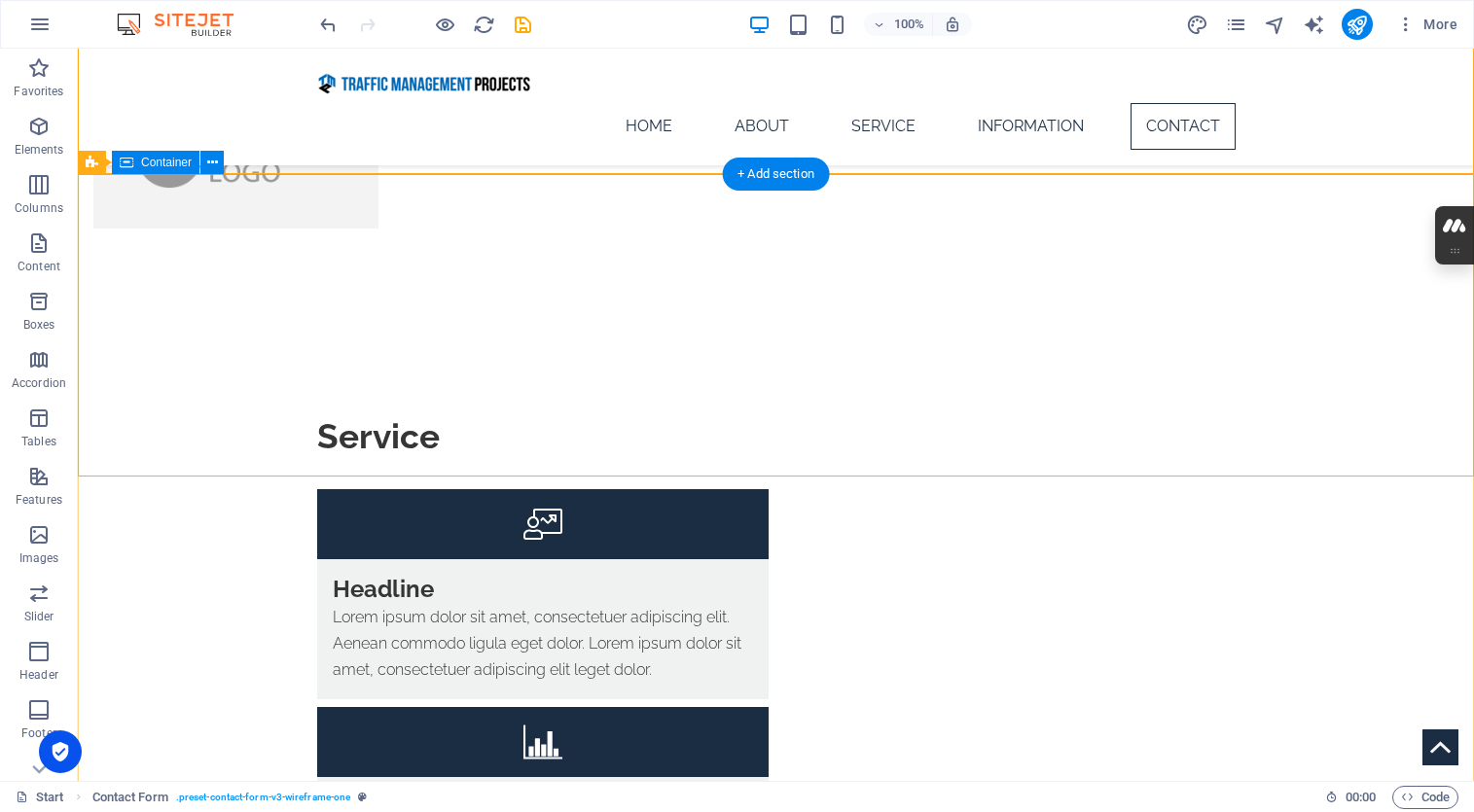 scroll, scrollTop: 5137, scrollLeft: 0, axis: vertical 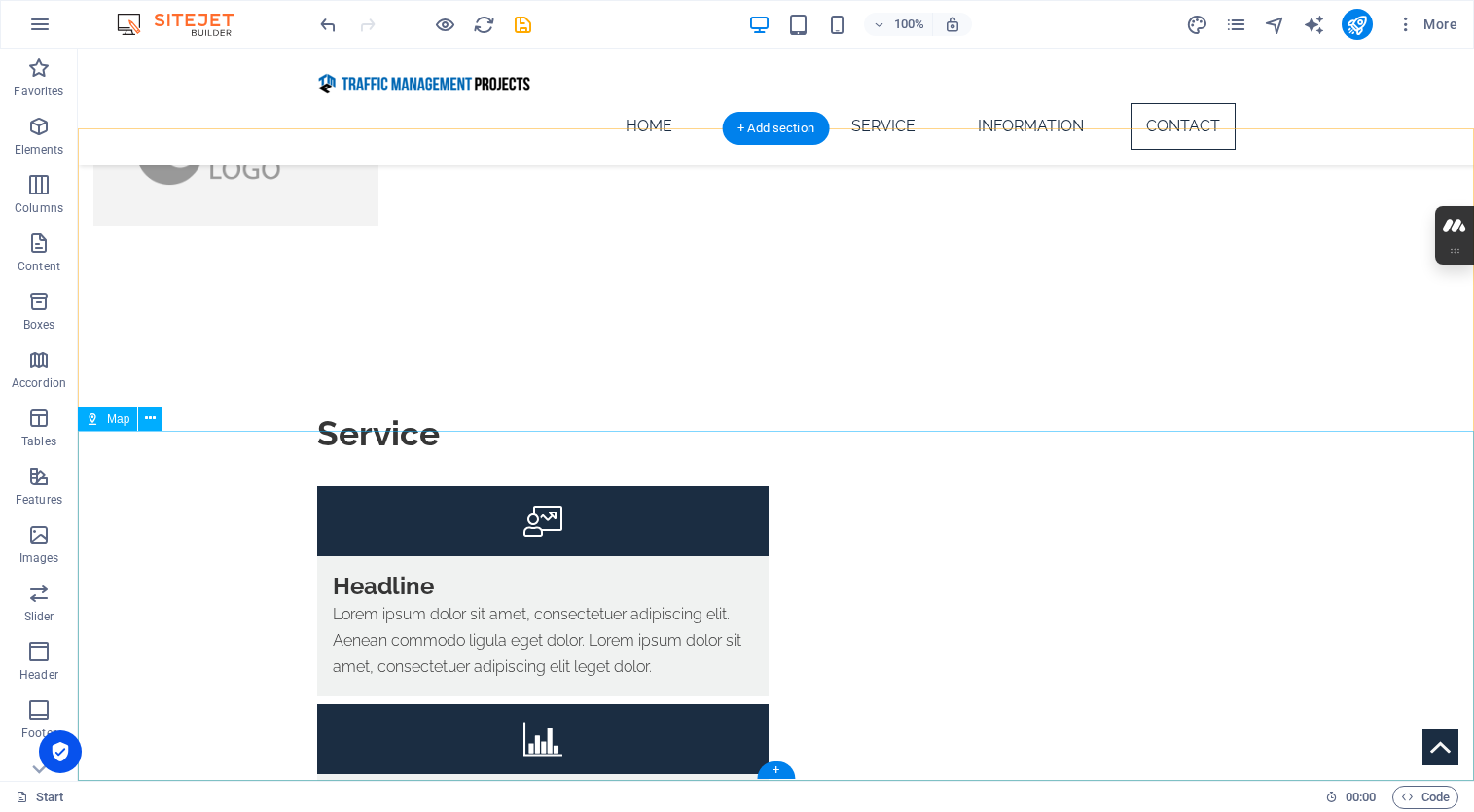 click on "← Move left → Move right ↑ Move up ↓ Move down + Zoom in - Zoom out Home Jump left by 75% End Jump right by 75% Page Up Jump up by 75% Page Down Jump down by 75% Map Terrain Satellite Labels Keyboard shortcuts Map Data Map data ©2025 Google Map data ©2025 Google 1 km  Click to toggle between metric and imperial units Terms Report a map error" at bounding box center [775, 4677] 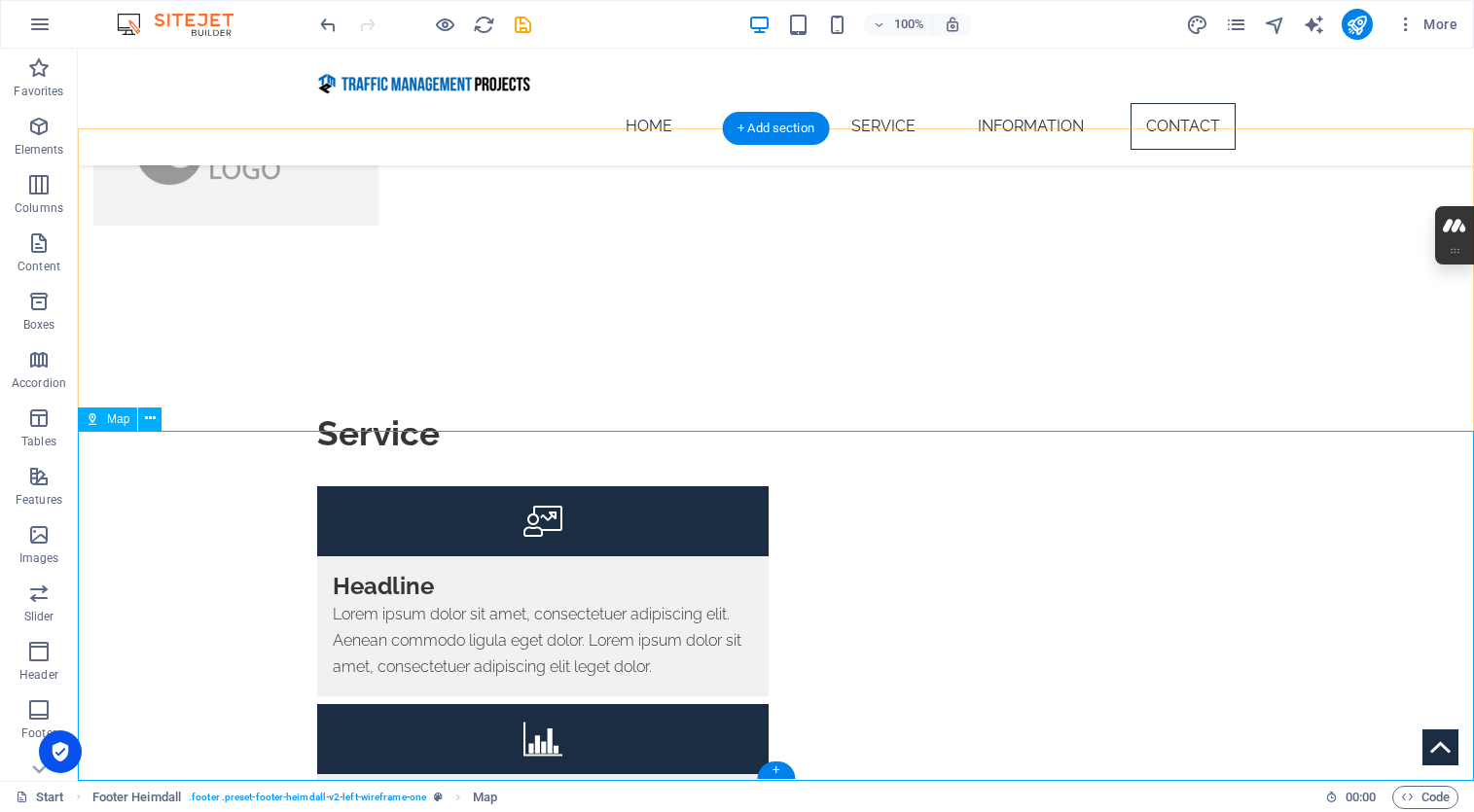 click on "← Move left → Move right ↑ Move up ↓ Move down + Zoom in - Zoom out Home Jump left by 75% End Jump right by 75% Page Up Jump up by 75% Page Down Jump down by 75% Map Terrain Satellite Labels Keyboard shortcuts Map Data Map data ©2025 Google Map data ©2025 Google 1 km  Click to toggle between metric and imperial units Terms Report a map error" at bounding box center (775, 4677) 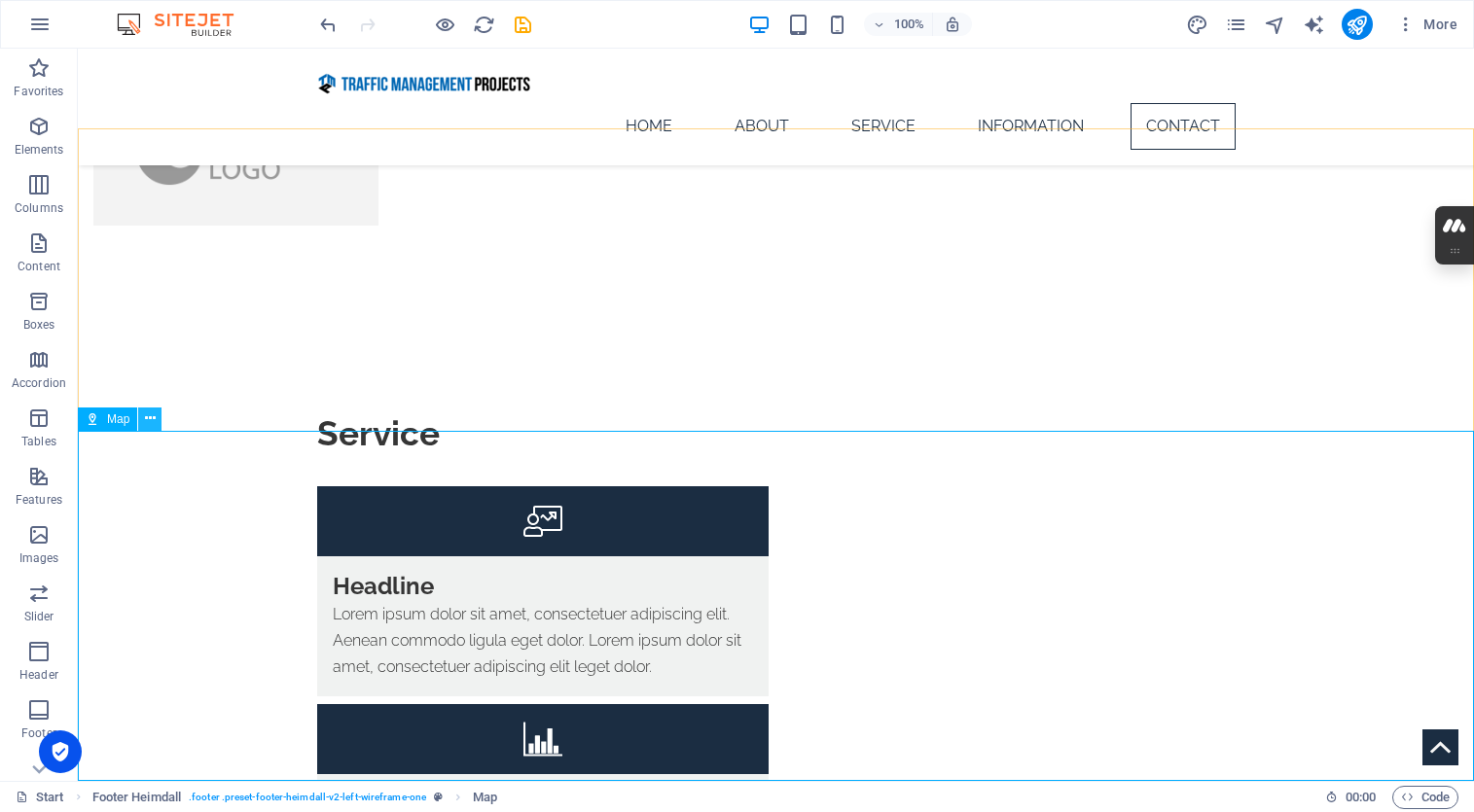 click at bounding box center (150, 418) 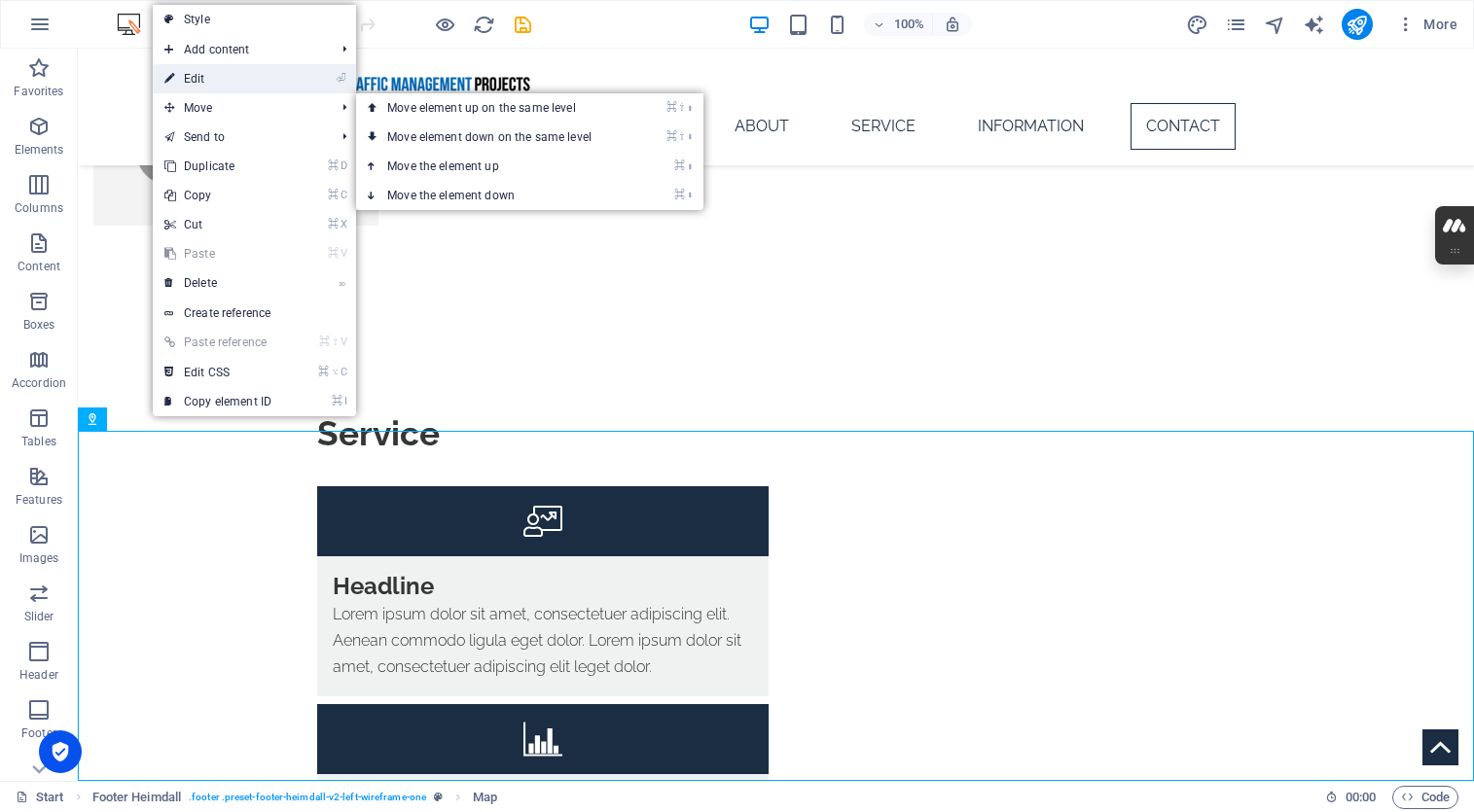 click on "⏎  Edit" at bounding box center [254, 79] 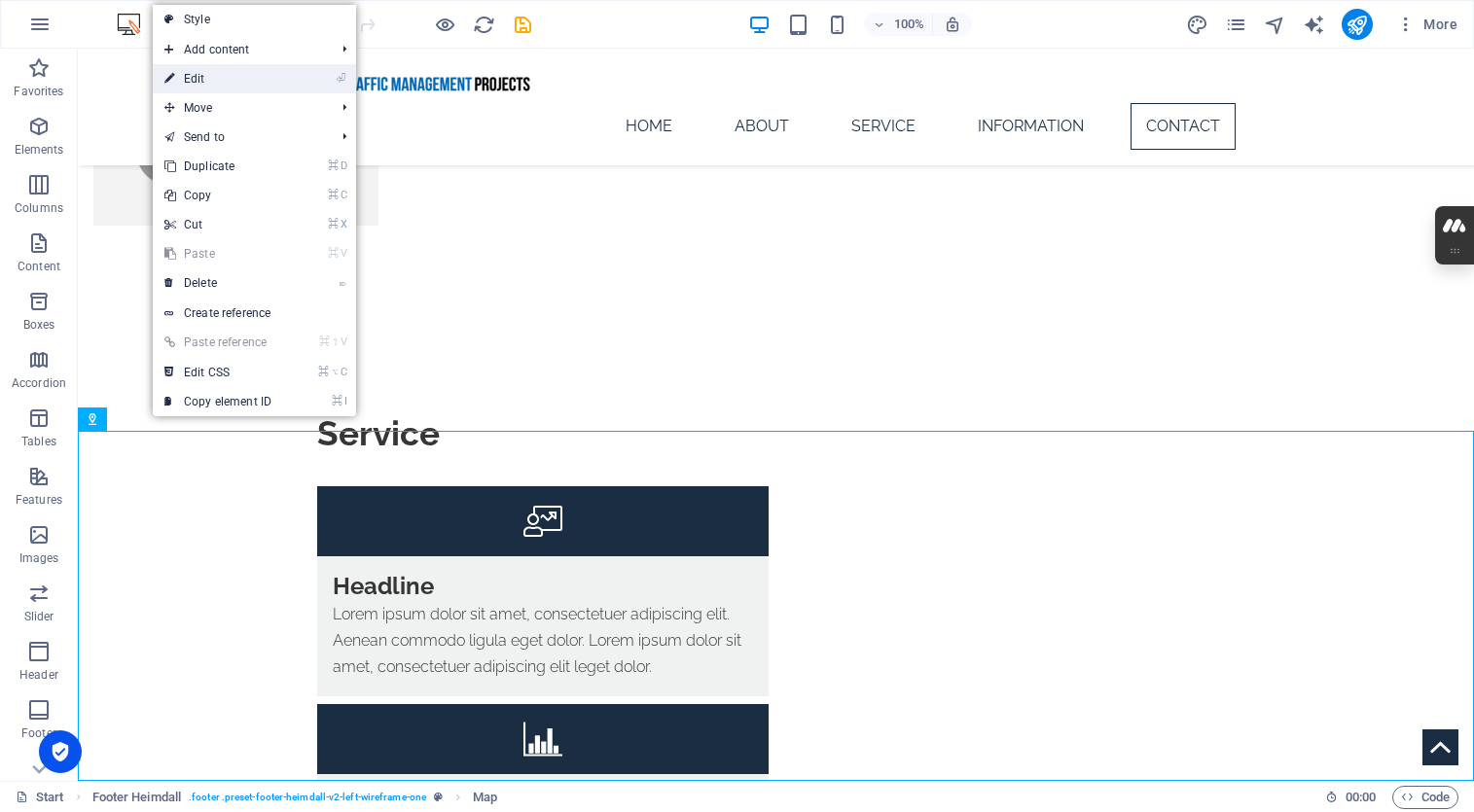 click on "⏎  Edit" at bounding box center (218, 79) 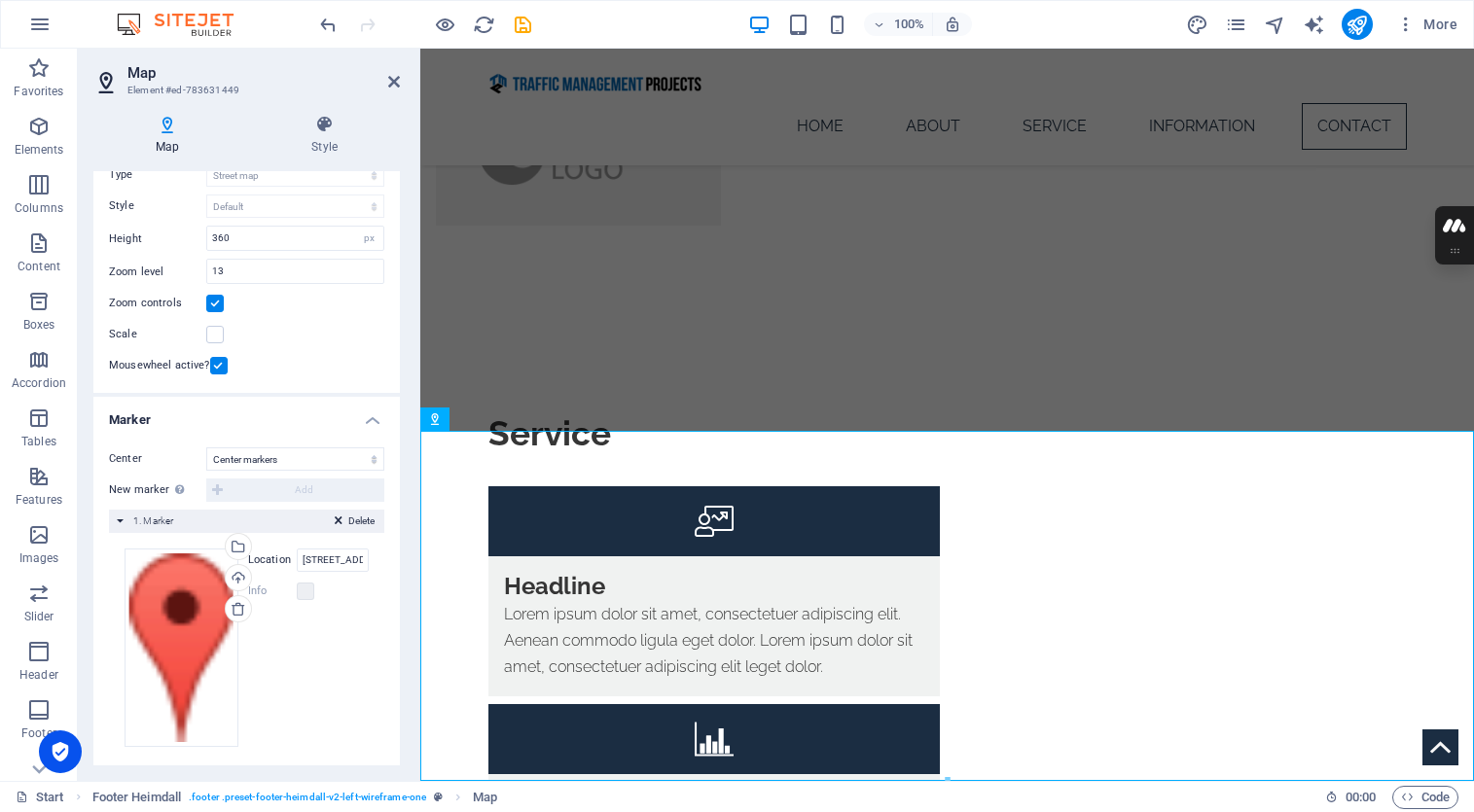 scroll, scrollTop: 133, scrollLeft: 0, axis: vertical 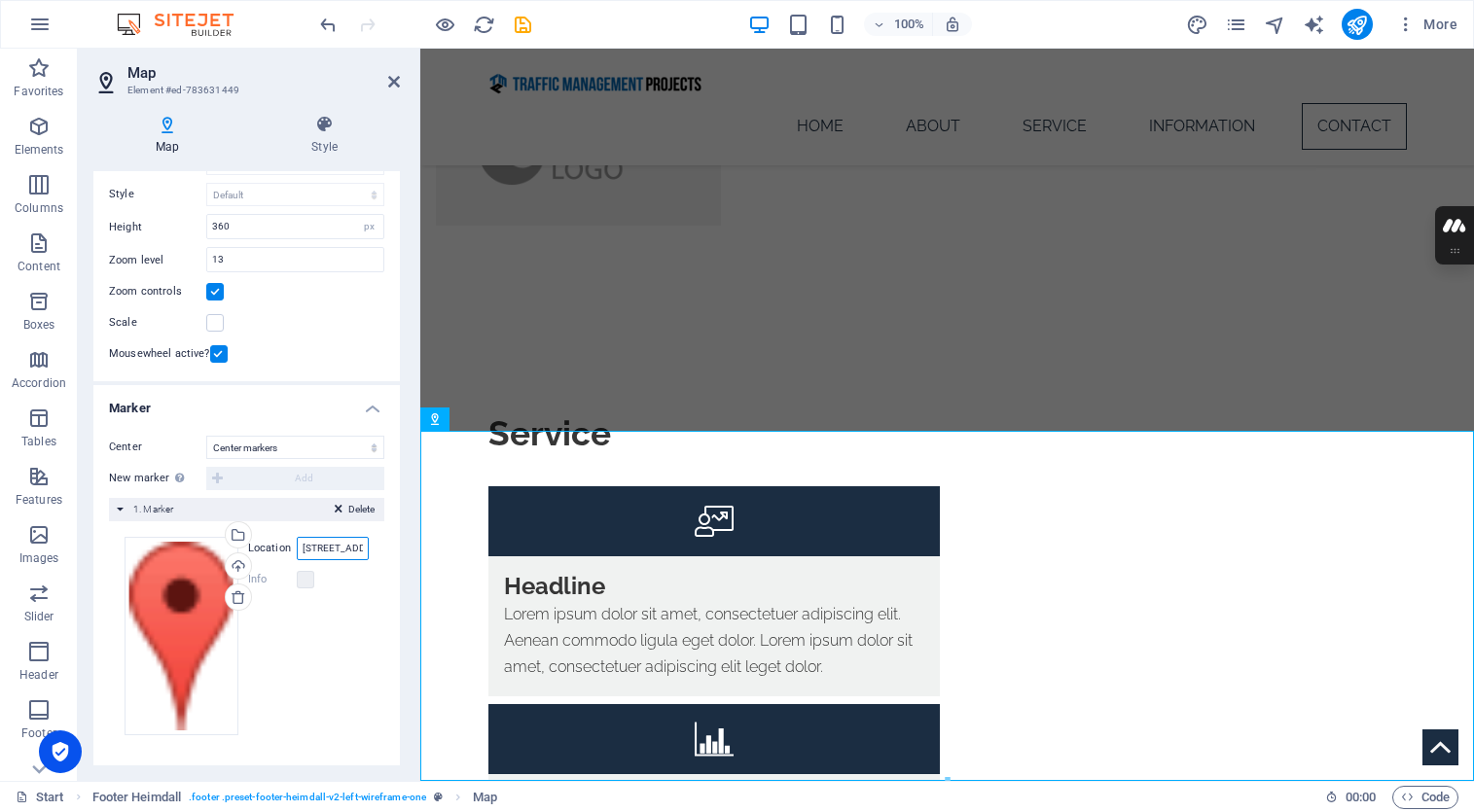 click on "[STREET_ADDRESS]" at bounding box center (333, 548) 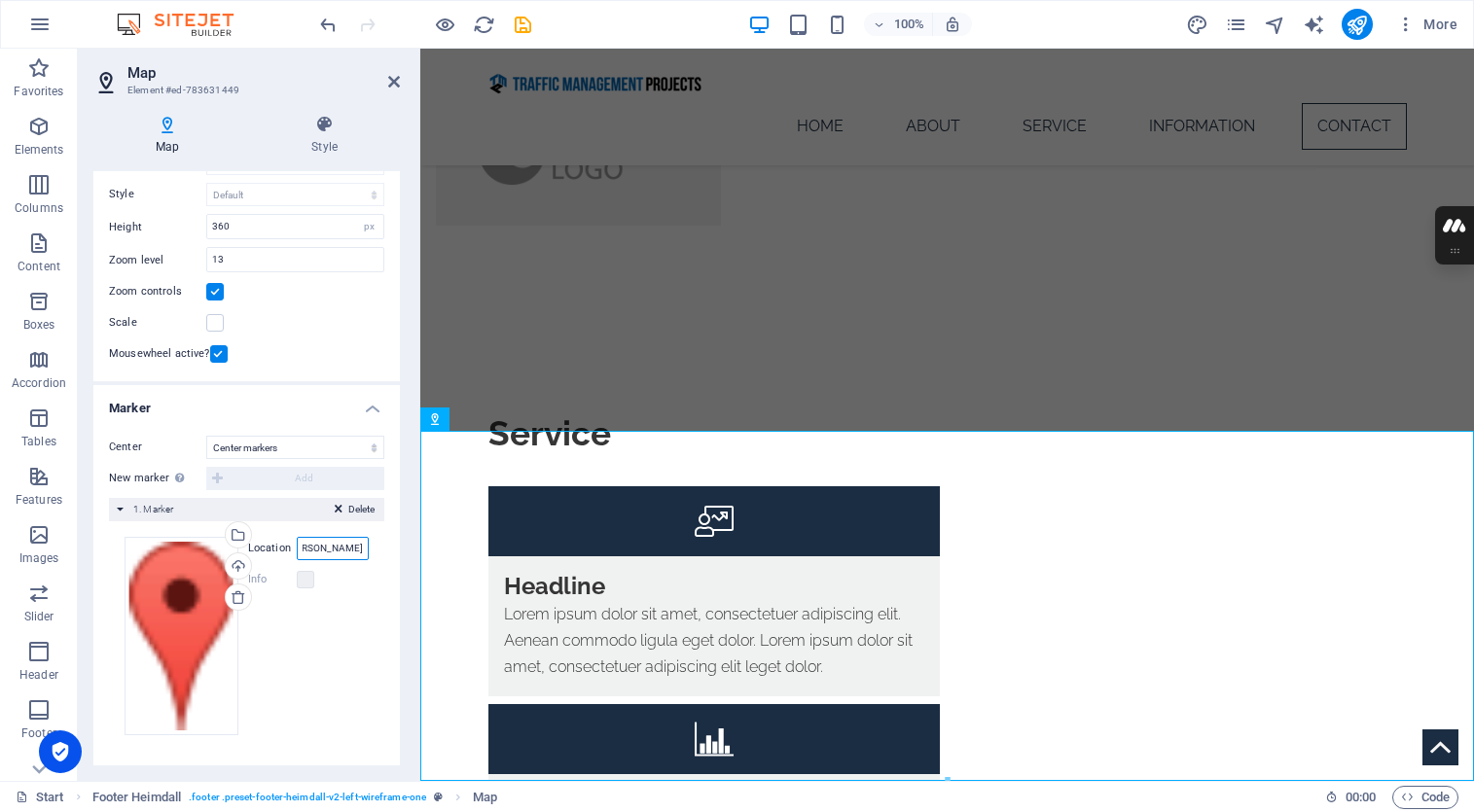 scroll, scrollTop: 0, scrollLeft: 138, axis: horizontal 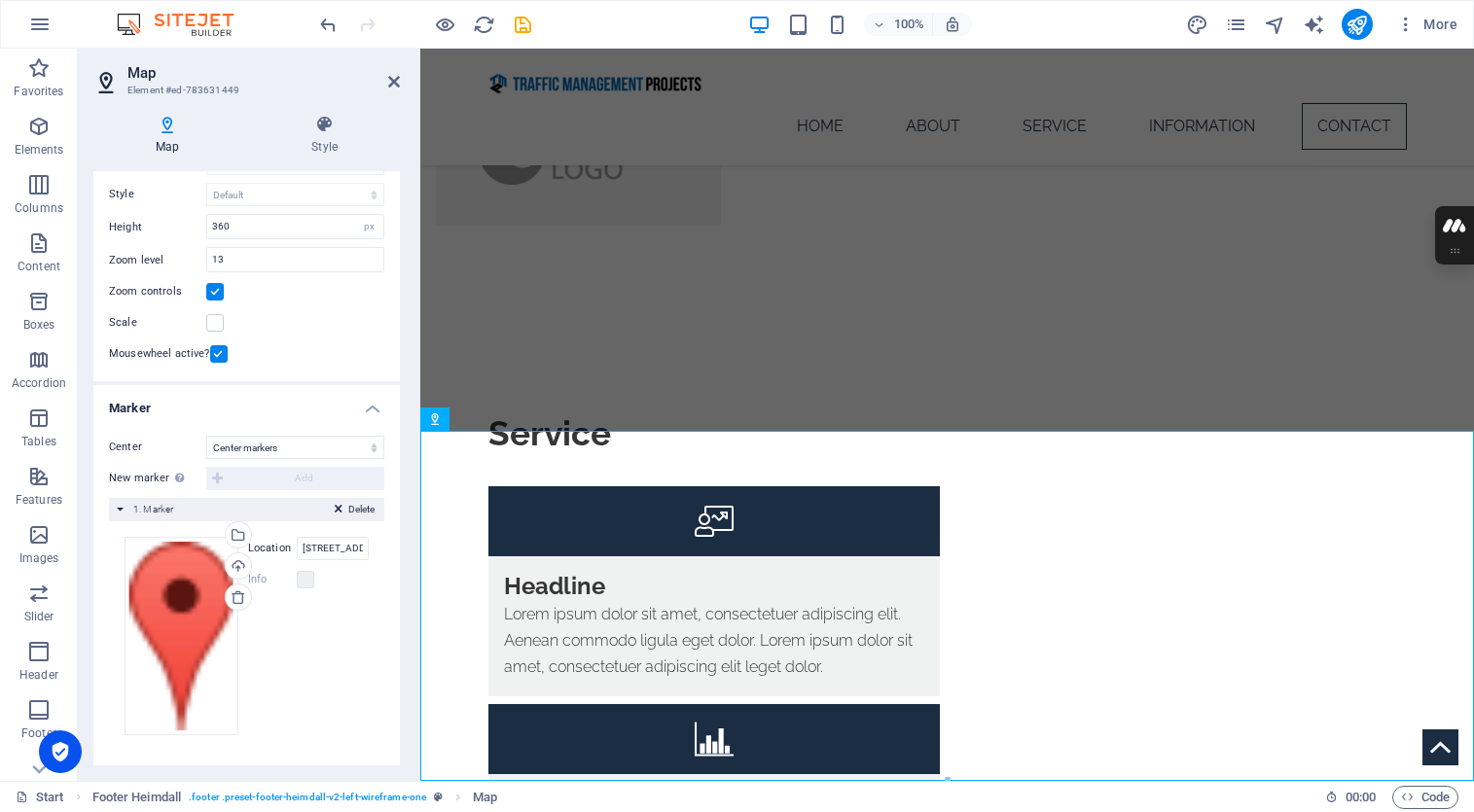 click on "Drag files here, click to choose files or select files from Files or our free stock photos & videos Select files from the file manager, stock photos, or upload file(s) Upload Location [STREET_ADDRESS][PERSON_NAME] Width auto px Info Opened? Headline SEO Description Paragraph Format Normal Heading 1 Heading 2 Heading 3 Heading 4 Heading 5 Heading 6 Code Font Family Arial [US_STATE] Impact Tahoma Times New Roman Verdana Raleway Font Size 8 9 10 11 12 14 18 24 30 36 48 60 72 96 Bold Italic Underline Strikethrough Colors Icons Align Left Align Center Align Right Align Justify Unordered List Ordered List Insert Link Clear Formatting HTML" at bounding box center [246, 636] 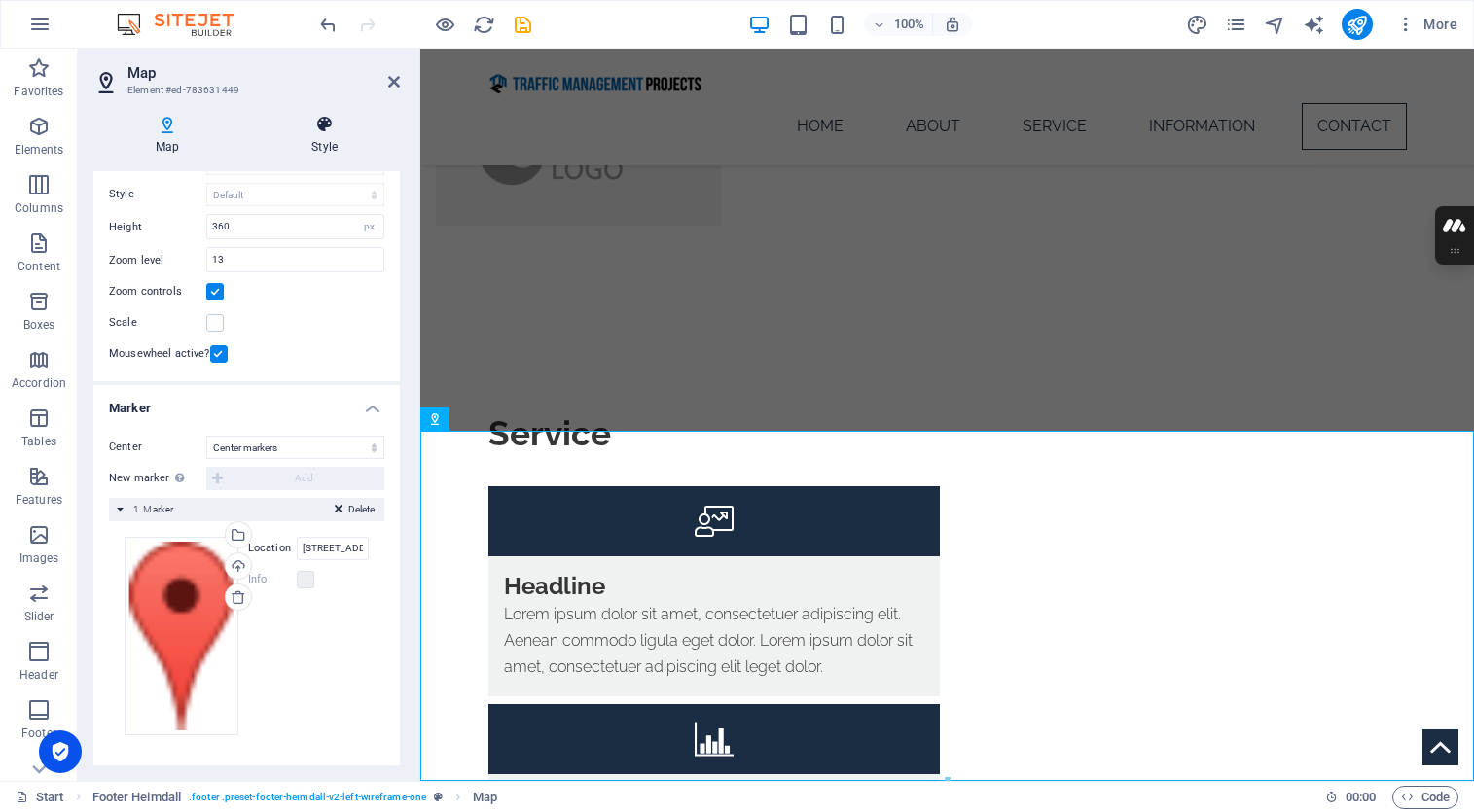 click on "Style" at bounding box center [324, 135] 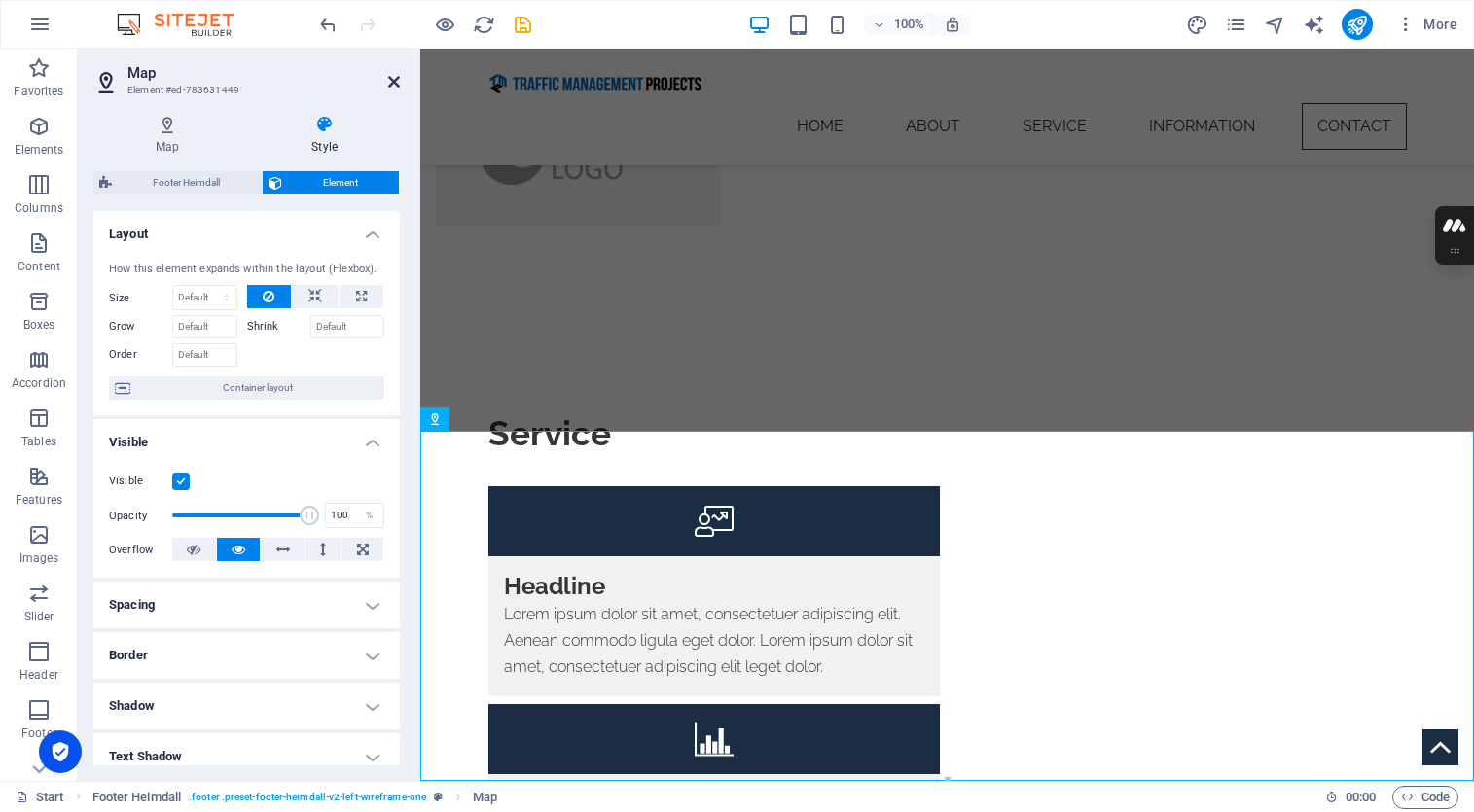 click at bounding box center (394, 82) 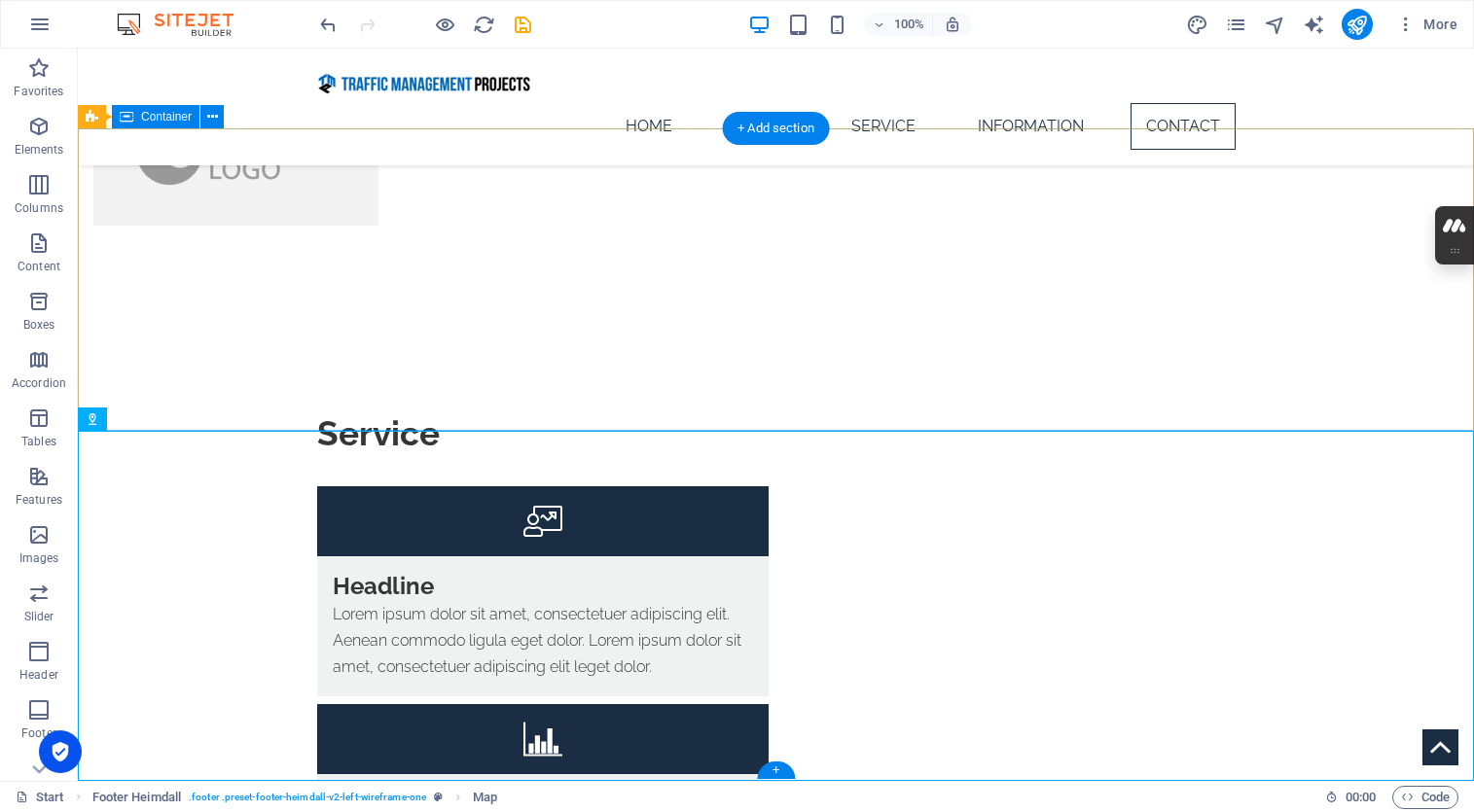 click on "Address [STREET_ADDRESS][PERSON_NAME] Phone Mobile:  [PHONE_NUMBER] Contact [EMAIL_ADDRESS] Legal Notice  |  Privacy Policy" at bounding box center (775, 4192) 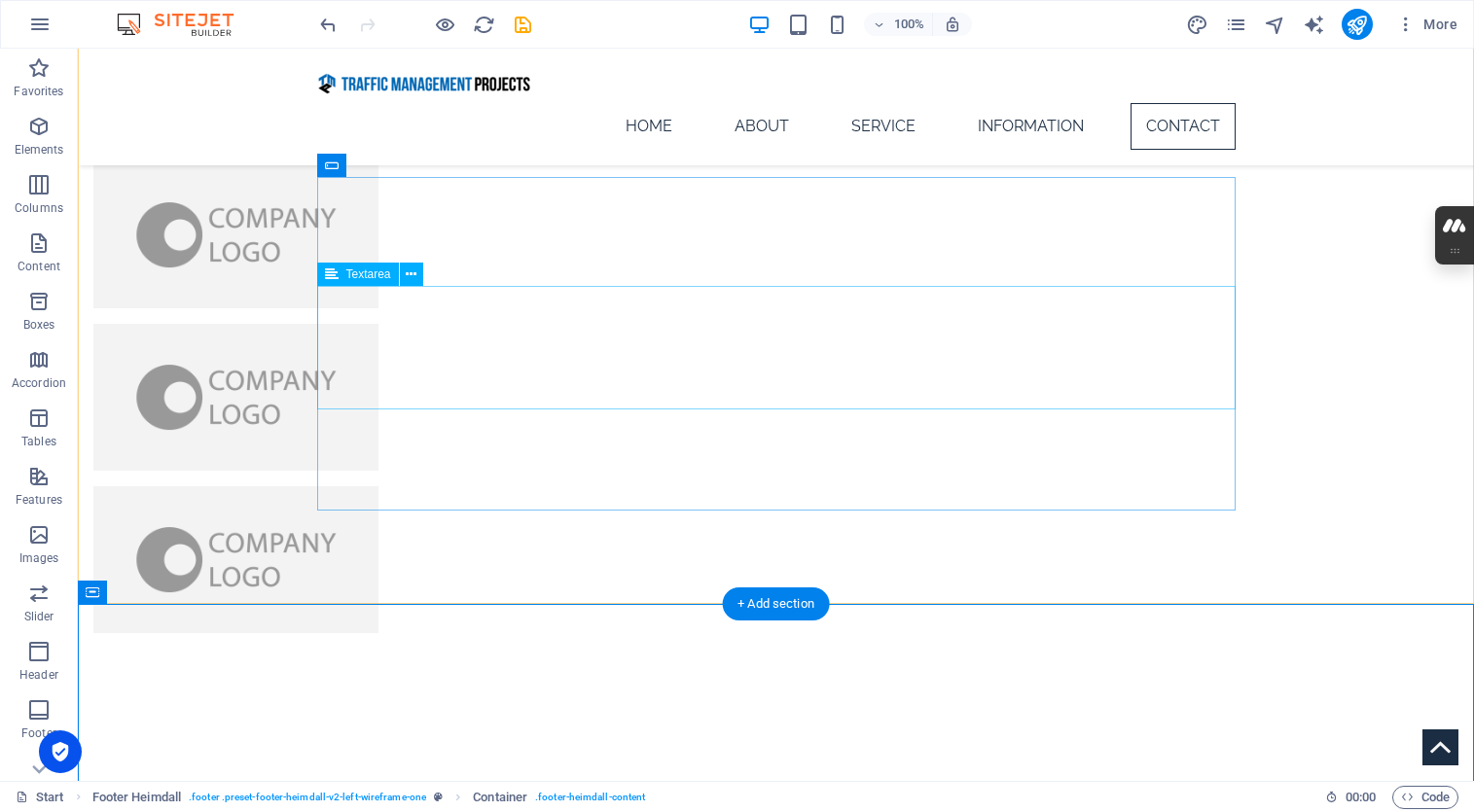scroll, scrollTop: 4739, scrollLeft: 0, axis: vertical 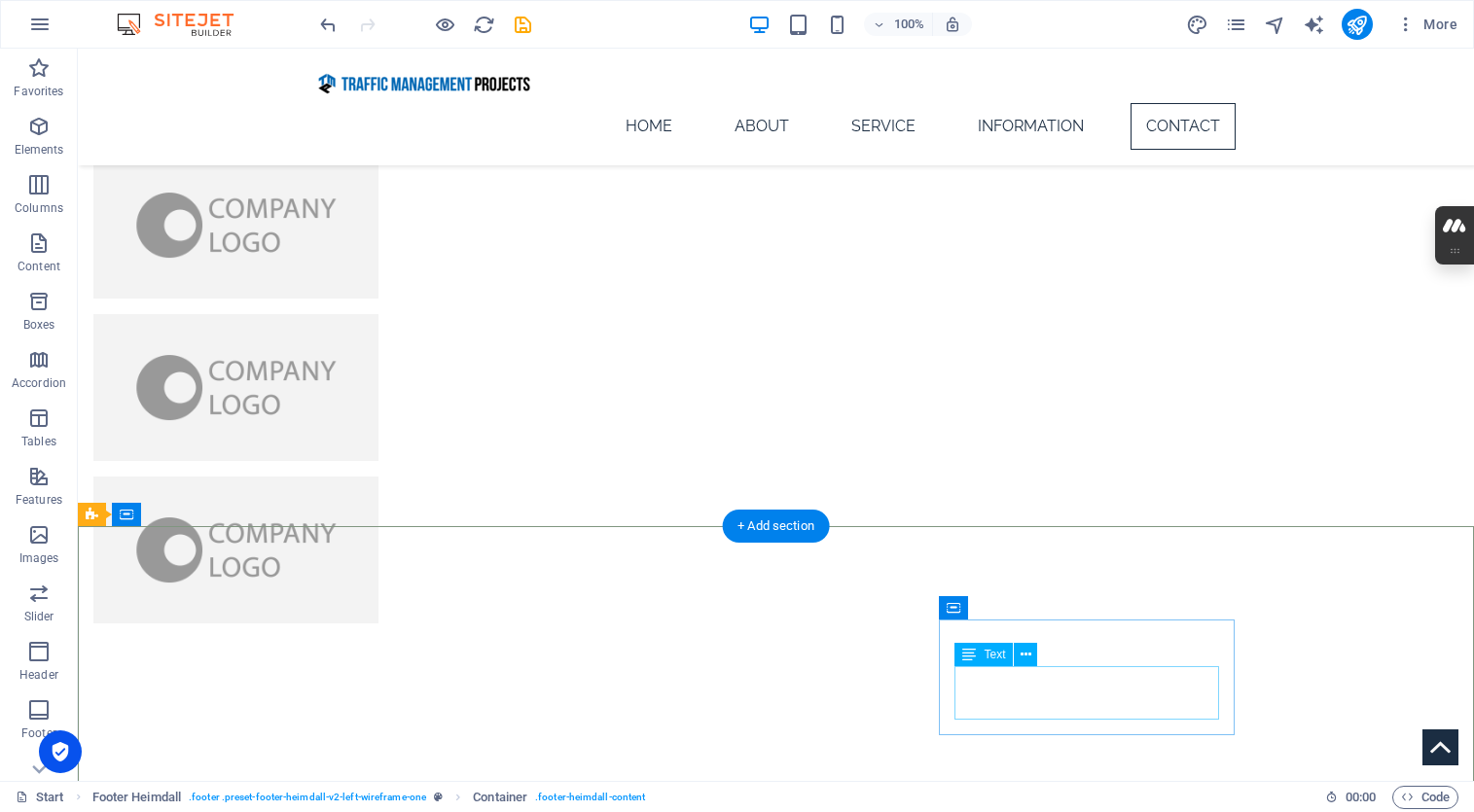 click on "[EMAIL_ADDRESS] Legal Notice  |  Privacy Policy" at bounding box center [241, 4764] 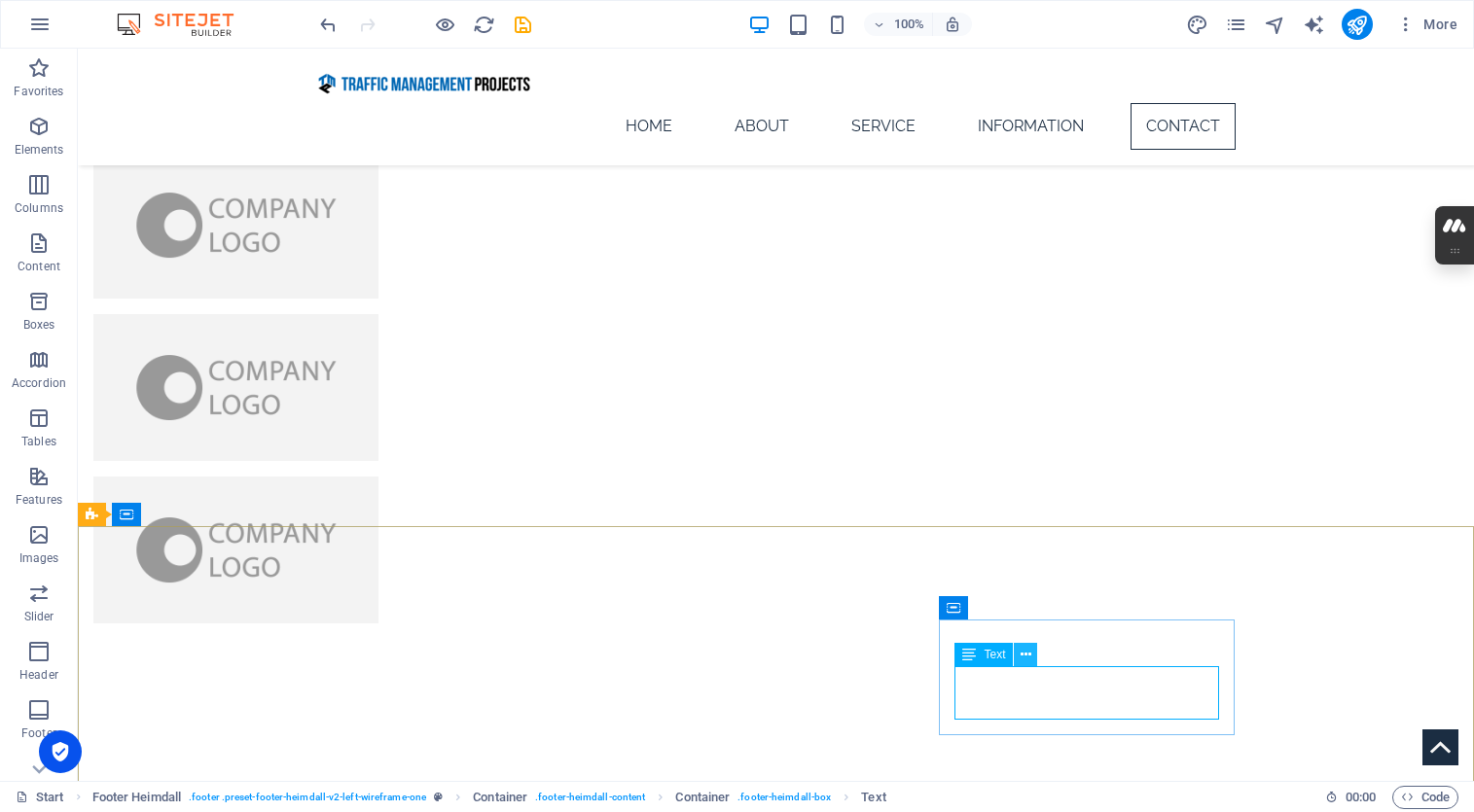 click at bounding box center (1025, 654) 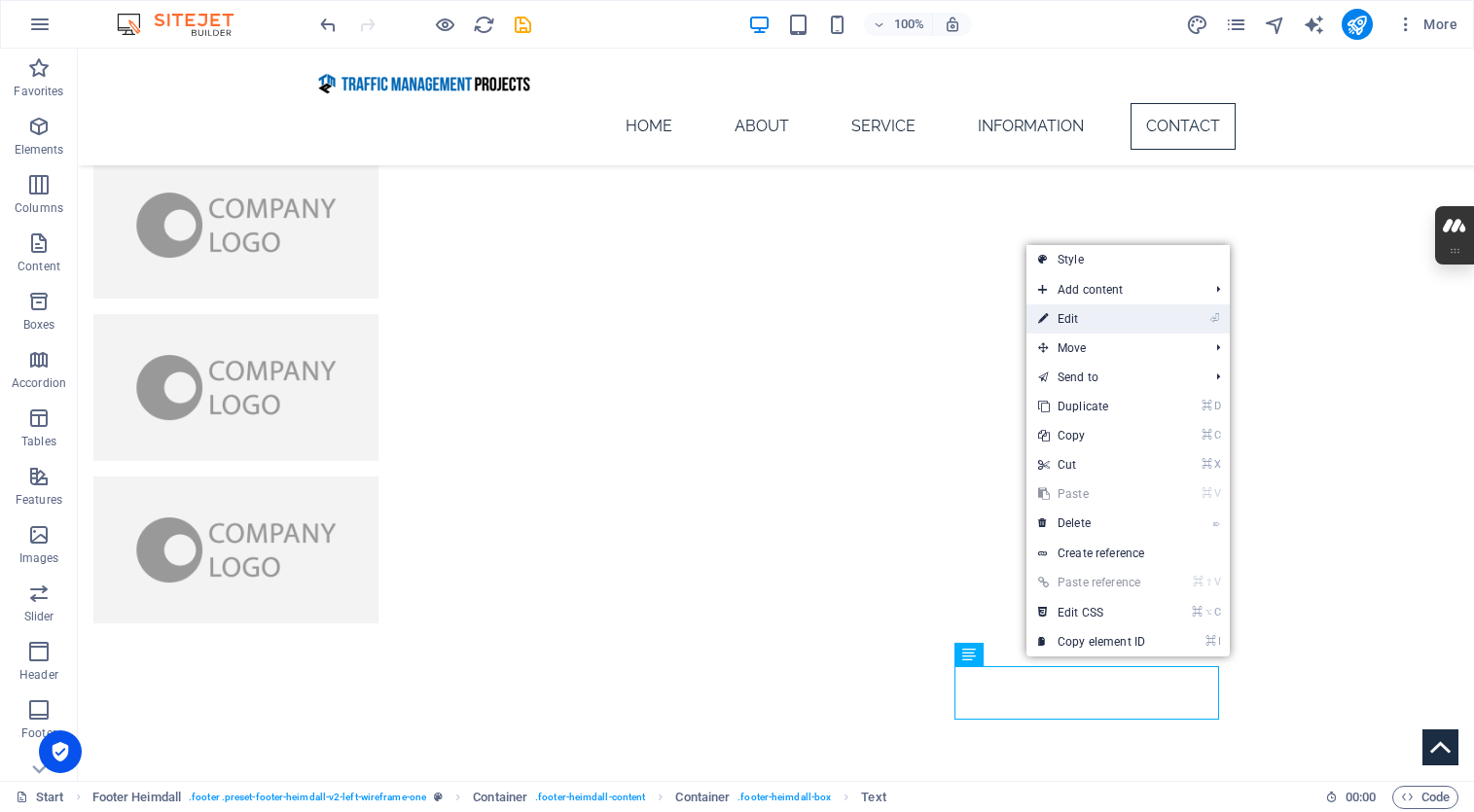drag, startPoint x: 1099, startPoint y: 322, endPoint x: 679, endPoint y: 273, distance: 422.84867 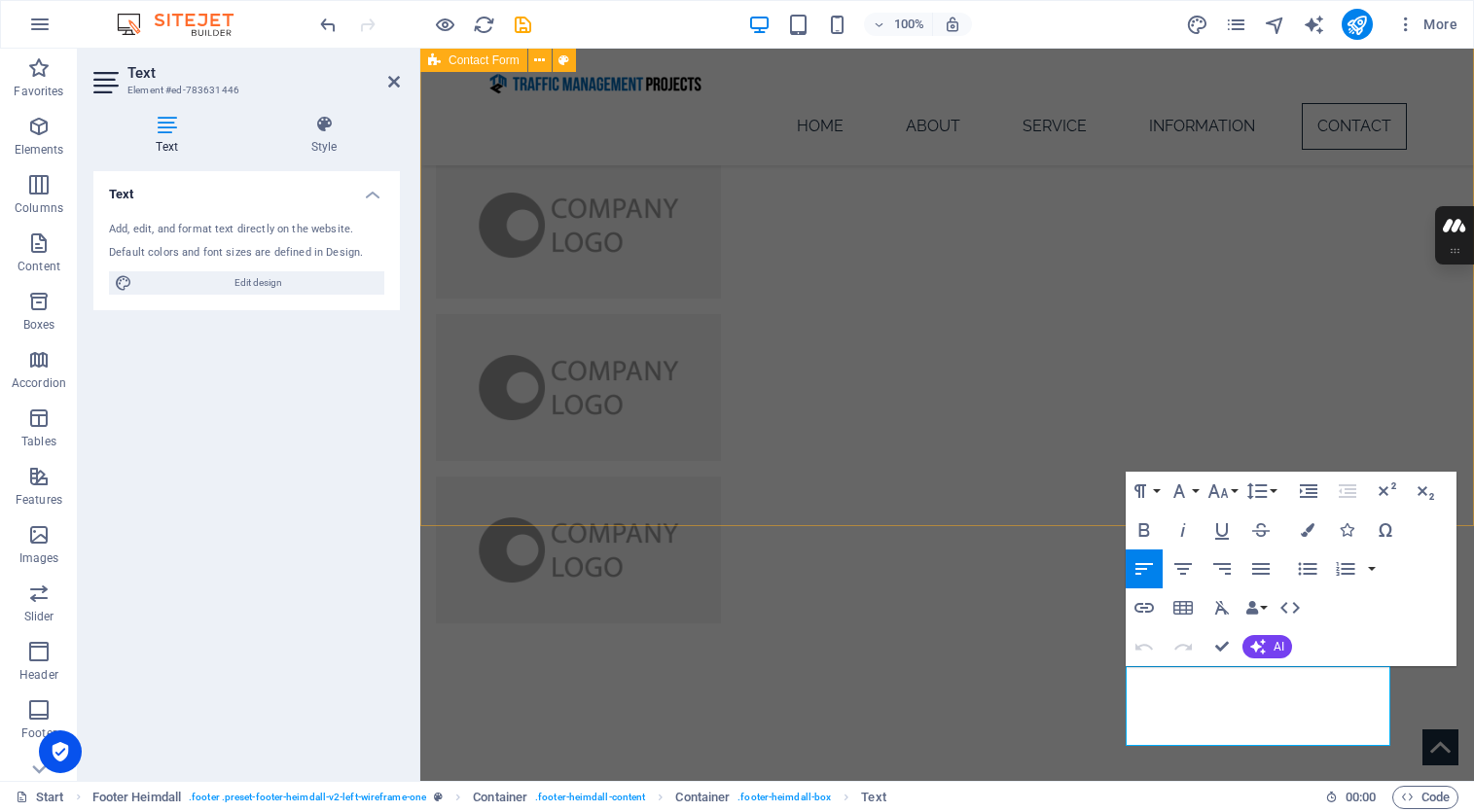 click on "Contact Us   I have read and understand the privacy policy. Unreadable? Regenerate Submit" at bounding box center (947, 3983) 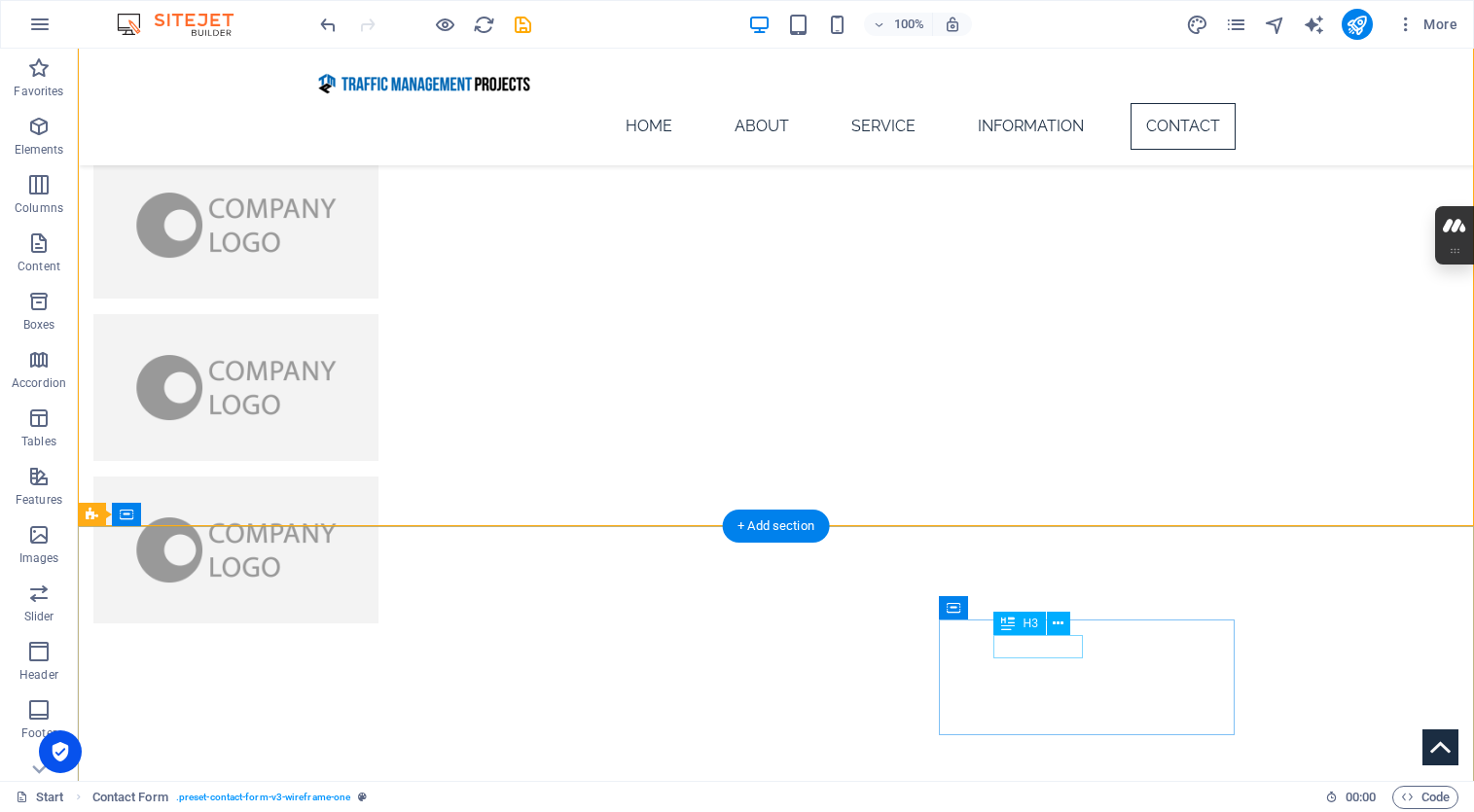 click on "Contact [EMAIL_ADDRESS] Legal Notice  |  Privacy Policy" at bounding box center [241, 4737] 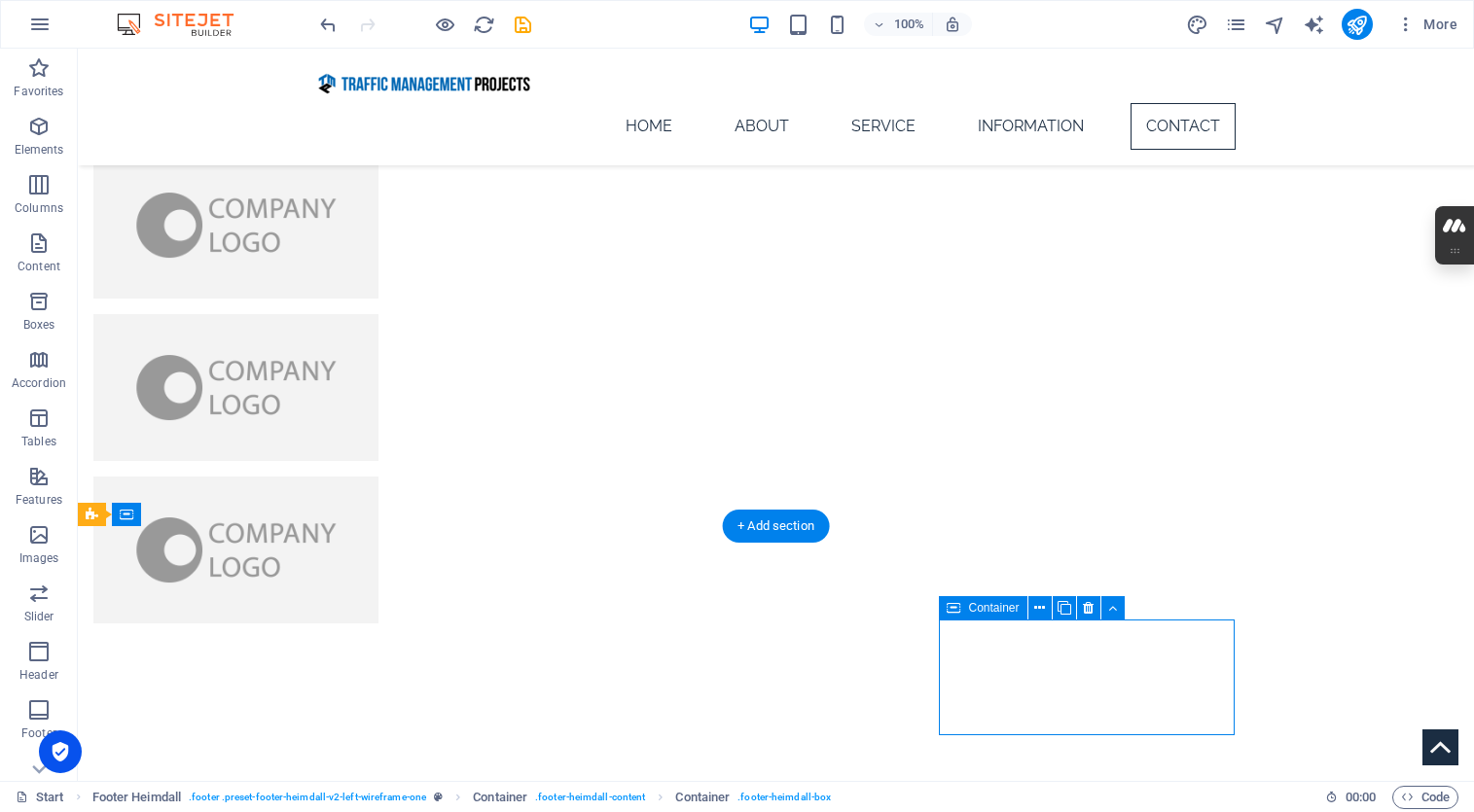 click on "Mobile:  [PHONE_NUMBER]" at bounding box center (241, 4630) 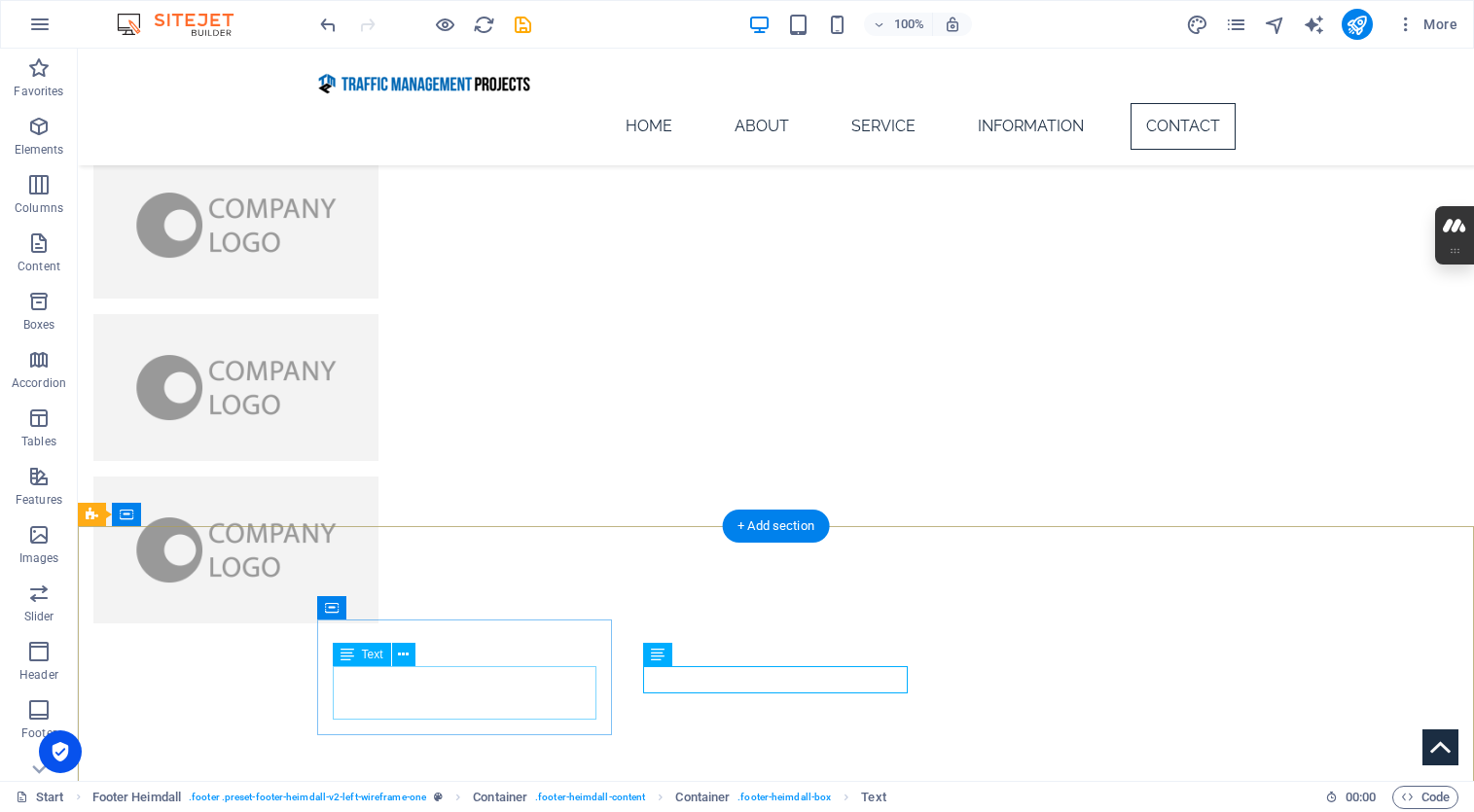 click on "[STREET_ADDRESS][PERSON_NAME]" at bounding box center (241, 4485) 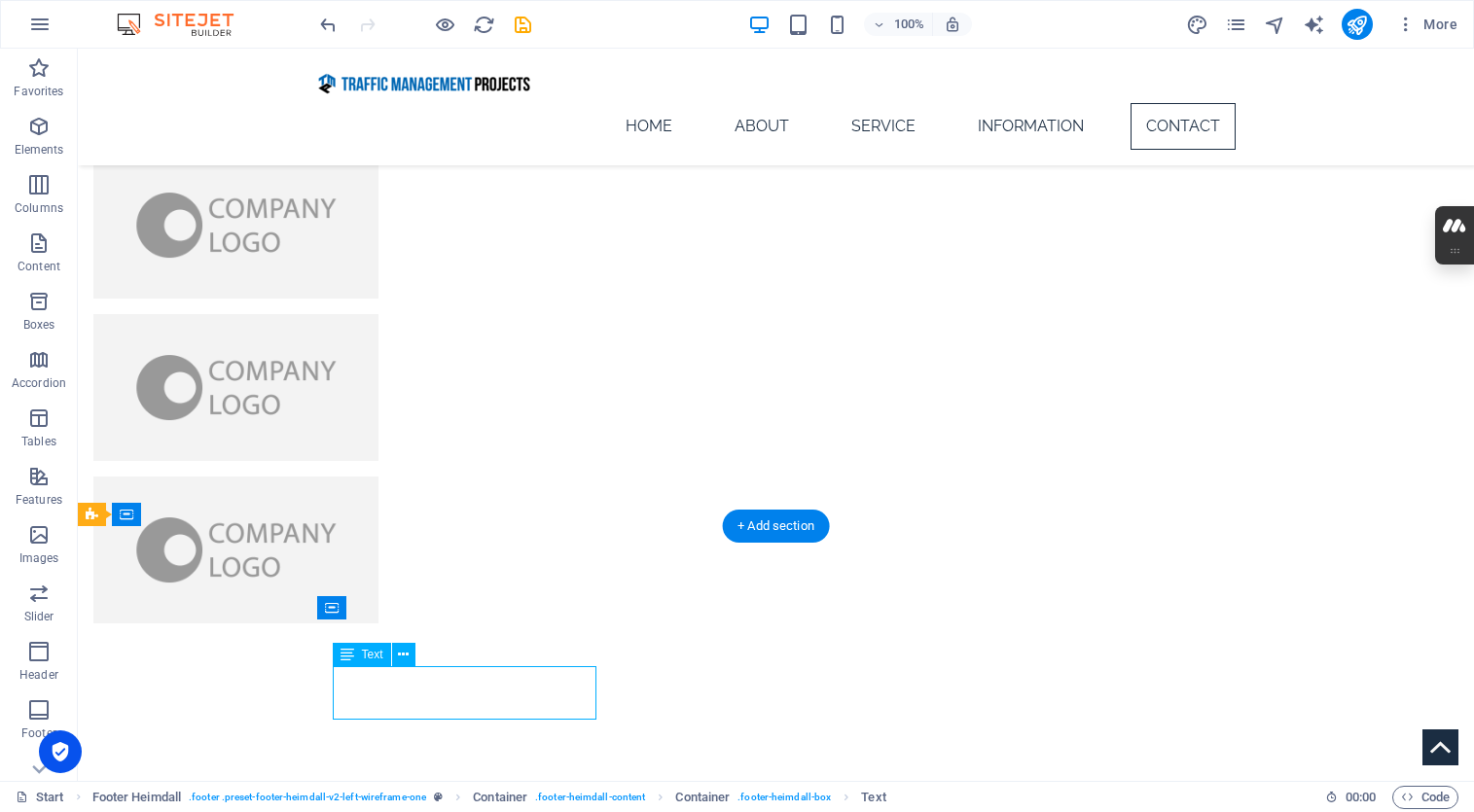 click on "[STREET_ADDRESS][PERSON_NAME]" at bounding box center [241, 4485] 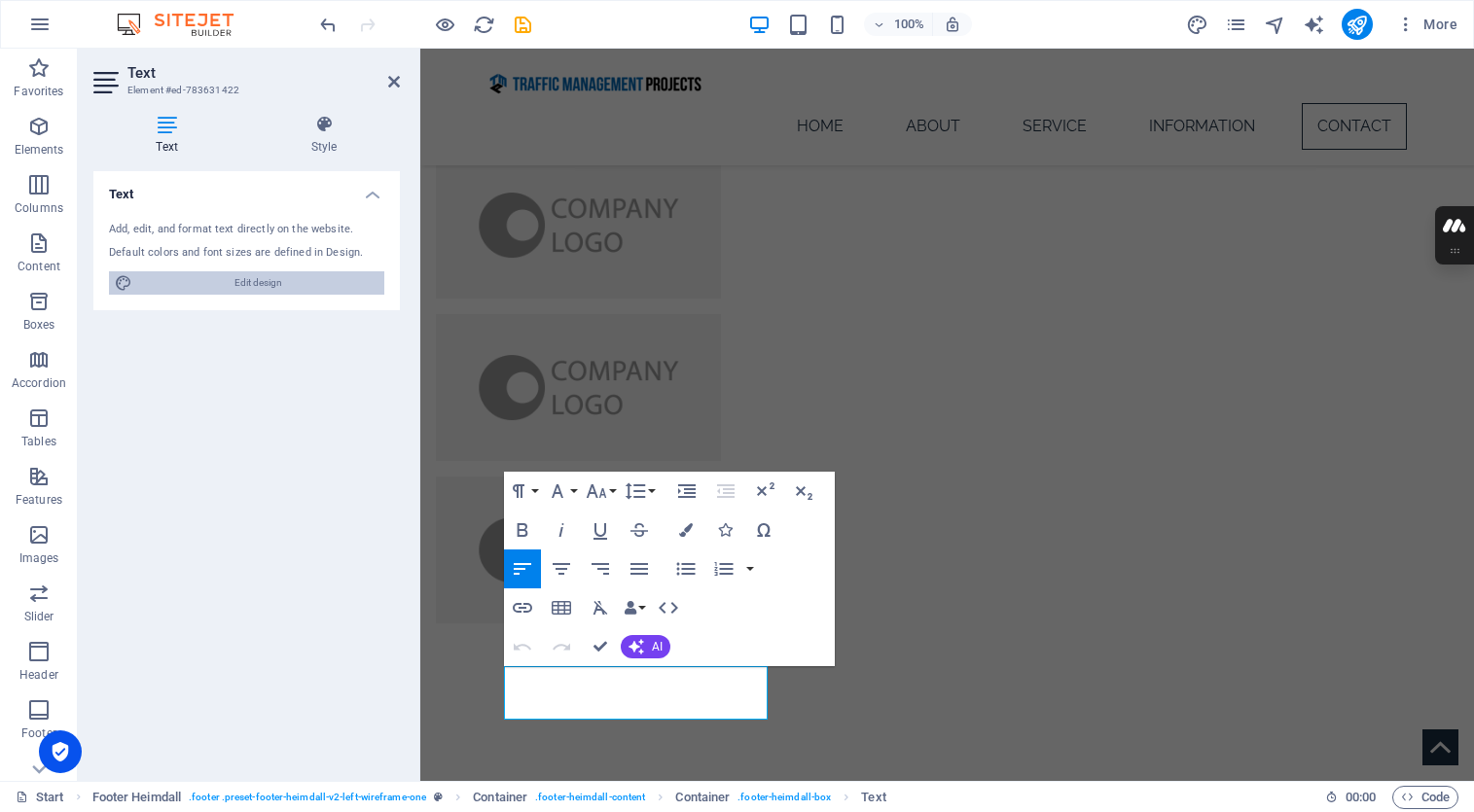 click on "Edit design" at bounding box center [258, 283] 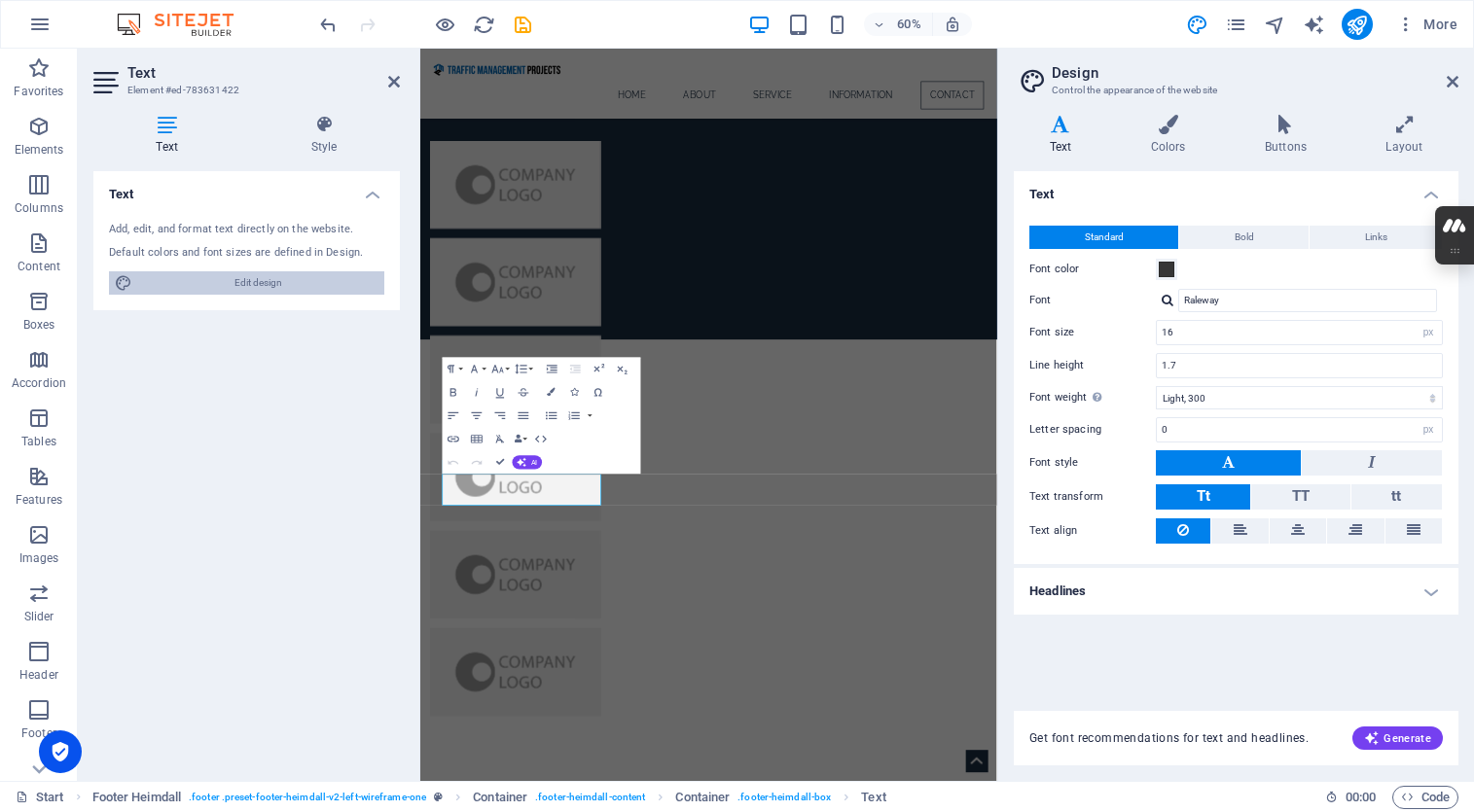 scroll, scrollTop: 4990, scrollLeft: 0, axis: vertical 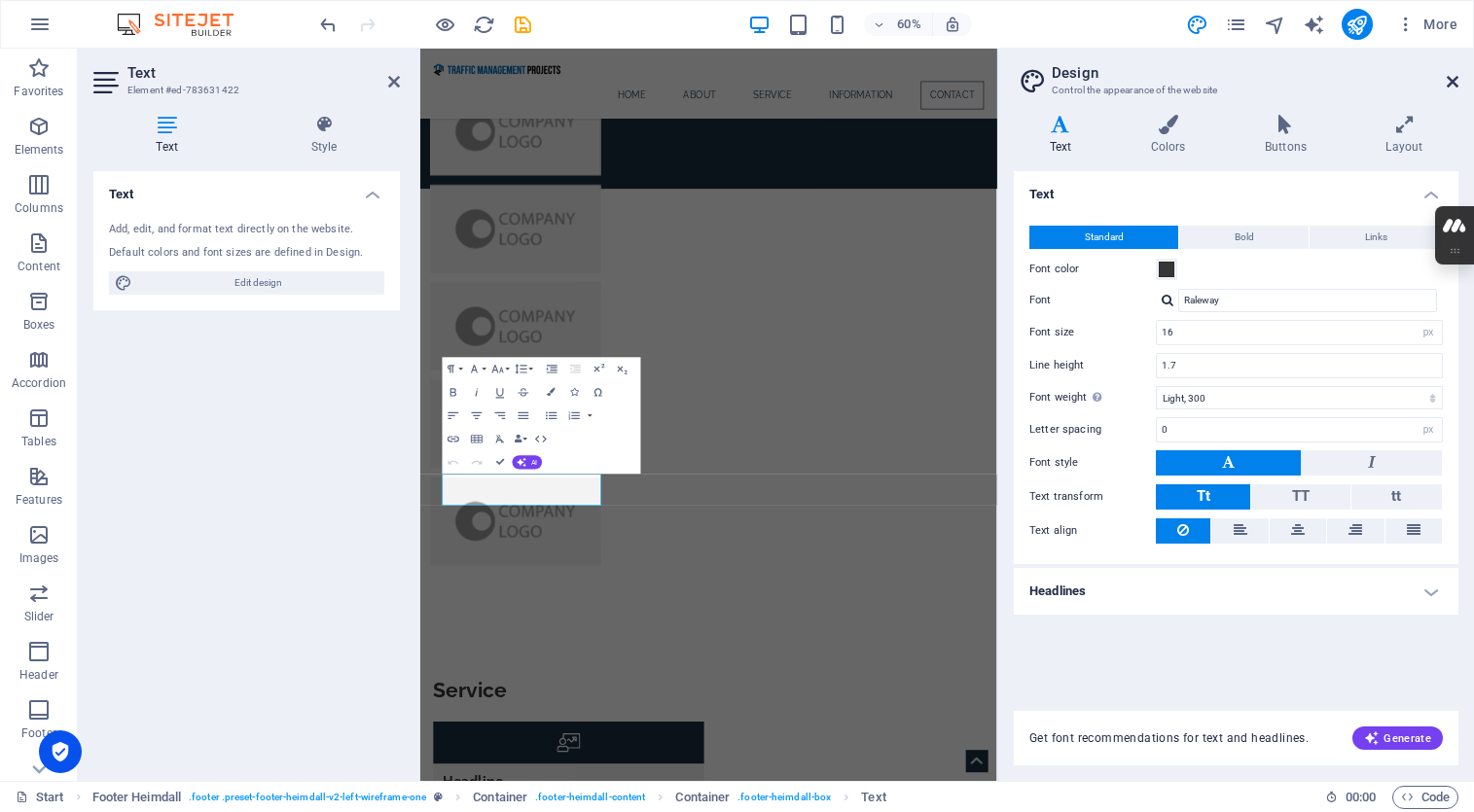 click at bounding box center (1453, 82) 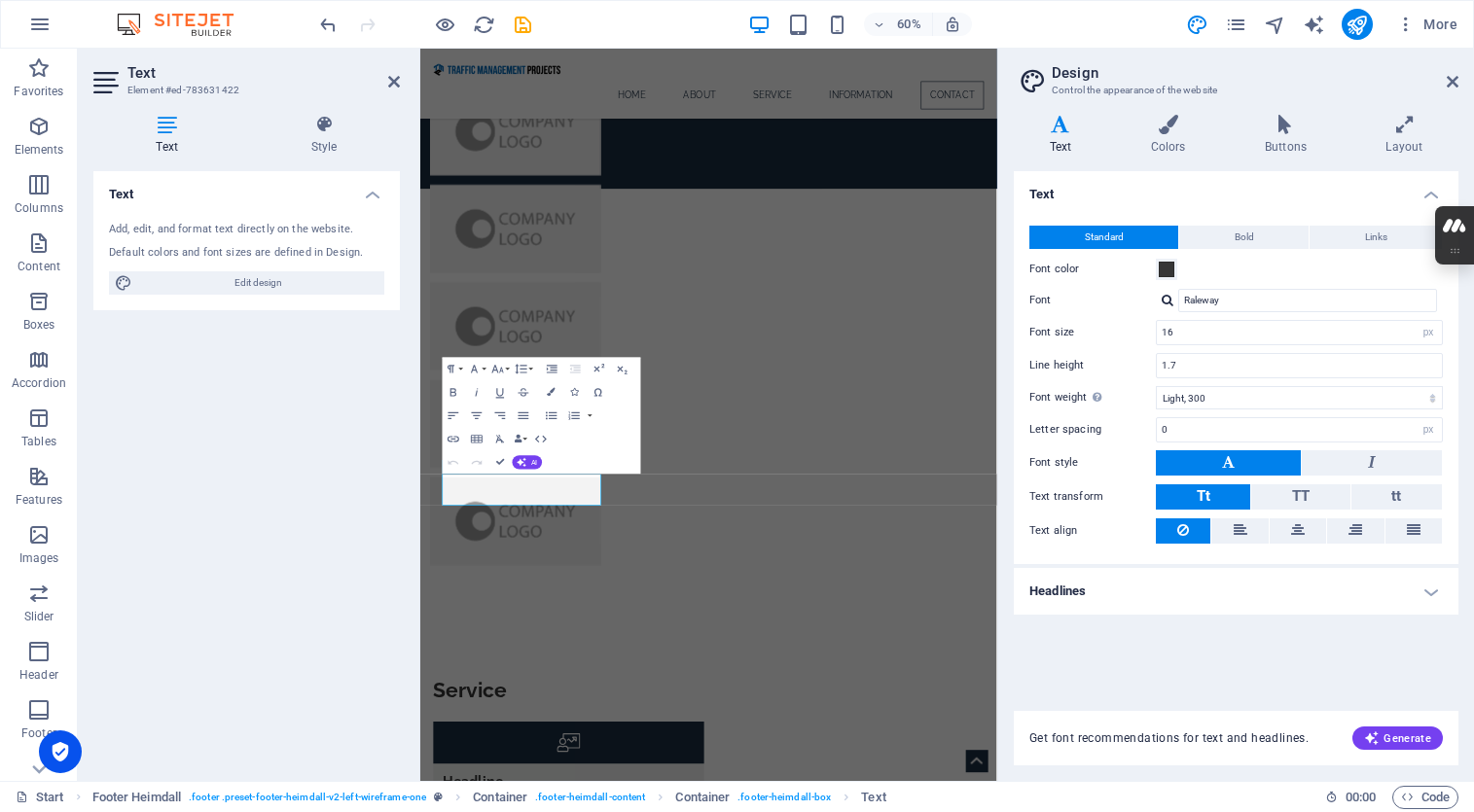 scroll, scrollTop: 4739, scrollLeft: 0, axis: vertical 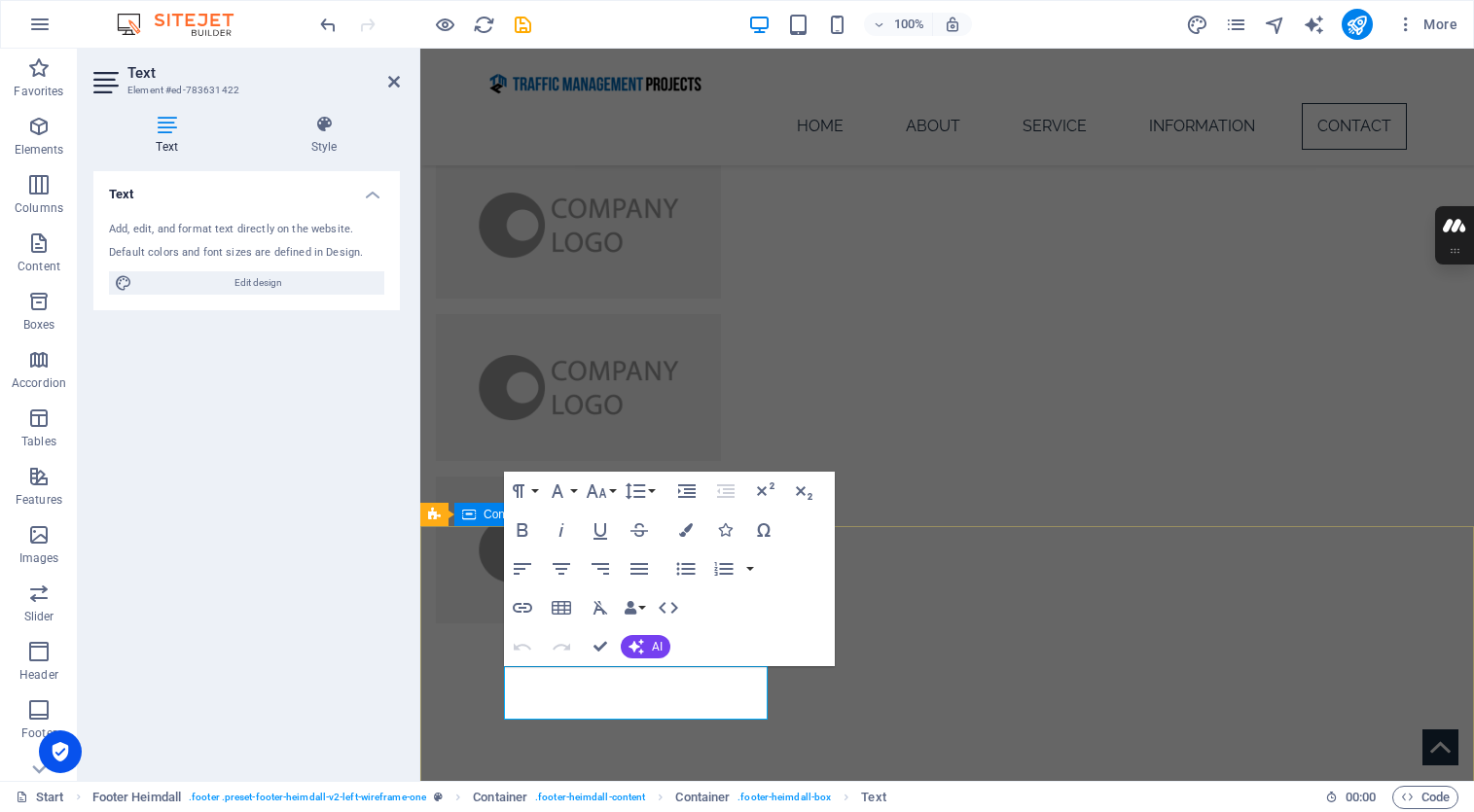 click on "Address [STREET_ADDRESS][PERSON_NAME] Phone Mobile:  [PHONE_NUMBER] Contact [EMAIL_ADDRESS] Legal Notice  |  Privacy Policy" at bounding box center (947, 4590) 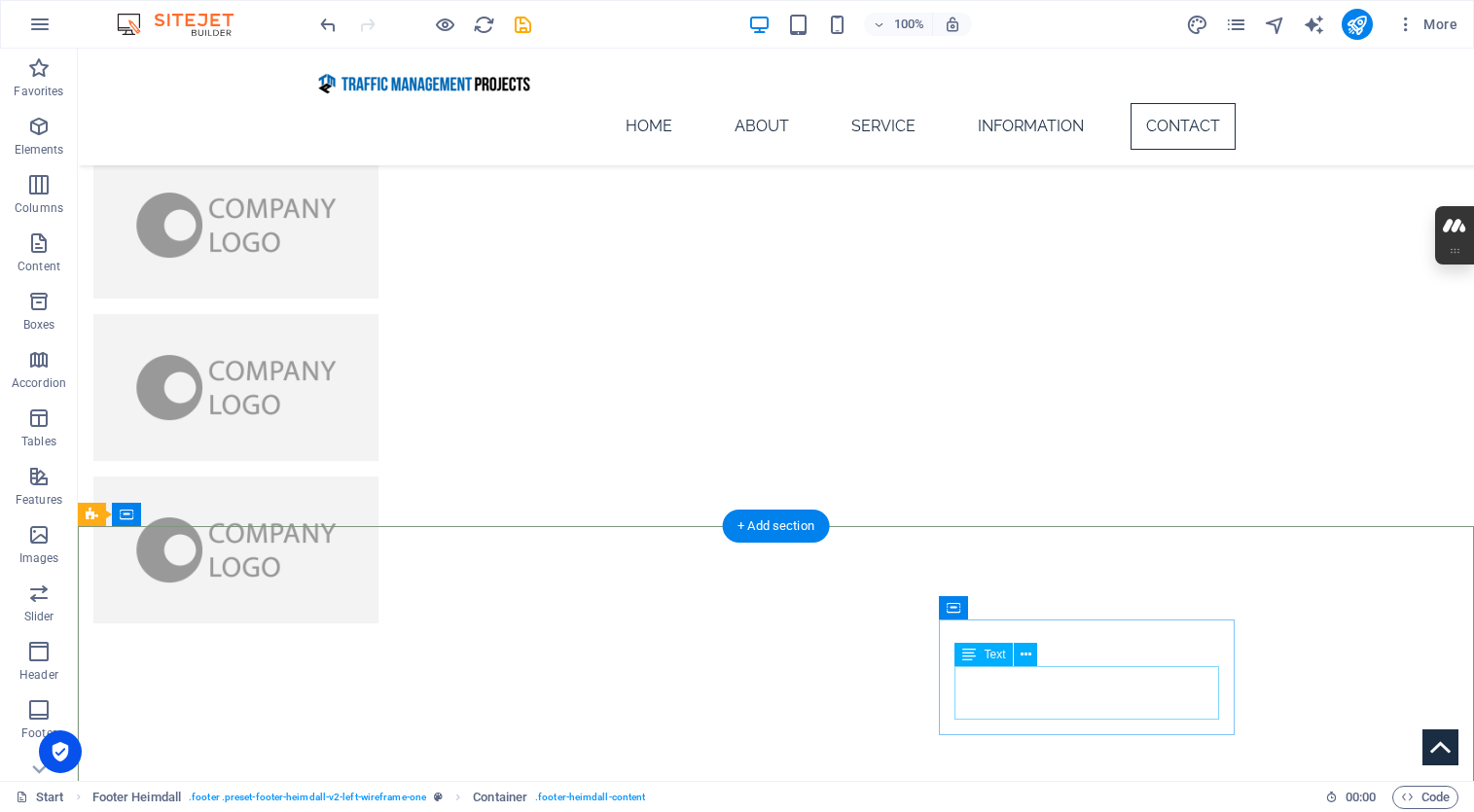 click on "[EMAIL_ADDRESS] Legal Notice  |  Privacy Policy" at bounding box center (241, 4764) 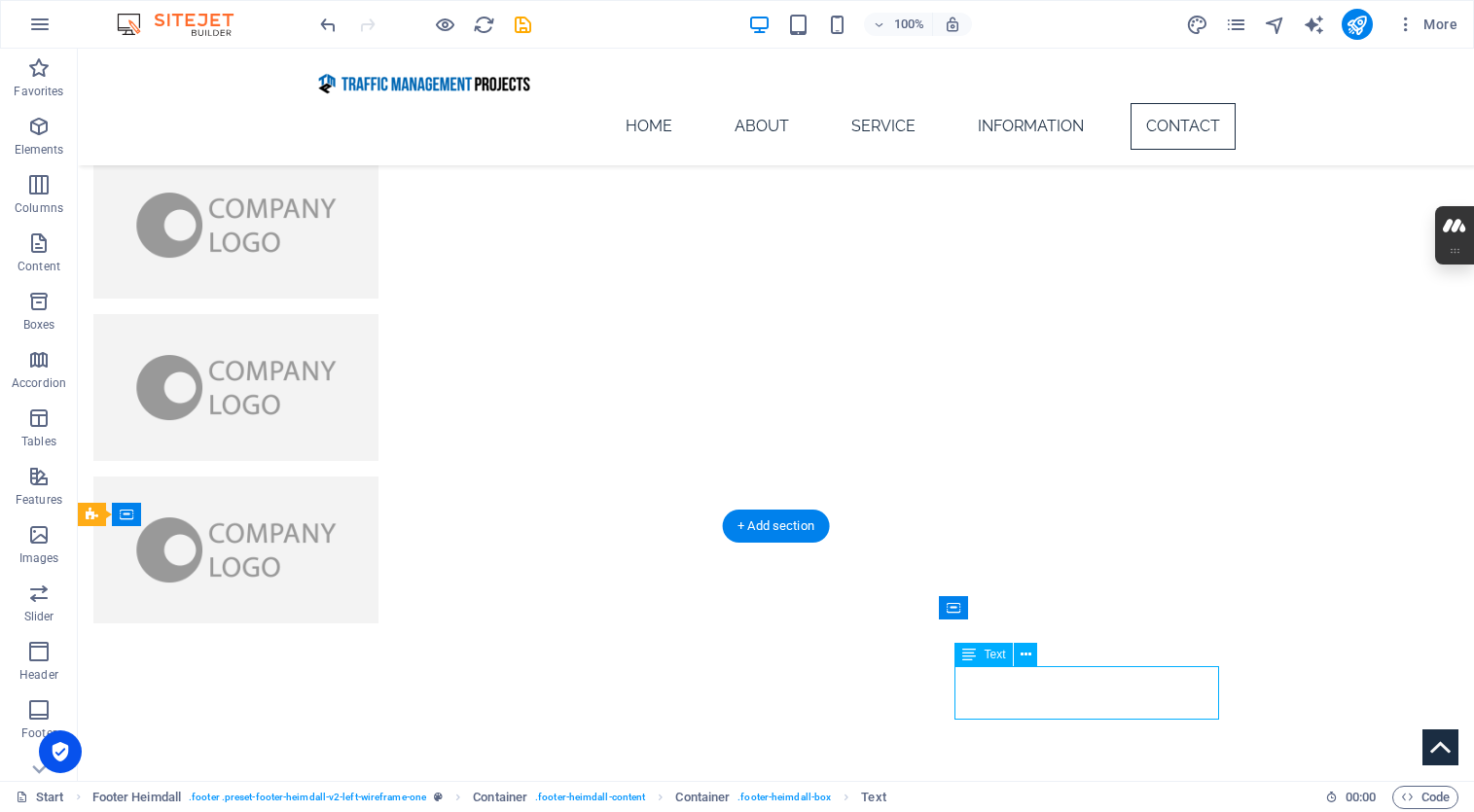 click on "[EMAIL_ADDRESS] Legal Notice  |  Privacy Policy" at bounding box center (241, 4764) 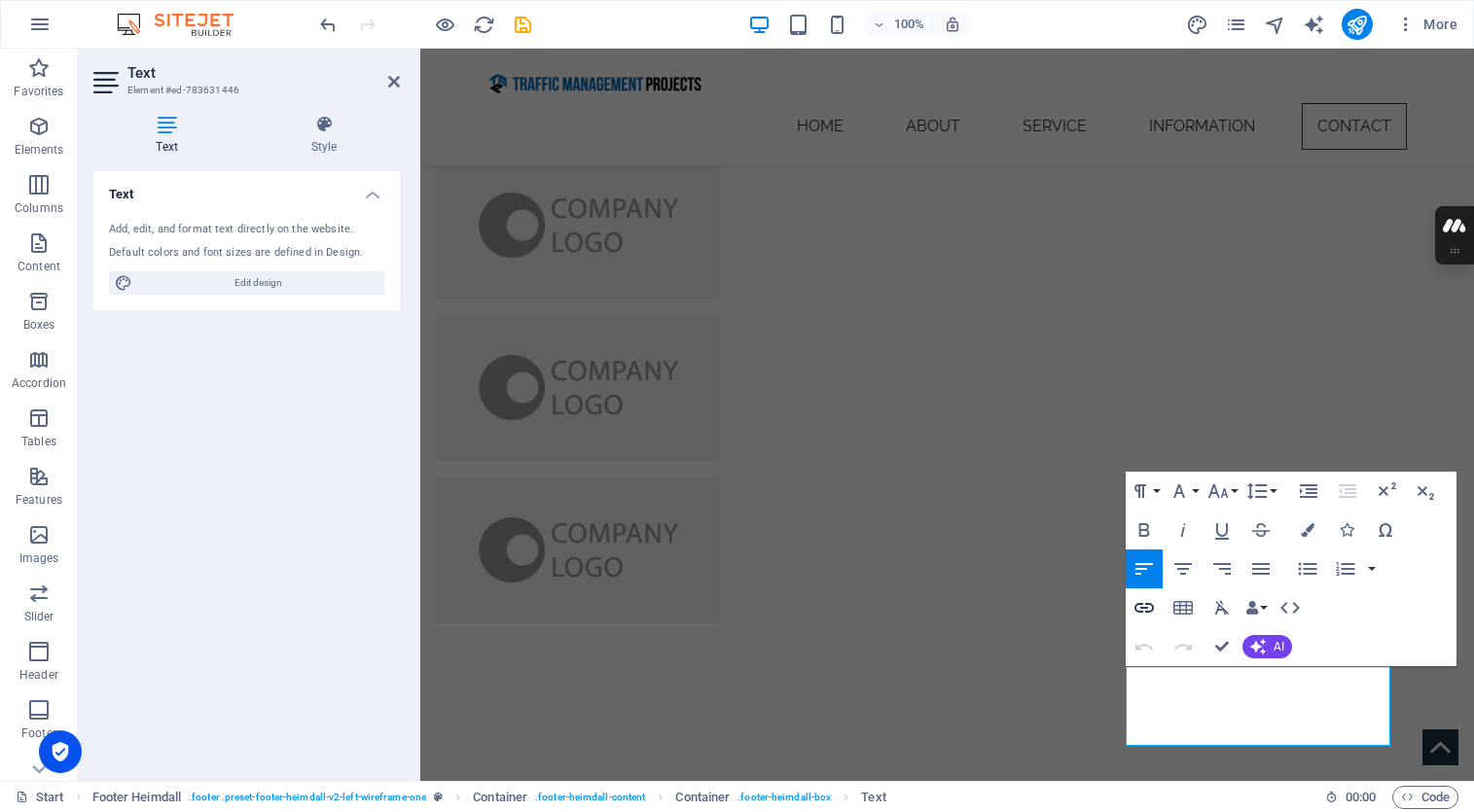 click 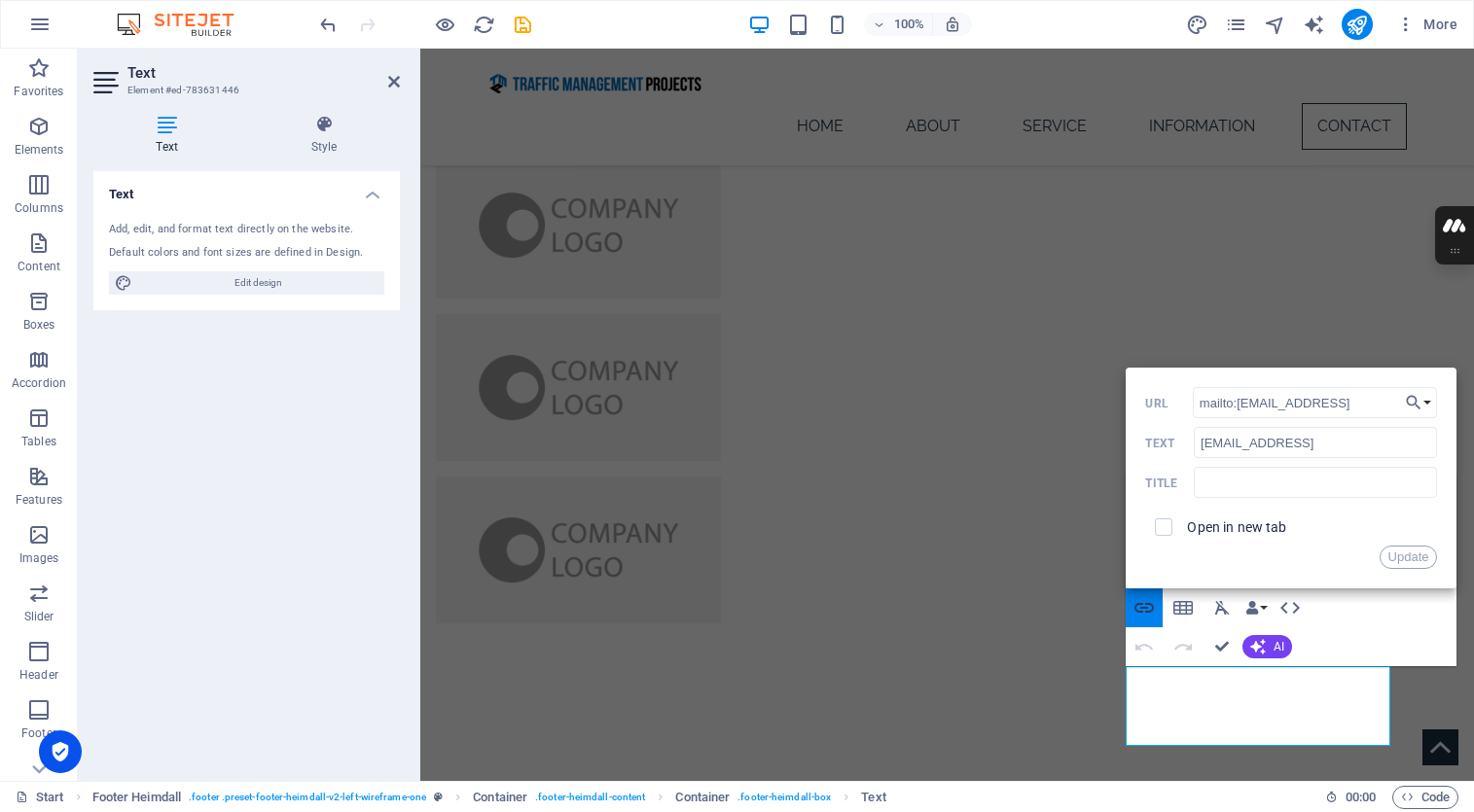 scroll, scrollTop: 0, scrollLeft: 123, axis: horizontal 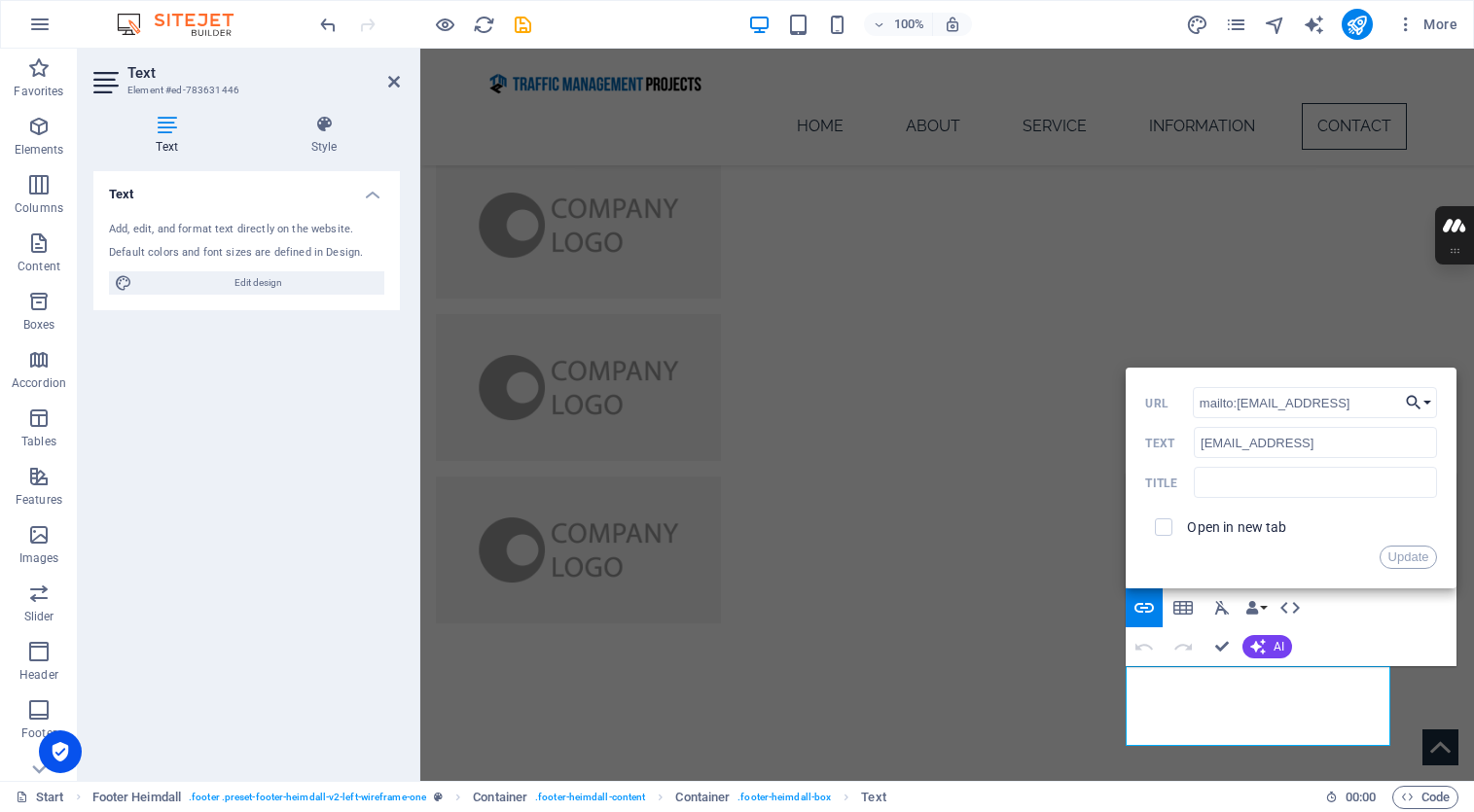 click on "Choose Link" at bounding box center (1419, 403) 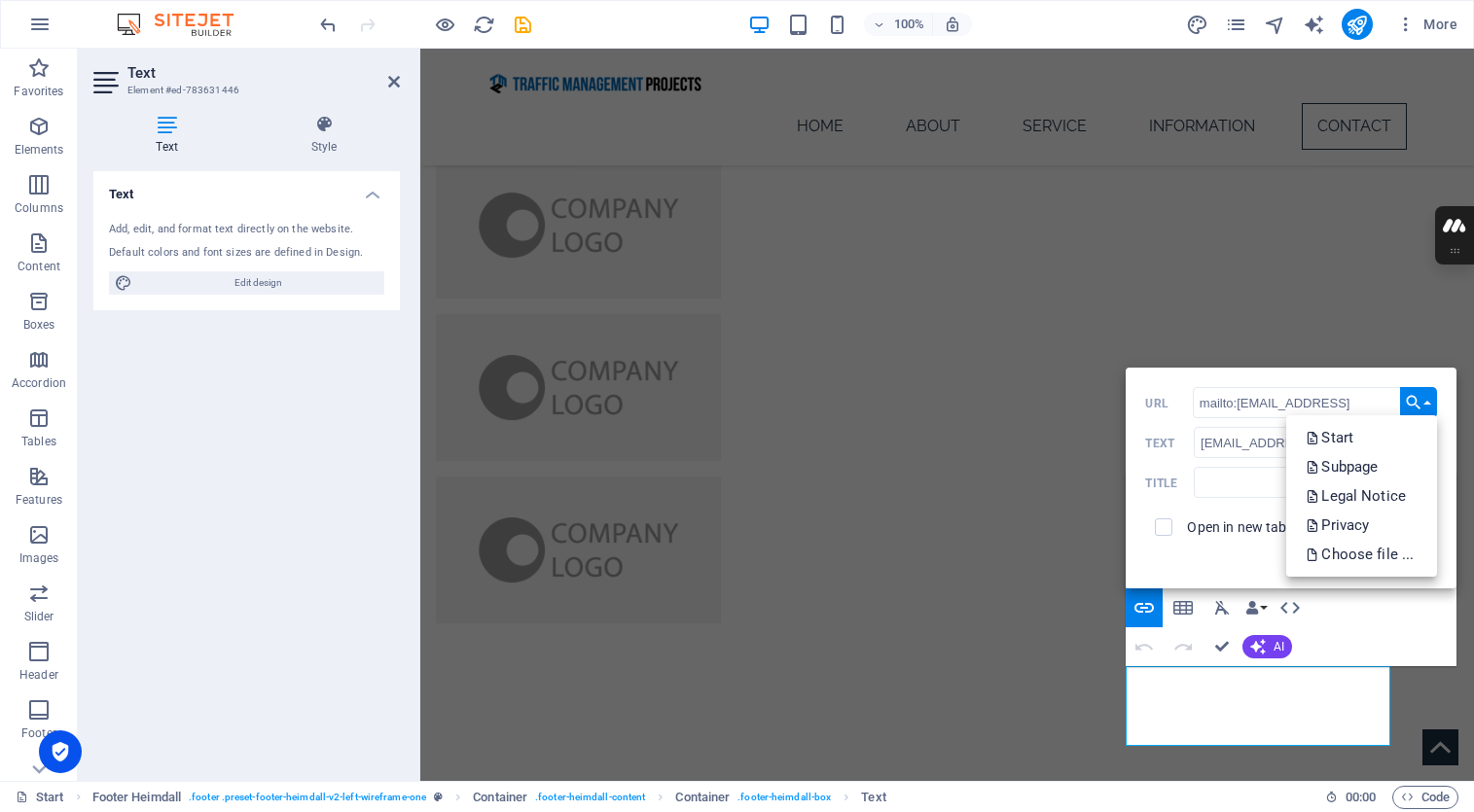 scroll, scrollTop: 0, scrollLeft: 0, axis: both 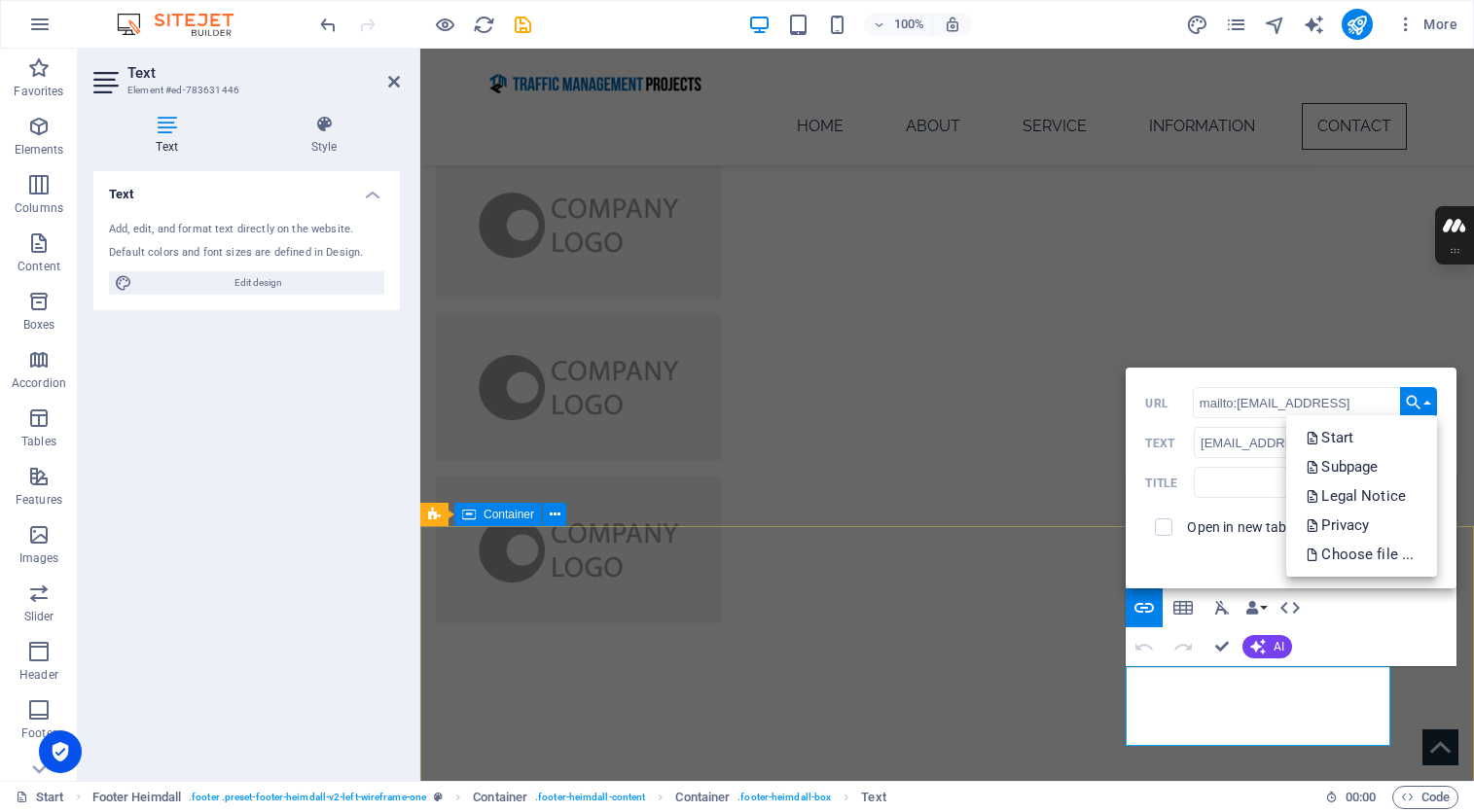 click on "Address [STREET_ADDRESS][PERSON_NAME] Phone Mobile:  [PHONE_NUMBER] Contact ​ ​ [EMAIL_ADDRESS] Legal Notice  |  Privacy Policy" at bounding box center (947, 4590) 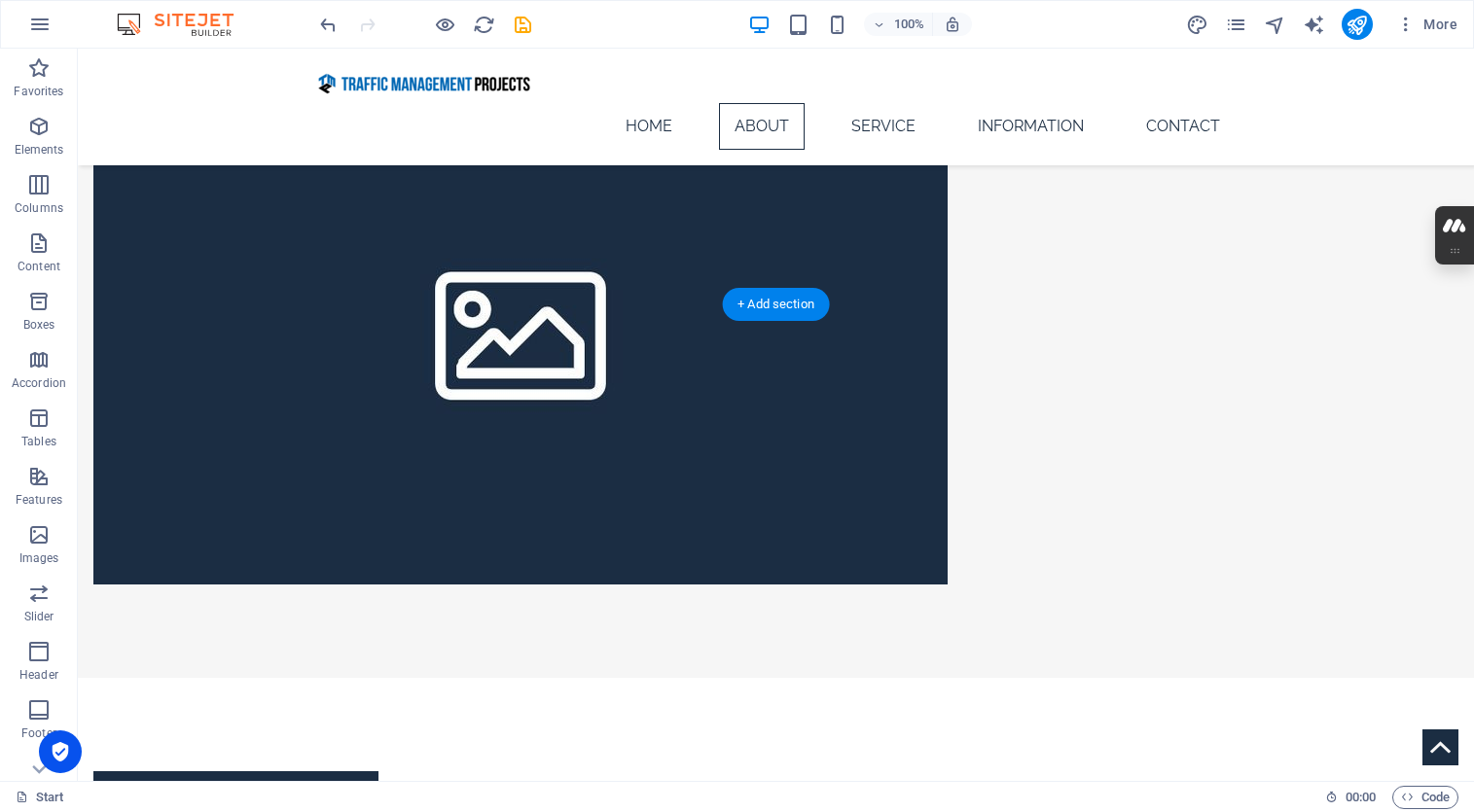 scroll, scrollTop: 1805, scrollLeft: 0, axis: vertical 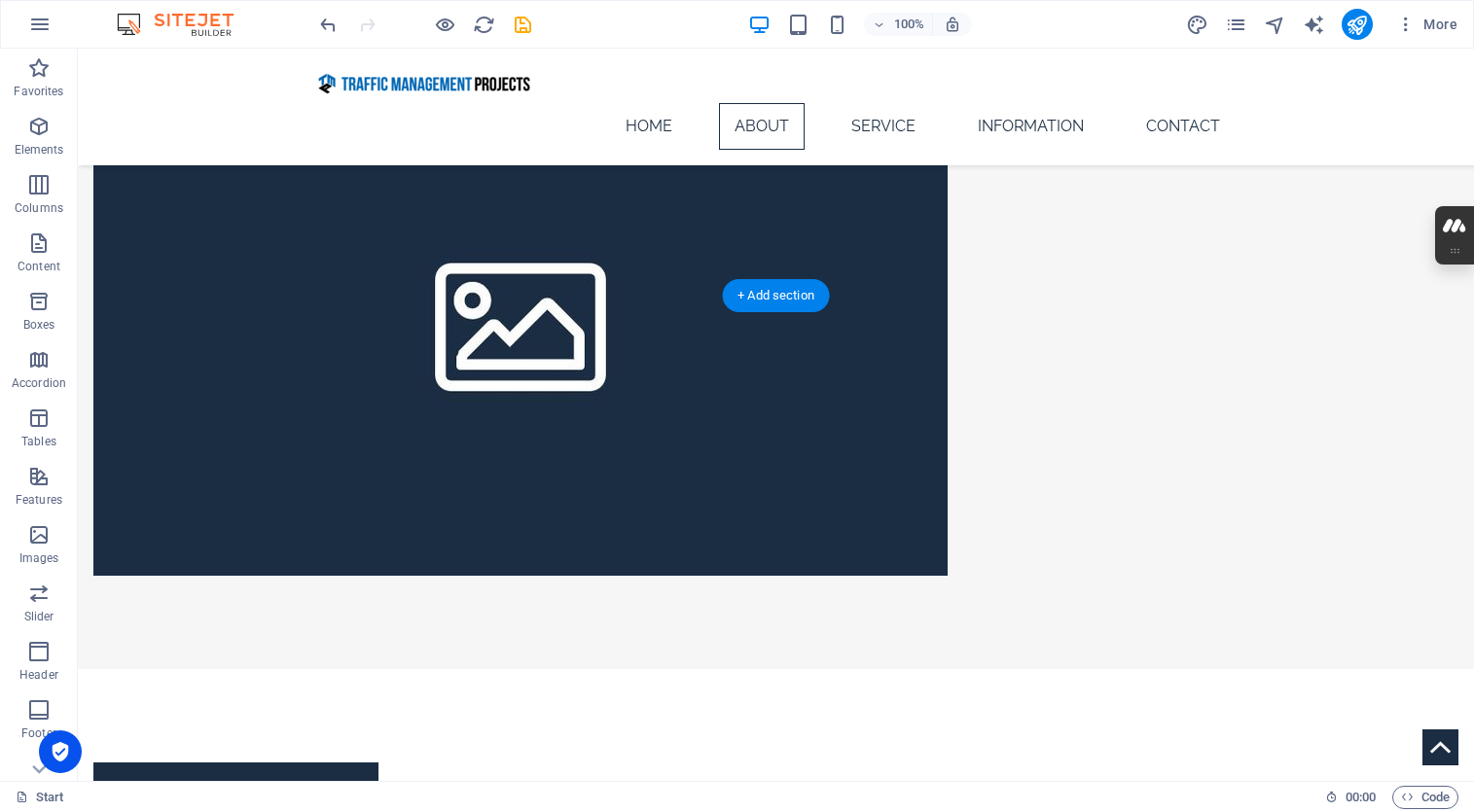 click at bounding box center (775, 2101) 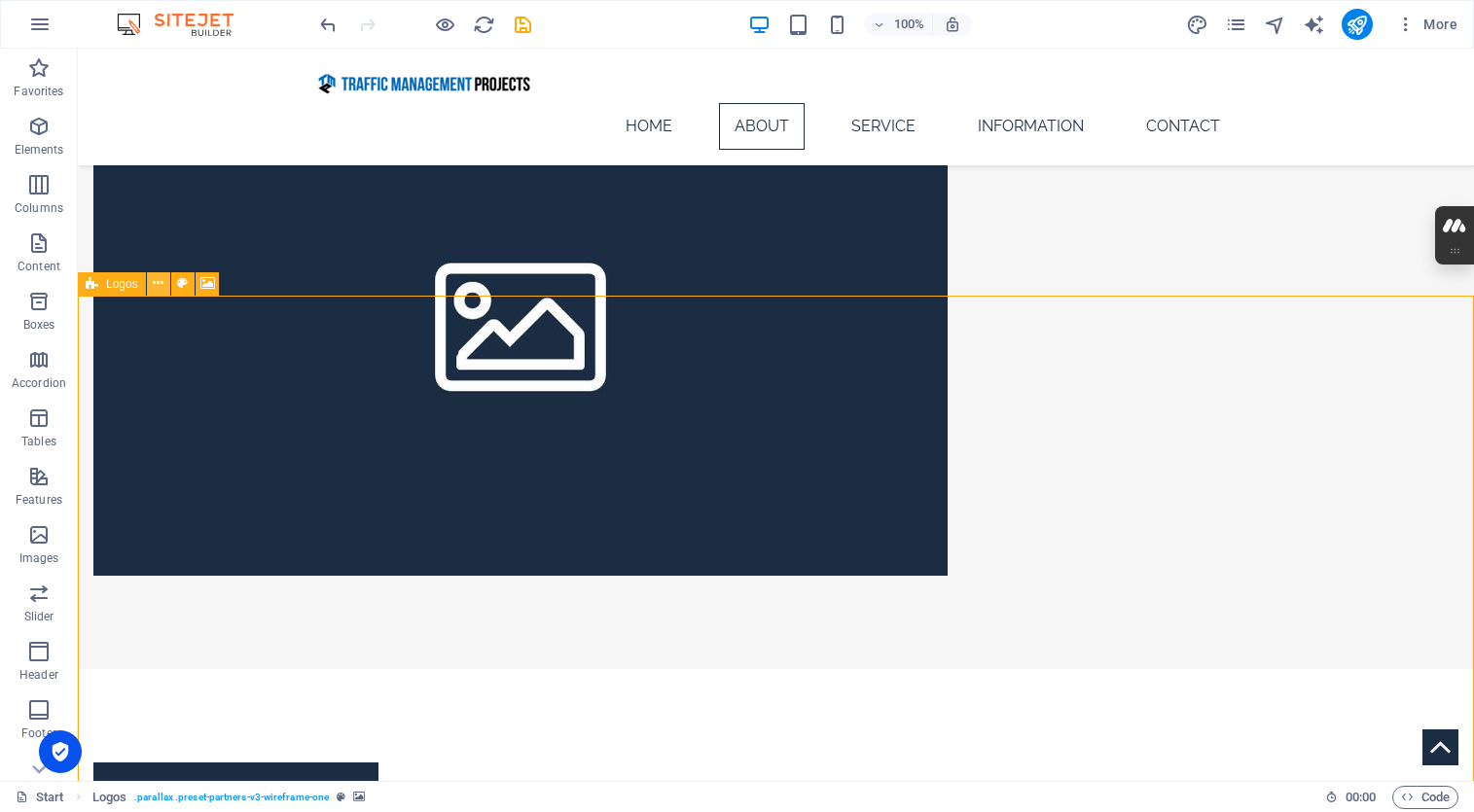 click at bounding box center [158, 283] 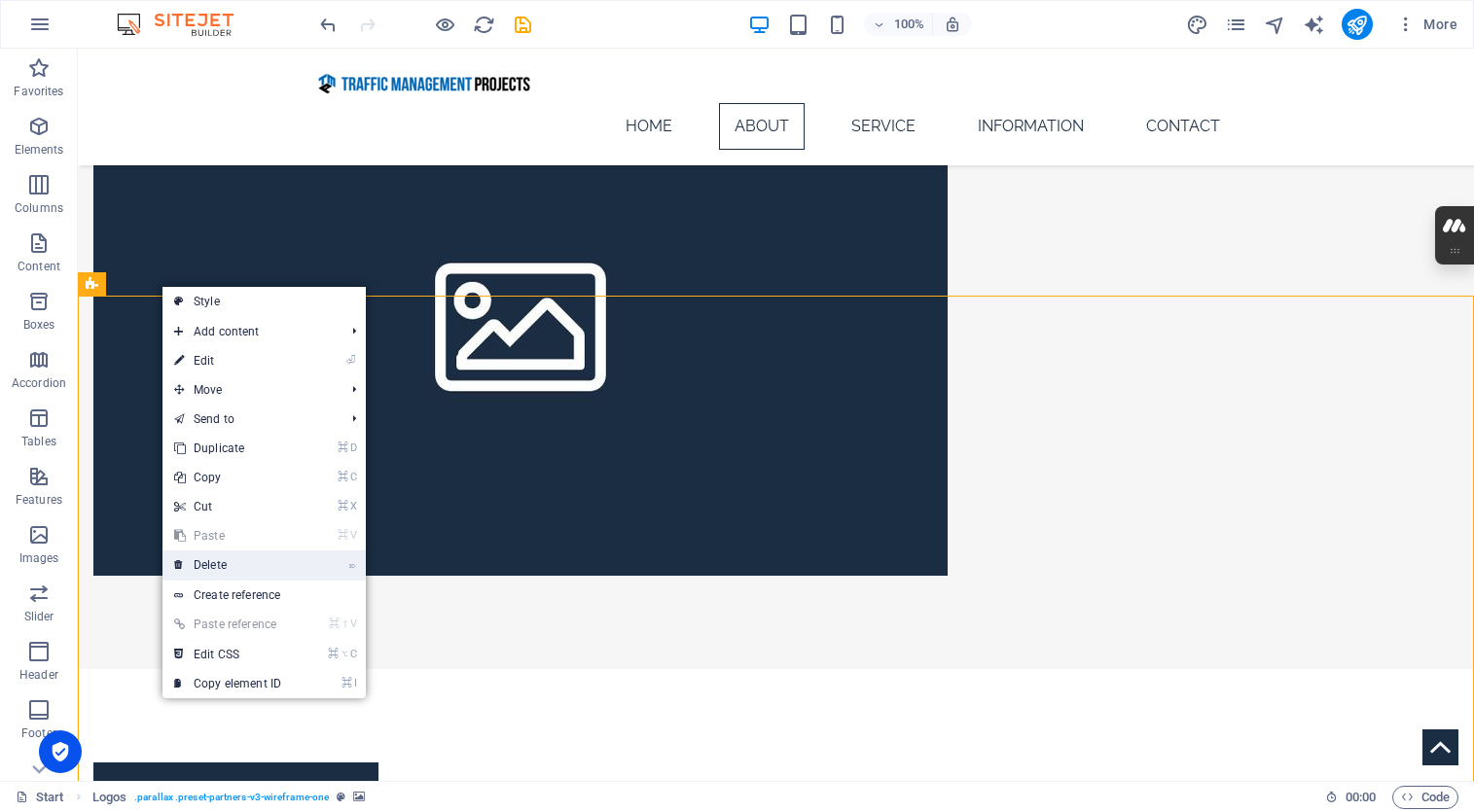 click on "⌦  Delete" at bounding box center (228, 565) 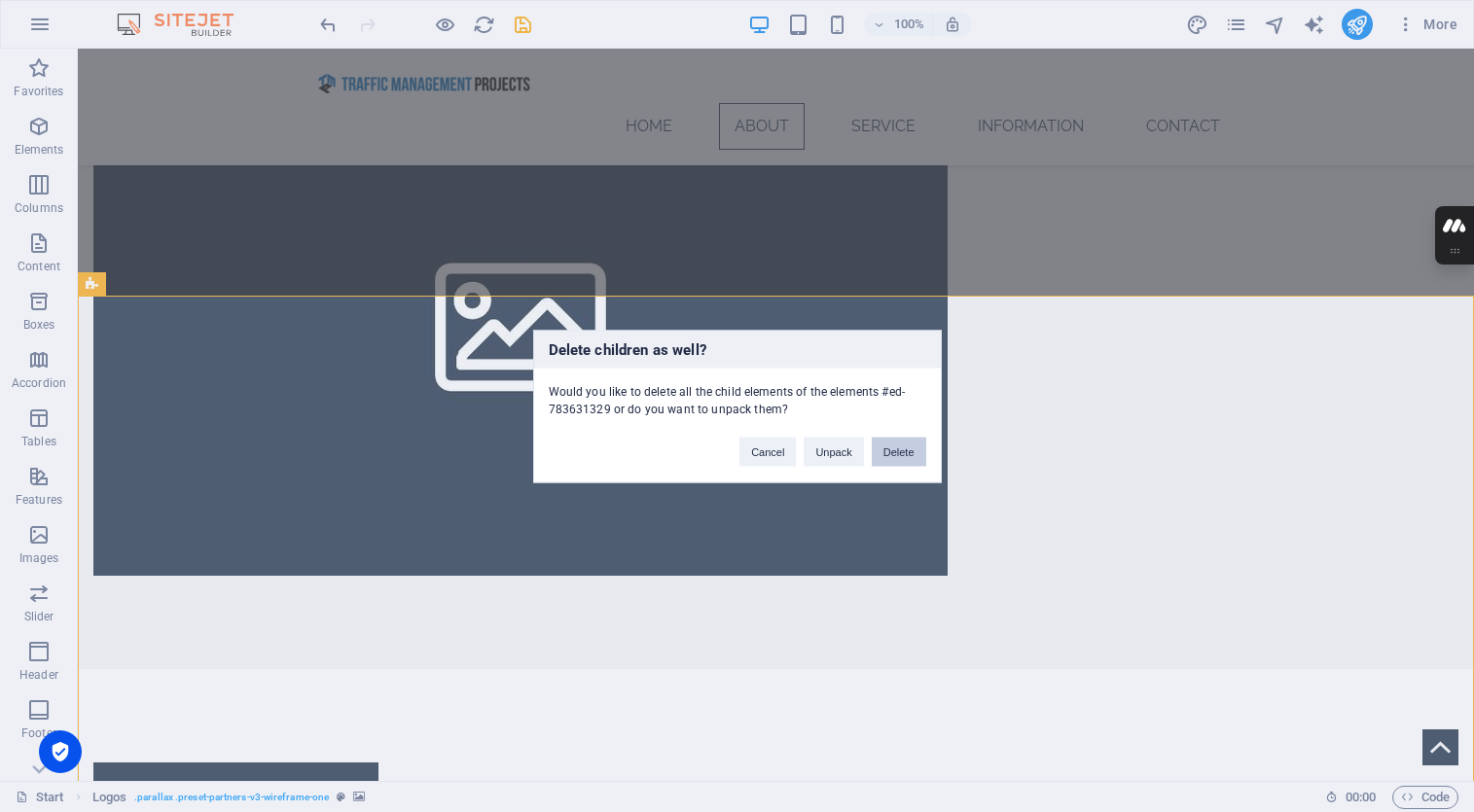 click on "Delete" at bounding box center (899, 451) 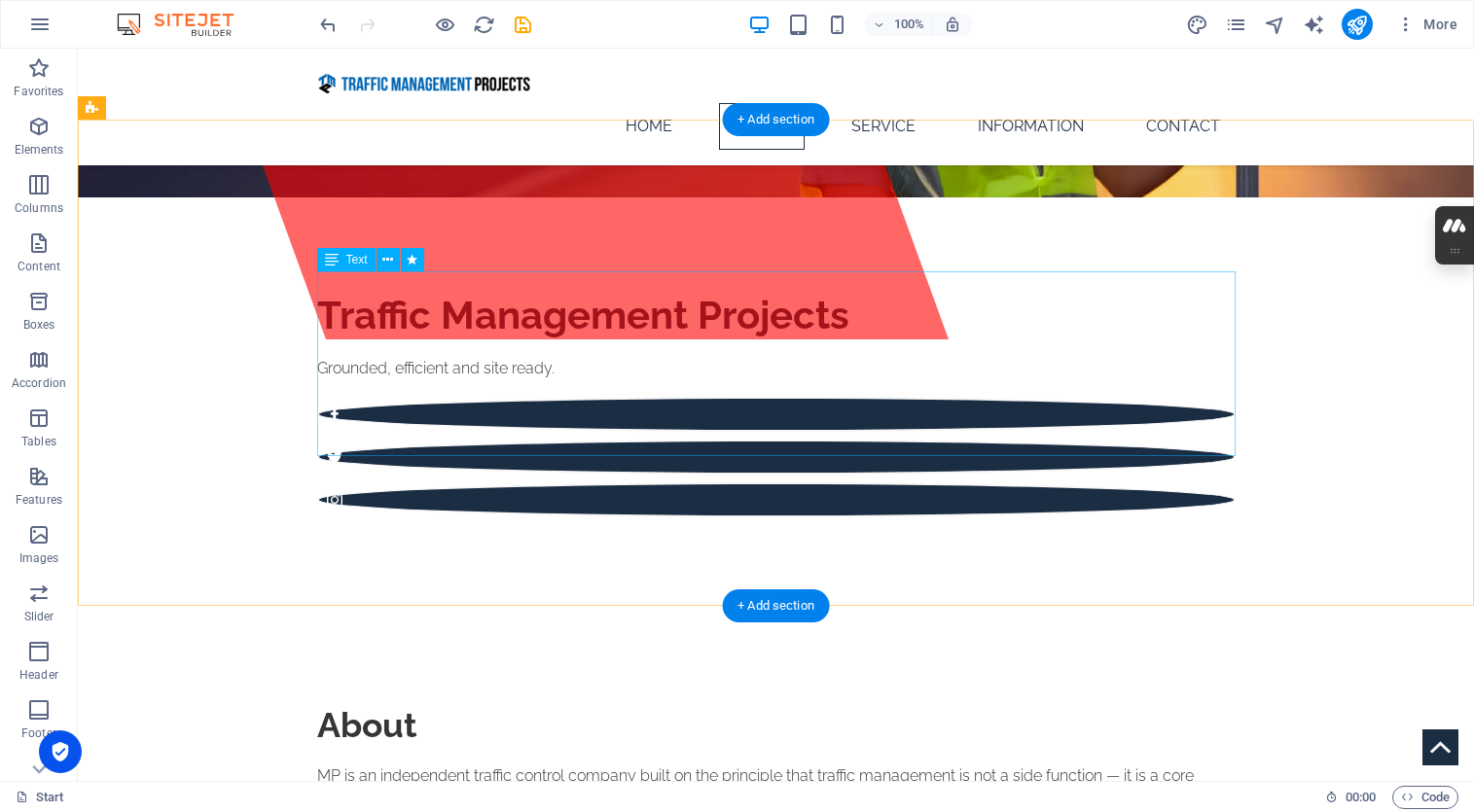 scroll, scrollTop: 434, scrollLeft: 0, axis: vertical 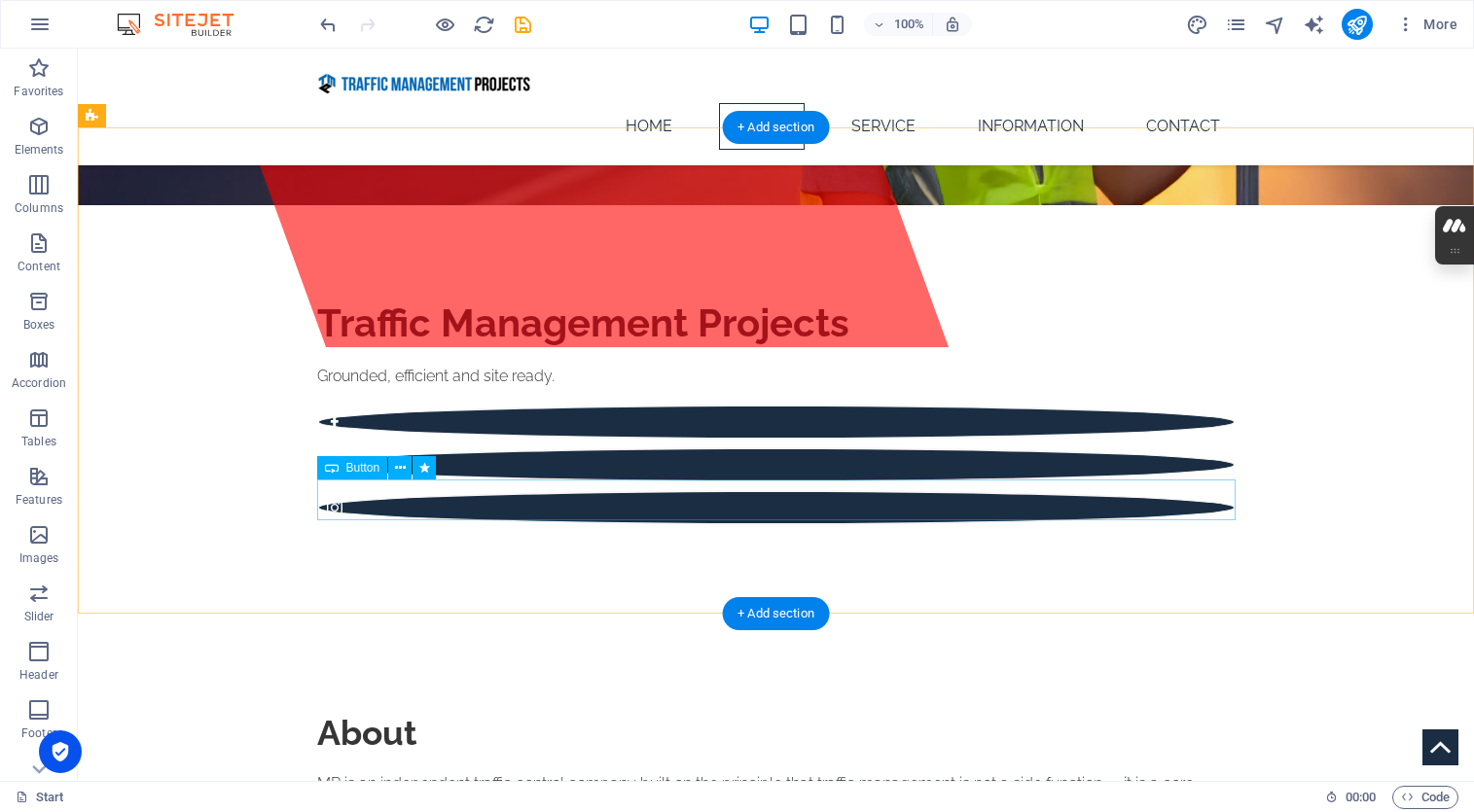 click on "LEARN MORE" at bounding box center (776, 992) 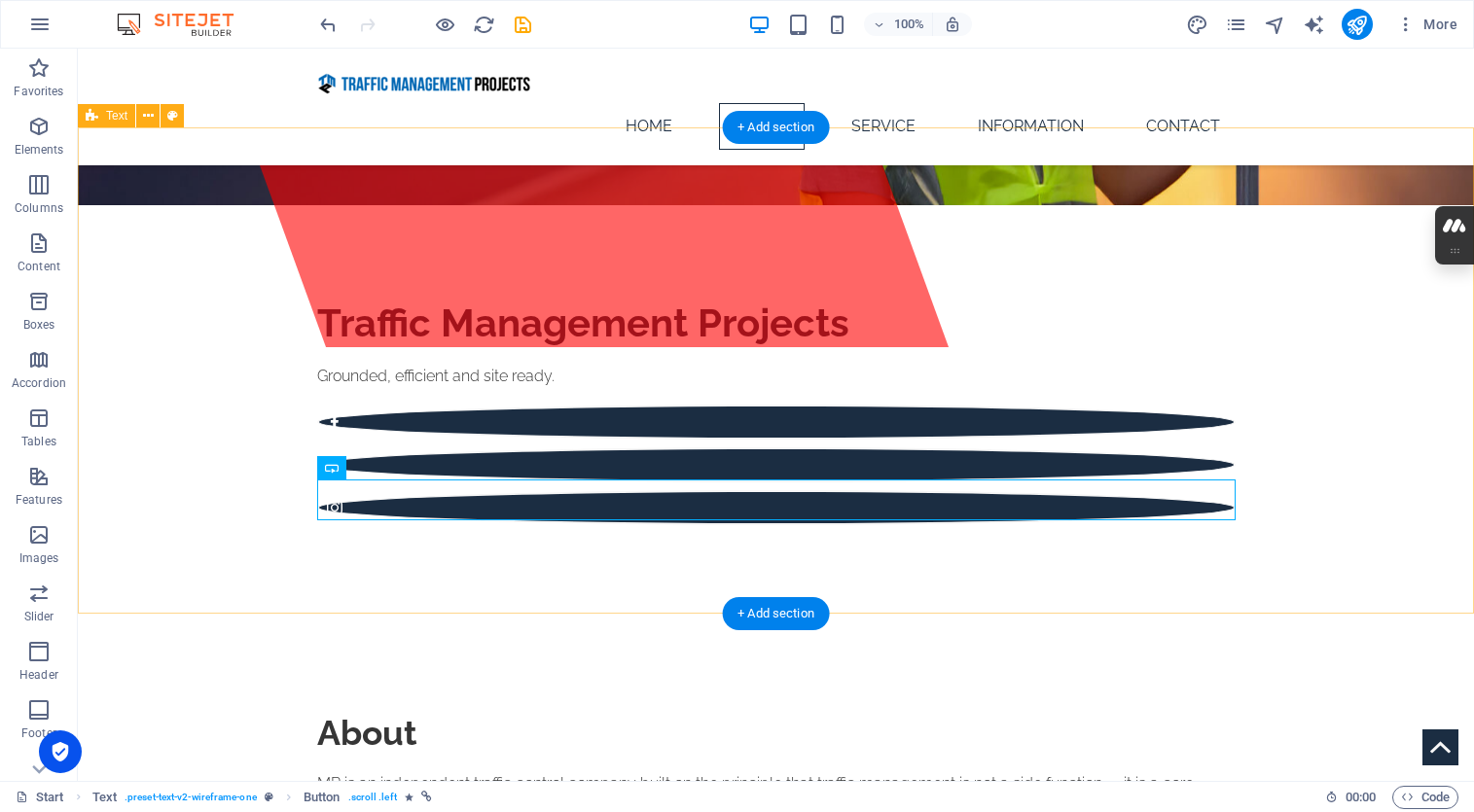 click on "About MP is an independent traffic control company built on the principle that traffic management is not a side function — it is a core component of every successful construction project. Led by professionals with over 20 years’ experience across high-pressure industries — including construction, event logistics, and commercial operations — TMP delivers a level of coordination, cost-awareness, and site accountability that sets us apart. Safety and precision are non-negotiable. Our team safeguards and maintains these standards consistently across every stage of the project lifecycle. LEARN MORE" at bounding box center [775, 862] 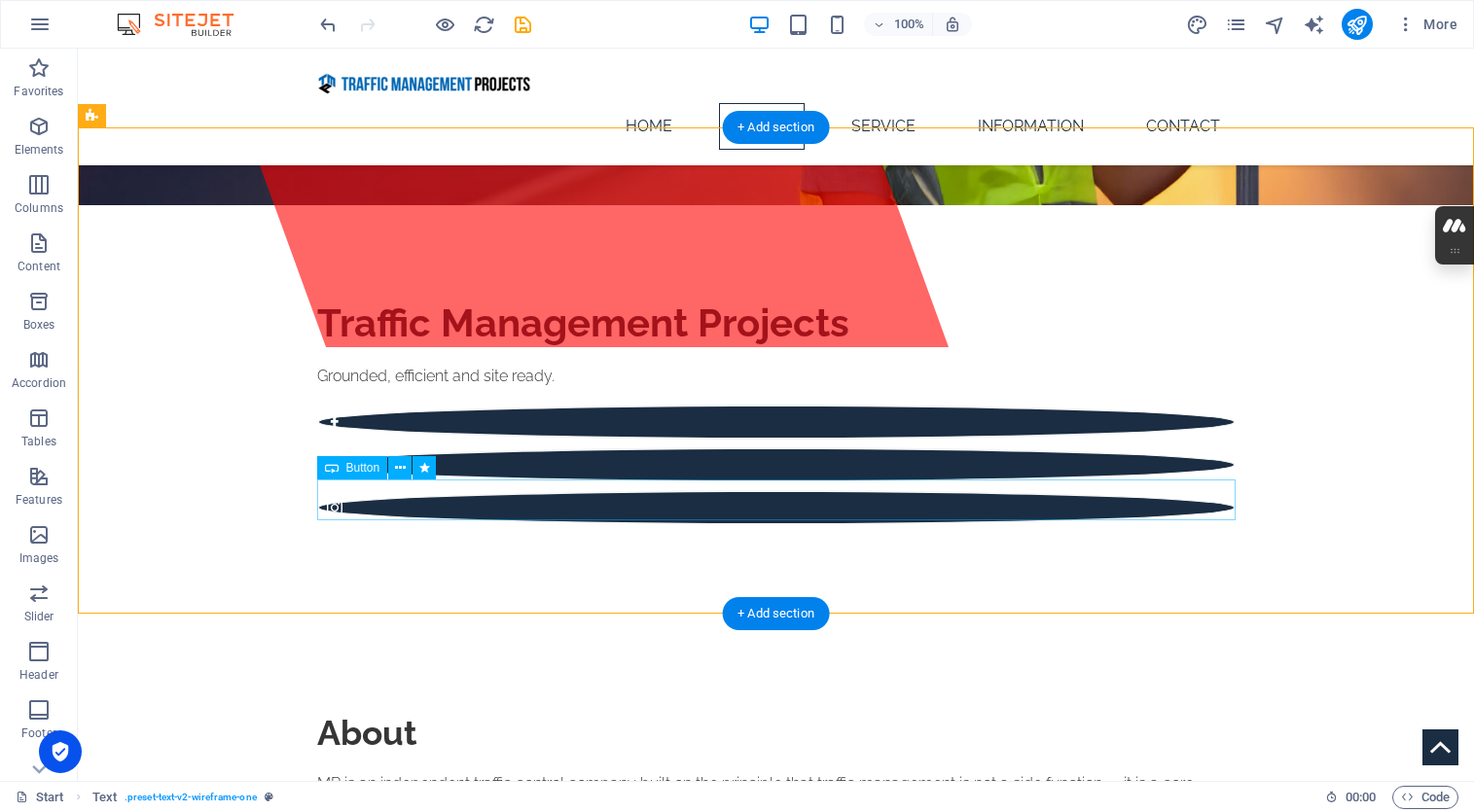 click on "LEARN MORE" at bounding box center [776, 992] 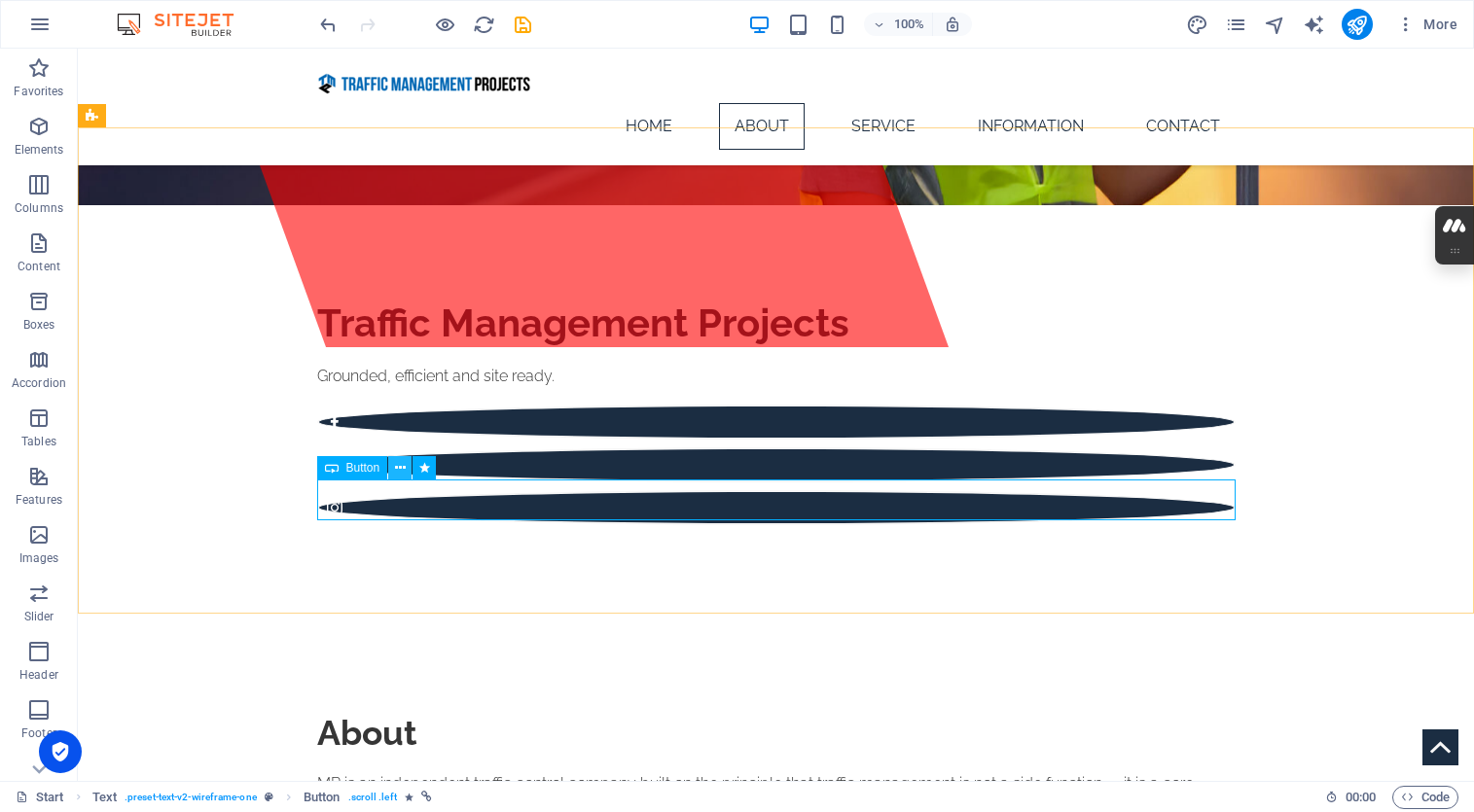 click at bounding box center [400, 468] 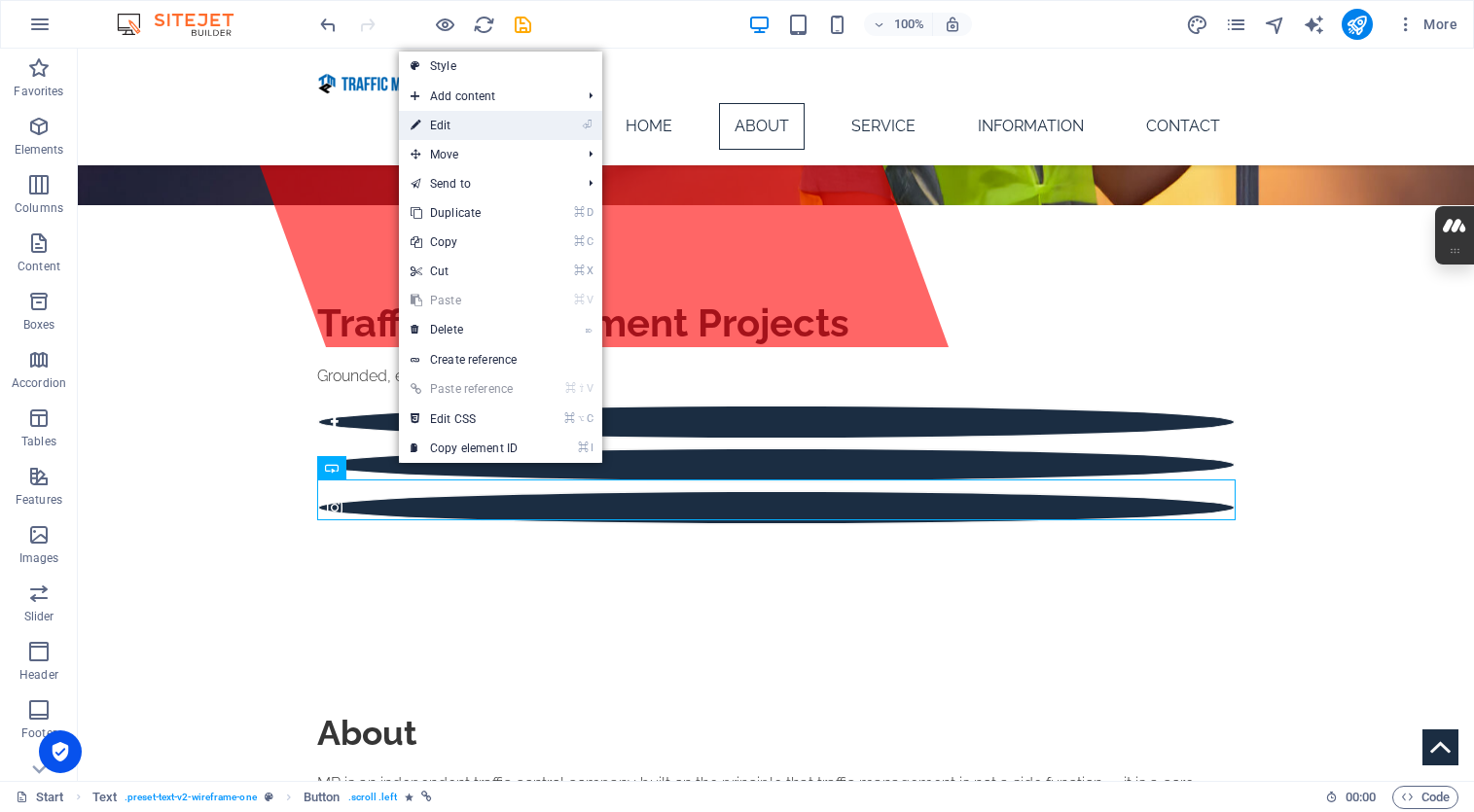 click on "⏎  Edit" at bounding box center [464, 125] 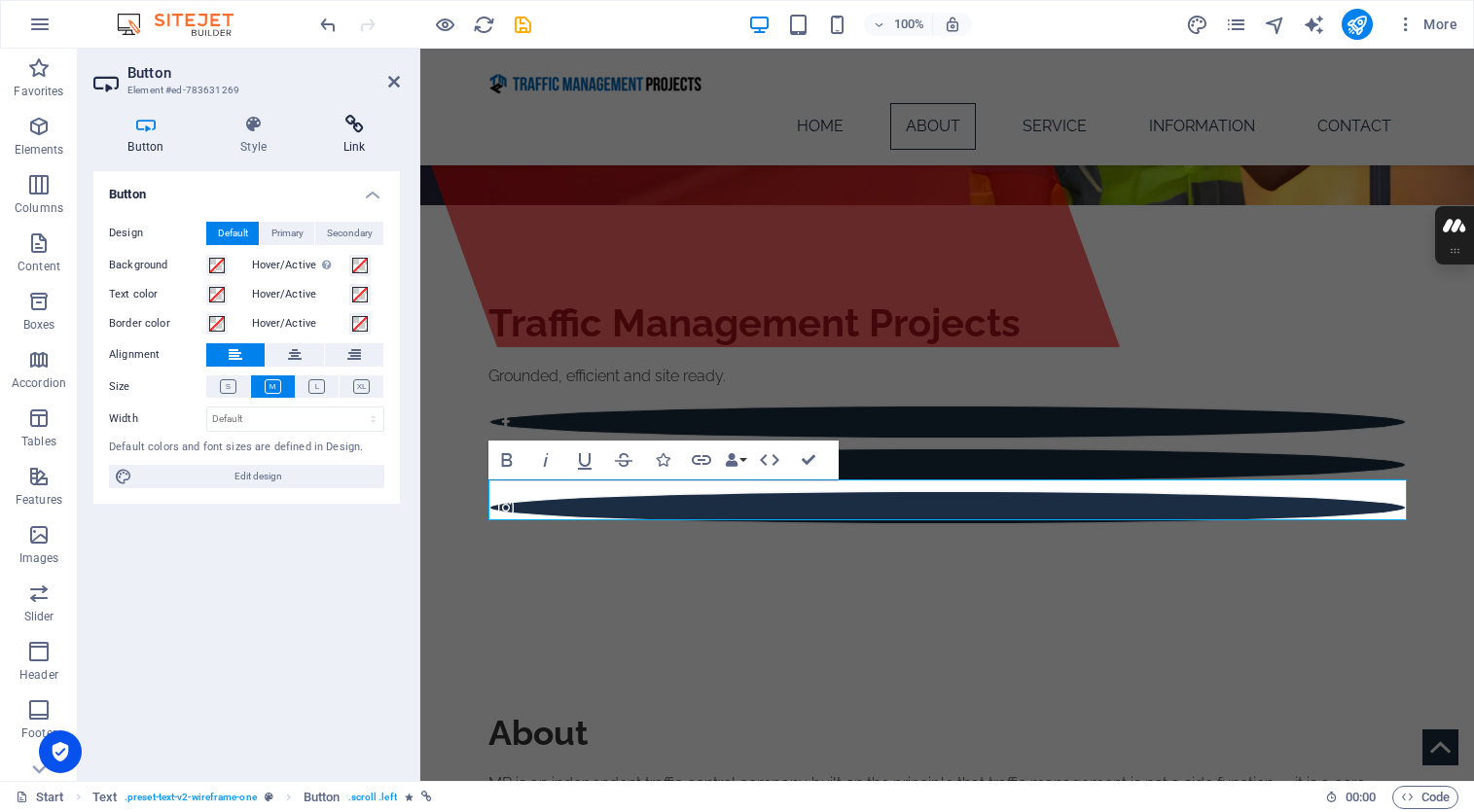click at bounding box center [354, 124] 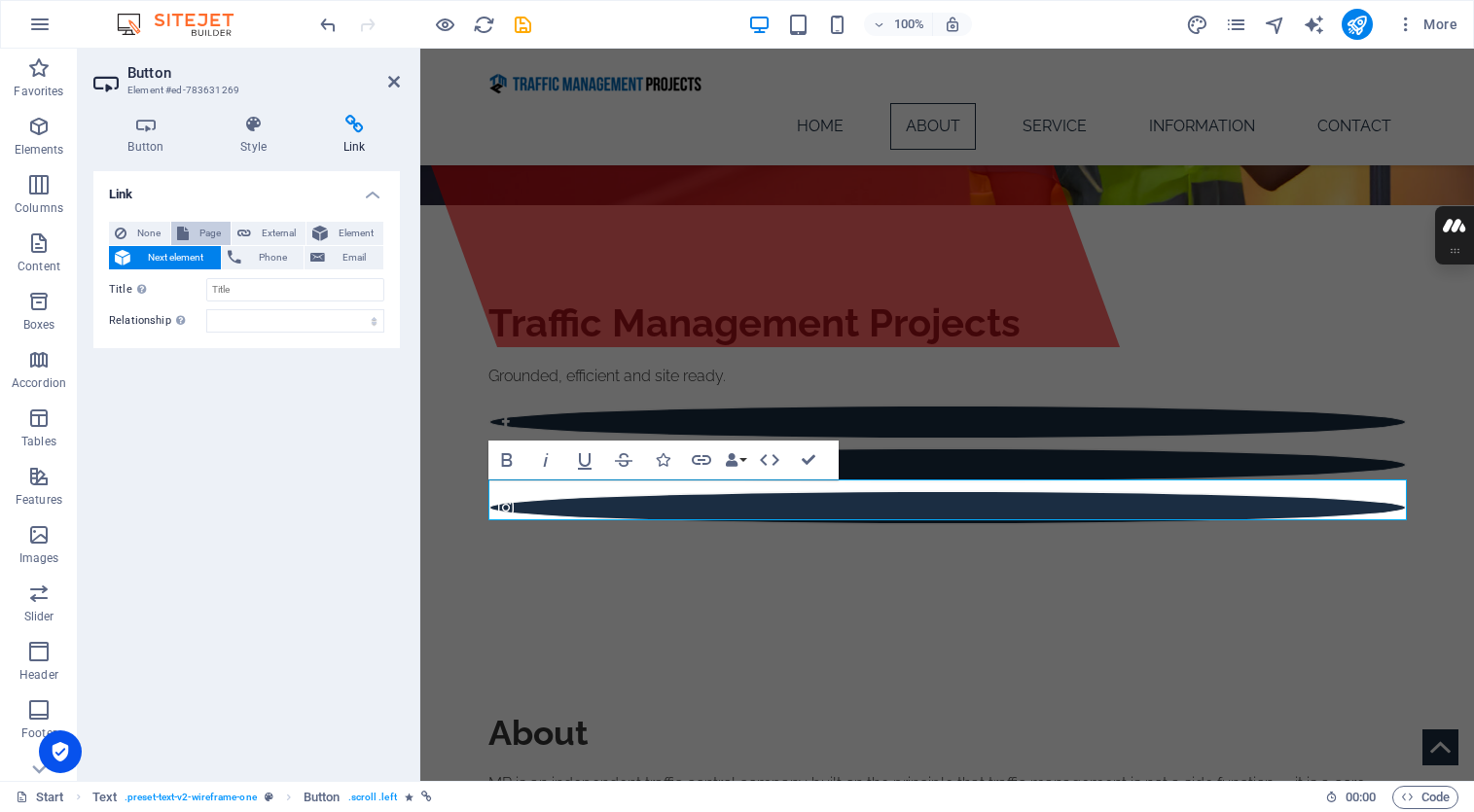 click on "Page" at bounding box center (209, 233) 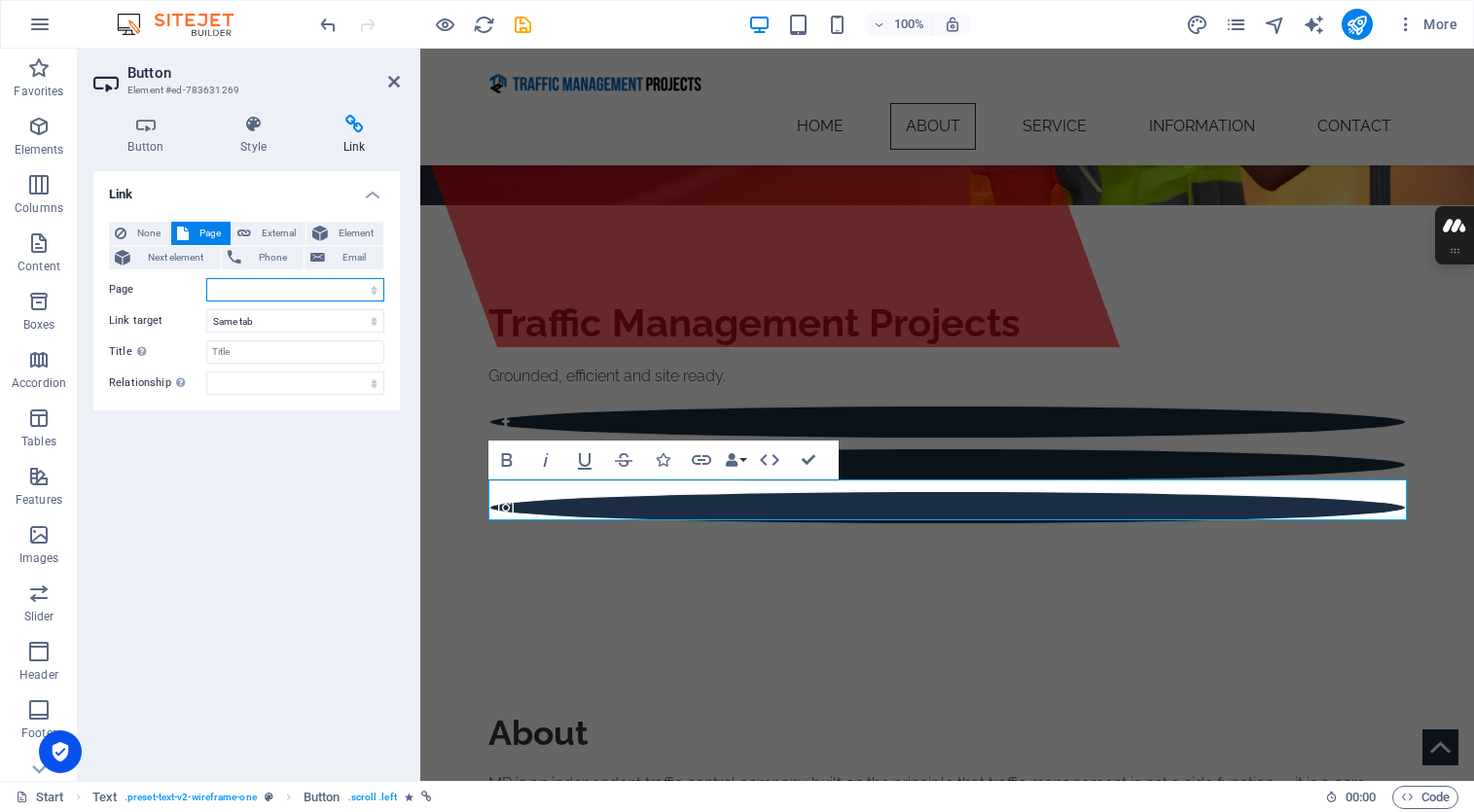 click on "Start Subpage Legal Notice Privacy" at bounding box center [295, 290] 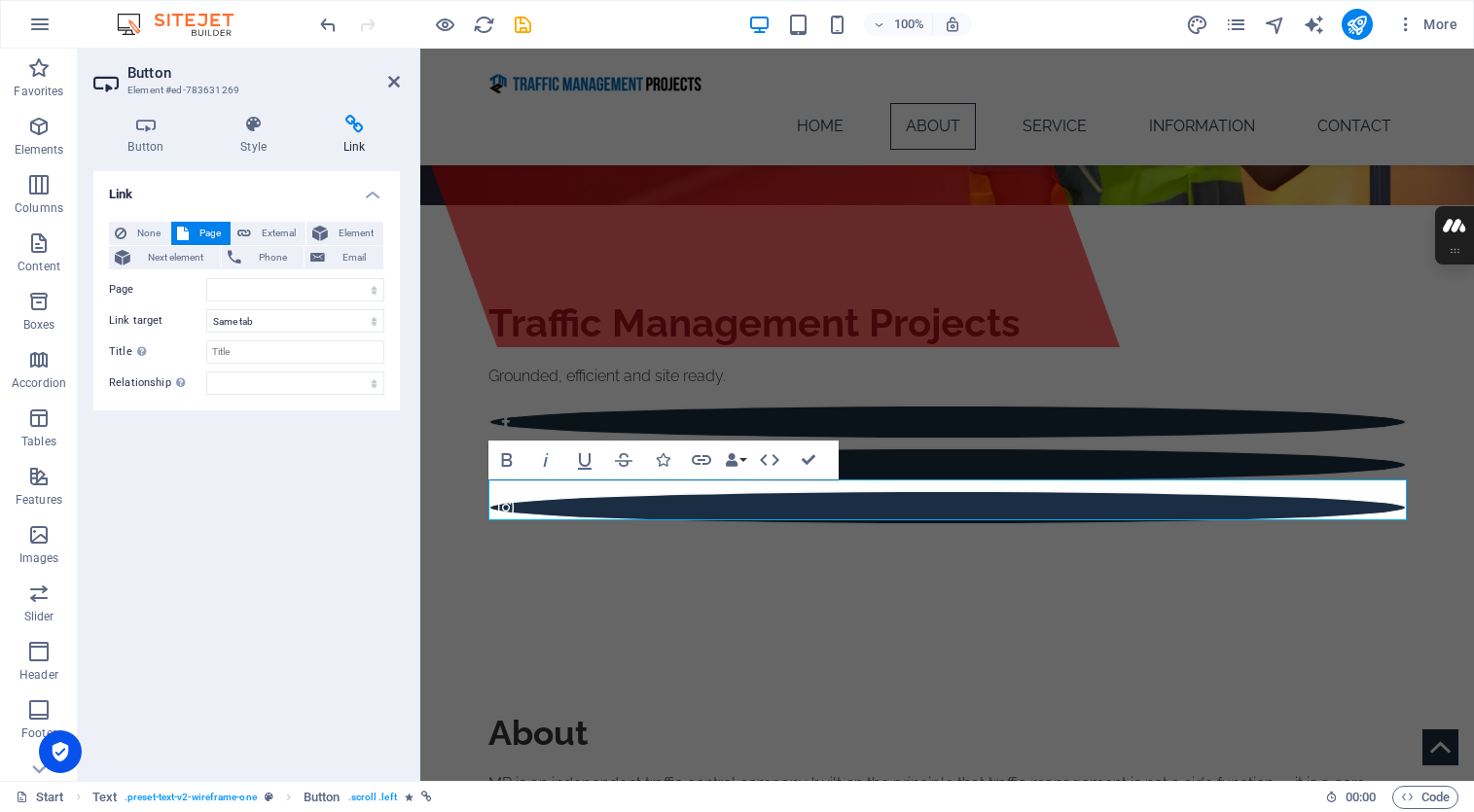 click on "Button Style Link Button Design Default Primary Secondary Background Hover/Active Switch to preview mode to test the active/hover state Text color Hover/Active Border color Hover/Active Alignment Size Width Default px rem % em vh vw Default colors and font sizes are defined in Design. Edit design Text Element Layout How this element expands within the layout (Flexbox). Size Default auto px % 1/1 1/2 1/3 1/4 1/5 1/6 1/7 1/8 1/9 1/10 Grow Shrink Order Container layout Visible Visible Opacity 100 % Overflow Spacing Margin Default auto px % rem vw vh Custom Custom auto px % rem vw vh auto px % rem vw vh auto px % rem vw vh auto px % rem vw vh Padding Default px rem % vh vw Custom Custom px rem % vh vw px rem % vh vw px rem % vh vw px rem % vh vw Border Style              - Width 1 auto px rem % vh vw Custom Custom 1 auto px rem % vh vw 1 auto px rem % vh vw 1 auto px rem % vh vw 1 auto px rem % vh vw  - Color Round corners Default px rem % vh vw Custom Custom px rem % vh vw px rem % vh vw px rem % vh vw" at bounding box center [246, 440] 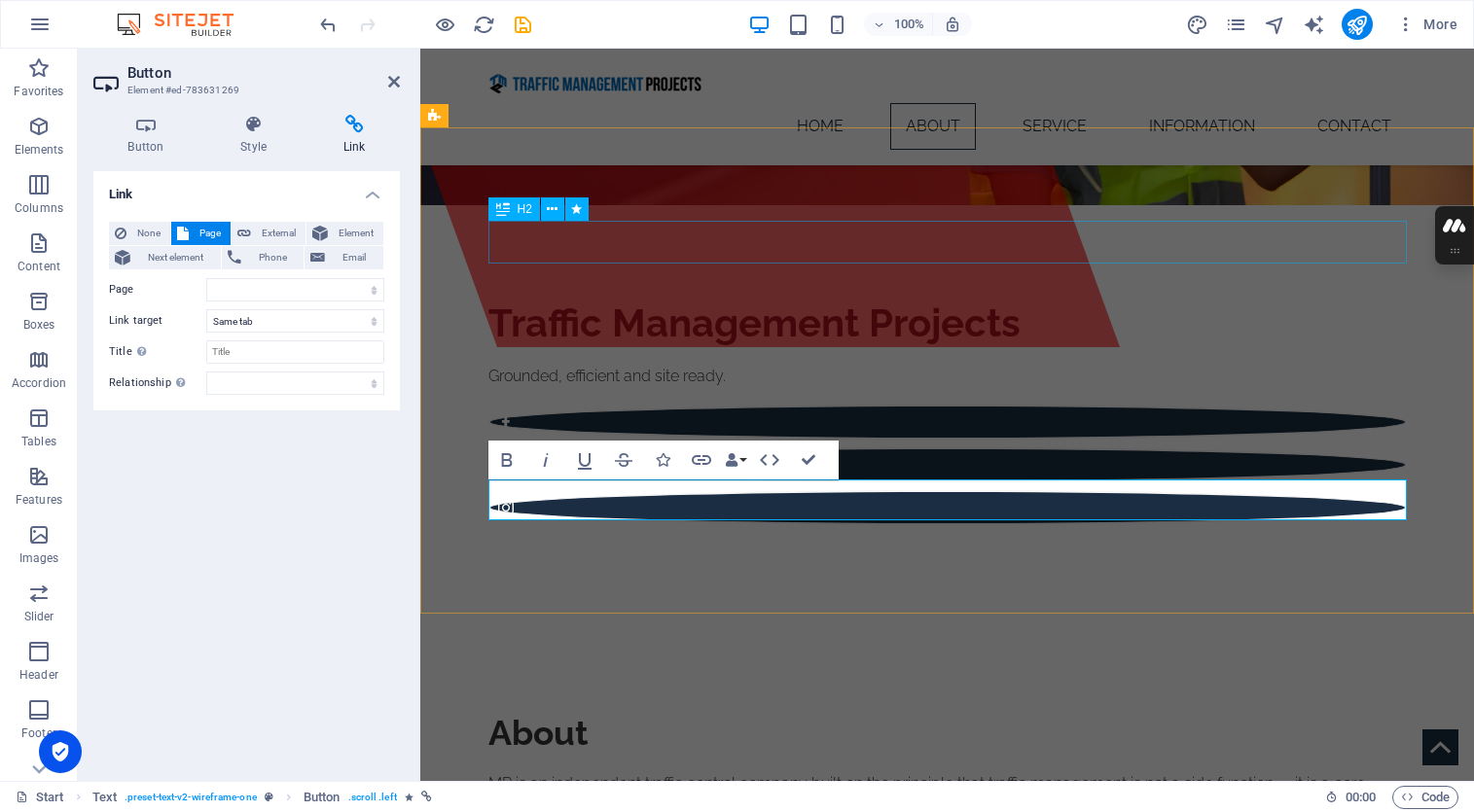 click on "About" at bounding box center (948, 733) 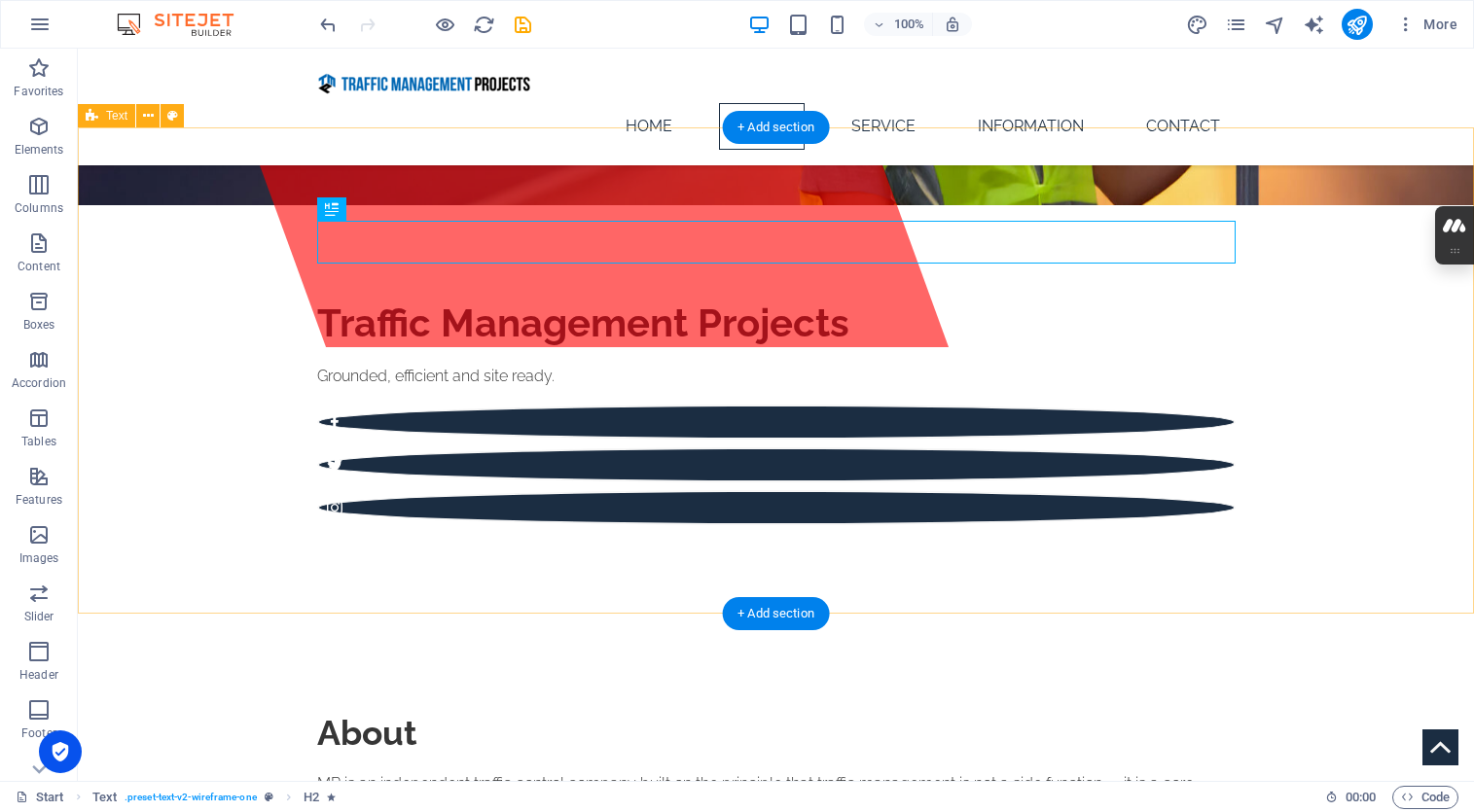 click on "About MP is an independent traffic control company built on the principle that traffic management is not a side function — it is a core component of every successful construction project. Led by professionals with over 20 years’ experience across high-pressure industries — including construction, event logistics, and commercial operations — TMP delivers a level of coordination, cost-awareness, and site accountability that sets us apart. Safety and precision are non-negotiable. Our team safeguards and maintains these standards consistently across every stage of the project lifecycle. LEARN MORE" at bounding box center (775, 862) 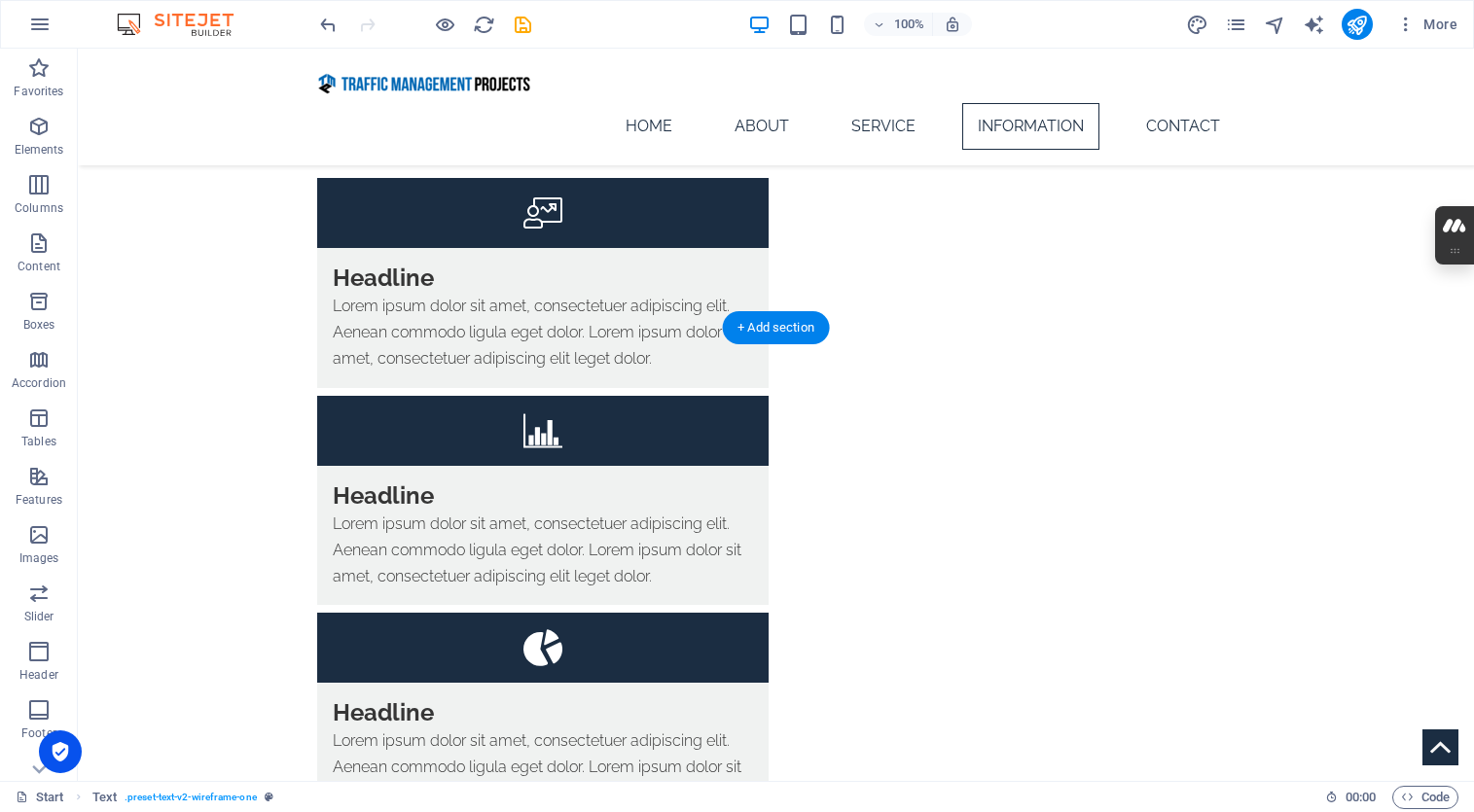 scroll, scrollTop: 4077, scrollLeft: 0, axis: vertical 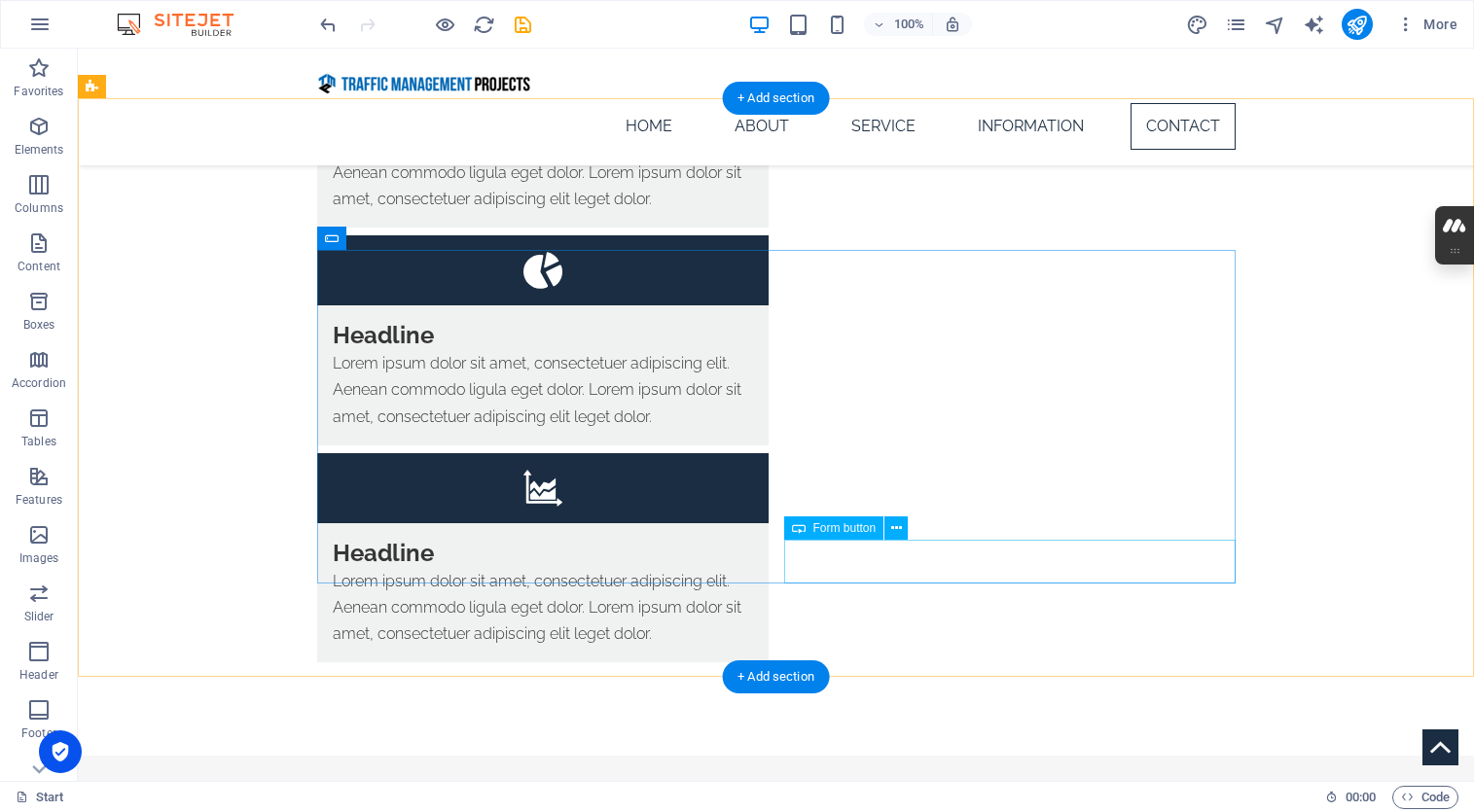 click on "Submit" at bounding box center [1010, 3083] 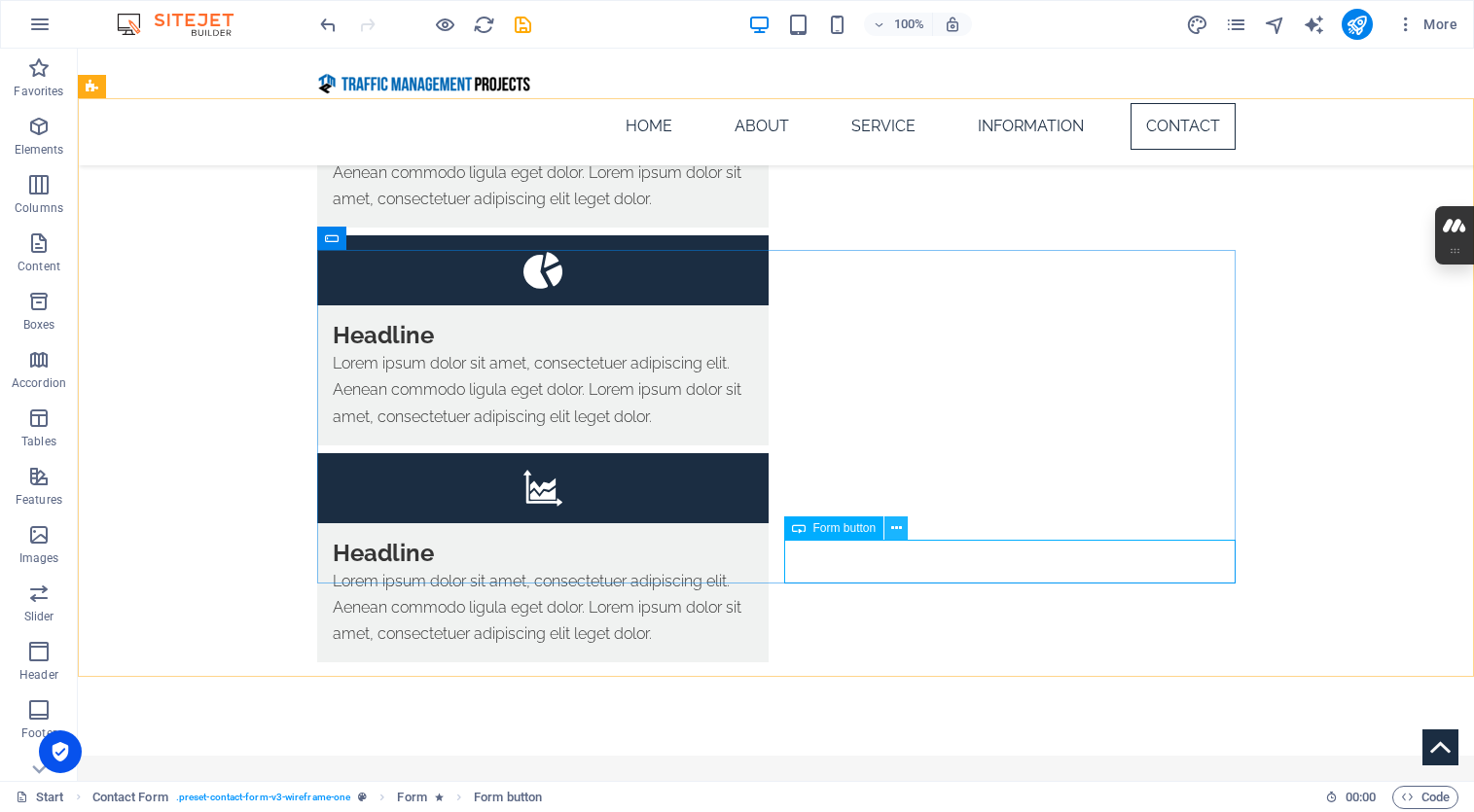 click at bounding box center (896, 528) 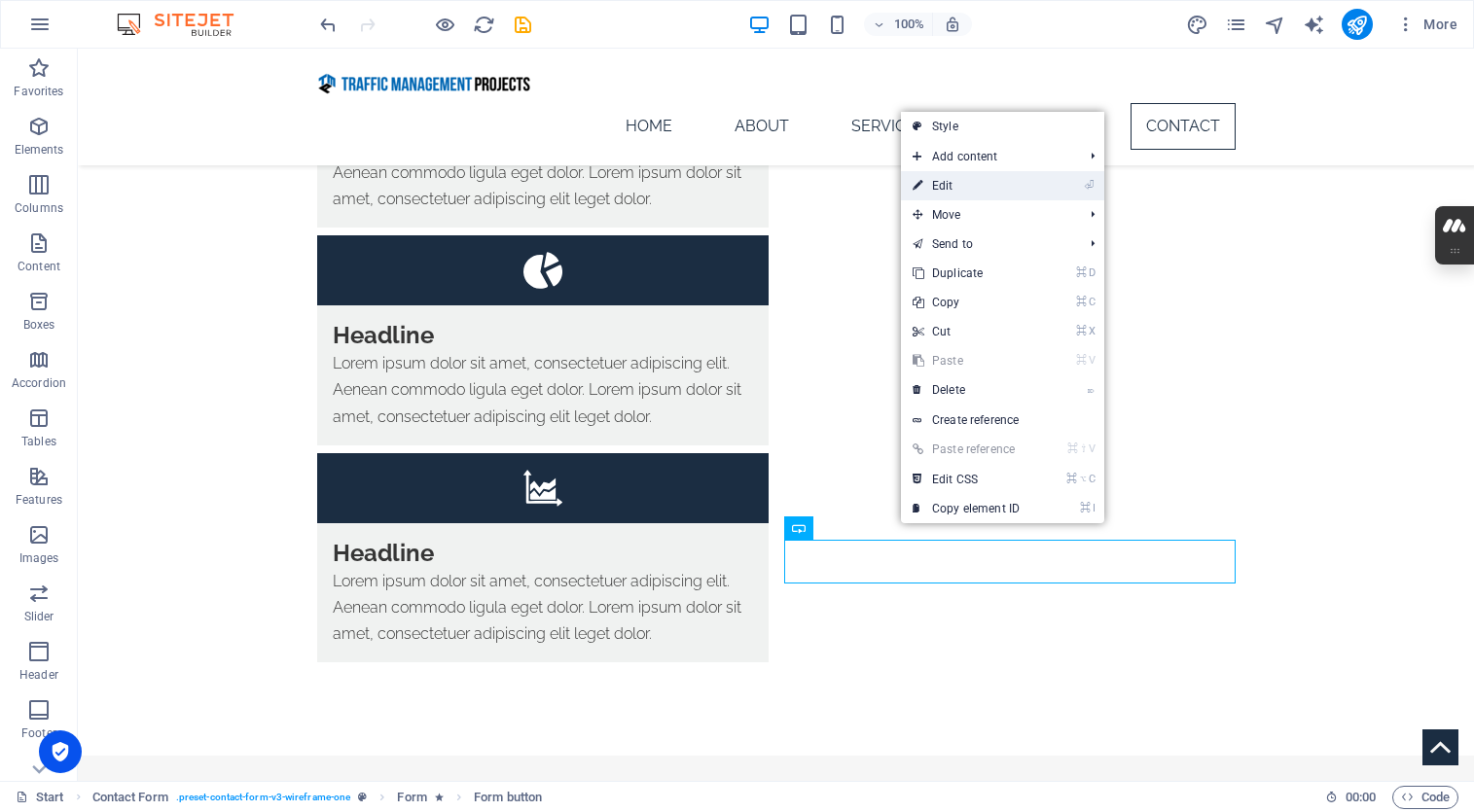 click on "⏎  Edit" at bounding box center (966, 186) 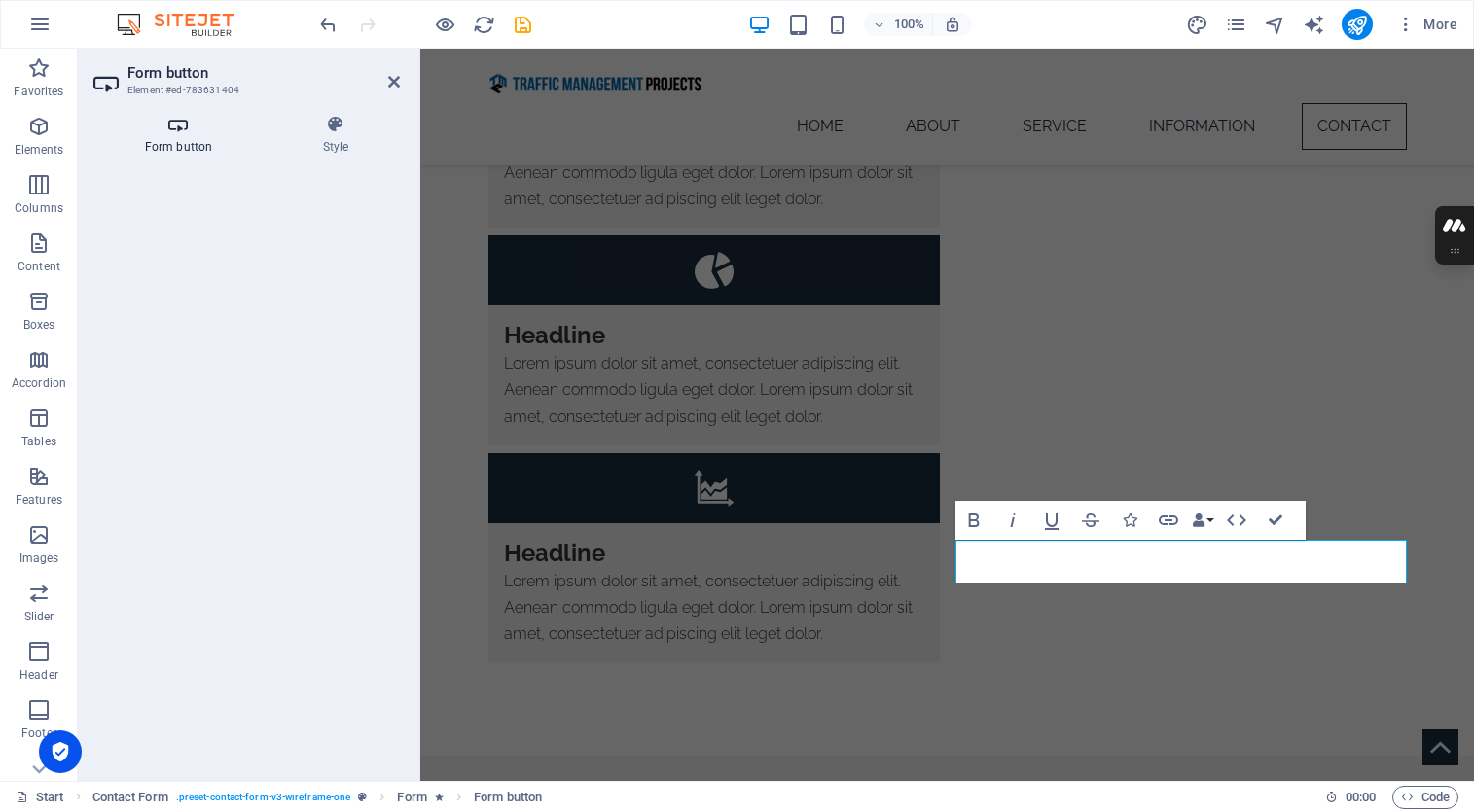 click on "Form button" at bounding box center [182, 135] 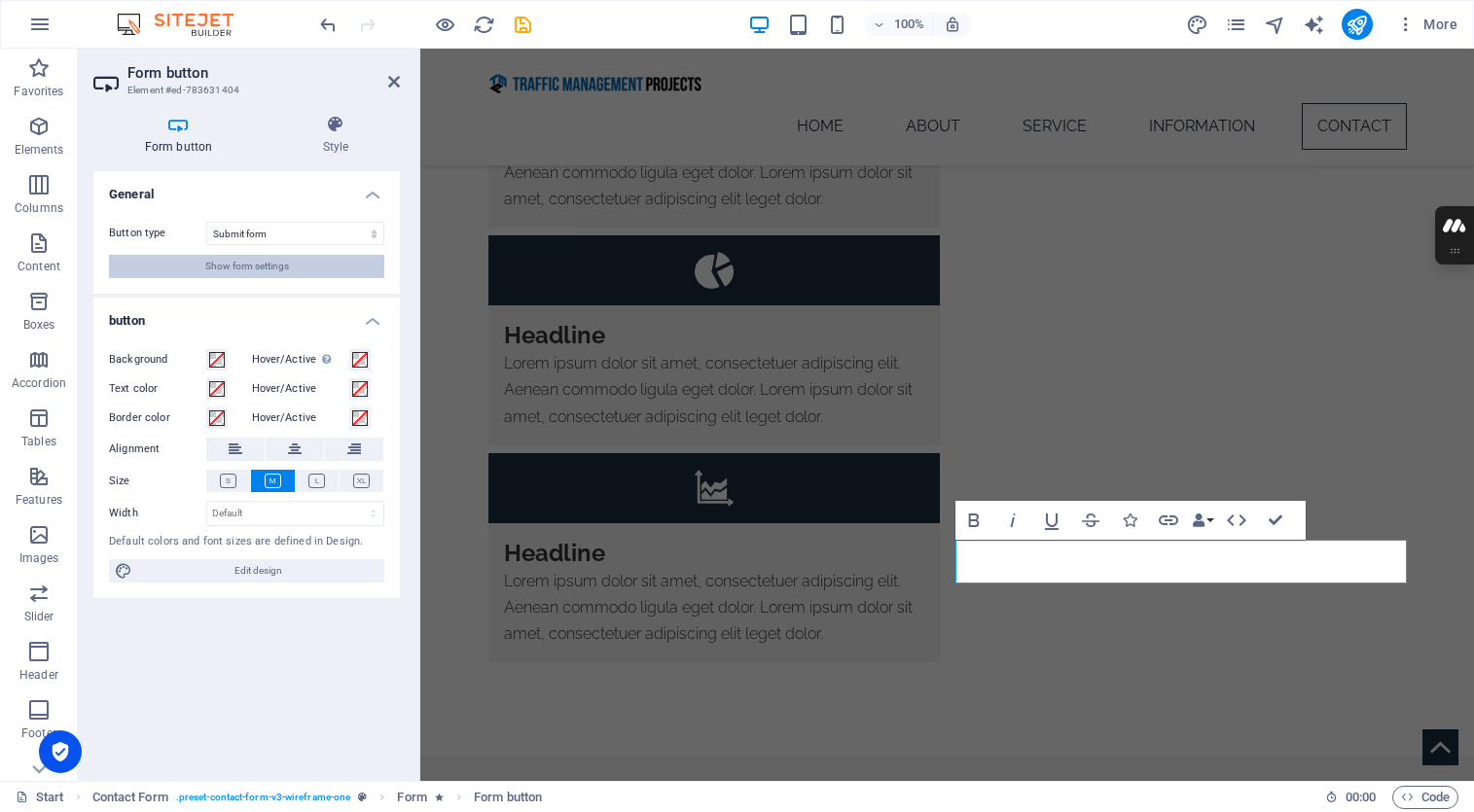 click on "Show form settings" at bounding box center [246, 266] 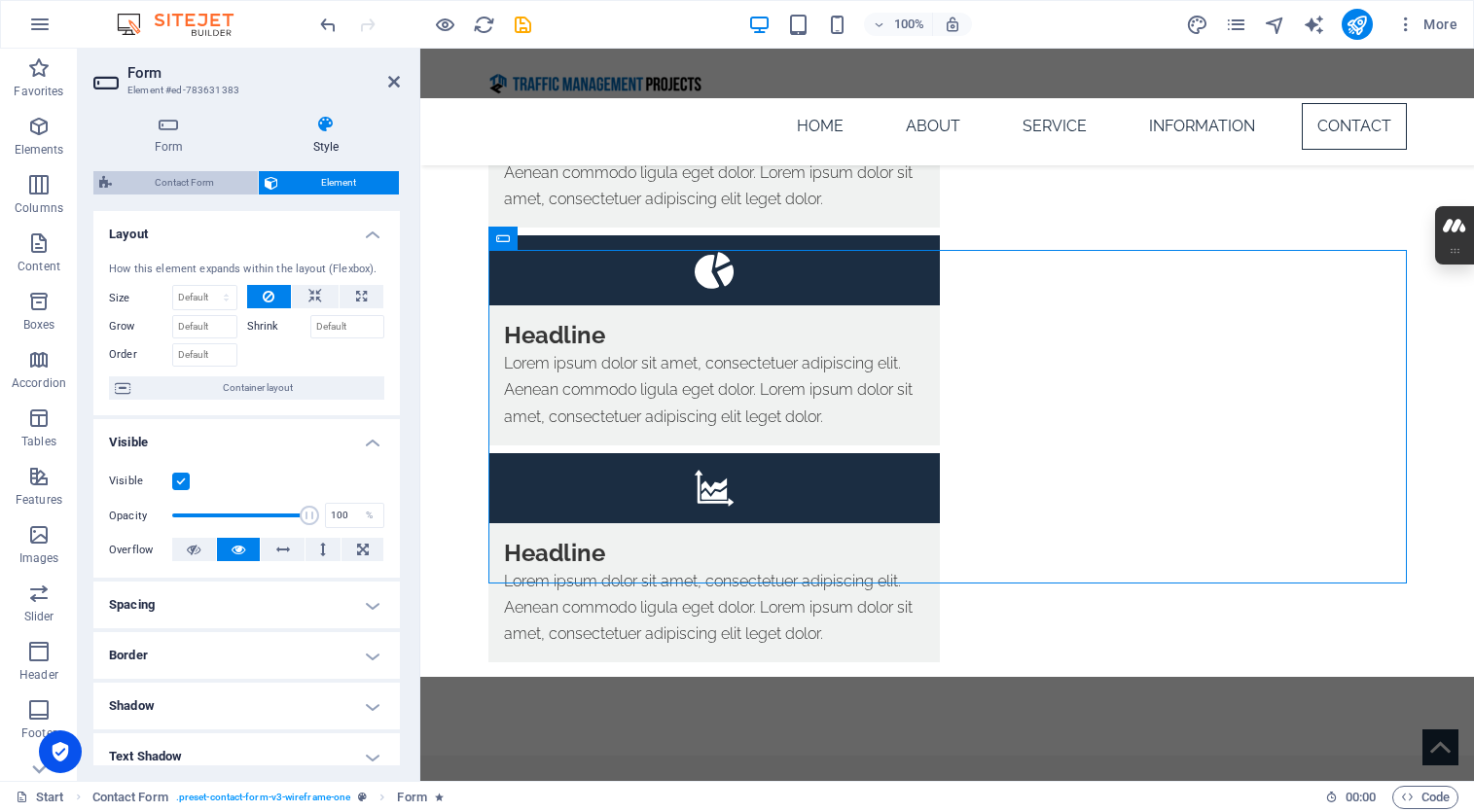 click on "Contact Form" at bounding box center [185, 183] 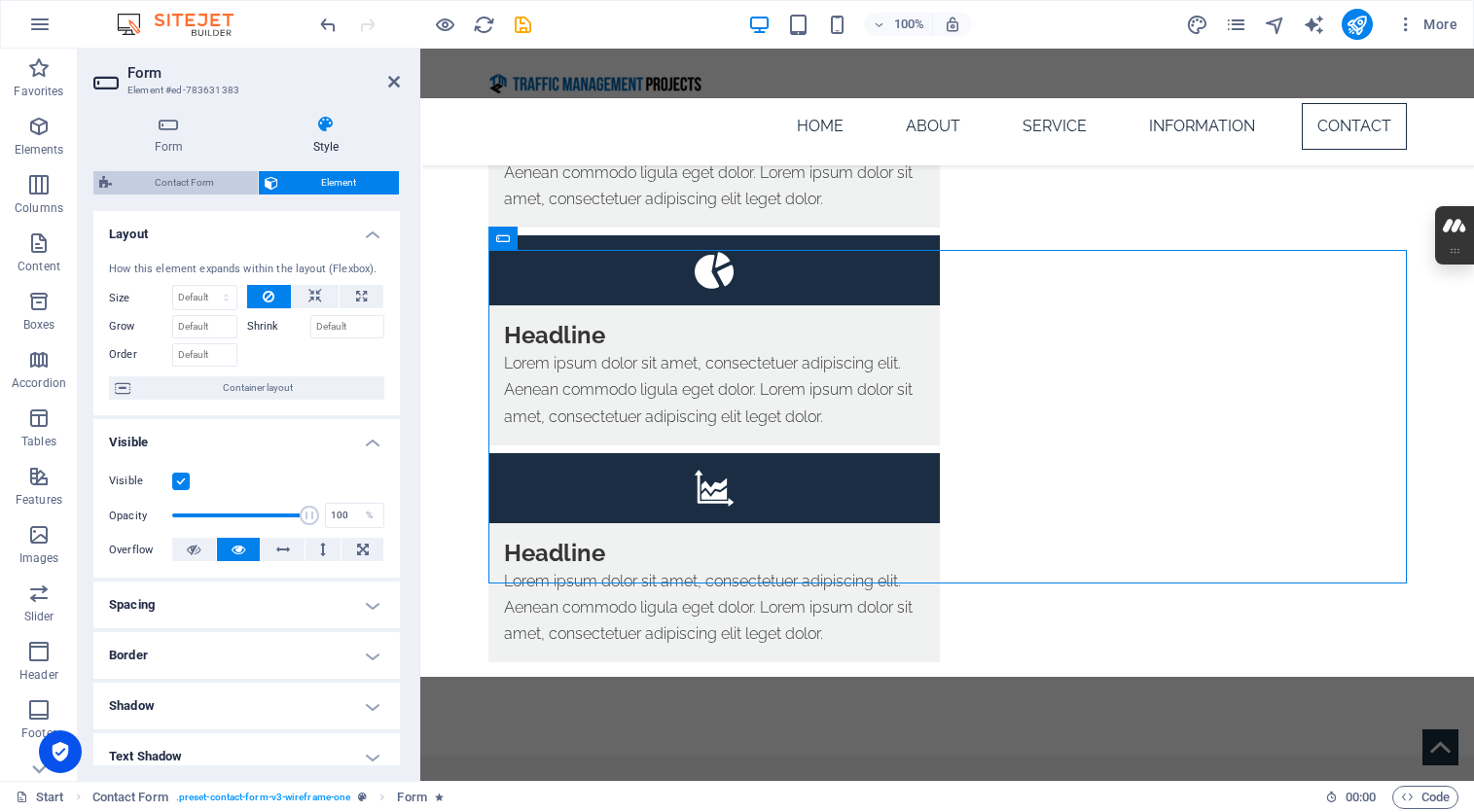 select on "rem" 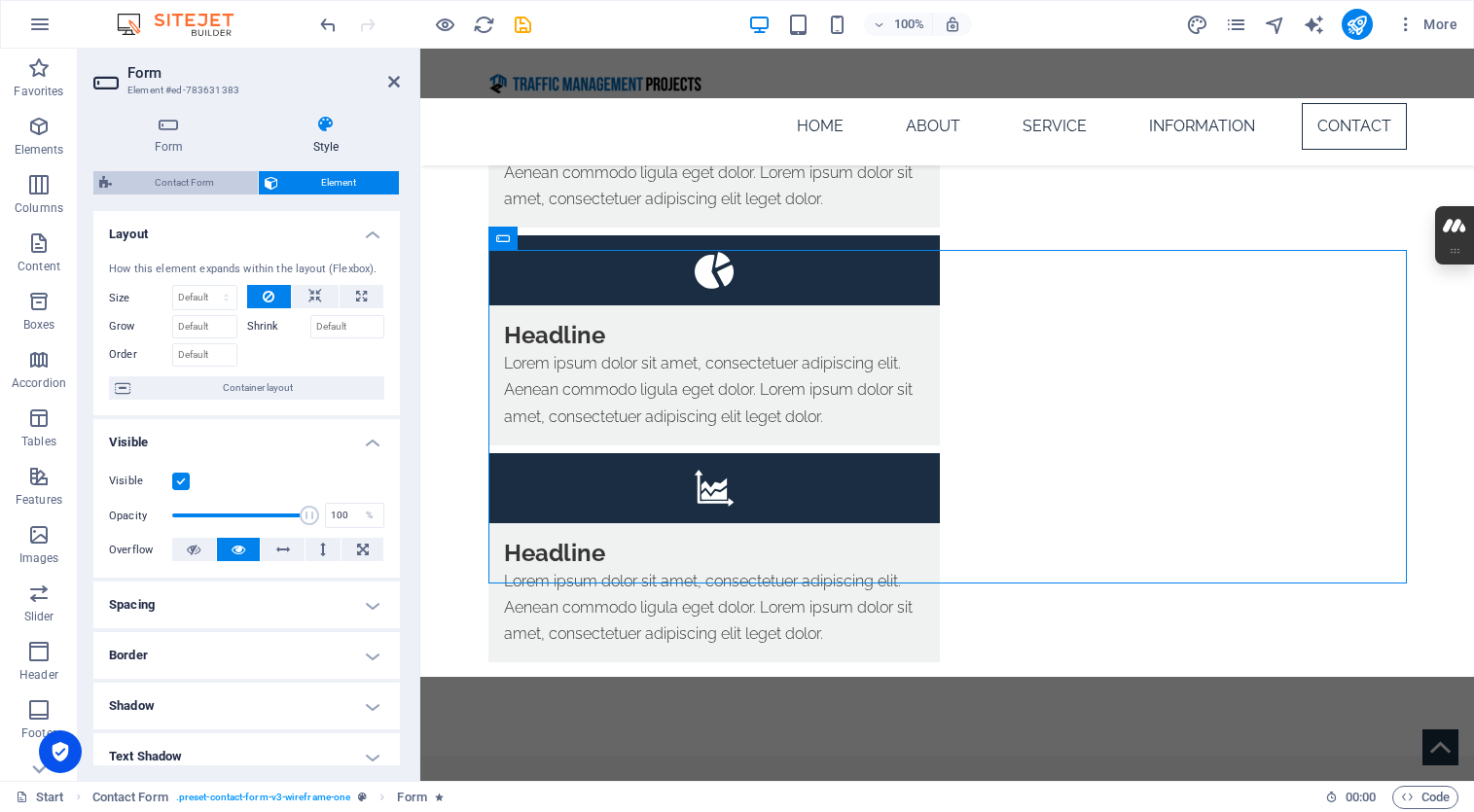 select on "rem" 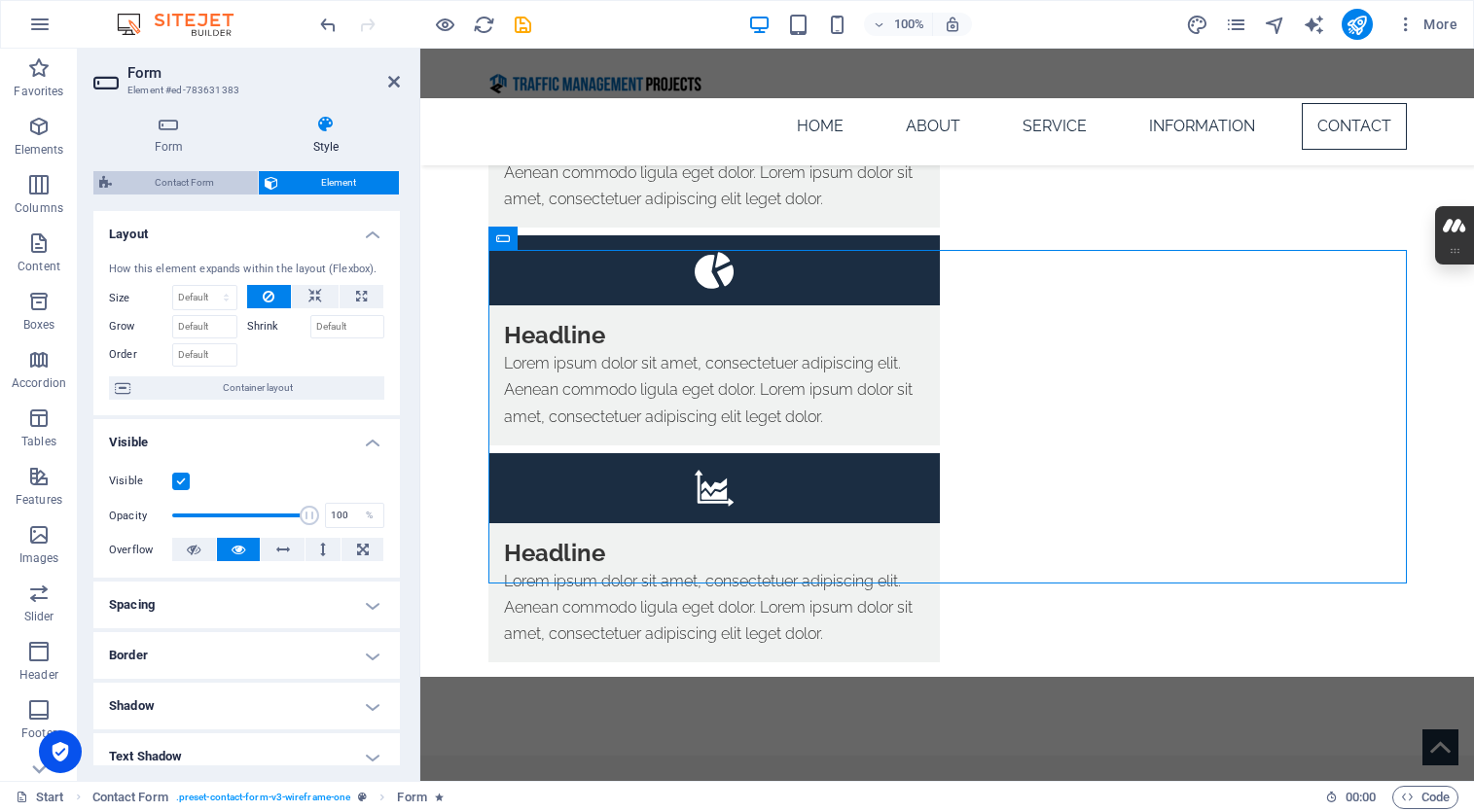 select on "rem" 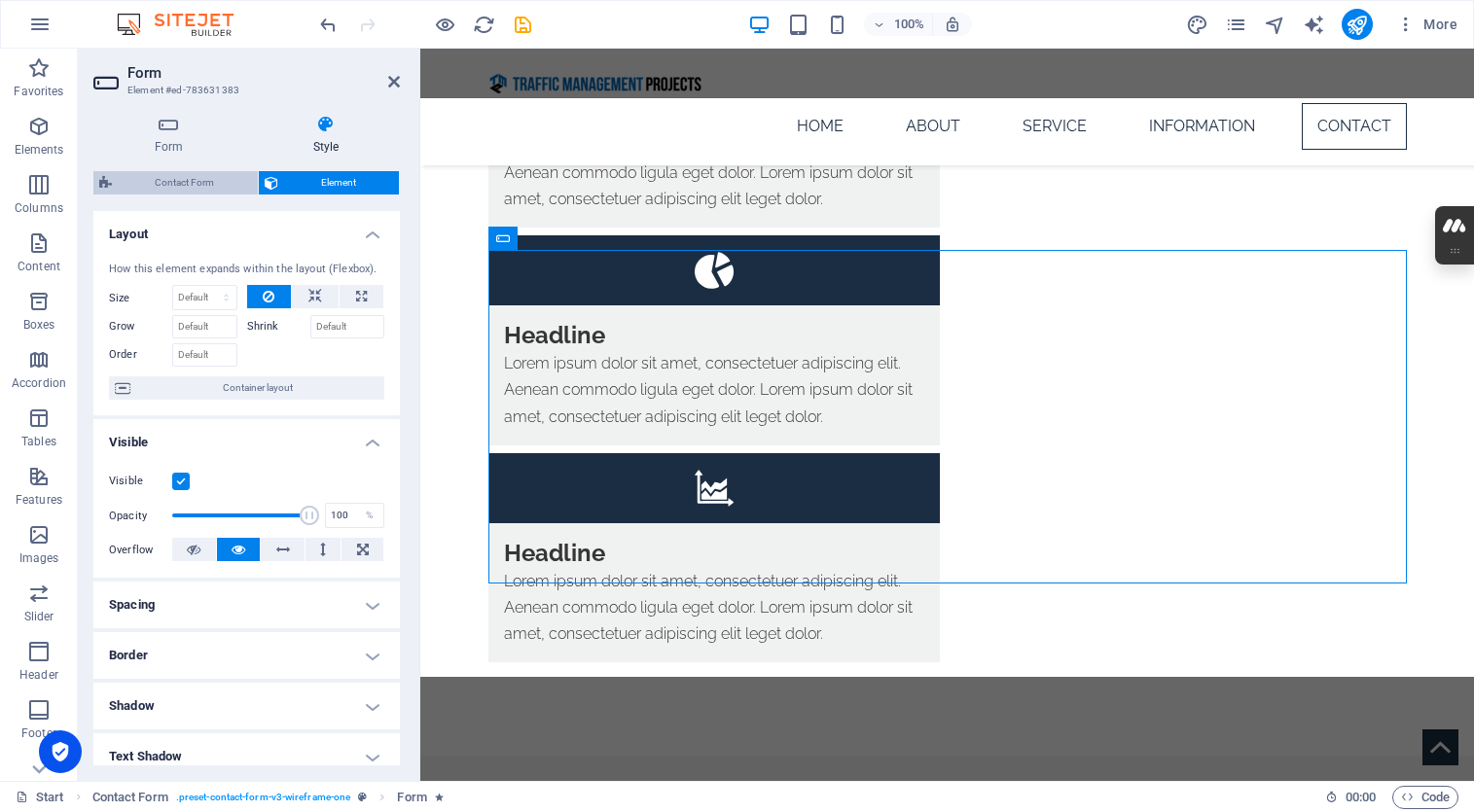 select on "px" 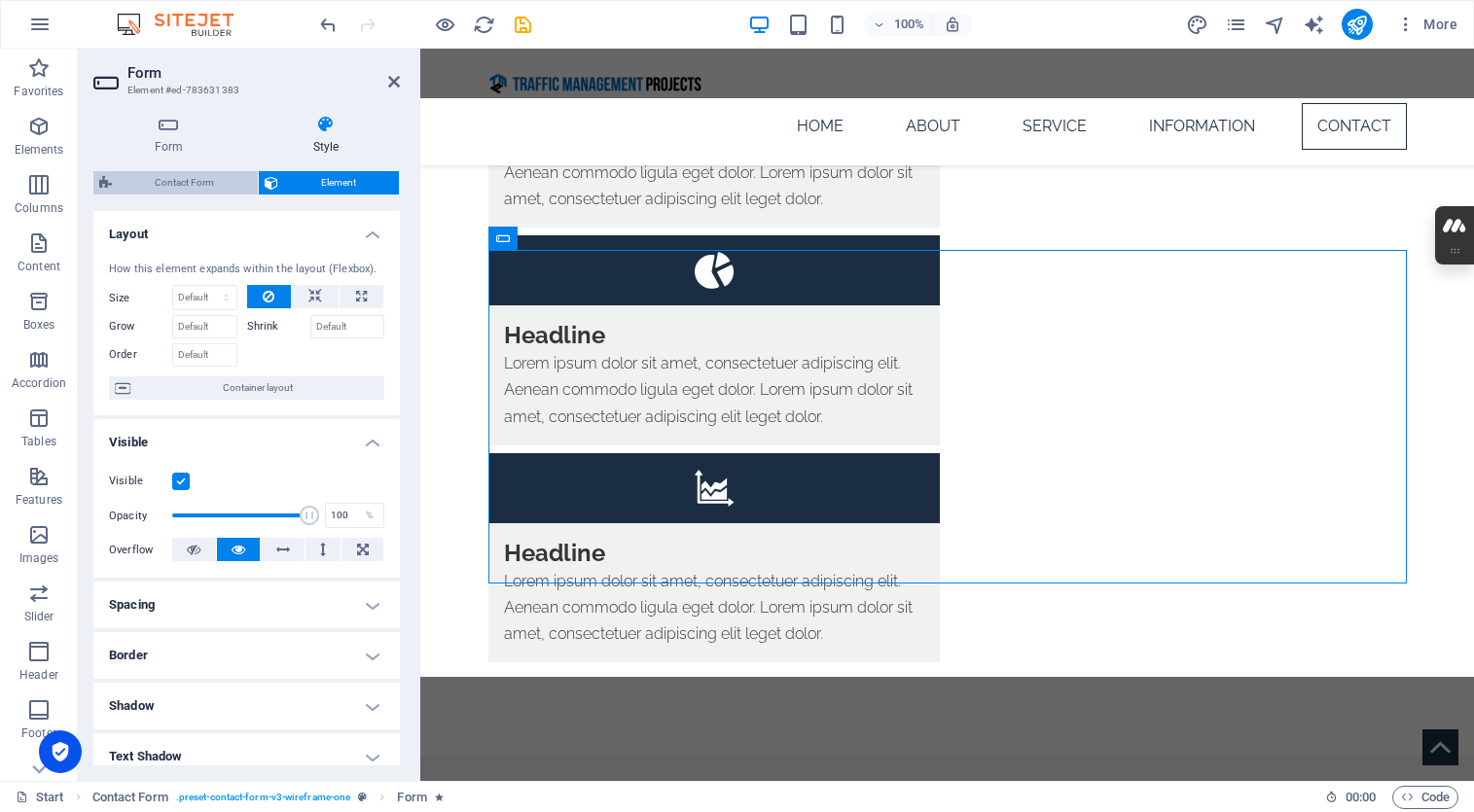 select on "px" 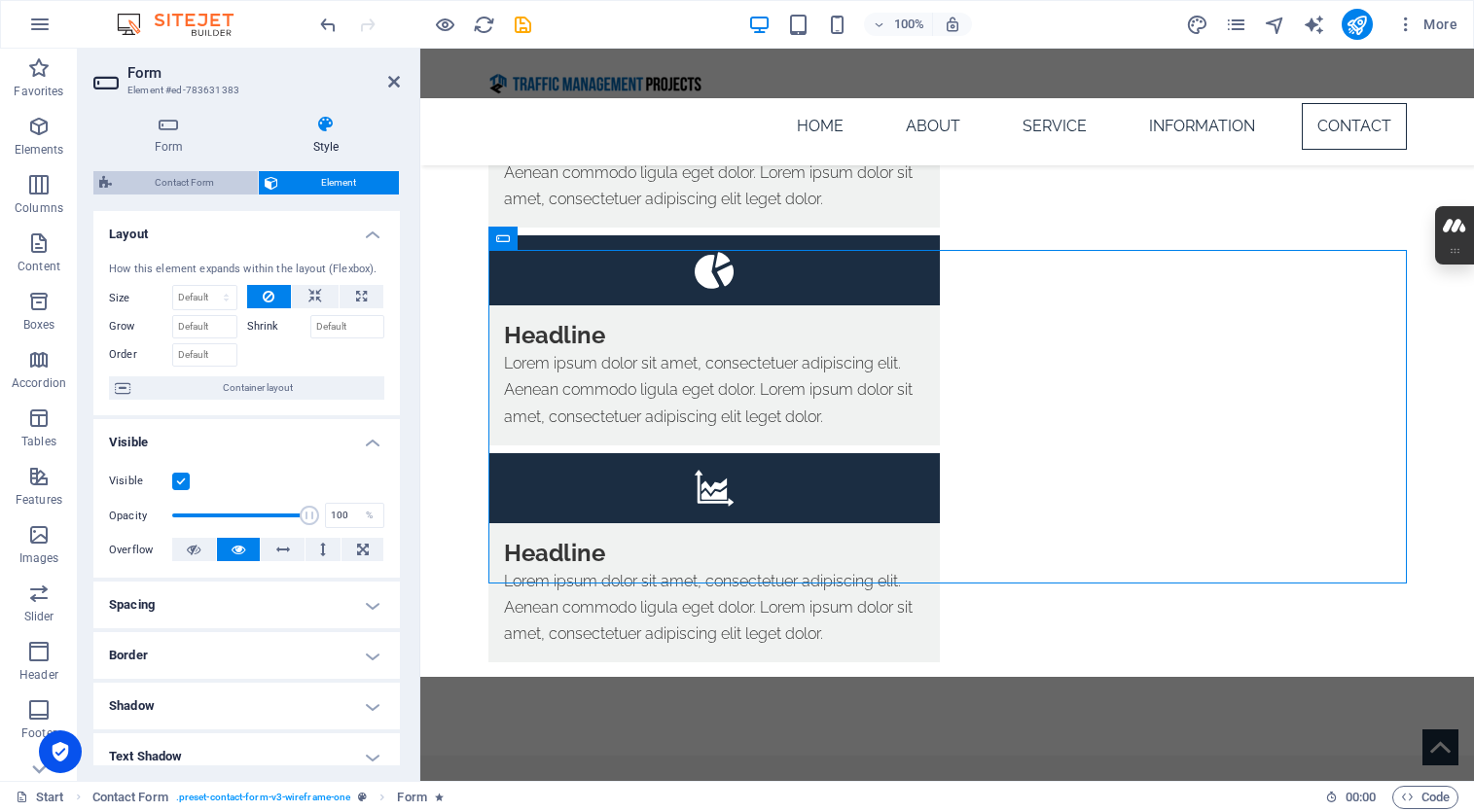 select on "rem" 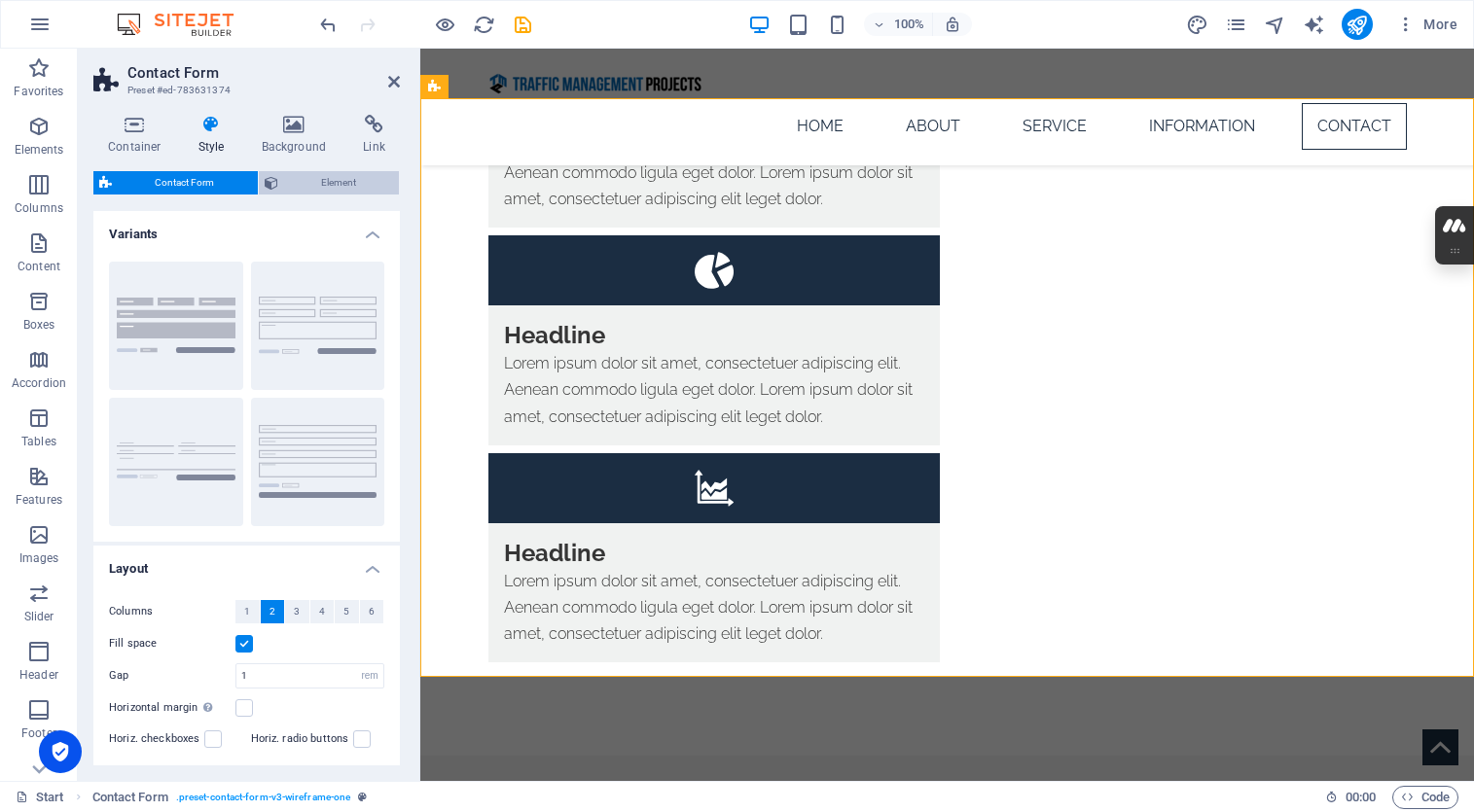 click on "Element" at bounding box center (339, 183) 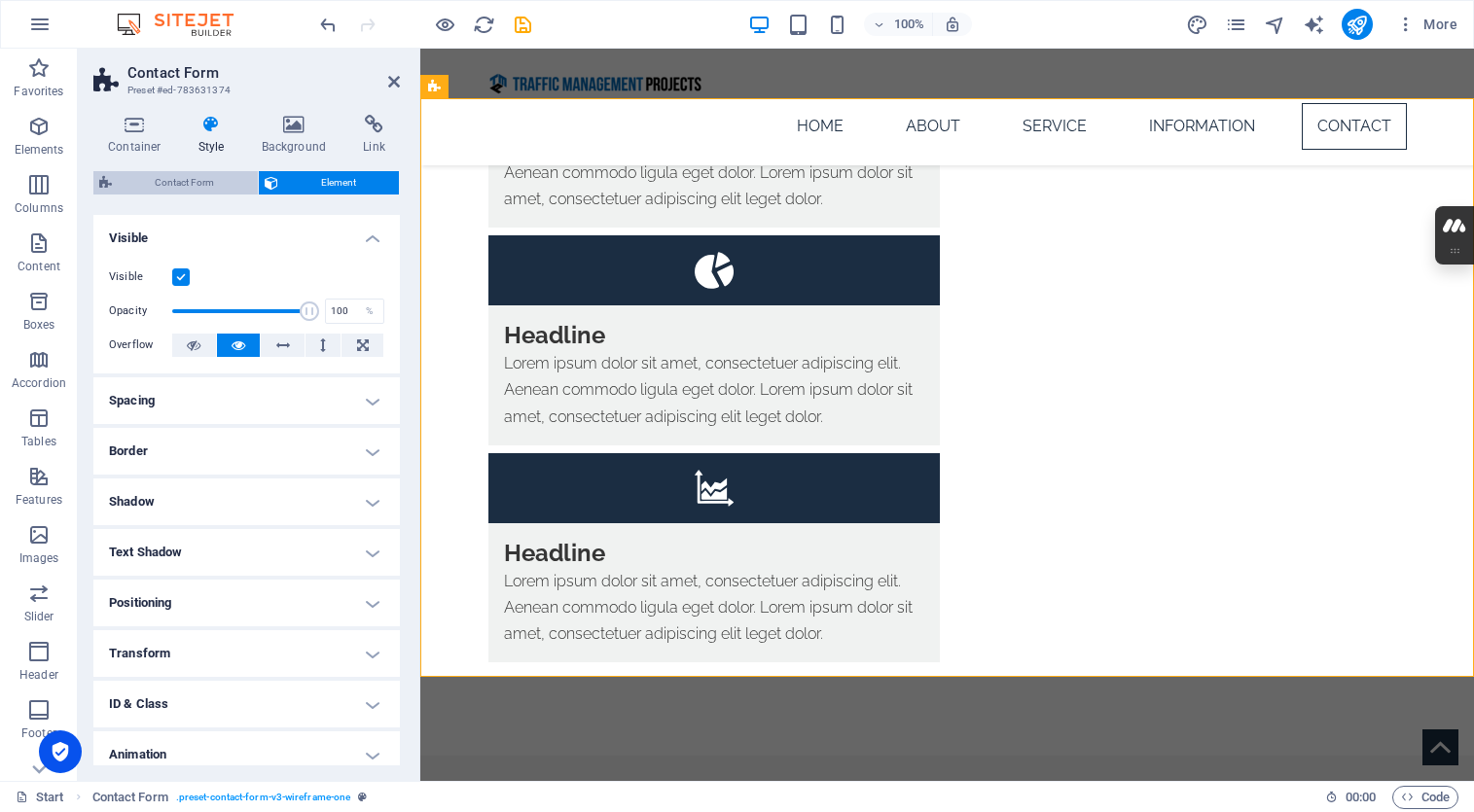click on "Contact Form" at bounding box center (185, 183) 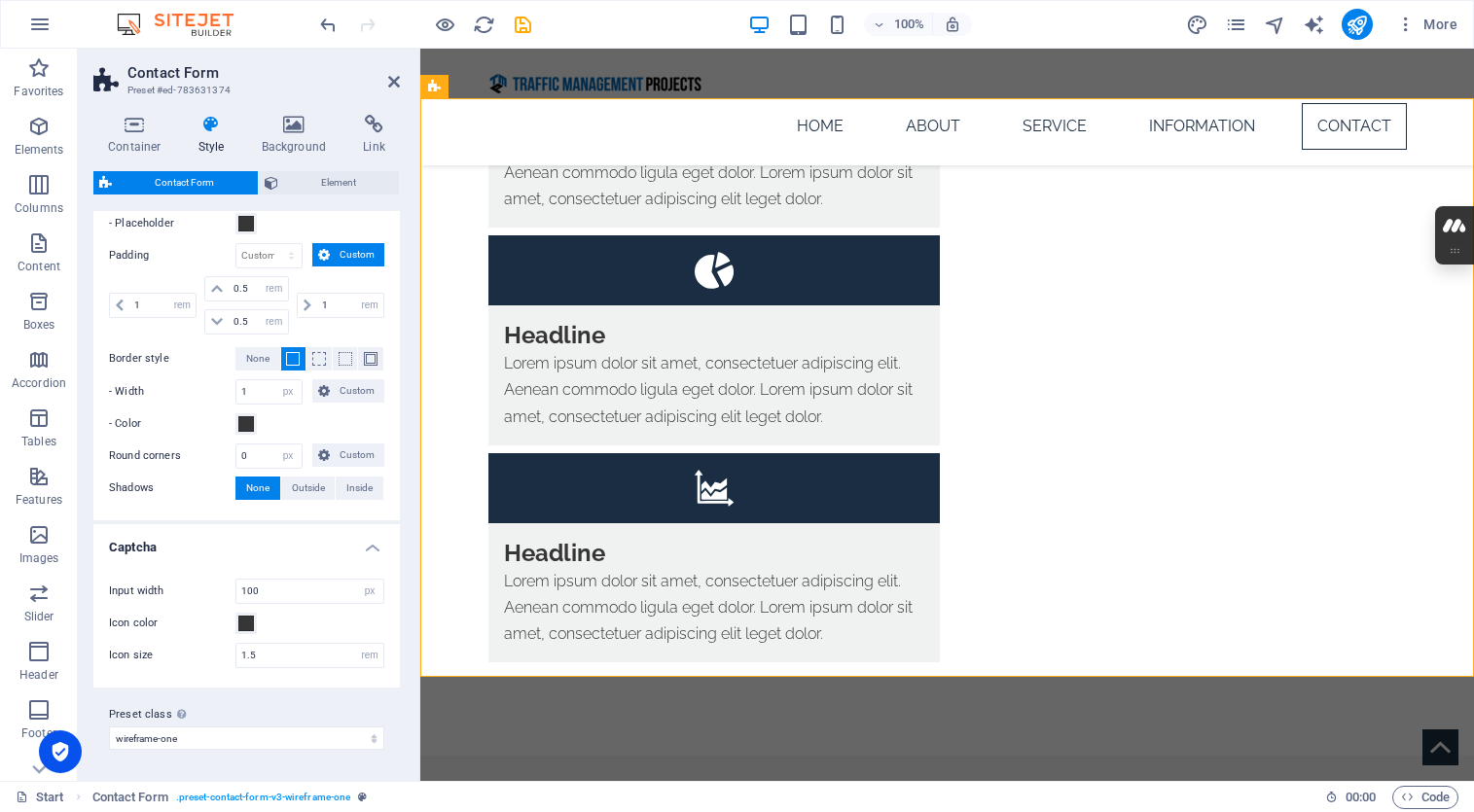 scroll, scrollTop: 0, scrollLeft: 0, axis: both 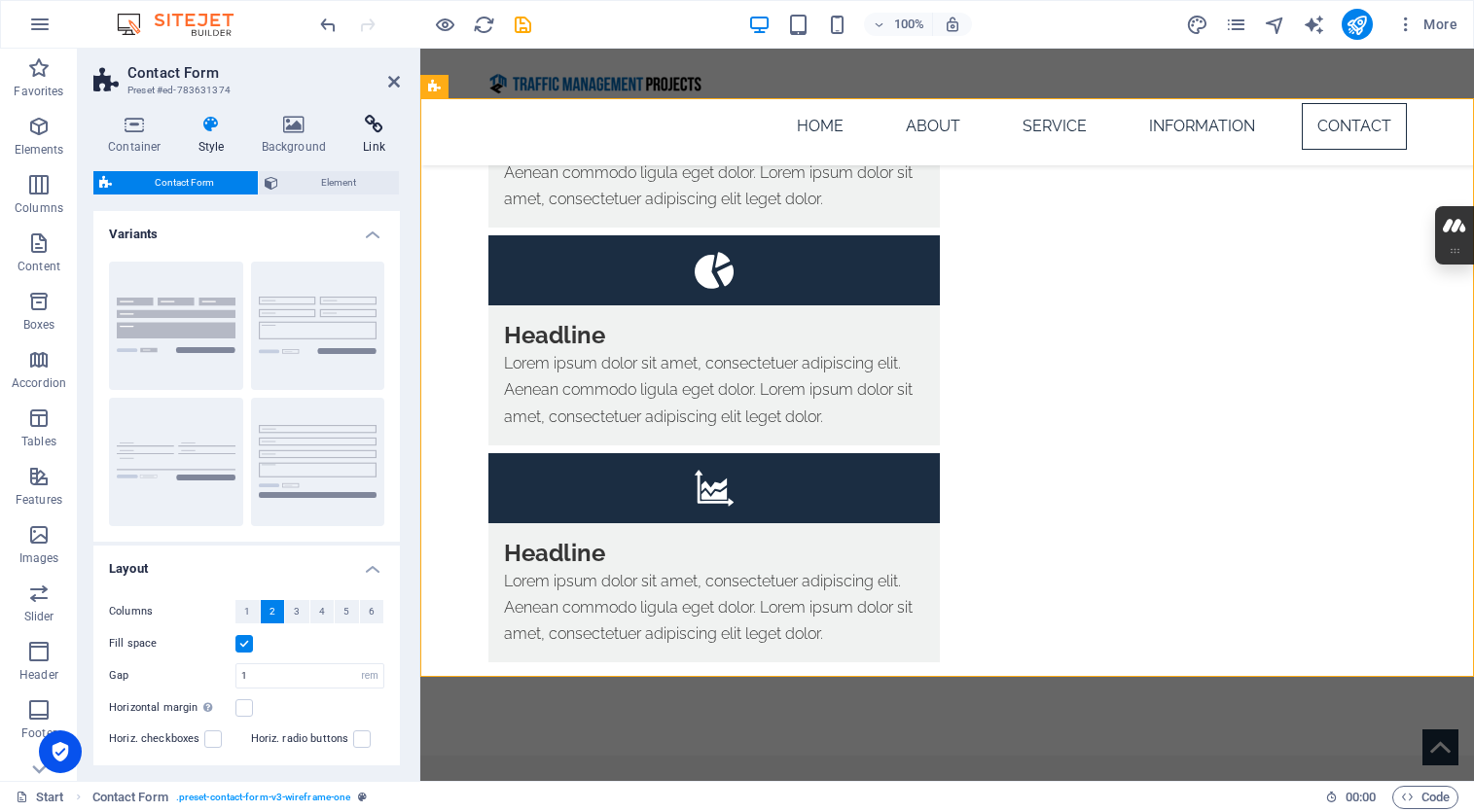click on "Link" at bounding box center (374, 135) 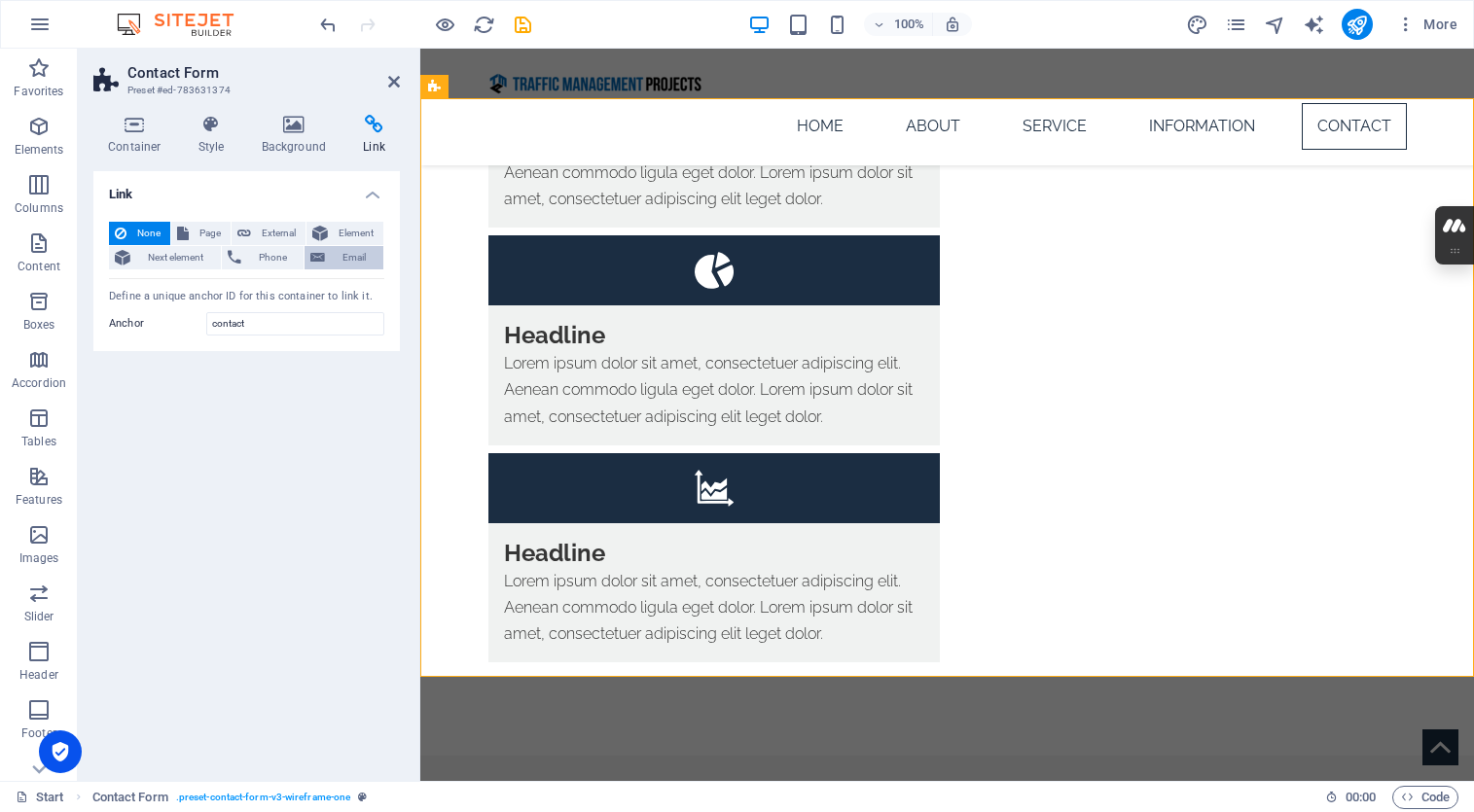 click on "Email" at bounding box center (354, 258) 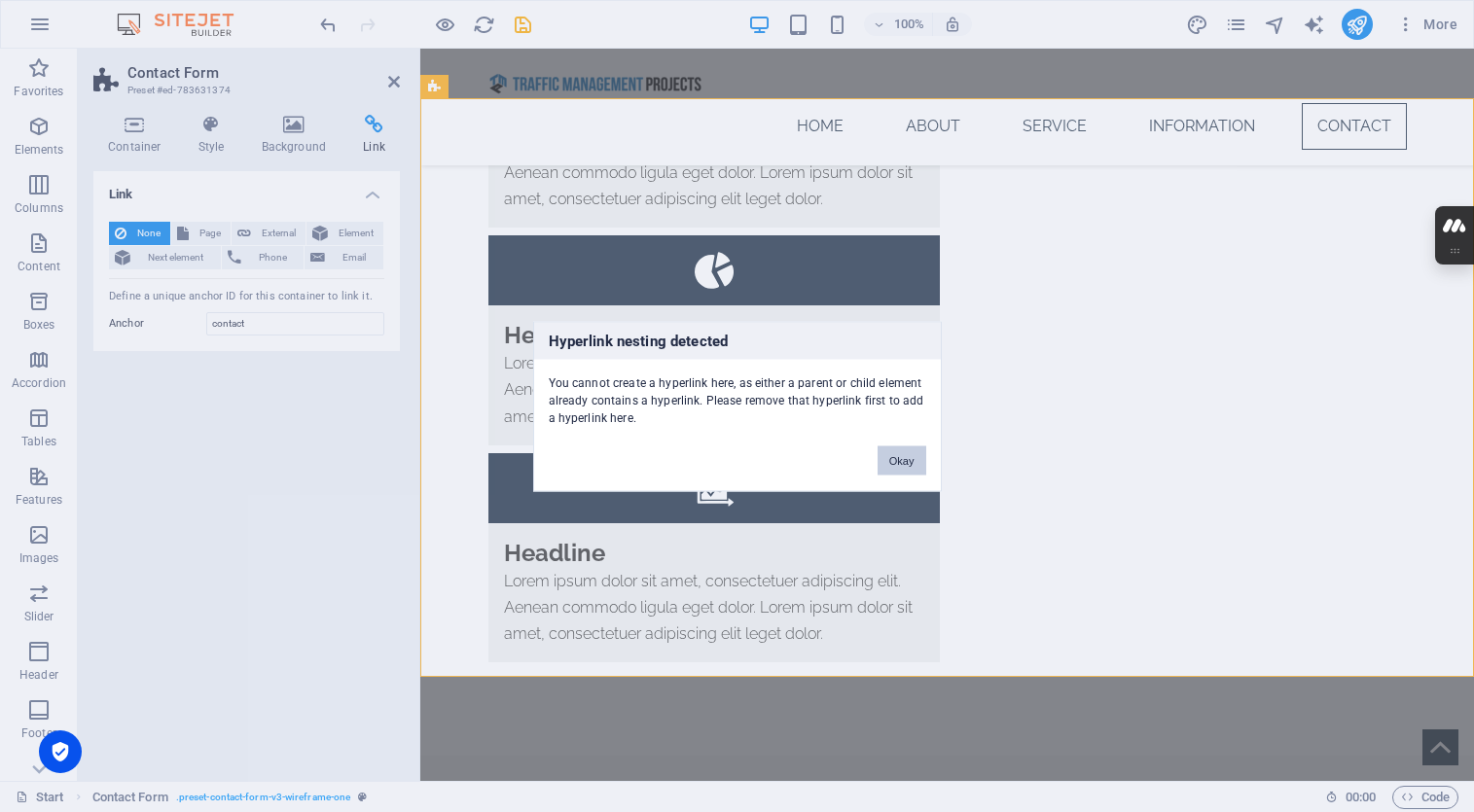 click on "Okay" at bounding box center (902, 460) 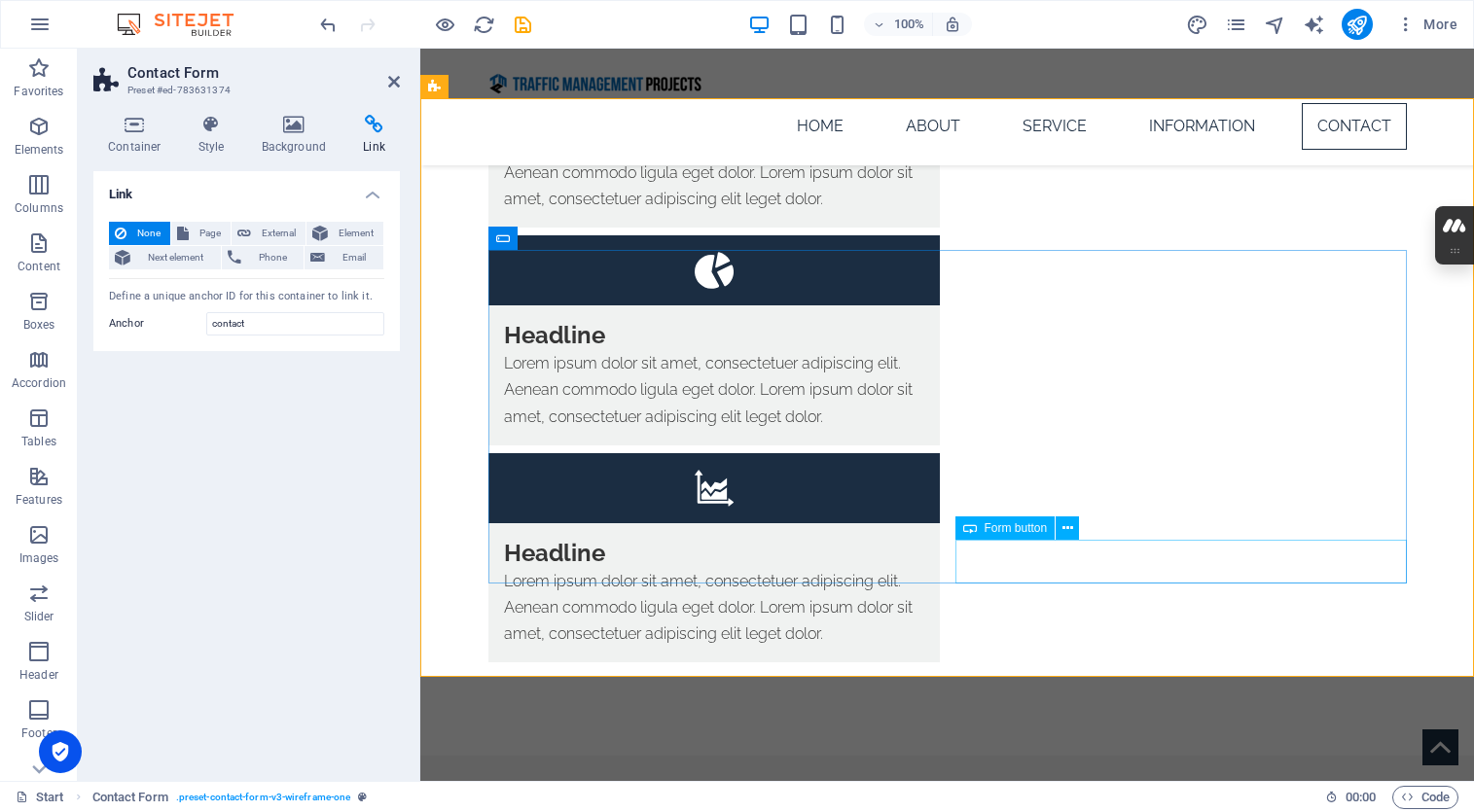 click on "Submit" at bounding box center (1181, 3083) 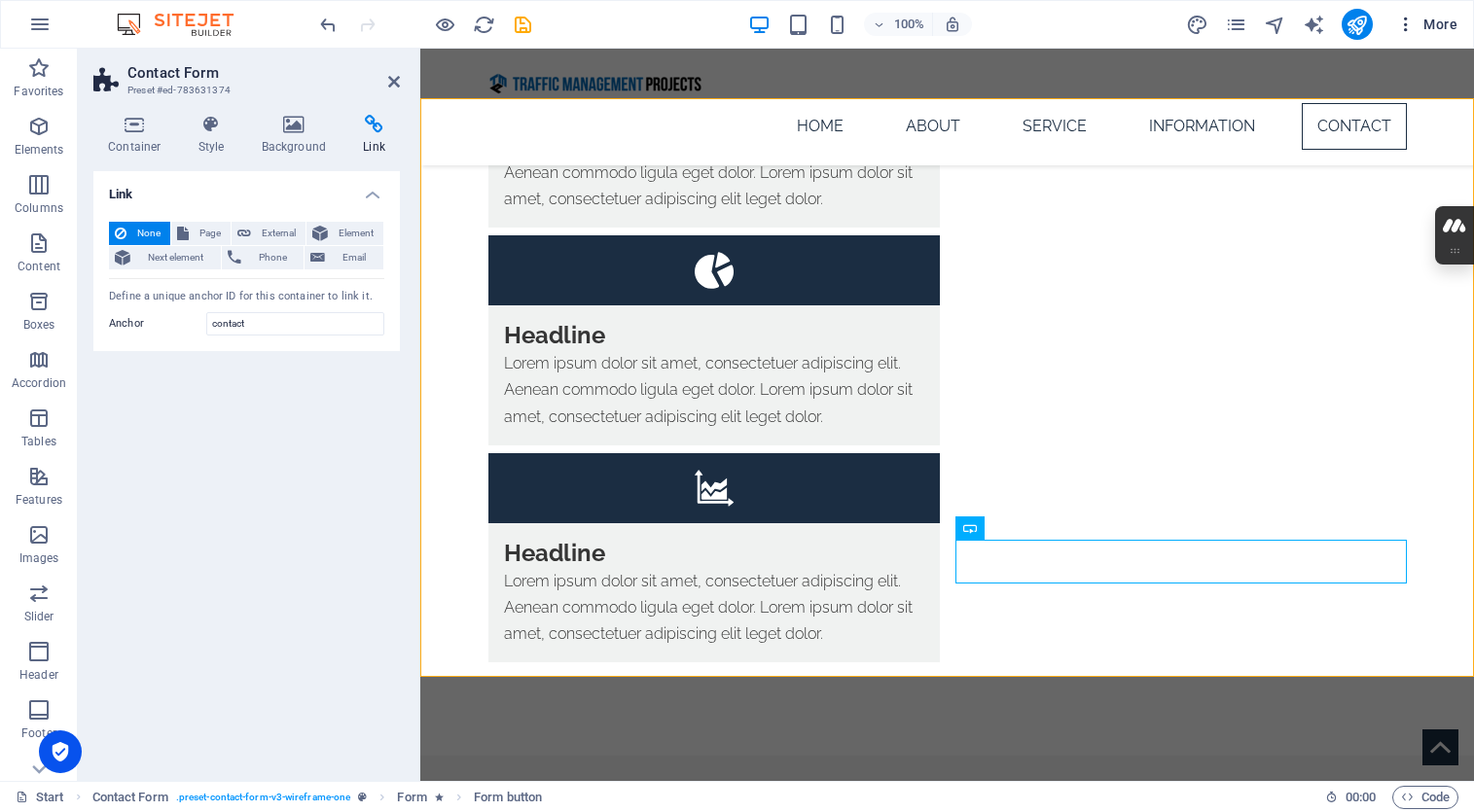 click on "More" at bounding box center [1426, 24] 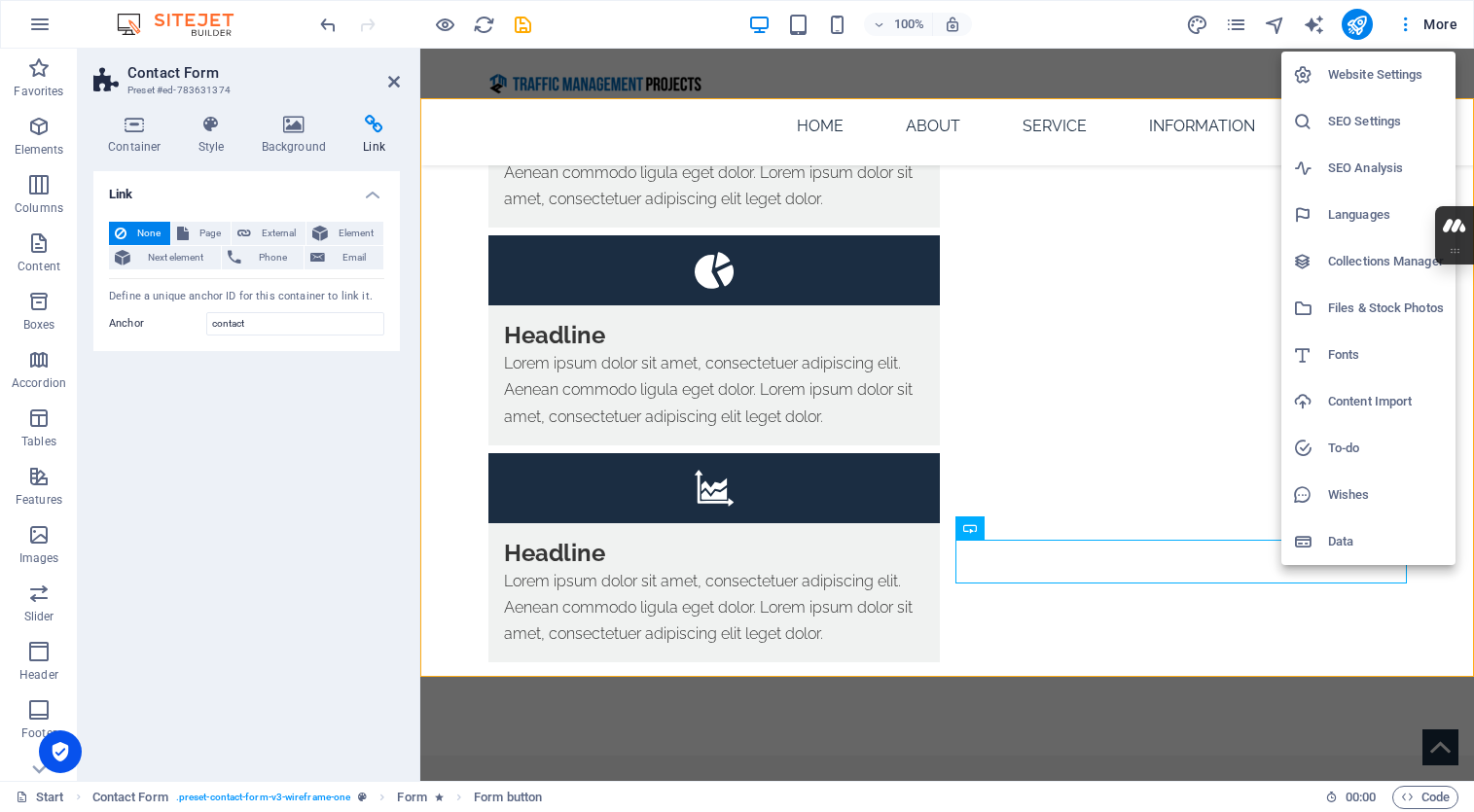 click on "Website Settings" at bounding box center (1385, 75) 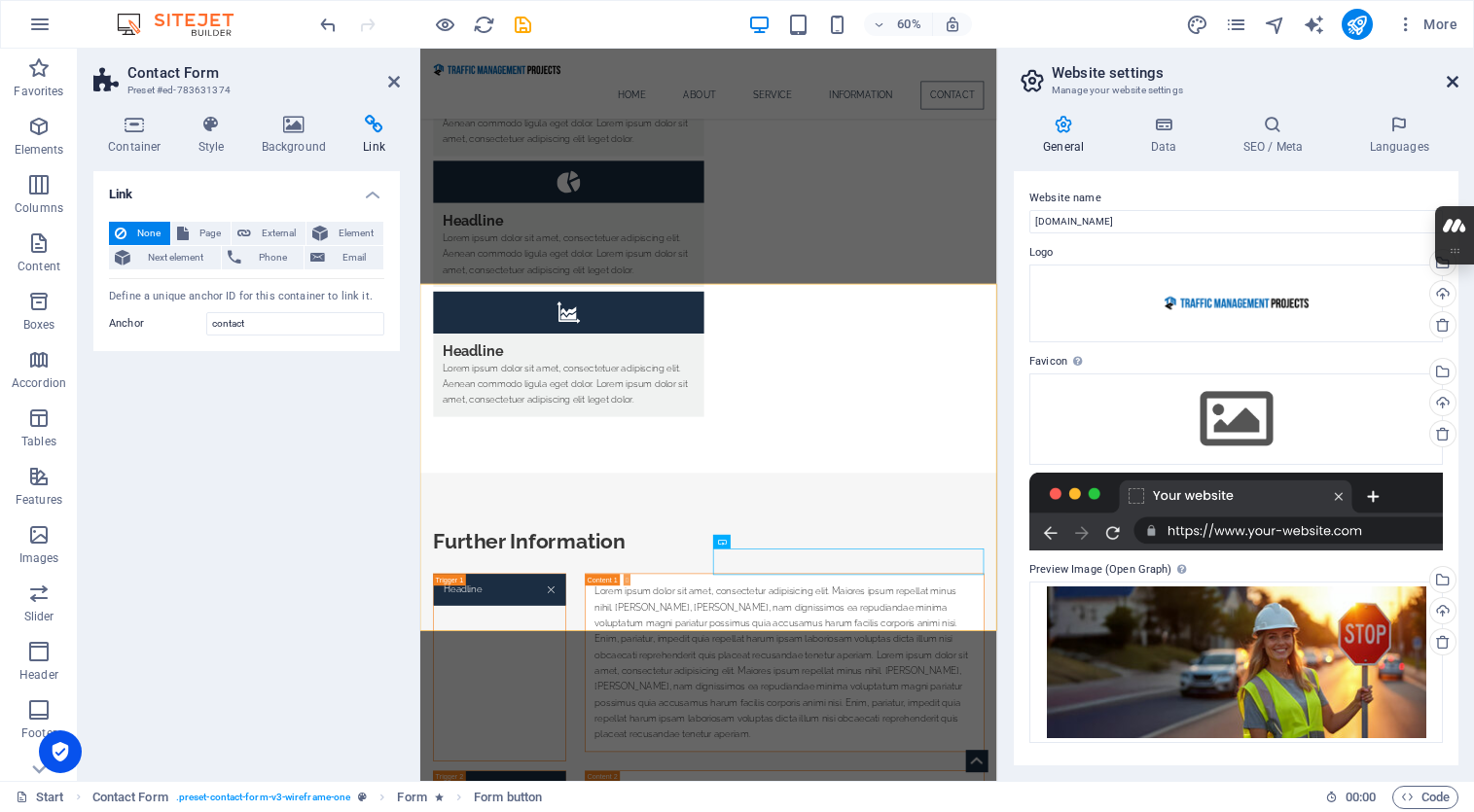 drag, startPoint x: 1454, startPoint y: 87, endPoint x: 1030, endPoint y: 43, distance: 426.27691 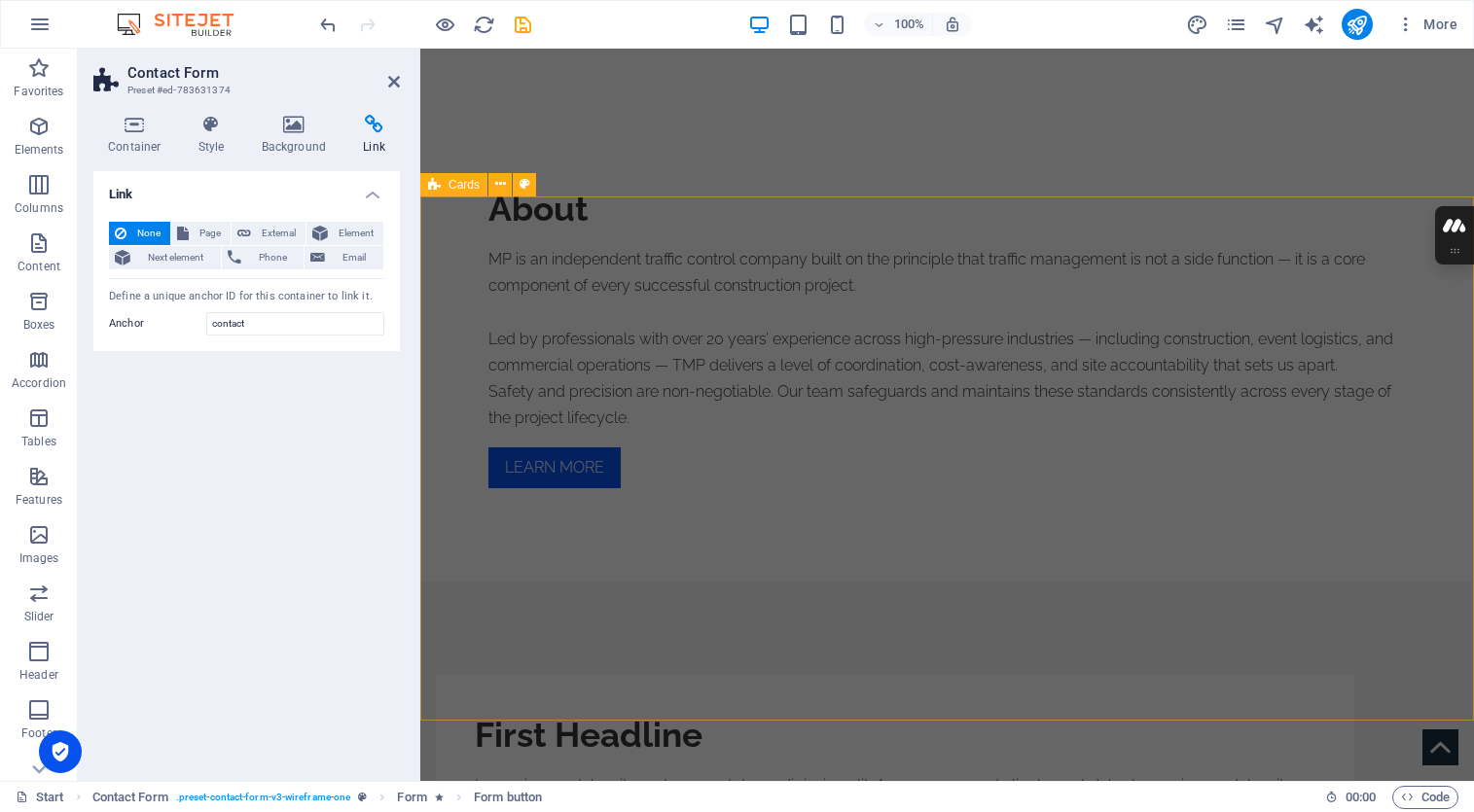 scroll, scrollTop: 0, scrollLeft: 0, axis: both 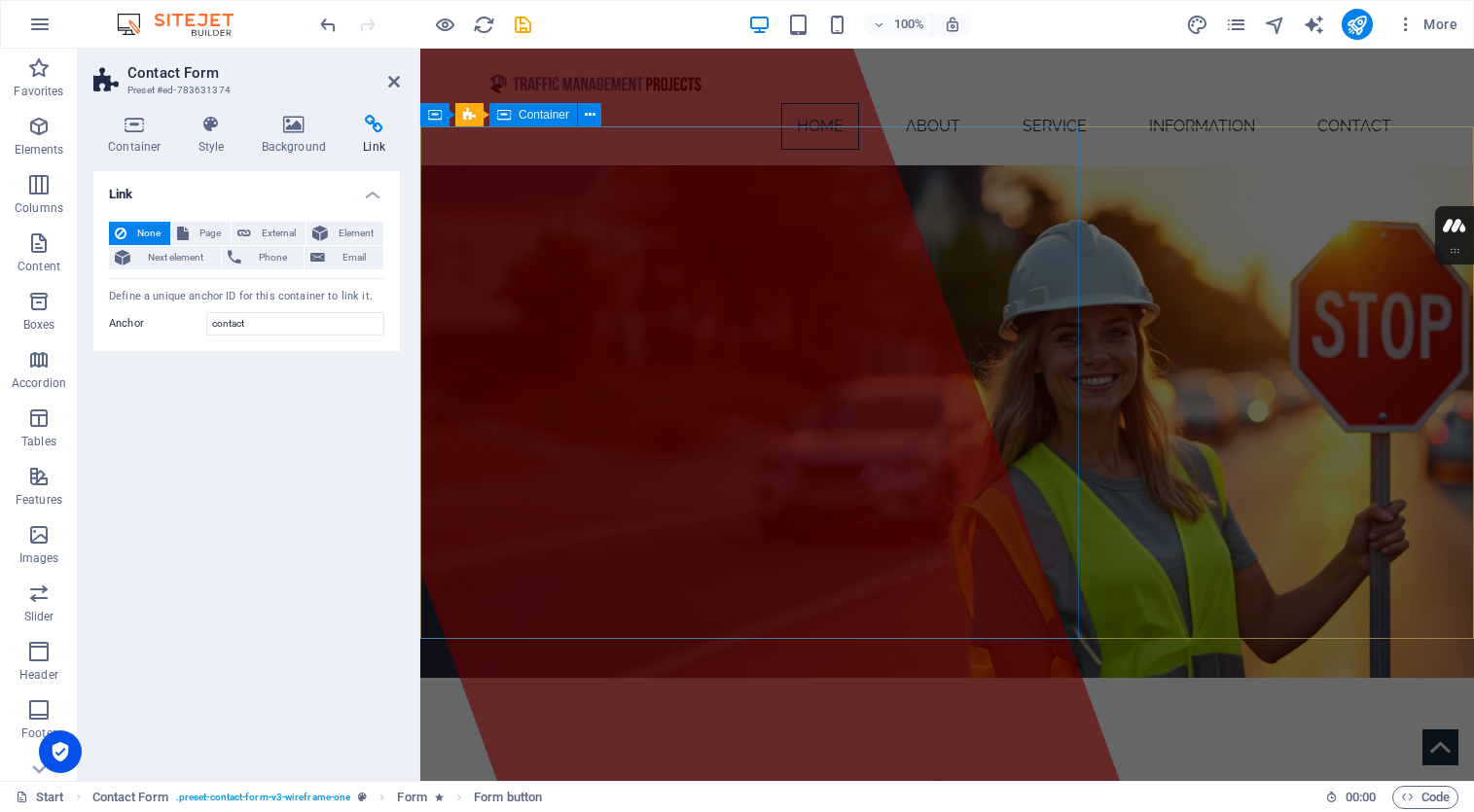 click at bounding box center (674, 414) 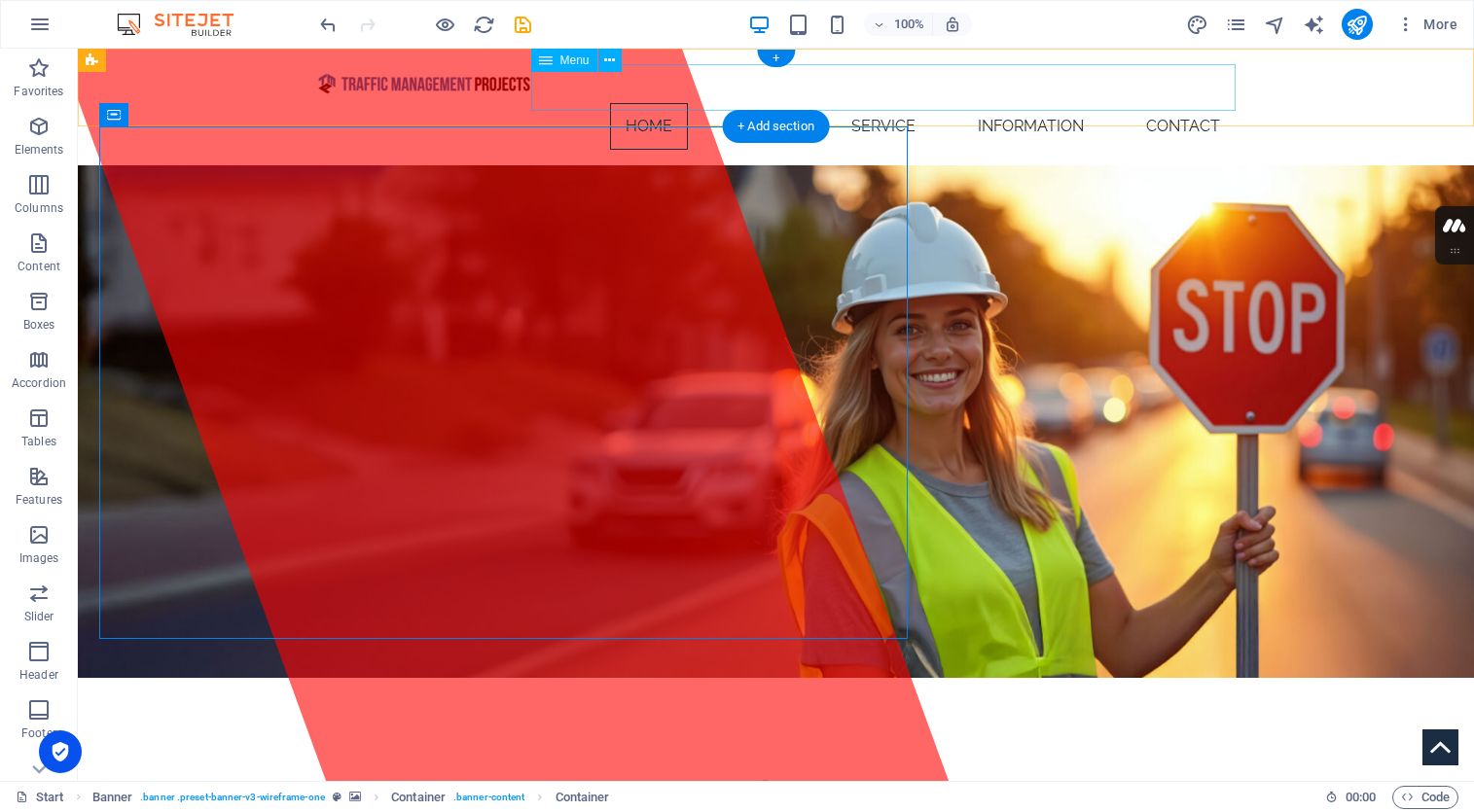 click on "Home About Service Information Contact" at bounding box center (776, 126) 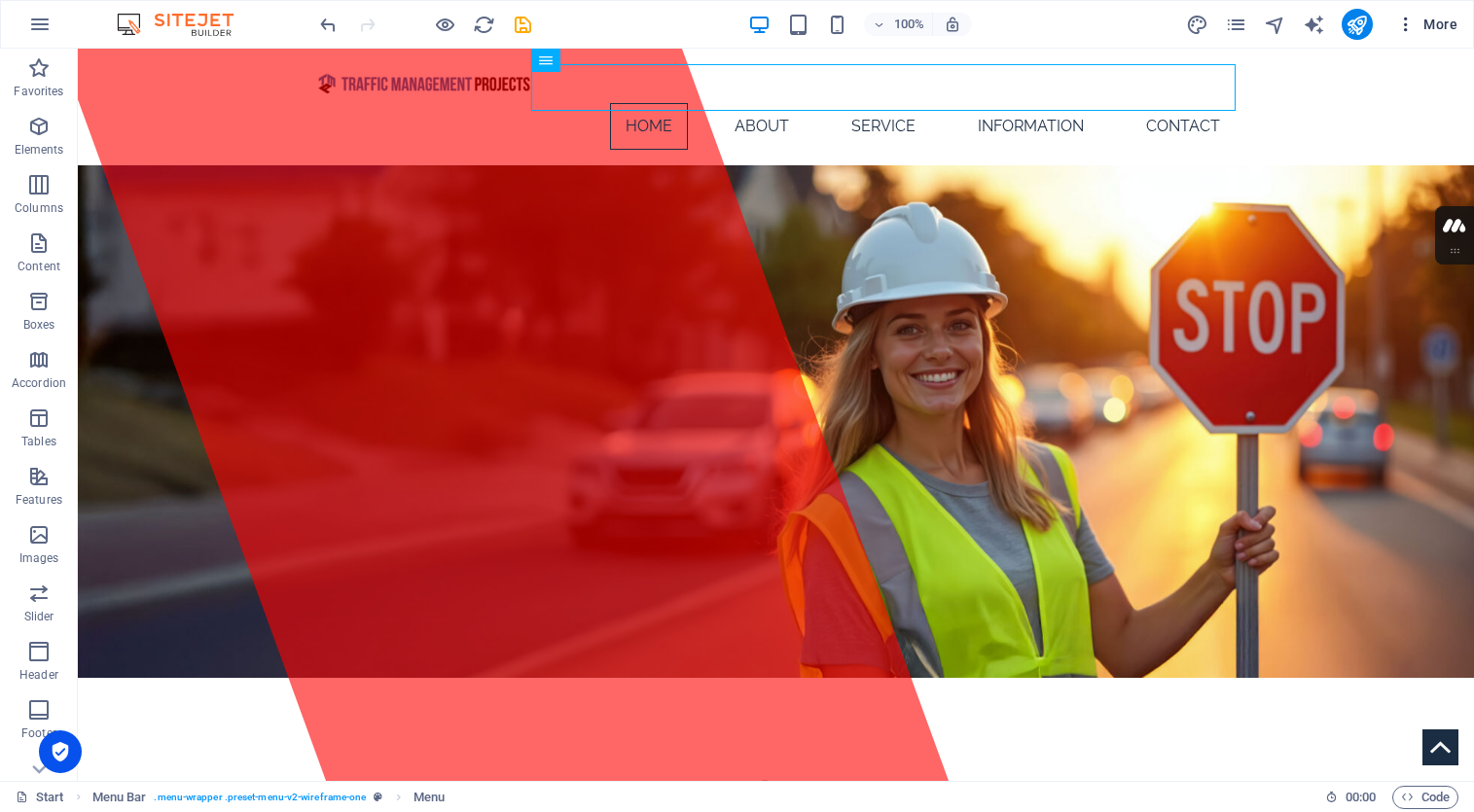 click at bounding box center (1406, 24) 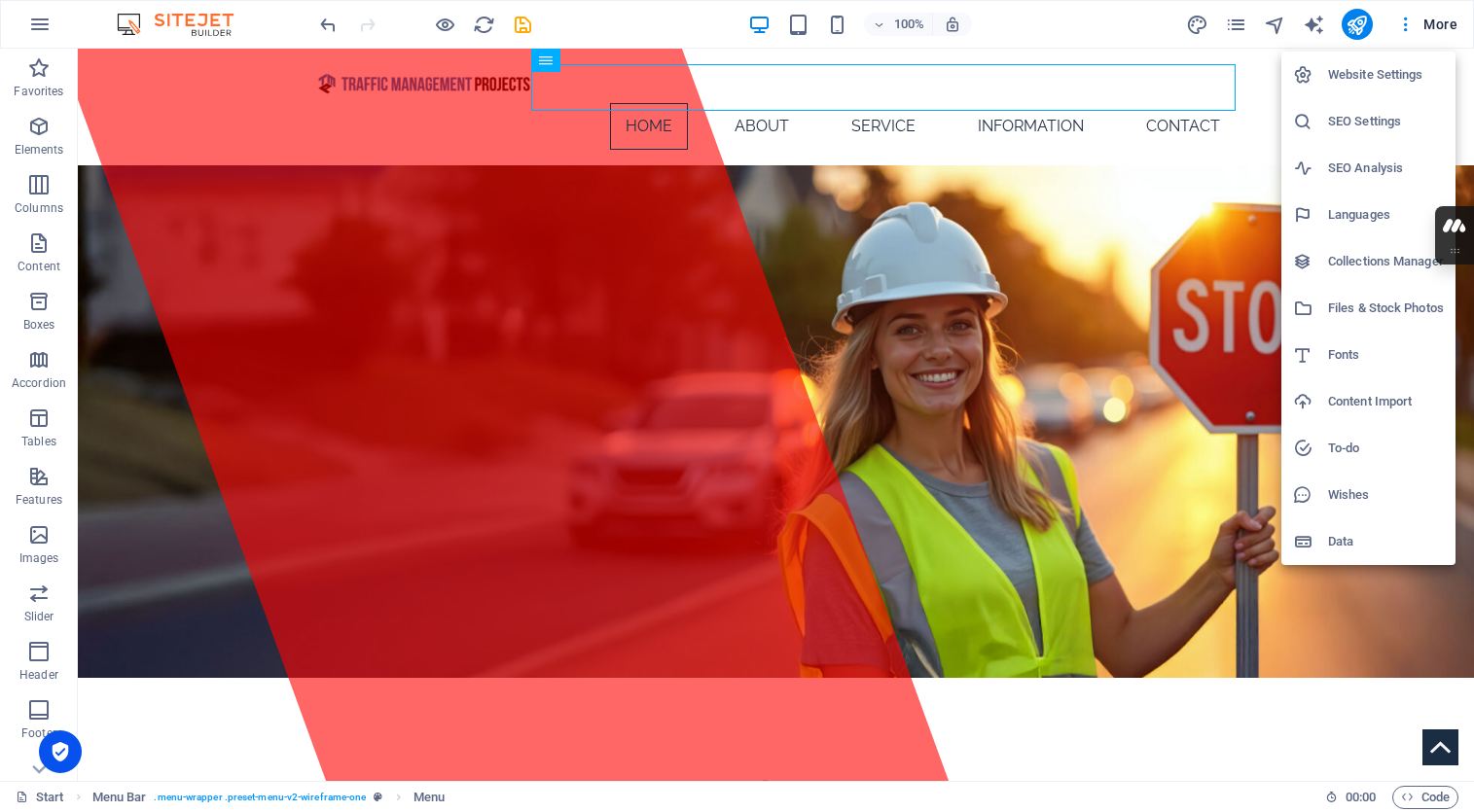 click at bounding box center [737, 406] 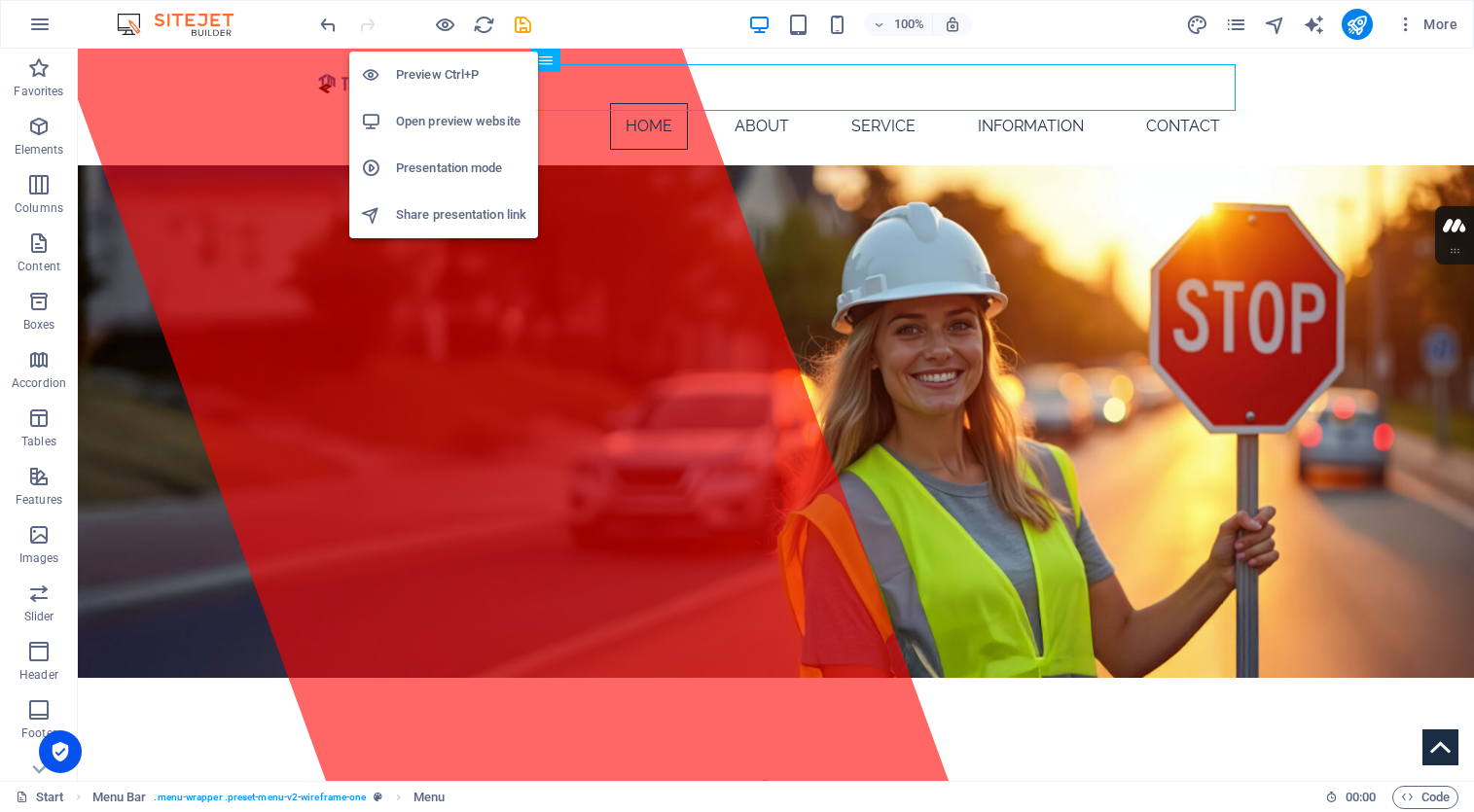 click on "Preview Ctrl+P" at bounding box center (461, 75) 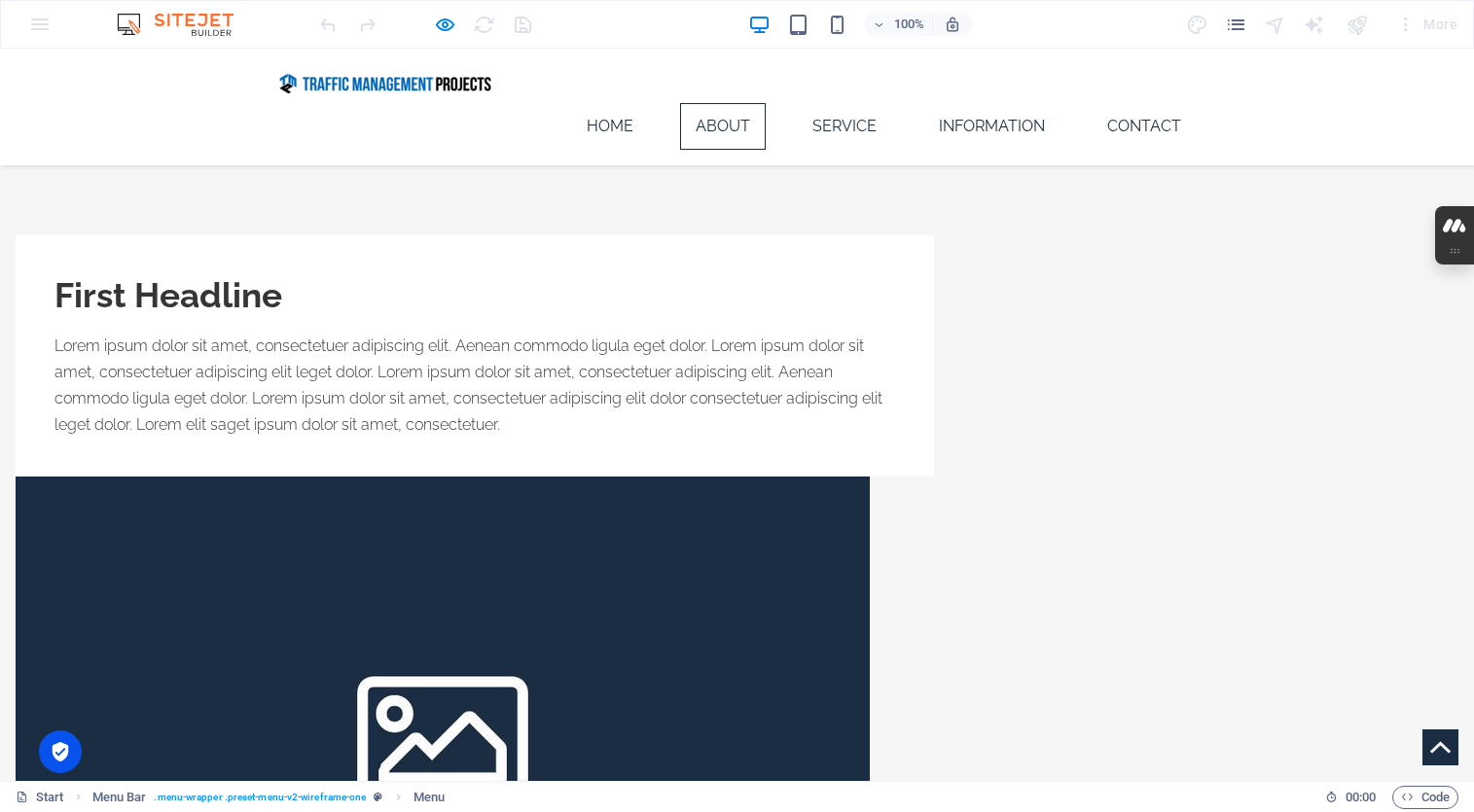 scroll, scrollTop: 1399, scrollLeft: 0, axis: vertical 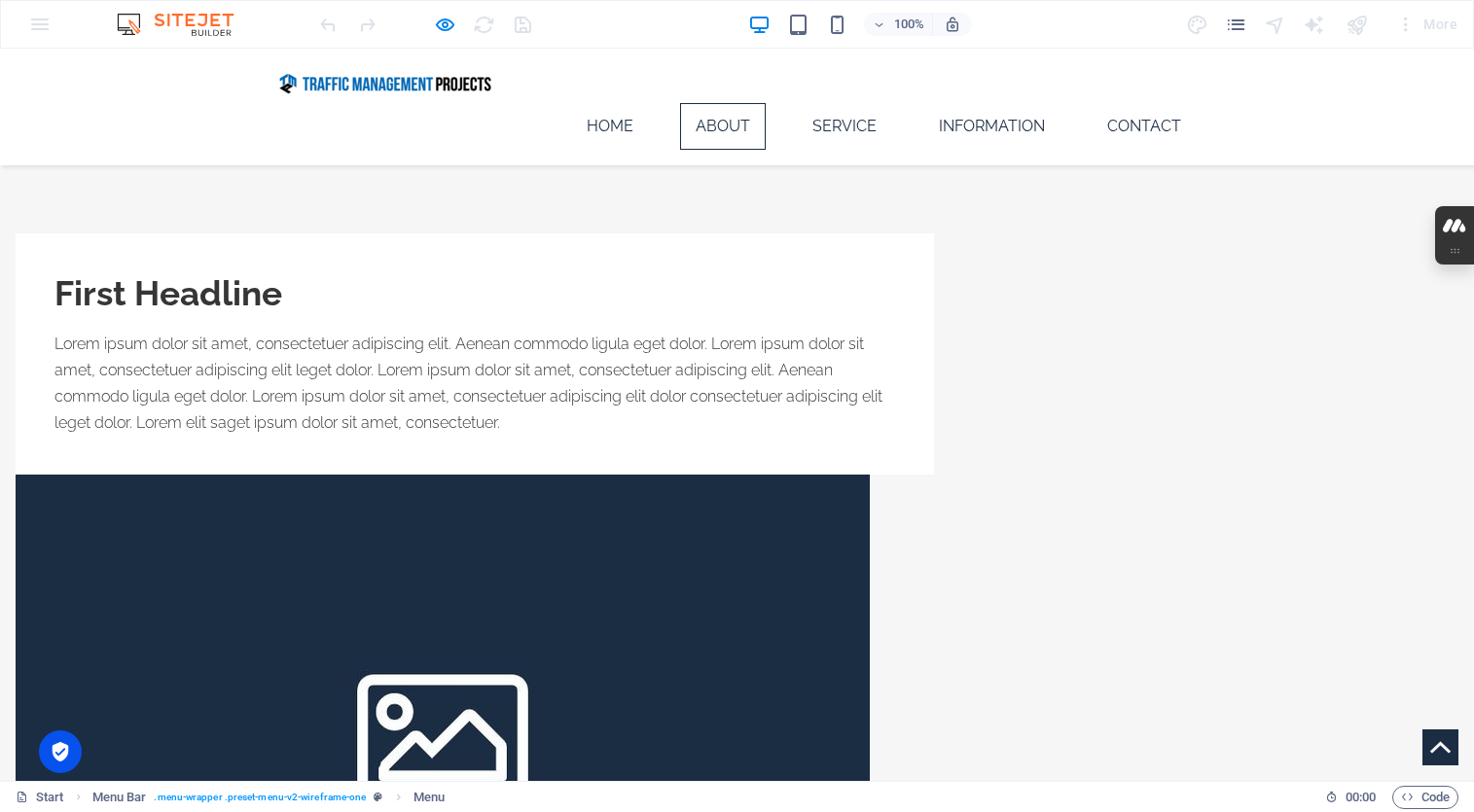 click on "Headline Lorem ipsum dolor sit amet, consectetuer adipiscing elit. Aenean commodo ligula eget dolor. Lorem ipsum dolor sit amet. Headline Lorem ipsum dolor sit amet, consectetuer adipiscing elit. Aenean commodo ligula eget dolor. Lorem ipsum dolor sit amet. Headline Lorem ipsum dolor sit amet, consectetuer adipiscing elit. Aenean commodo ligula eget dolor. Lorem ipsum dolor sit amet." at bounding box center (737, 1695) 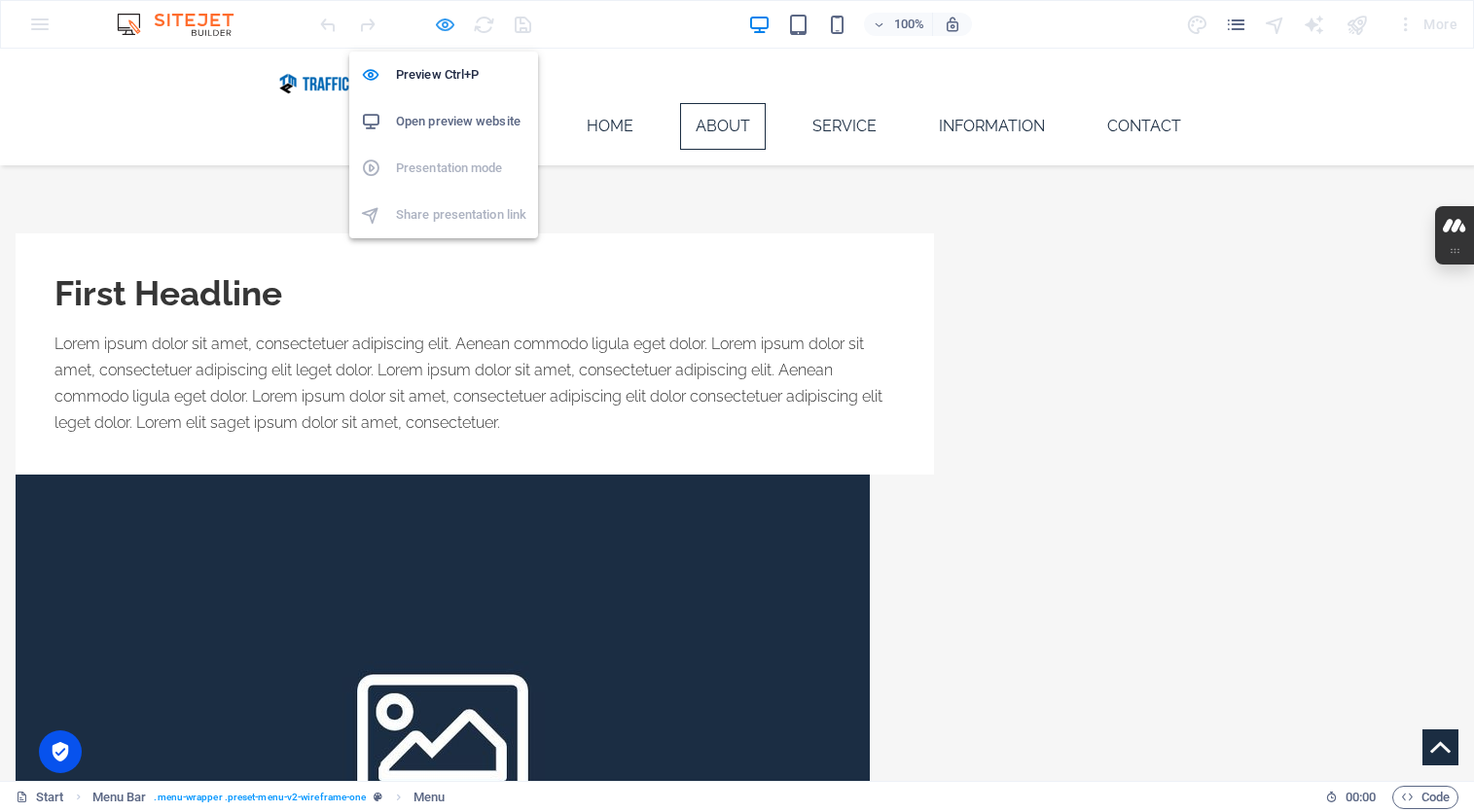 click at bounding box center (445, 24) 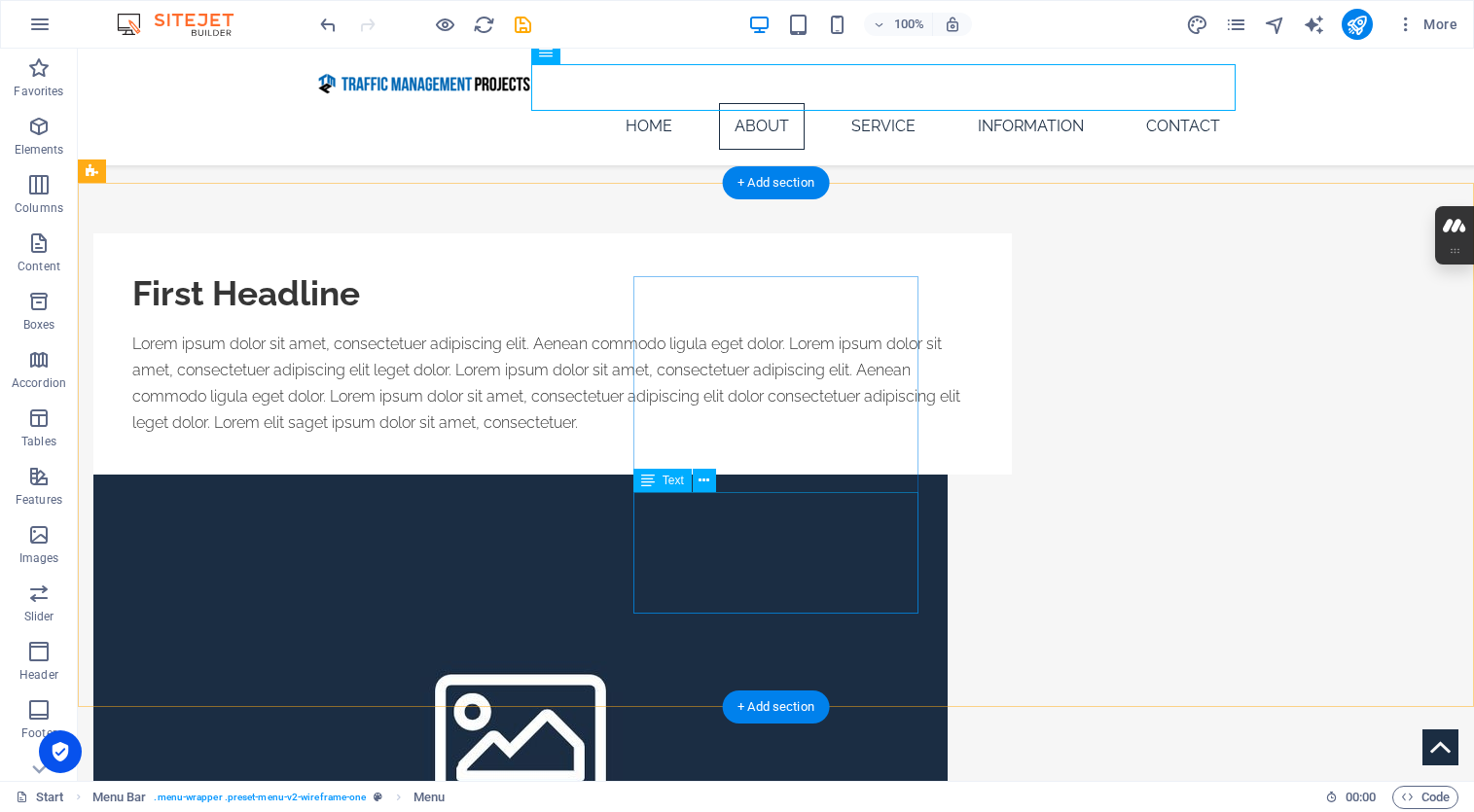 click on "Lorem ipsum dolor sit amet, consectetuer adipiscing elit. Aenean commodo ligula eget dolor. Lorem ipsum dolor sit amet." at bounding box center [235, 1803] 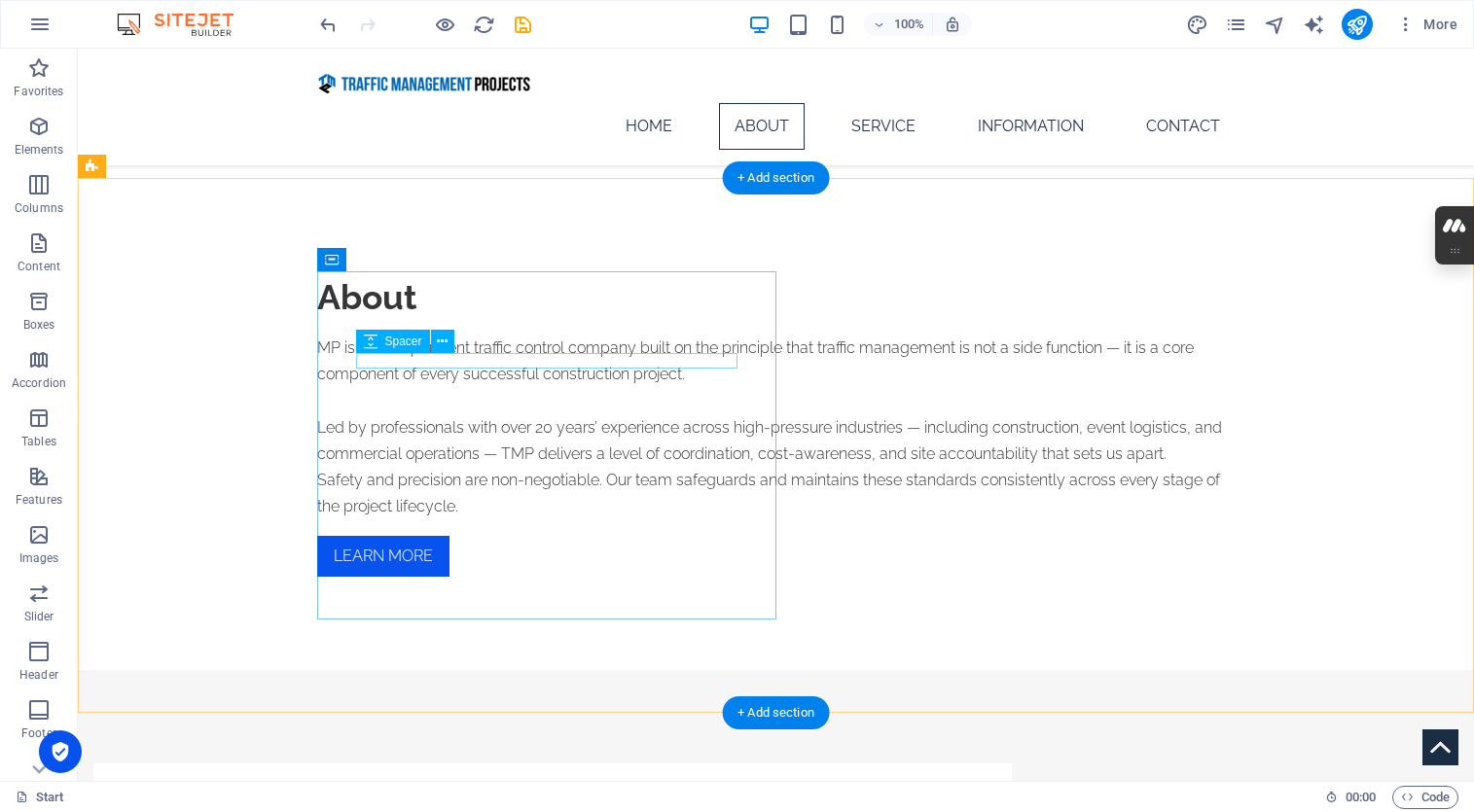 scroll, scrollTop: 819, scrollLeft: 0, axis: vertical 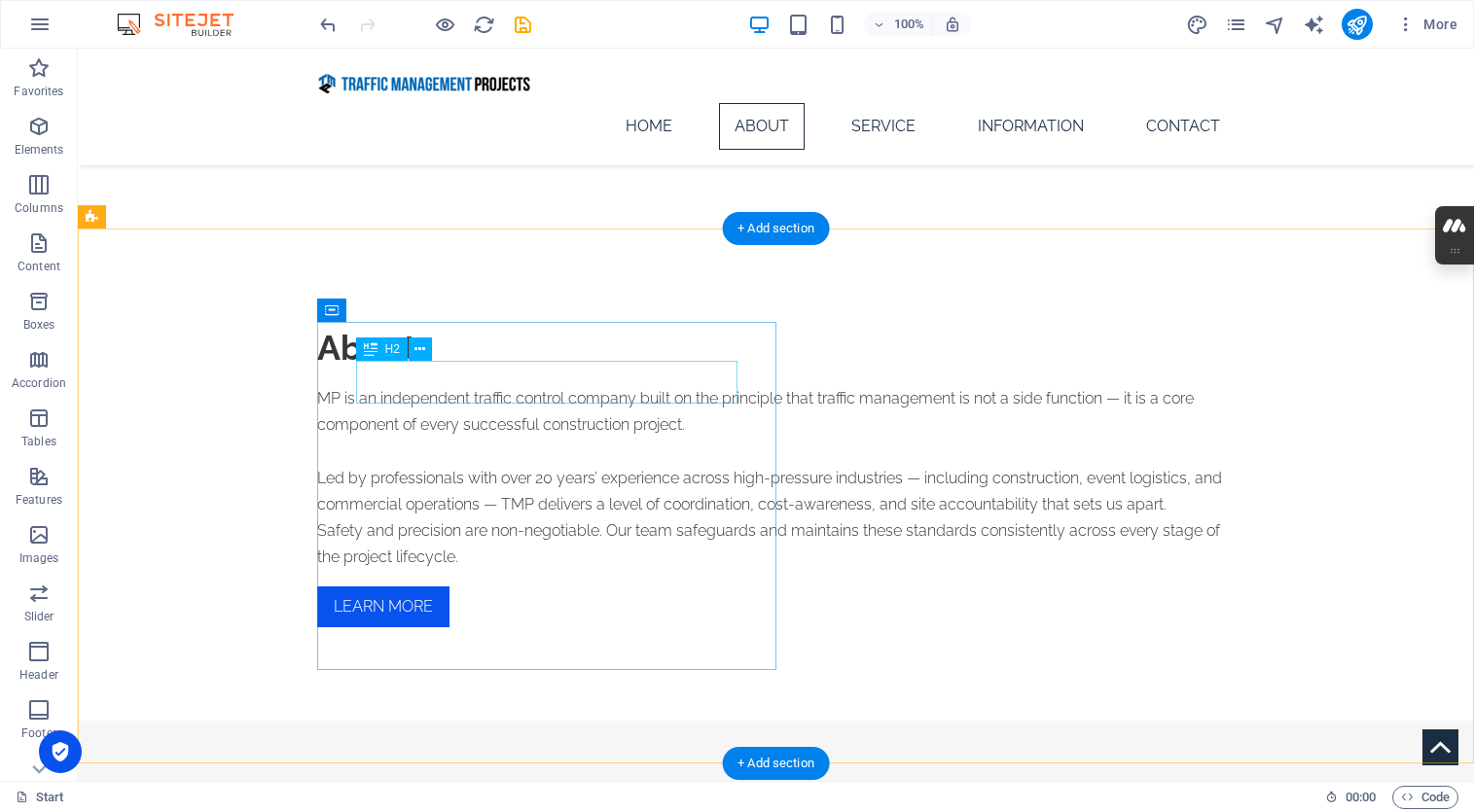click on "First Headline" at bounding box center (553, 874) 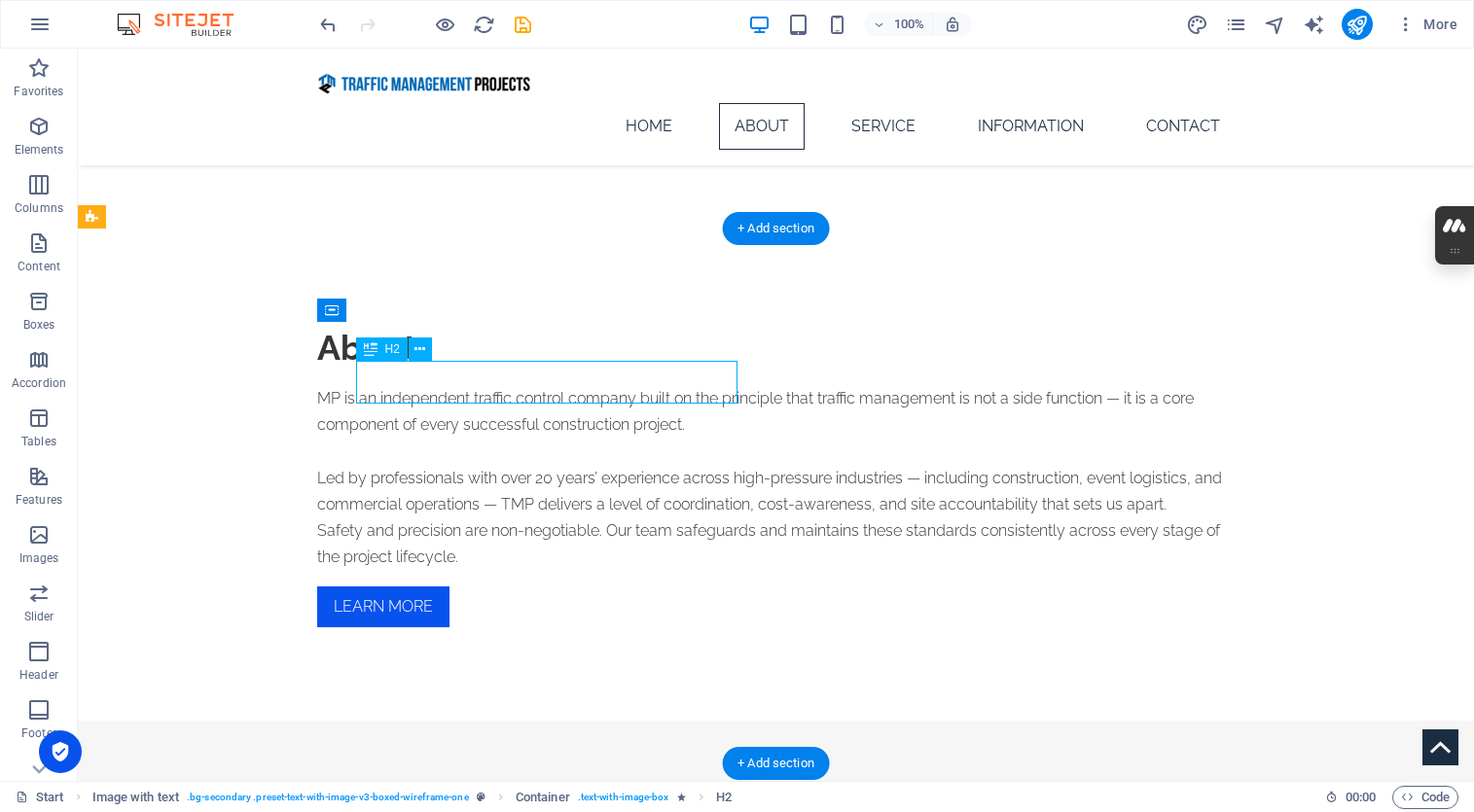 click on "First Headline" at bounding box center [553, 874] 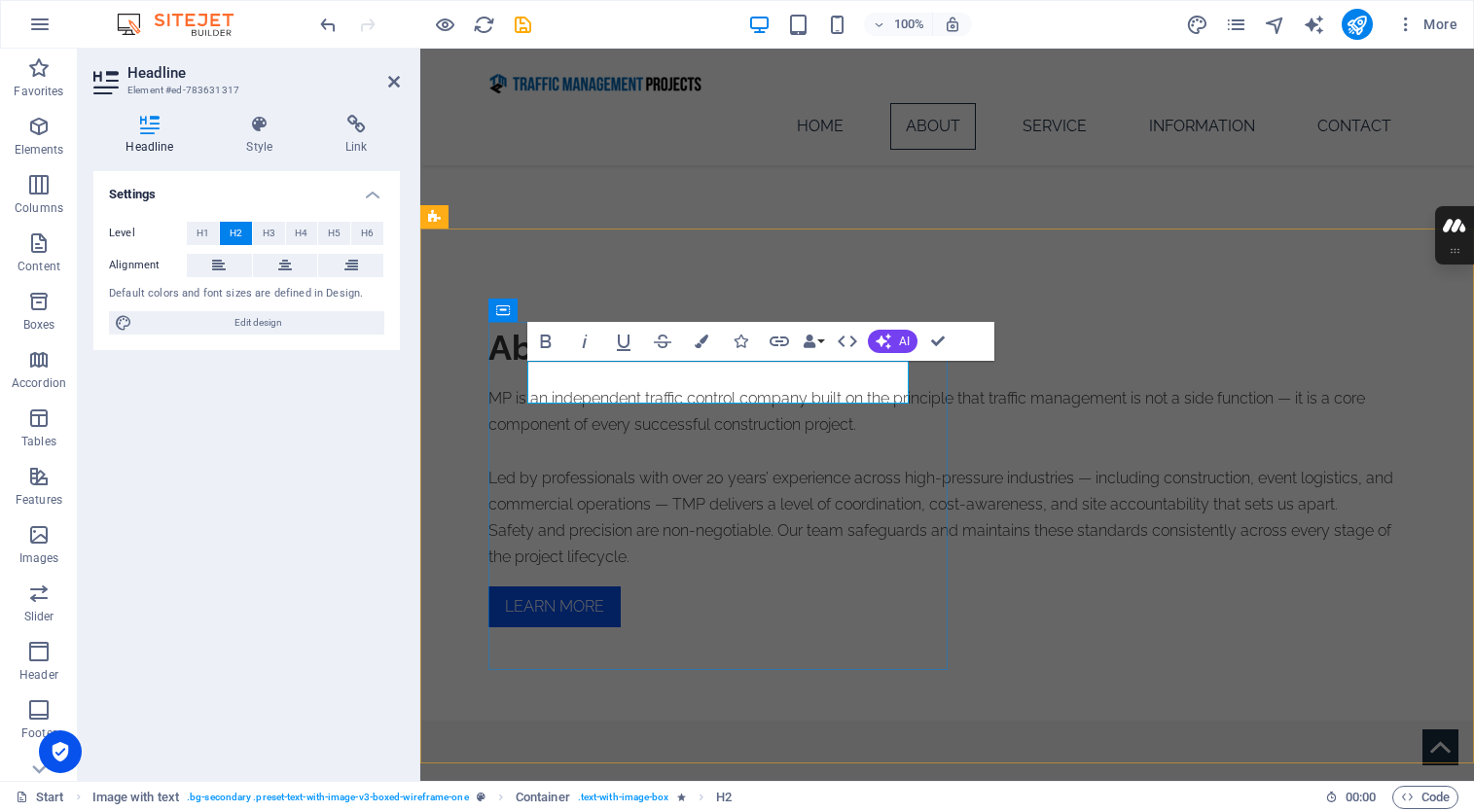 type 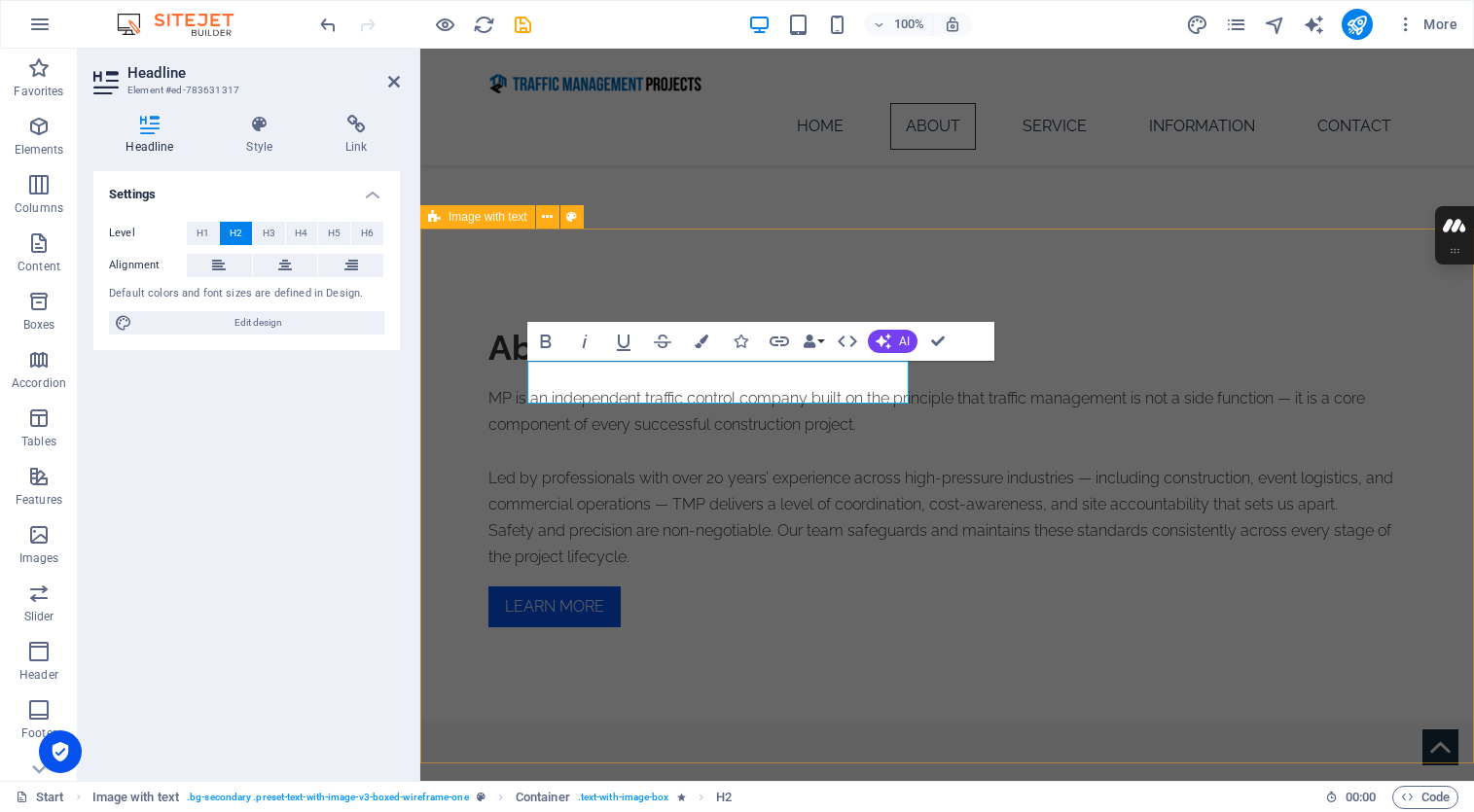 drag, startPoint x: 1079, startPoint y: 711, endPoint x: 1058, endPoint y: 706, distance: 21.587033 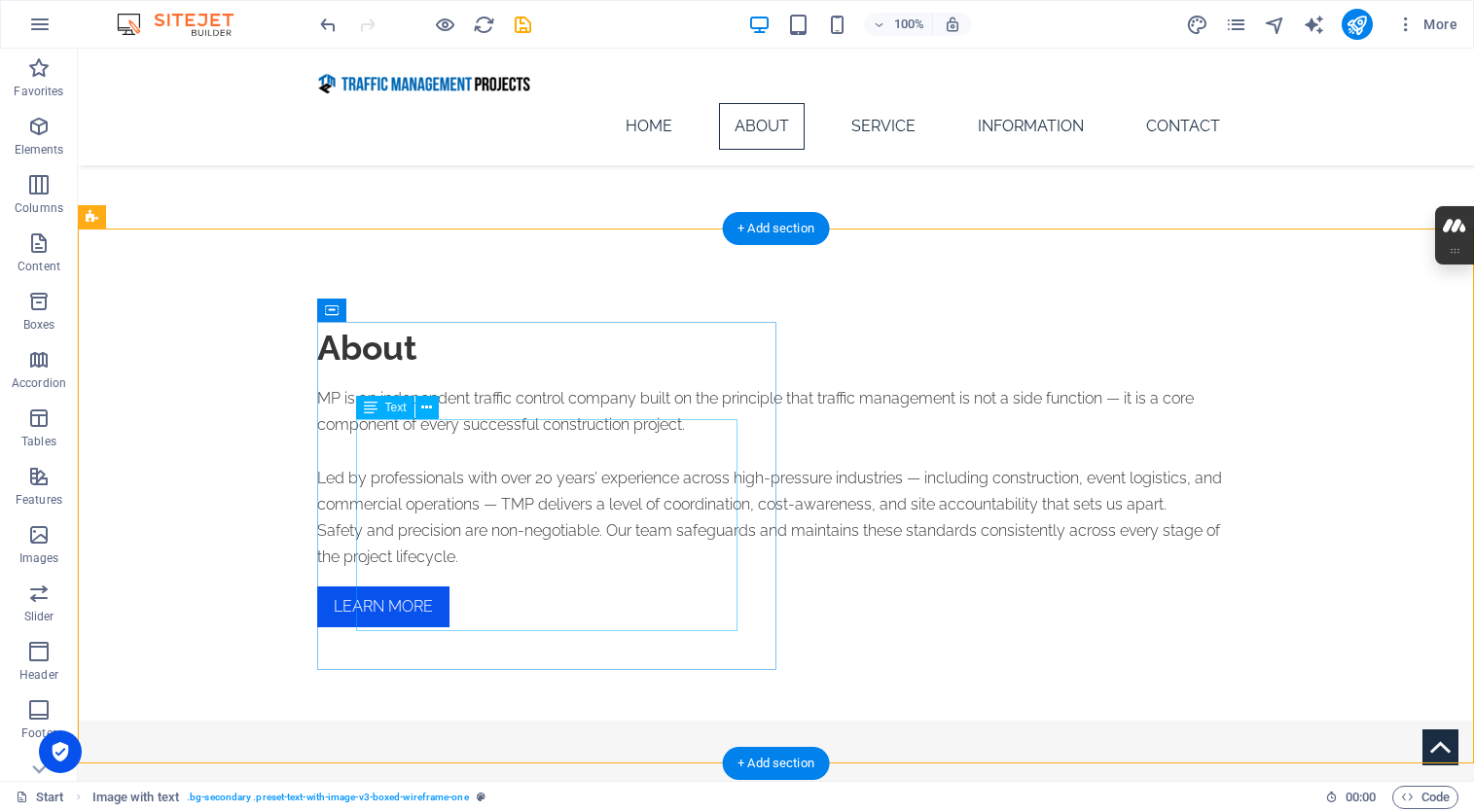 click on "Lorem ipsum dolor sit amet, consectetuer adipiscing elit. Aenean commodo ligula eget dolor. Lorem ipsum dolor sit amet, consectetuer adipiscing elit leget dolor. Lorem ipsum dolor sit amet, consectetuer adipiscing elit. Aenean commodo ligula eget dolor. Lorem ipsum dolor sit amet, consectetuer adipiscing elit dolor consectetuer adipiscing elit leget dolor. Lorem elit saget ipsum dolor sit amet, consectetuer." at bounding box center (553, 964) 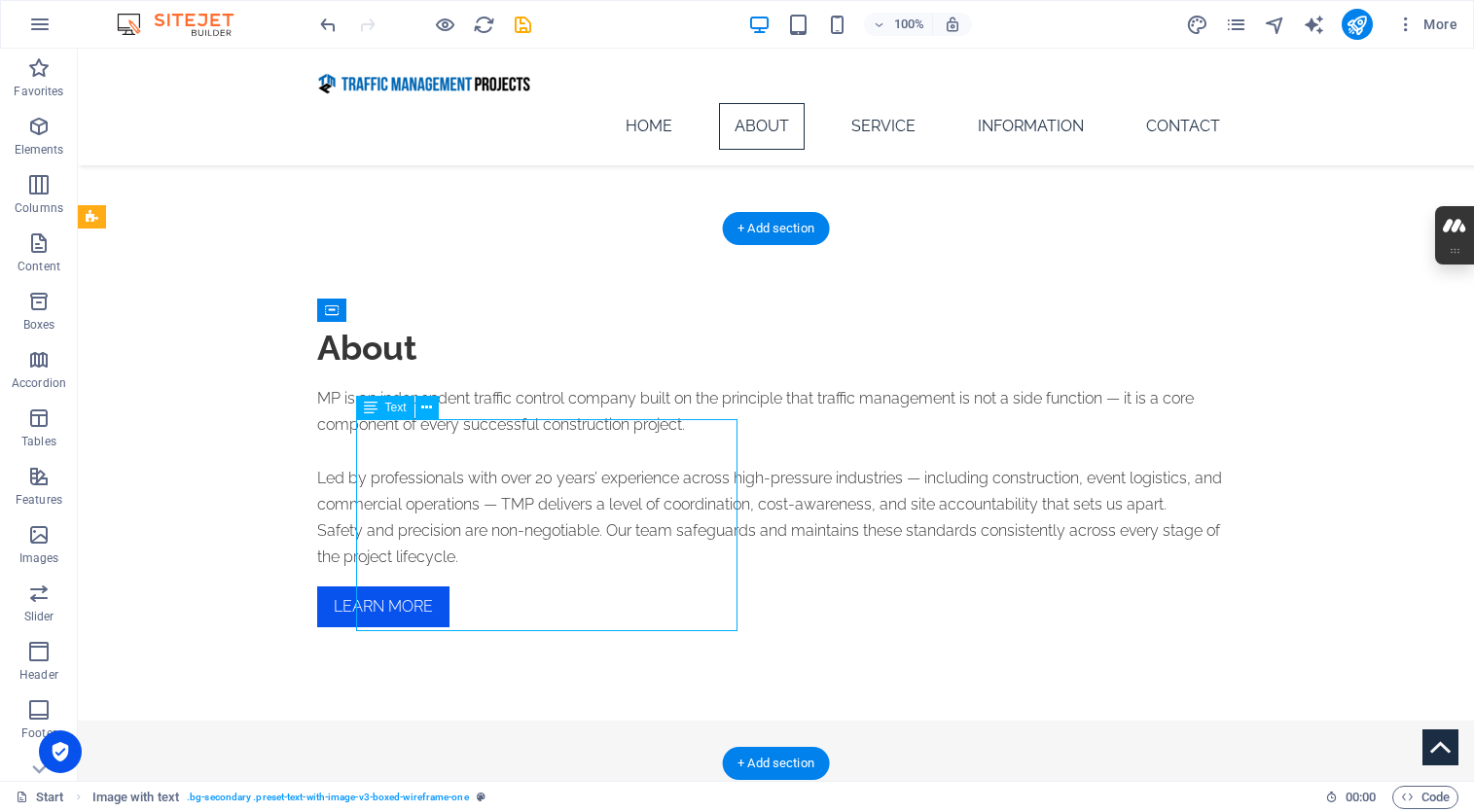 click on "Lorem ipsum dolor sit amet, consectetuer adipiscing elit. Aenean commodo ligula eget dolor. Lorem ipsum dolor sit amet, consectetuer adipiscing elit leget dolor. Lorem ipsum dolor sit amet, consectetuer adipiscing elit. Aenean commodo ligula eget dolor. Lorem ipsum dolor sit amet, consectetuer adipiscing elit dolor consectetuer adipiscing elit leget dolor. Lorem elit saget ipsum dolor sit amet, consectetuer." at bounding box center (553, 964) 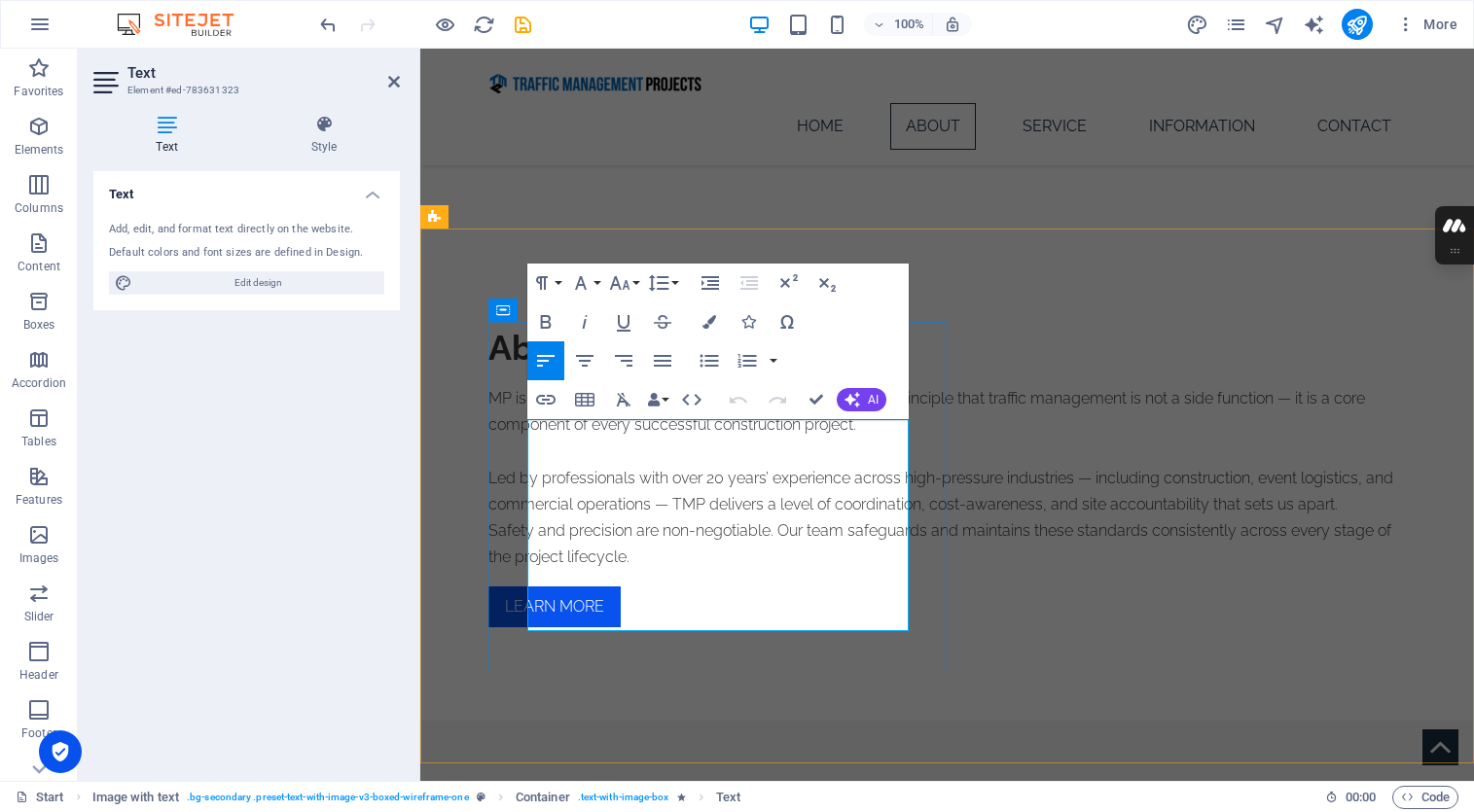 drag, startPoint x: 892, startPoint y: 618, endPoint x: 544, endPoint y: 433, distance: 394.118 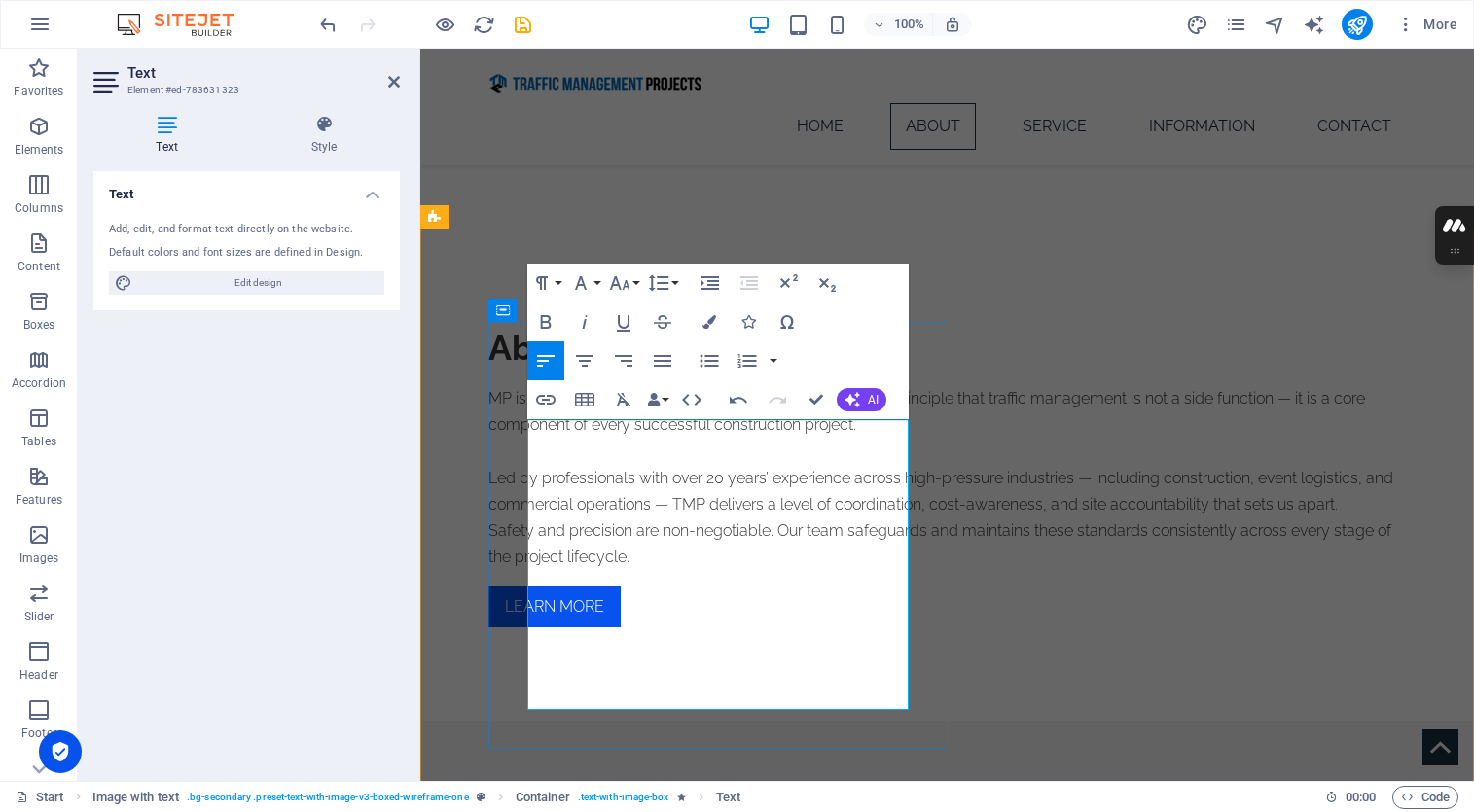 scroll, scrollTop: 8243, scrollLeft: 1, axis: both 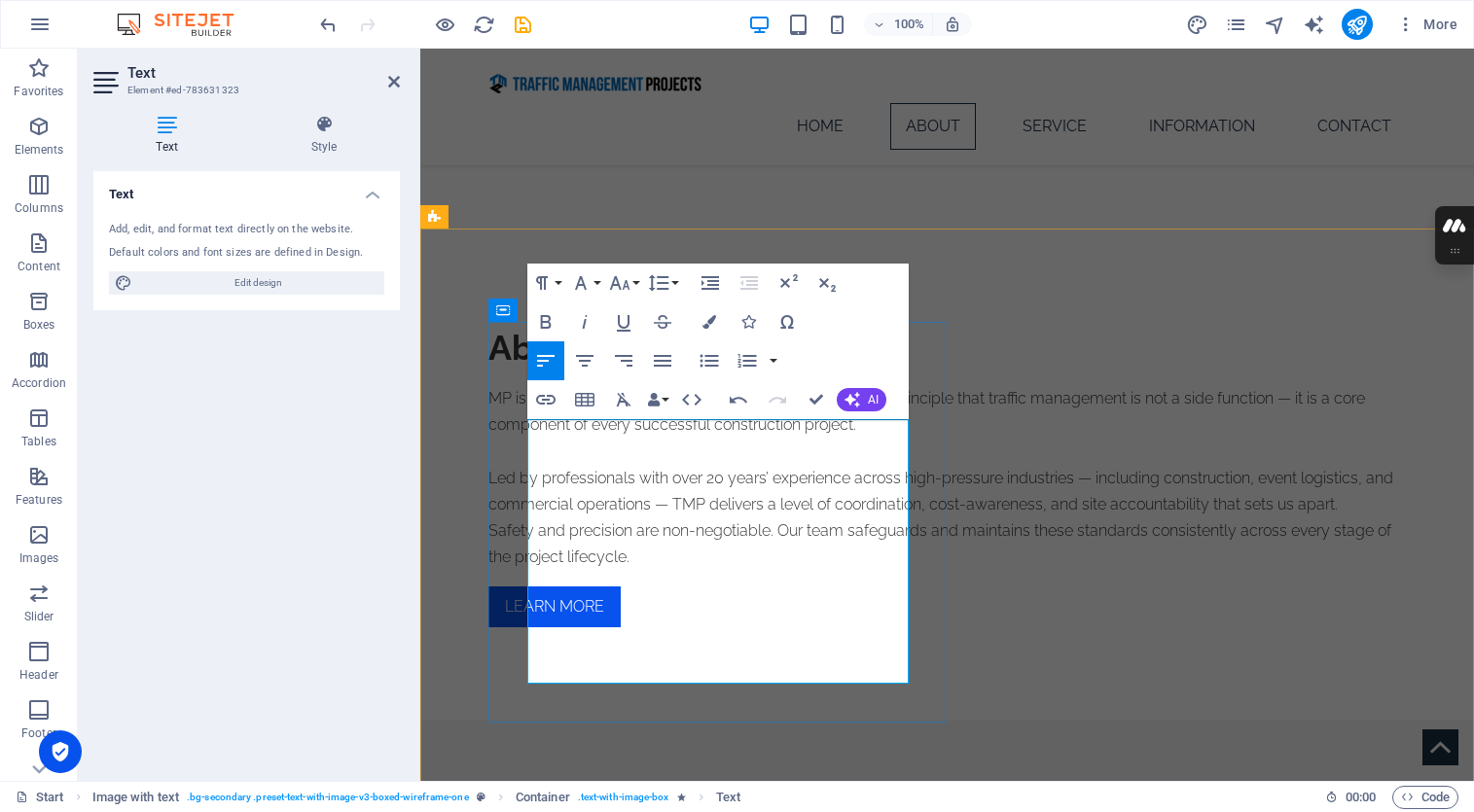 click on "We deliver a concierge-style service that acts as the site’s first point of contact and daily anchor. From people and vehicles to deliveries and access, everything is handled with control, courtesy, and professionalism — keeping operations efficient, compliant, and calm under pressure." at bounding box center (895, 1004) 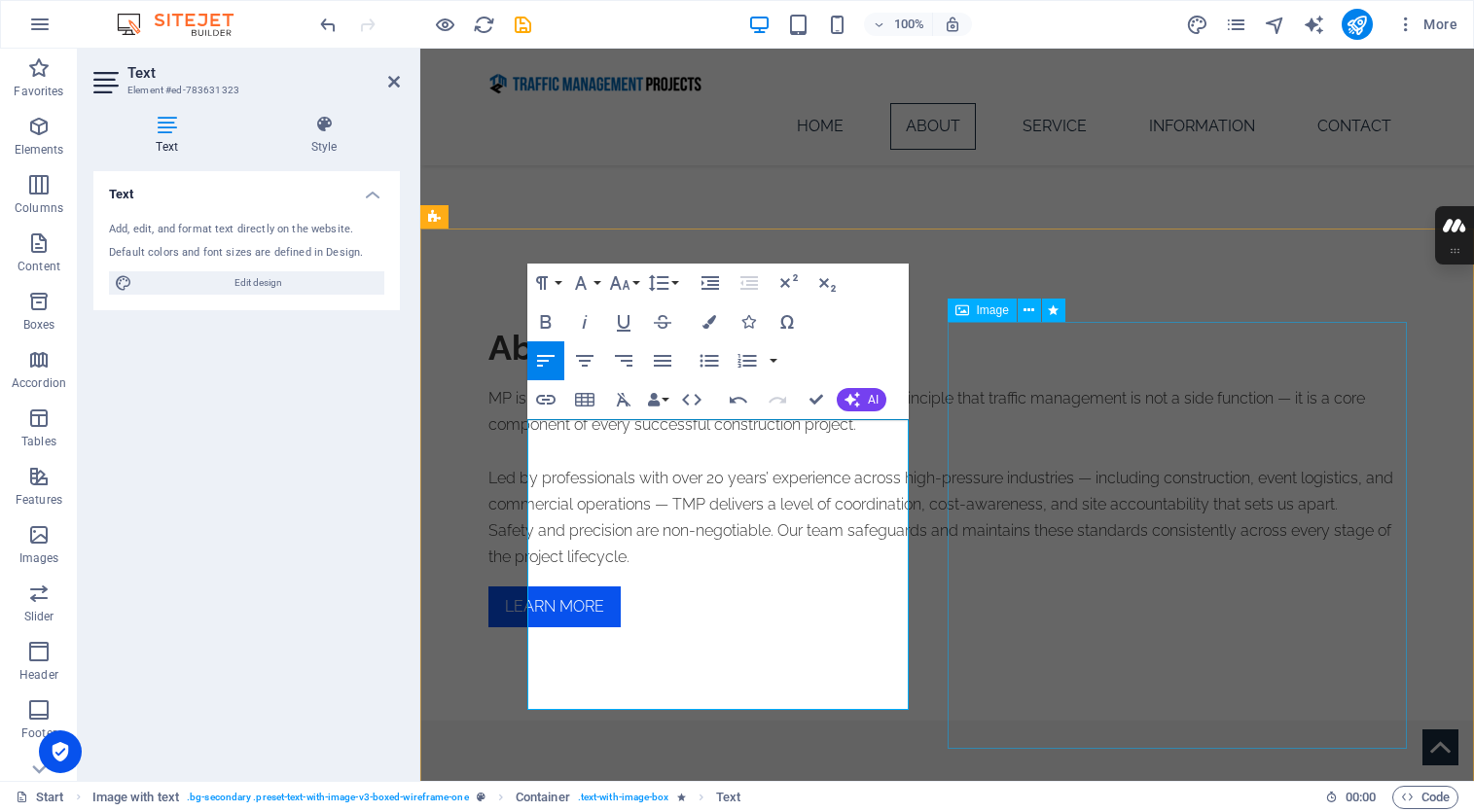 click at bounding box center [895, 1364] 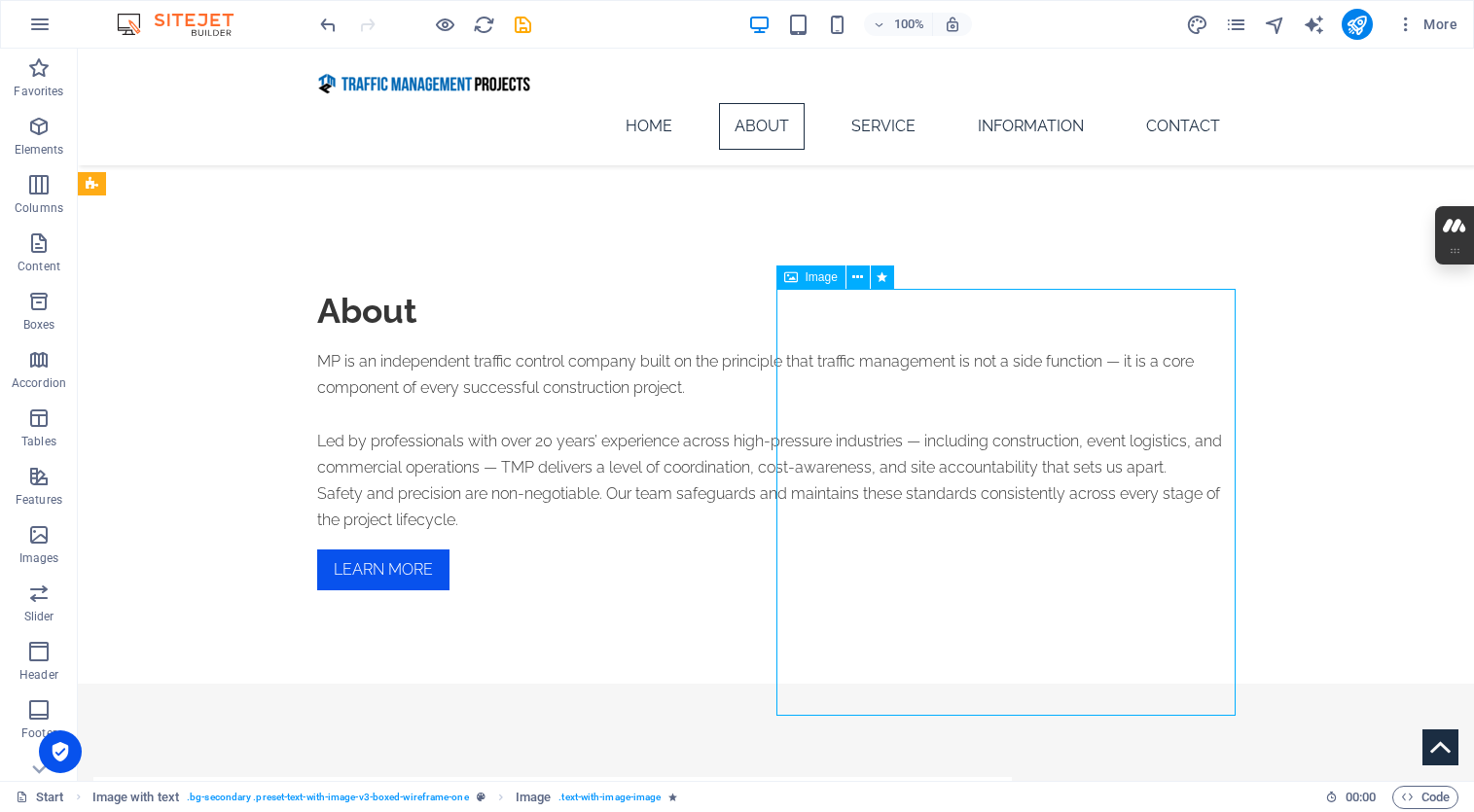 scroll, scrollTop: 857, scrollLeft: 0, axis: vertical 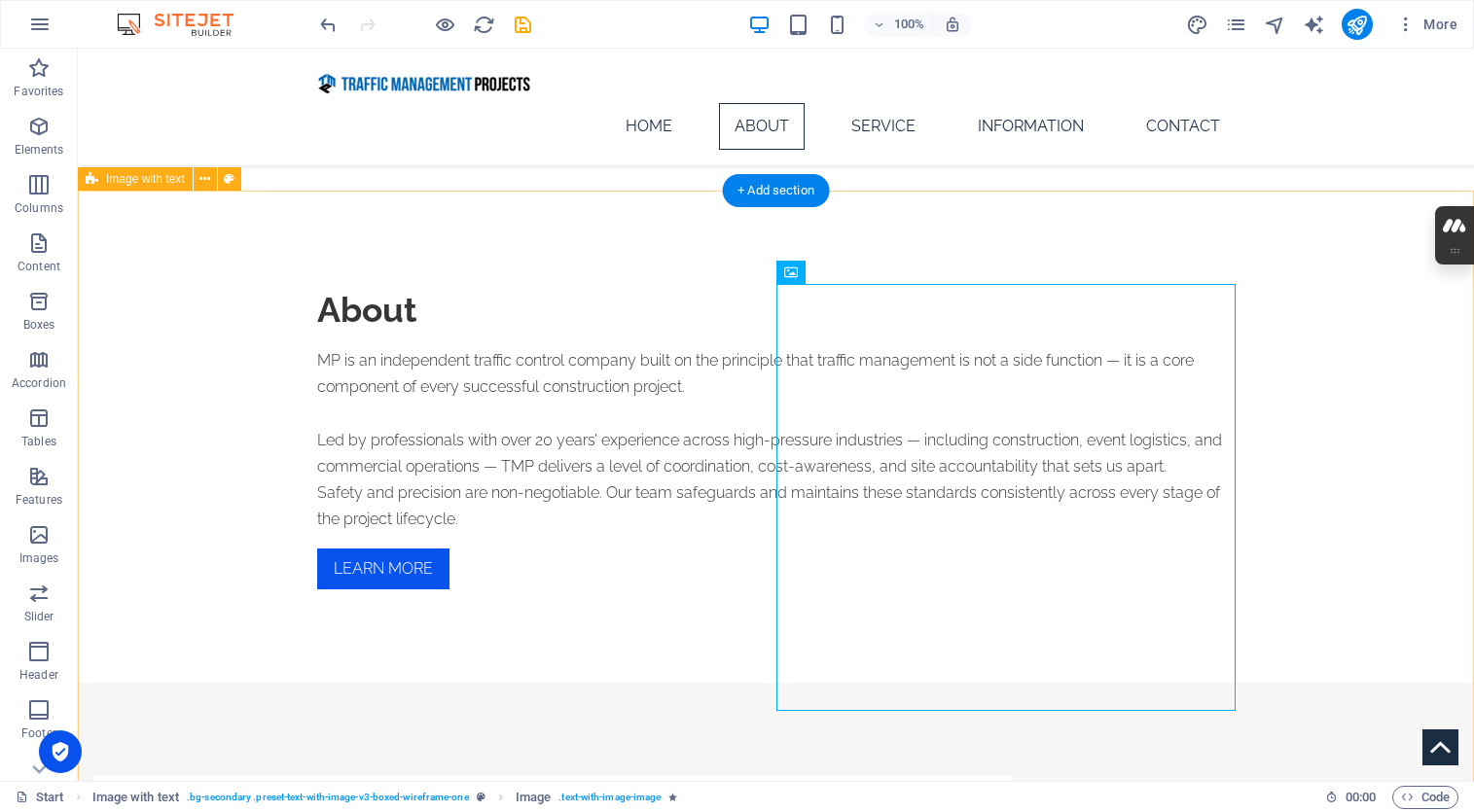 click on "How we operate At TMP, traffic control is a core function of site delivery — not a side task. Our role brings together safety, logistics, and leadership to manage movement, maintain workflow, and drive site momentum. We deliver a concierge-style service that acts as the site’s first point of contact and daily anchor. From people and vehicles to deliveries and access, everything is handled with control, courtesy, and professionalism — keeping operations efficient, compliant, and calm under pressure." at bounding box center (775, 1180) 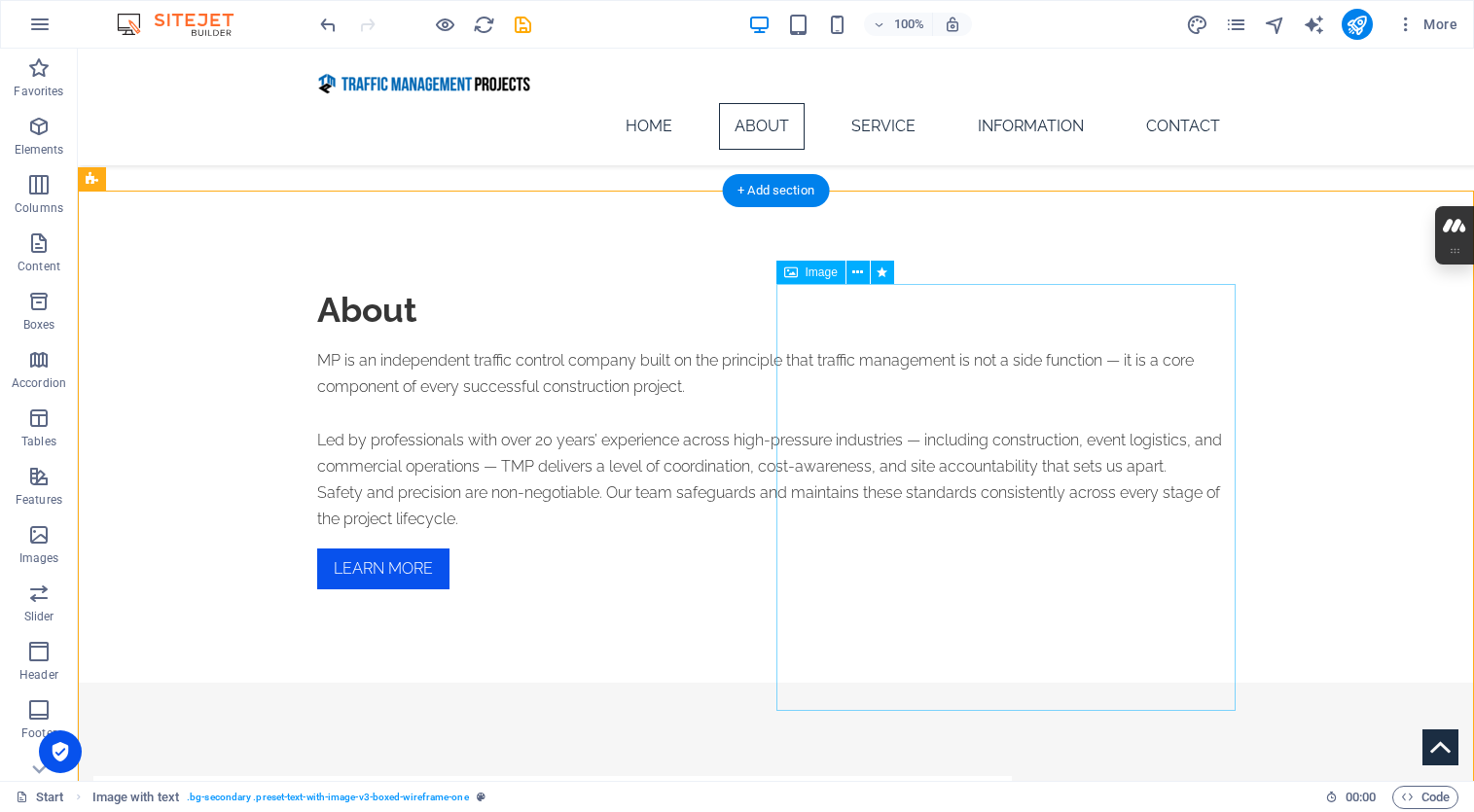 click at bounding box center (553, 1326) 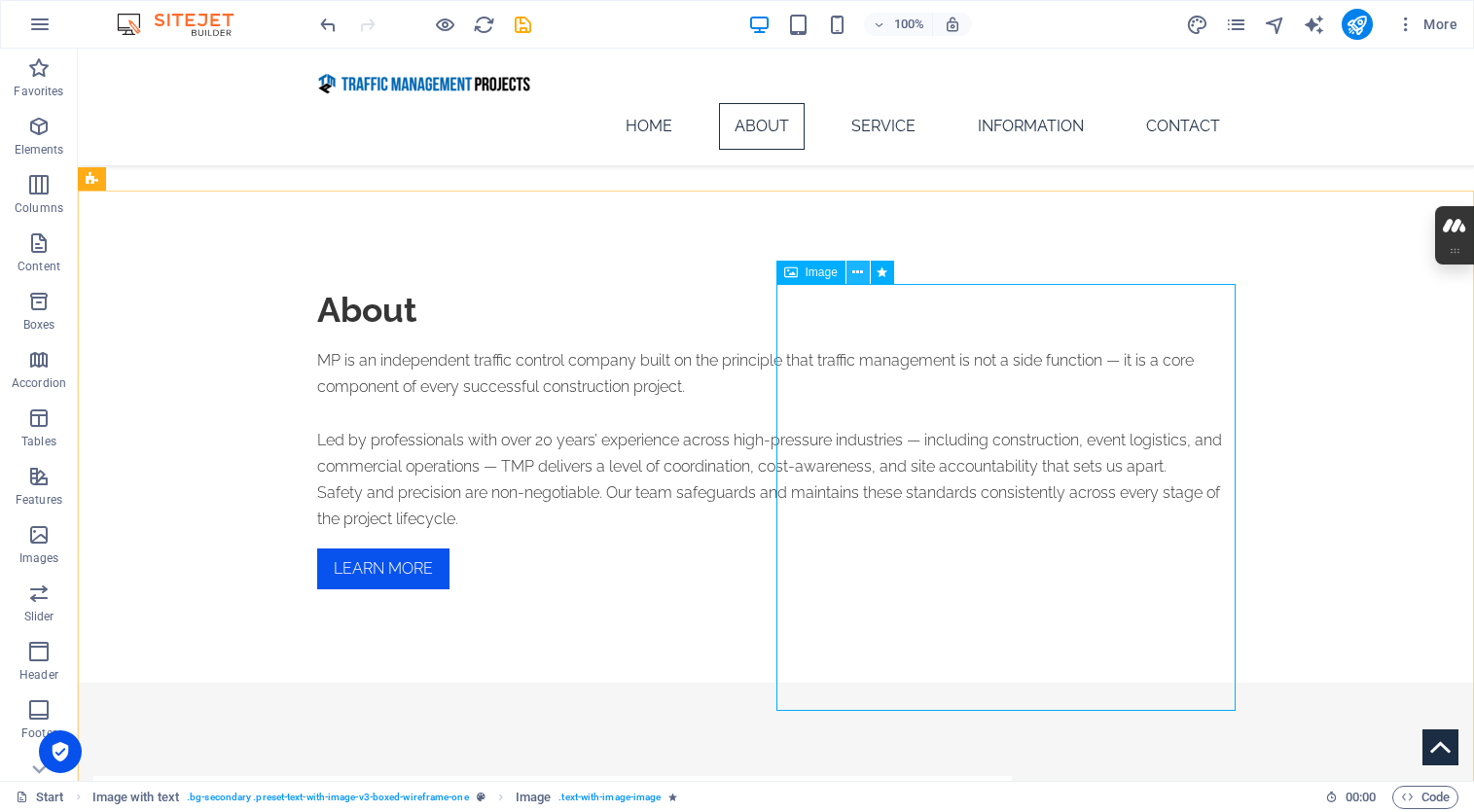 click at bounding box center (857, 272) 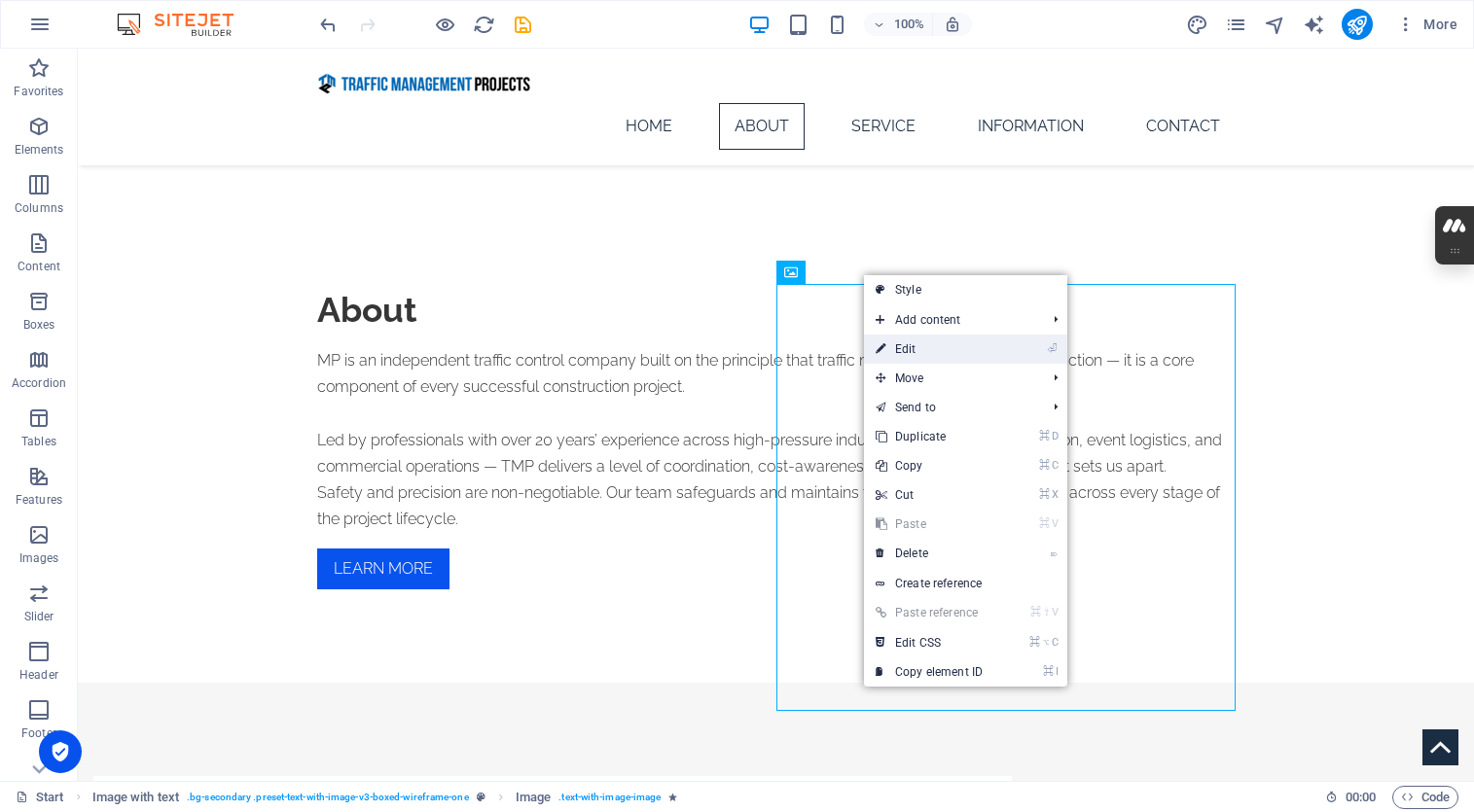 click on "⏎  Edit" at bounding box center (929, 349) 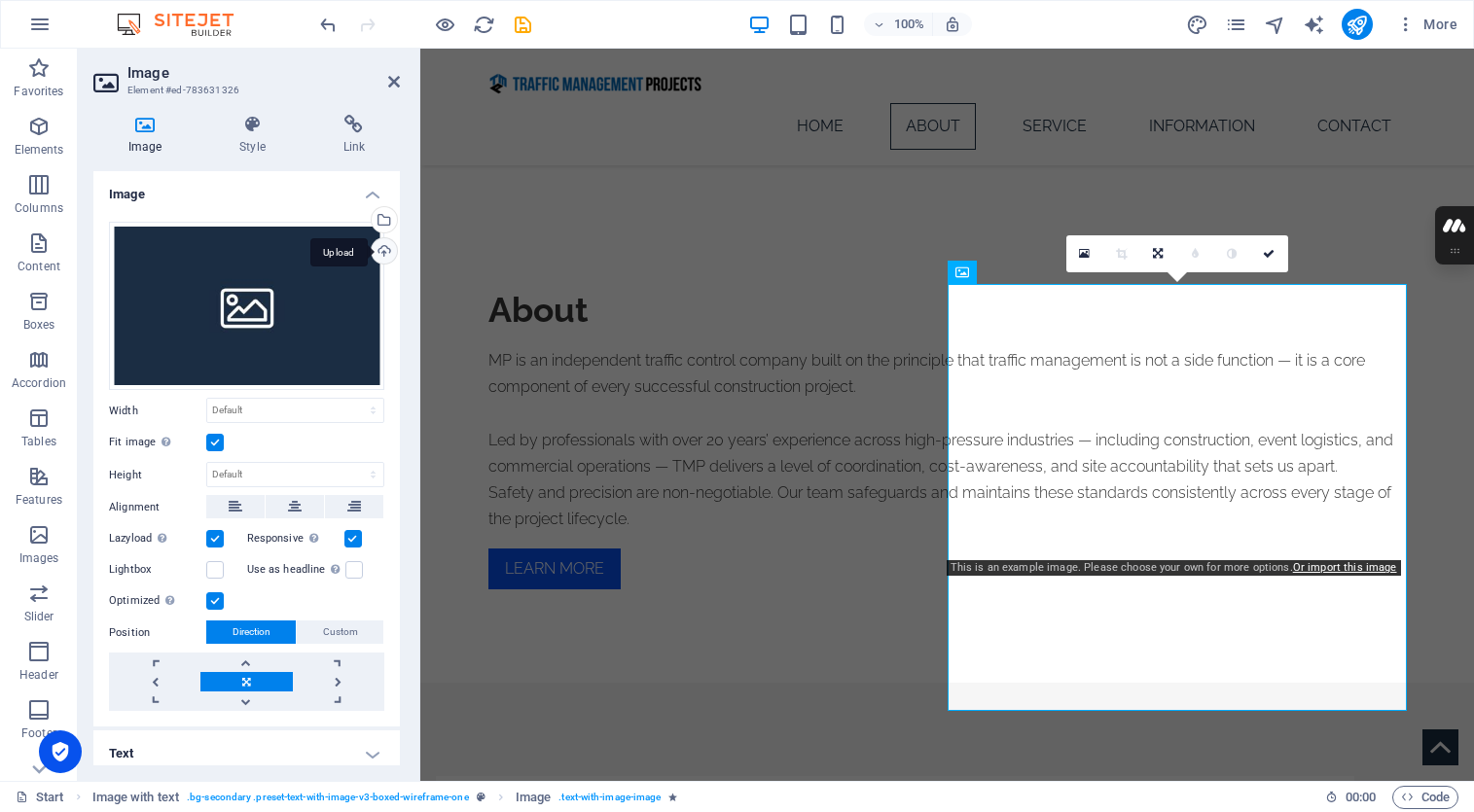 click on "Upload" at bounding box center (382, 253) 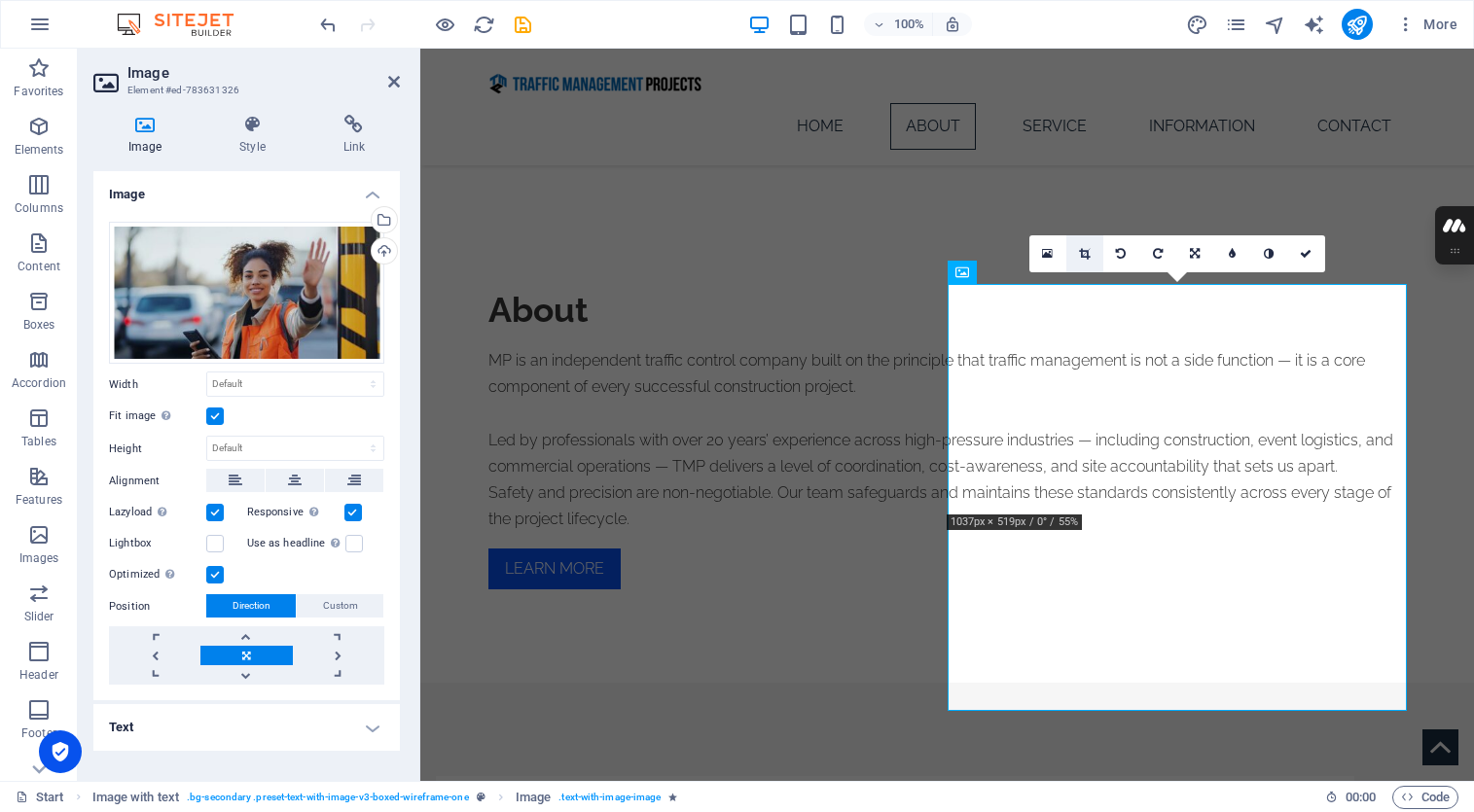 click at bounding box center (1084, 254) 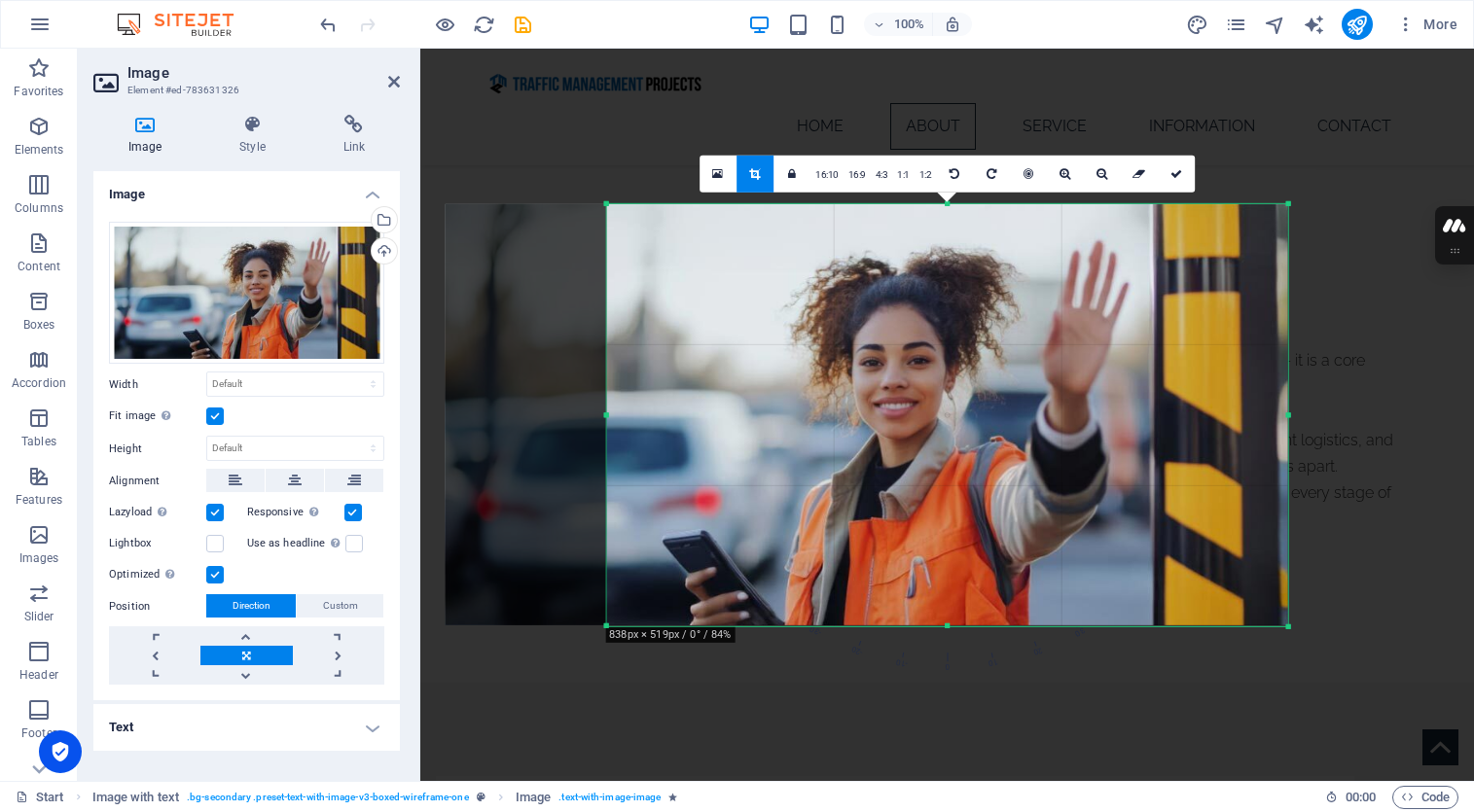 drag, startPoint x: 528, startPoint y: 414, endPoint x: 690, endPoint y: 425, distance: 162.37303 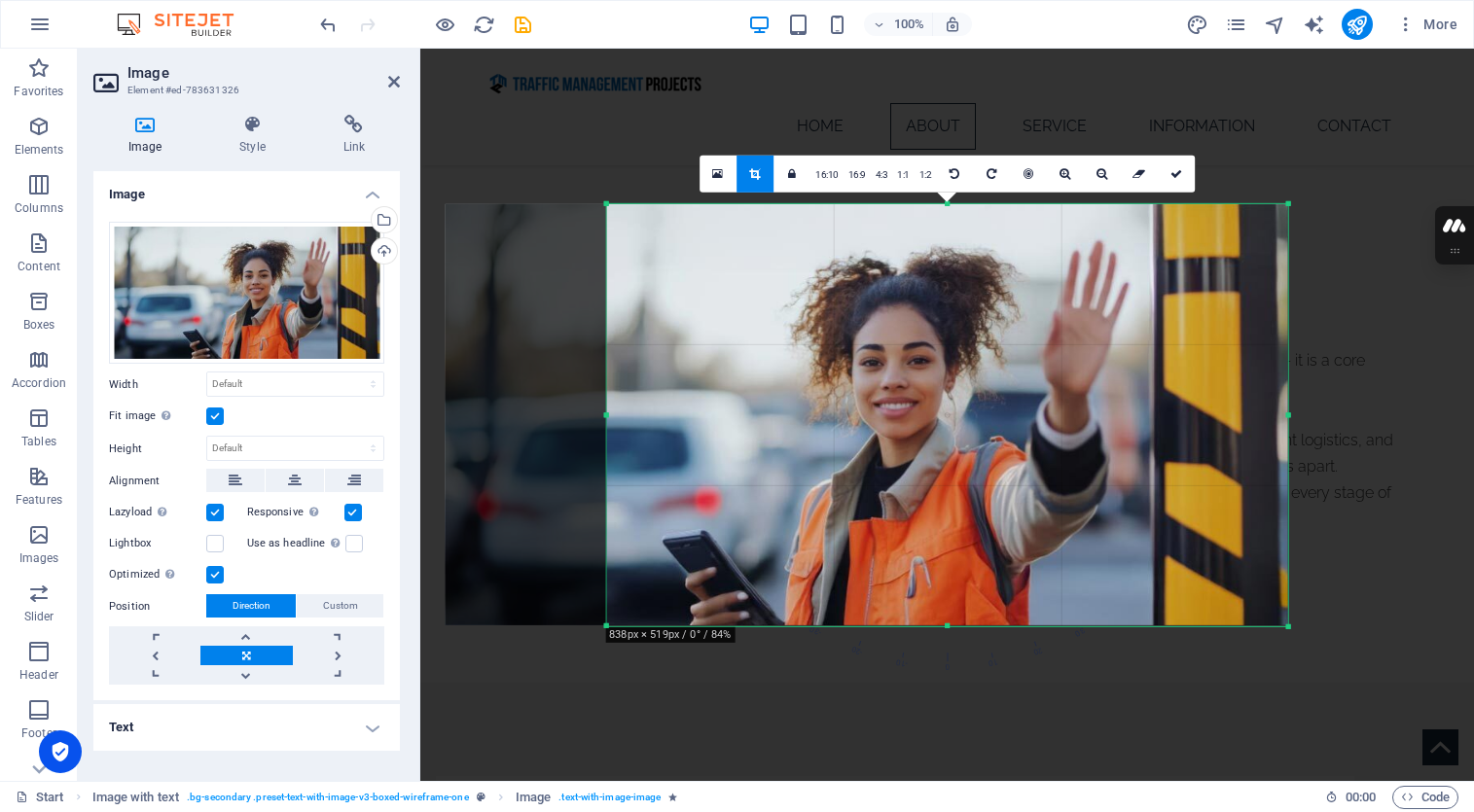 click on "180 170 160 150 140 130 120 110 100 90 80 70 60 50 40 30 20 10 0 -10 -20 -30 -40 -50 -60 -70 -80 -90 -100 -110 -120 -130 -140 -150 -160 -170 838px × 519px / 0° / 84% 16:10 16:9 4:3 1:1 1:2 0" at bounding box center (947, 414) 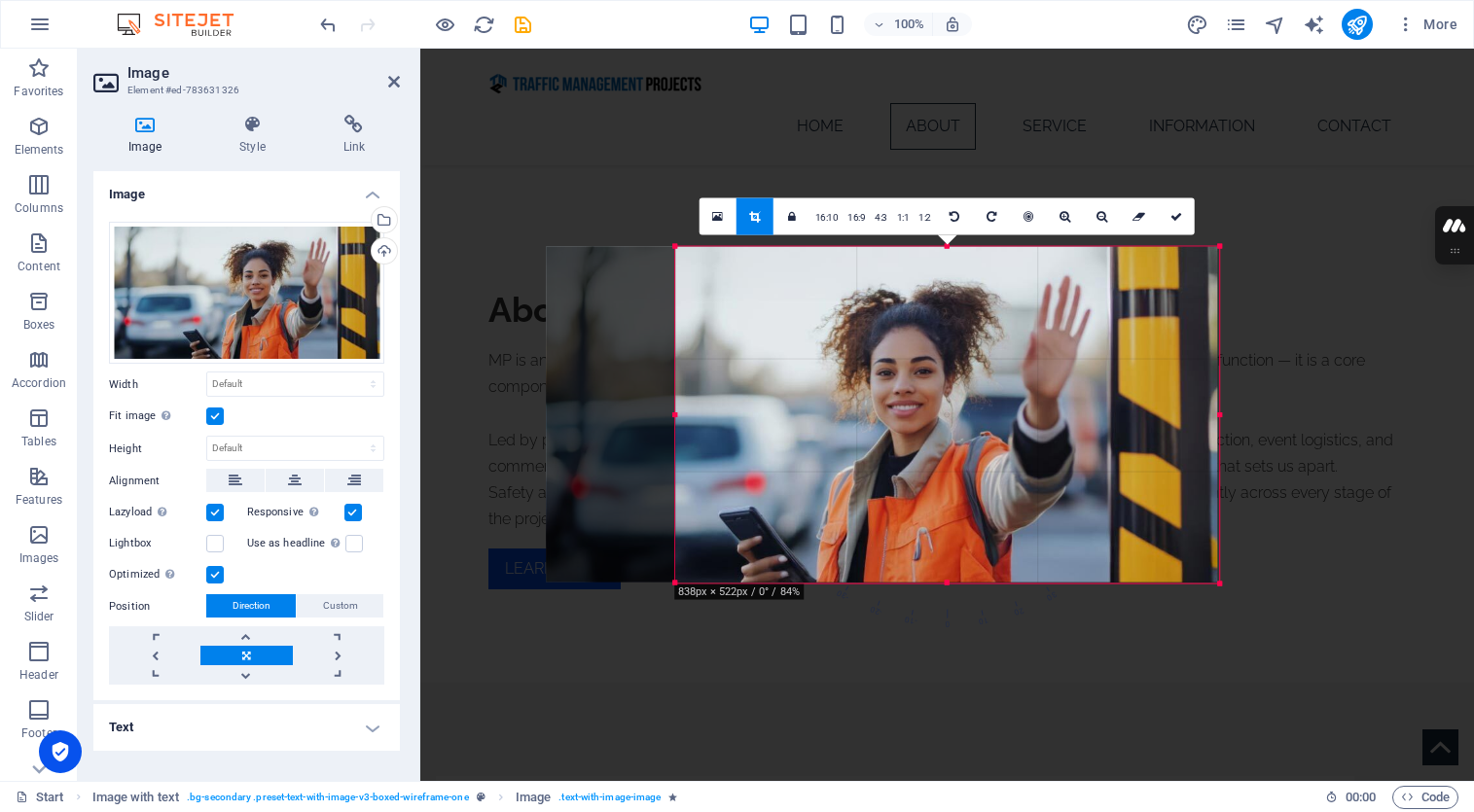 drag, startPoint x: 1288, startPoint y: 415, endPoint x: 1144, endPoint y: 411, distance: 144.05554 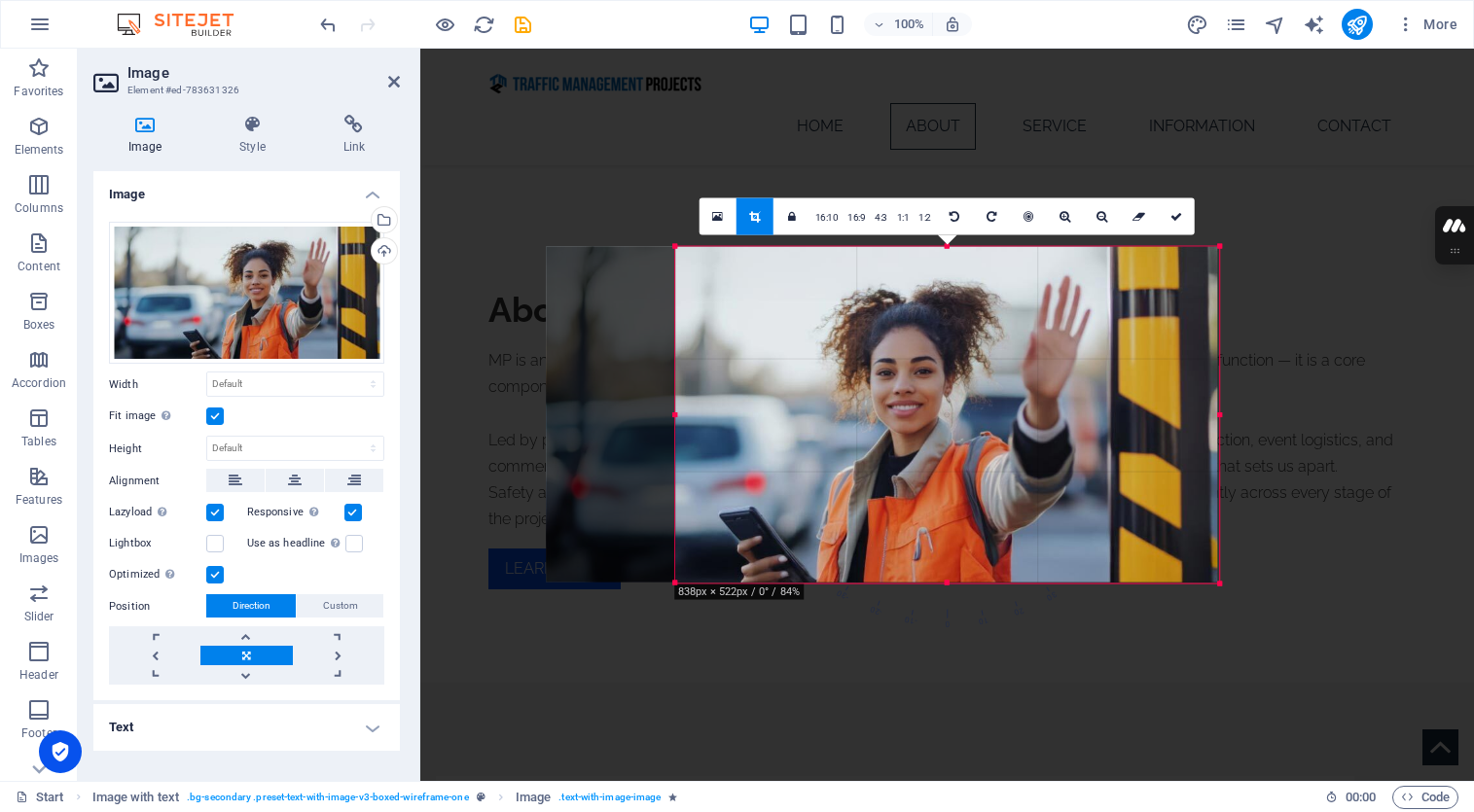 click on "180 170 160 150 140 130 120 110 100 90 80 70 60 50 40 30 20 10 0 -10 -20 -30 -40 -50 -60 -70 -80 -90 -100 -110 -120 -130 -140 -150 -160 -170 838px × 522px / 0° / 84% 16:10 16:9 4:3 1:1 1:2 0" at bounding box center (948, 414) 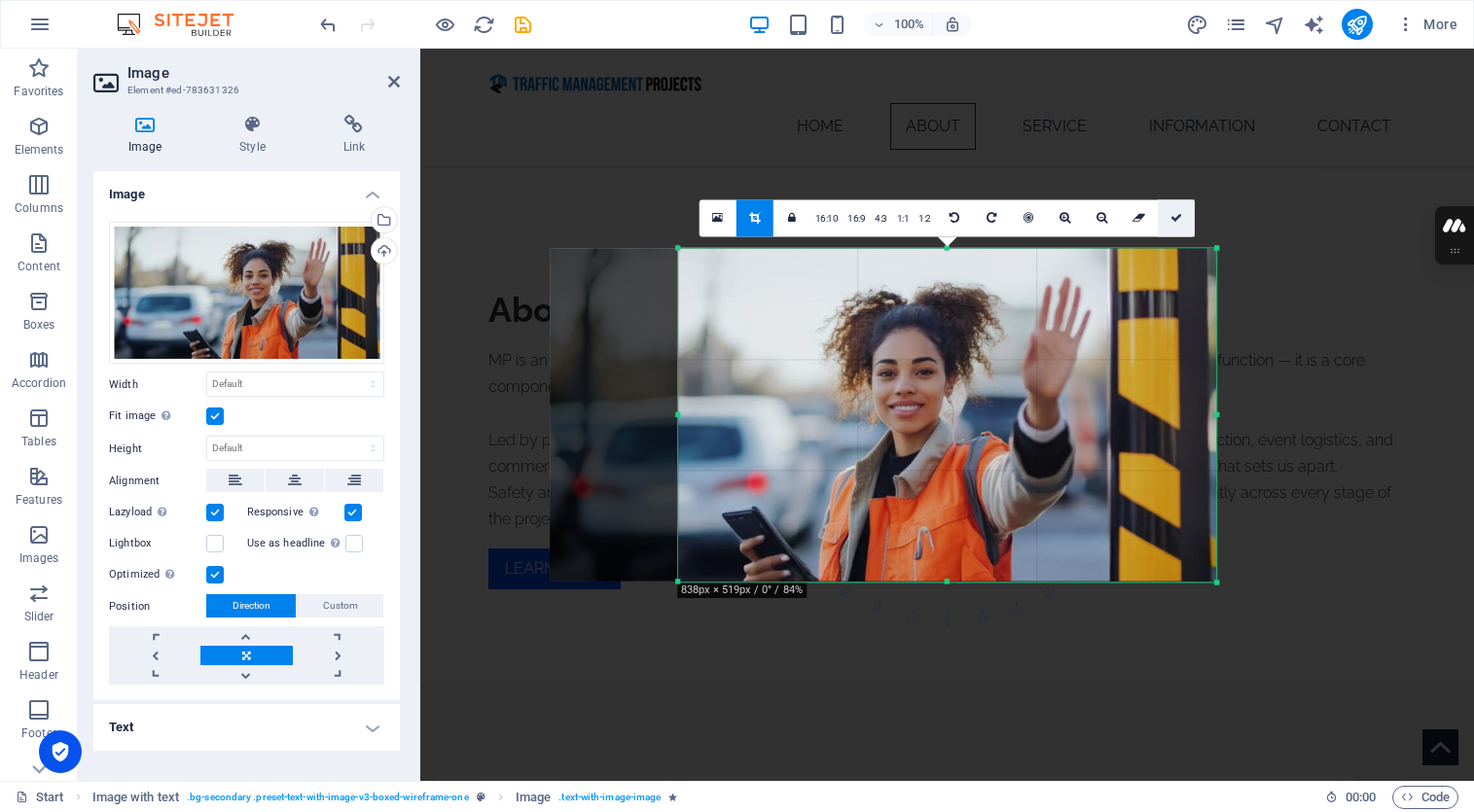 click at bounding box center (1176, 218) 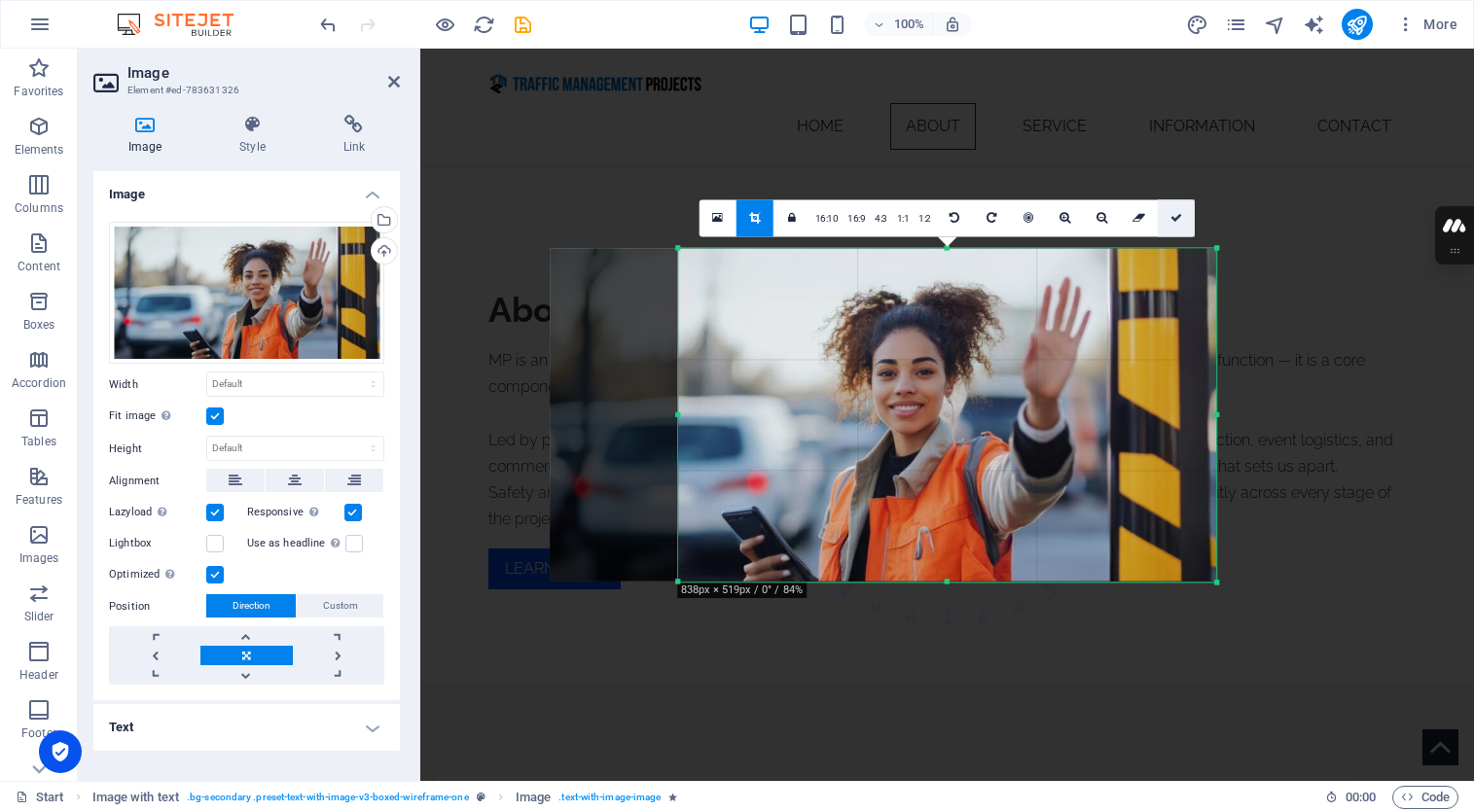 type on "553" 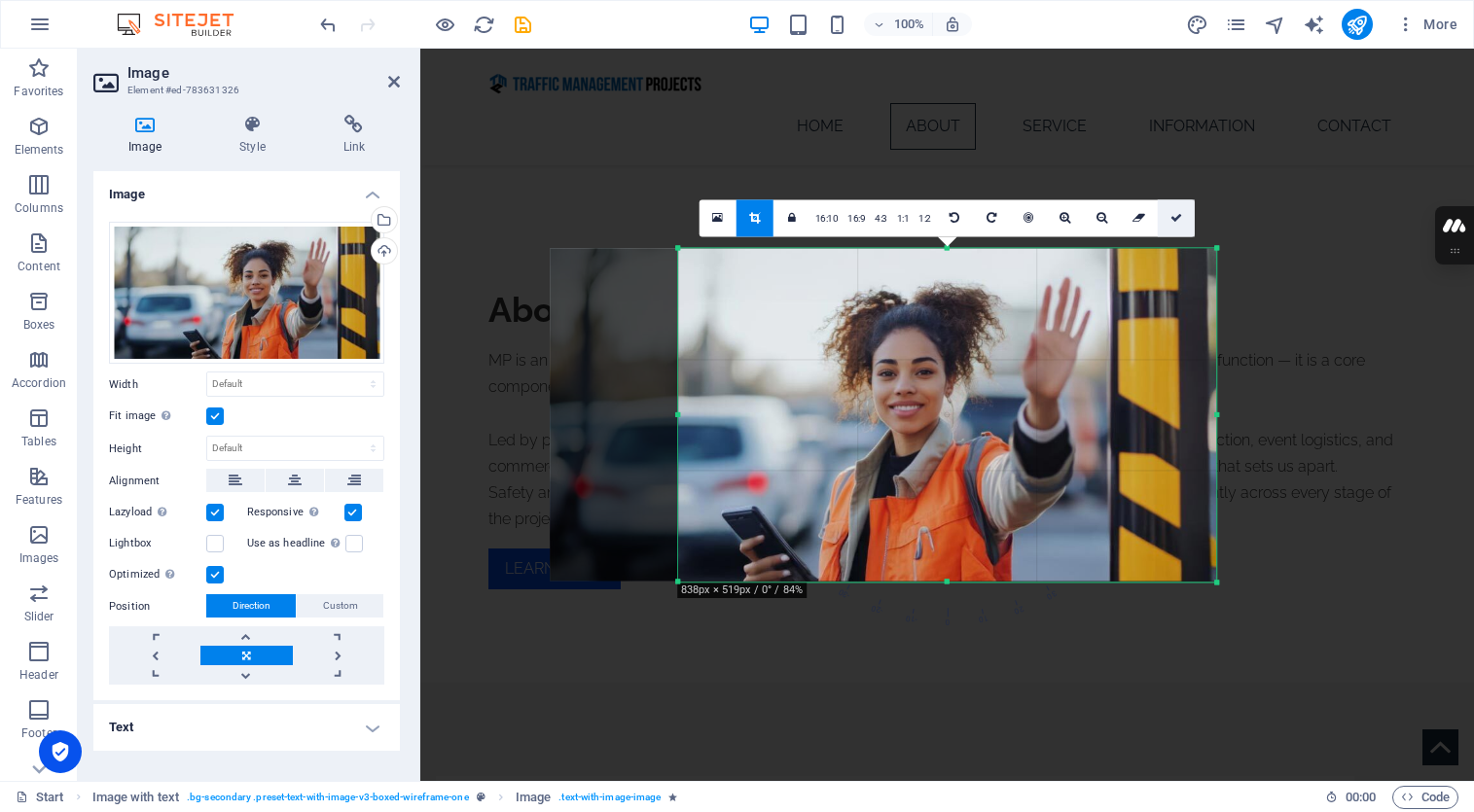 select on "px" 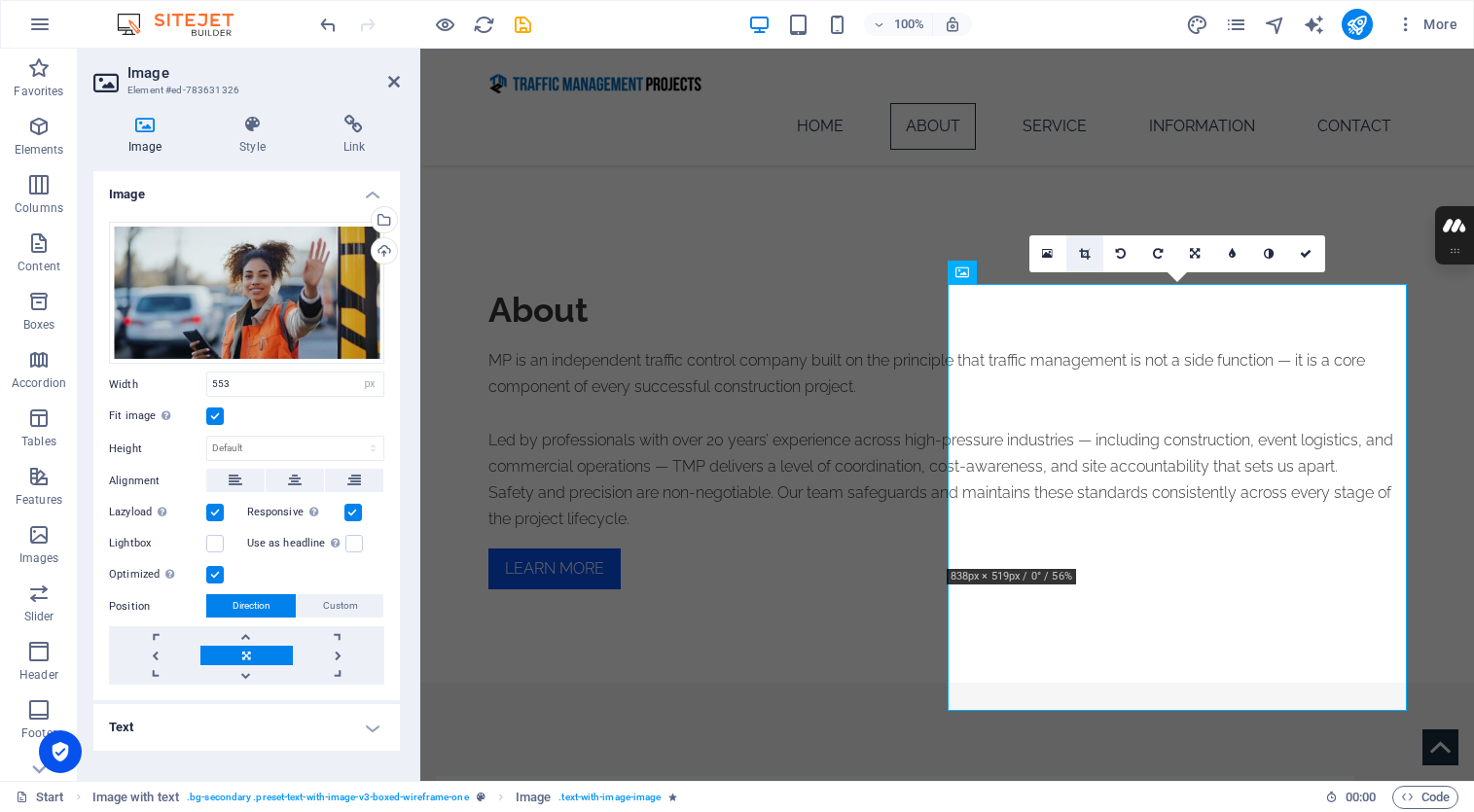 click at bounding box center [1084, 254] 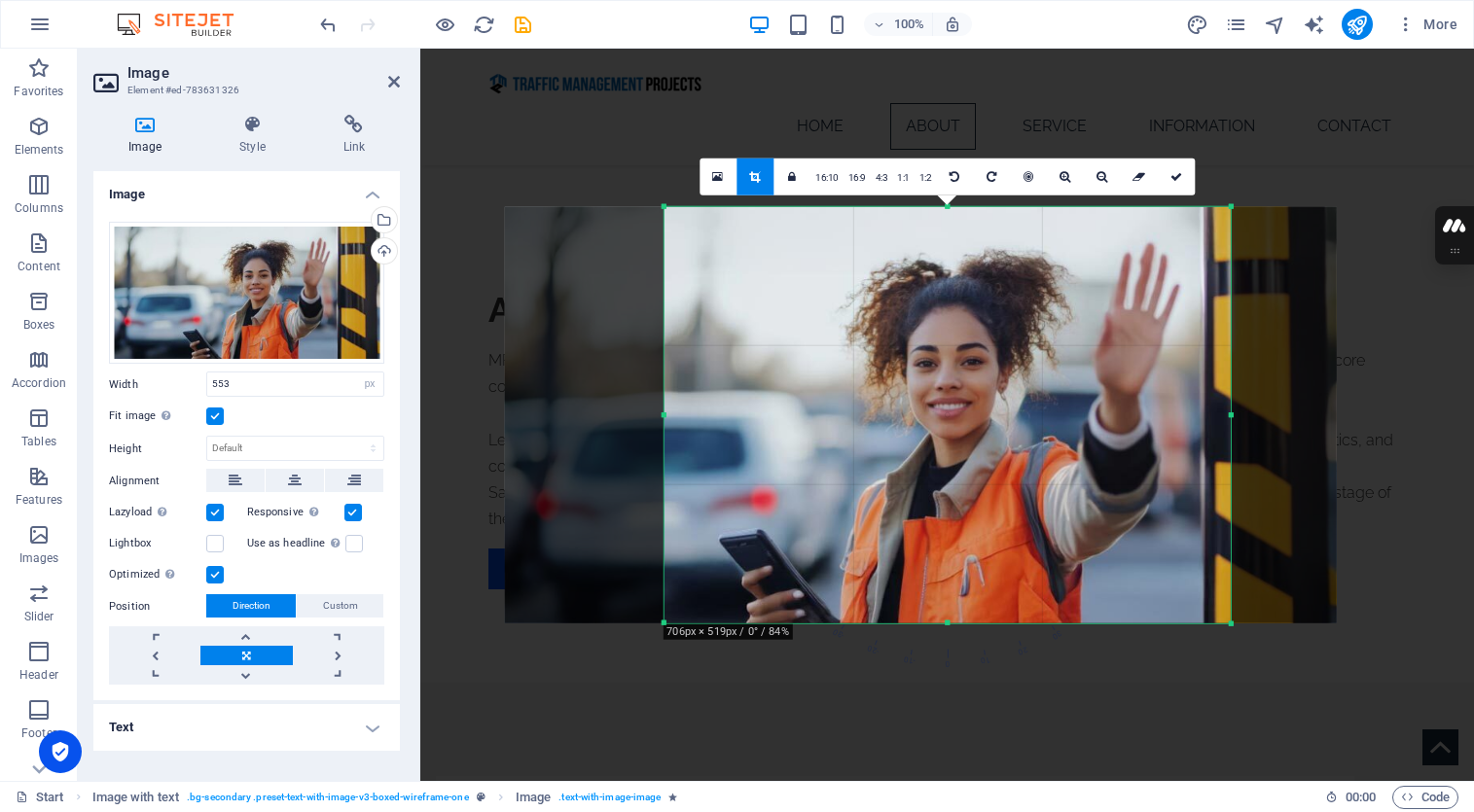 drag, startPoint x: 1272, startPoint y: 413, endPoint x: 1173, endPoint y: 417, distance: 99.08078 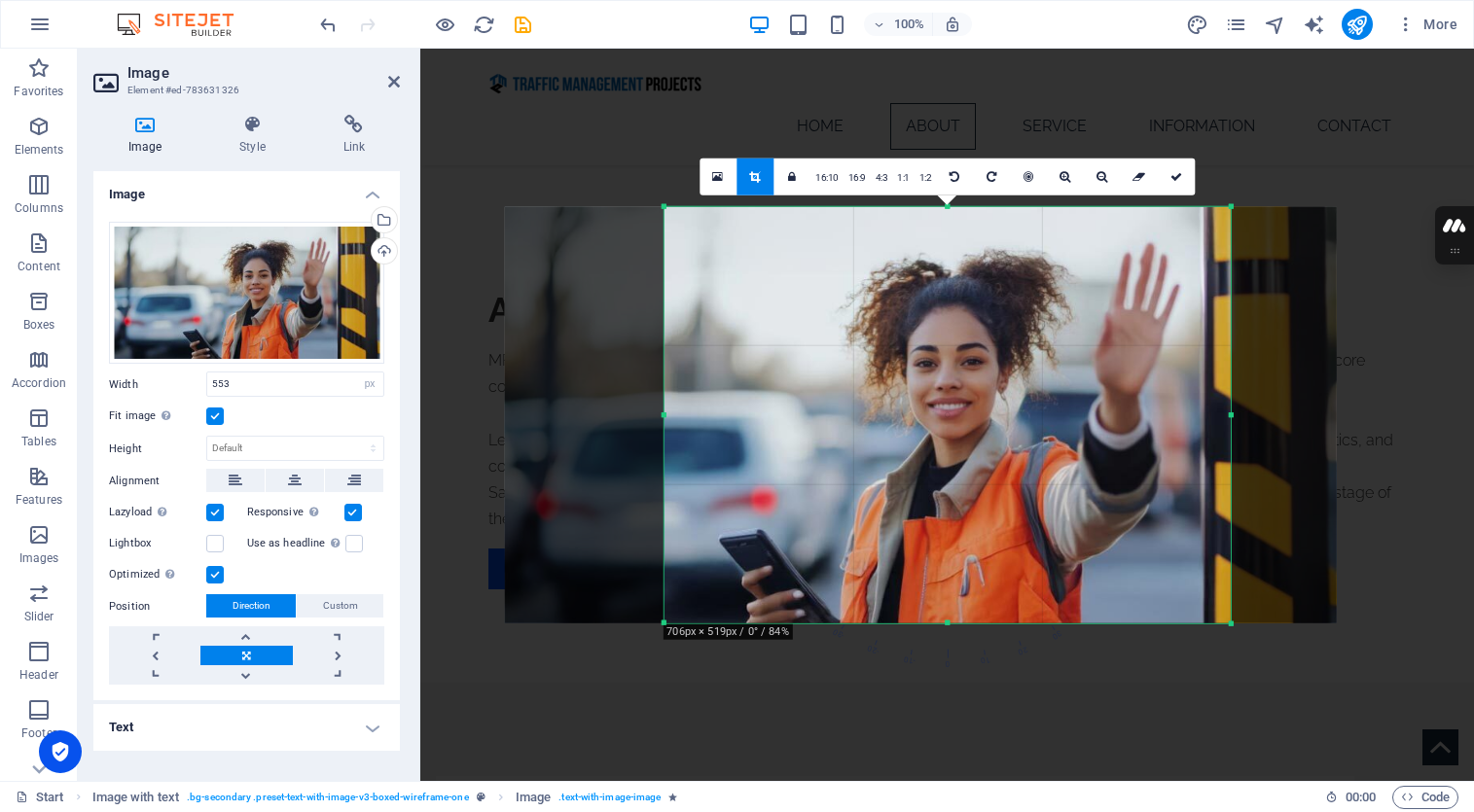 click on "180 170 160 150 140 130 120 110 100 90 80 70 60 50 40 30 20 10 0 -10 -20 -30 -40 -50 -60 -70 -80 -90 -100 -110 -120 -130 -140 -150 -160 -170 706px × 519px / 0° / 84% 16:10 16:9 4:3 1:1 1:2 0" at bounding box center [947, 414] 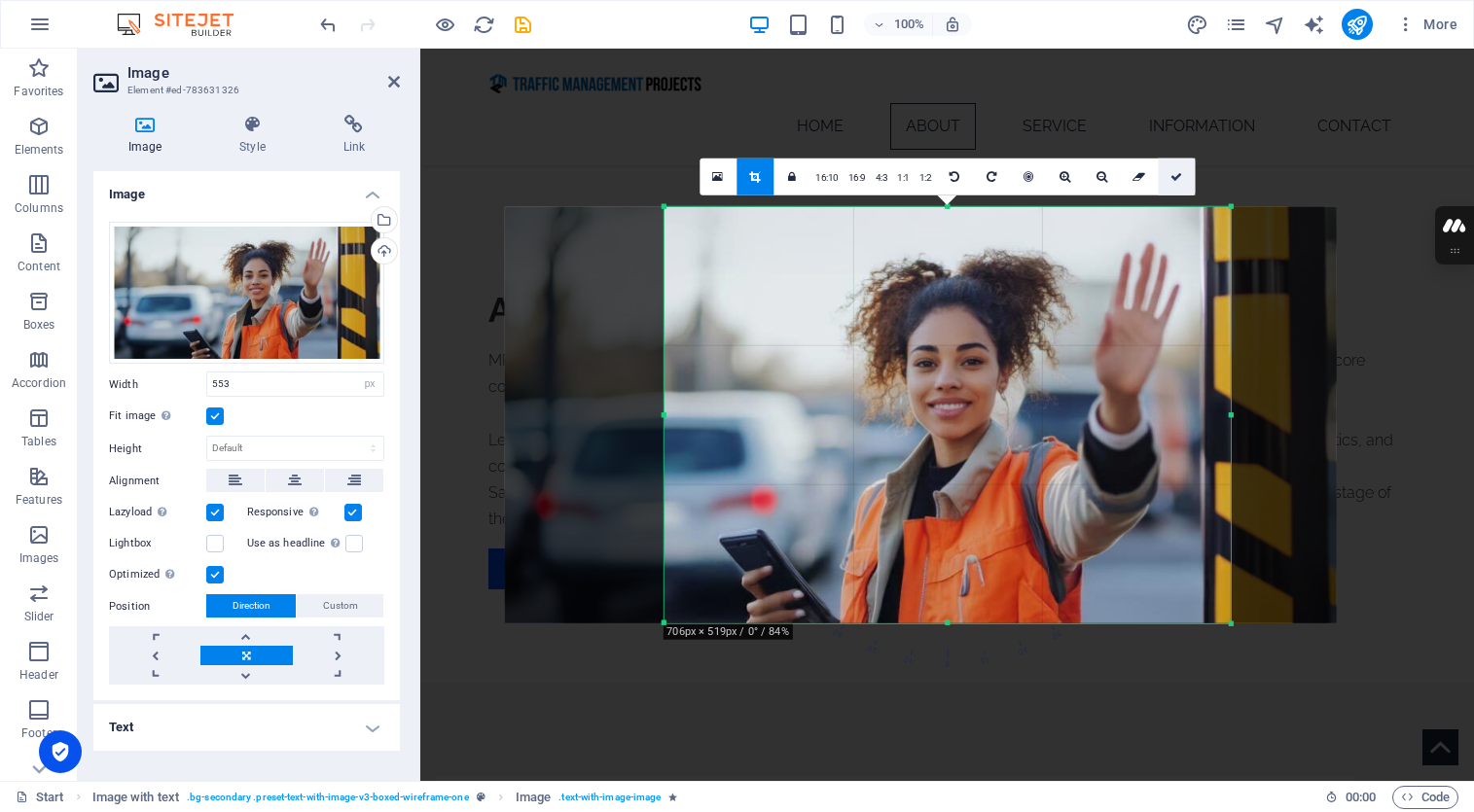 click at bounding box center (1176, 176) 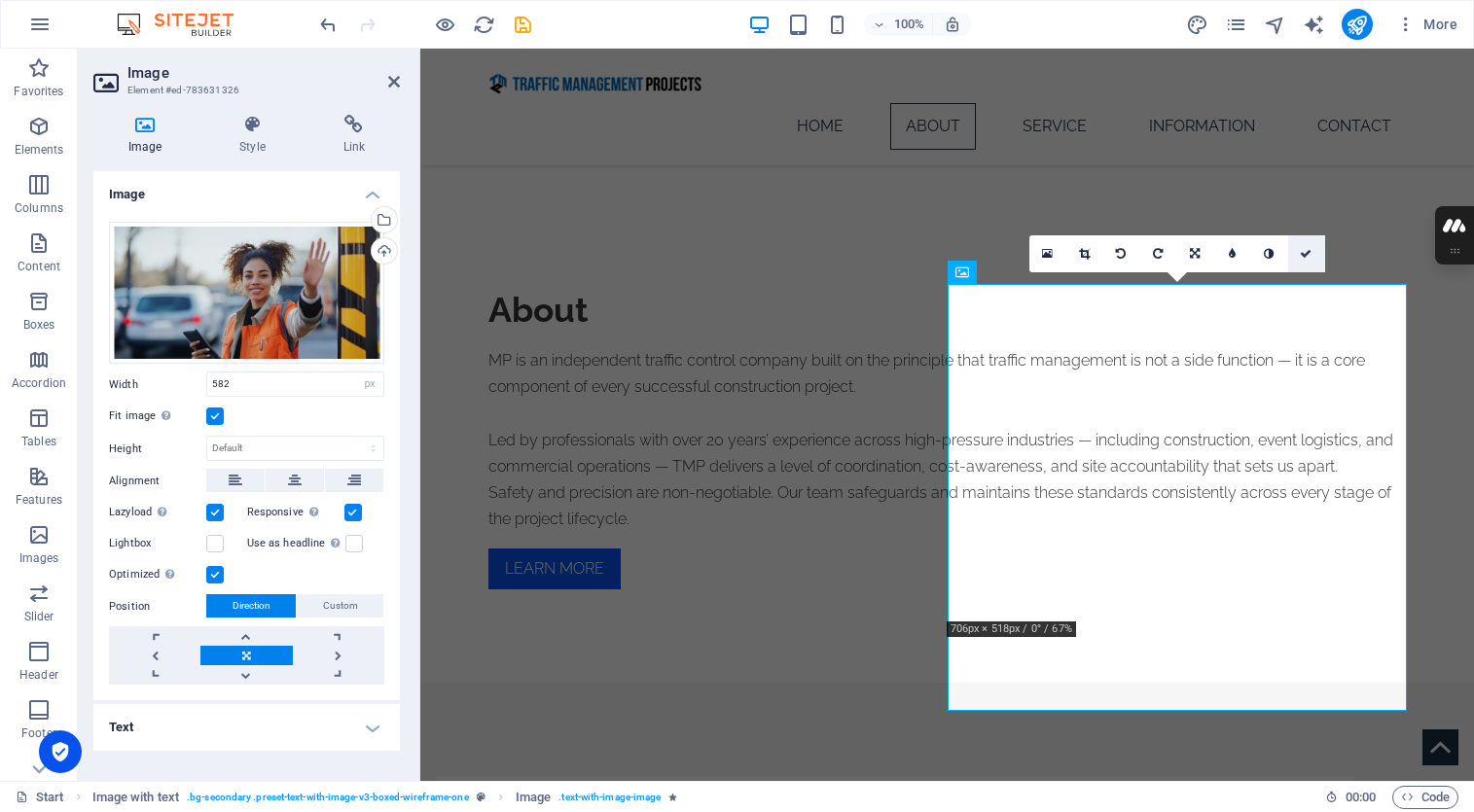 drag, startPoint x: 1302, startPoint y: 252, endPoint x: 1222, endPoint y: 204, distance: 93.29523 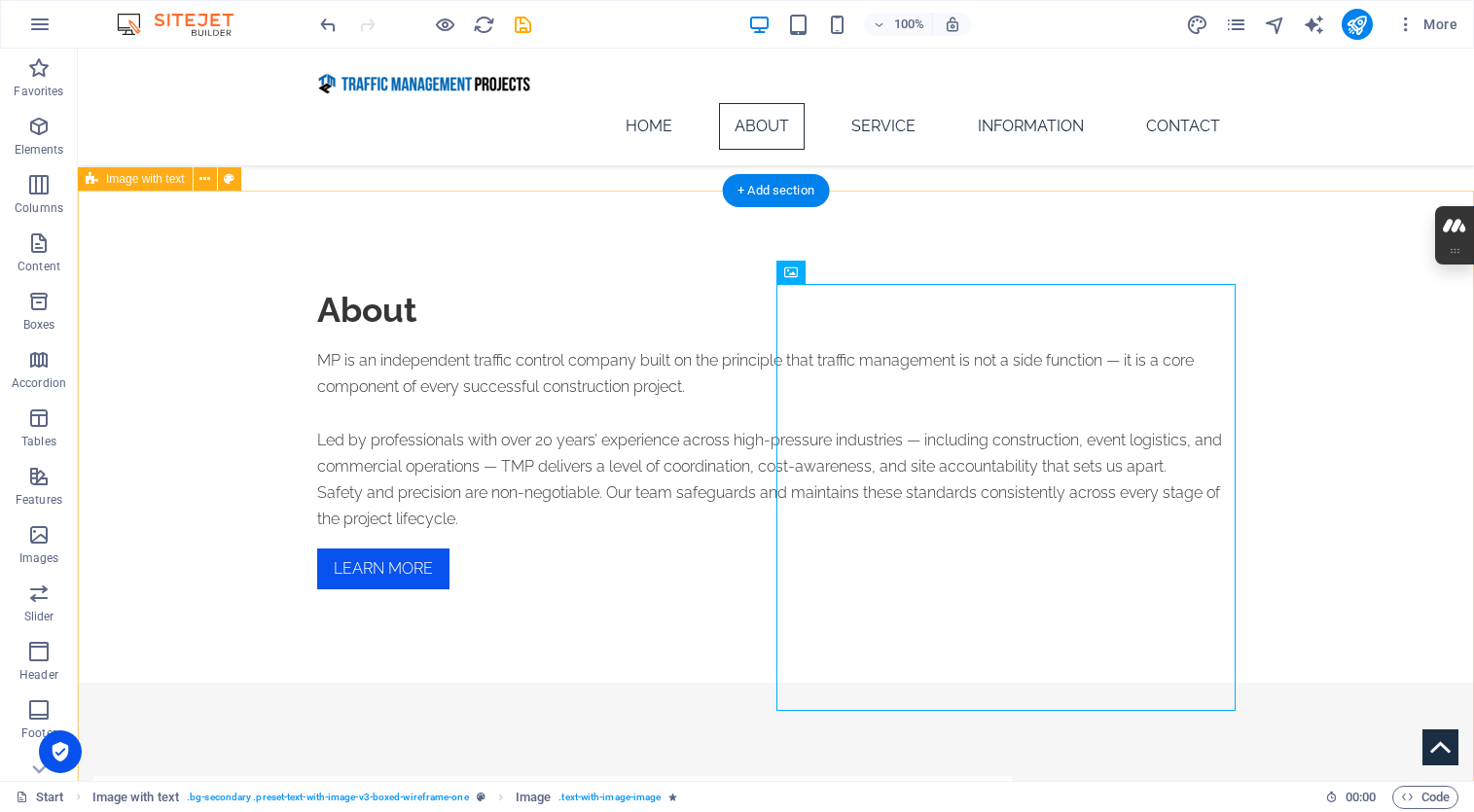 click on "How we operate At TMP, traffic control is a core function of site delivery — not a side task. Our role brings together safety, logistics, and leadership to manage movement, maintain workflow, and drive site momentum. We deliver a concierge-style service that acts as the site’s first point of contact and daily anchor. From people and vehicles to deliveries and access, everything is handled with control, courtesy, and professionalism — keeping operations efficient, compliant, and calm under pressure." at bounding box center [775, 1131] 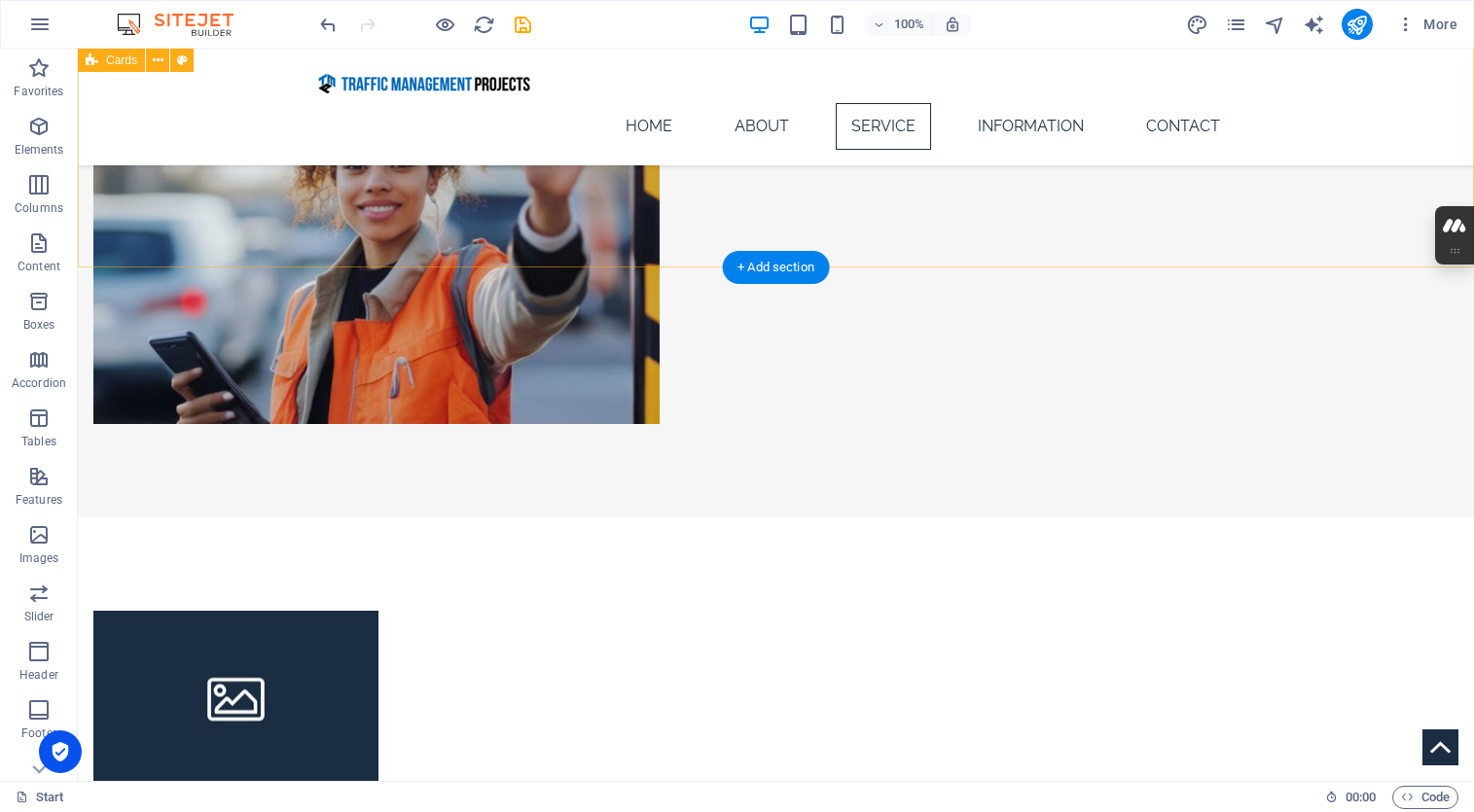 scroll, scrollTop: 1916, scrollLeft: 0, axis: vertical 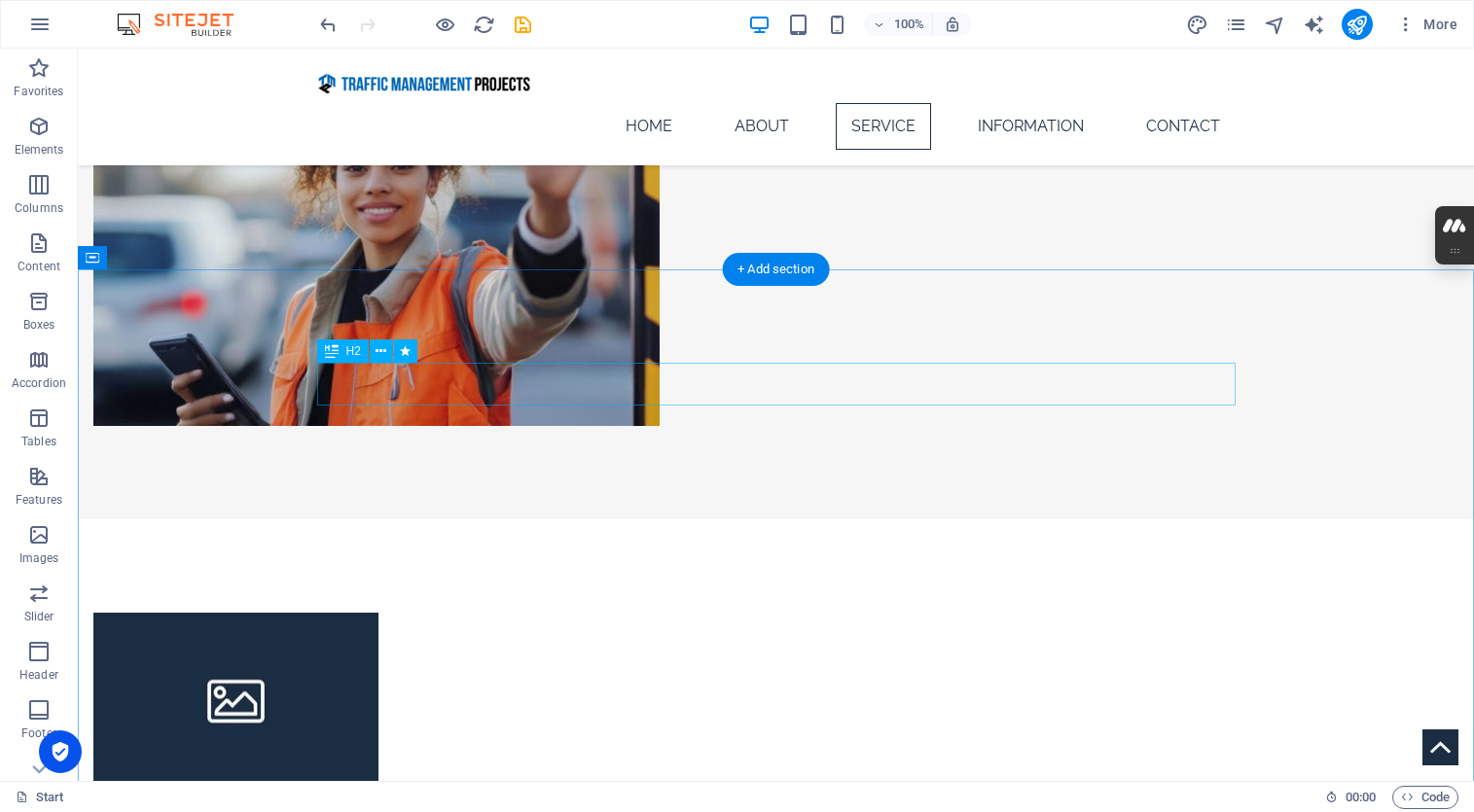 click on "Service" at bounding box center (776, 1864) 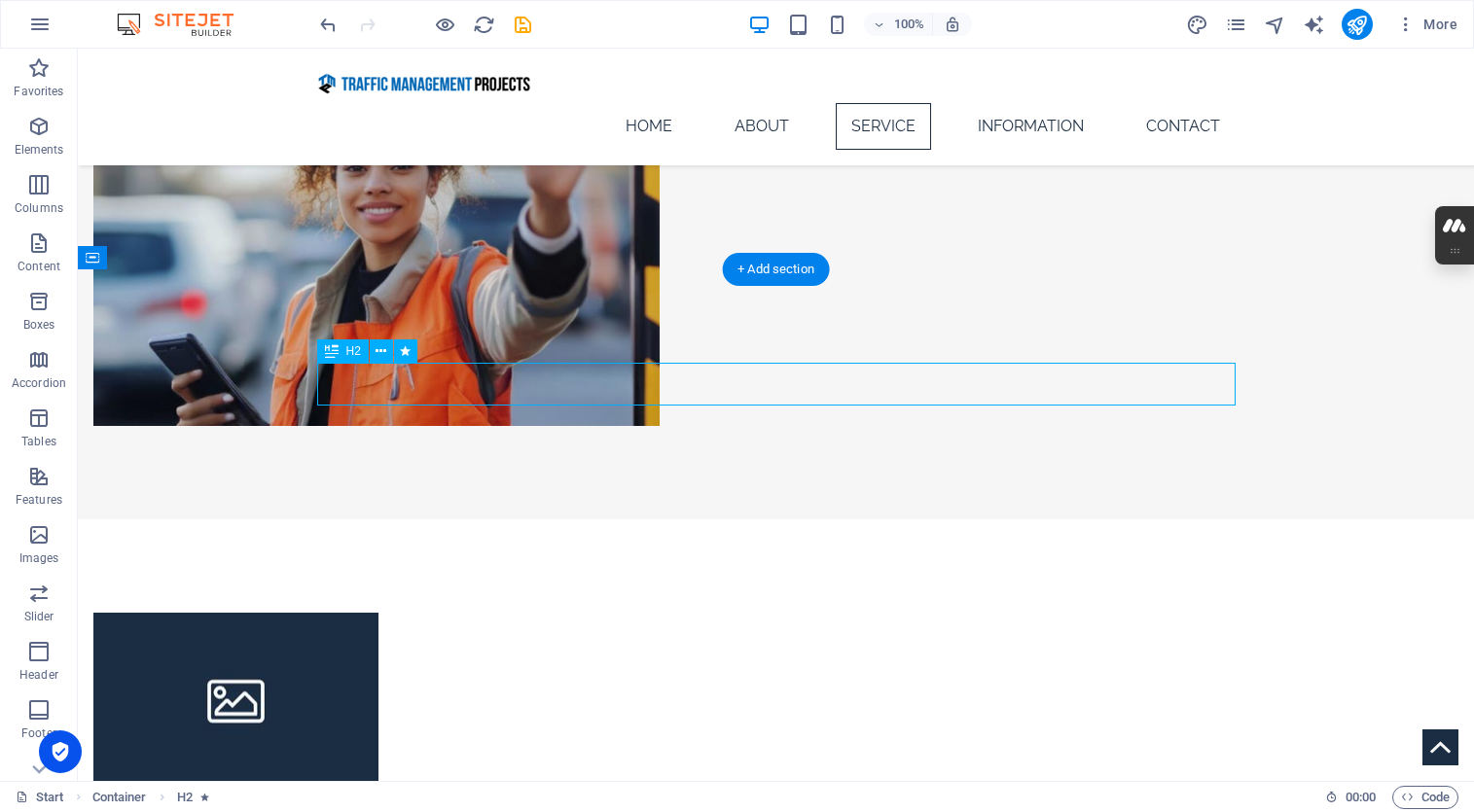 click on "Service" at bounding box center (776, 1864) 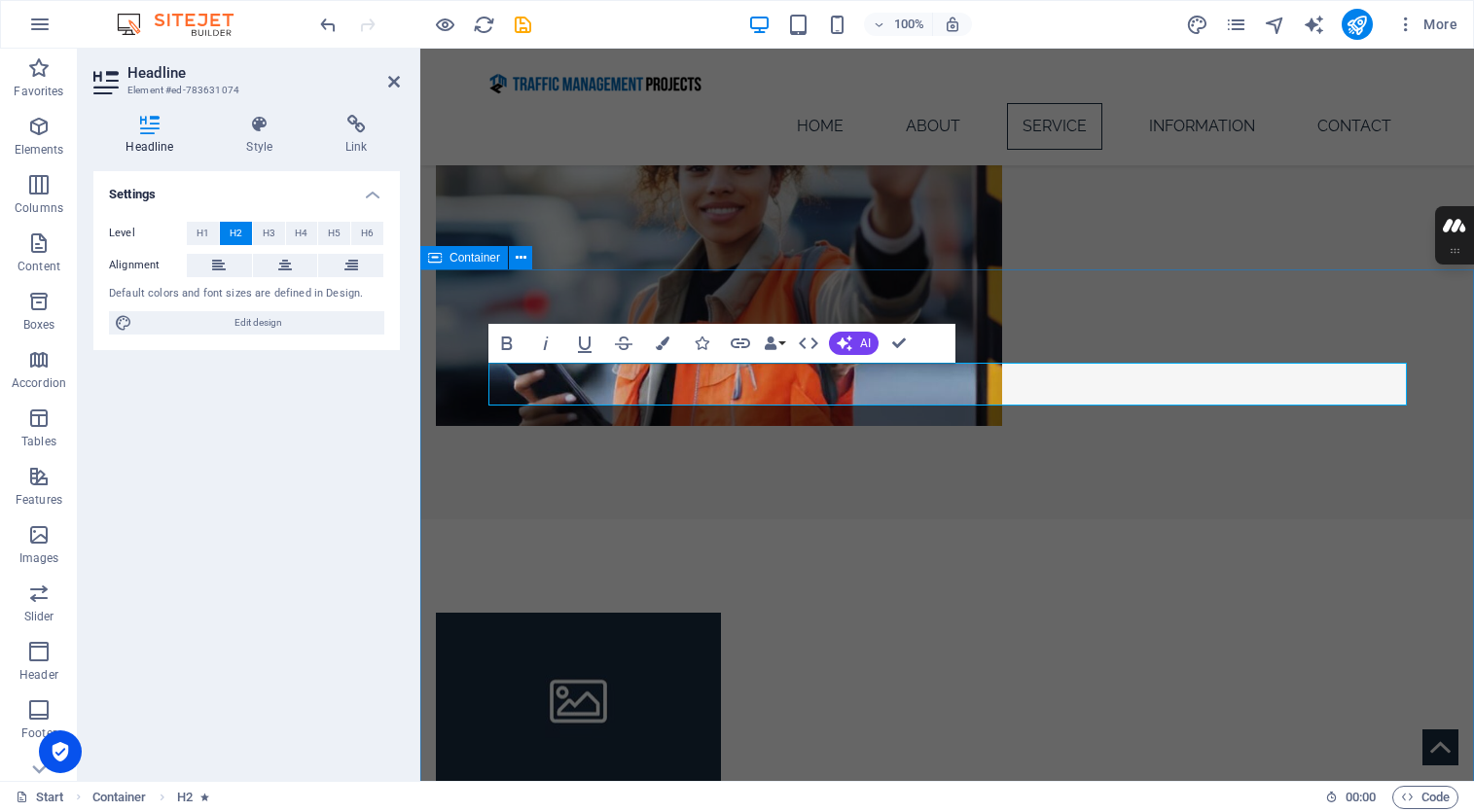 click on "Service Headline Lorem ipsum dolor sit amet, consectetuer adipiscing elit. Aenean commodo ligula eget dolor. Lorem ipsum dolor sit amet, consectetuer adipiscing elit leget dolor. Headline Lorem ipsum dolor sit amet, consectetuer adipiscing elit. Aenean commodo ligula eget dolor. Lorem ipsum dolor sit amet, consectetuer adipiscing elit leget dolor. Headline Lorem ipsum dolor sit amet, consectetuer adipiscing elit. Aenean commodo ligula eget dolor. Lorem ipsum dolor sit amet, consectetuer adipiscing elit leget dolor. Headline Lorem ipsum dolor sit amet, consectetuer adipiscing elit. Aenean commodo ligula eget dolor. Lorem ipsum dolor sit amet, consectetuer adipiscing elit leget dolor." at bounding box center [947, 2311] 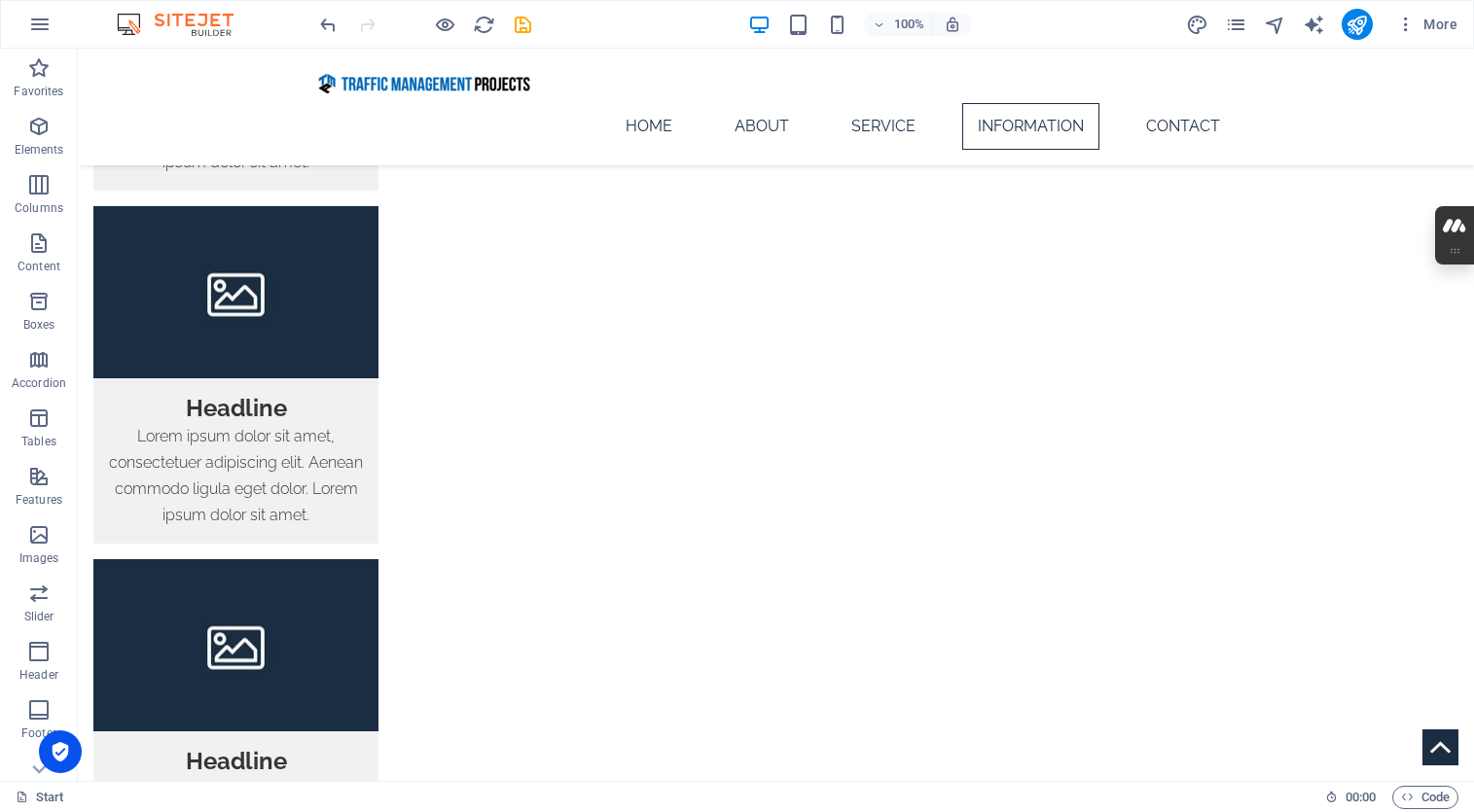 scroll, scrollTop: 2670, scrollLeft: 0, axis: vertical 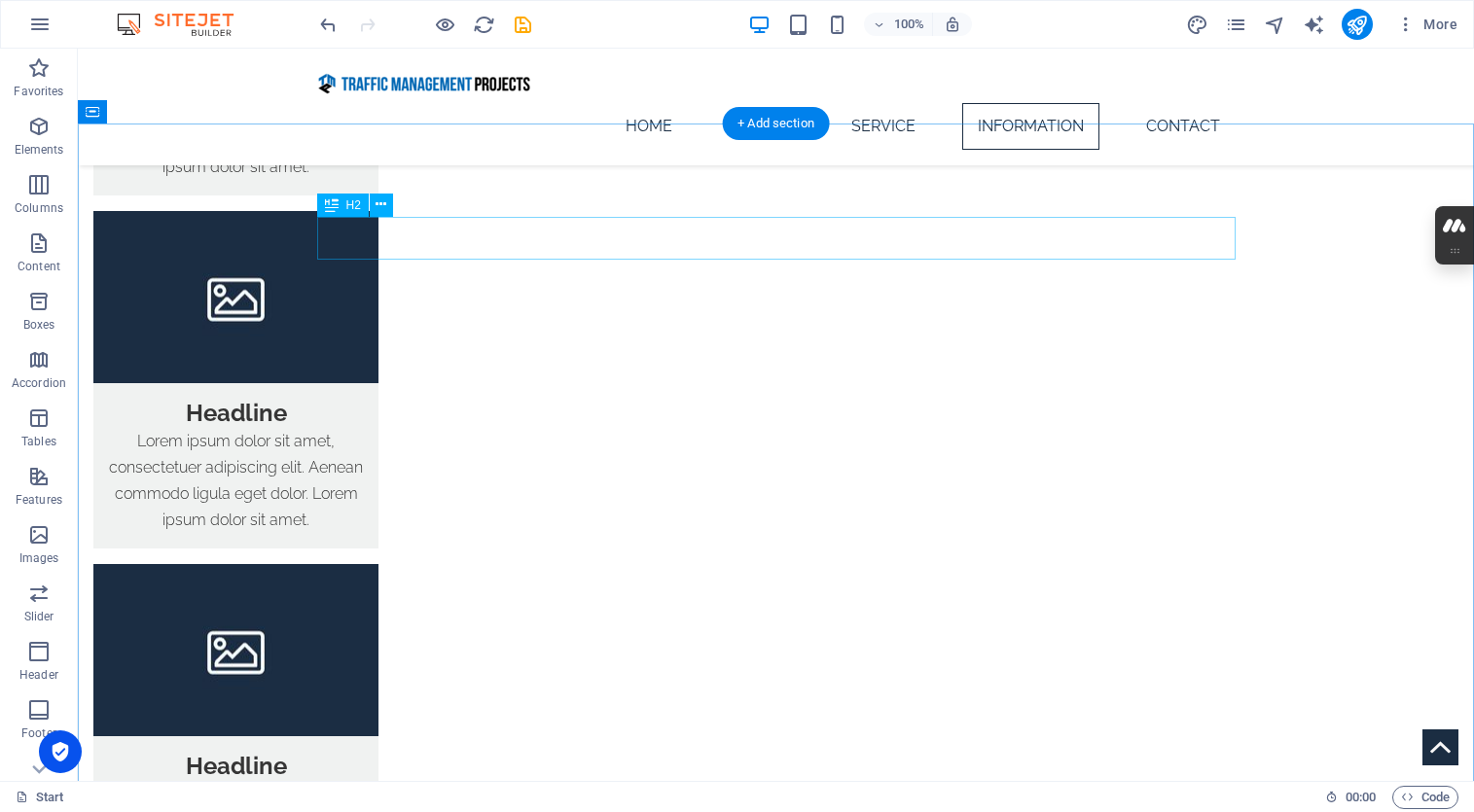 click on "Further Information" at bounding box center [776, 2233] 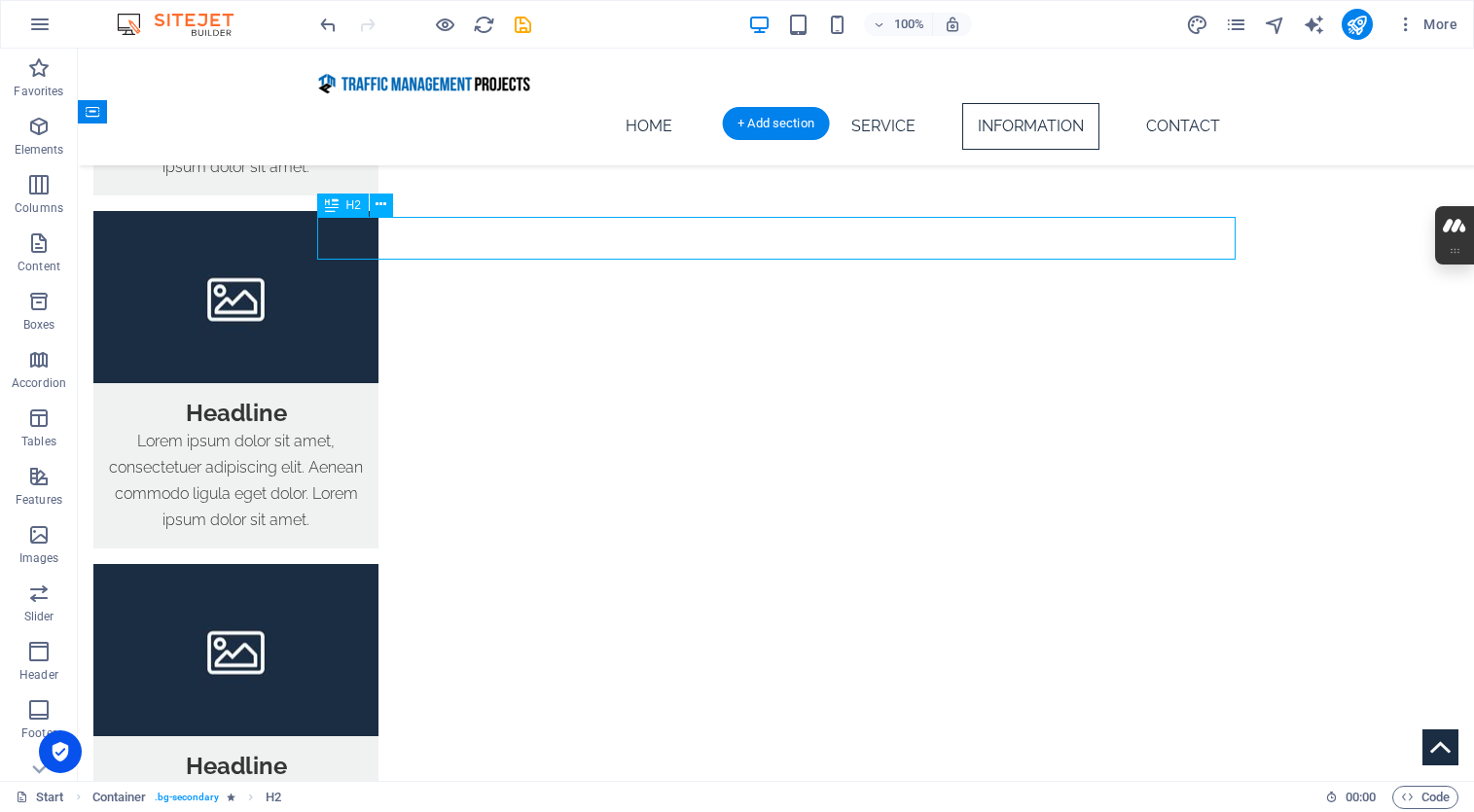 click on "Further Information" at bounding box center [776, 2233] 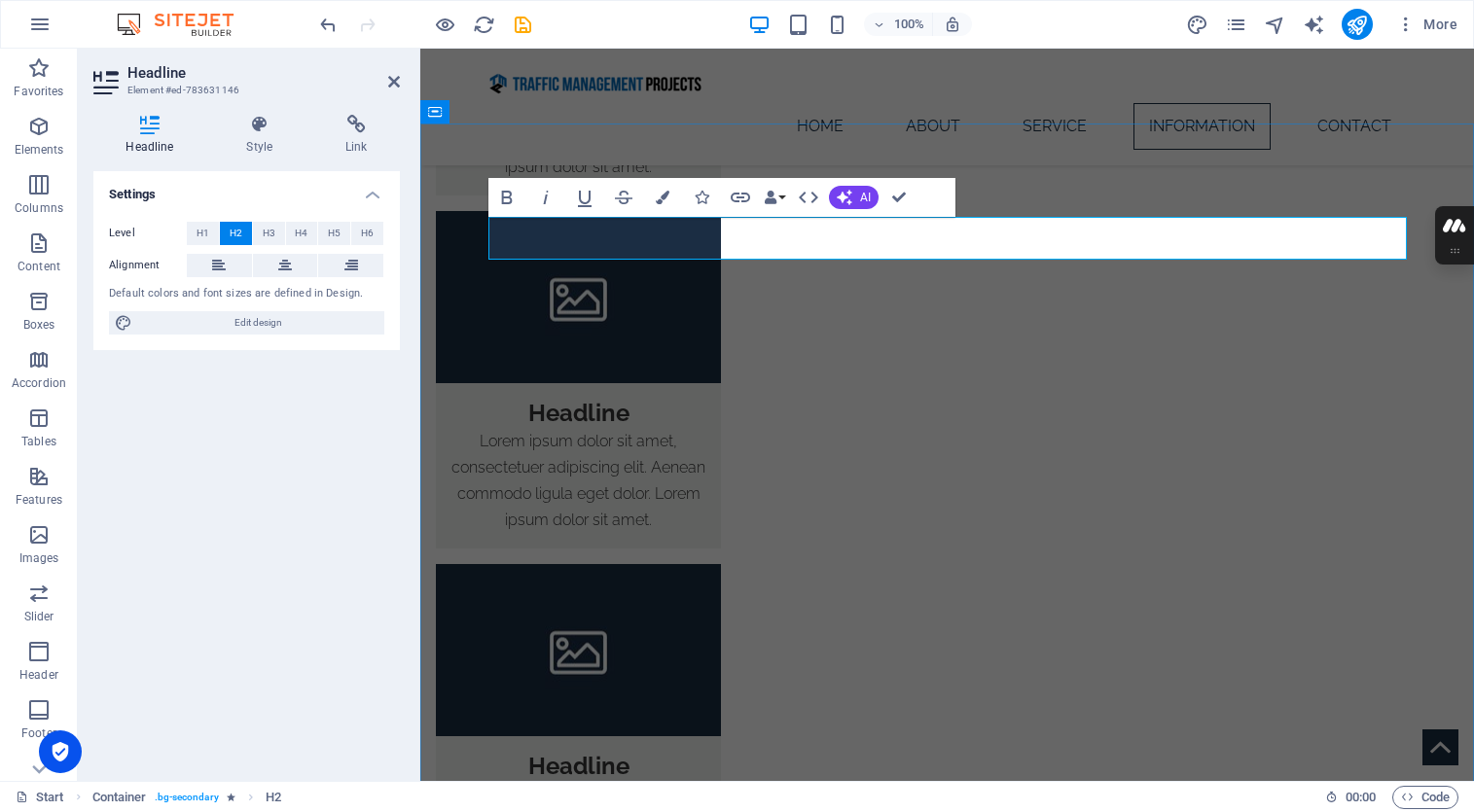 type 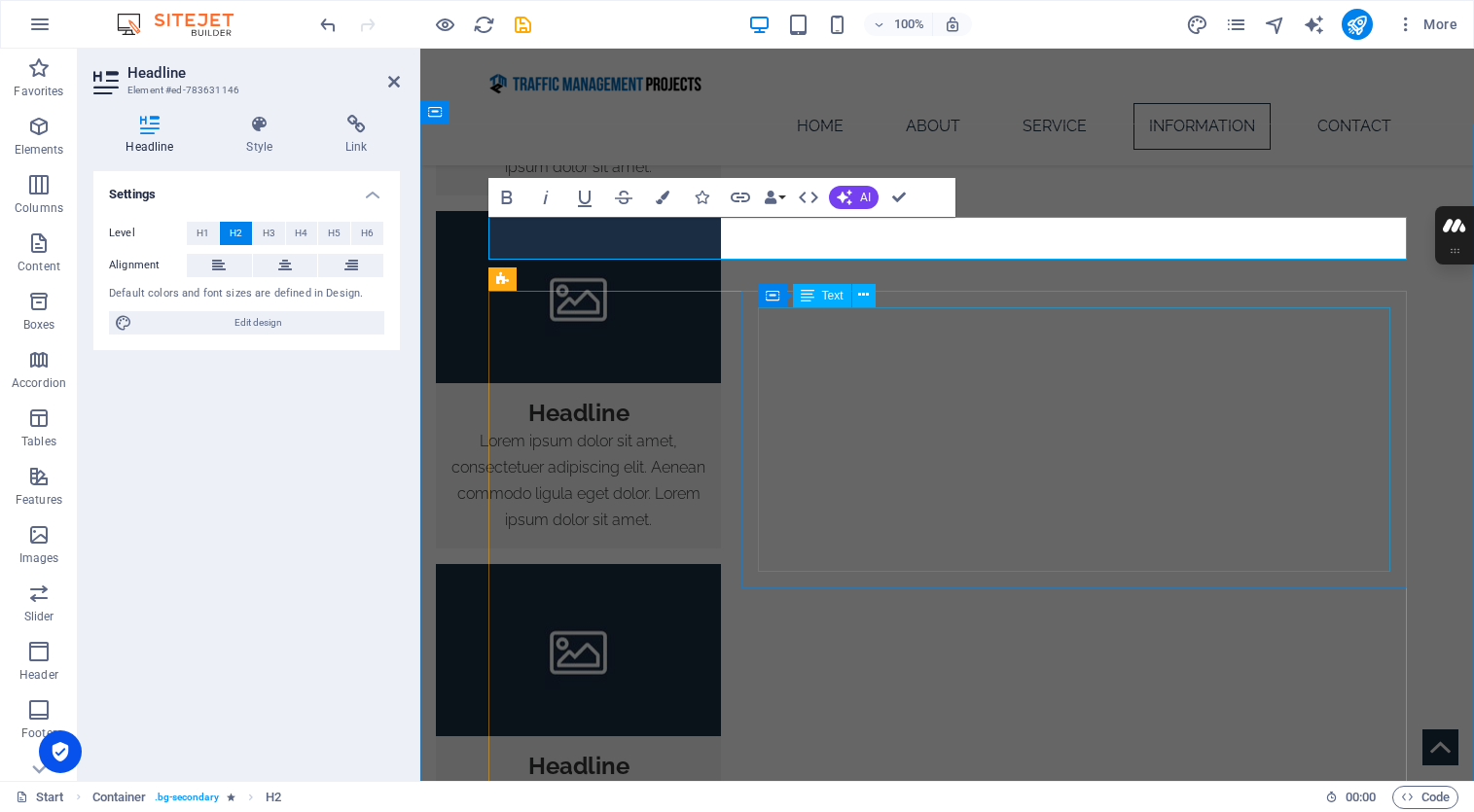 click on "Lorem ipsum dolor sit amet, consectetur adipisicing elit. Maiores ipsum repellat minus nihil. [PERSON_NAME], [PERSON_NAME], nam dignissimos ea repudiandae minima voluptatum magni pariatur possimus quia accusamus harum facilis corporis animi nisi. Enim, pariatur, impedit quia repellat harum ipsam laboriosam voluptas dicta illum nisi obcaecati reprehenderit quis placeat recusandae tenetur aperiam. Lorem ipsum dolor sit amet, consectetur adipisicing elit. Maiores ipsum repellat minus nihil. [PERSON_NAME], [PERSON_NAME], nam dignissimos ea repudiandae minima voluptatum magni pariatur possimus quia accusamus harum facilis corporis animi nisi. Enim, pariatur, impedit quia repellat harum ipsam laboriosam voluptas dicta illum nisi obcaecati reprehenderit quis placeat recusandae tenetur aperiam." at bounding box center (1074, 2434) 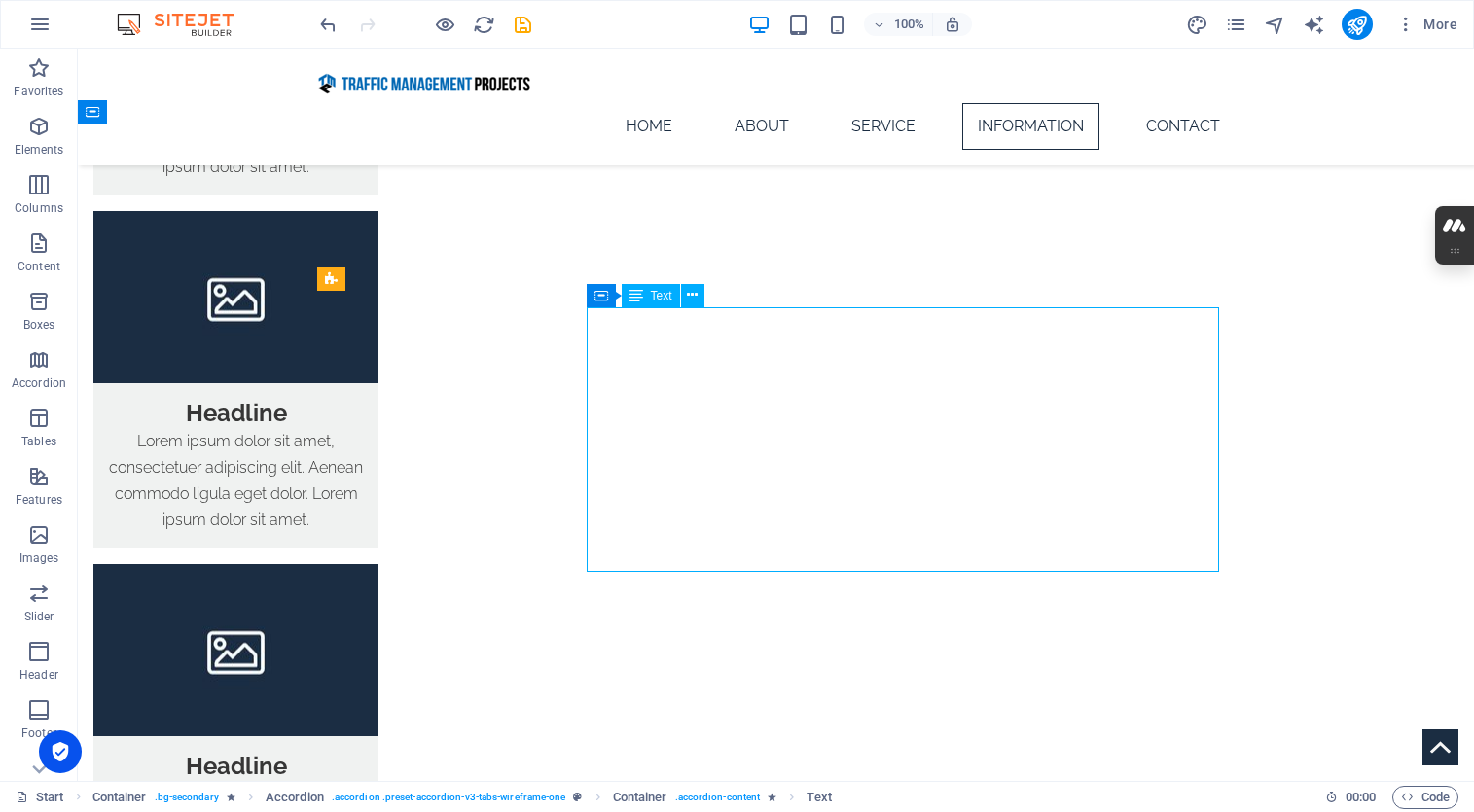 click on "Lorem ipsum dolor sit amet, consectetur adipisicing elit. Maiores ipsum repellat minus nihil. [PERSON_NAME], [PERSON_NAME], nam dignissimos ea repudiandae minima voluptatum magni pariatur possimus quia accusamus harum facilis corporis animi nisi. Enim, pariatur, impedit quia repellat harum ipsam laboriosam voluptas dicta illum nisi obcaecati reprehenderit quis placeat recusandae tenetur aperiam. Lorem ipsum dolor sit amet, consectetur adipisicing elit. Maiores ipsum repellat minus nihil. [PERSON_NAME], [PERSON_NAME], nam dignissimos ea repudiandae minima voluptatum magni pariatur possimus quia accusamus harum facilis corporis animi nisi. Enim, pariatur, impedit quia repellat harum ipsam laboriosam voluptas dicta illum nisi obcaecati reprehenderit quis placeat recusandae tenetur aperiam." at bounding box center [903, 2434] 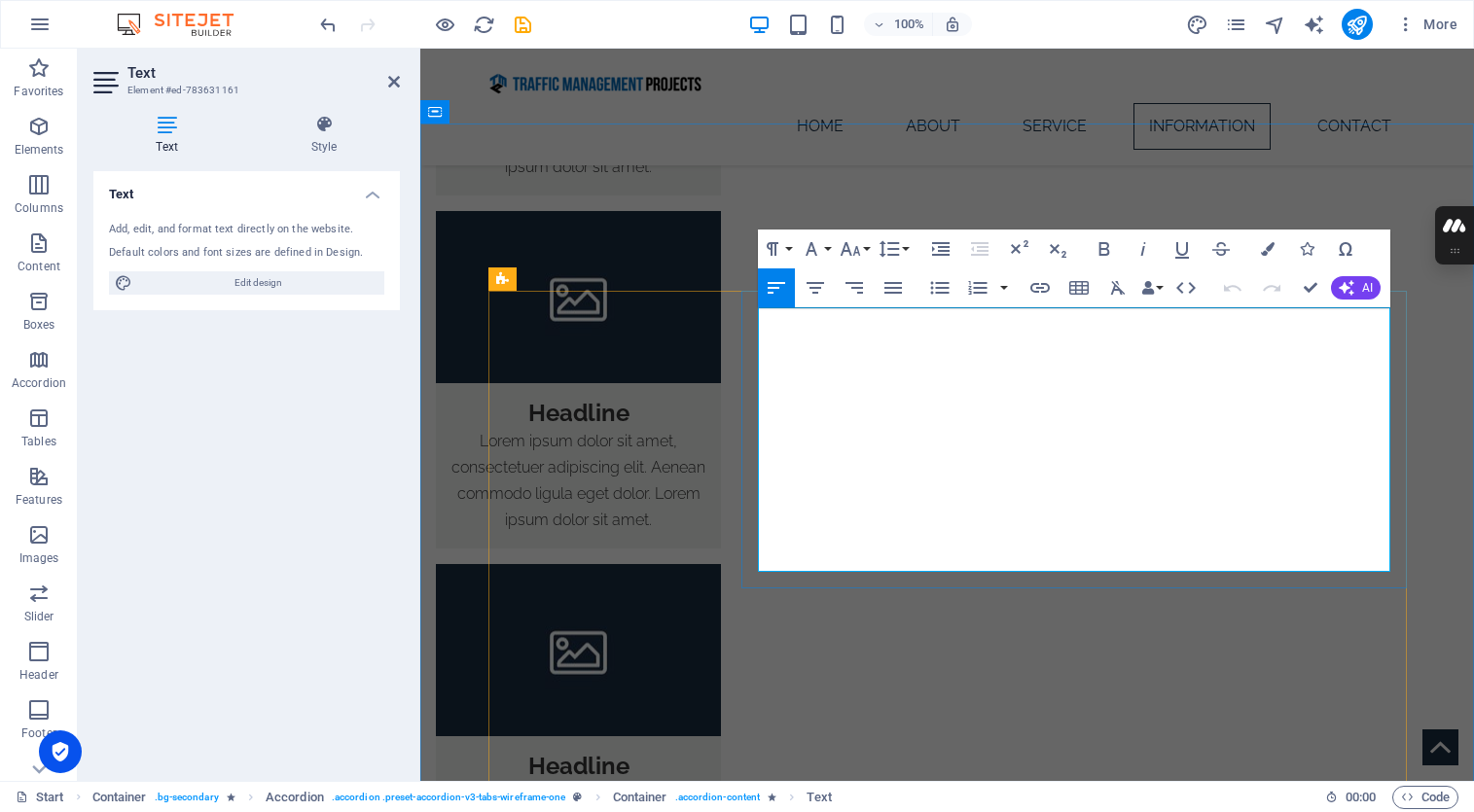 click on "Lorem ipsum dolor sit amet, consectetur adipisicing elit. Maiores ipsum repellat minus nihil. [PERSON_NAME], [PERSON_NAME], nam dignissimos ea repudiandae minima voluptatum magni pariatur possimus quia accusamus harum facilis corporis animi nisi. Enim, pariatur, impedit quia repellat harum ipsam laboriosam voluptas dicta illum nisi obcaecati reprehenderit quis placeat recusandae tenetur aperiam. Lorem ipsum dolor sit amet, consectetur adipisicing elit. Maiores ipsum repellat minus nihil. [PERSON_NAME], [PERSON_NAME], nam dignissimos ea repudiandae minima voluptatum magni pariatur possimus quia accusamus harum facilis corporis animi nisi. Enim, pariatur, impedit quia repellat harum ipsam laboriosam voluptas dicta illum nisi obcaecati reprehenderit quis placeat recusandae tenetur aperiam." at bounding box center (1074, 2434) 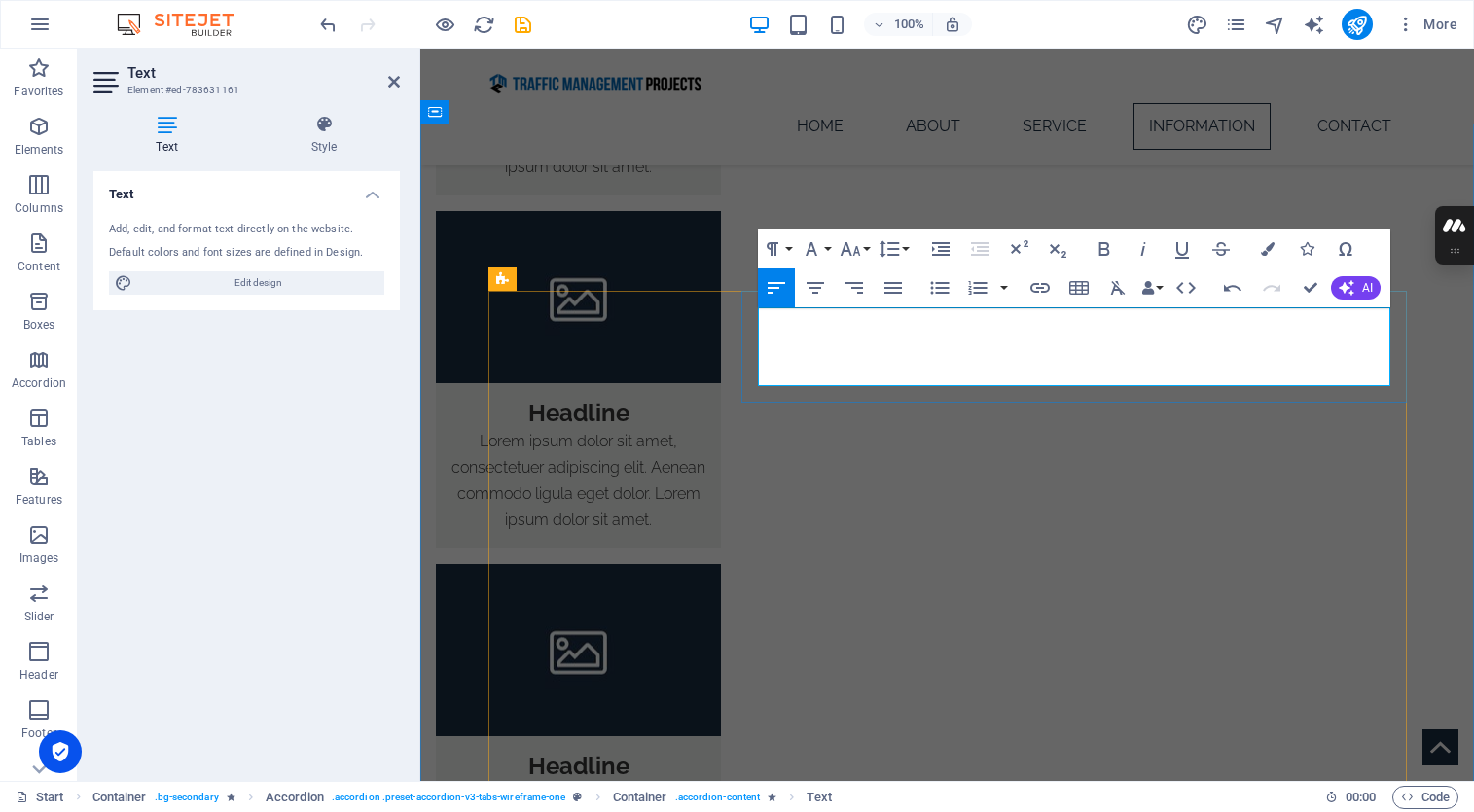 scroll, scrollTop: 3711, scrollLeft: 1, axis: both 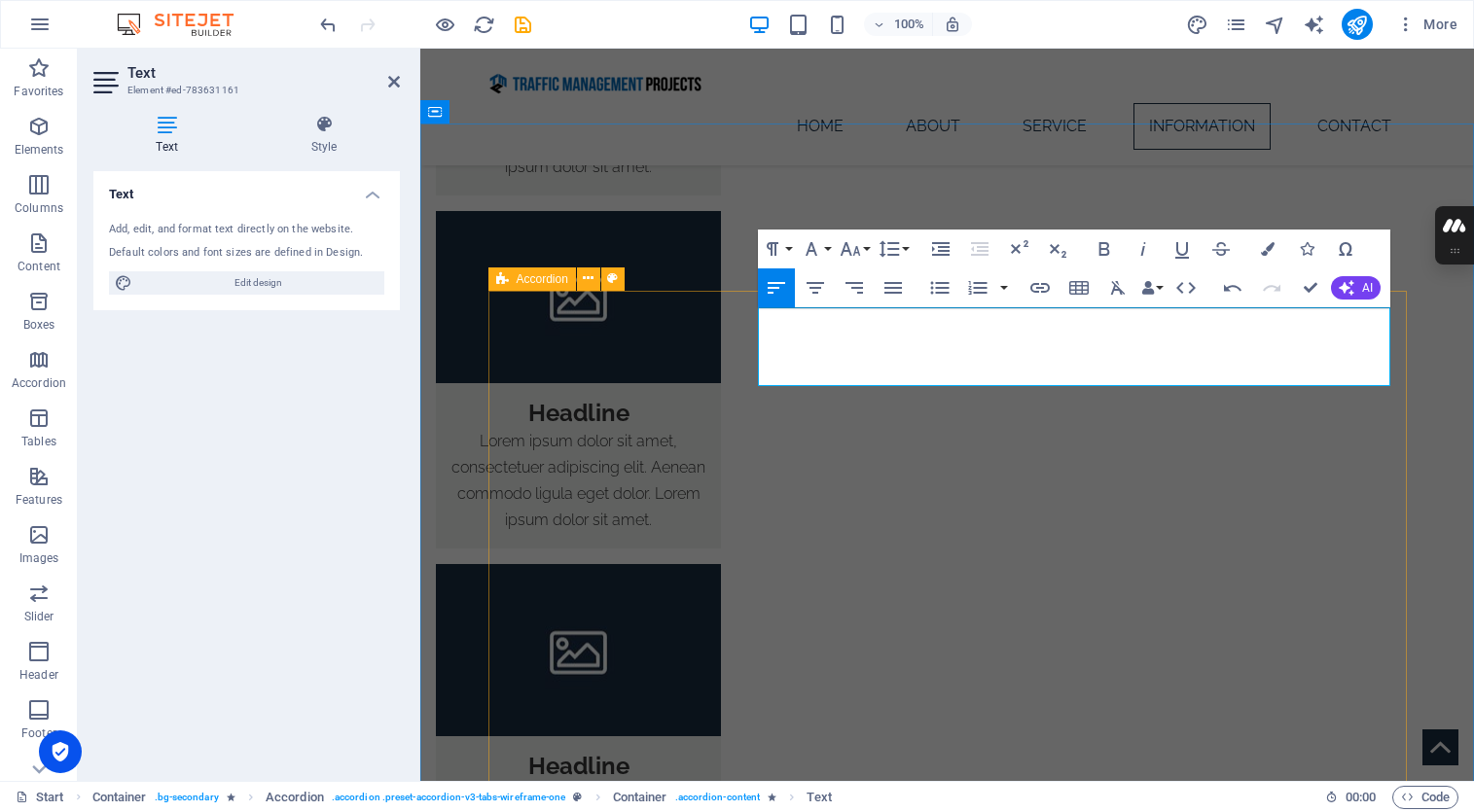 click on "Headline Directed by [PERSON_NAME] — former State Office Manager at Colliers International and Event Manager on global projects — who now leads on-site as TMP’s Traffic Control Coordinator. Leadership is not remote; it is present where it matters most. Directed by [PERSON_NAME] — former State Office Manager at Colliers International and Event Manager on global projects — who now leads on-site as TMP’s Traffic Control Coordinator. Leadership is not remote; it is present where it matters most. Headline Lorem ipsum dolor sit amet, consectetur adipisicing elit. Maiores ipsum repellat minus nihil. [PERSON_NAME], [PERSON_NAME], nam dignissimos ea repudiandae minima voluptatum magni pariatur possimus quia accusamus harum facilis corporis animi nisi. Enim, pariatur, impedit quia repellat harum ipsam laboriosam voluptas dicta illum nisi obcaecati reprehenderit quis placeat recusandae tenetur aperiam. Headline Headline" at bounding box center [948, 2643] 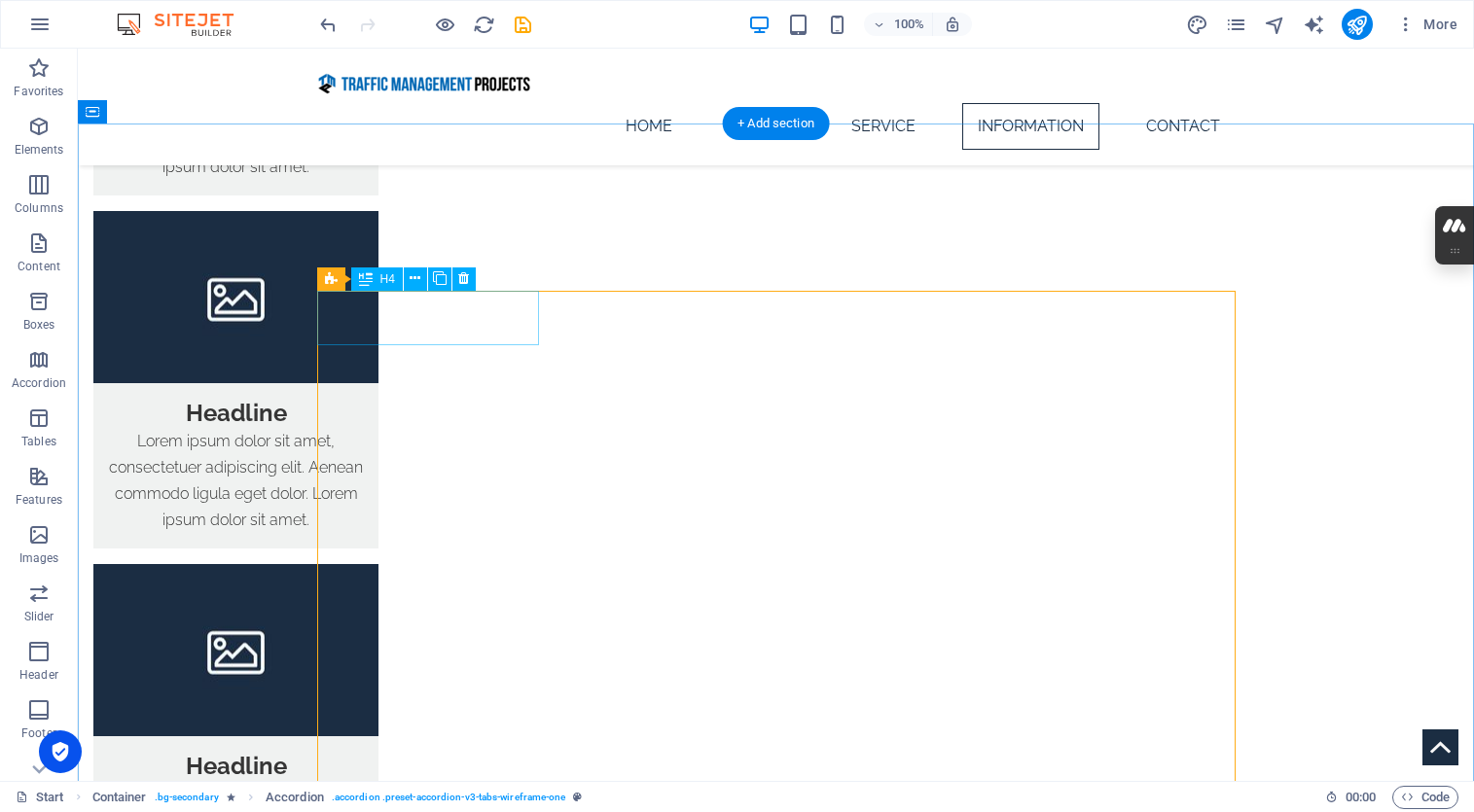 click on "Headline" at bounding box center (428, 2349) 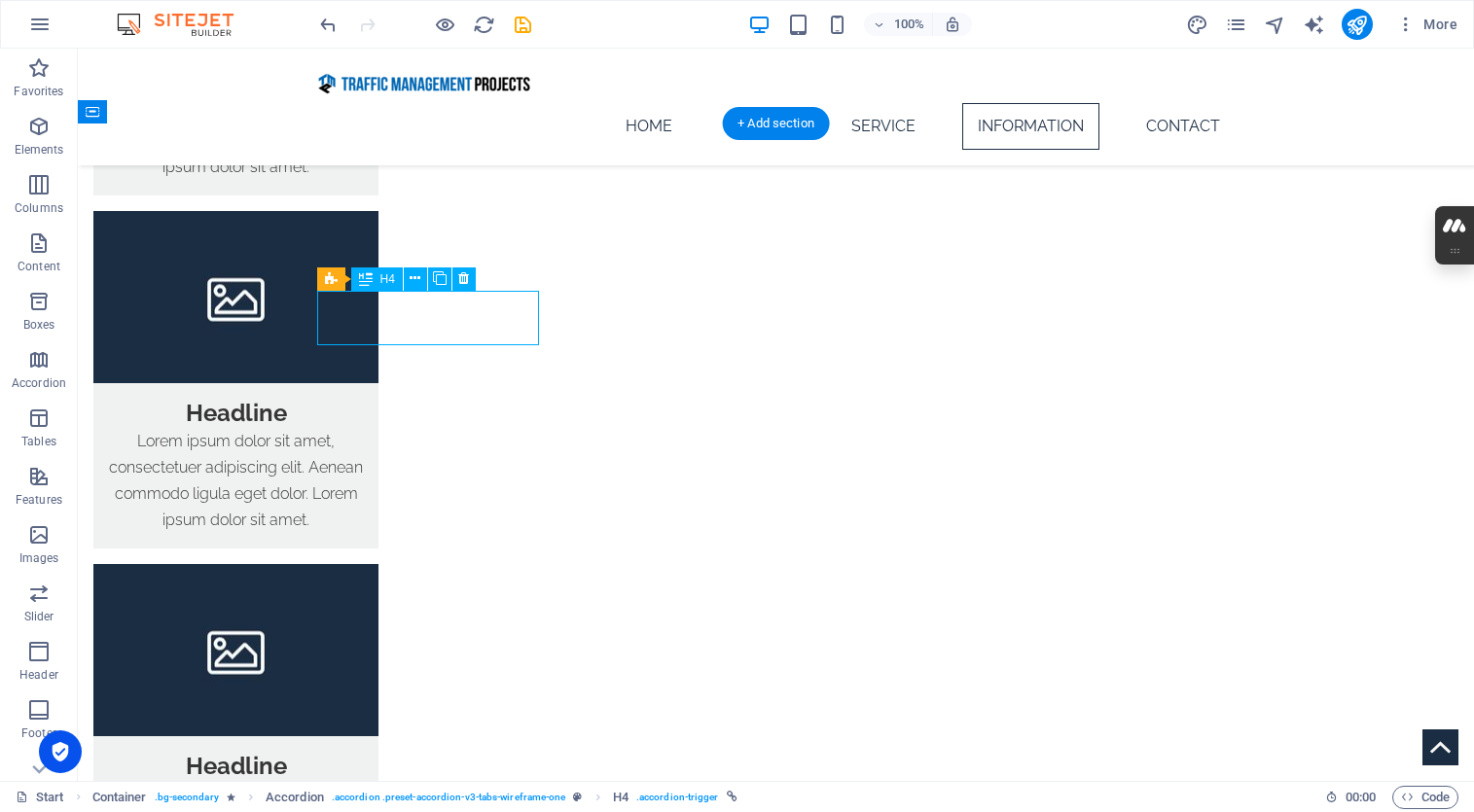 click on "Headline" at bounding box center (428, 2349) 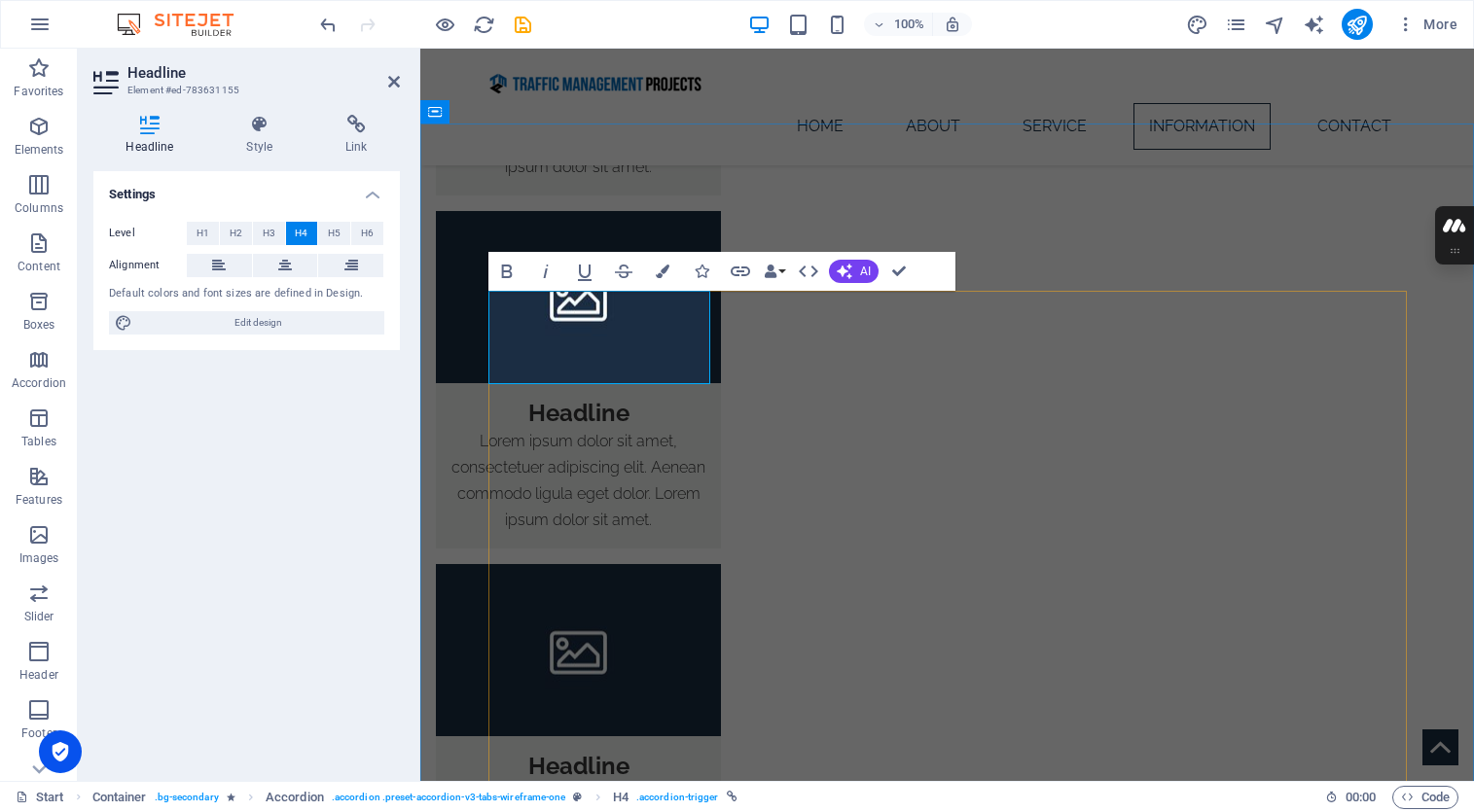 scroll, scrollTop: 0, scrollLeft: 8, axis: horizontal 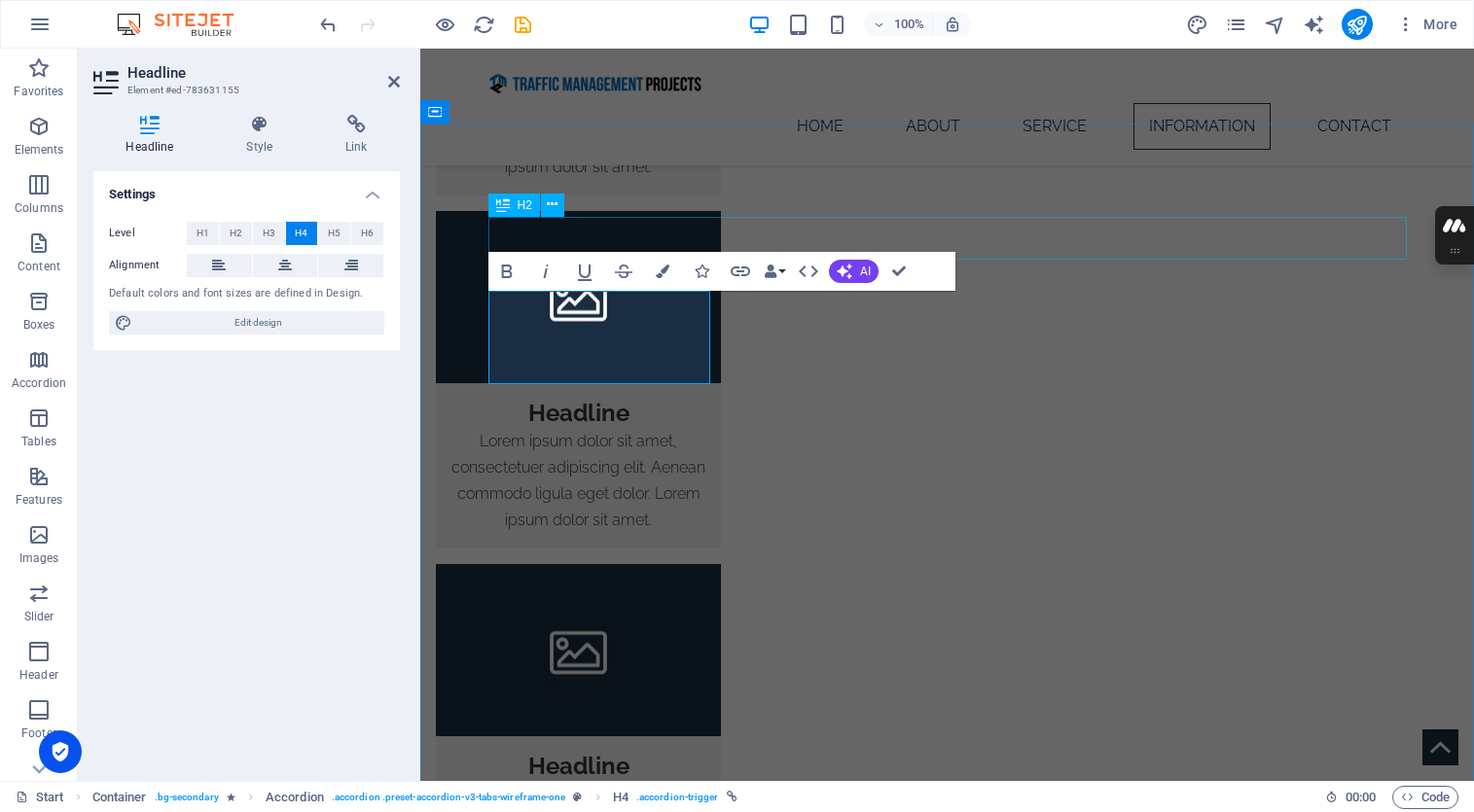 click on "What sets us apart" at bounding box center (948, 2233) 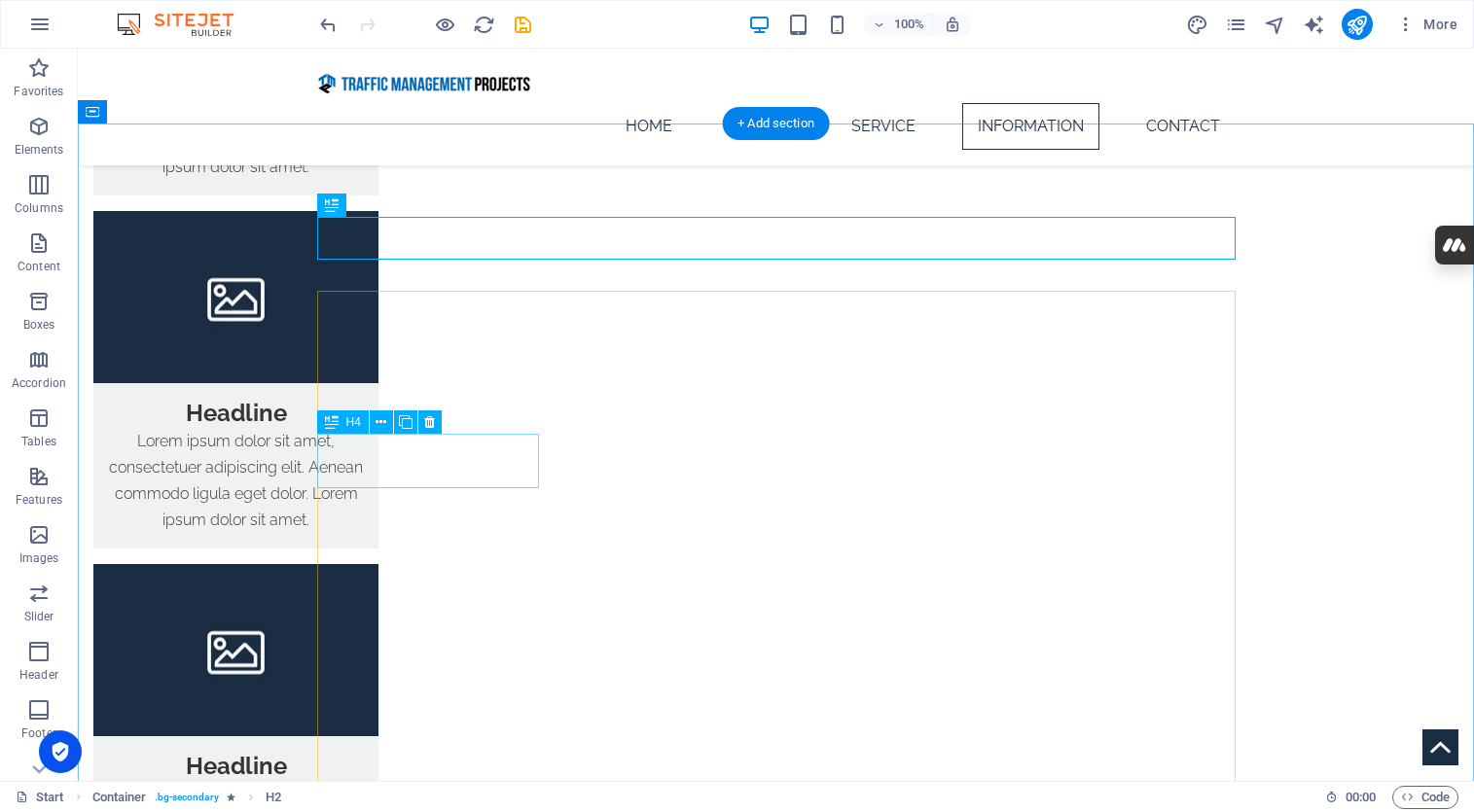 click on "Headline" at bounding box center (428, 2519) 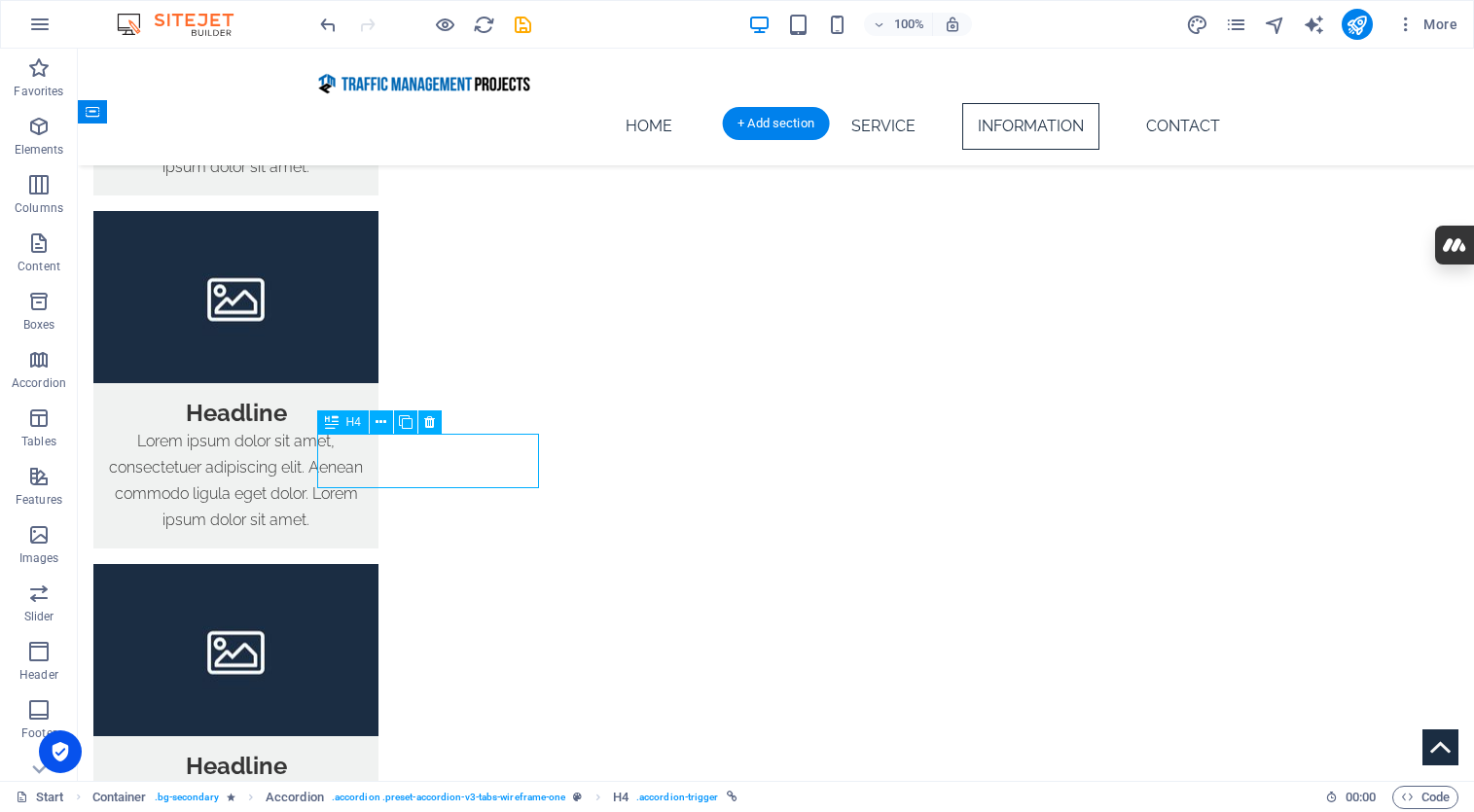 click on "Headline" at bounding box center [428, 2519] 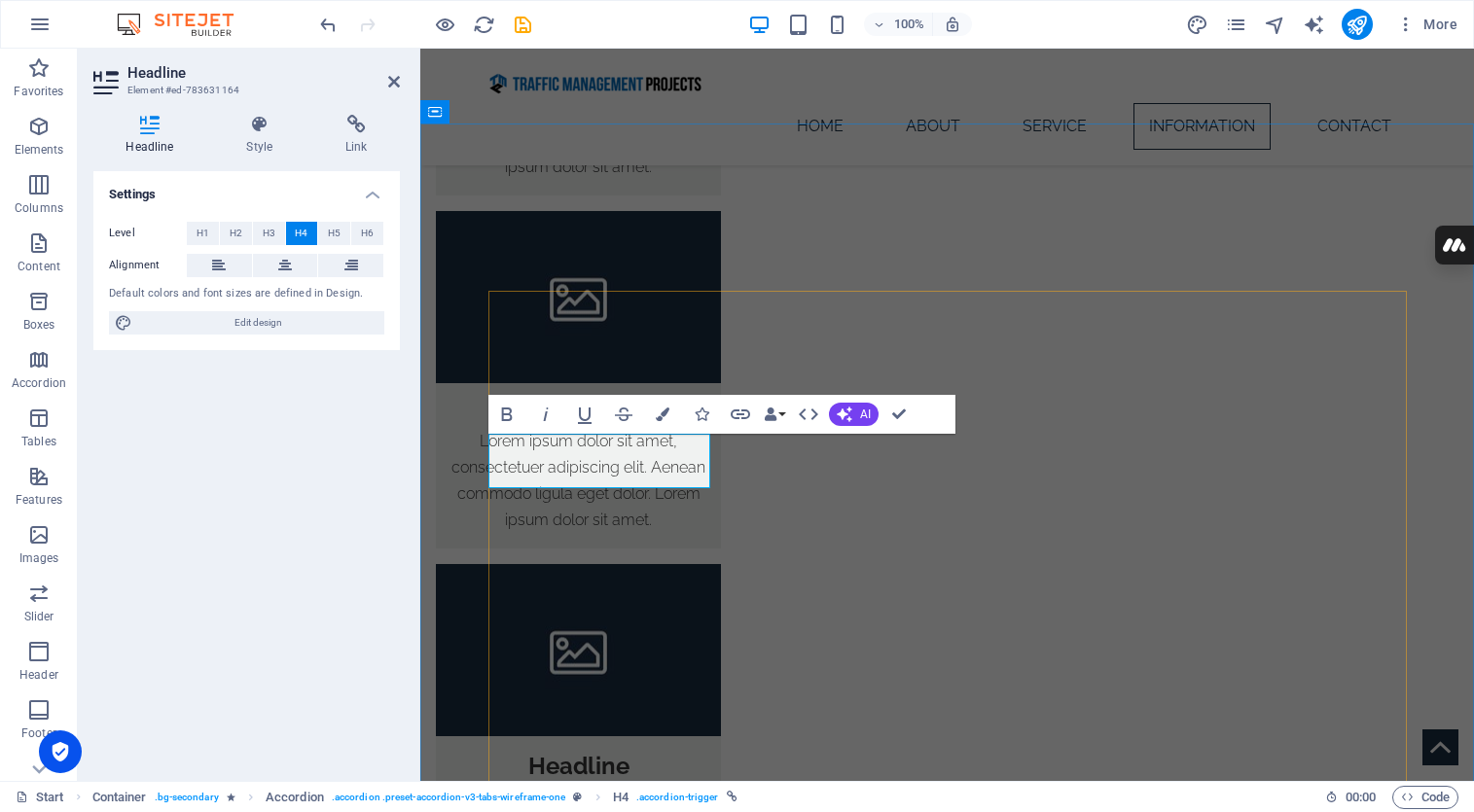 scroll, scrollTop: 0, scrollLeft: 6, axis: horizontal 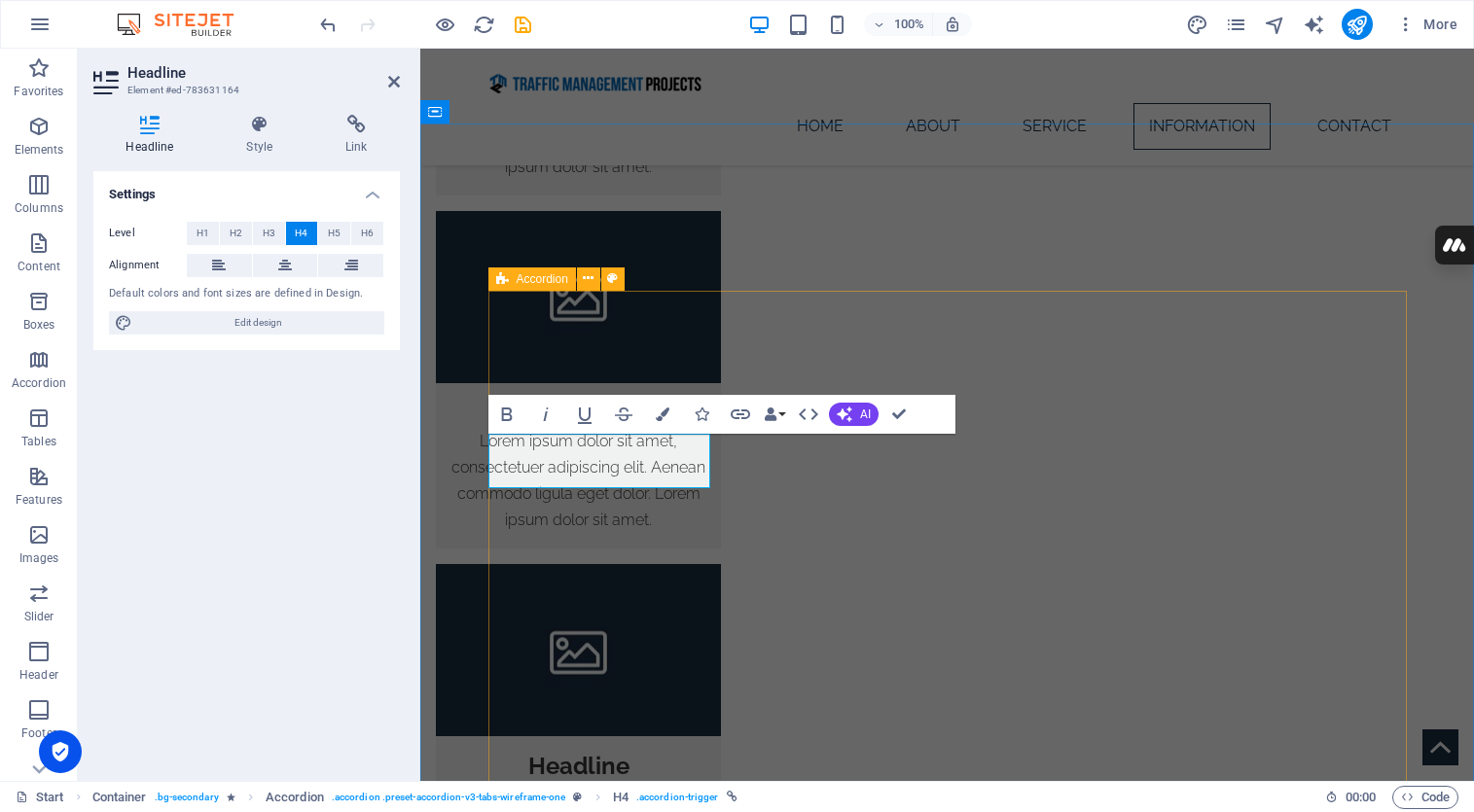 click on "Experienced, Embedded Leadership Directed by [PERSON_NAME] — former State Office Manager at Colliers International and Event Manager on global projects — who now leads on-site as TMP’s Traffic Control Coordinator. Leadership is not remote; it is present where it matters most. Strong Client Focus Strong Client Focus Lorem ipsum dolor sit amet, consectetur adipisicing elit. Maiores ipsum repellat minus nihil. [PERSON_NAME], [PERSON_NAME], nam dignissimos ea repudiandae minima voluptatum magni pariatur possimus quia accusamus harum facilis corporis animi nisi. Enim, pariatur, impedit quia repellat harum ipsam laboriosam voluptas dicta illum nisi obcaecati reprehenderit quis placeat recusandae tenetur aperiam. Headline Headline" at bounding box center [948, 2643] 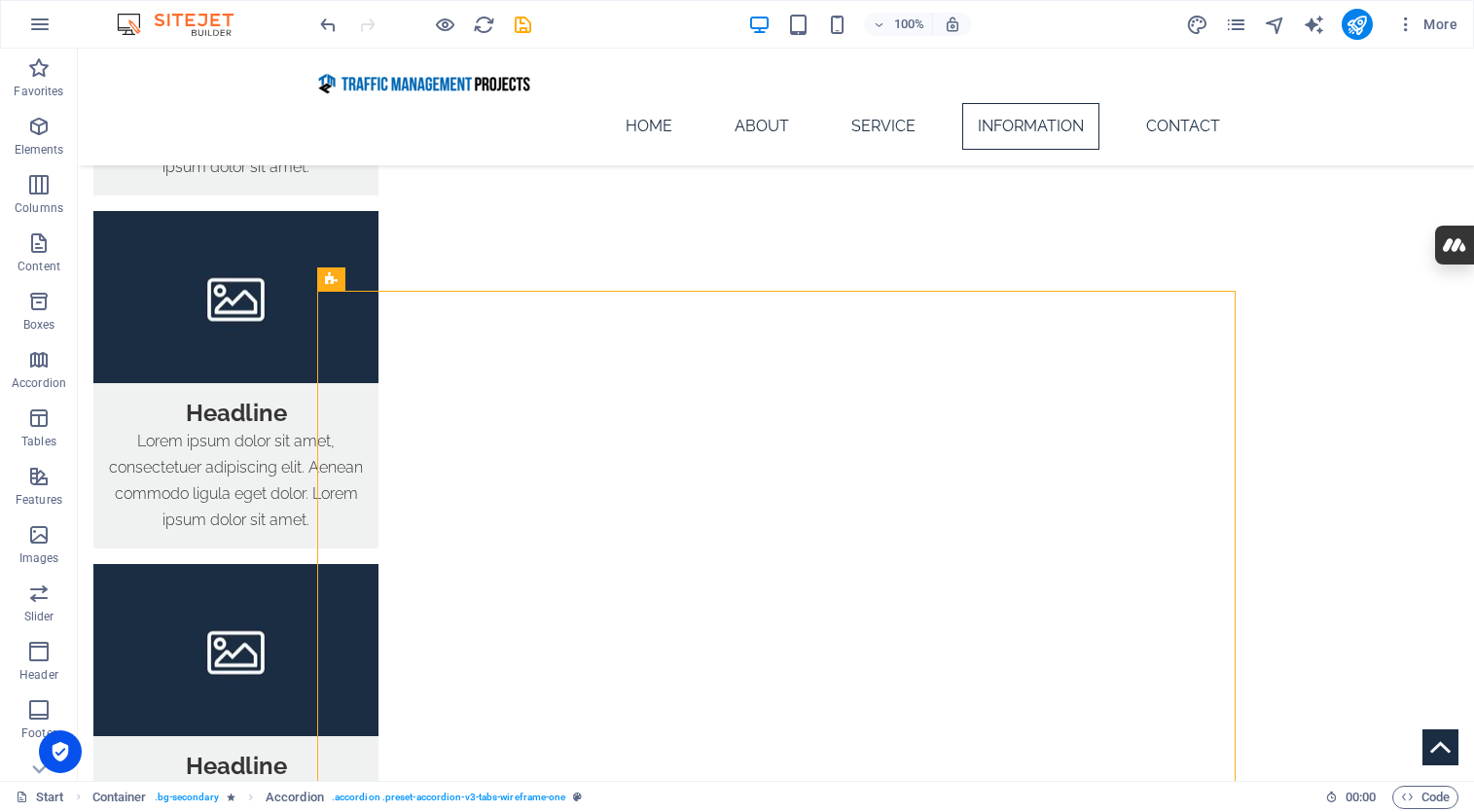 click on "Lorem ipsum dolor sit amet, consectetur adipisicing elit. Maiores ipsum repellat minus nihil. [PERSON_NAME], [PERSON_NAME], nam dignissimos ea repudiandae minima voluptatum magni pariatur possimus quia accusamus harum facilis corporis animi nisi. Enim, pariatur, impedit quia repellat harum ipsam laboriosam voluptas dicta illum nisi obcaecati reprehenderit quis placeat recusandae tenetur aperiam." at bounding box center [903, 2511] 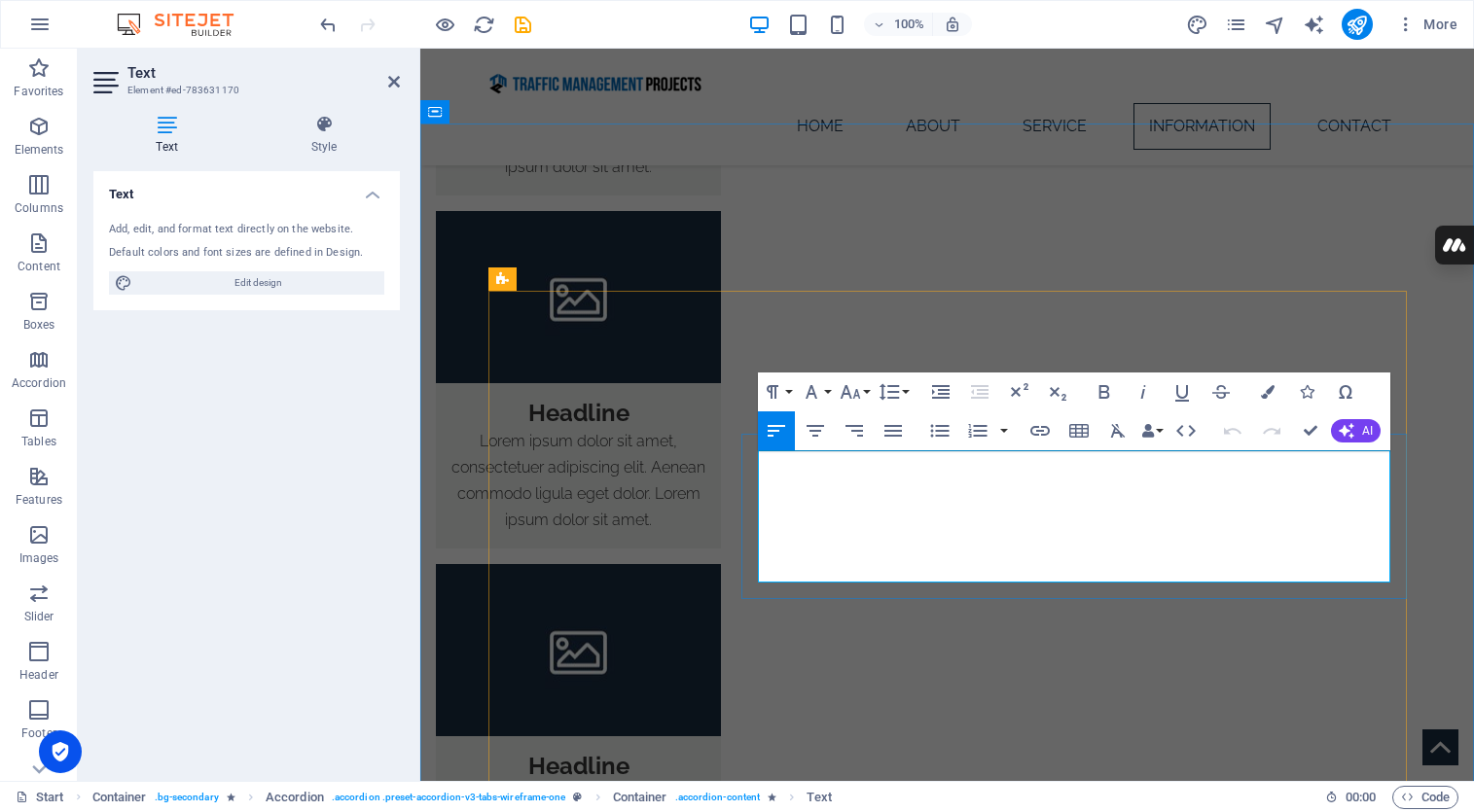 click on "Lorem ipsum dolor sit amet, consectetur adipisicing elit. Maiores ipsum repellat minus nihil. [PERSON_NAME], [PERSON_NAME], nam dignissimos ea repudiandae minima voluptatum magni pariatur possimus quia accusamus harum facilis corporis animi nisi. Enim, pariatur, impedit quia repellat harum ipsam laboriosam voluptas dicta illum nisi obcaecati reprehenderit quis placeat recusandae tenetur aperiam." at bounding box center [1074, 2511] 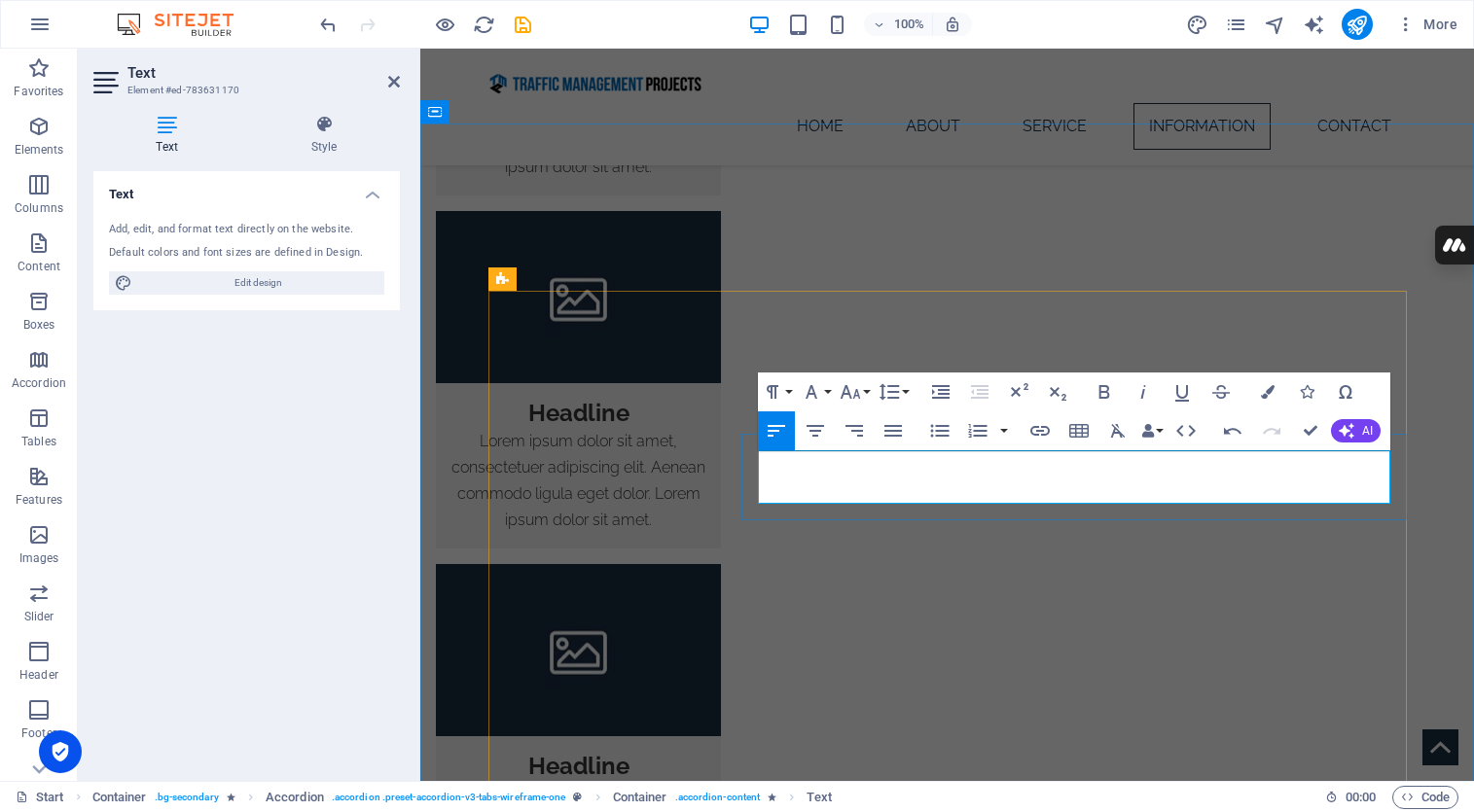 scroll, scrollTop: 1990, scrollLeft: 1, axis: both 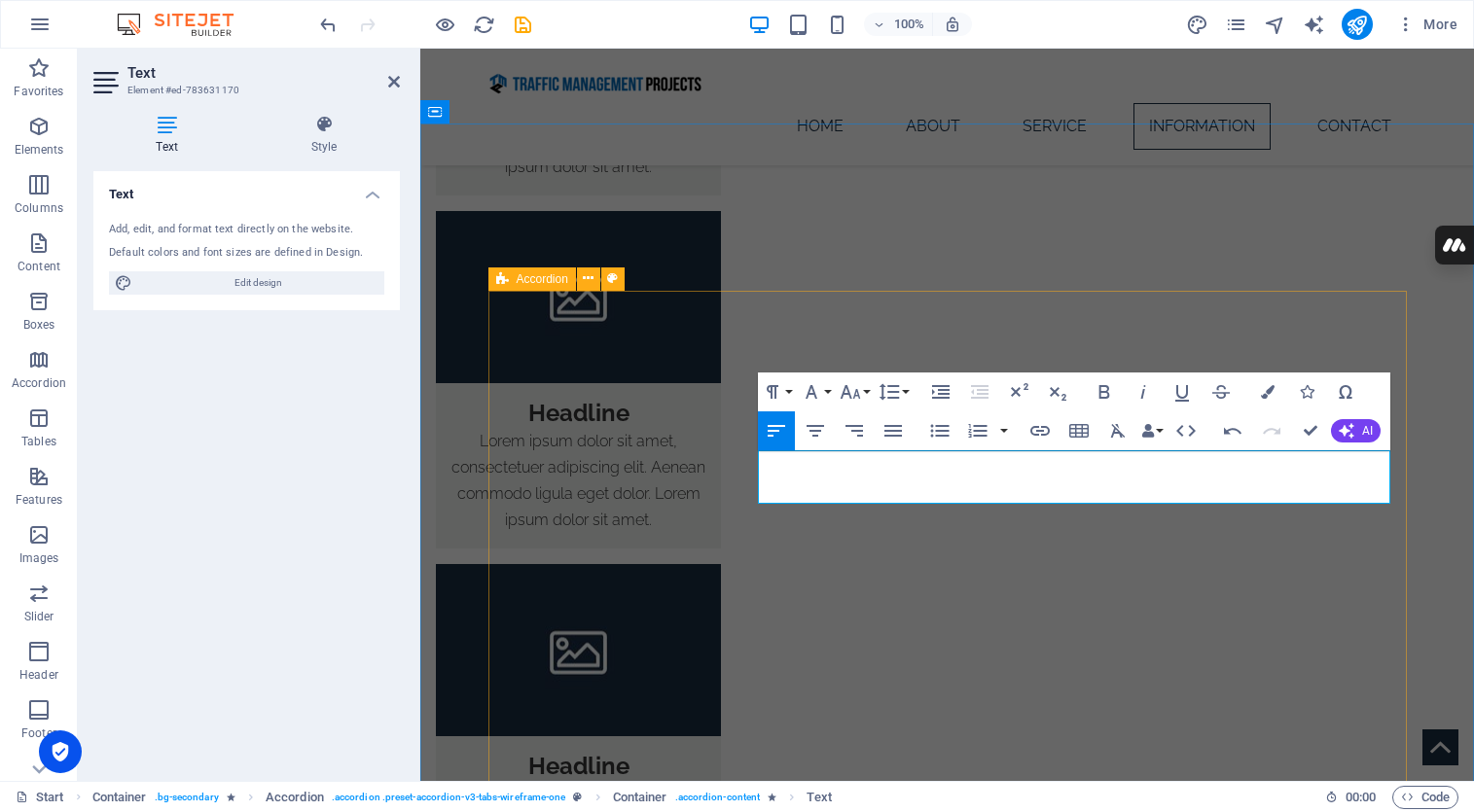 click on "Experienced, Embedded Leadership Directed by [PERSON_NAME] — former State Office Manager at Colliers International and Event Manager on global projects — who now leads on-site as TMP’s Traffic Control Coordinator. Leadership is not remote; it is present where it matters most. Strong Client Focus Our lead client, Infinity Construction Group, relies on TMP for safe, compliant delivery on high-profile projects such as [GEOGRAPHIC_DATA] and Lachlan. Our lead client, Infinity Construction Group, relies on TMP for safe, compliant delivery on high-profile projects such as [GEOGRAPHIC_DATA] and Lachlan. Headline Lorem ipsum dolor sit amet, consectetur adipisicing elit. Maiores ipsum repellat minus nihil. [PERSON_NAME], [PERSON_NAME], nam dignissimos ea repudiandae minima voluptatum magni pariatur possimus quia accusamus harum facilis corporis animi nisi. Enim, pariatur, impedit quia repellat harum ipsam laboriosam voluptas dicta illum nisi obcaecati reprehenderit quis placeat recusandae tenetur aperiam. Headline" at bounding box center [948, 2604] 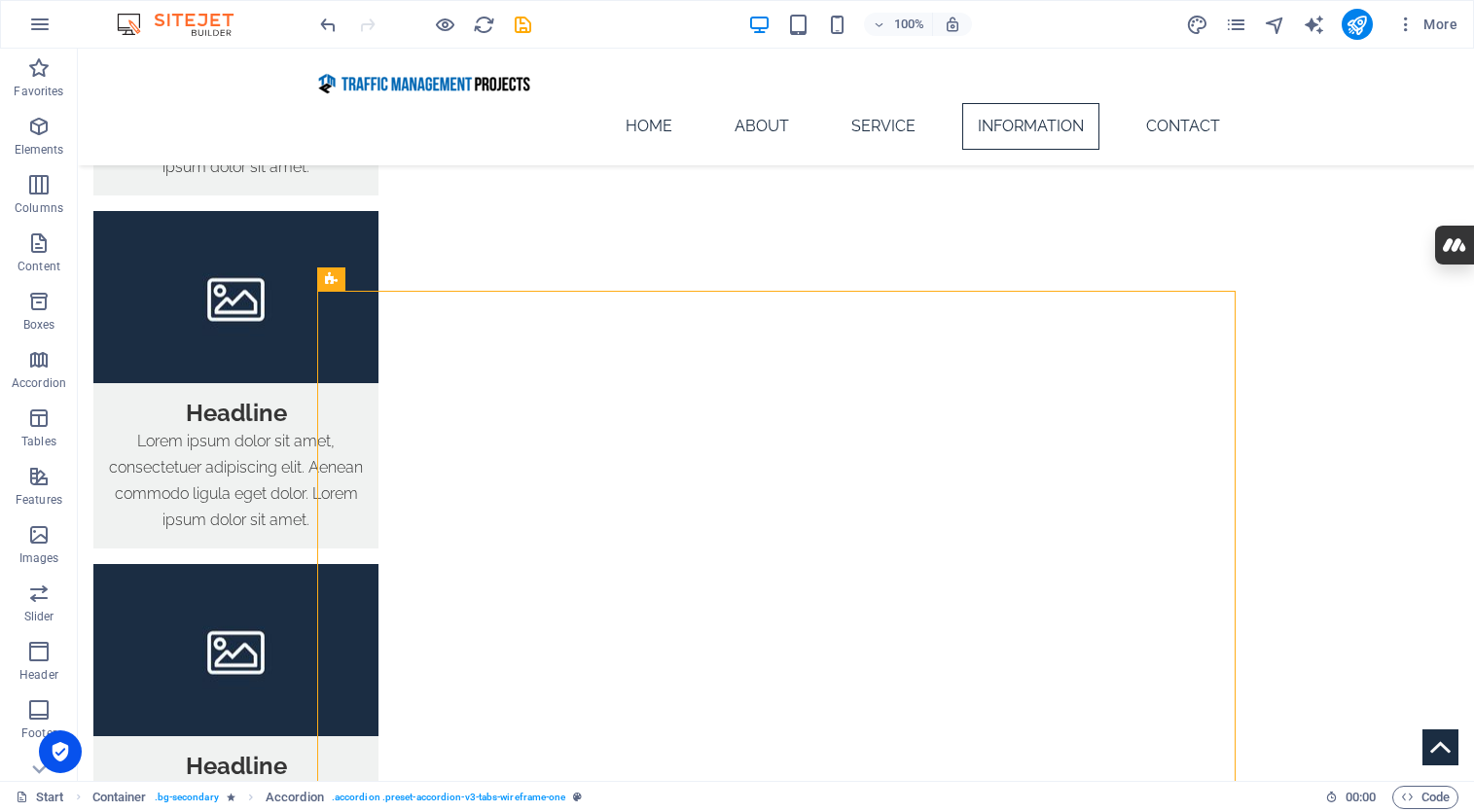 click on "Headline" at bounding box center (428, 2635) 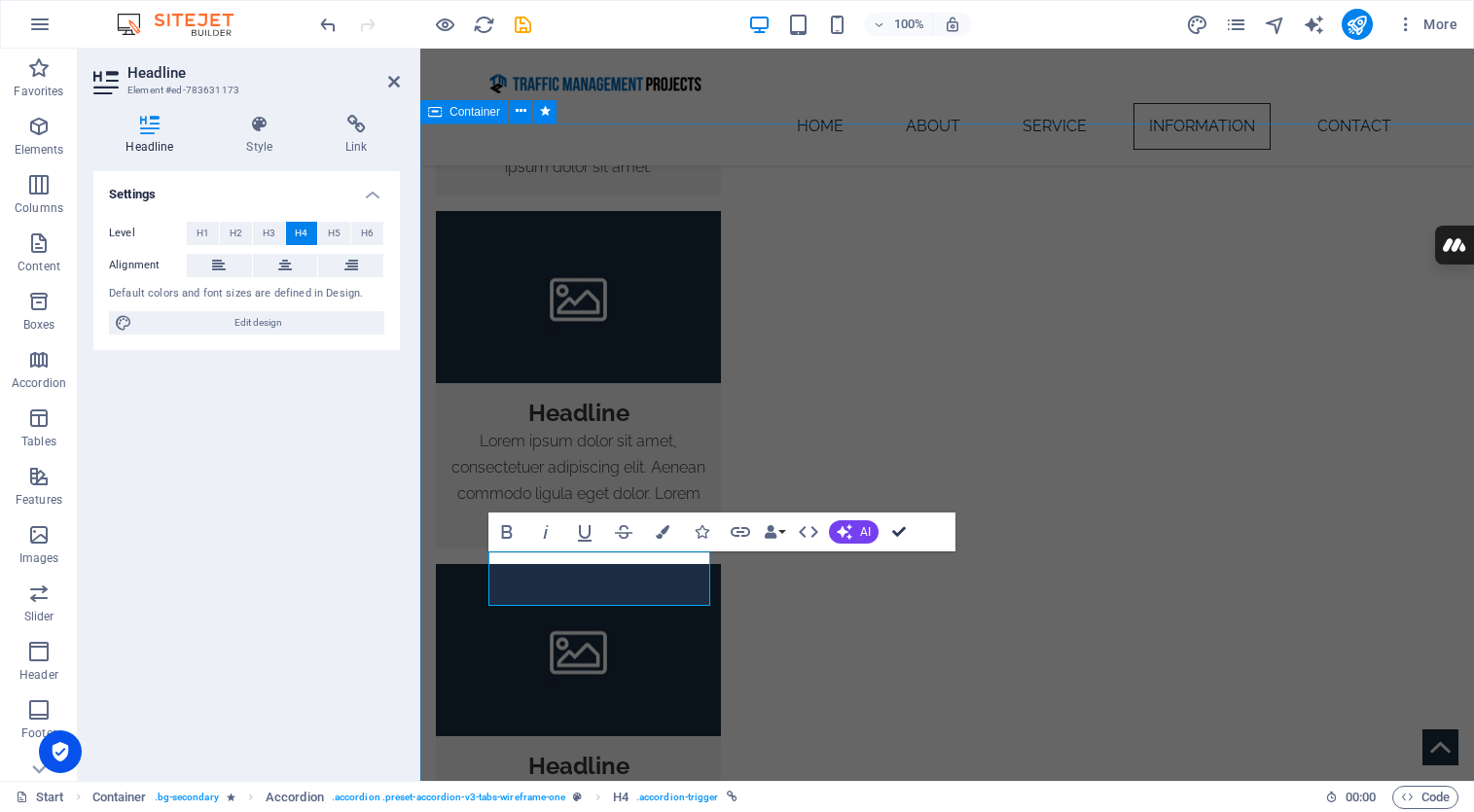 scroll, scrollTop: 0, scrollLeft: 8, axis: horizontal 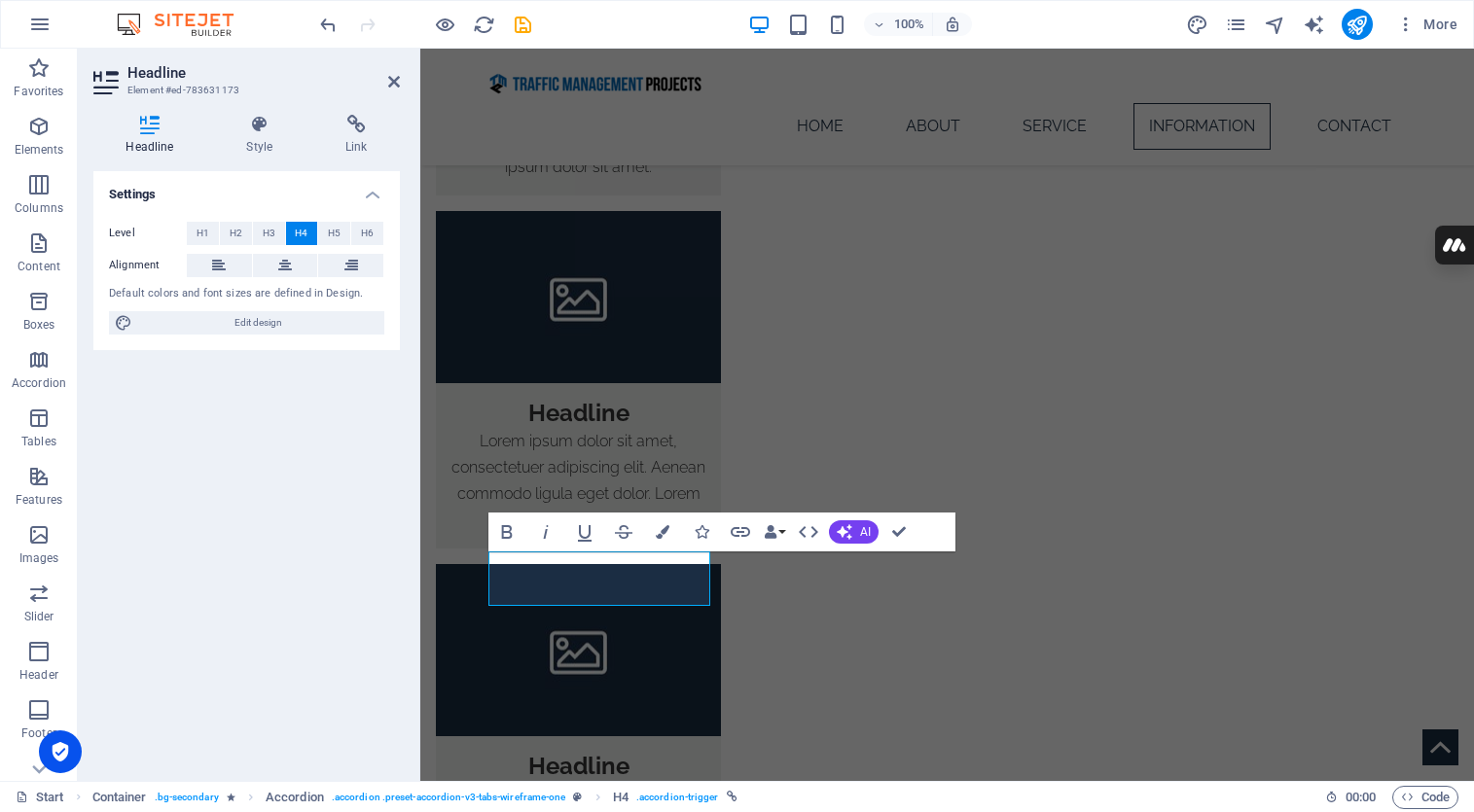 click on "Lorem ipsum dolor sit amet, consectetur adipisicing elit. Maiores ipsum repellat minus nihil. [PERSON_NAME], [PERSON_NAME], nam dignissimos ea repudiandae minima voluptatum magni pariatur possimus quia accusamus harum facilis corporis animi nisi. Enim, pariatur, impedit quia repellat harum ipsam laboriosam voluptas dicta illum nisi obcaecati reprehenderit quis placeat recusandae tenetur aperiam." at bounding box center [1074, 2628] 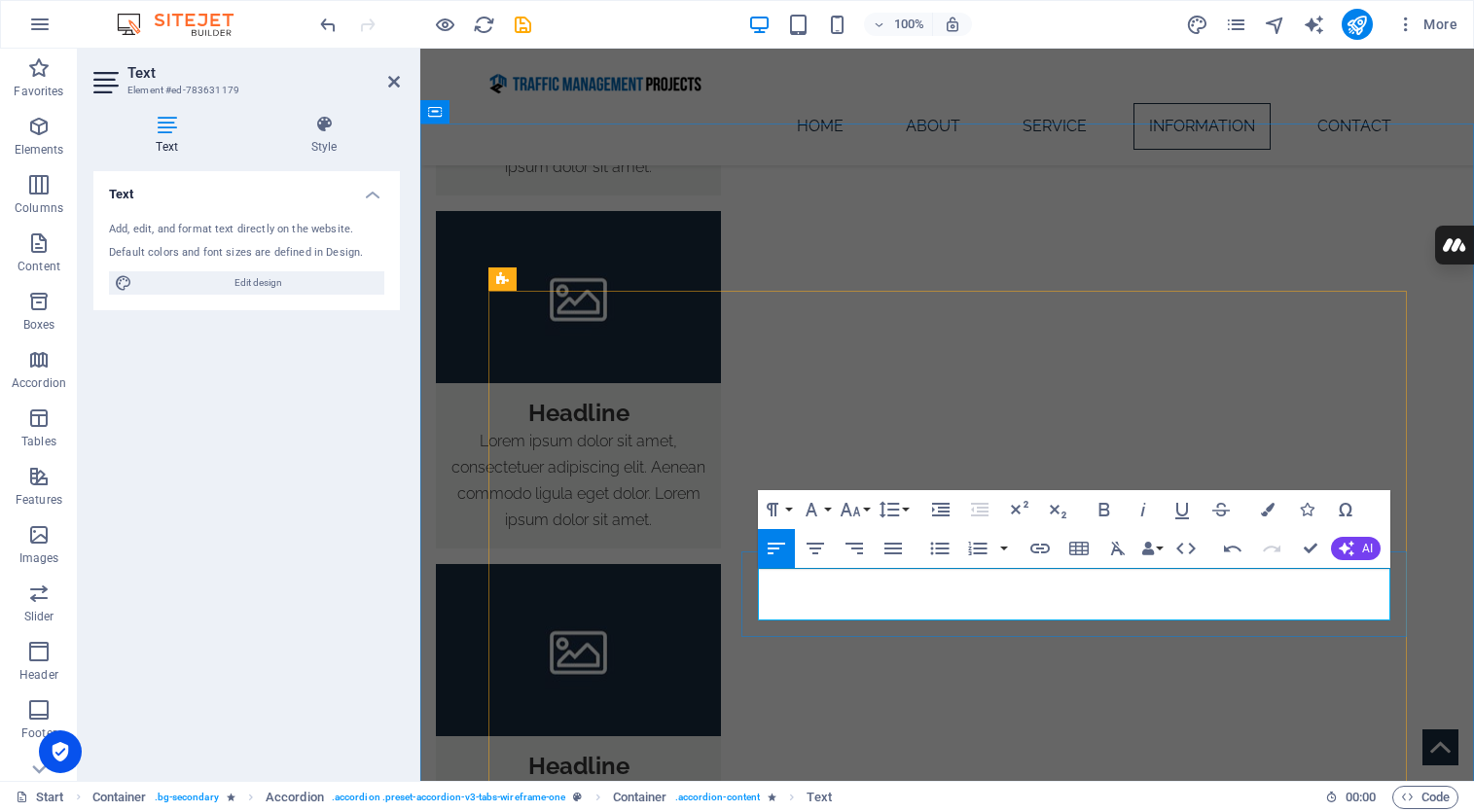 scroll, scrollTop: 1575, scrollLeft: 1, axis: both 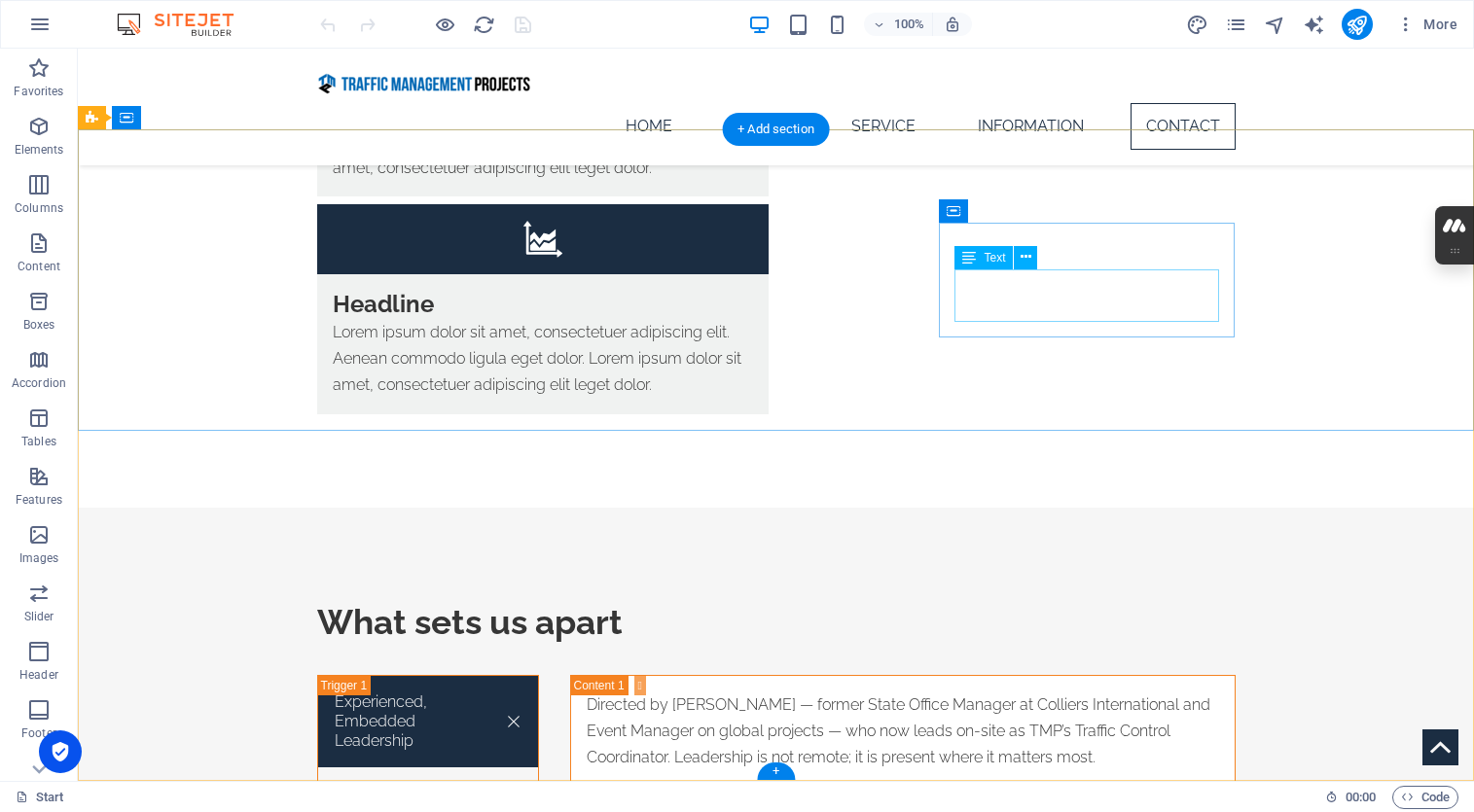 click on "[EMAIL_ADDRESS] Legal Notice  |  Privacy Policy" at bounding box center (241, 3009) 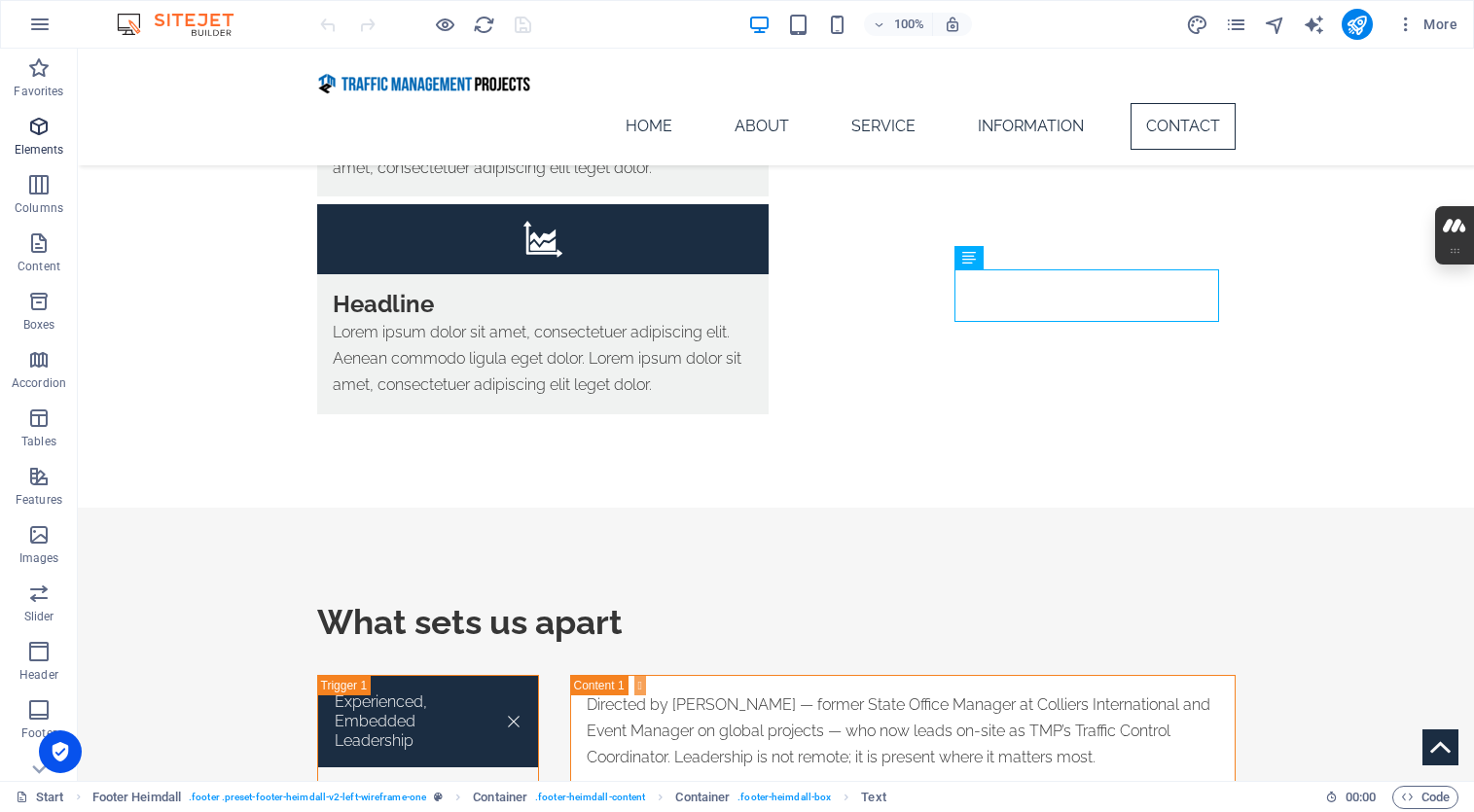 click at bounding box center [39, 126] 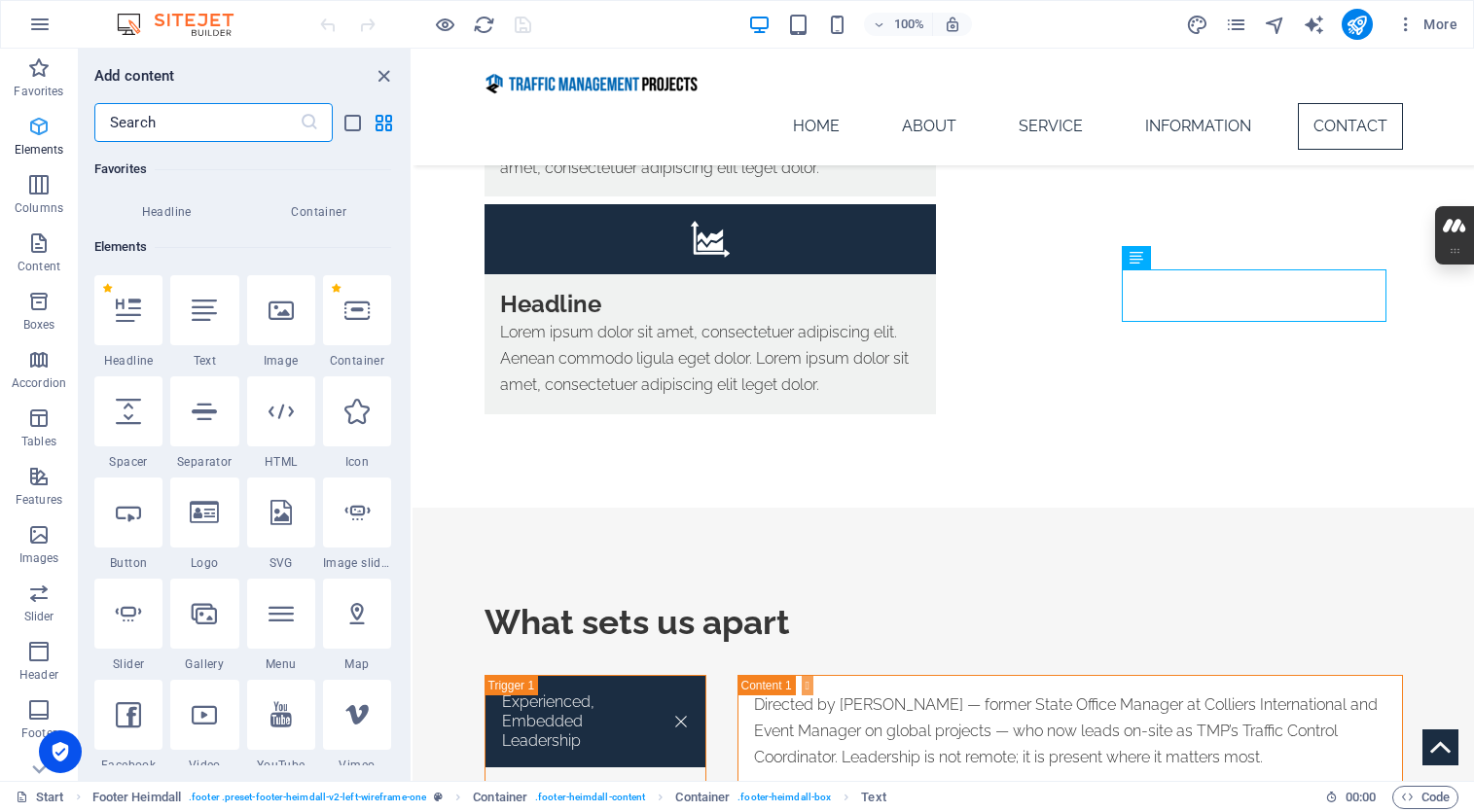 scroll, scrollTop: 207, scrollLeft: 0, axis: vertical 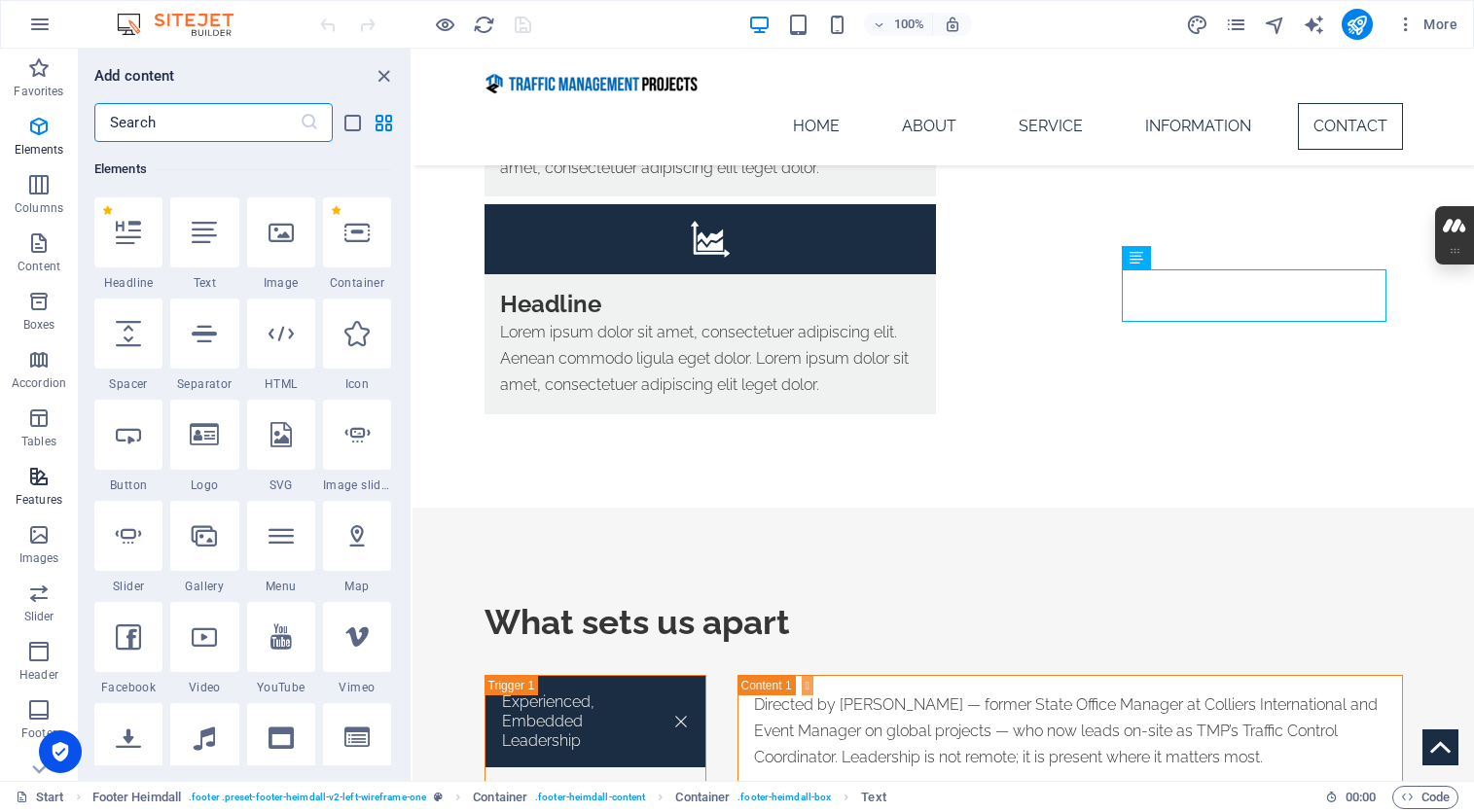 click at bounding box center [39, 477] 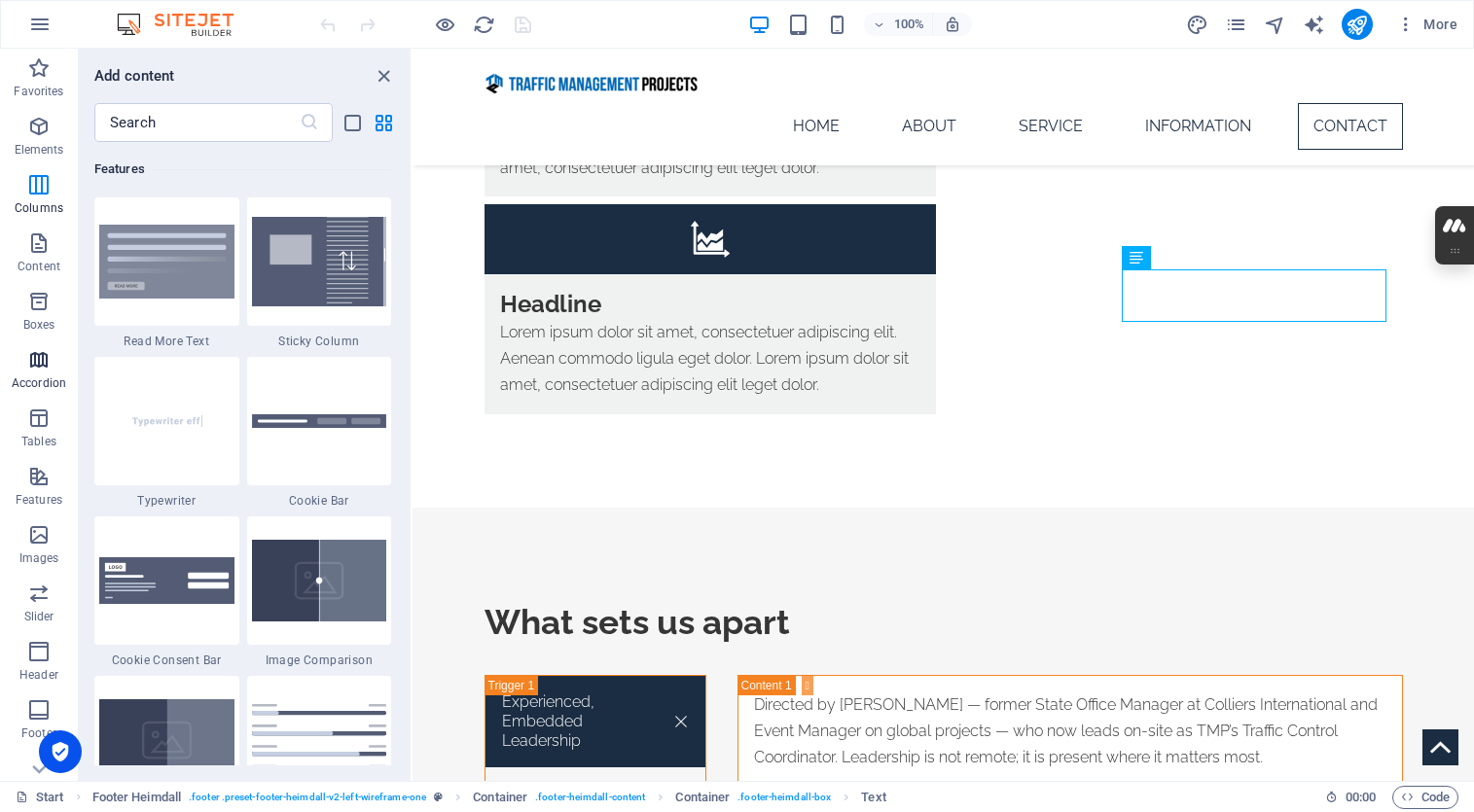 scroll, scrollTop: 7421, scrollLeft: 0, axis: vertical 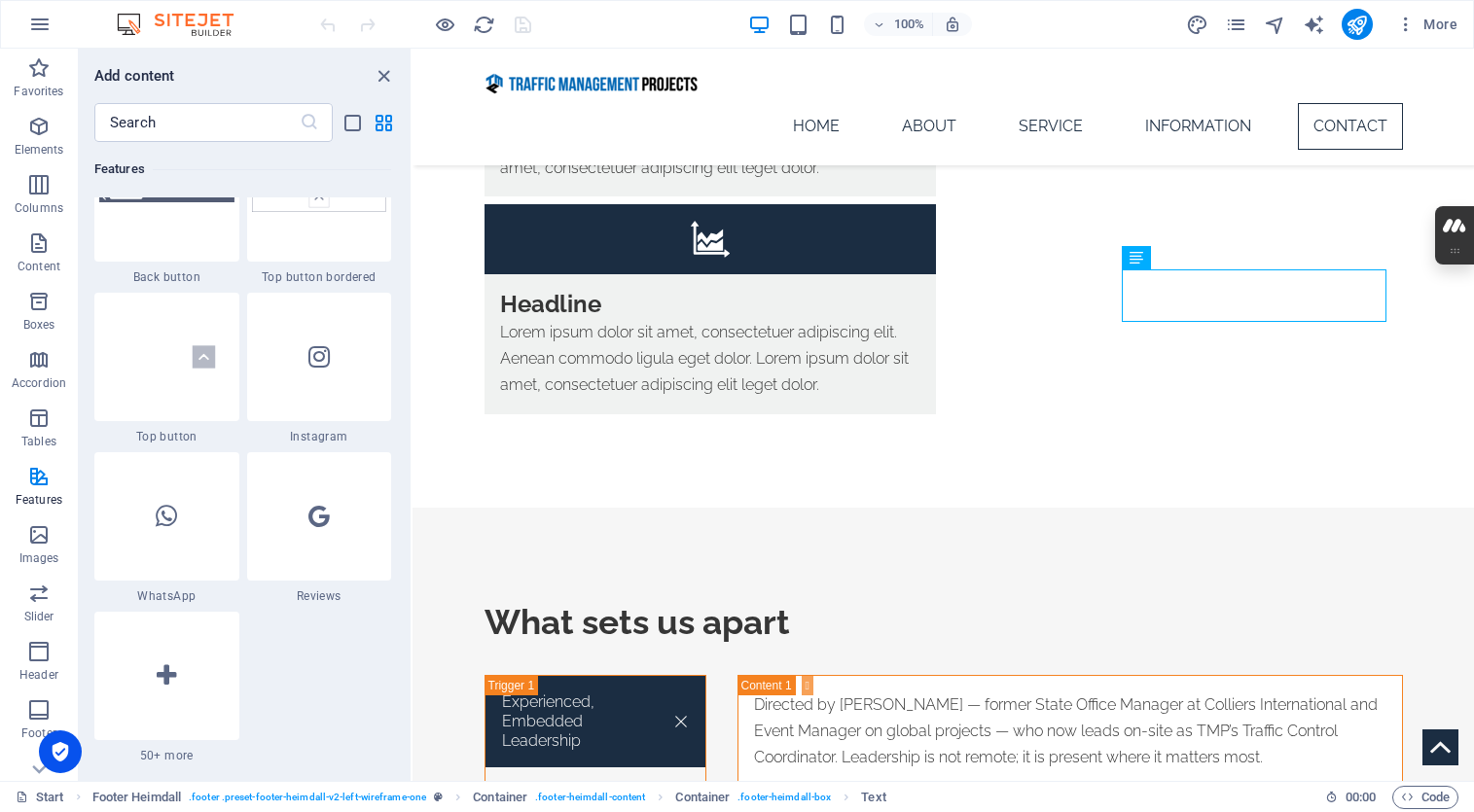 drag, startPoint x: 574, startPoint y: 23, endPoint x: 578, endPoint y: 45, distance: 22.36068 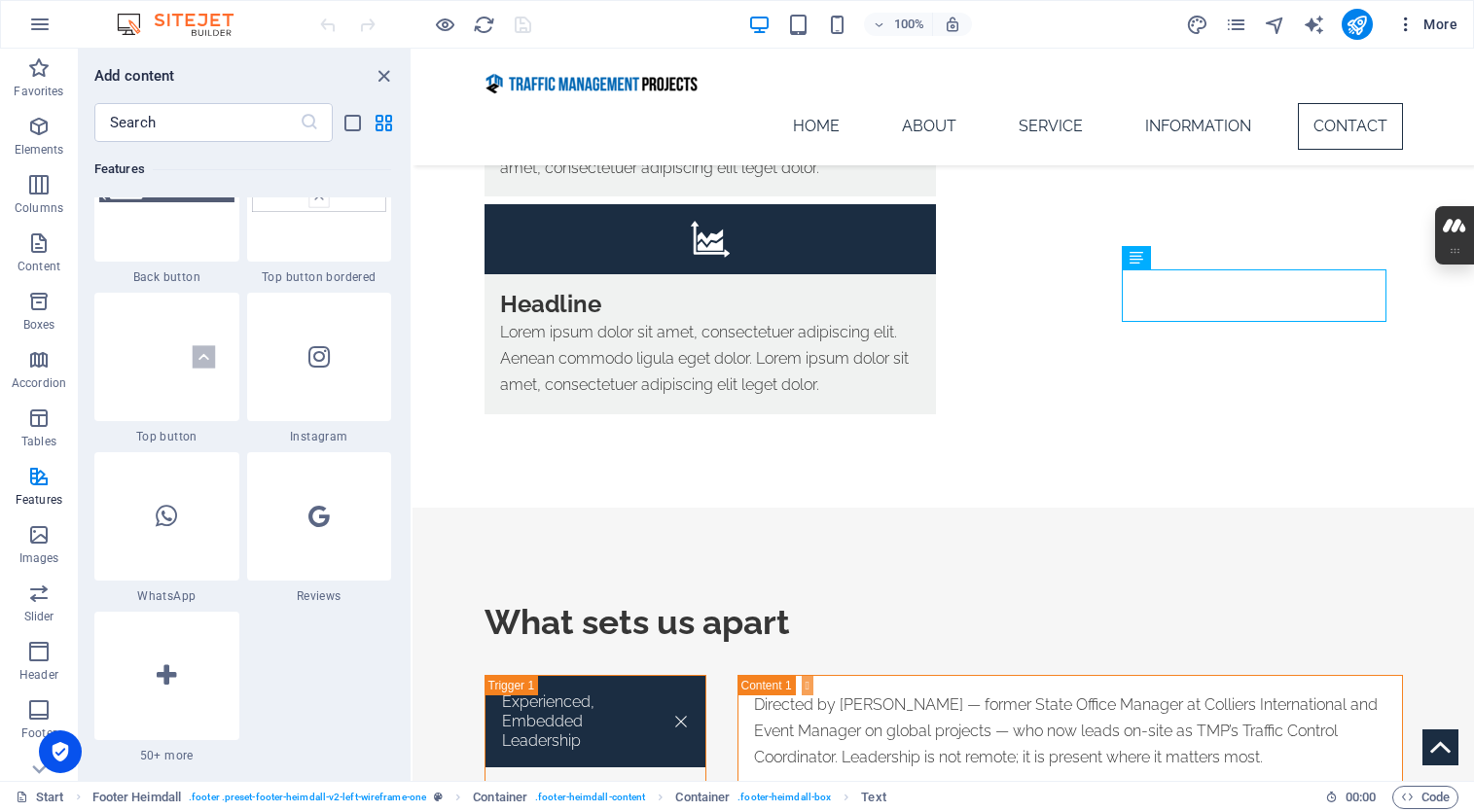 click at bounding box center (1406, 24) 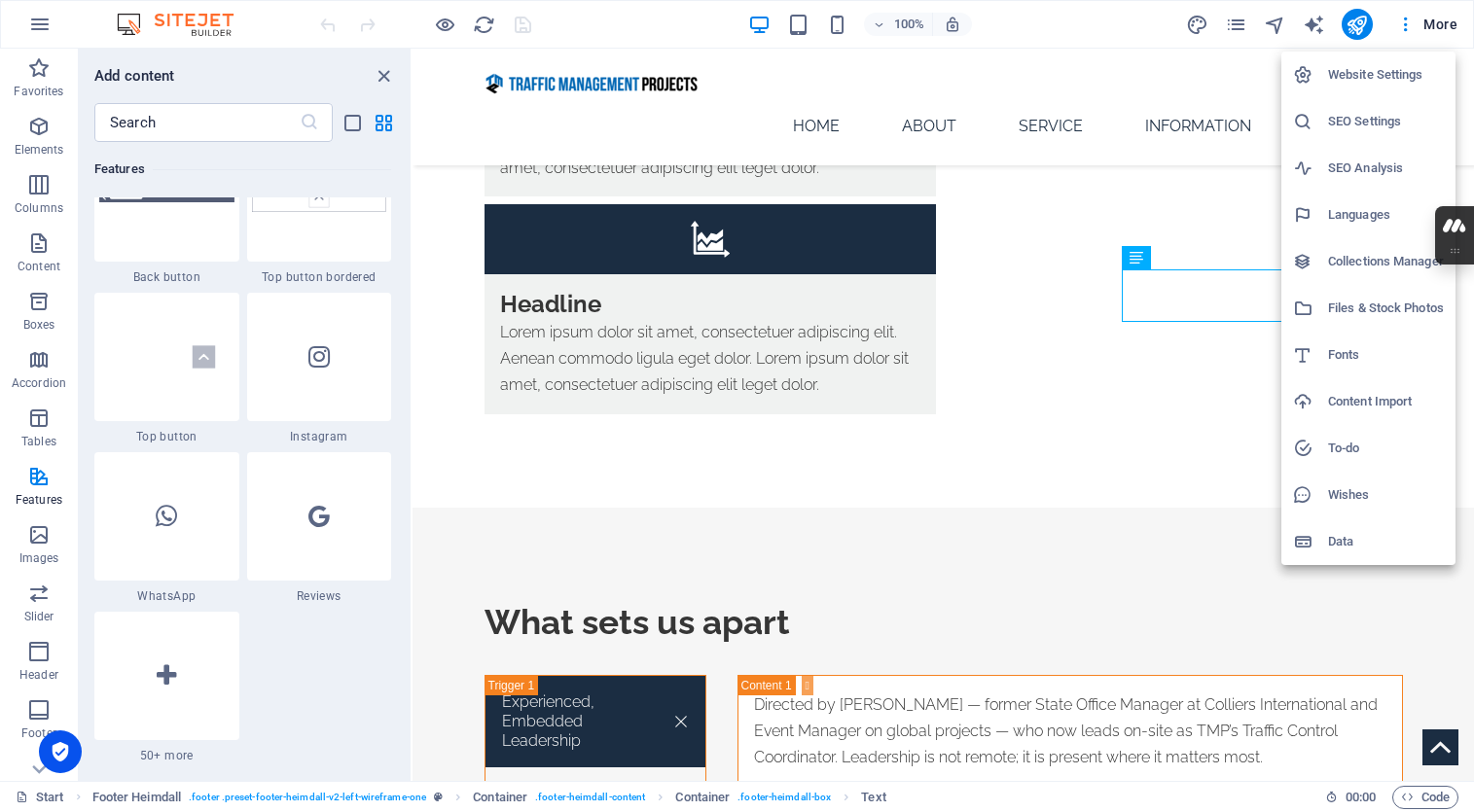 click on "Website Settings" at bounding box center [1385, 75] 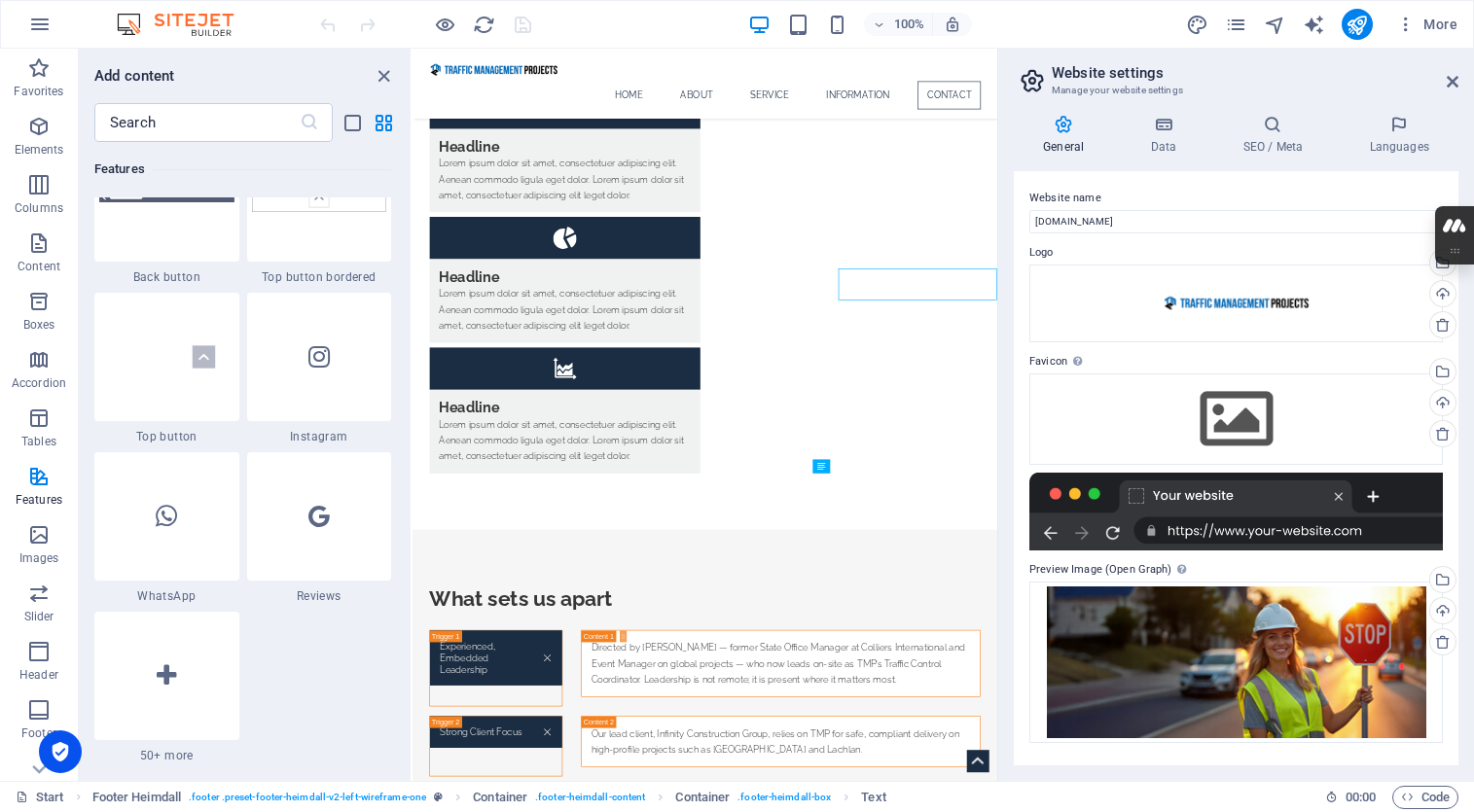 scroll, scrollTop: 4135, scrollLeft: 0, axis: vertical 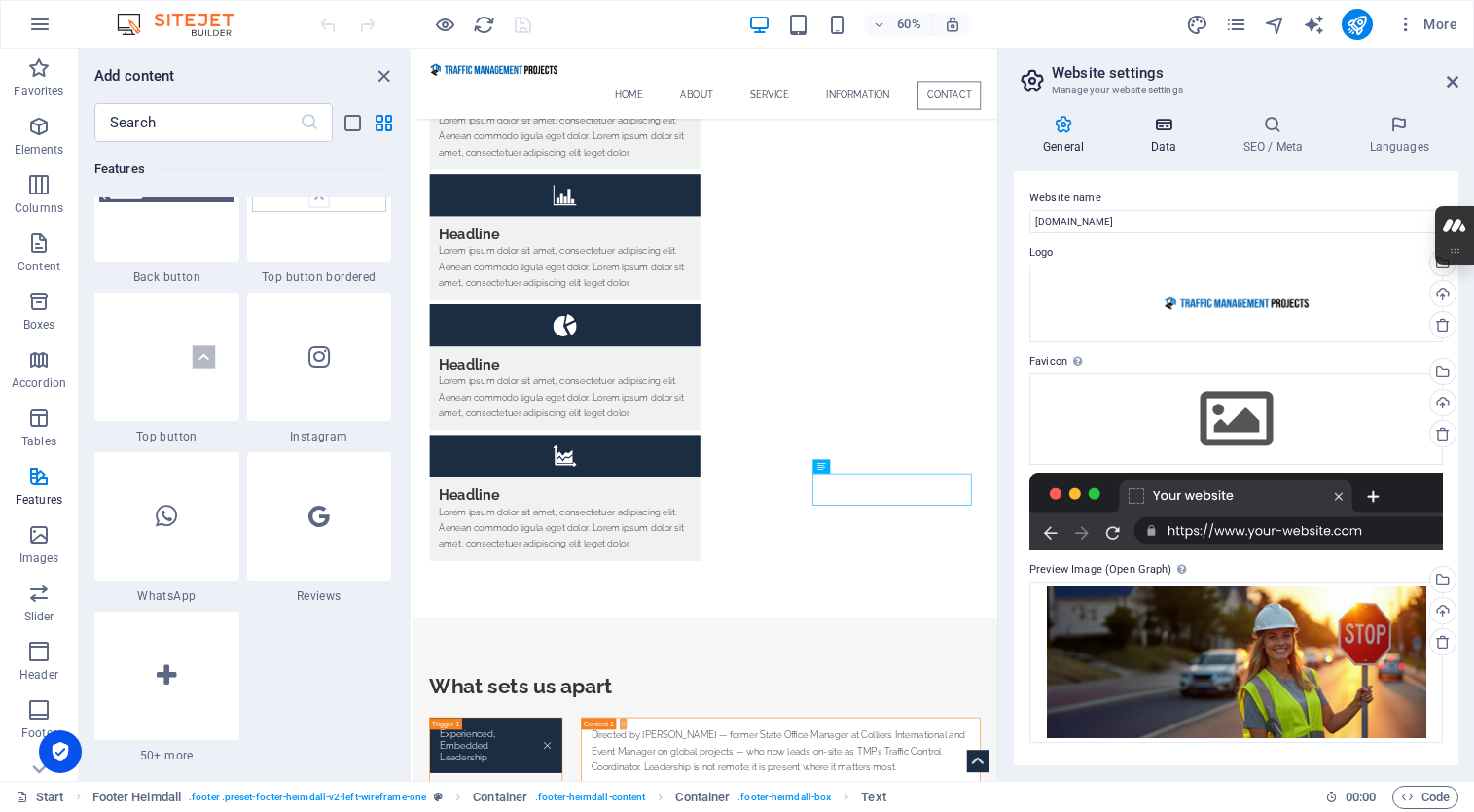 click at bounding box center (1163, 124) 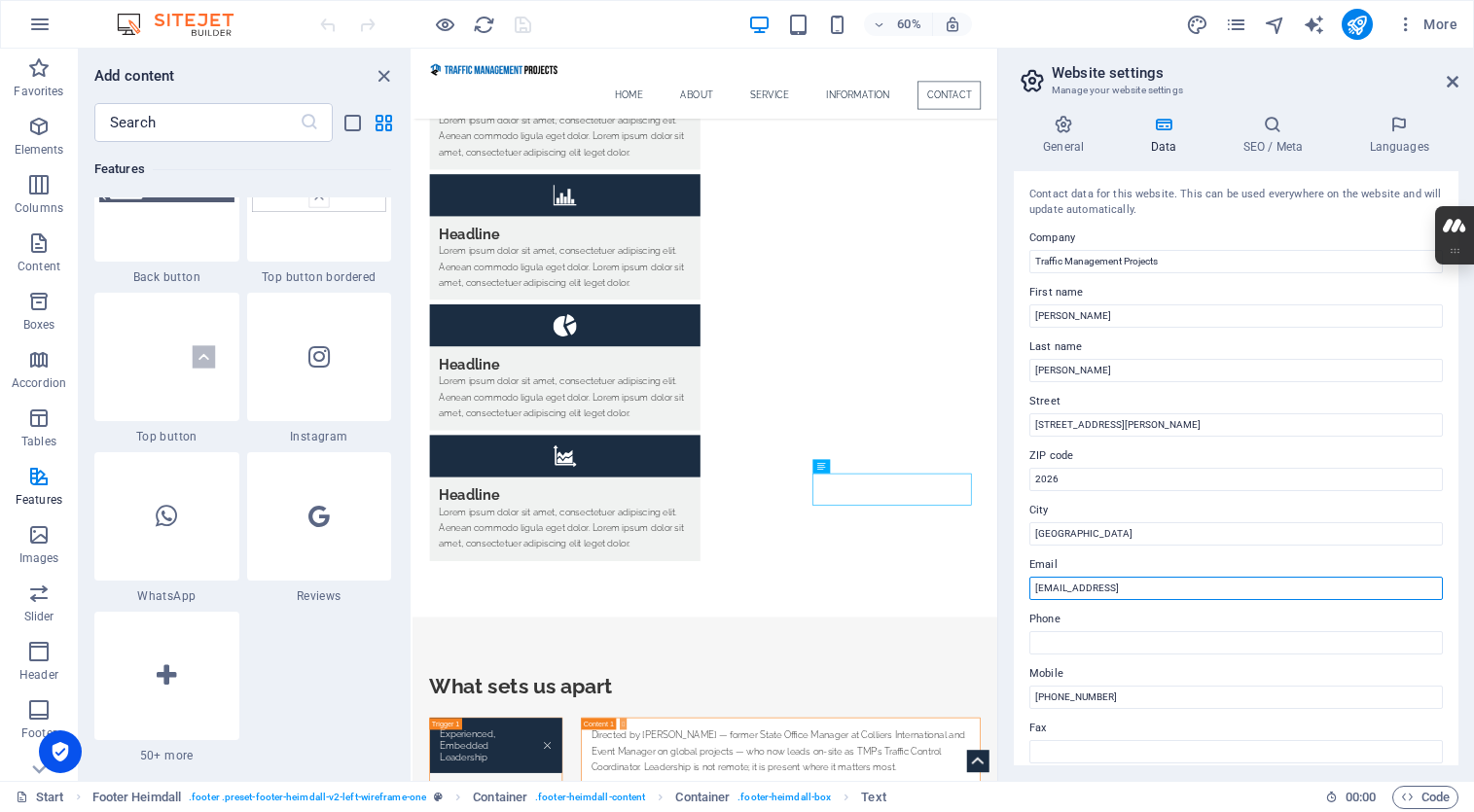 drag, startPoint x: 1276, startPoint y: 583, endPoint x: 1014, endPoint y: 574, distance: 262.15453 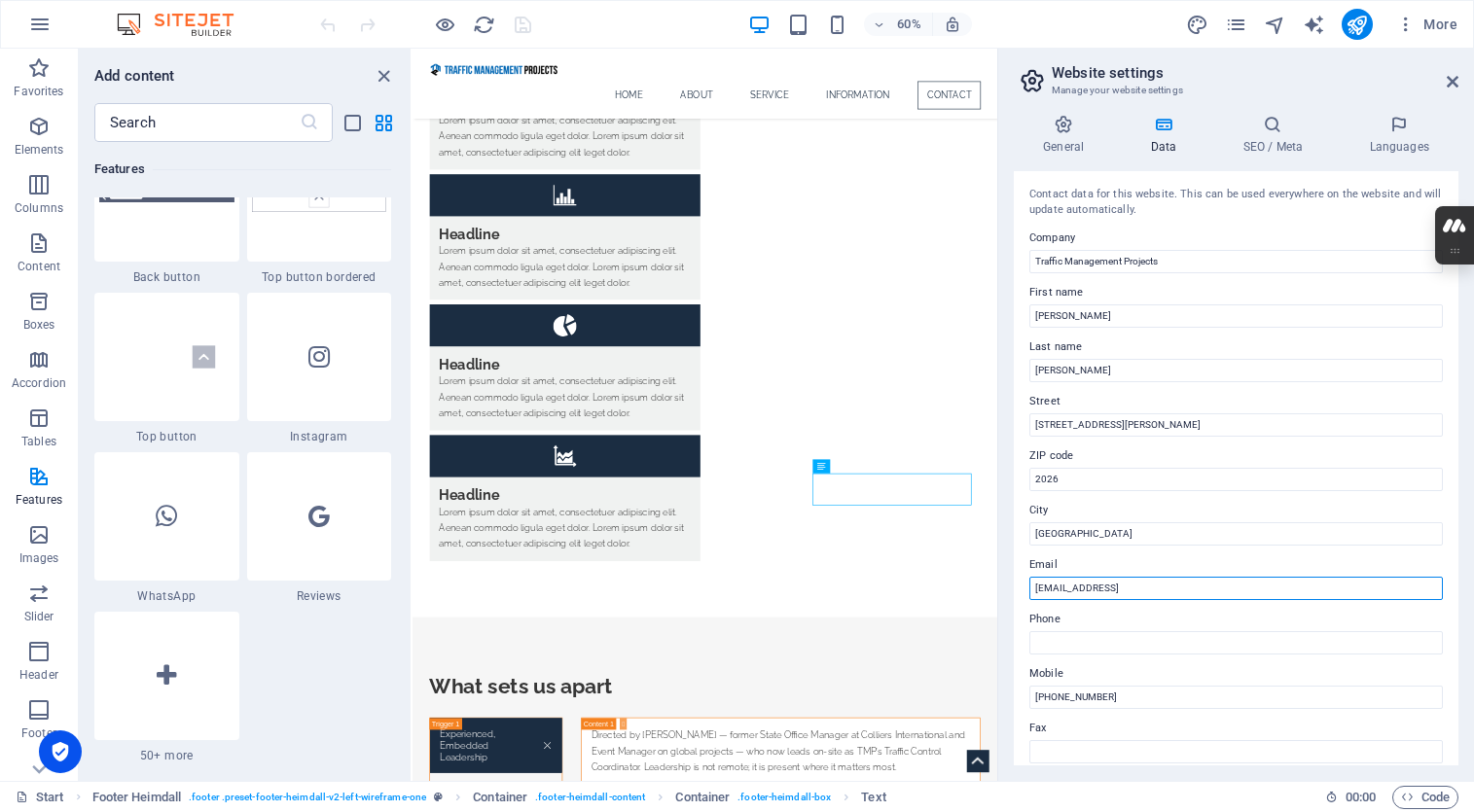 click on "[EMAIL_ADDRESS]" at bounding box center (1236, 588) 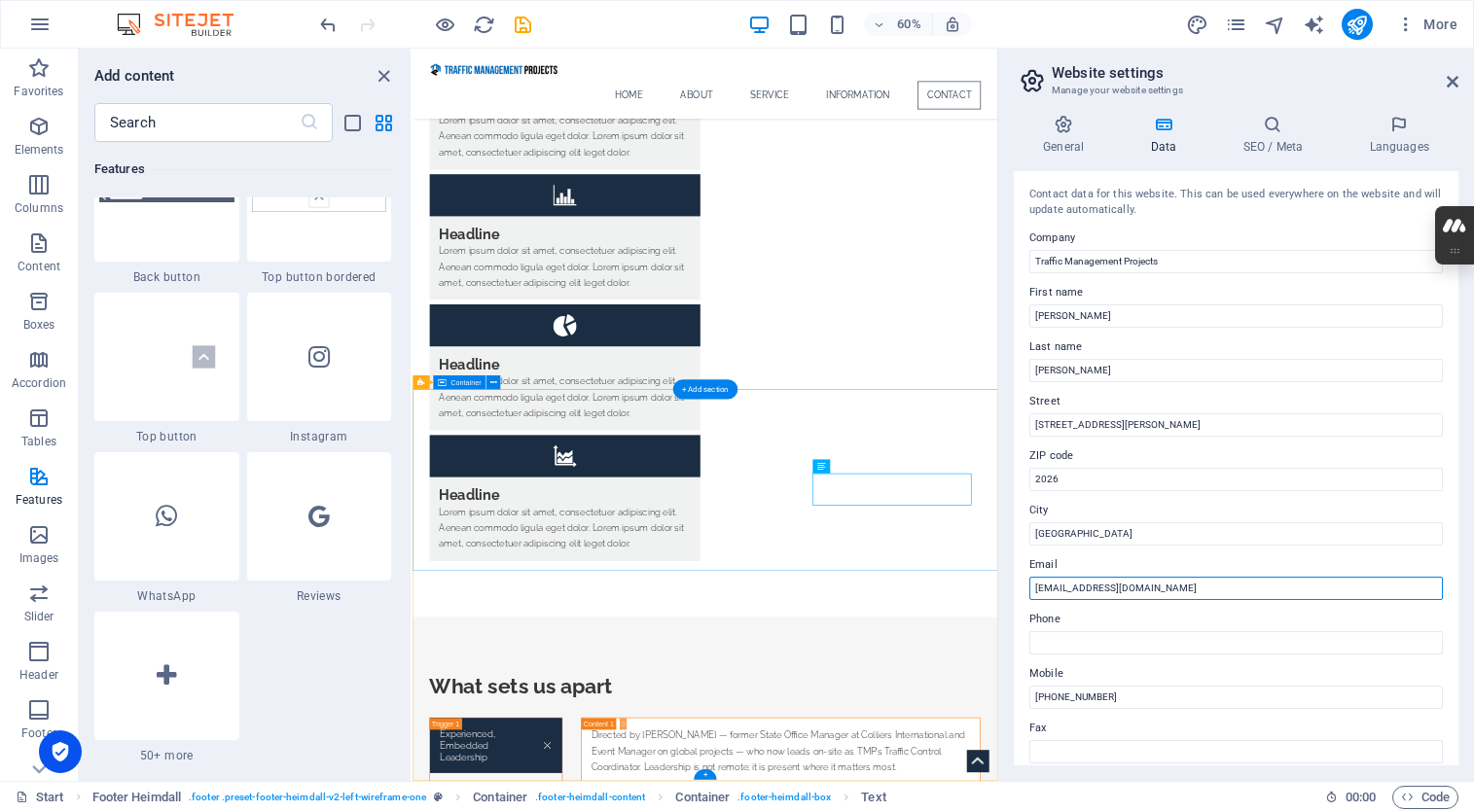 drag, startPoint x: 1605, startPoint y: 632, endPoint x: 1240, endPoint y: 883, distance: 442.974 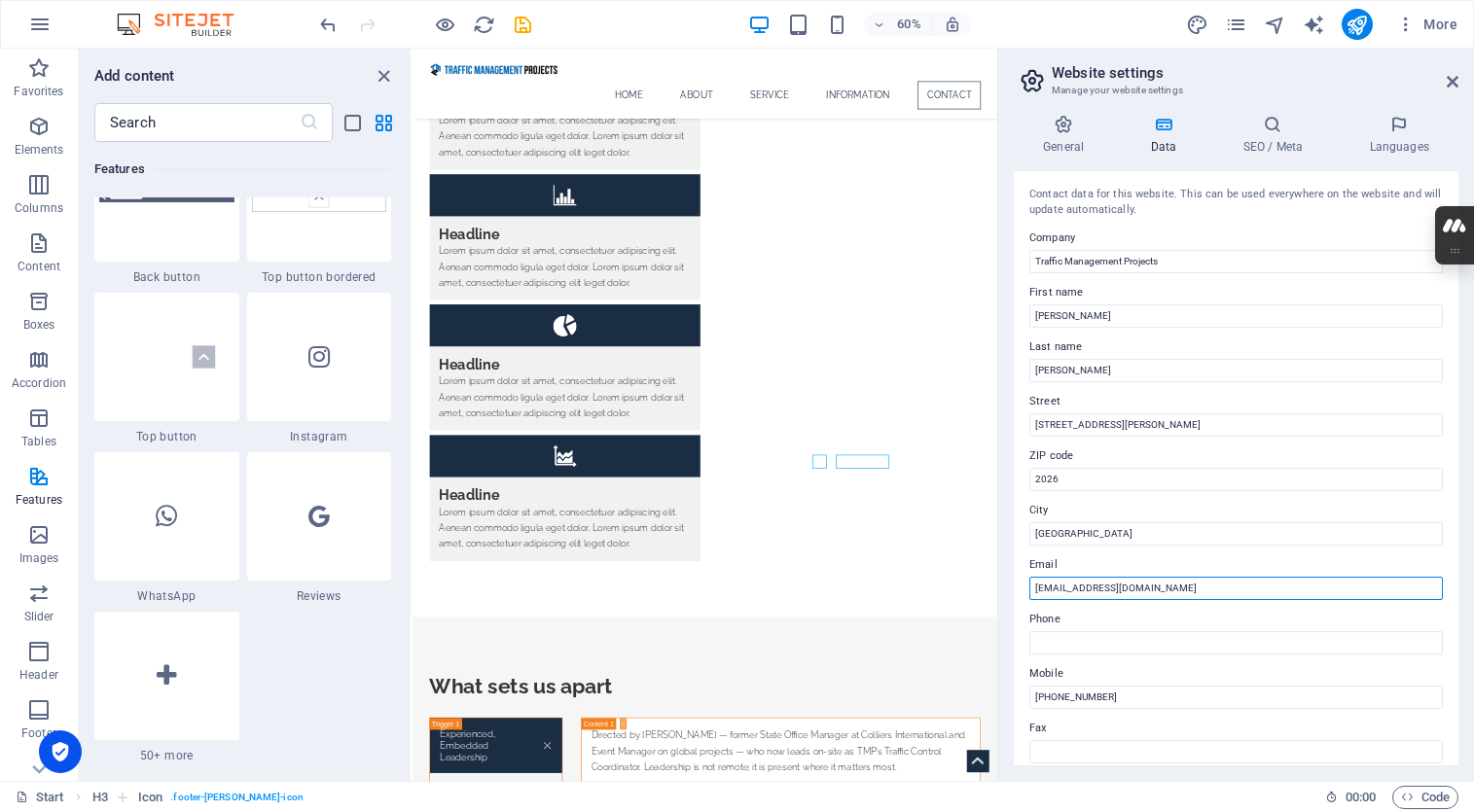 click on "ec5998c8fab6e10185867536e0e3cf@gmail.com" at bounding box center [1236, 588] 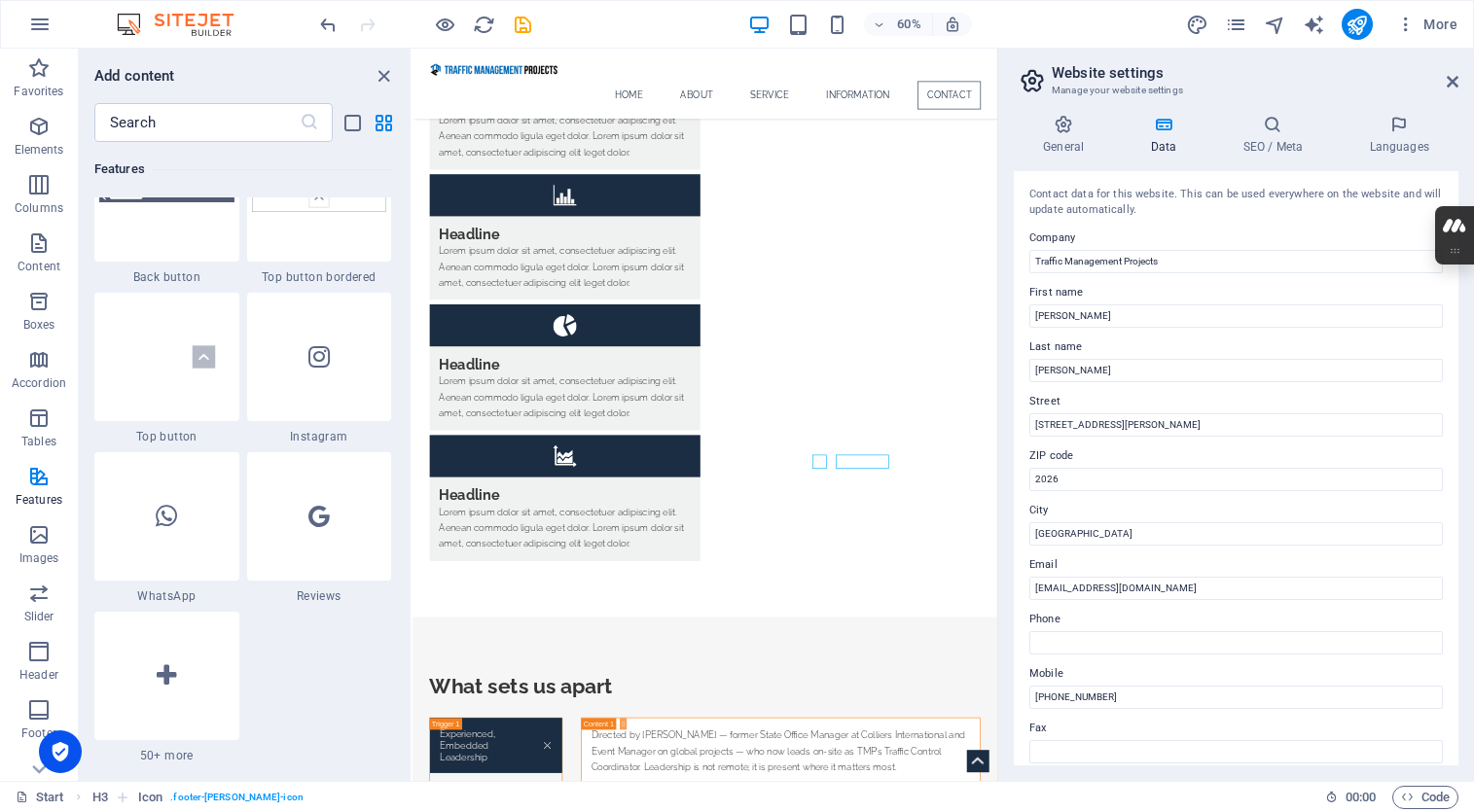click on "Phone" at bounding box center [1236, 619] 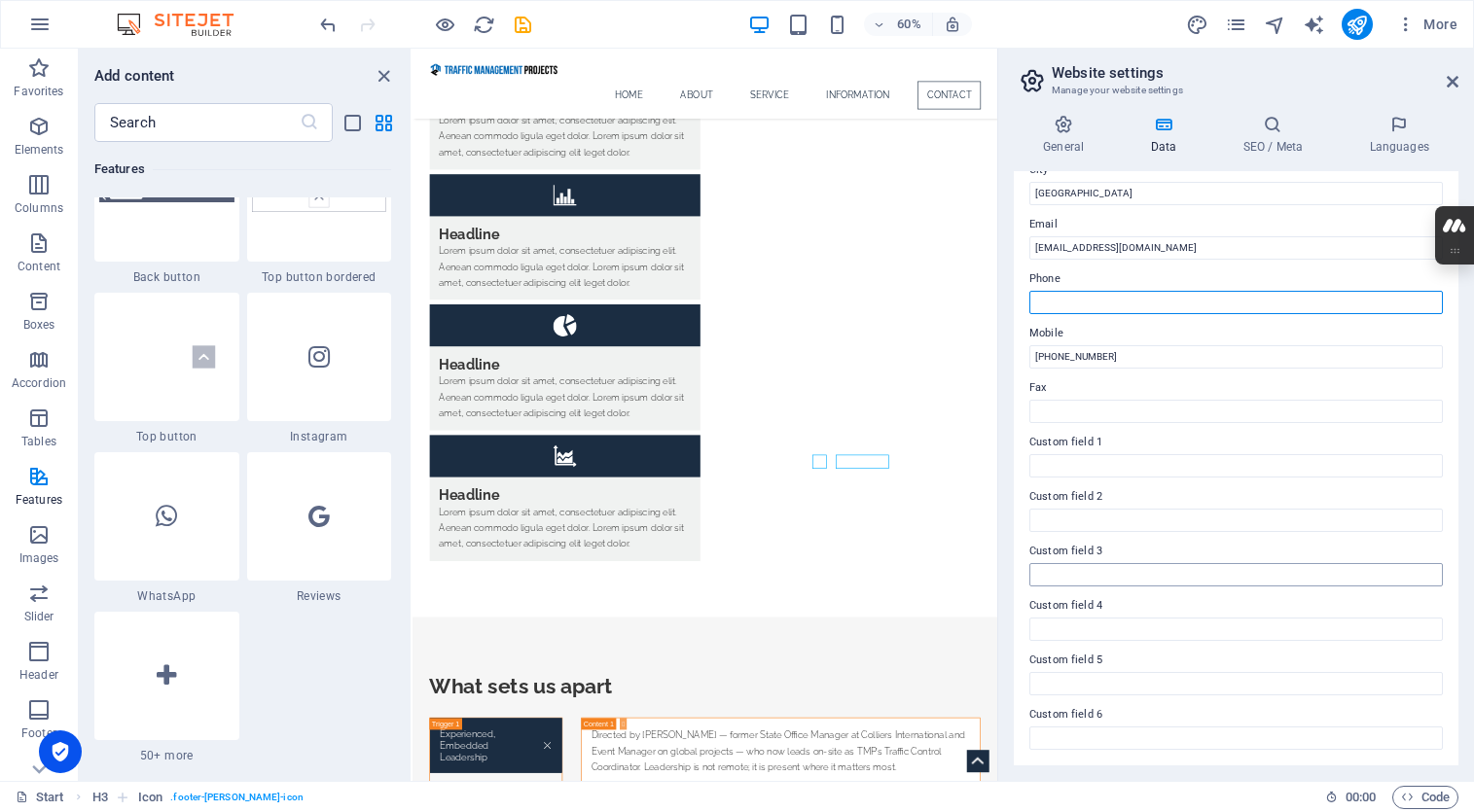 scroll, scrollTop: 0, scrollLeft: 0, axis: both 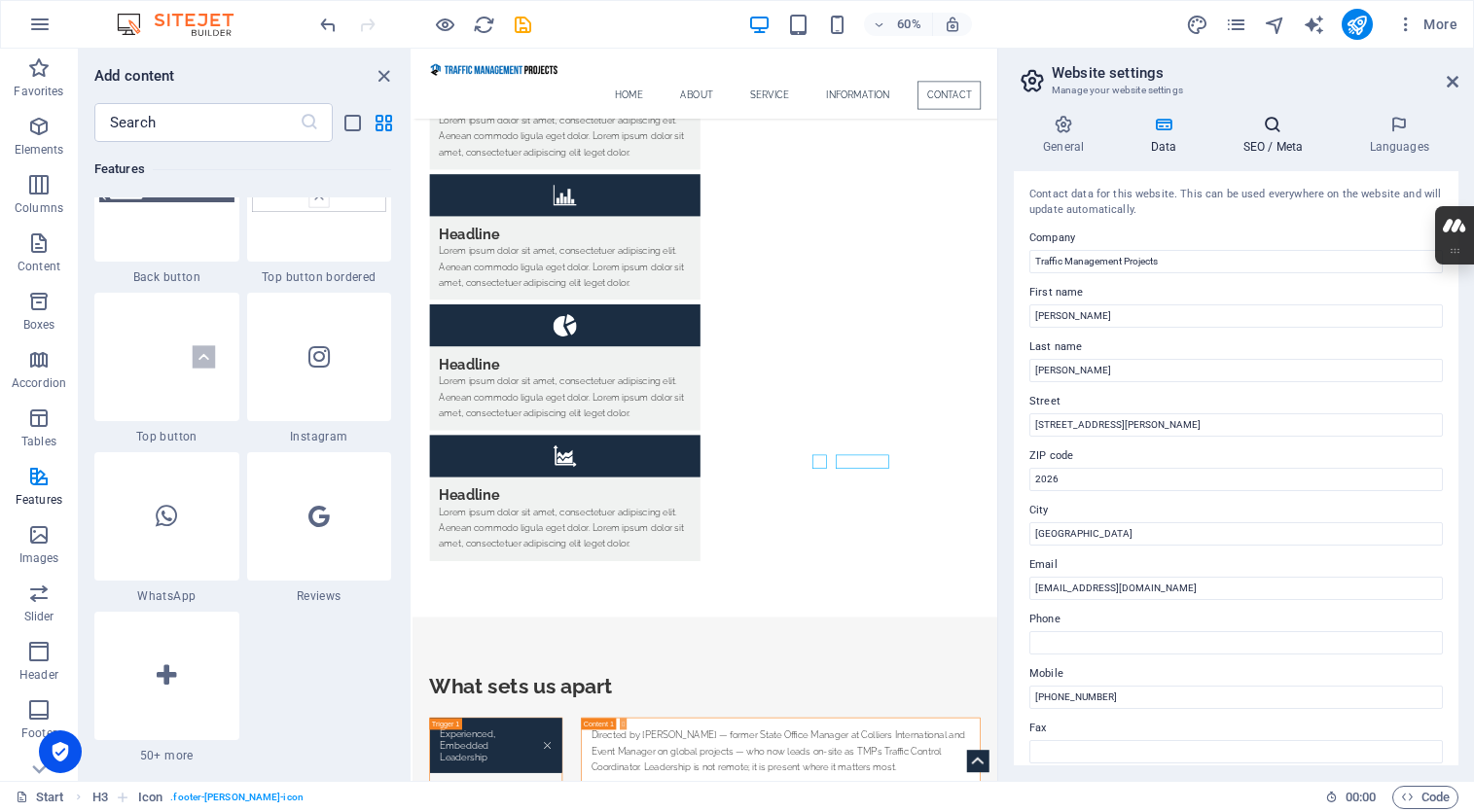 click on "SEO / Meta" at bounding box center [1276, 135] 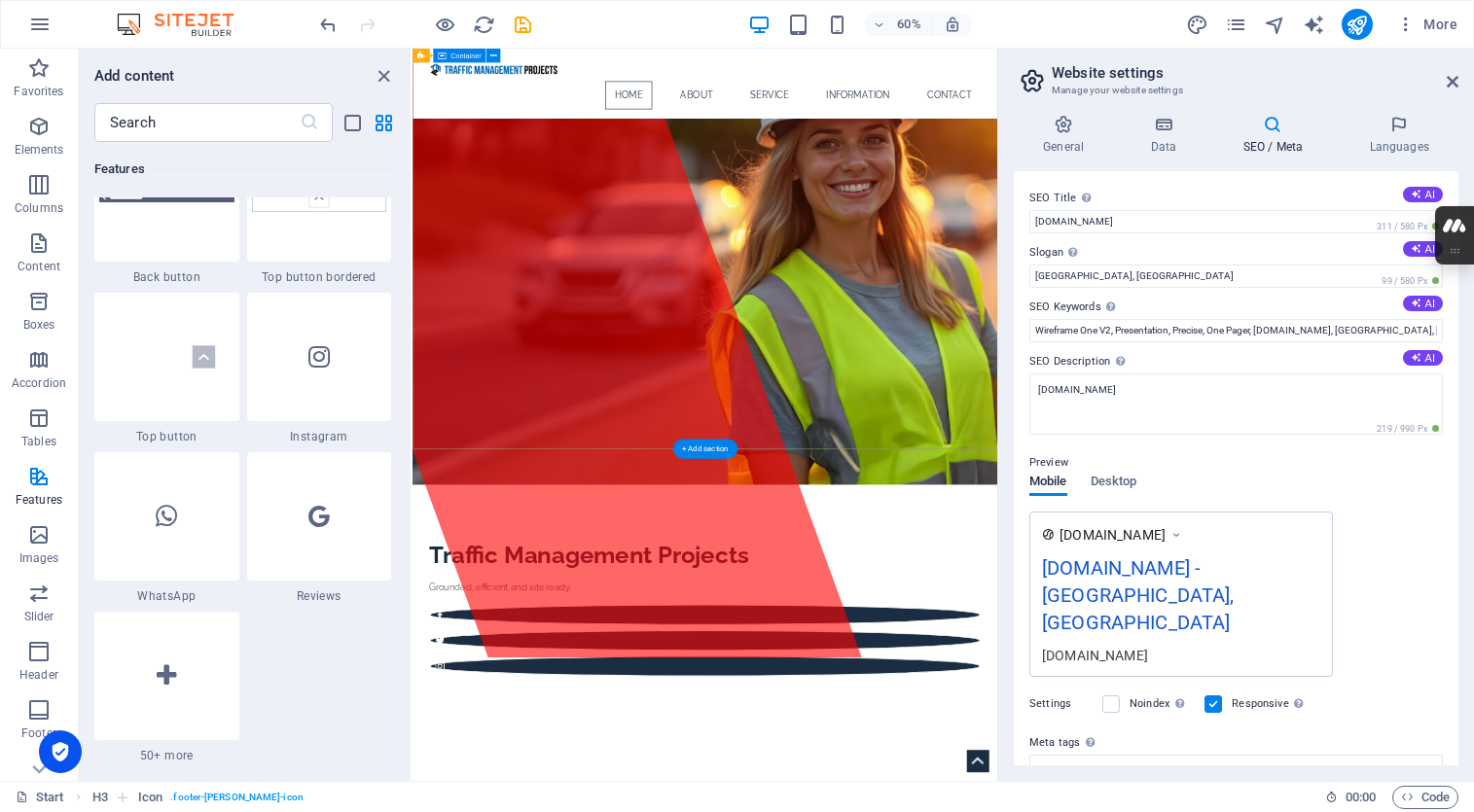 scroll, scrollTop: 0, scrollLeft: 0, axis: both 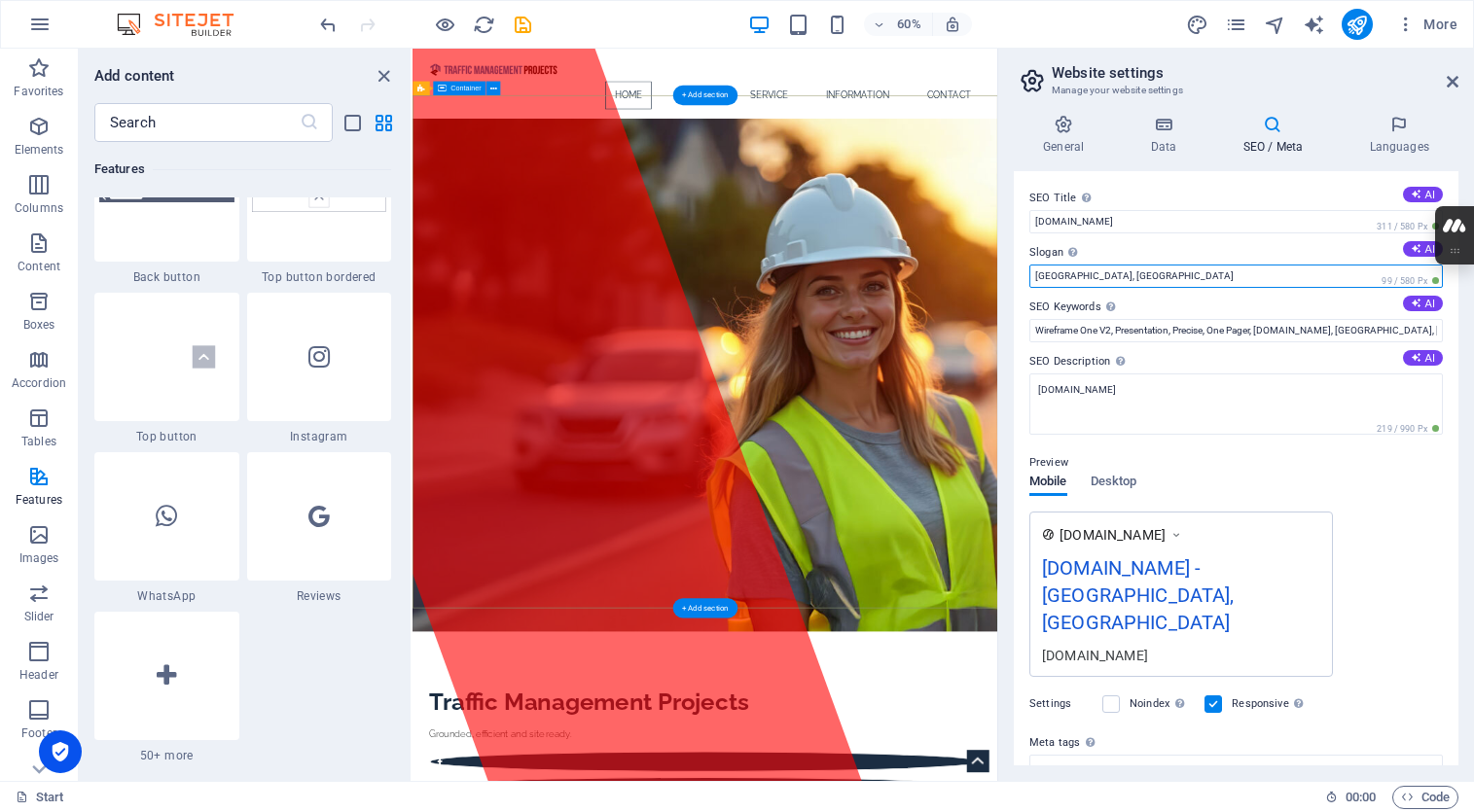 drag, startPoint x: 1527, startPoint y: 322, endPoint x: 1361, endPoint y: 409, distance: 187.41665 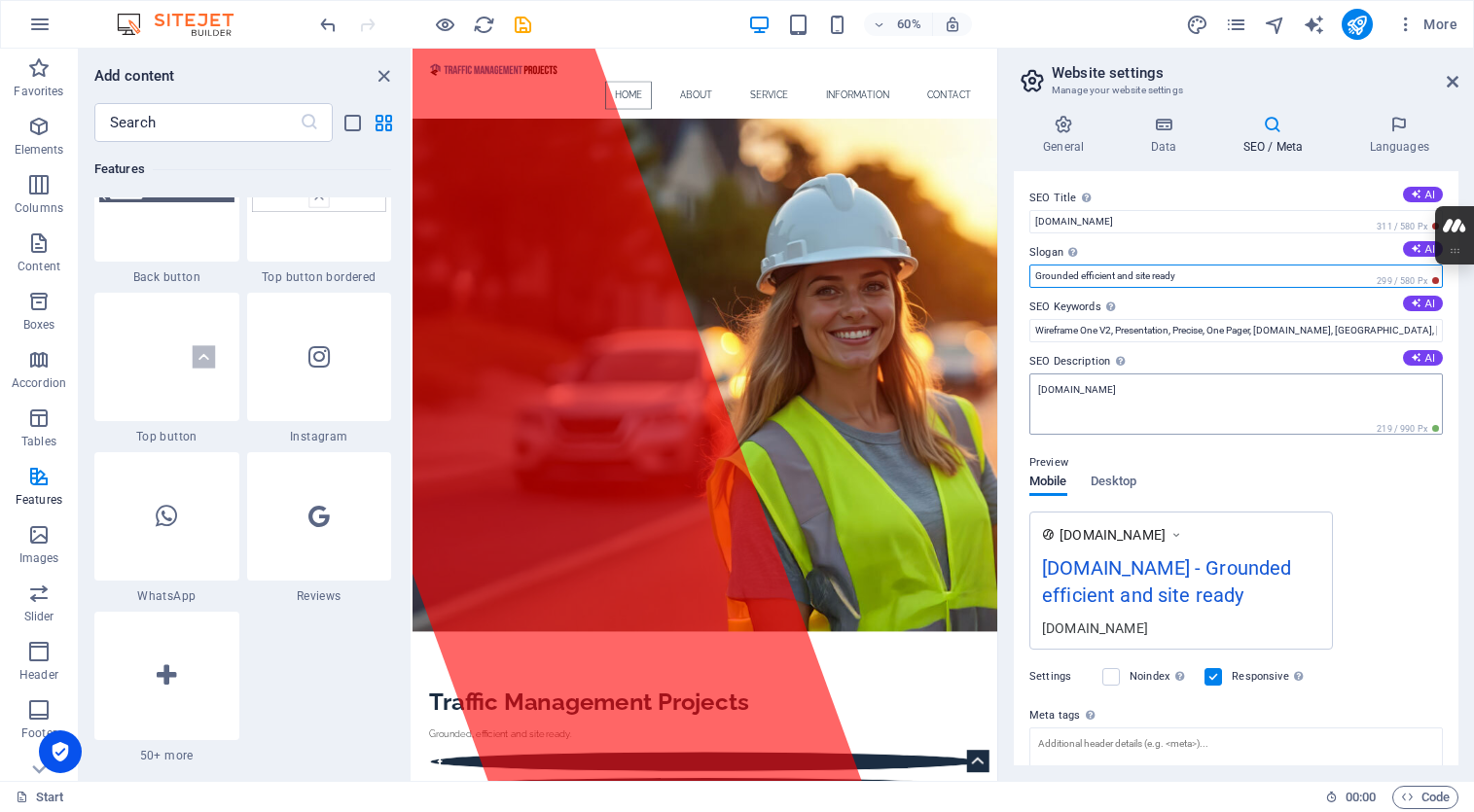 type on "Grounded efficient and site ready" 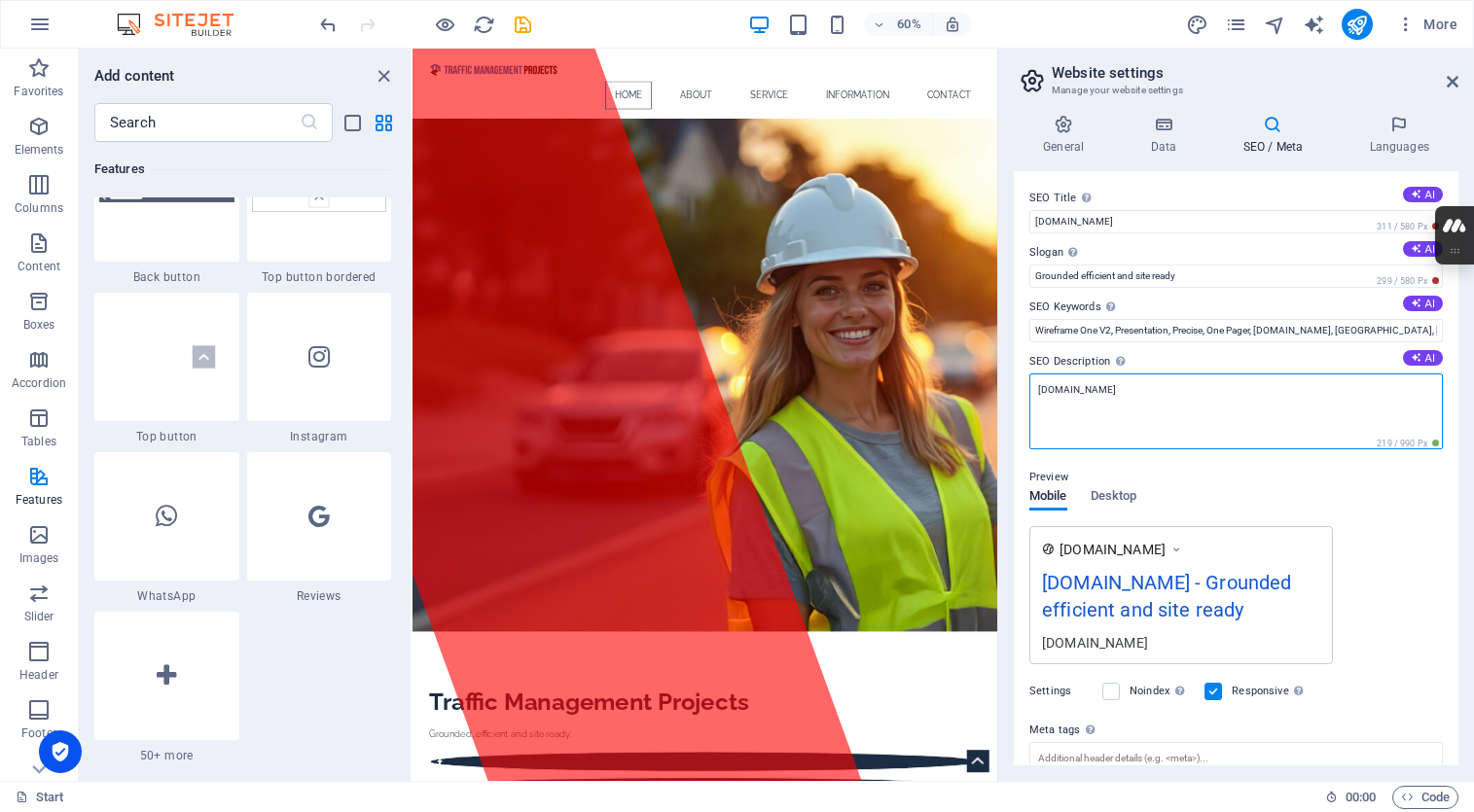 click on "[DOMAIN_NAME]" at bounding box center [1236, 411] 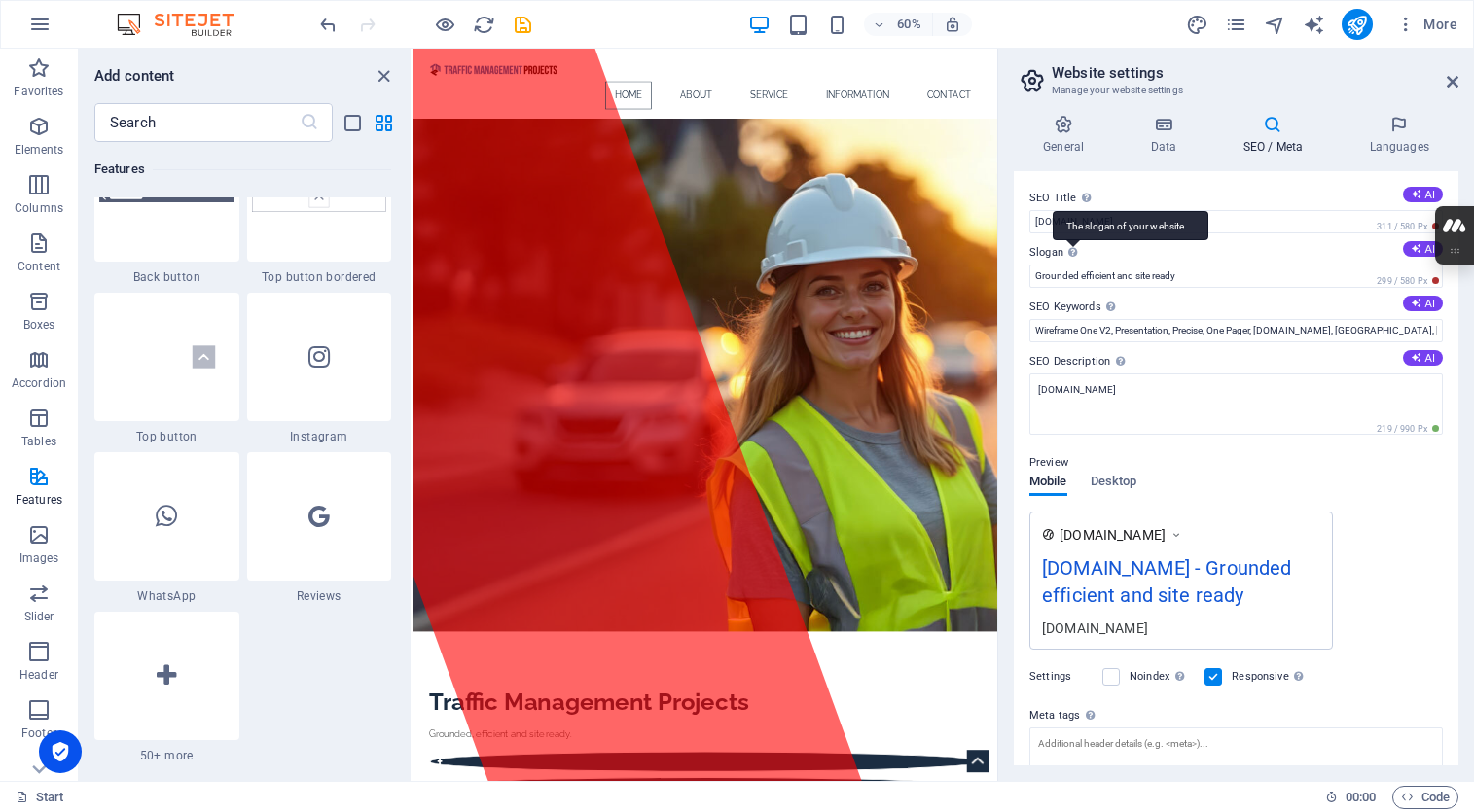 click on "The slogan of your website." at bounding box center [1131, 226] 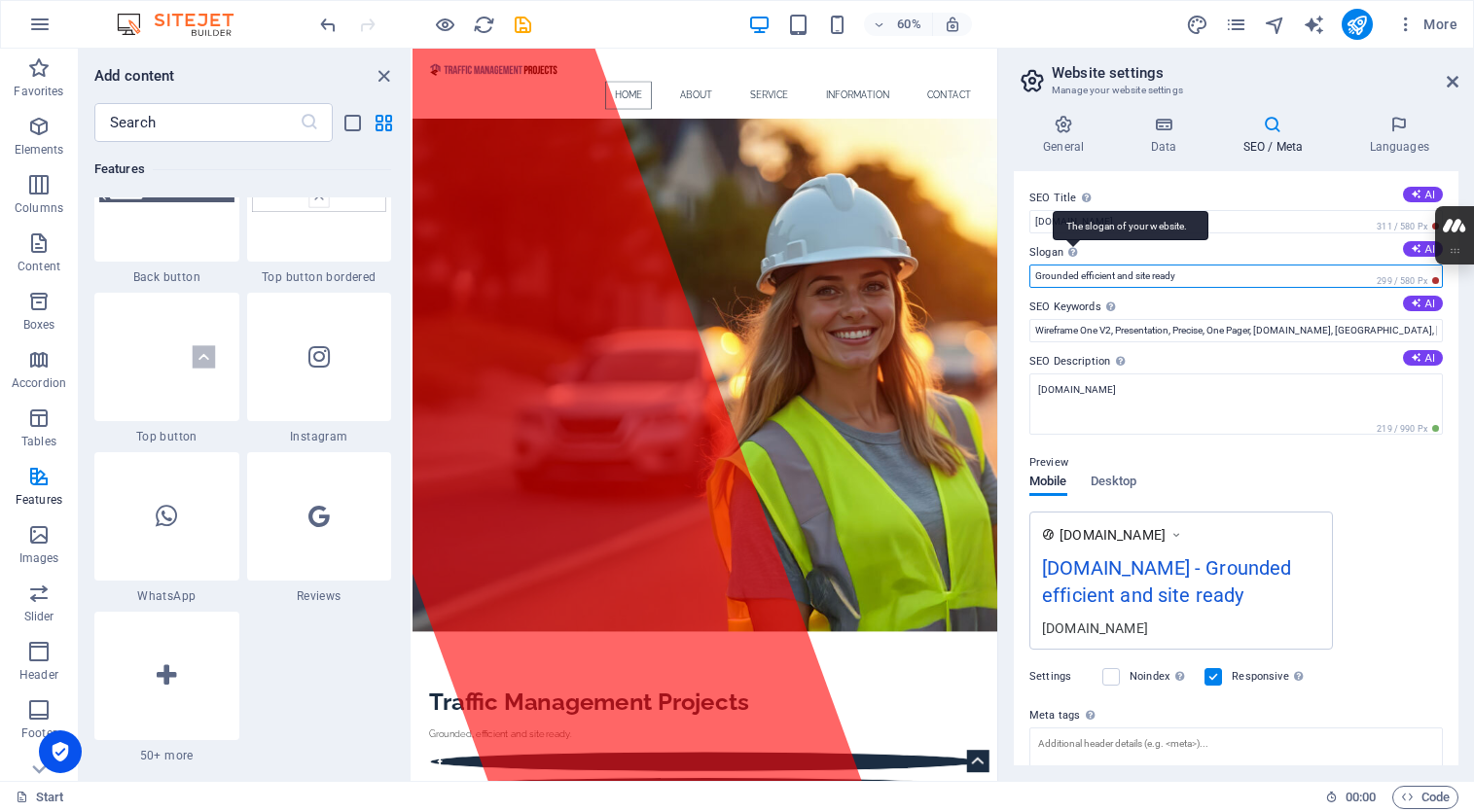 click on "Grounded efficient and site ready" at bounding box center (1236, 276) 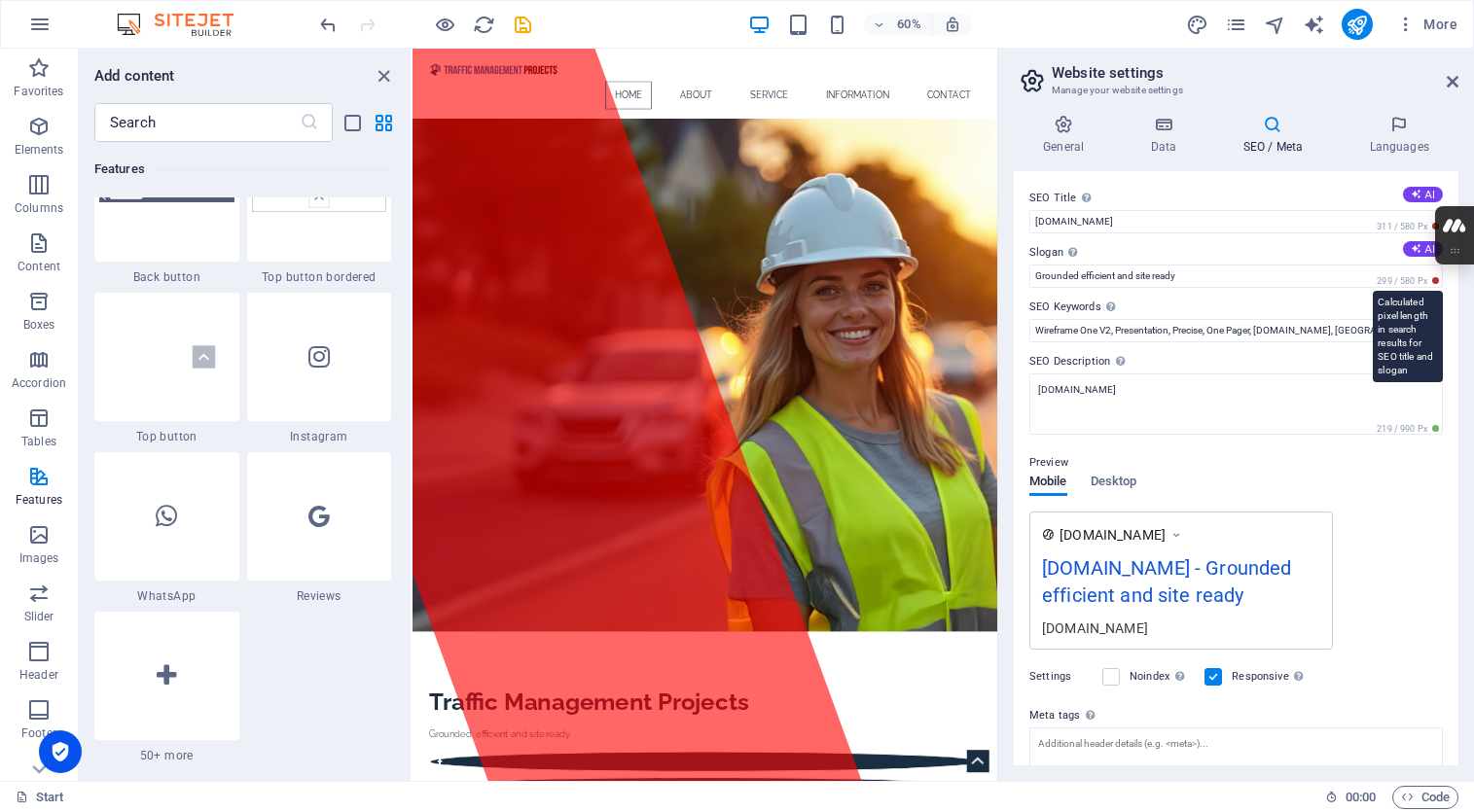 click on "299 / 580 Px" at bounding box center [1408, 281] 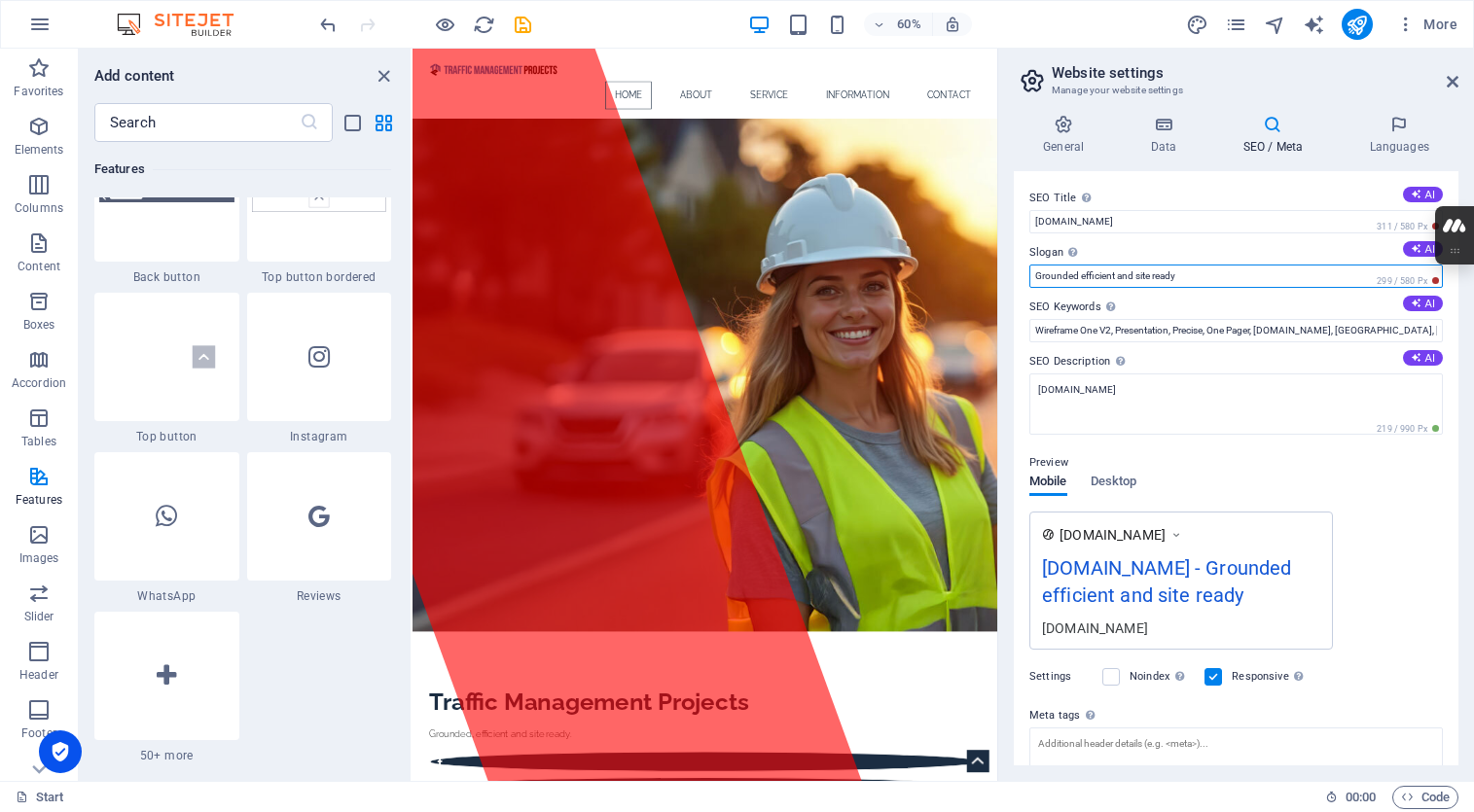 click on "Grounded efficient and site ready" at bounding box center (1236, 276) 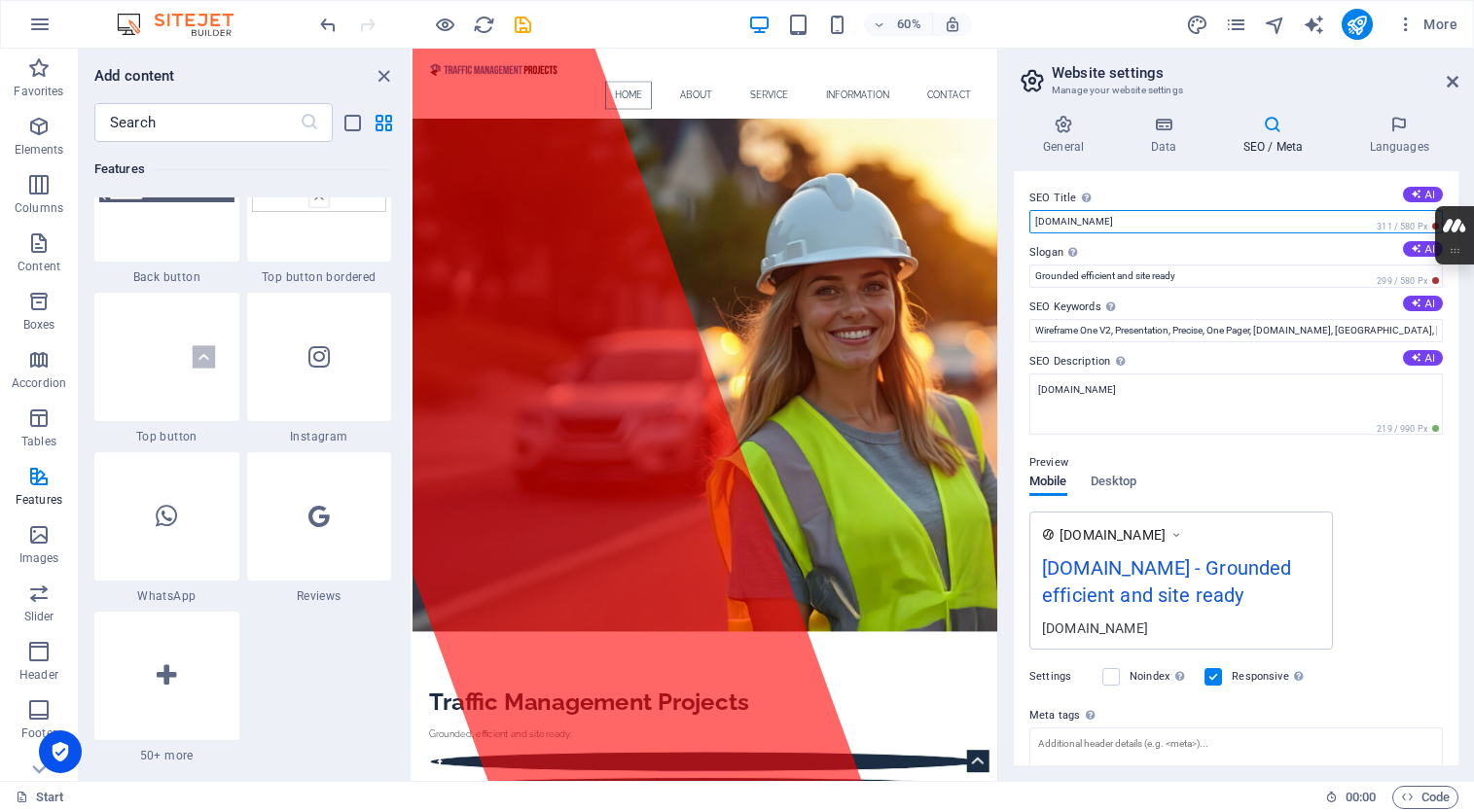drag, startPoint x: 1257, startPoint y: 221, endPoint x: 1156, endPoint y: 222, distance: 101.00495 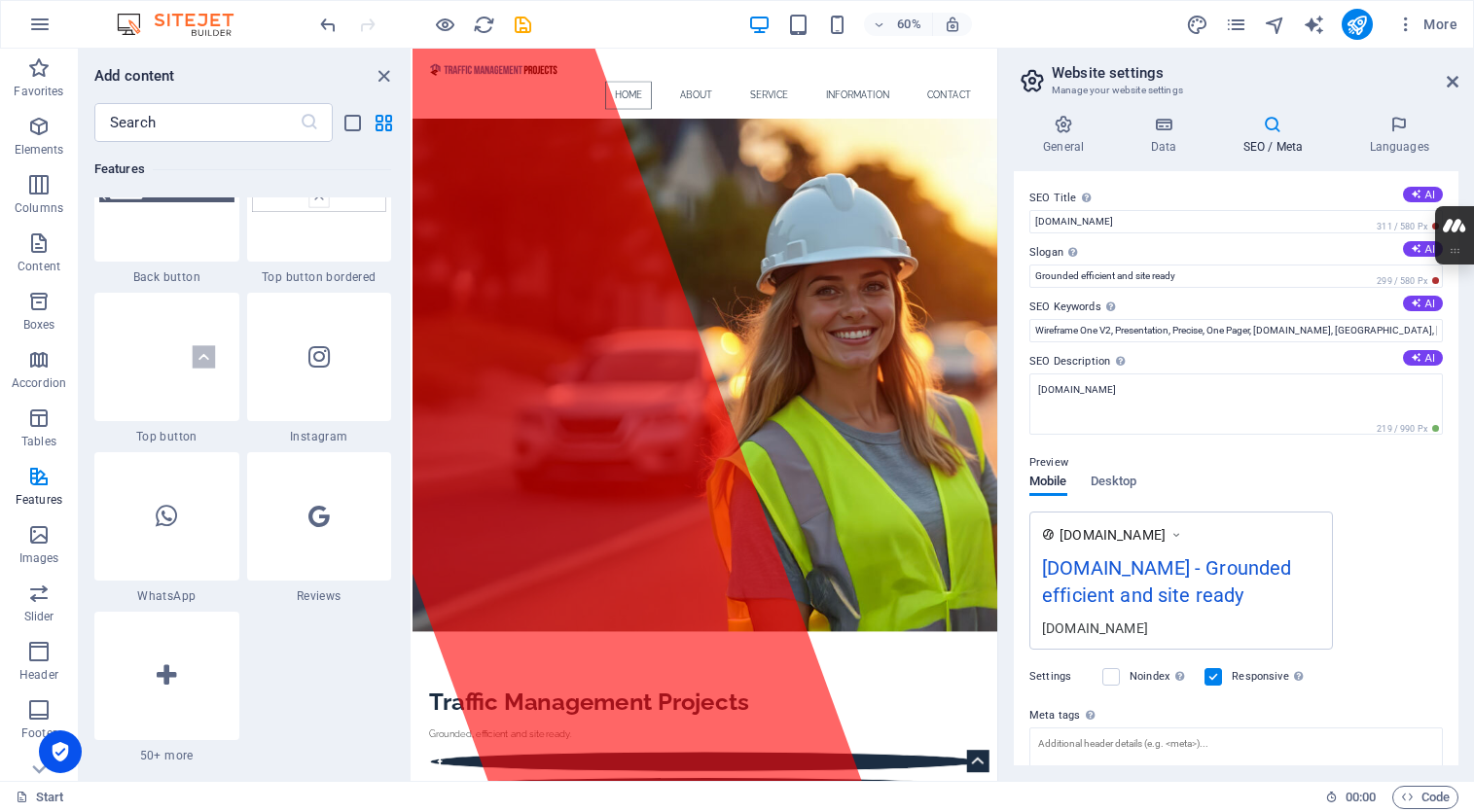 click on "SEO Title The title of your website - make it something that stands out in search engine results. AI" at bounding box center [1236, 198] 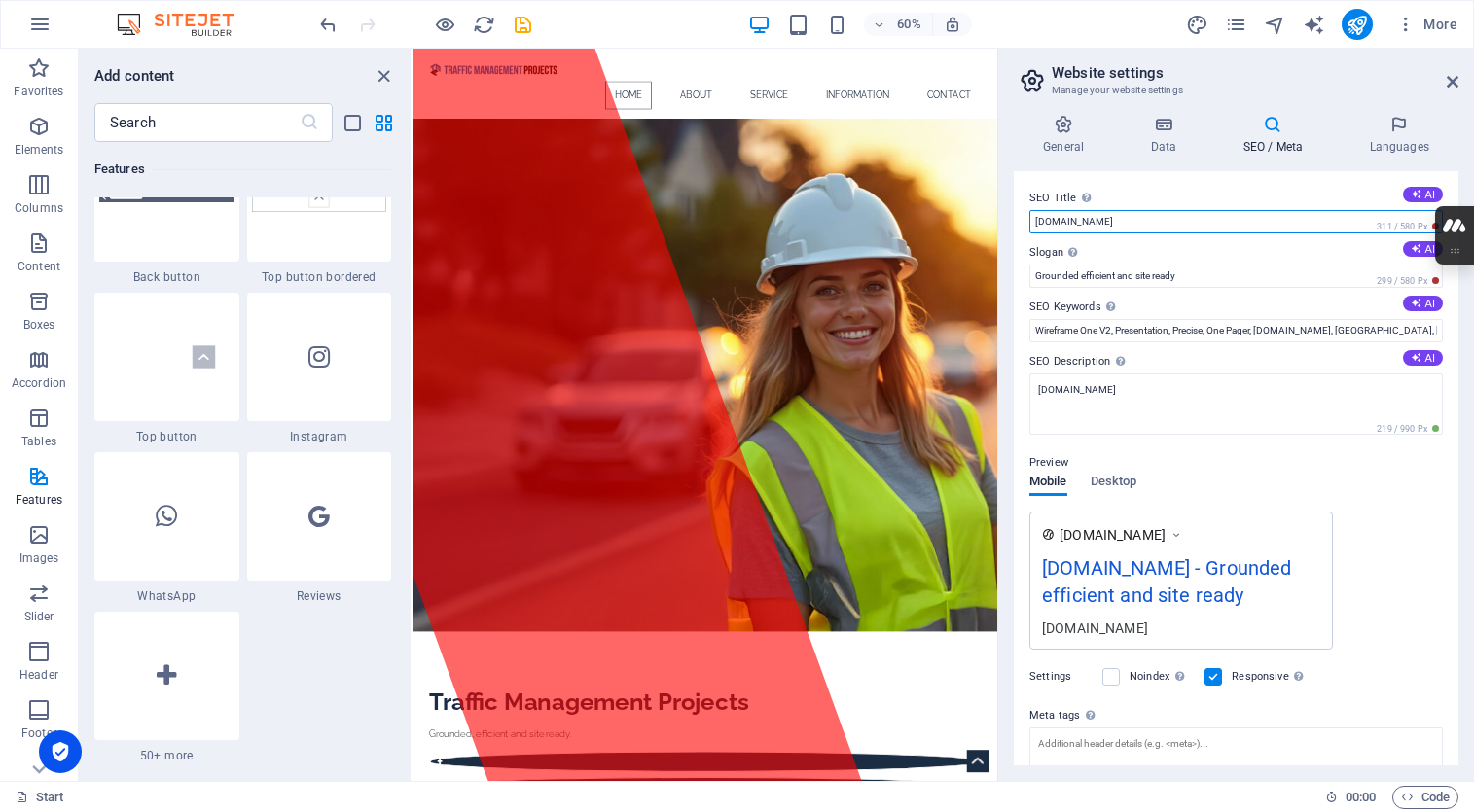 click on "[DOMAIN_NAME]" at bounding box center (1236, 222) 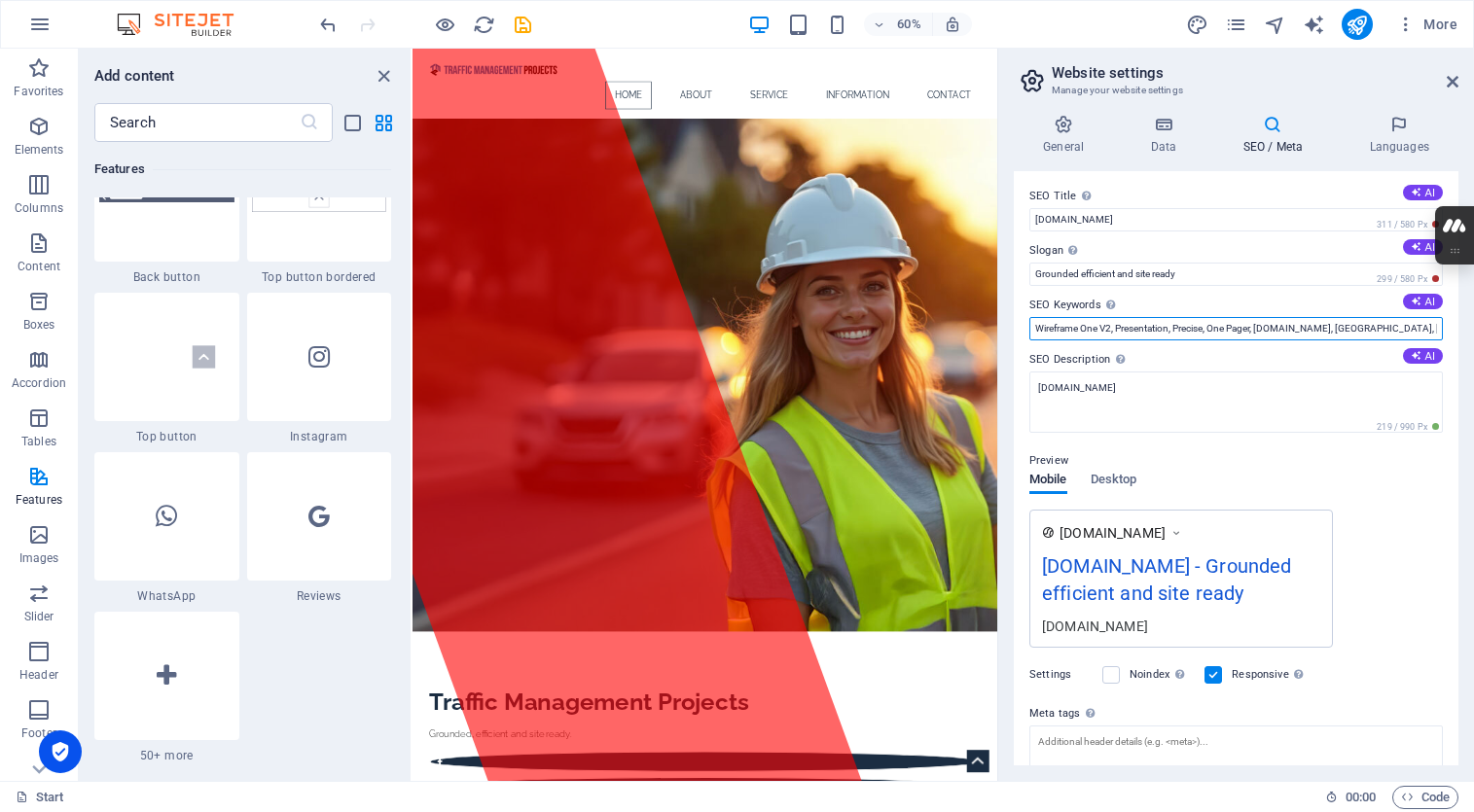 drag, startPoint x: 1252, startPoint y: 329, endPoint x: 1044, endPoint y: 316, distance: 208.4059 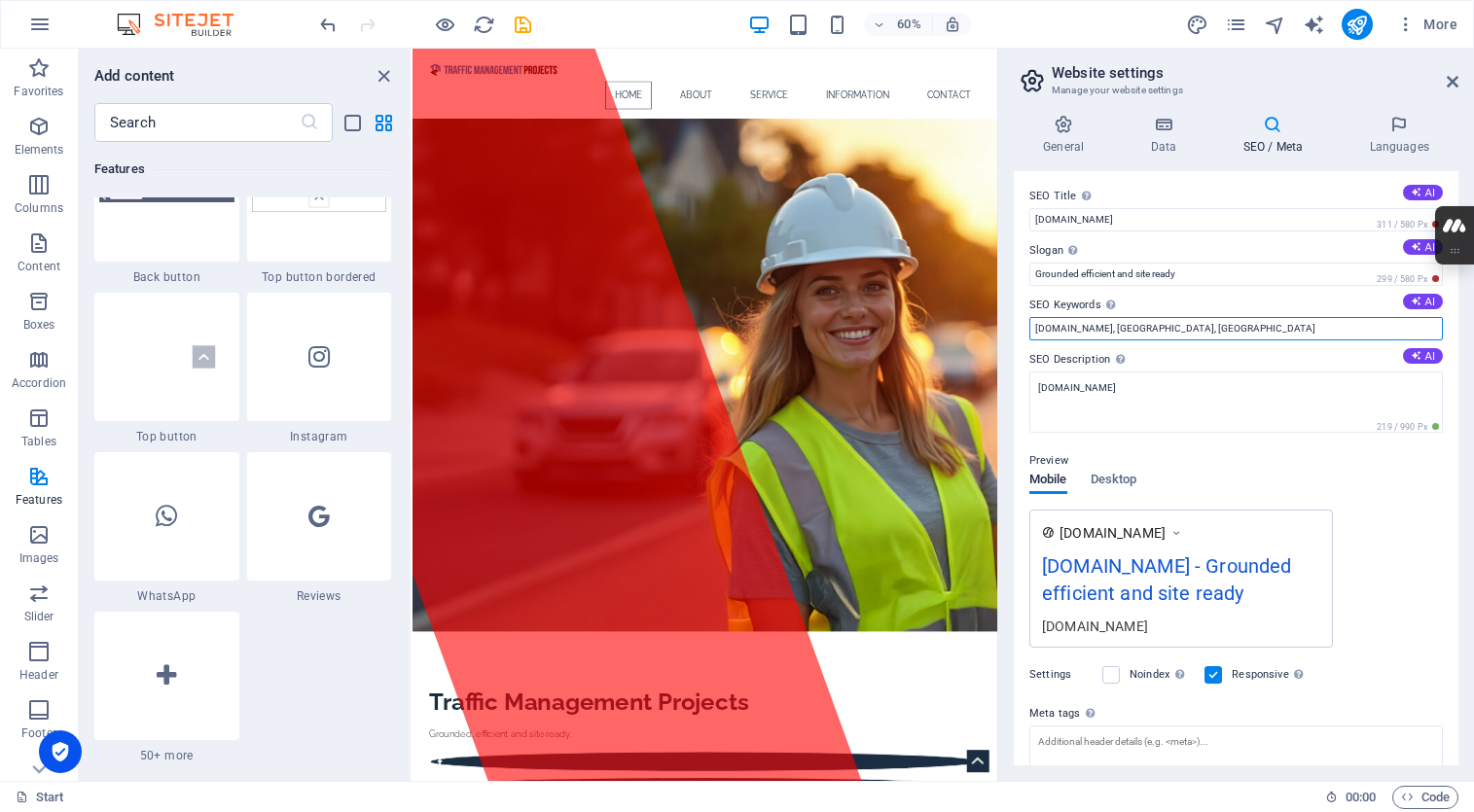 drag, startPoint x: 1151, startPoint y: 328, endPoint x: 1386, endPoint y: 344, distance: 235.54405 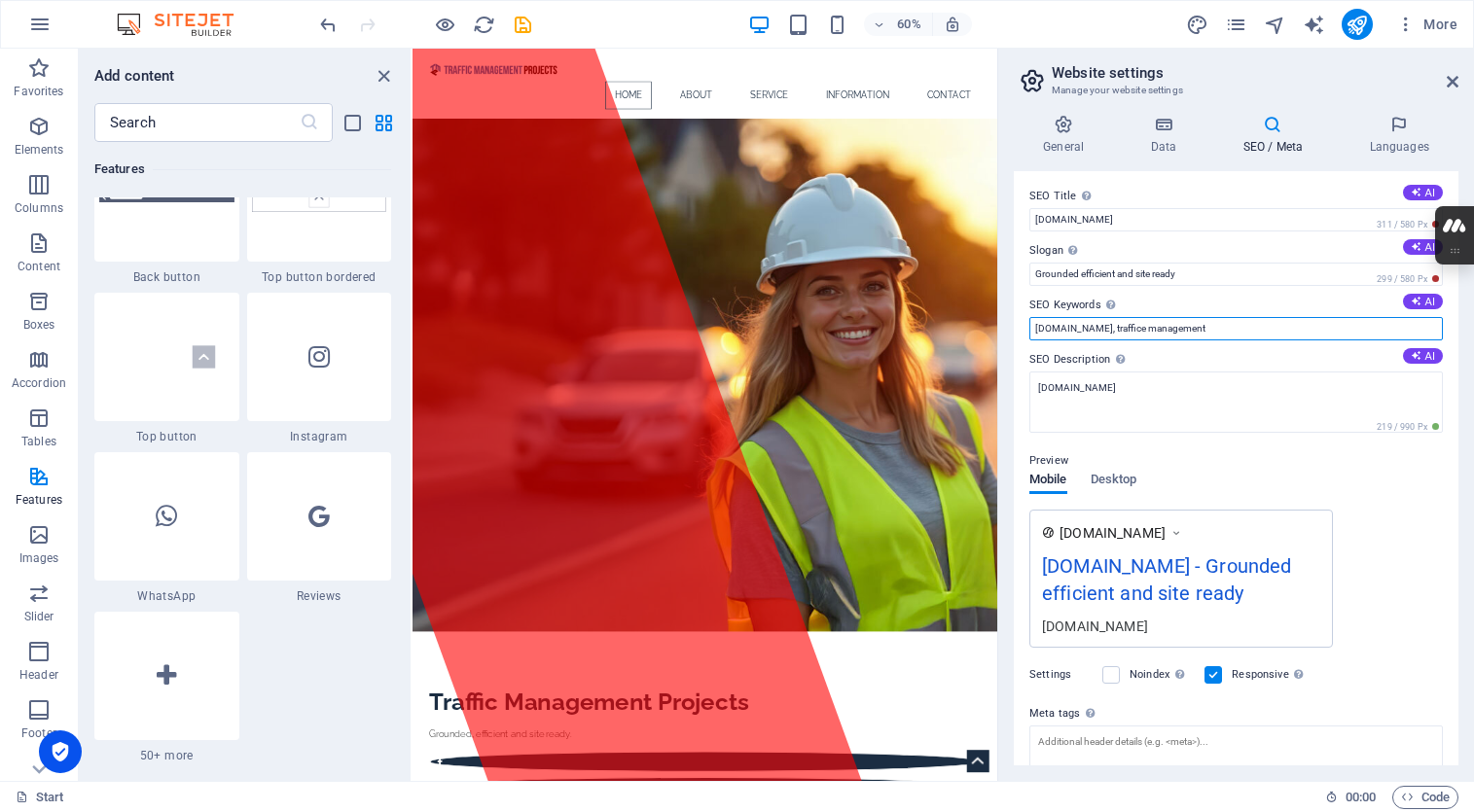 click on "trafficmanagementprojects.com.au, traffice management" at bounding box center (1236, 329) 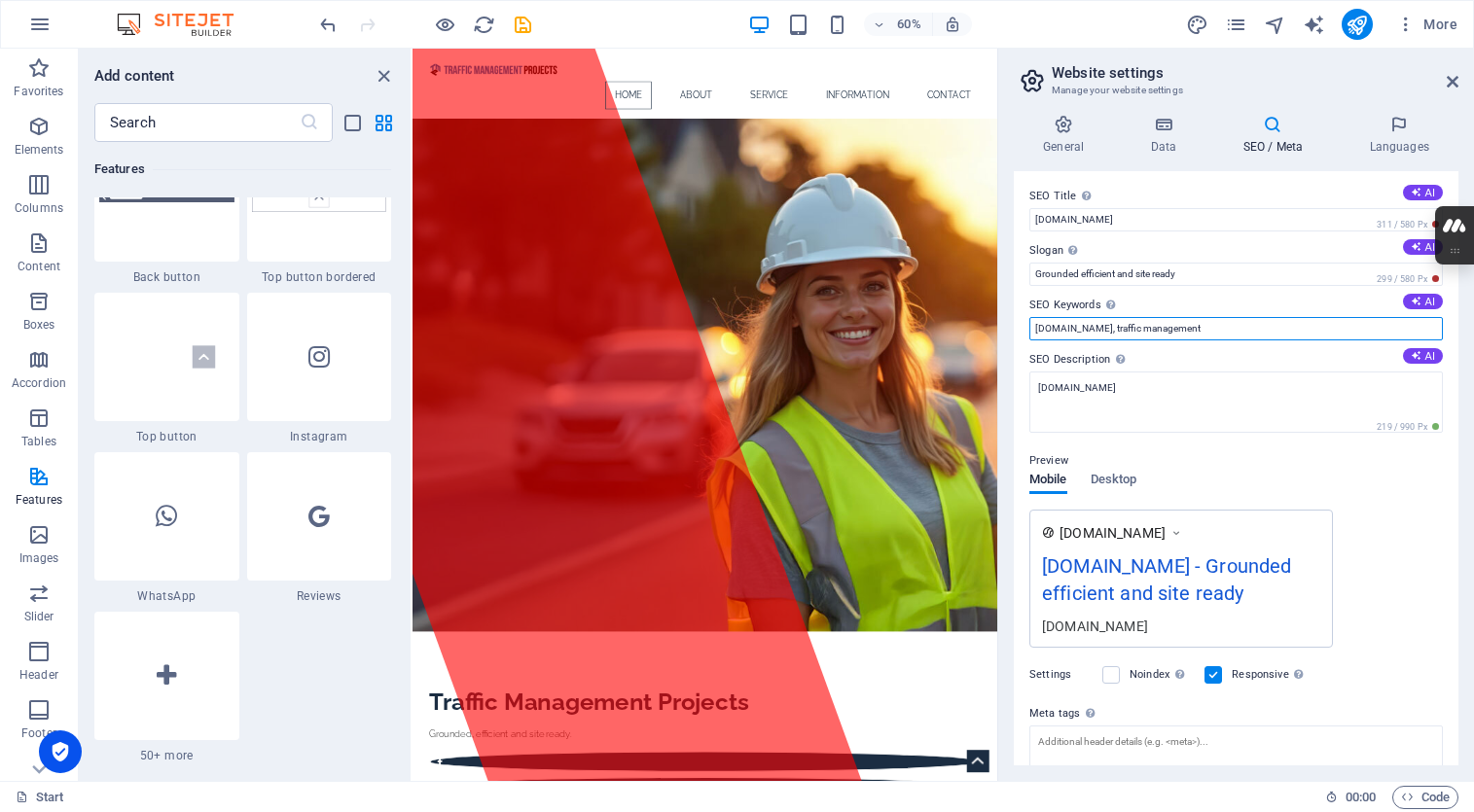 click on "trafficmanagementprojects.com.au, traffic management" at bounding box center (1236, 329) 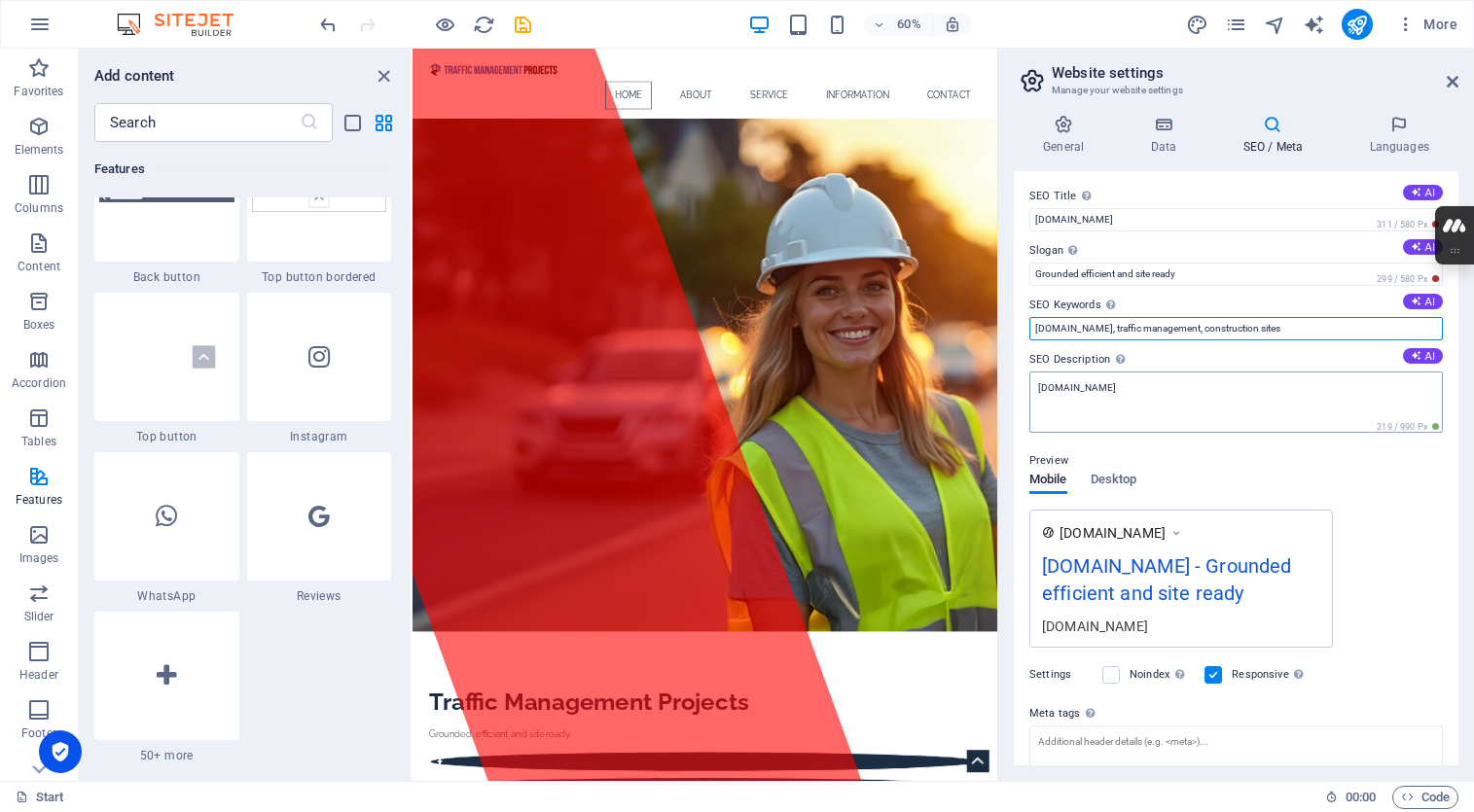 type on "trafficmanagementprojects.com.au, traffic management, construction sites" 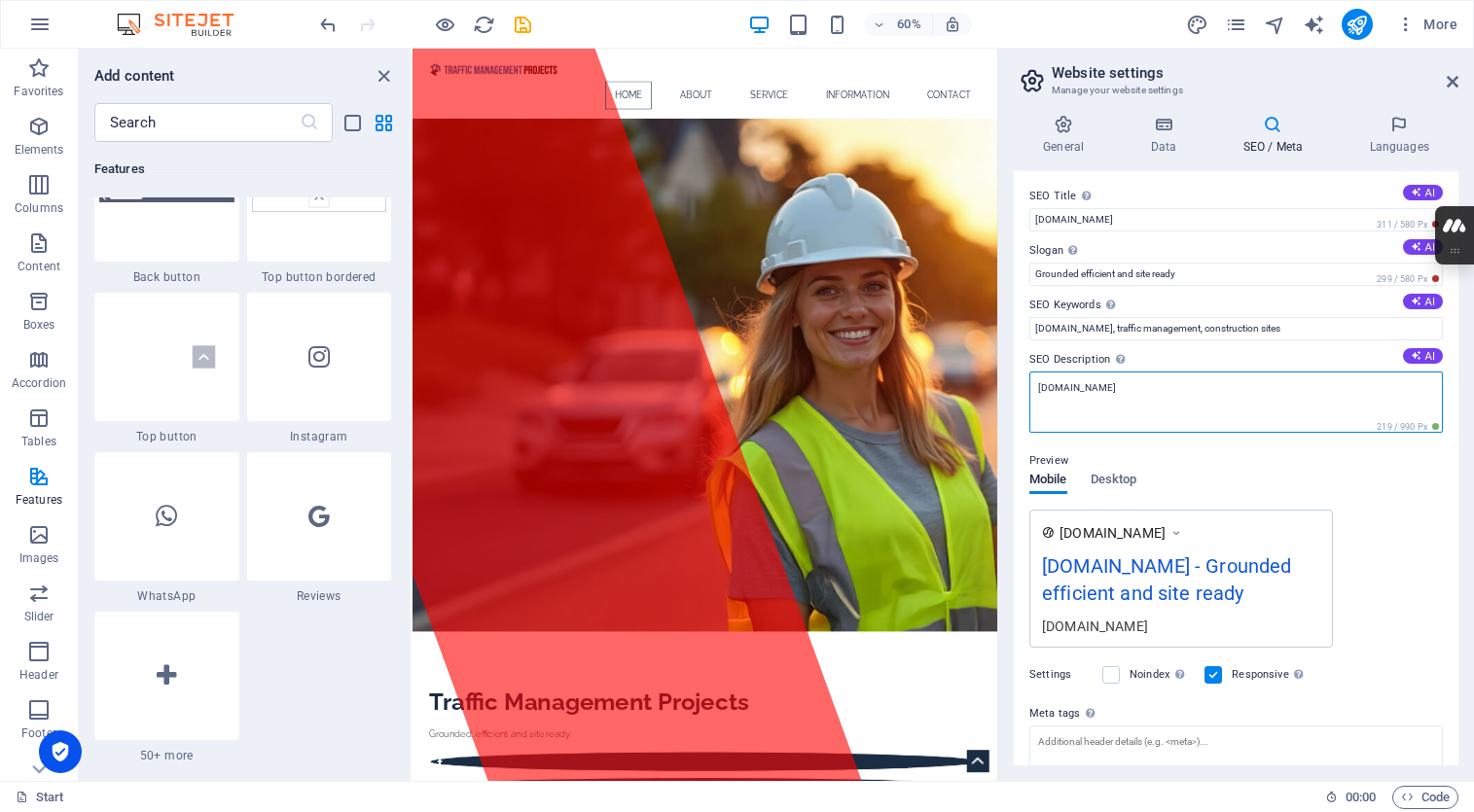 click on "[DOMAIN_NAME]" at bounding box center (1236, 402) 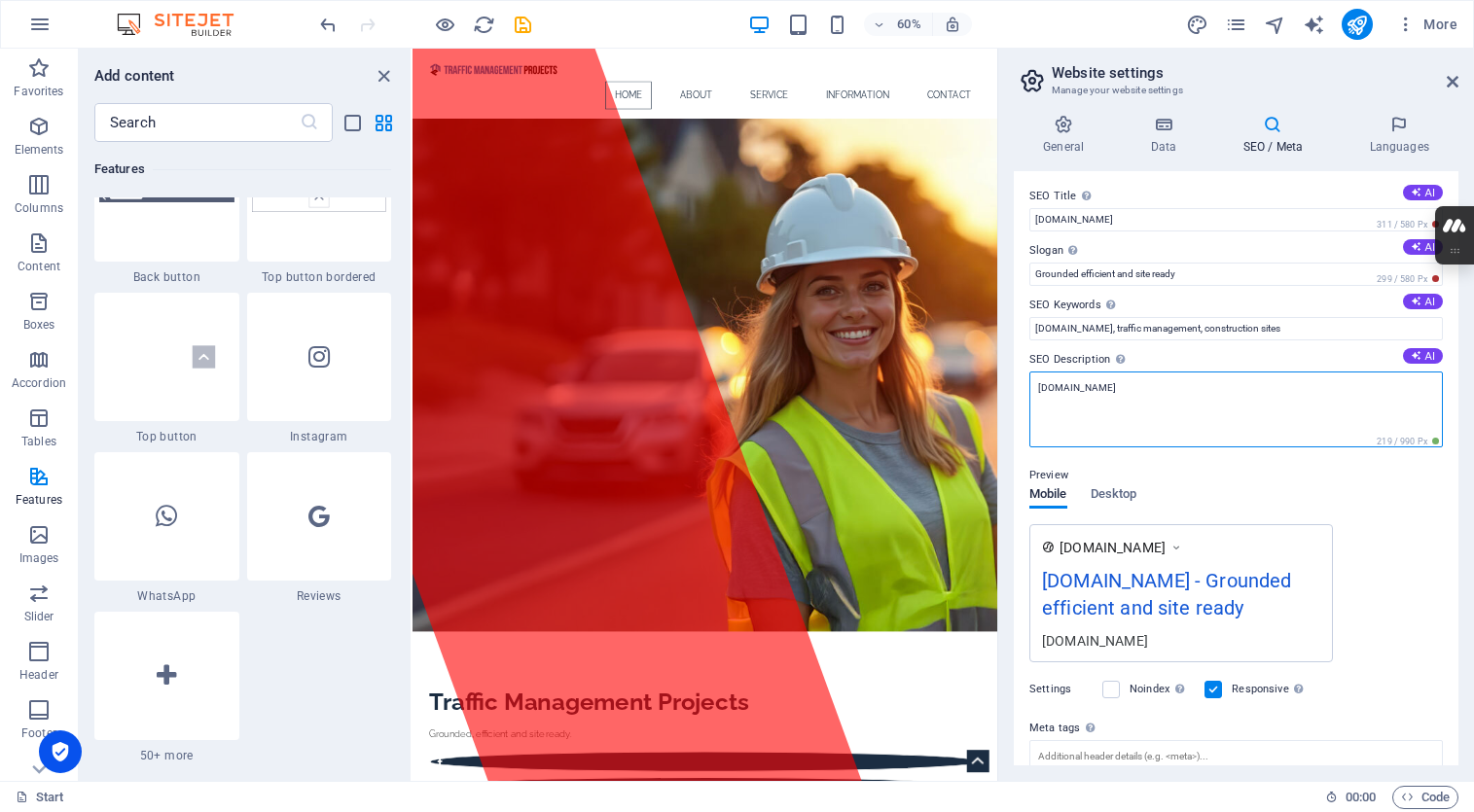 drag, startPoint x: 1129, startPoint y: 382, endPoint x: 1048, endPoint y: 371, distance: 81.7435 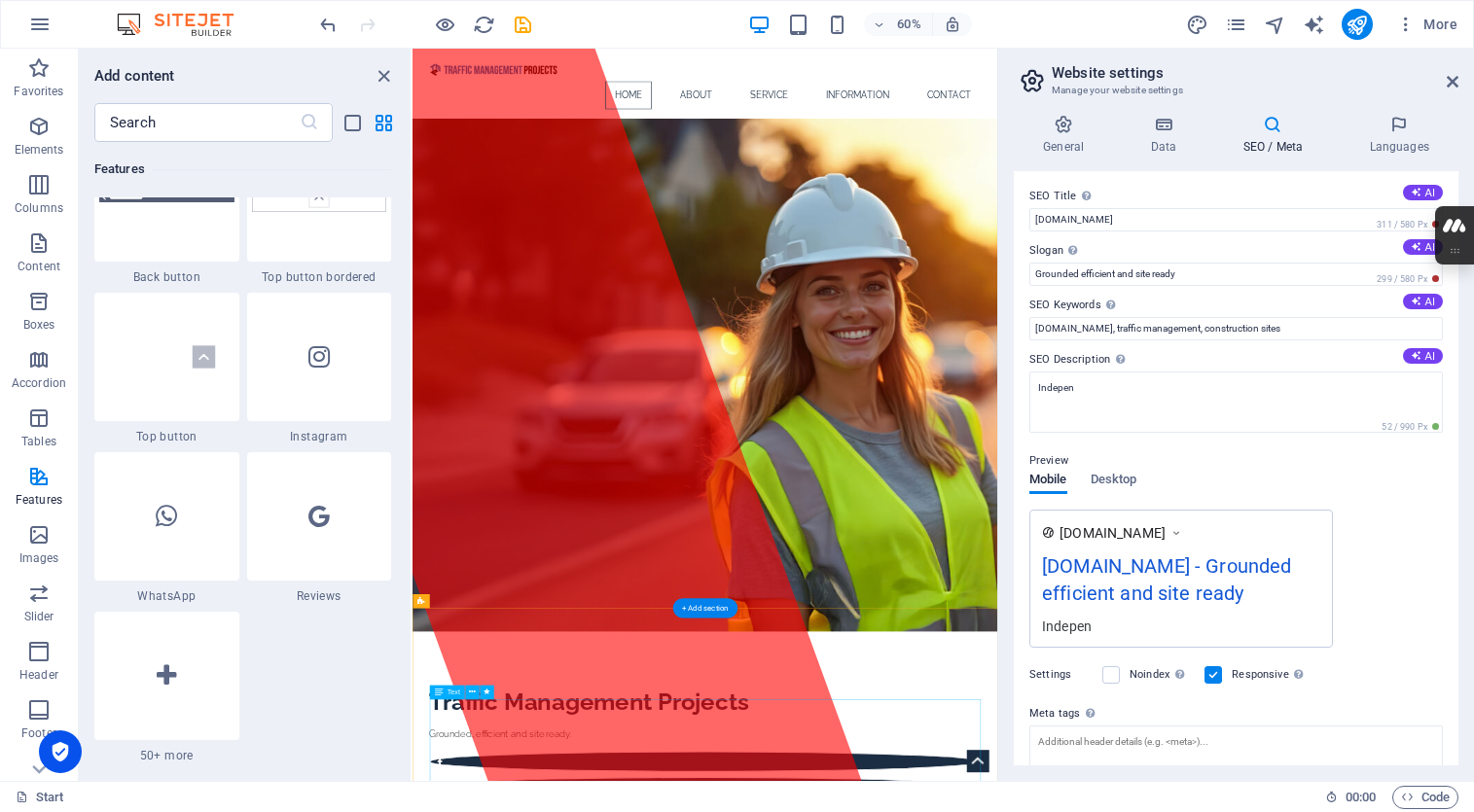 click on "MP is an independent traffic control company built on the principle that traffic management is not a side function — it is a core component of every successful construction project. Led by professionals with over 20 years’ experience across high-pressure industries — including construction, event logistics, and commercial operations — TMP delivers a level of coordination, cost-awareness, and site accountability that sets us apart. Safety and precision are non-negotiable. Our team safeguards and maintains these standards consistently across every stage of the project lifecycle." at bounding box center (900, 1677) 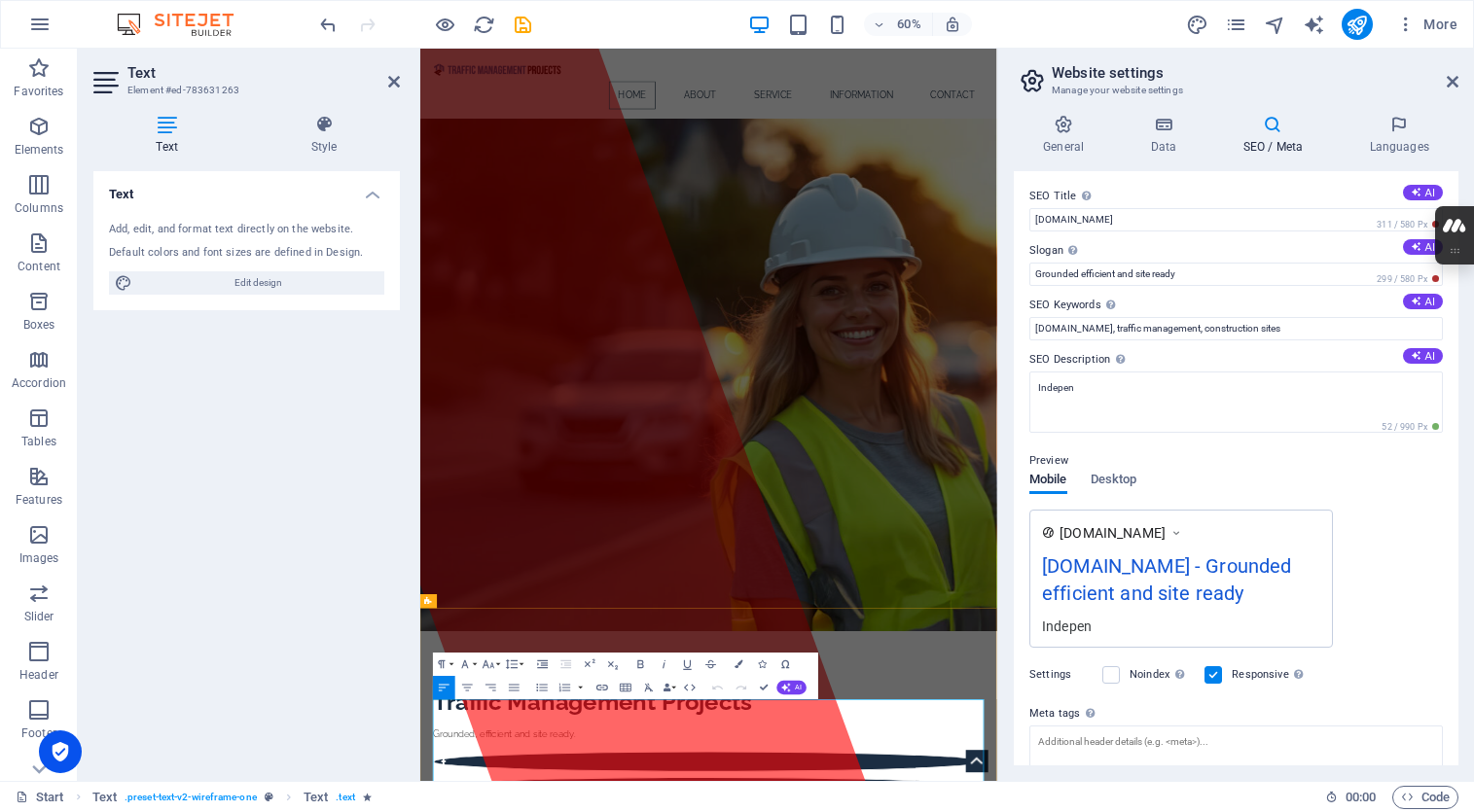 drag, startPoint x: 788, startPoint y: 1168, endPoint x: 502, endPoint y: 1151, distance: 286.5048 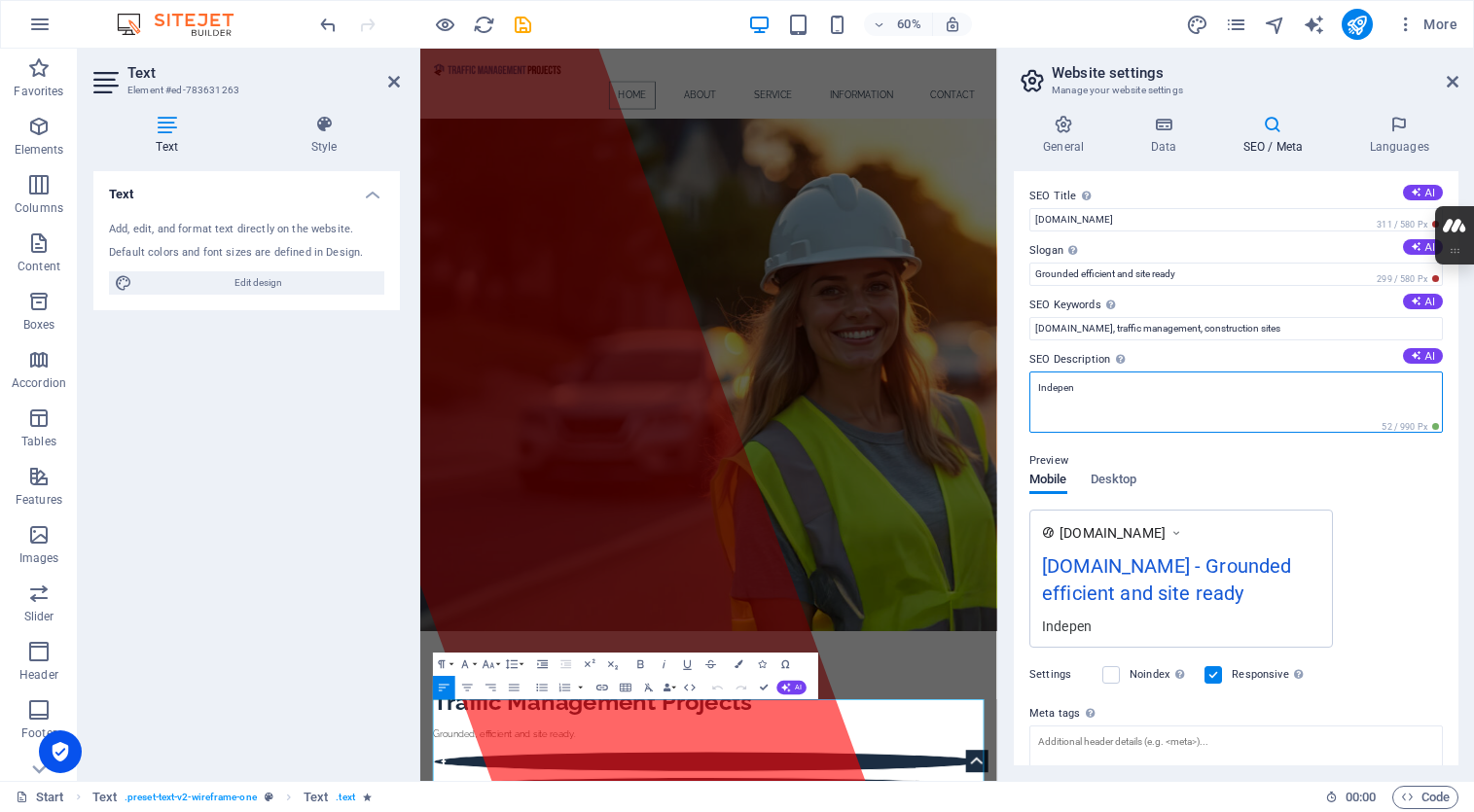 click on "Indepen" at bounding box center [1236, 402] 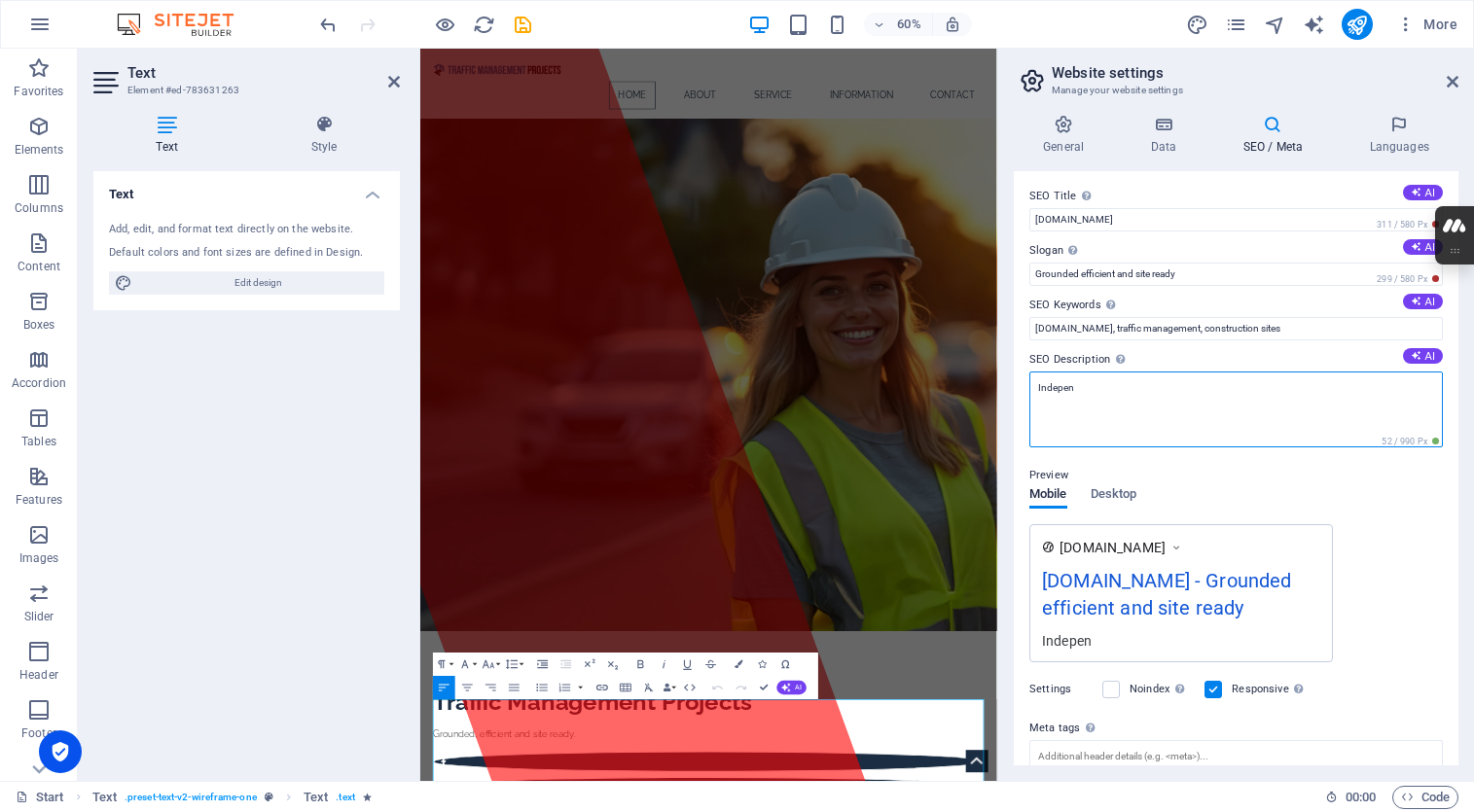 paste on "independent traffic control company built on the principle that traffic management is not a side function — it is a core component of every successful construction project." 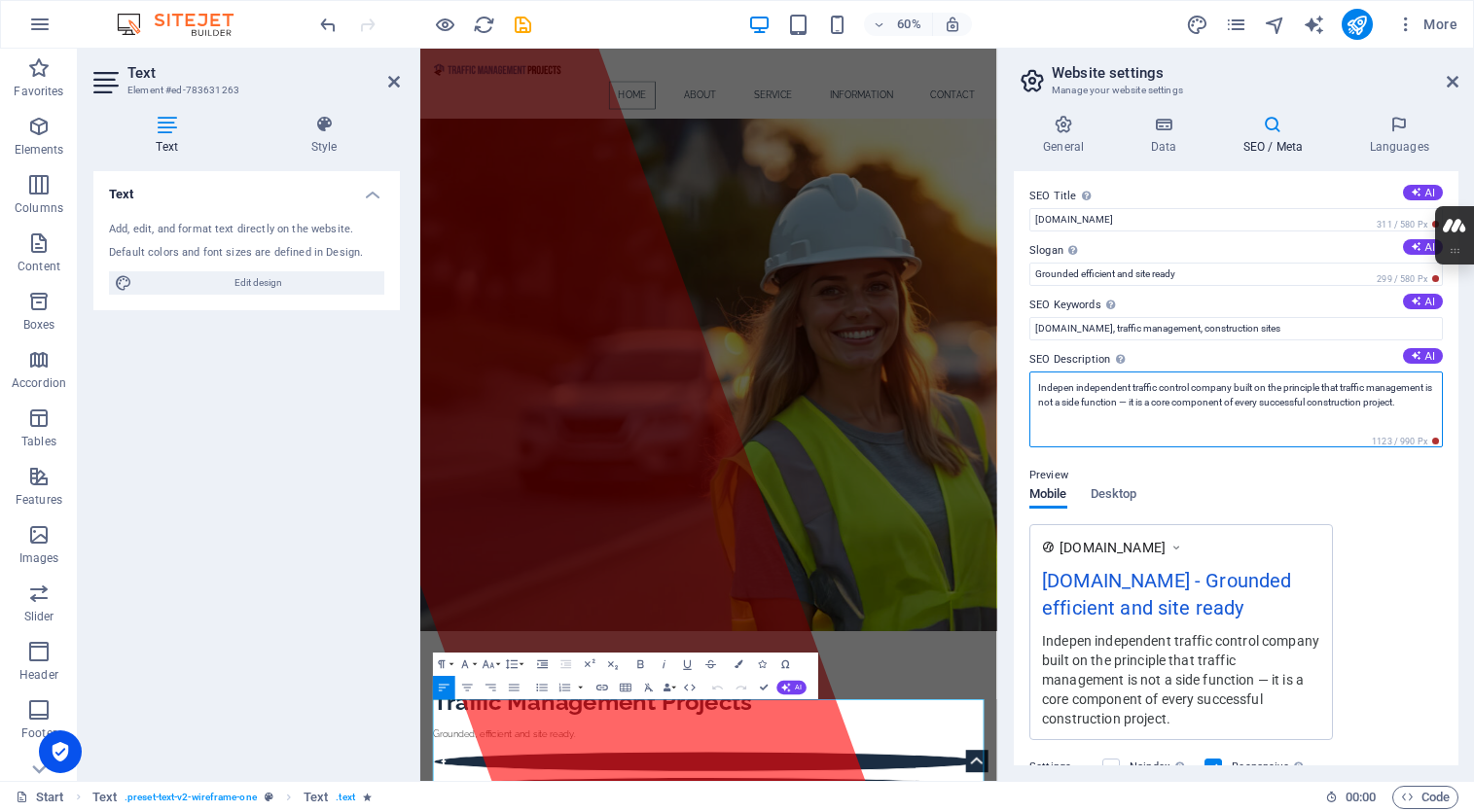 drag, startPoint x: 1059, startPoint y: 377, endPoint x: 1003, endPoint y: 368, distance: 56.718604 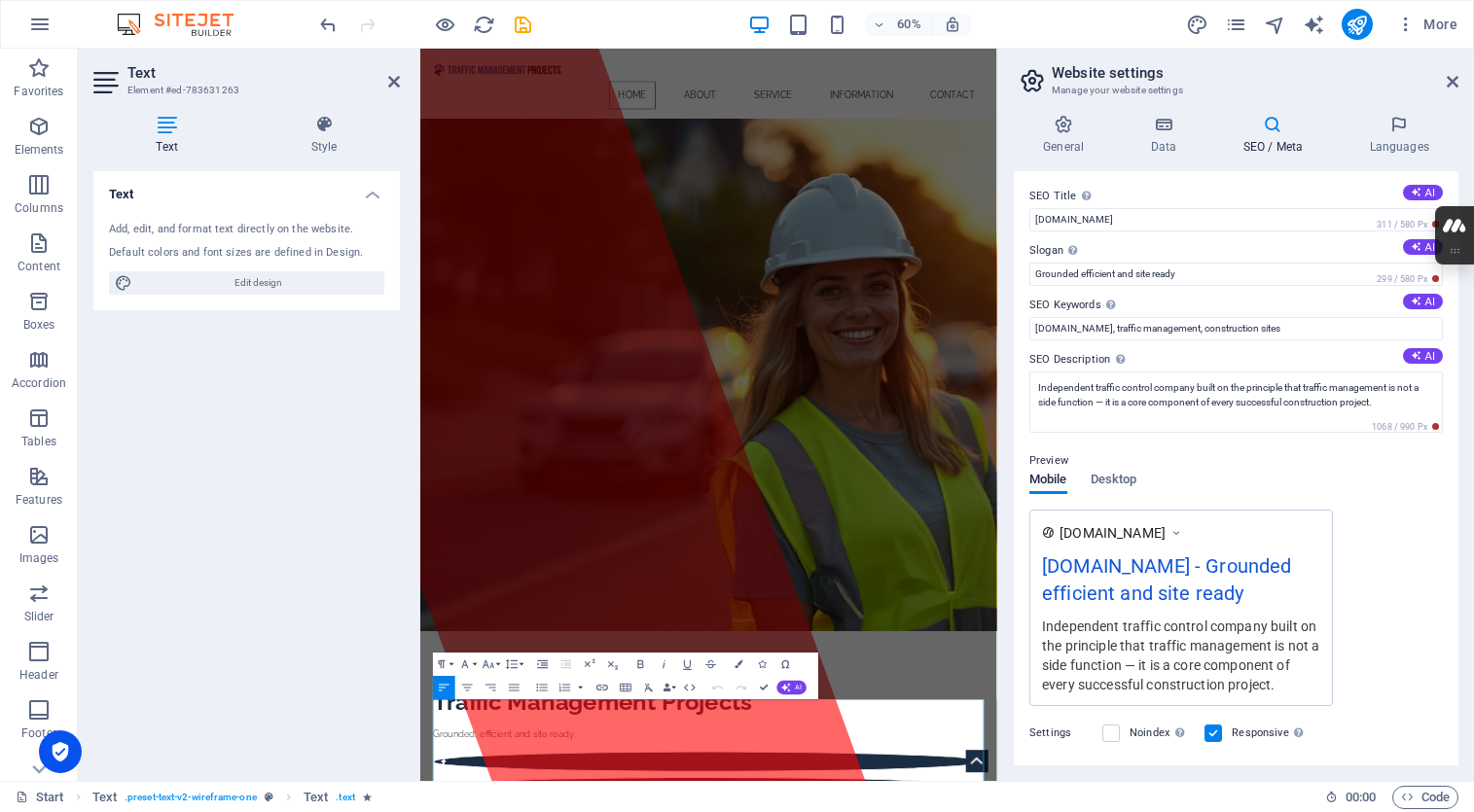 click on "Preview" at bounding box center (1236, 461) 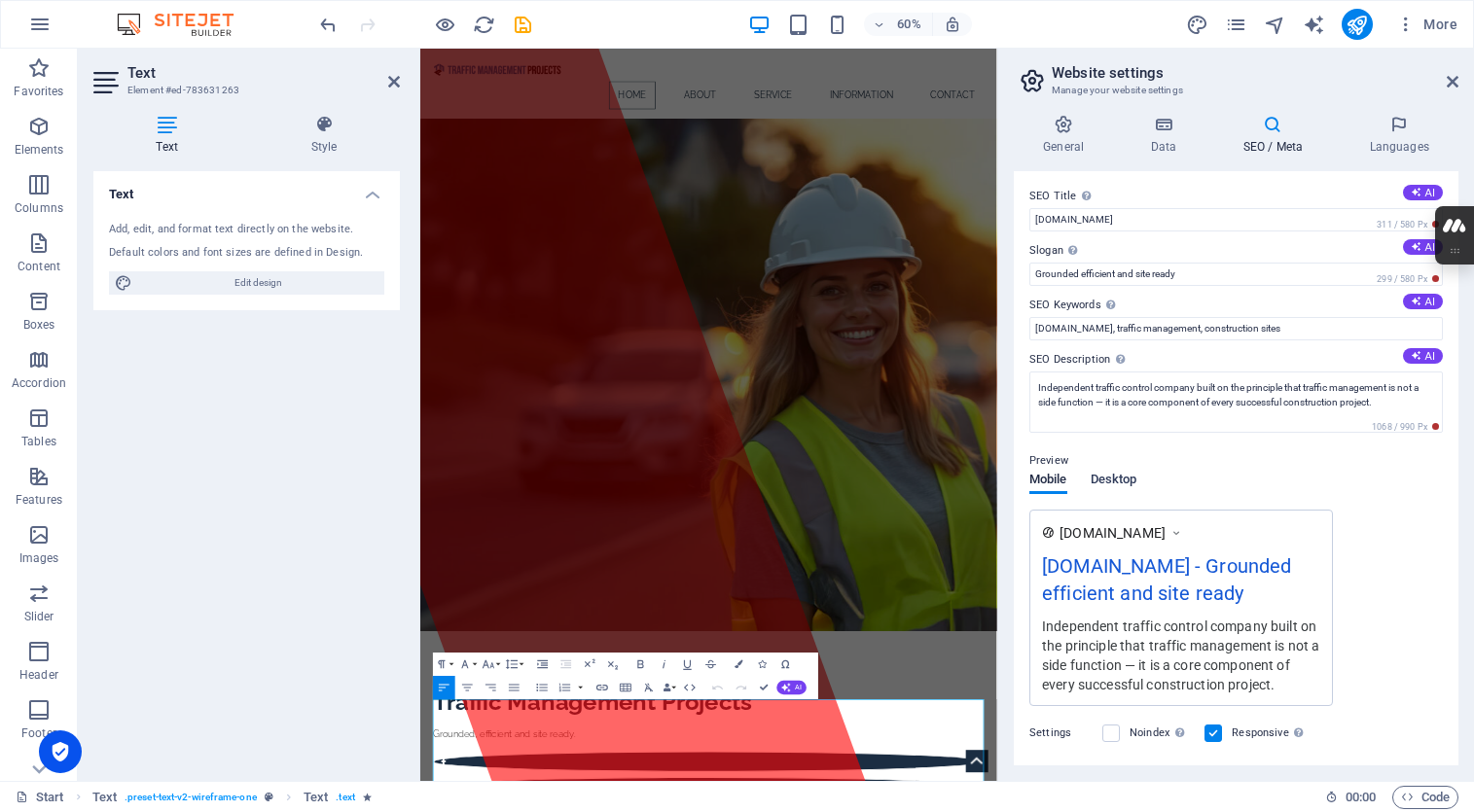 click on "Desktop" at bounding box center (1114, 481) 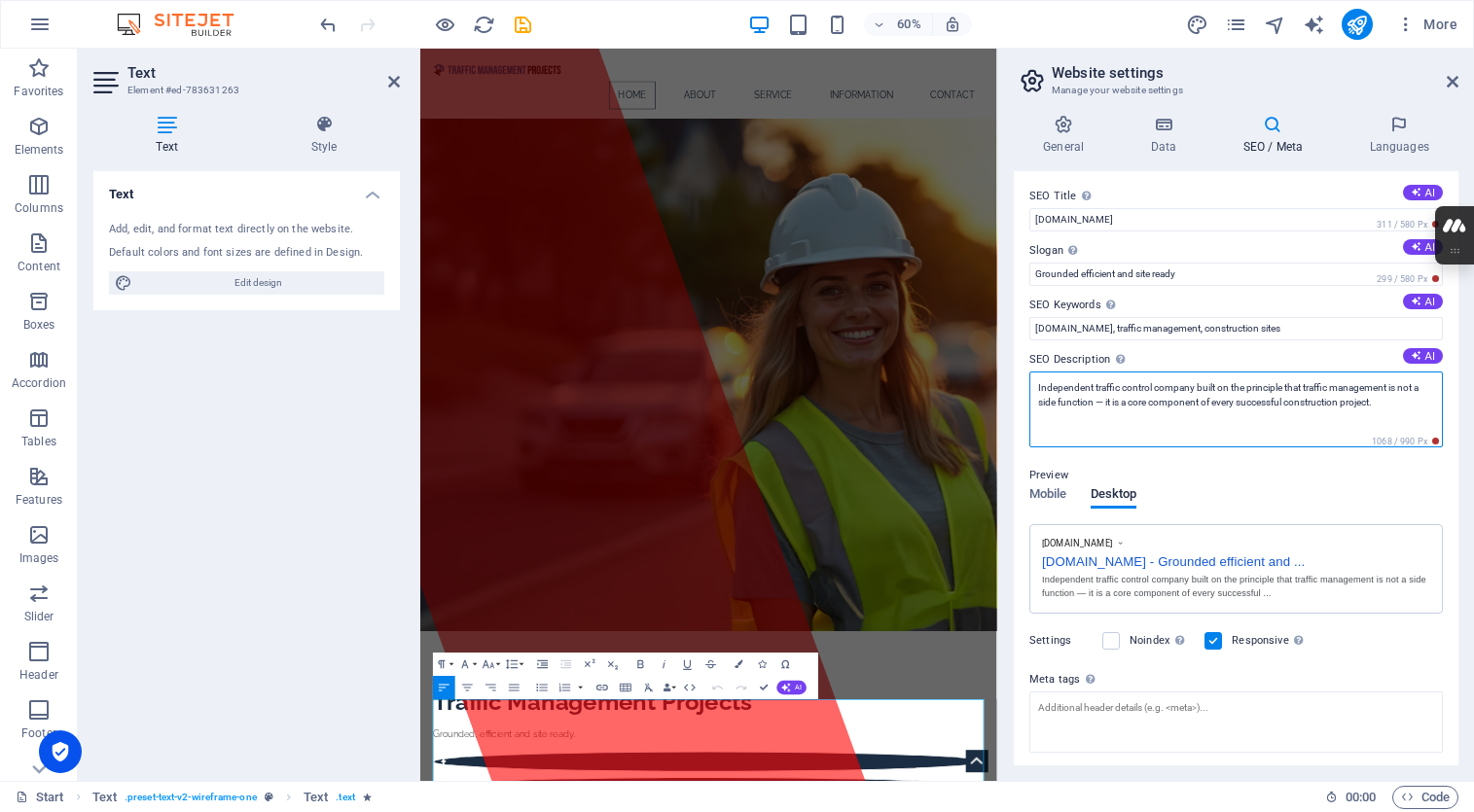 drag, startPoint x: 1416, startPoint y: 402, endPoint x: 1095, endPoint y: 402, distance: 321 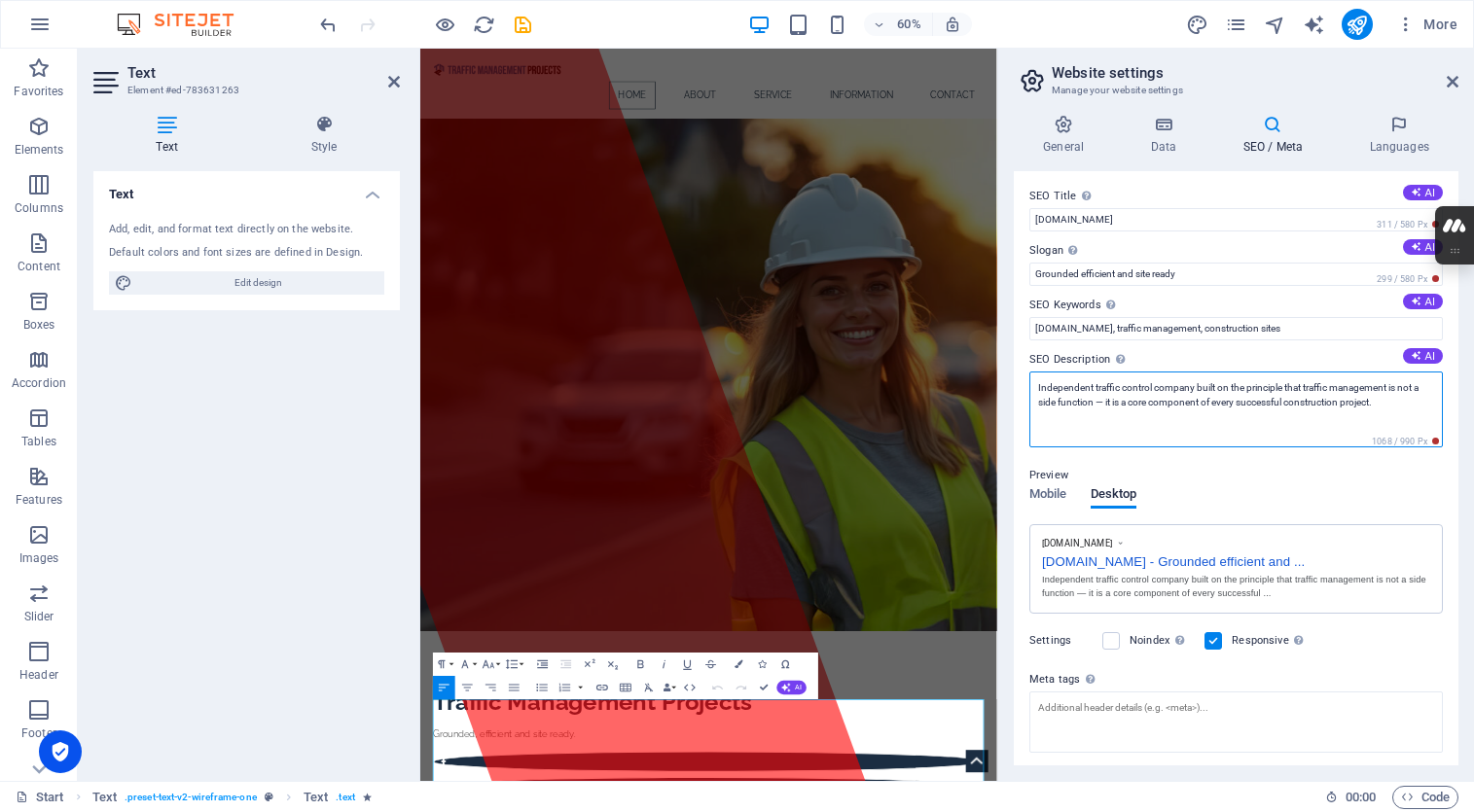 click on "Independent traffic control company built on the principle that traffic management is not a side function — it is a core component of every successful construction project." at bounding box center [1236, 409] 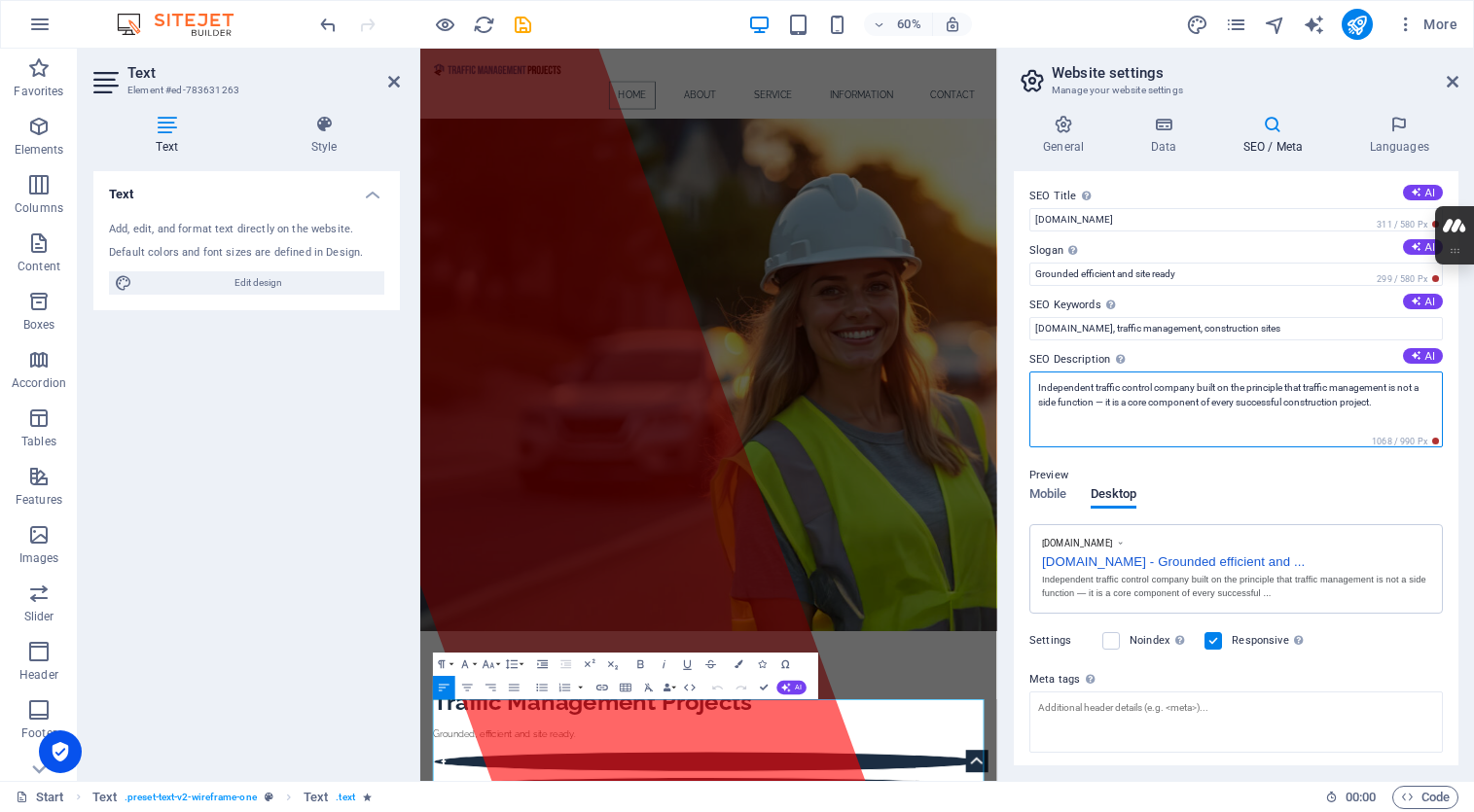 click on "Independent traffic control company built on the principle that traffic management is not a side function — it is a core component of every successful construction project." at bounding box center [1236, 409] 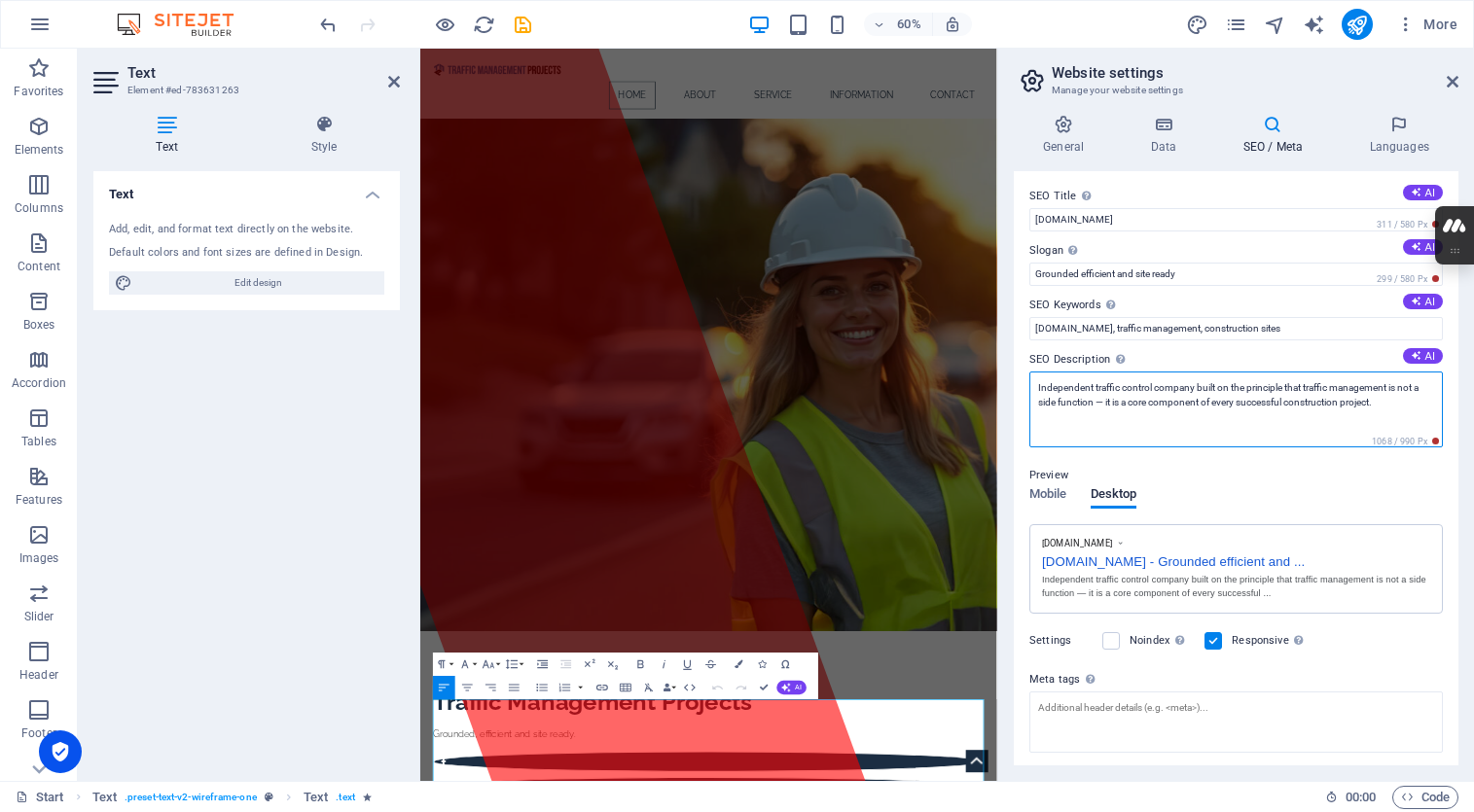 drag, startPoint x: 1136, startPoint y: 403, endPoint x: 1105, endPoint y: 404, distance: 31.01612 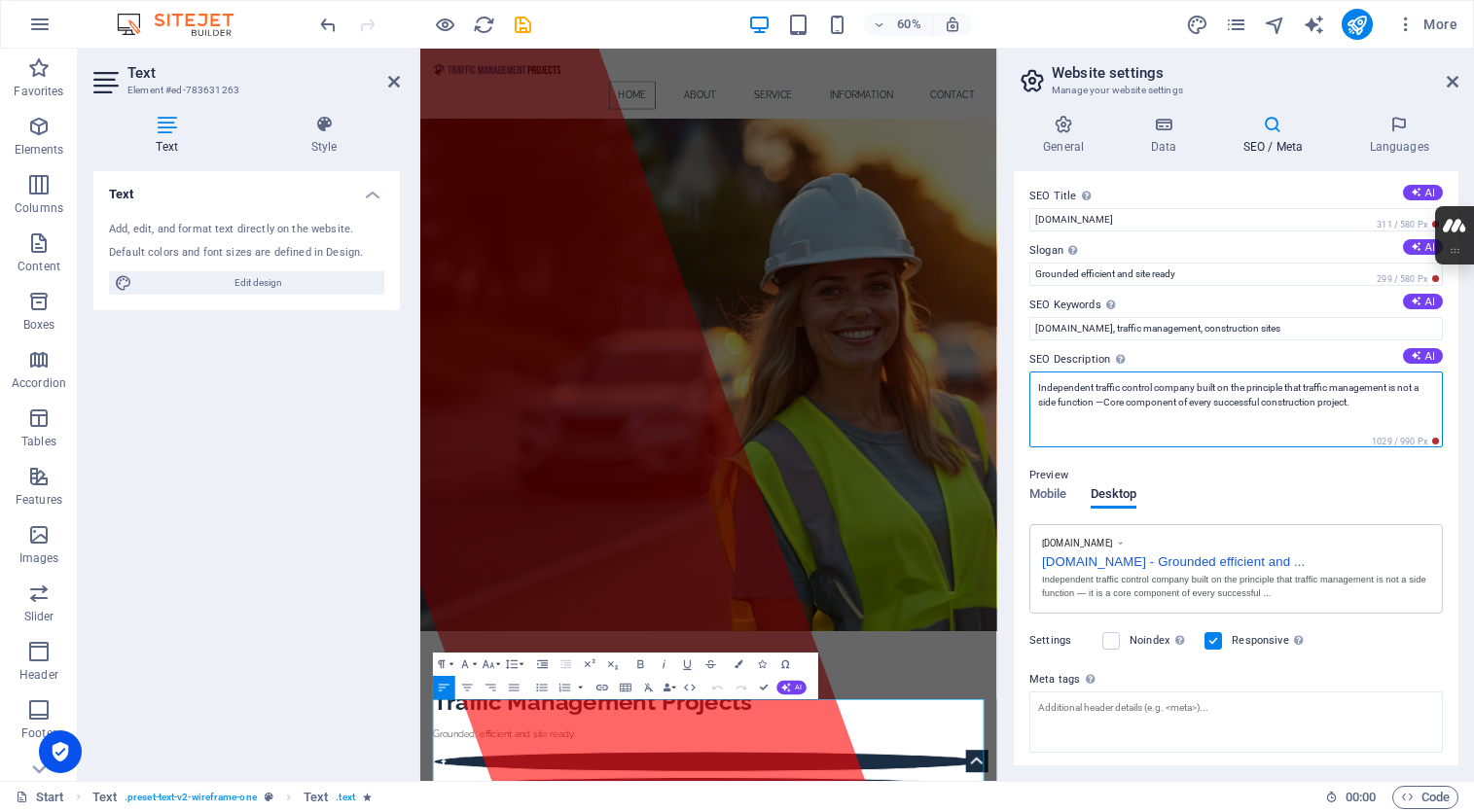 click on "Independent traffic control company built on the principle that traffic management is not a side function —Core component of every successful construction project." at bounding box center [1236, 409] 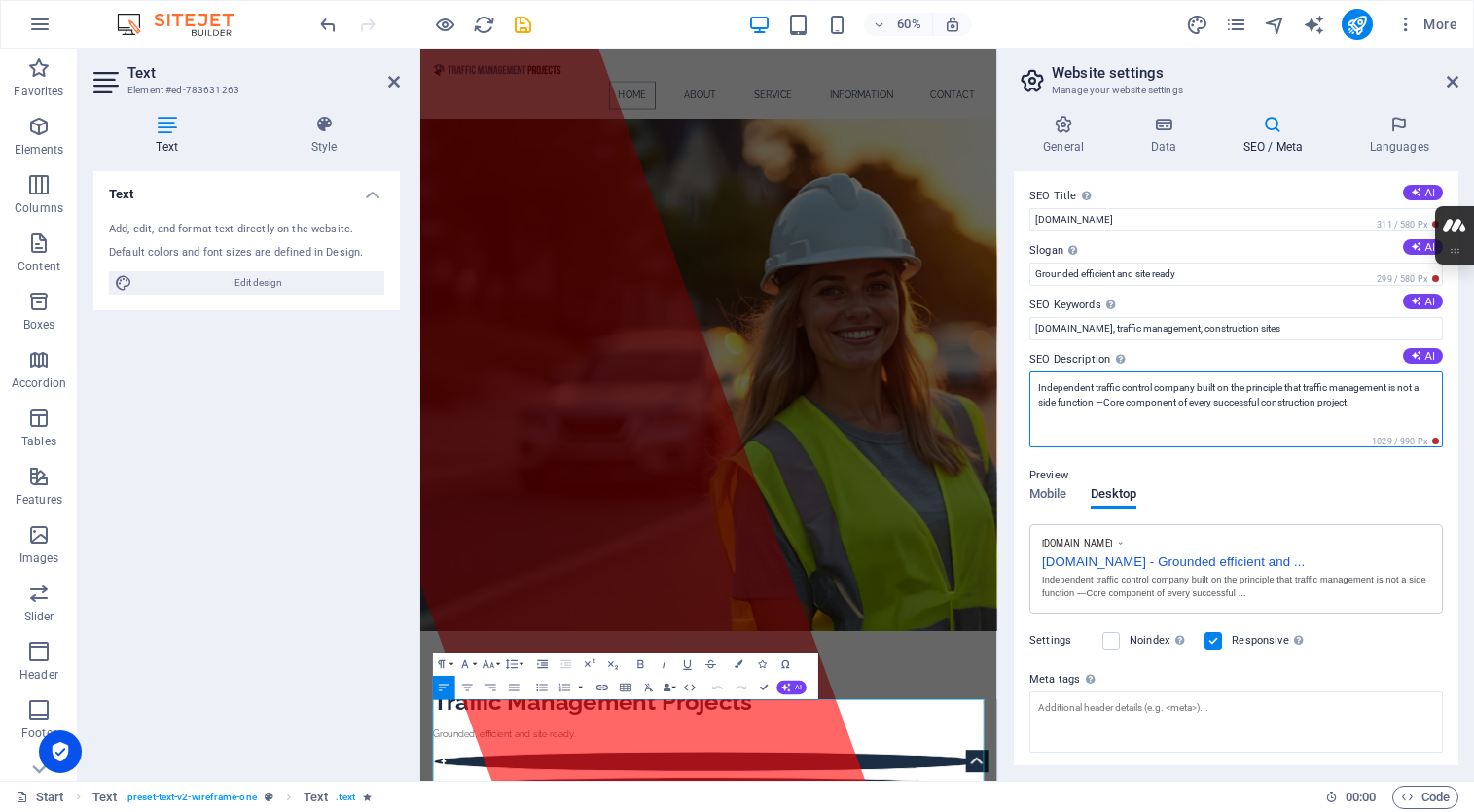 drag, startPoint x: 1078, startPoint y: 385, endPoint x: 1019, endPoint y: 381, distance: 59.13544 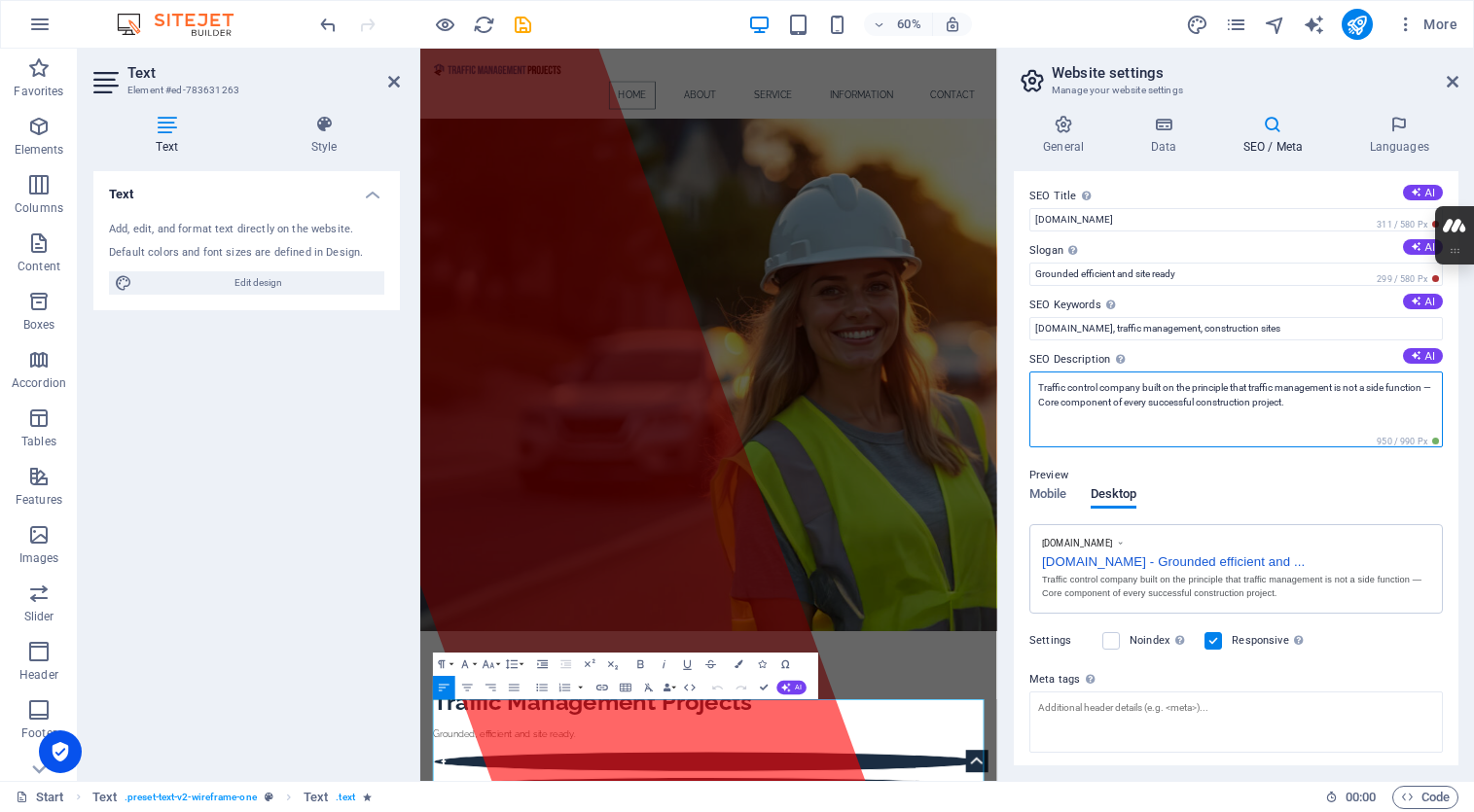 click on "Traffic control company built on the principle that traffic management is not a side function —Core component of every successful construction project." at bounding box center [1236, 409] 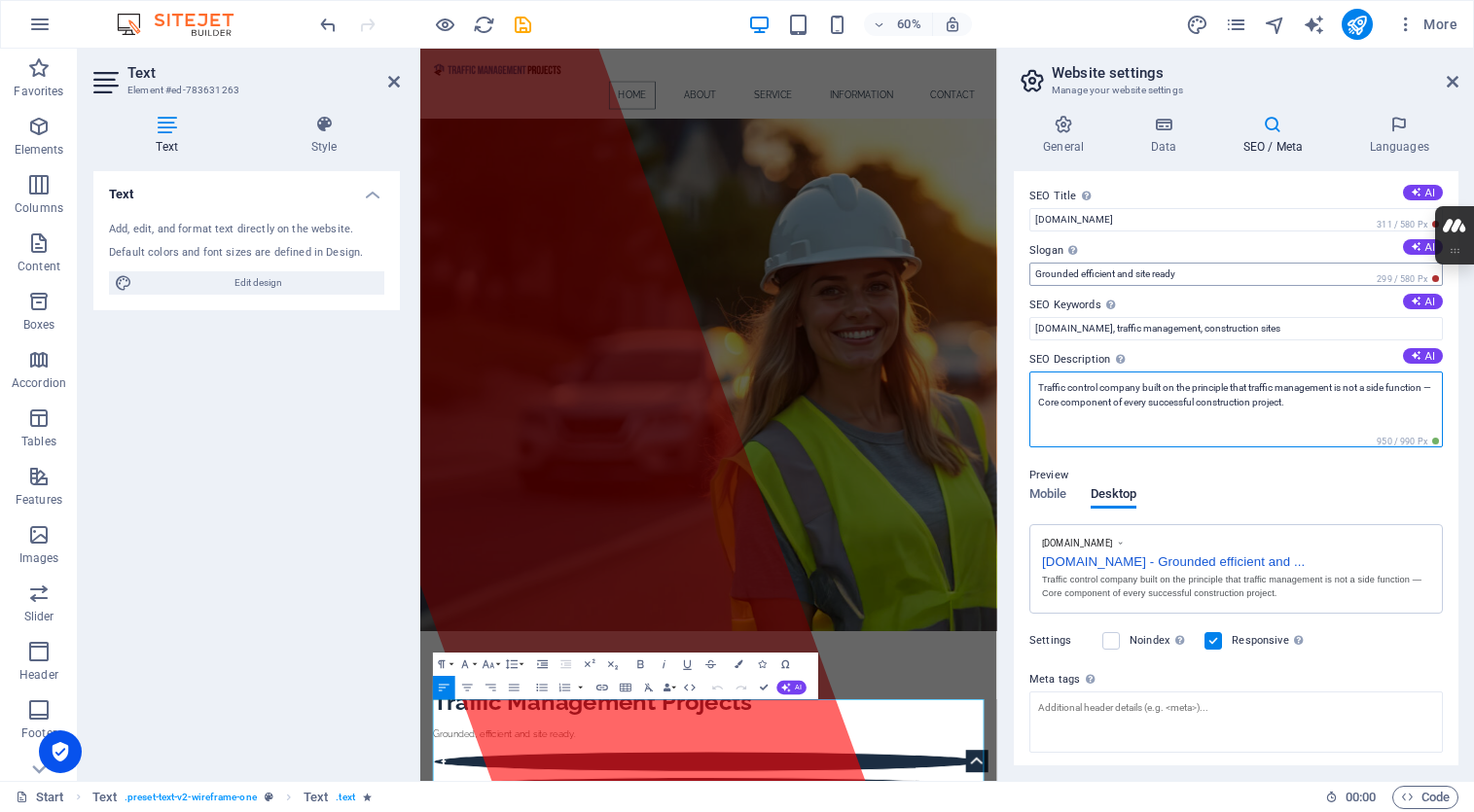 type on "Traffic control company built on the principle that traffic management is not a side function —Core component of every successful construction project." 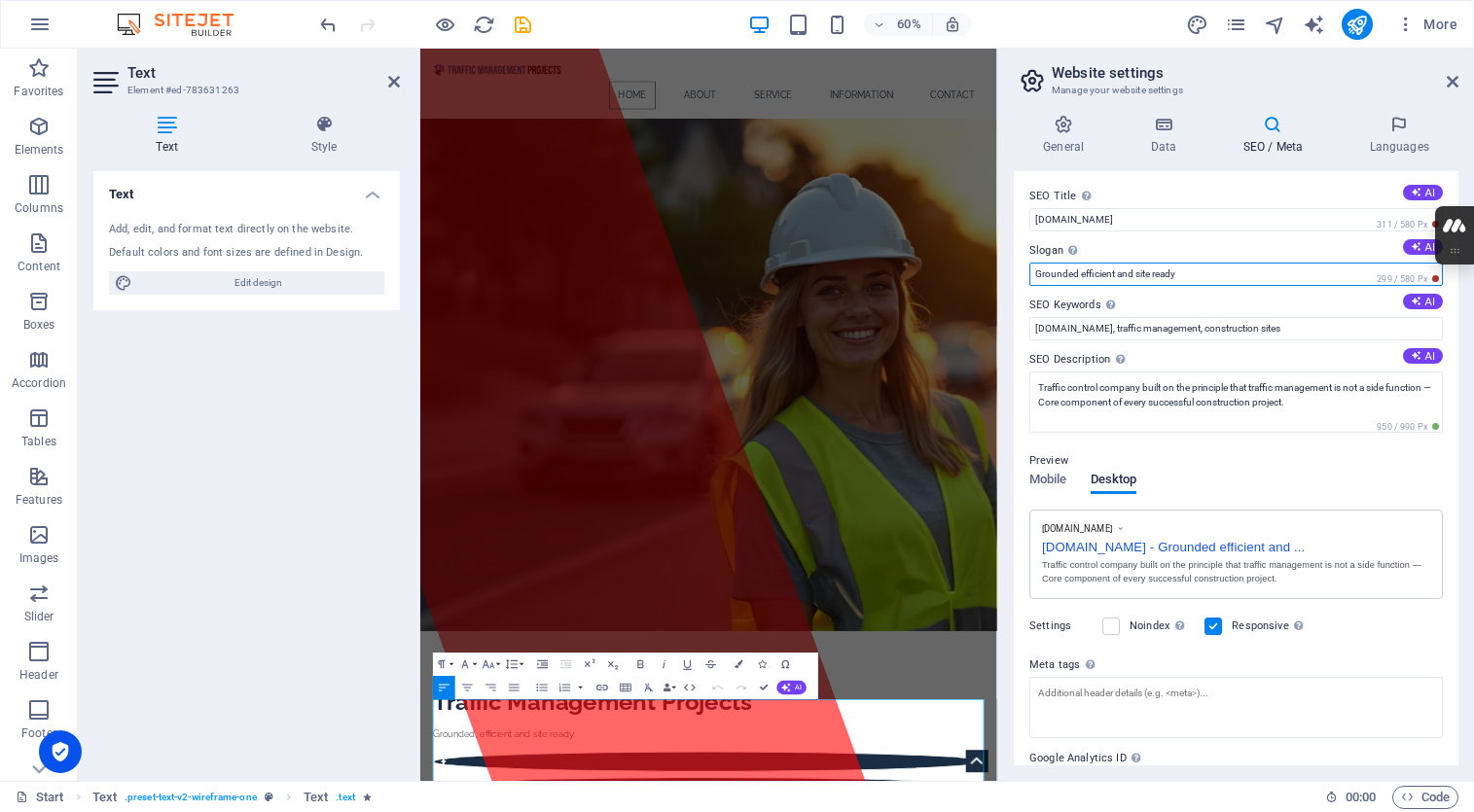 drag, startPoint x: 1084, startPoint y: 273, endPoint x: 1018, endPoint y: 268, distance: 66.18912 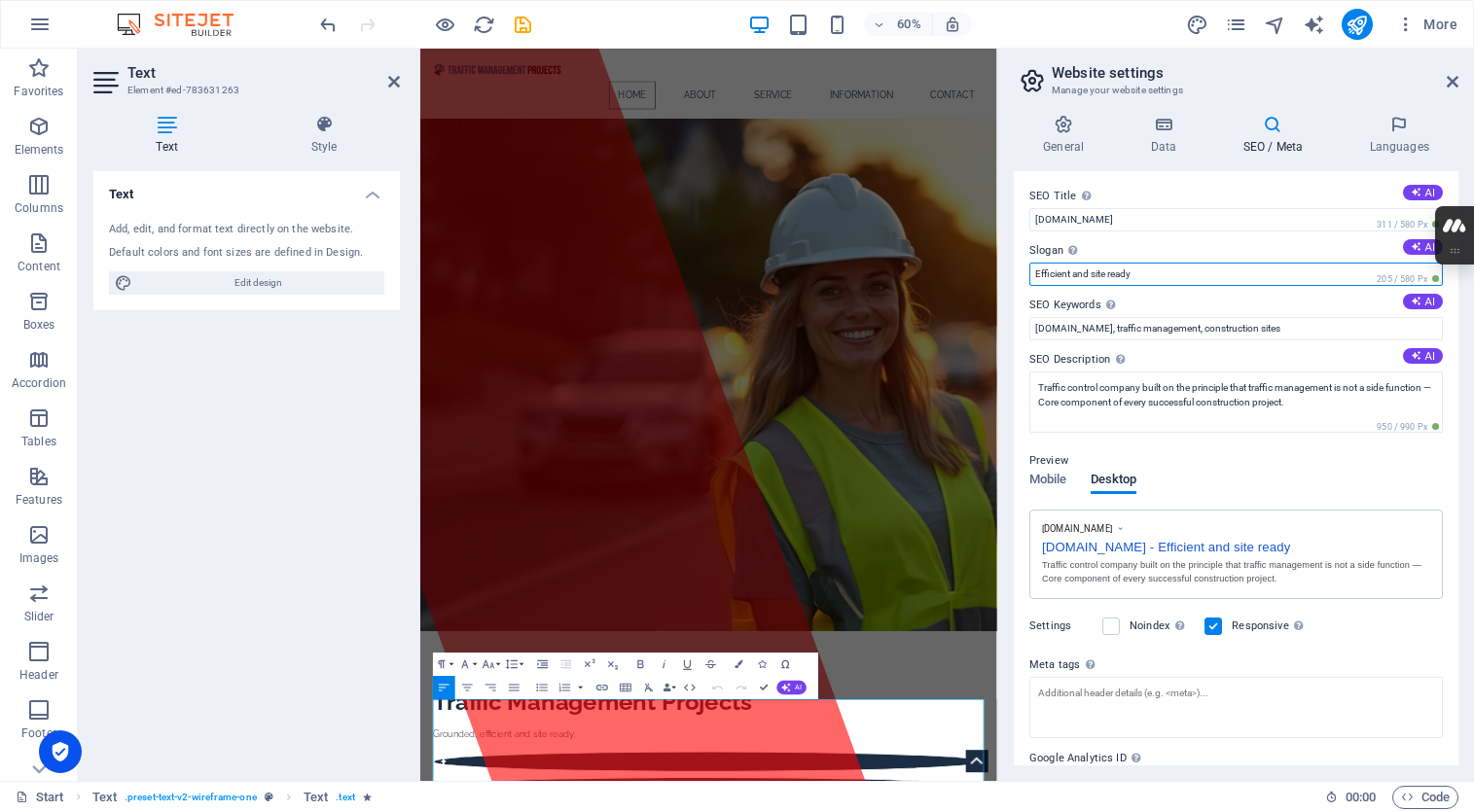 click on "Efficient and site ready" at bounding box center (1236, 274) 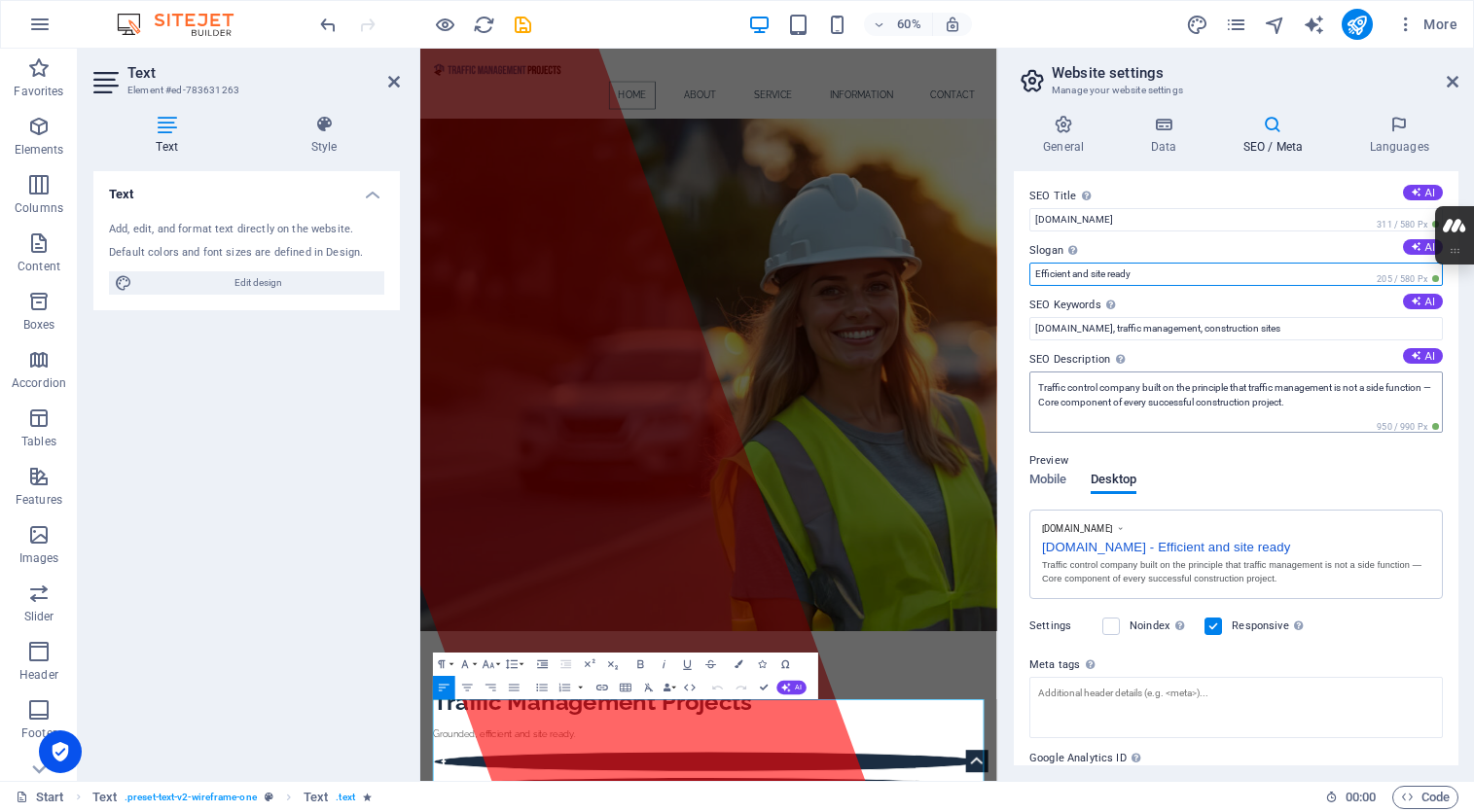 scroll, scrollTop: 100, scrollLeft: 0, axis: vertical 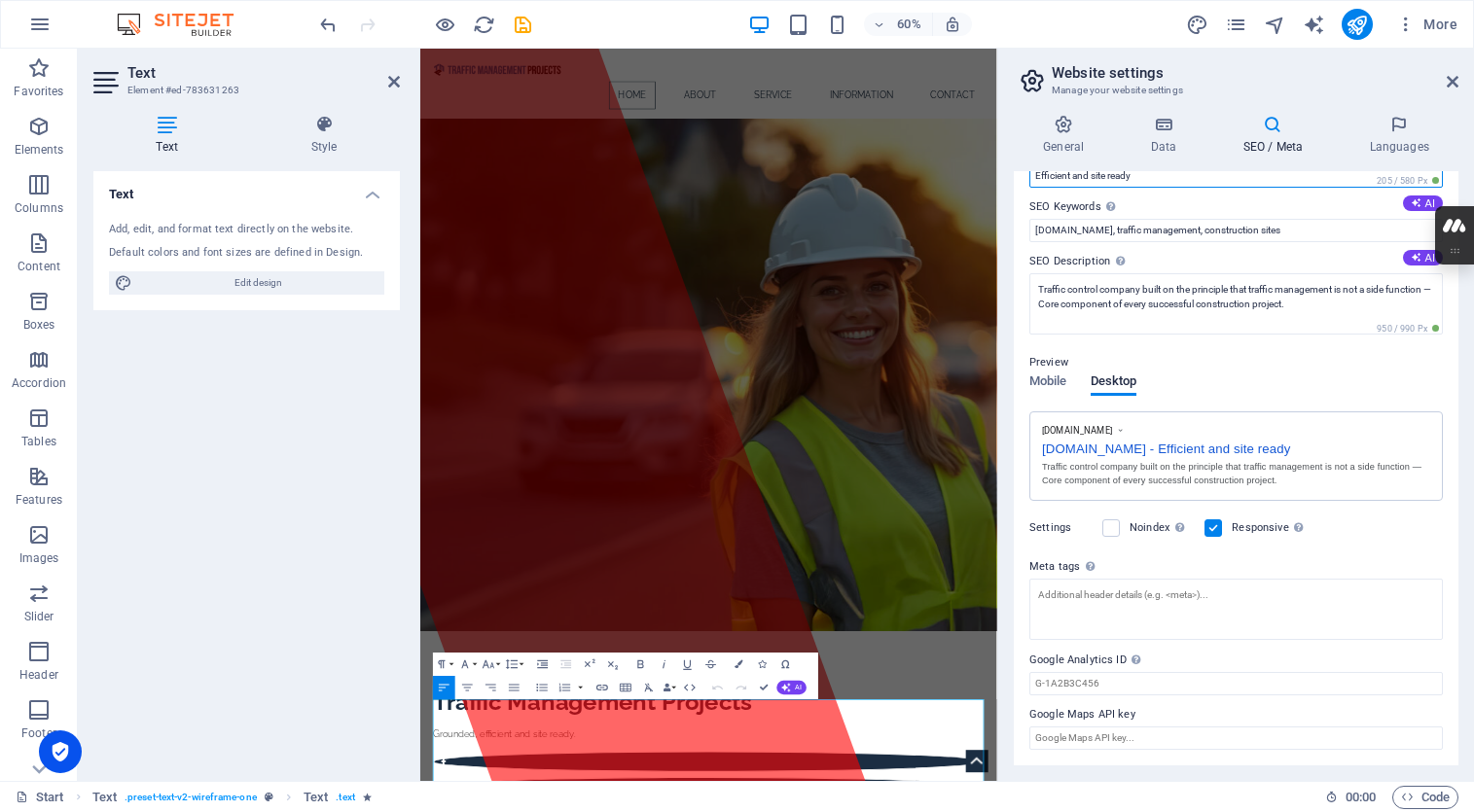 type on "Efficient and site ready" 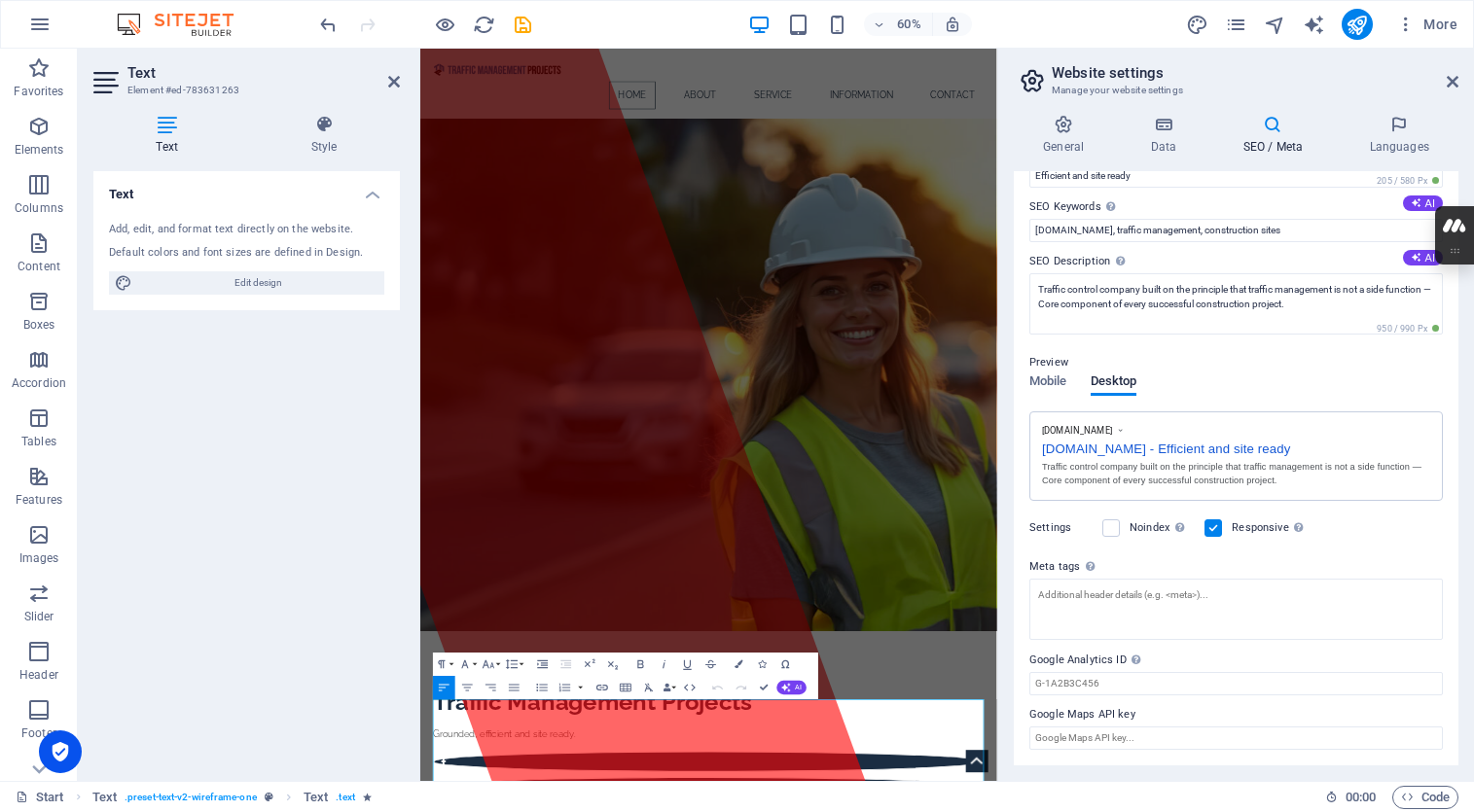 click on "Meta tags Enter HTML code here that will be placed inside the  tags of your website. Please note that your website may not function if you include code with errors." at bounding box center (1236, 567) 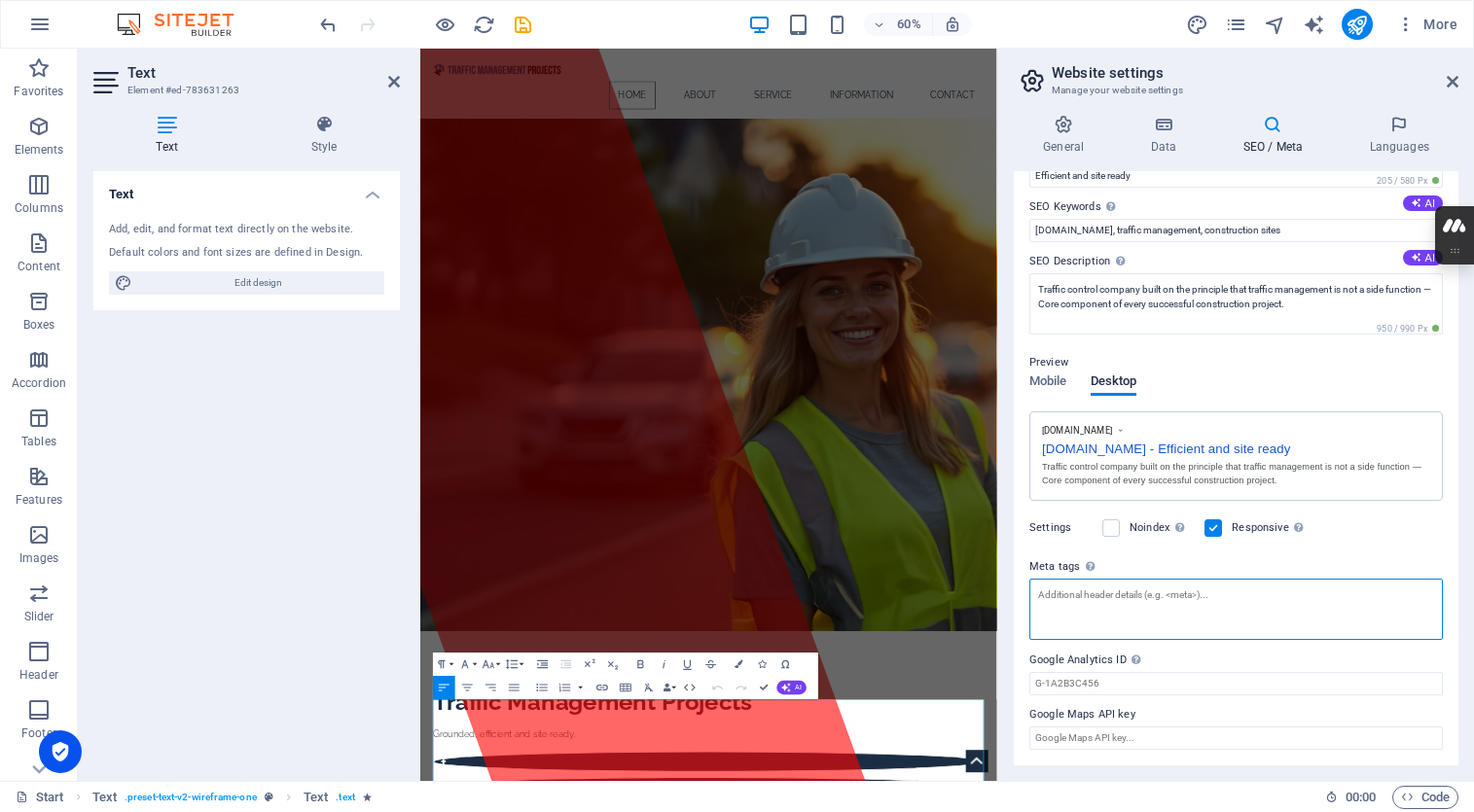 click on "Meta tags Enter HTML code here that will be placed inside the  tags of your website. Please note that your website may not function if you include code with errors." at bounding box center [1236, 609] 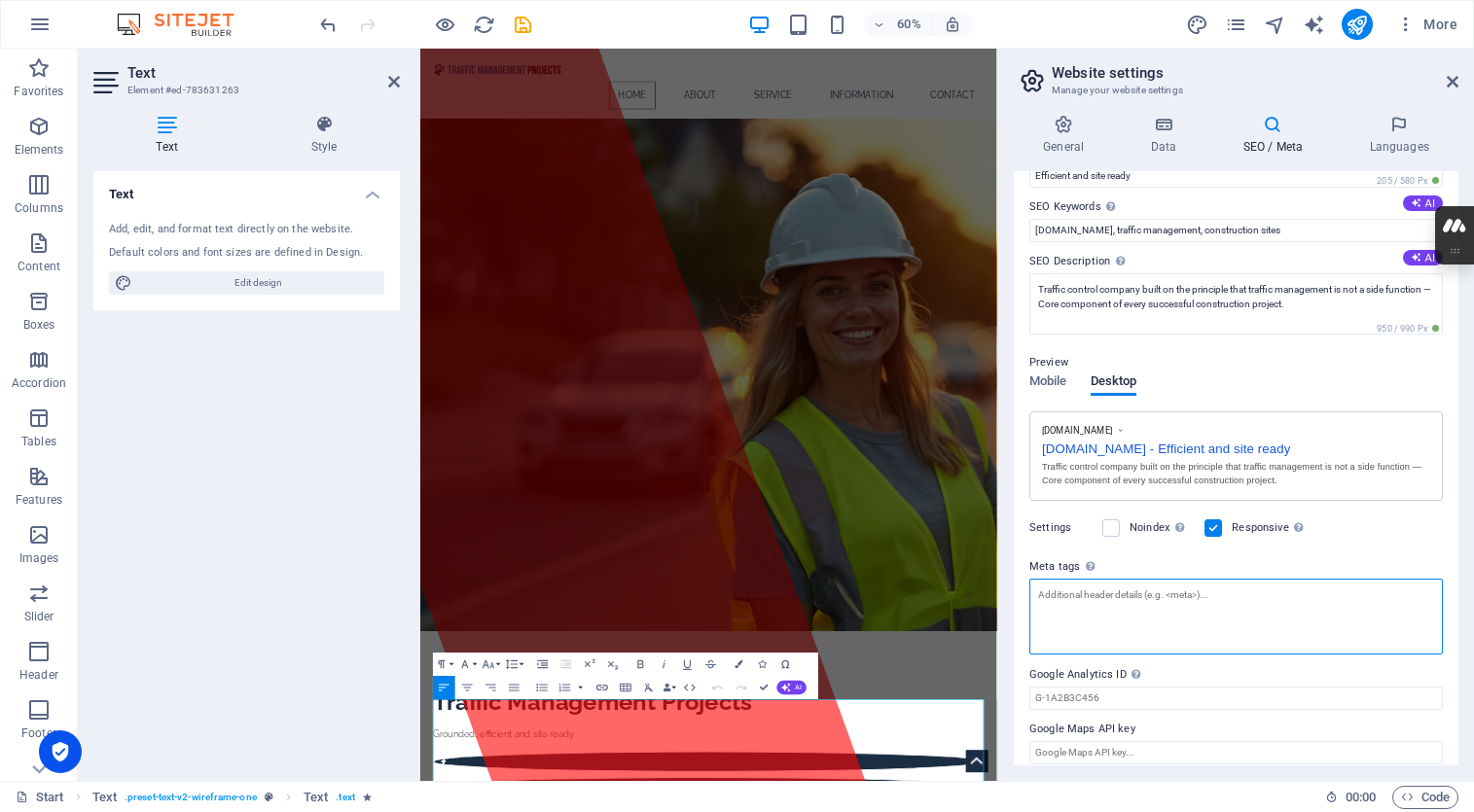 scroll, scrollTop: 0, scrollLeft: 0, axis: both 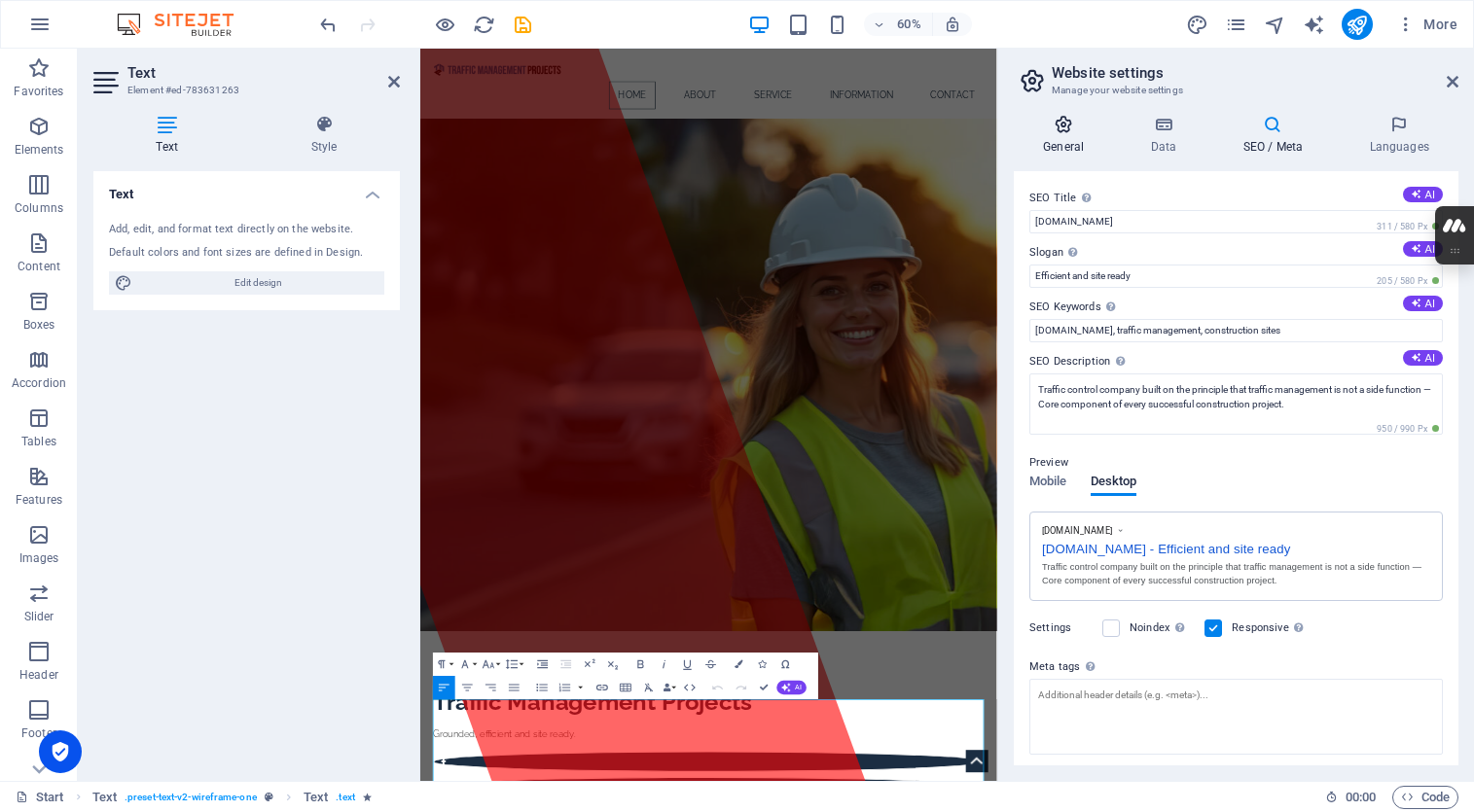 click on "General" at bounding box center (1067, 135) 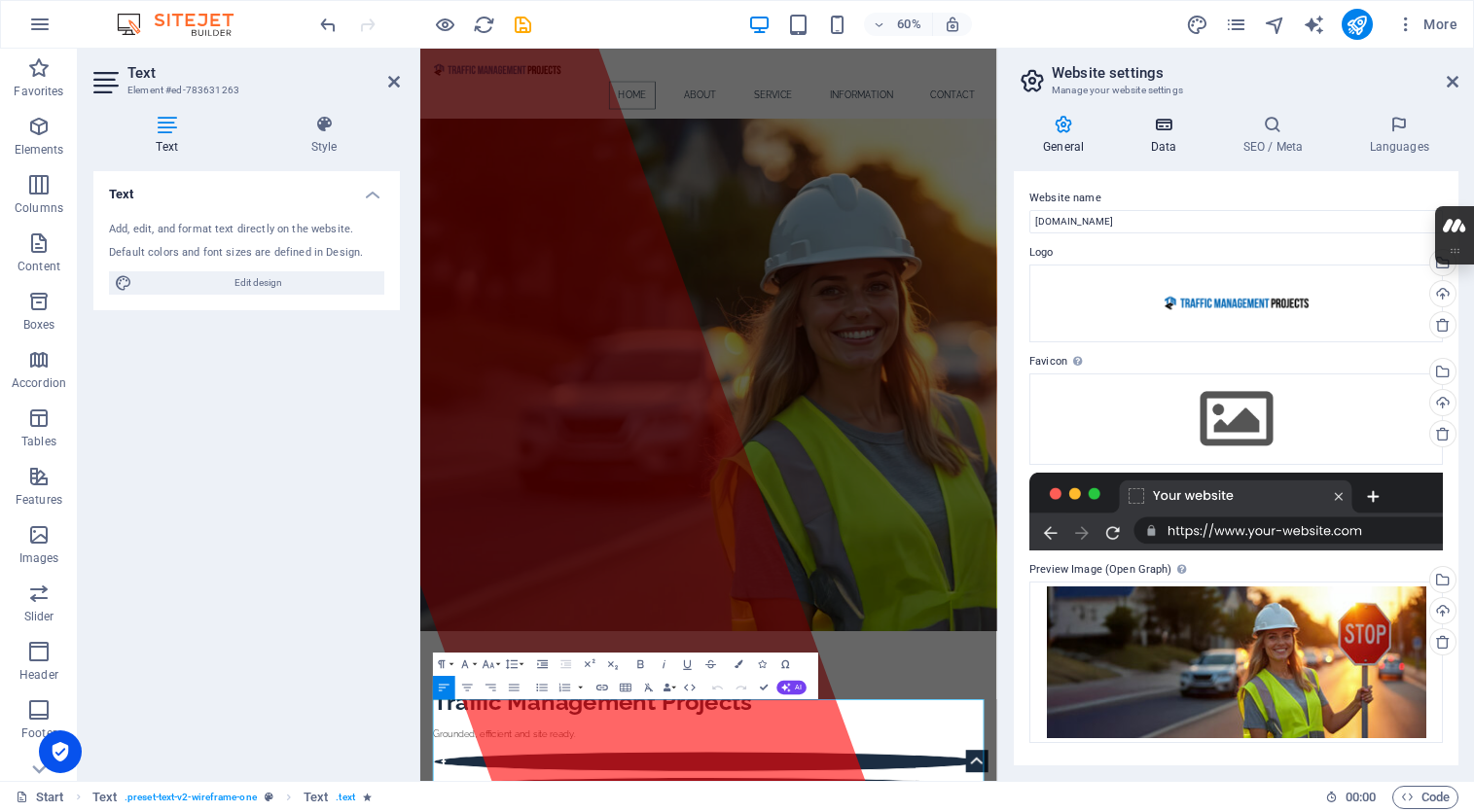 click on "Data" at bounding box center (1167, 135) 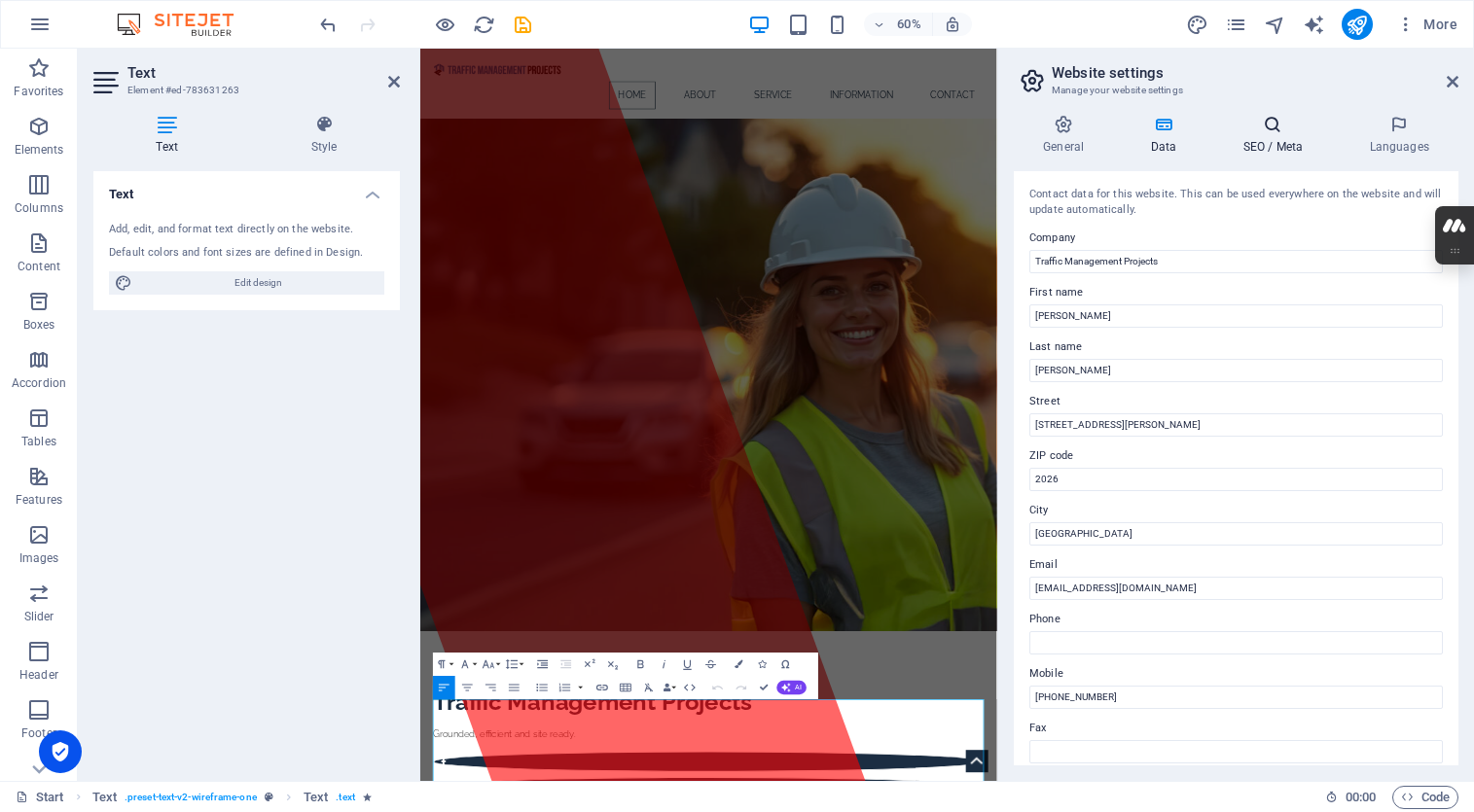 click on "SEO / Meta" at bounding box center [1276, 135] 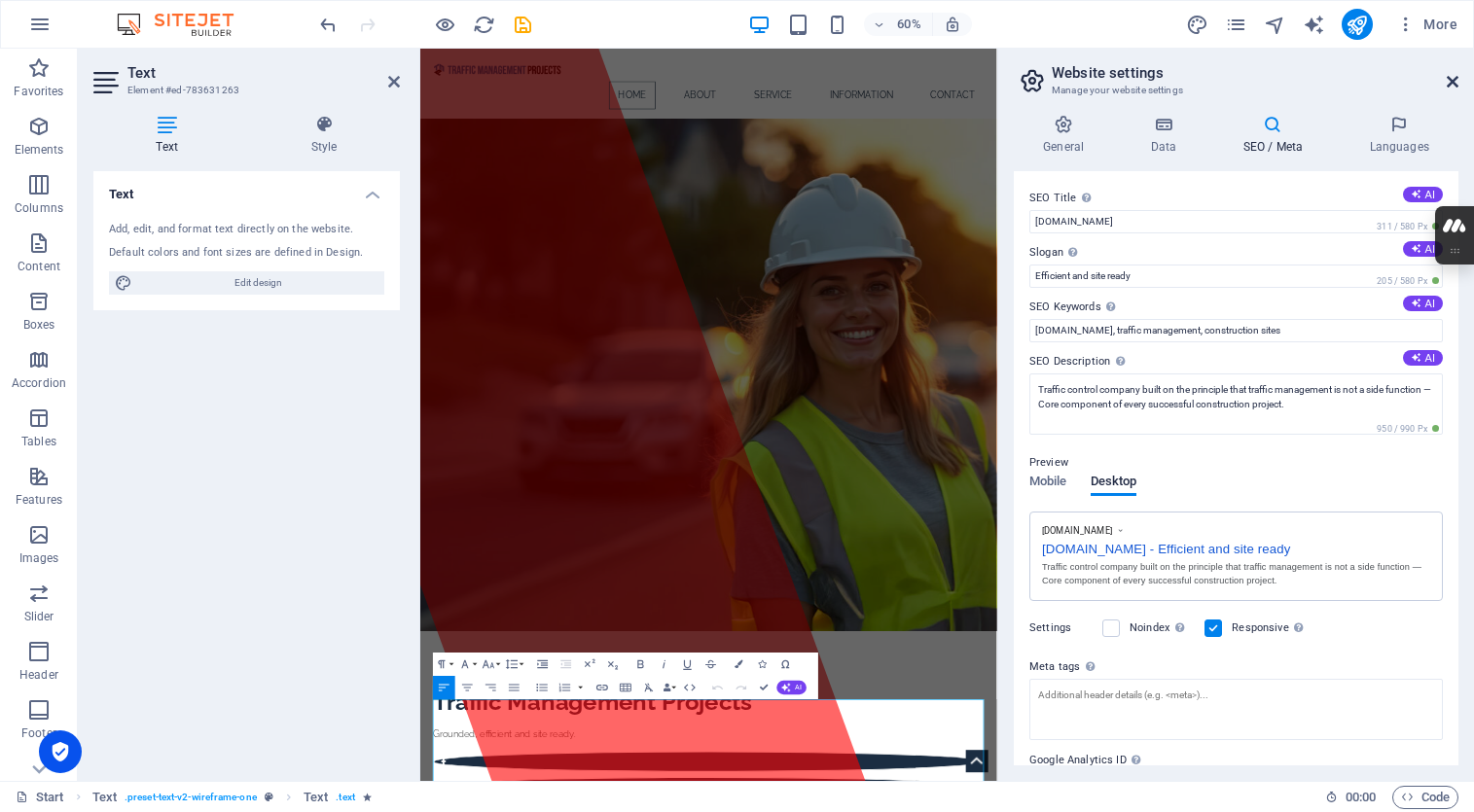 click at bounding box center [1453, 82] 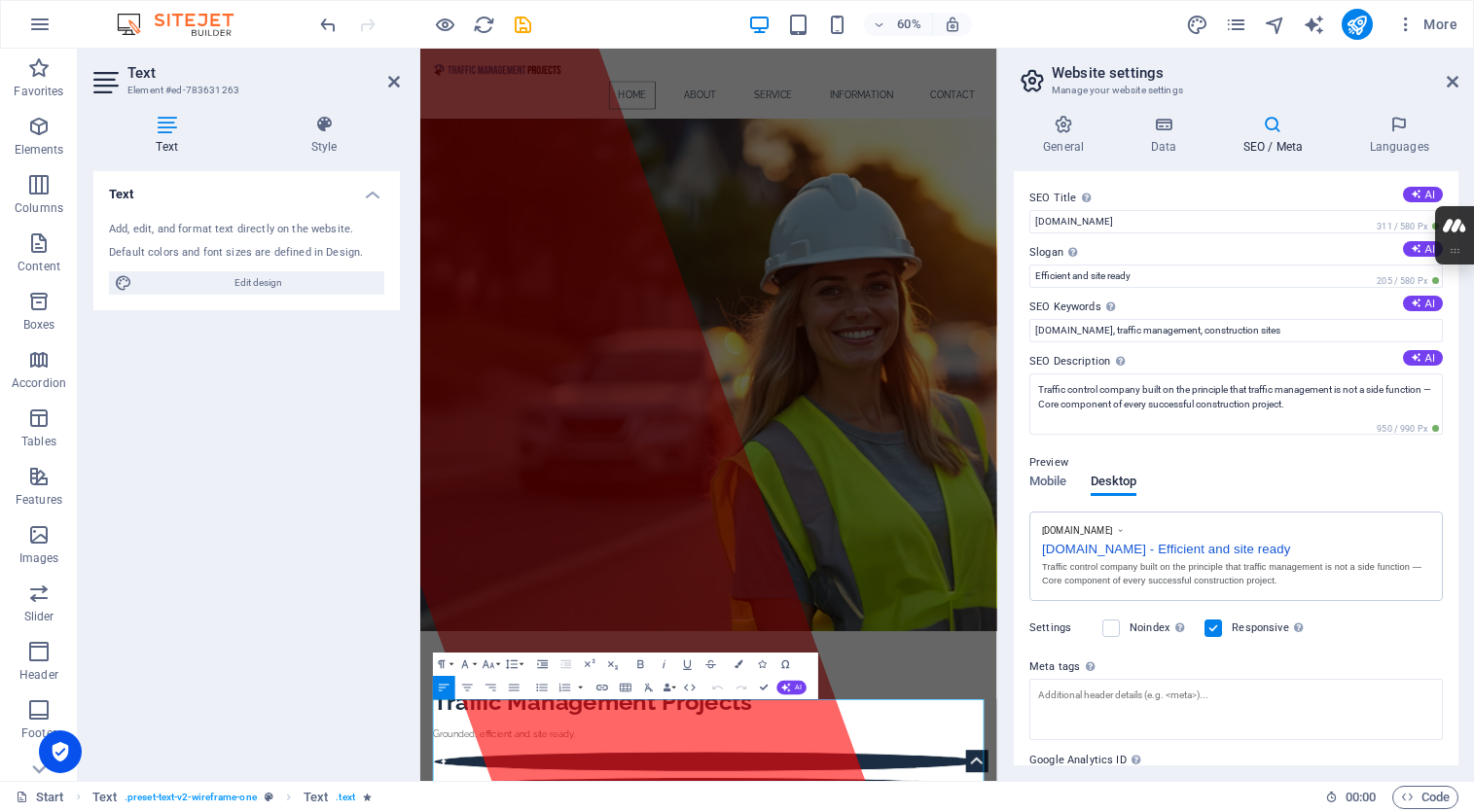 scroll, scrollTop: 469, scrollLeft: 0, axis: vertical 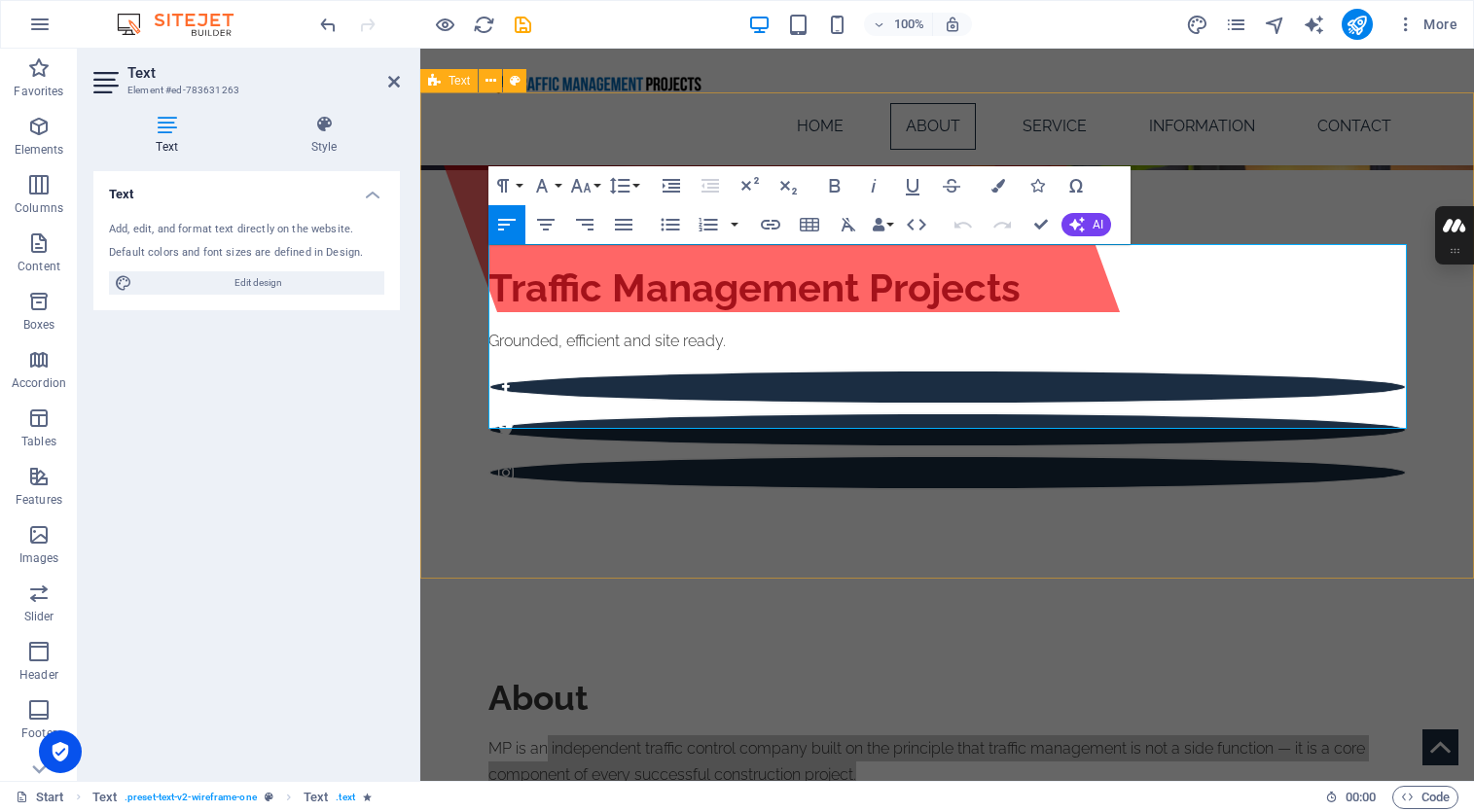 click on "About MP is an independent traffic control company built on the principle that traffic management is not a side function — it is a core component of every successful construction project. Led by professionals with over 20 years’ experience across high-pressure industries — including construction, event logistics, and commercial operations — TMP delivers a level of coordination, cost-awareness, and site accountability that sets us apart. Safety and precision are non-negotiable. Our team safeguards and maintains these standards consistently across every stage of the project lifecycle. LEARN MORE" at bounding box center [947, 827] 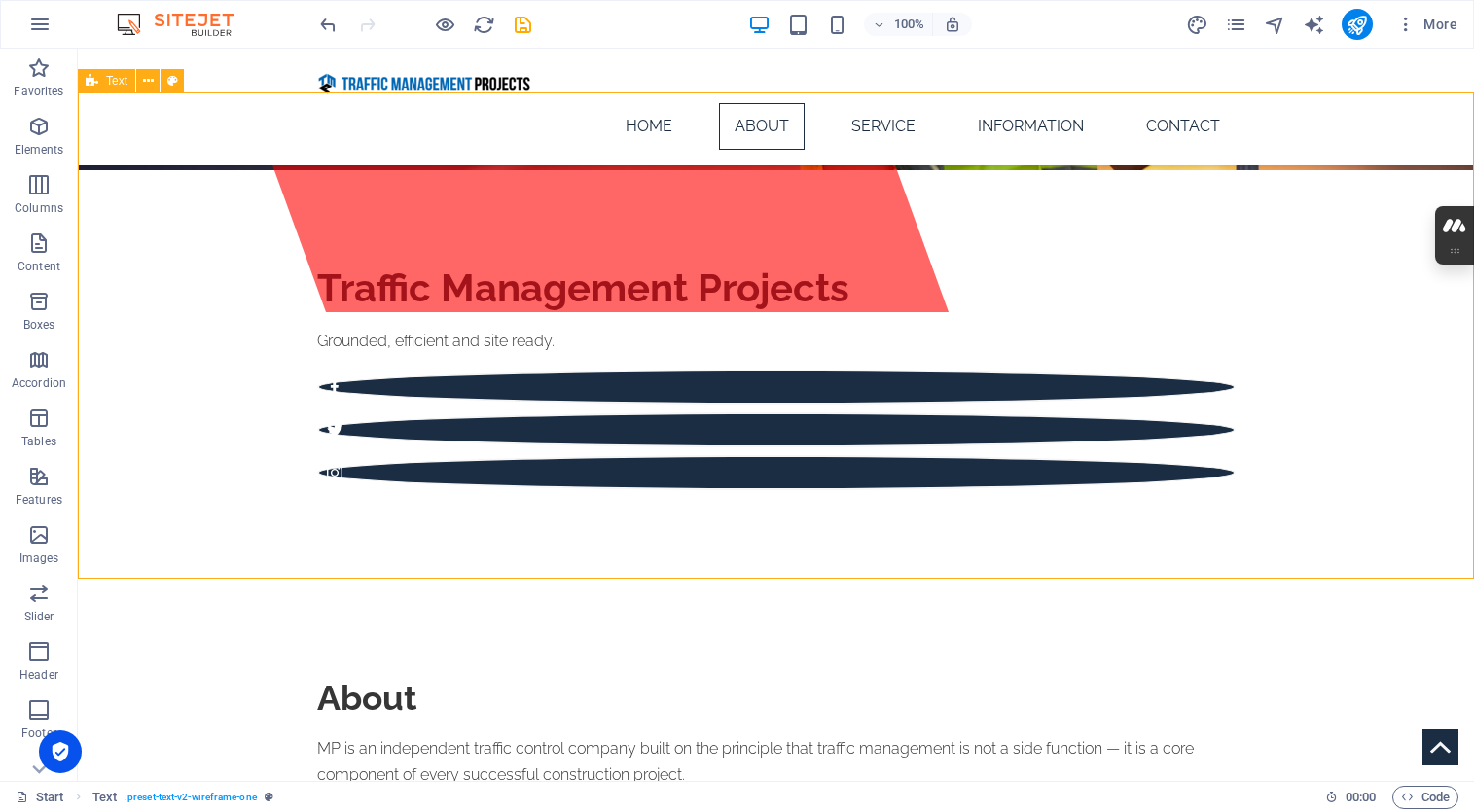 click on "About MP is an independent traffic control company built on the principle that traffic management is not a side function — it is a core component of every successful construction project. Led by professionals with over 20 years’ experience across high-pressure industries — including construction, event logistics, and commercial operations — TMP delivers a level of coordination, cost-awareness, and site accountability that sets us apart. Safety and precision are non-negotiable. Our team safeguards and maintains these standards consistently across every stage of the project lifecycle. LEARN MORE" at bounding box center (775, 827) 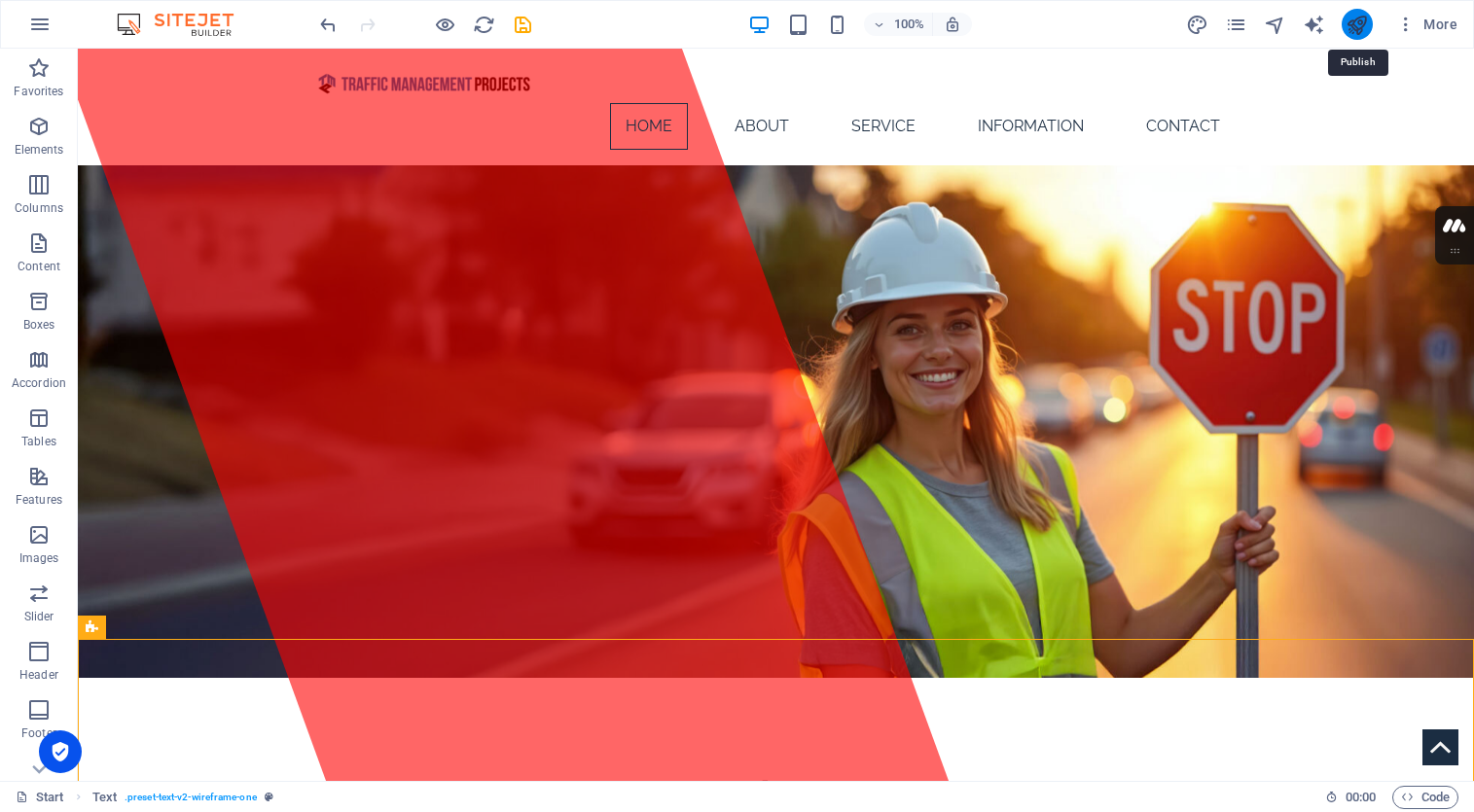 click at bounding box center [1356, 24] 